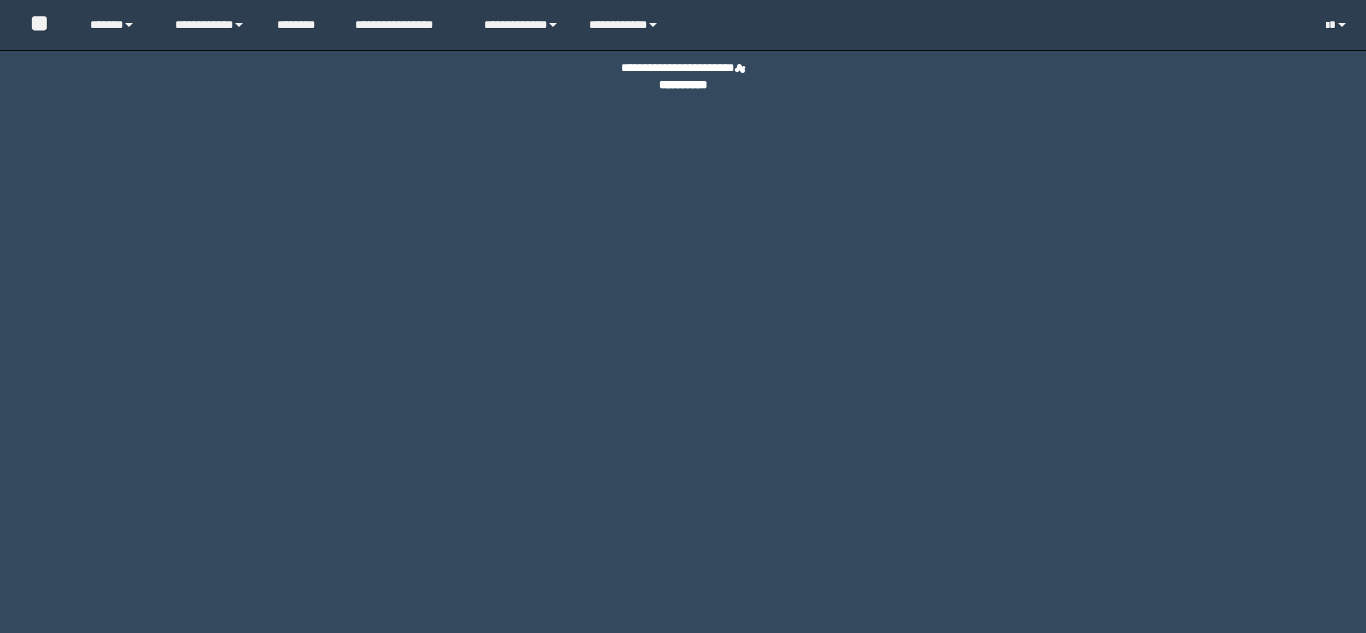 scroll, scrollTop: 0, scrollLeft: 0, axis: both 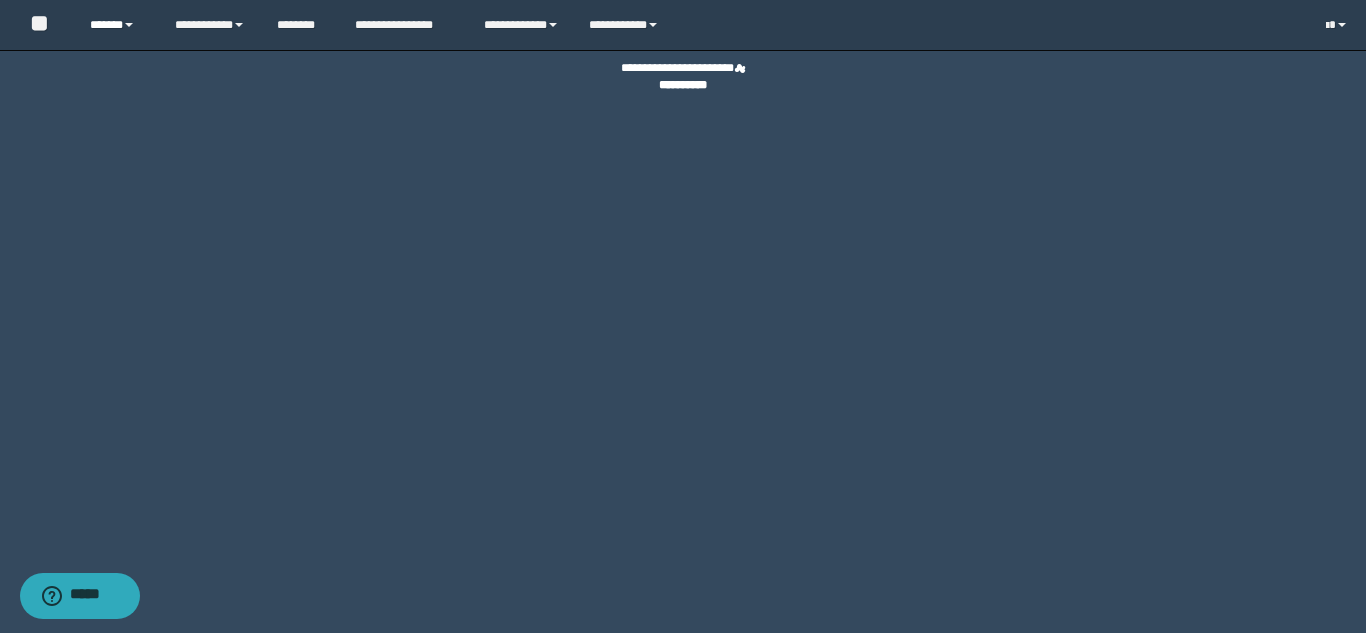 click on "******" at bounding box center [117, 25] 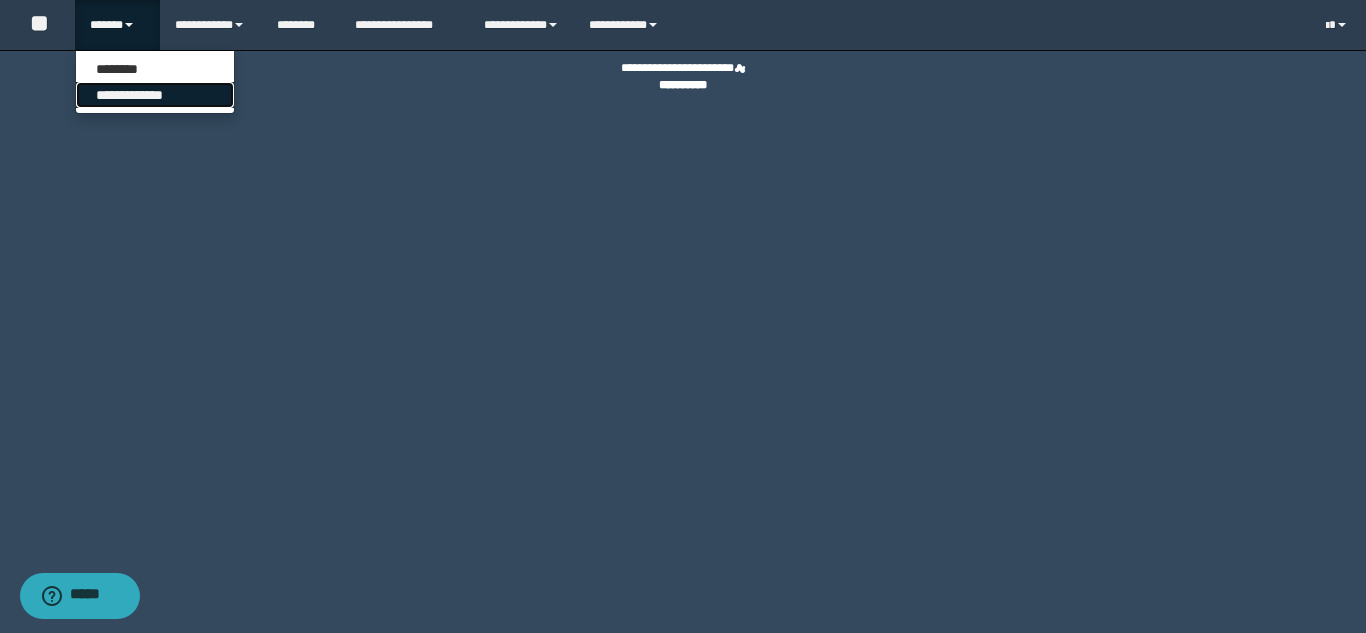 click on "**********" at bounding box center [155, 95] 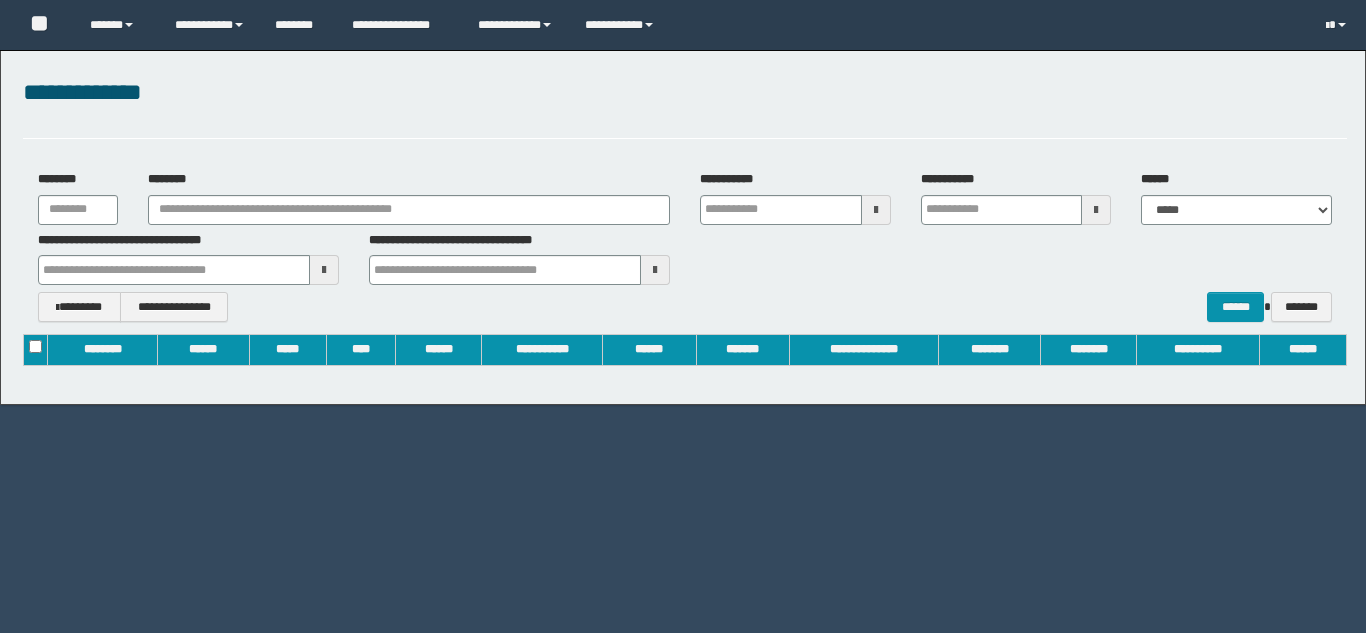 scroll, scrollTop: 0, scrollLeft: 0, axis: both 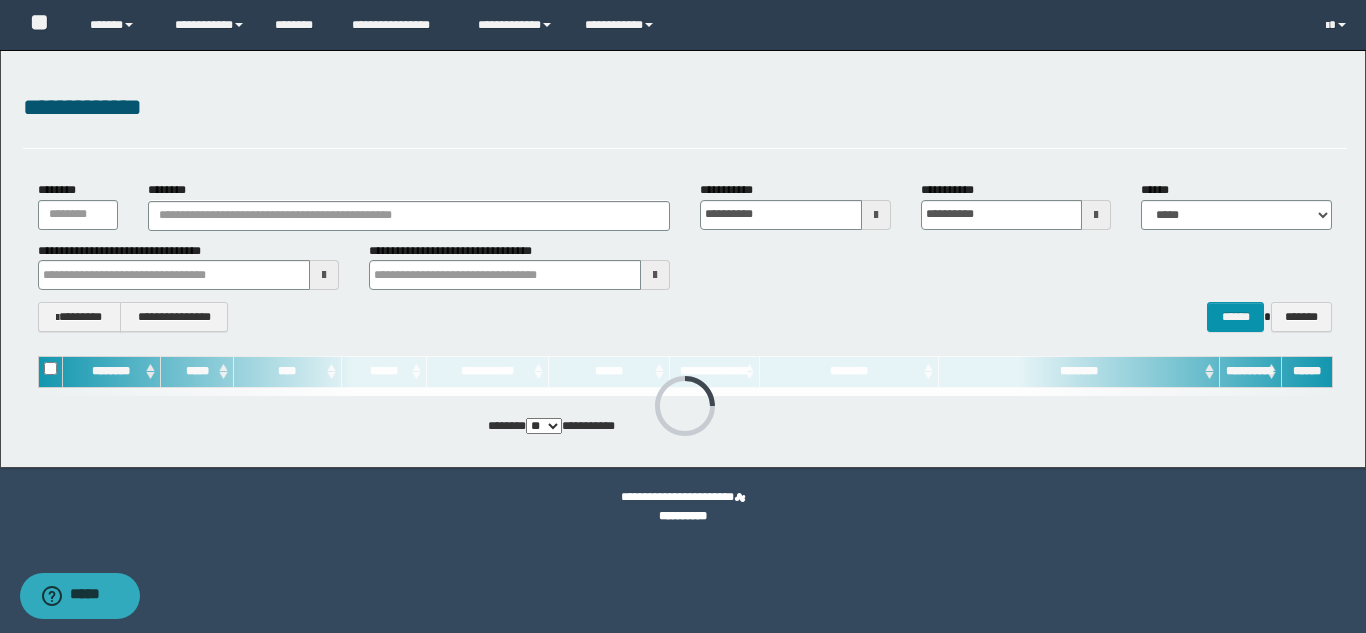 type 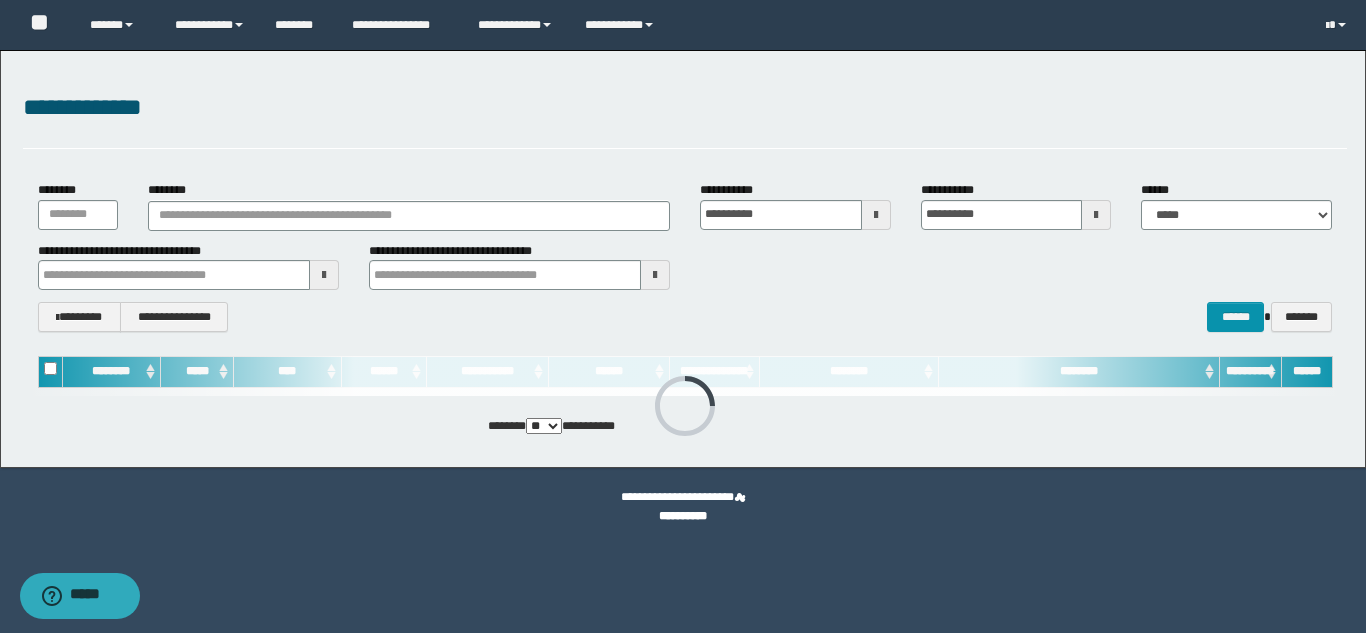 click on "**********" at bounding box center (685, 257) 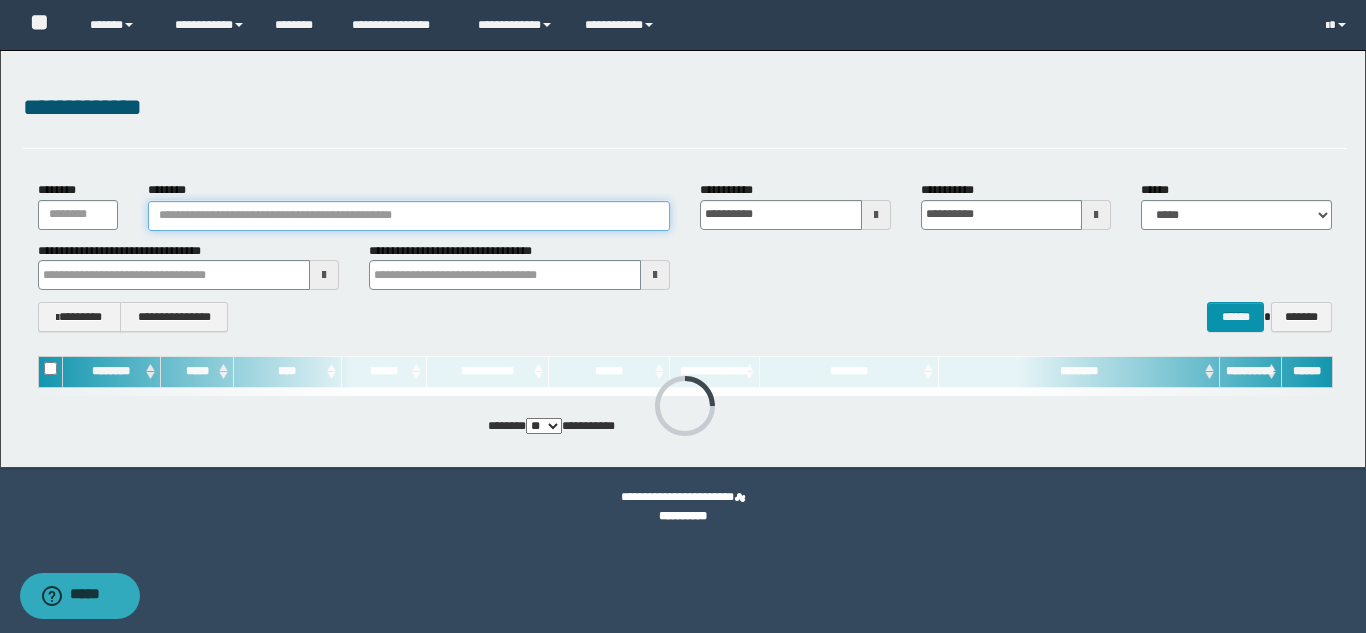 click on "********" at bounding box center [409, 216] 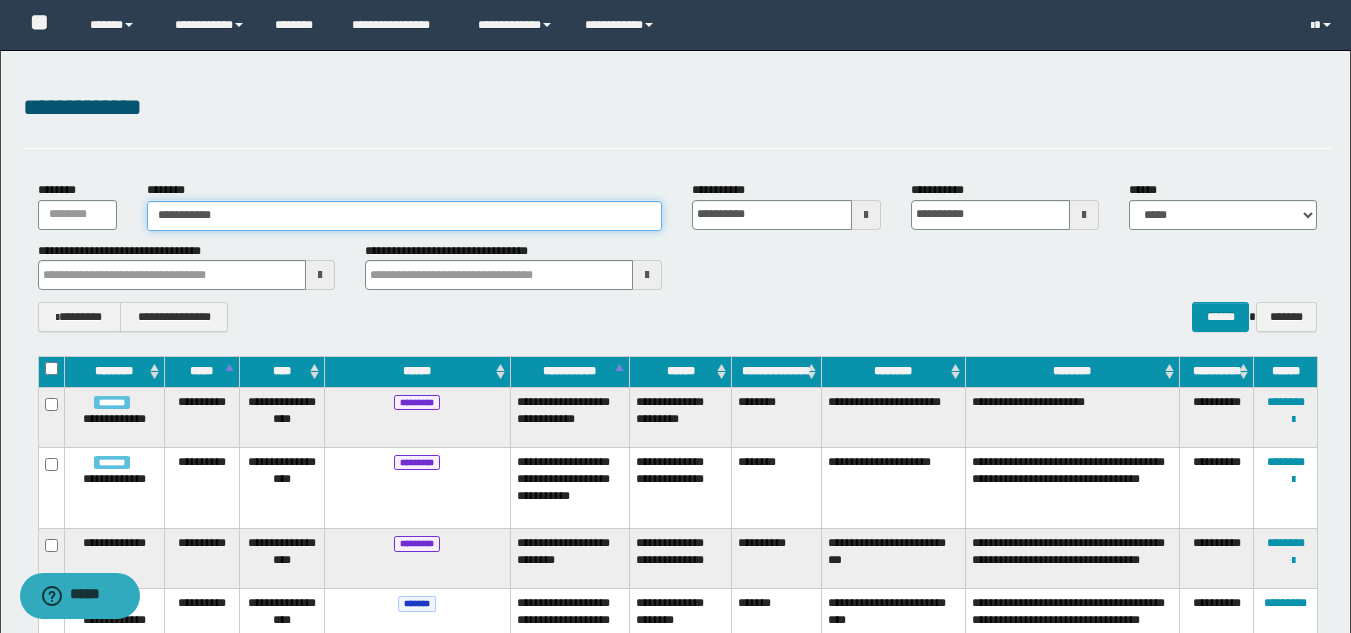 type on "**********" 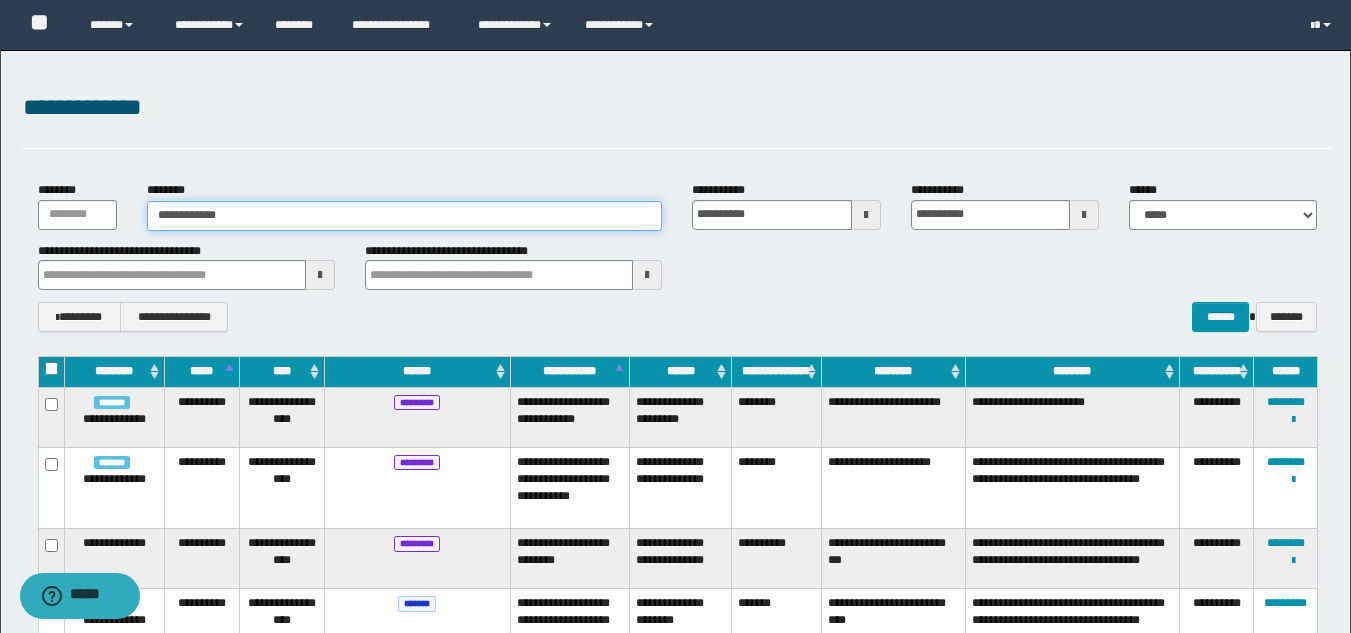type on "**********" 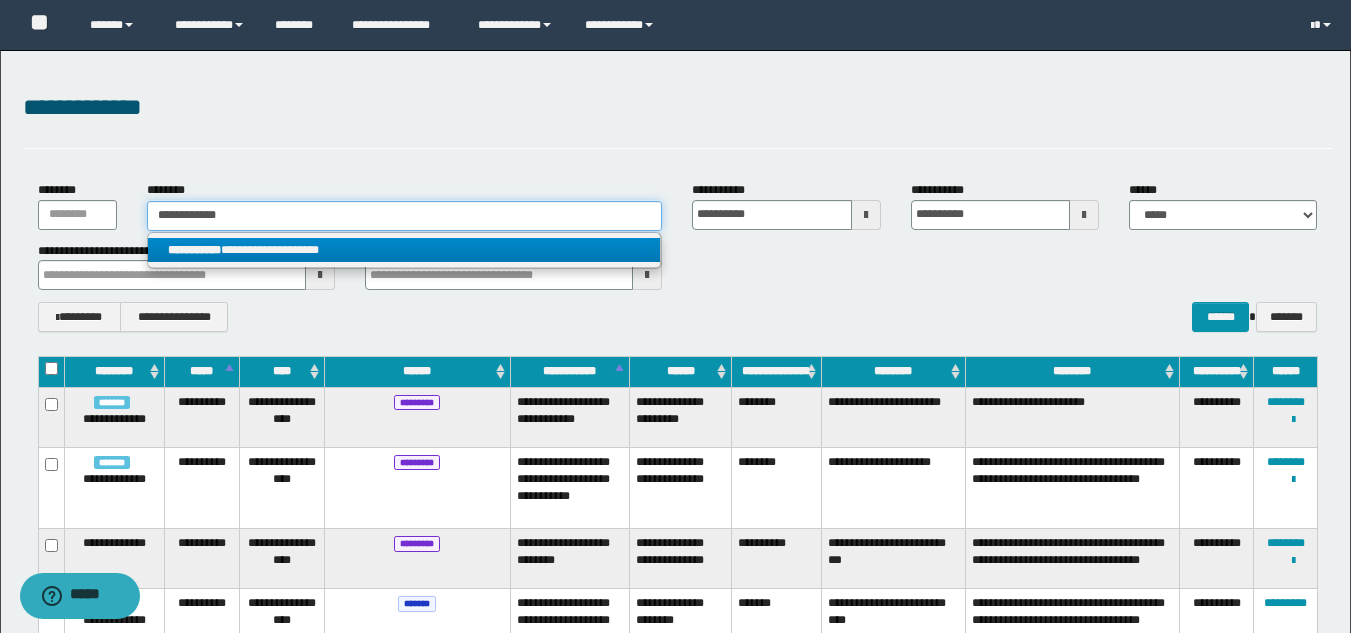 type on "**********" 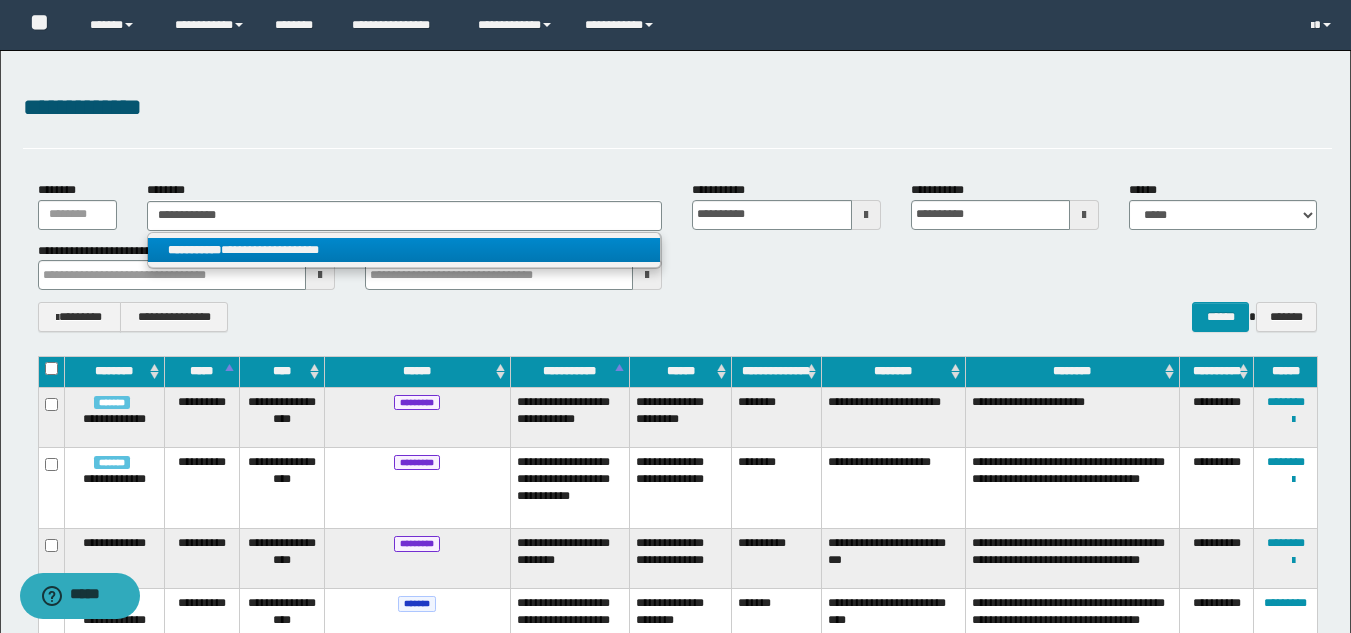 click on "**********" at bounding box center (404, 250) 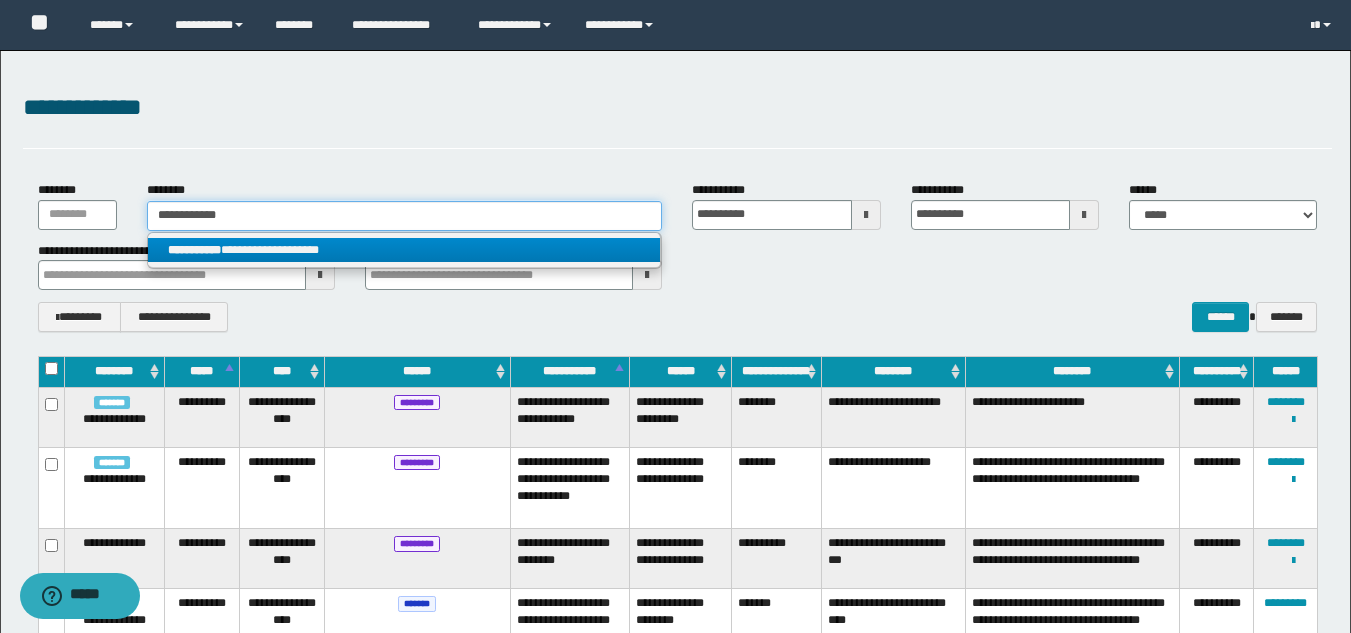 type 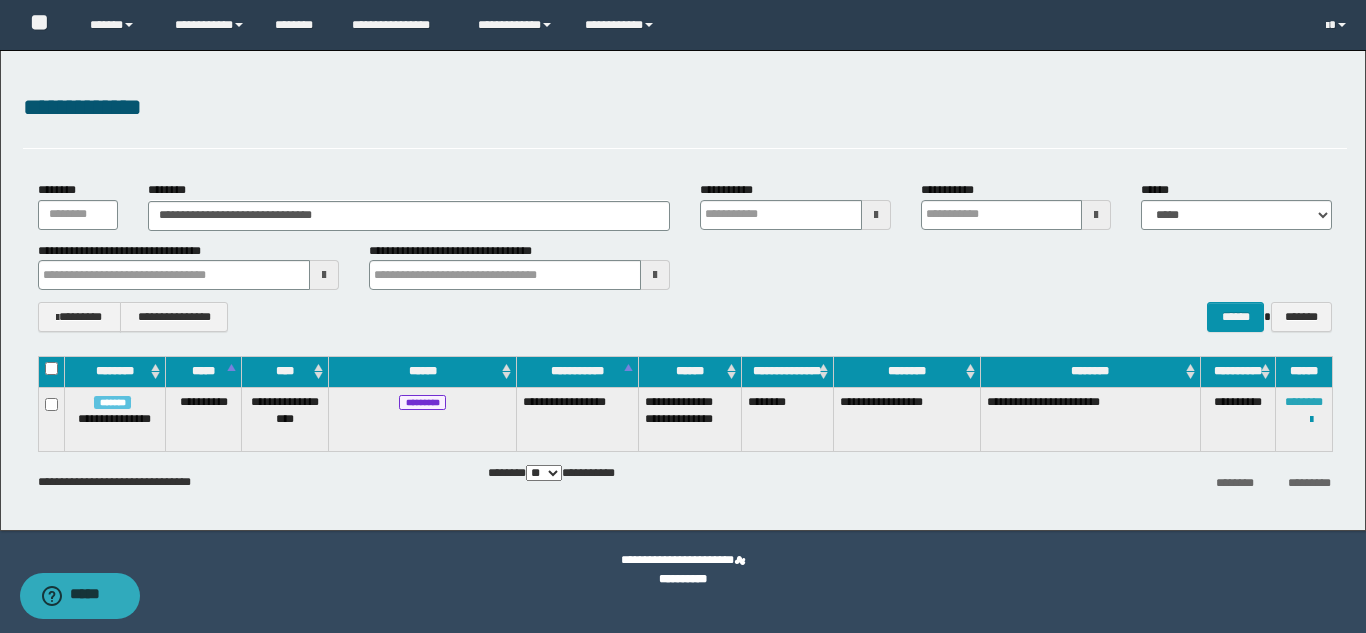 click on "********" at bounding box center (1304, 402) 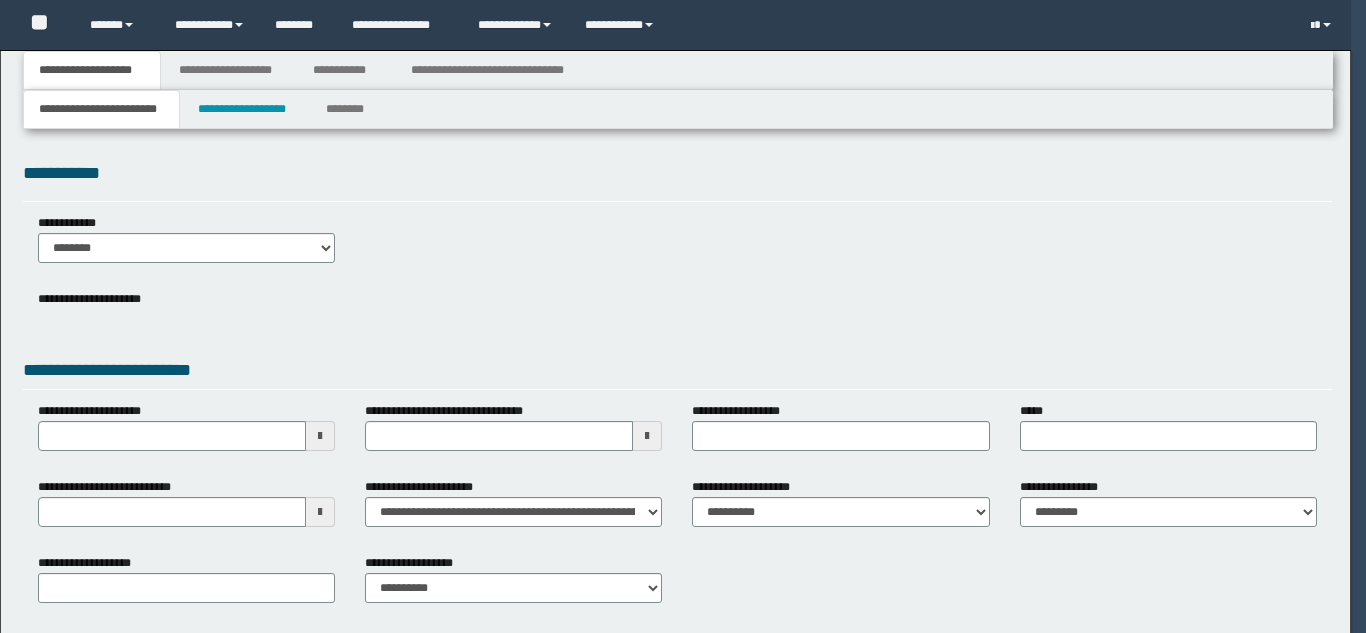 scroll, scrollTop: 0, scrollLeft: 0, axis: both 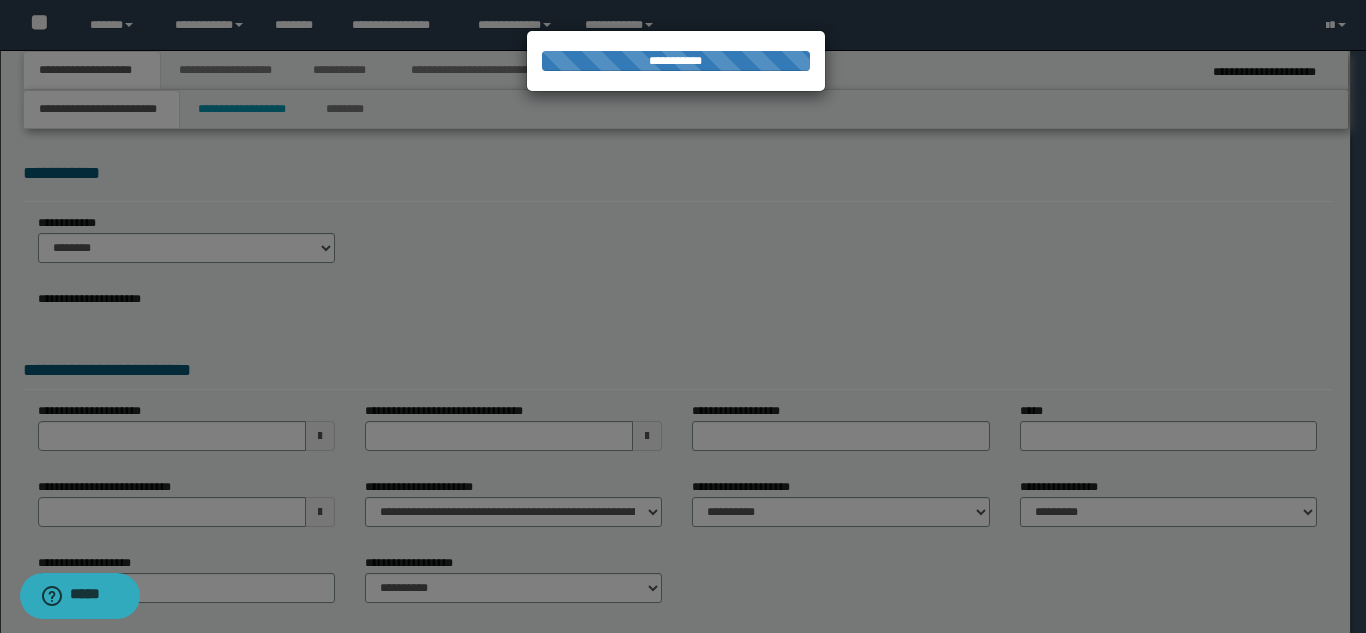 type on "**********" 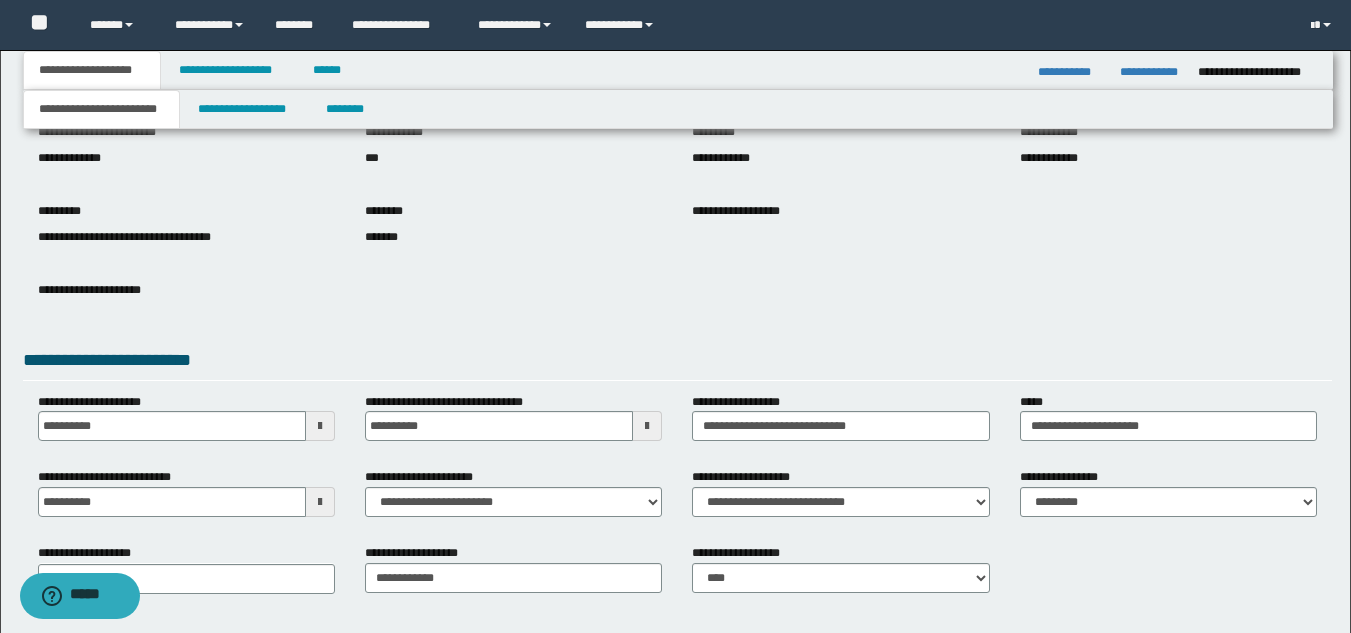 scroll, scrollTop: 174, scrollLeft: 0, axis: vertical 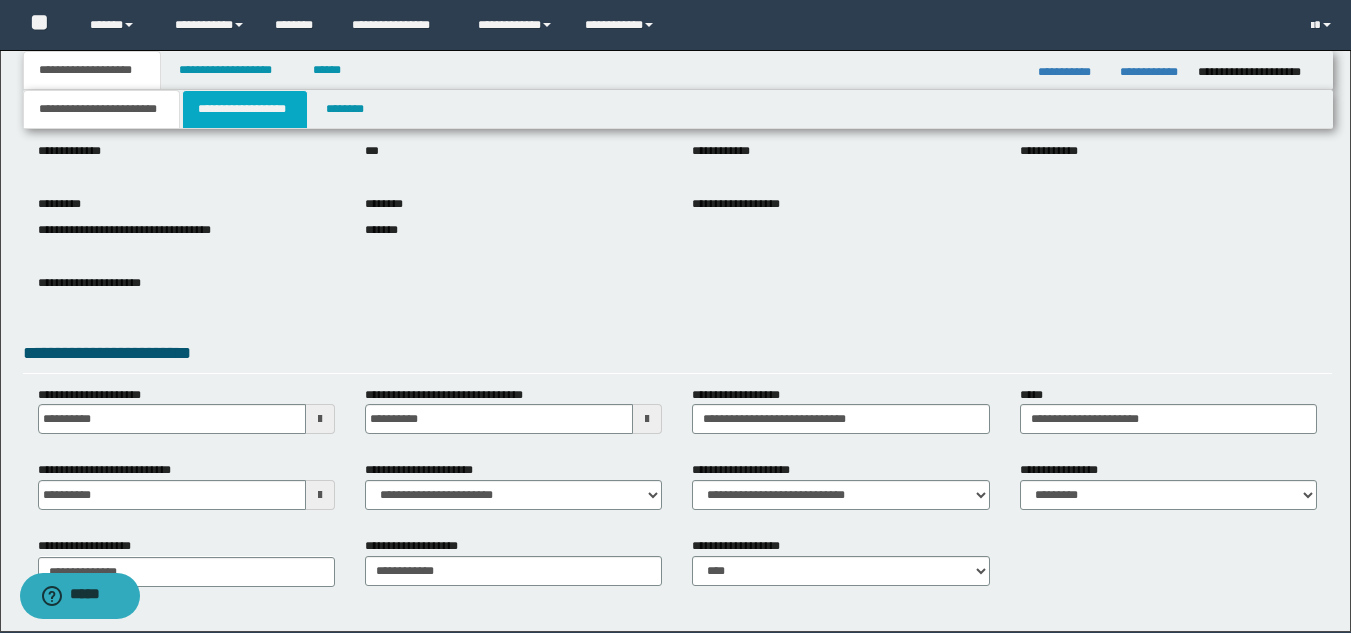click on "**********" at bounding box center [245, 109] 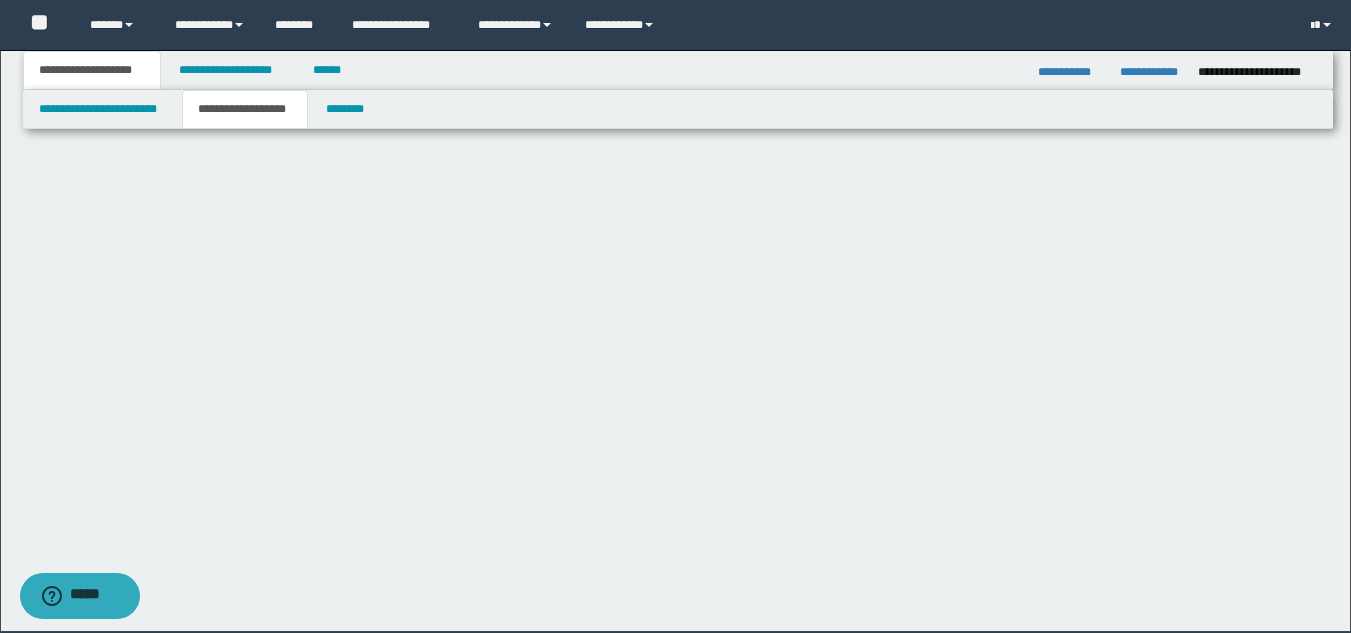 scroll, scrollTop: 0, scrollLeft: 0, axis: both 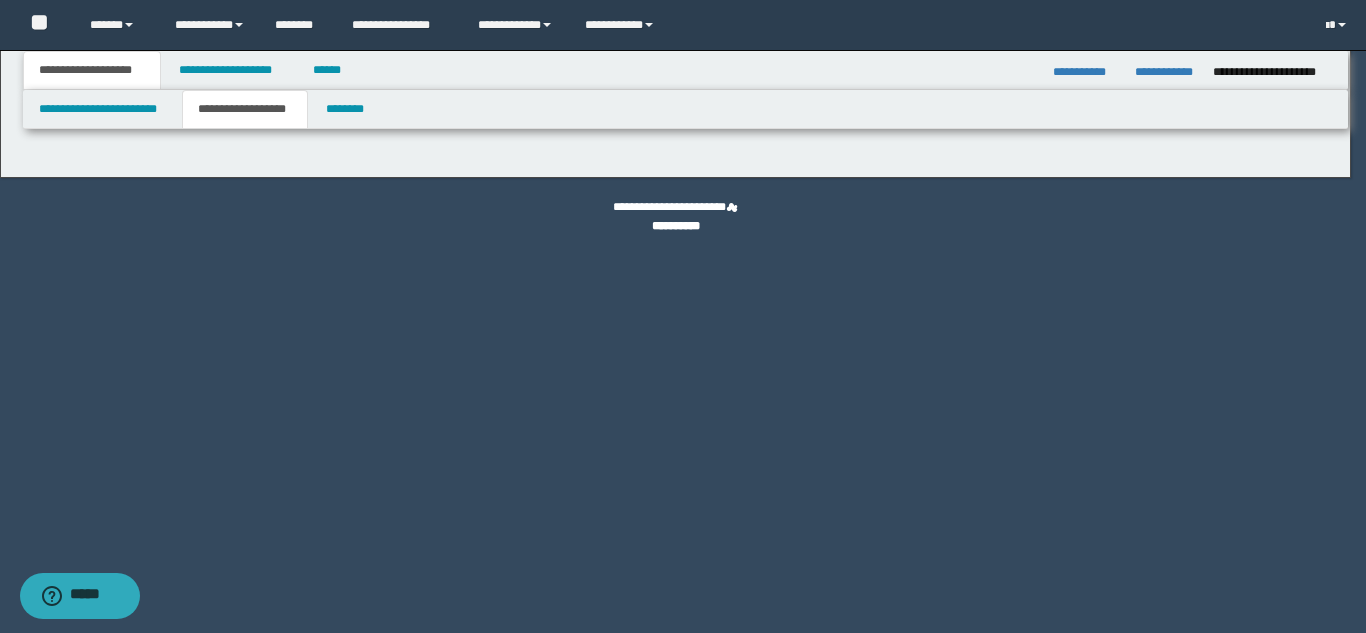 type on "********" 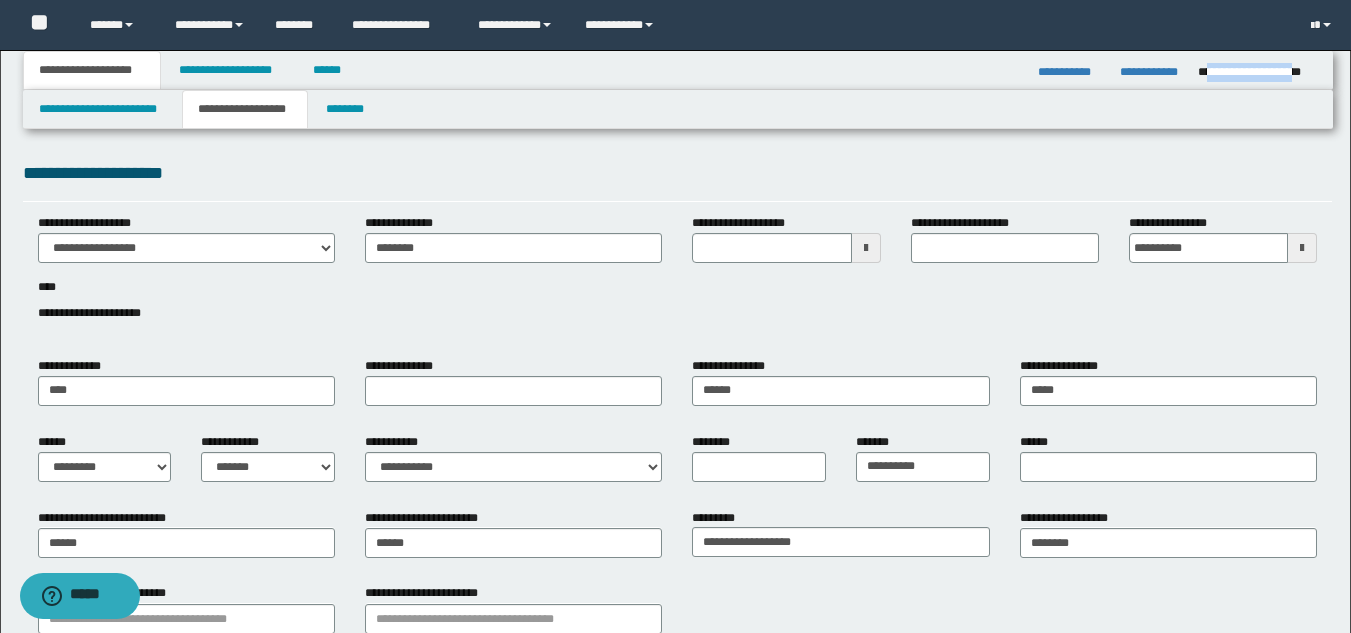 drag, startPoint x: 1207, startPoint y: 73, endPoint x: 1314, endPoint y: 79, distance: 107.16809 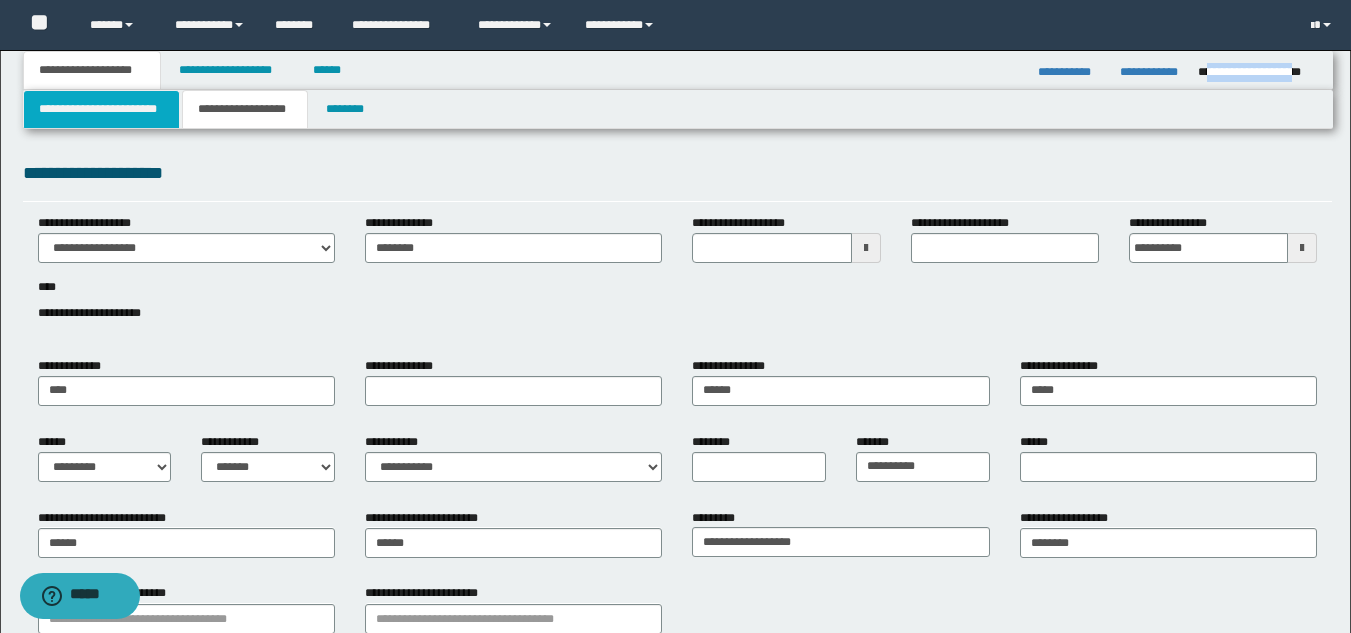 click on "**********" at bounding box center [101, 109] 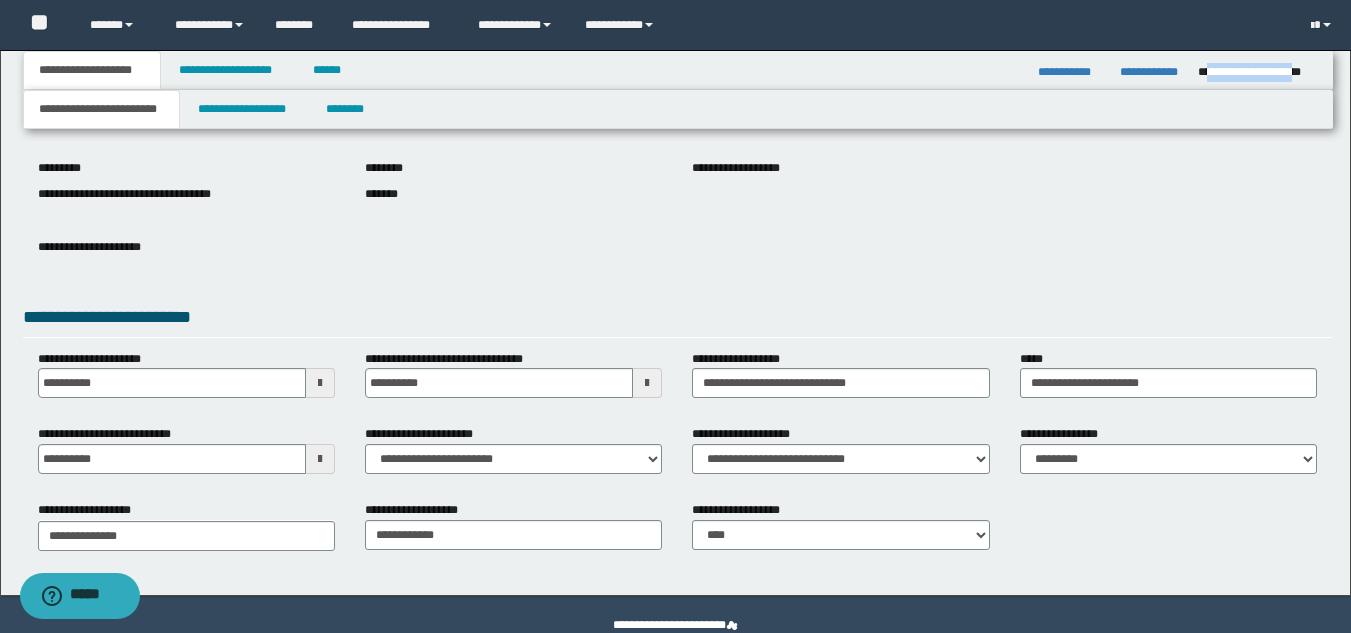 scroll, scrollTop: 251, scrollLeft: 0, axis: vertical 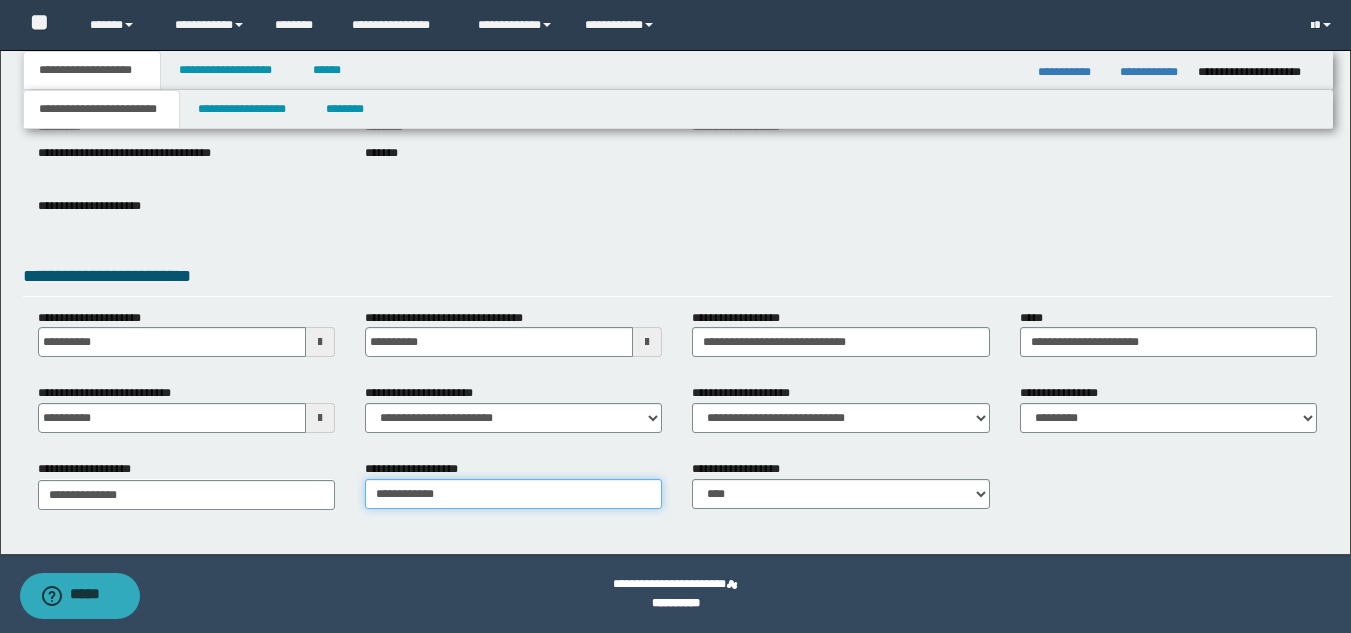 click on "**********" at bounding box center [677, 492] 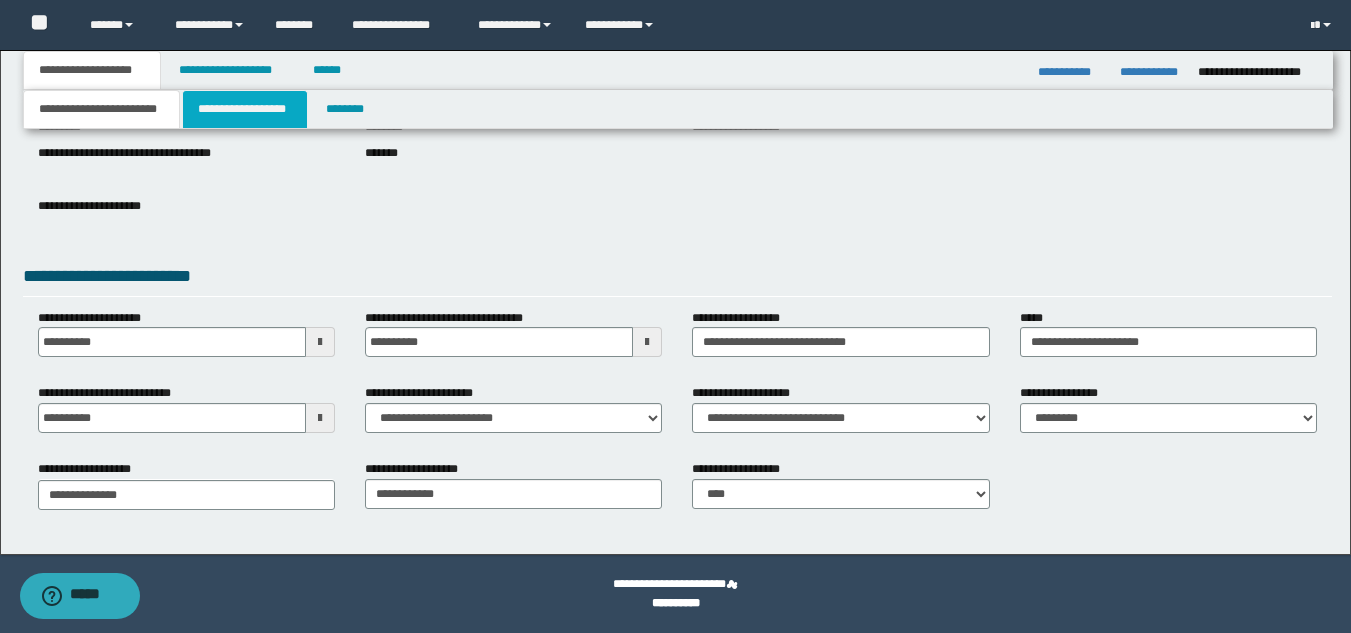 click on "**********" at bounding box center (245, 109) 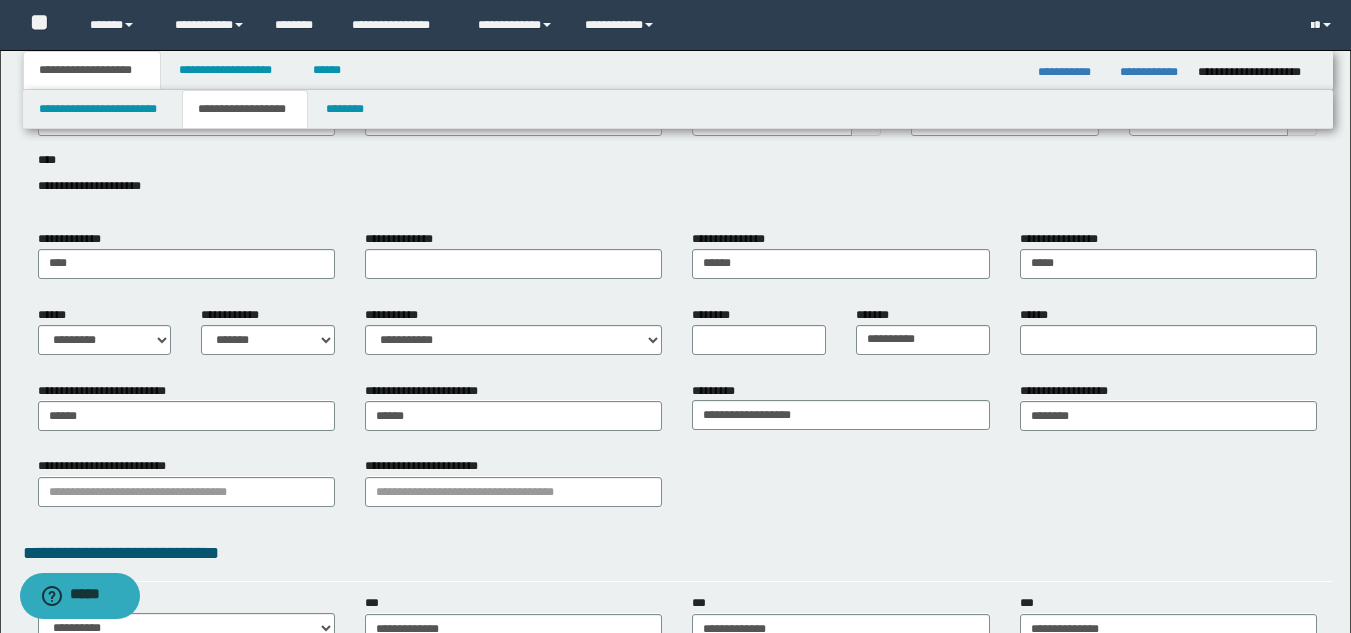 scroll, scrollTop: 121, scrollLeft: 0, axis: vertical 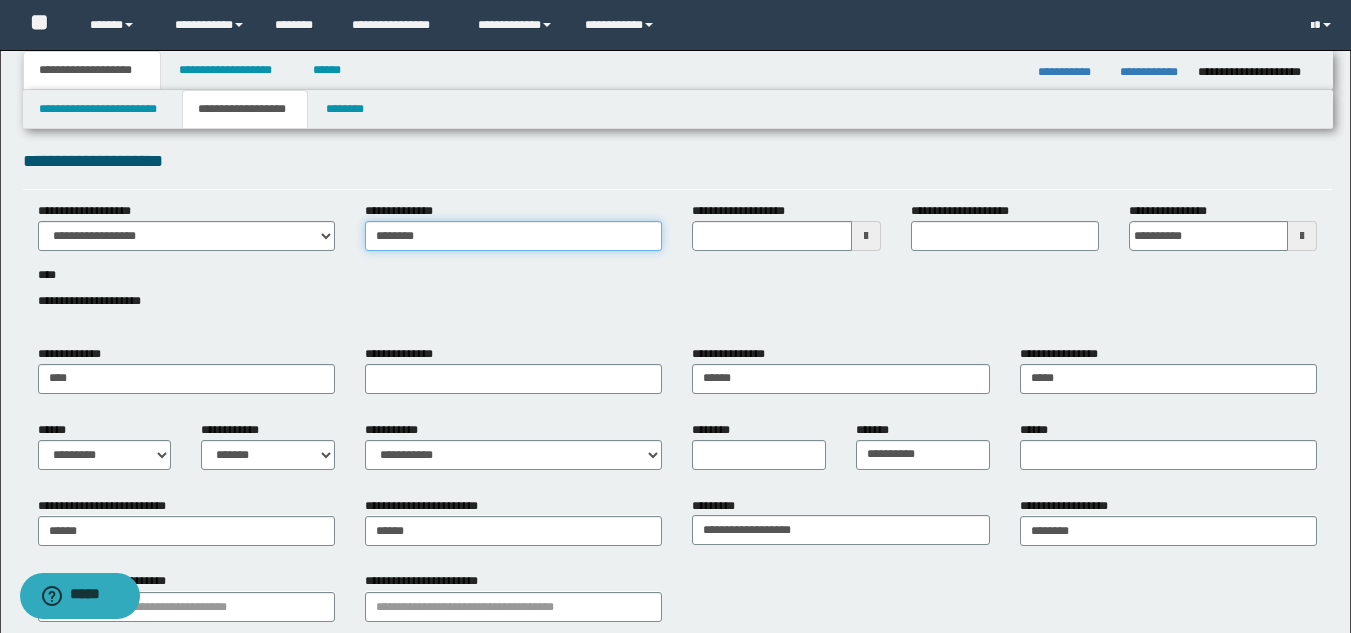 drag, startPoint x: 537, startPoint y: 238, endPoint x: 252, endPoint y: 155, distance: 296.84003 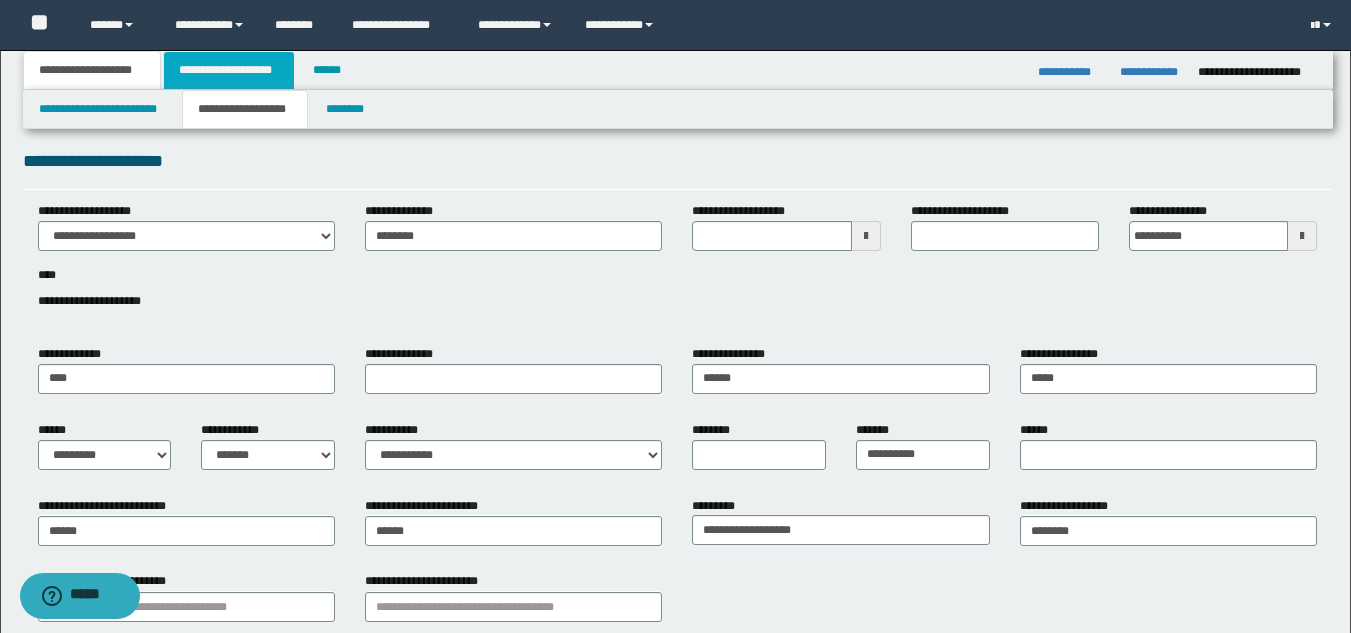 click on "**********" at bounding box center [229, 70] 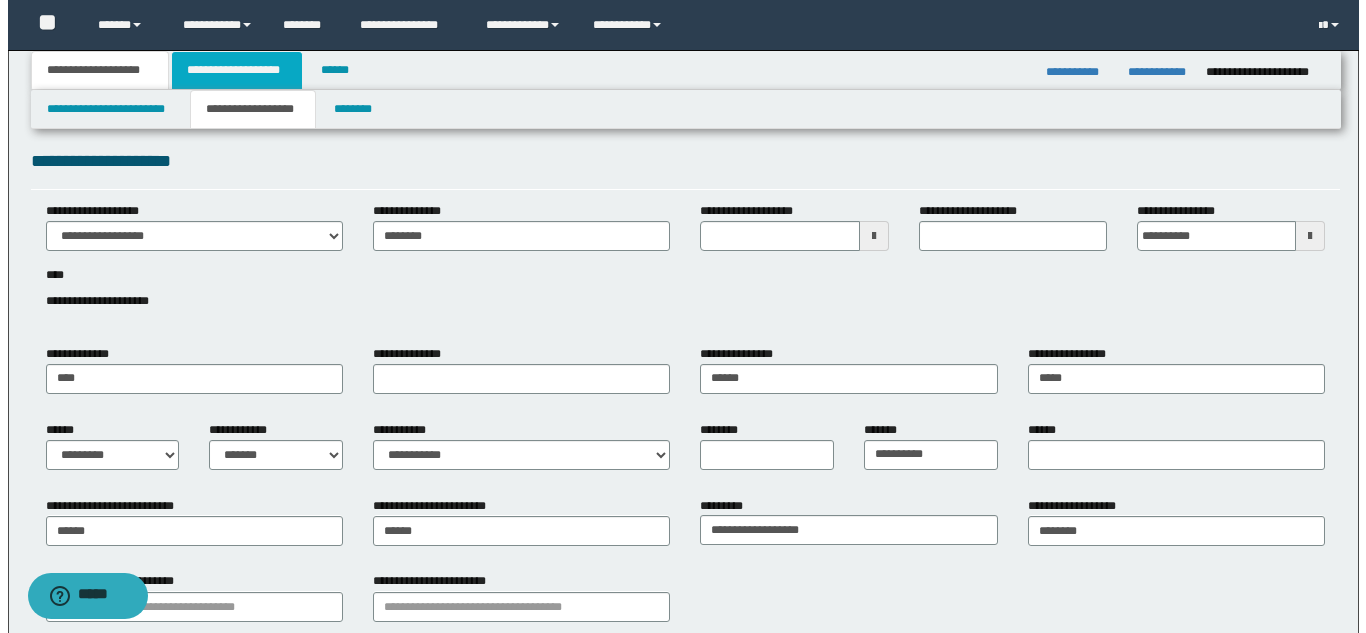 scroll, scrollTop: 0, scrollLeft: 0, axis: both 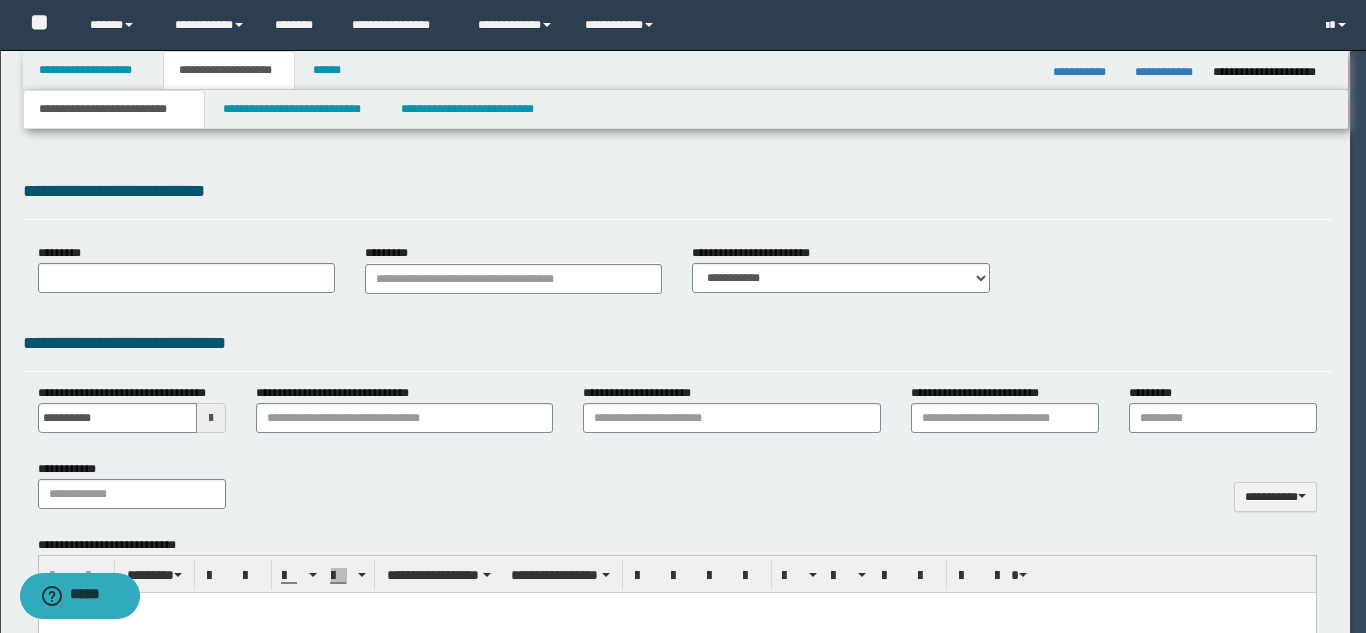 select on "*" 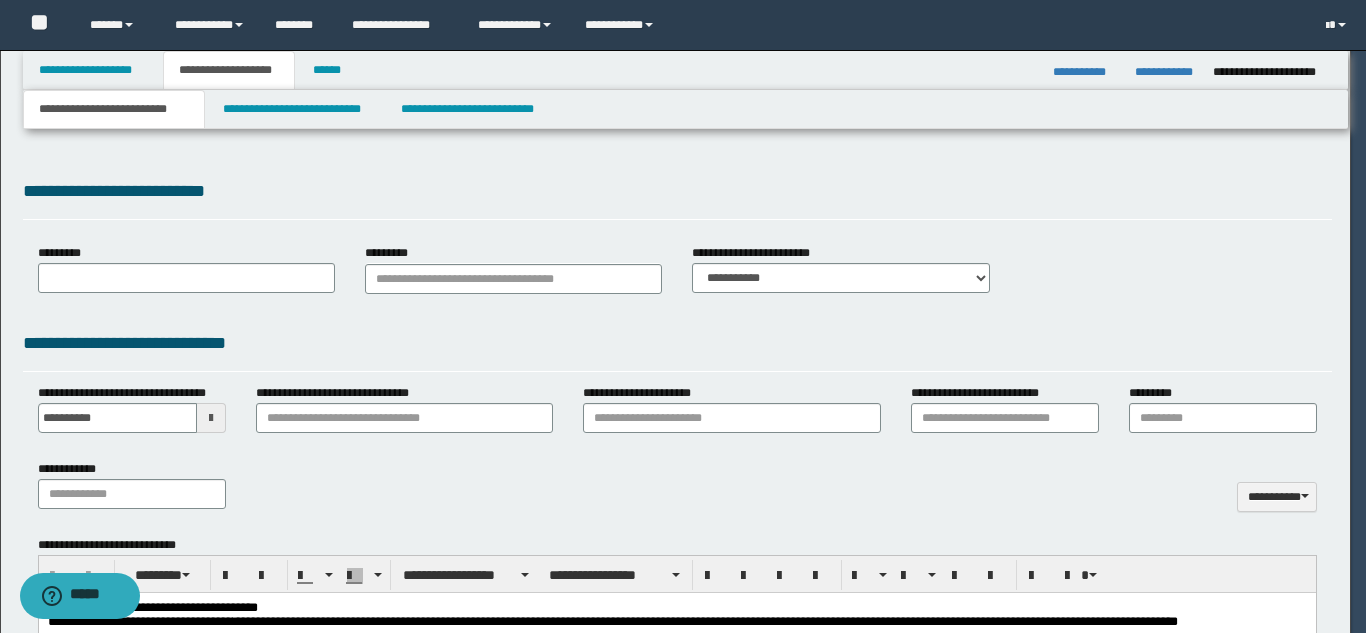 scroll, scrollTop: 0, scrollLeft: 0, axis: both 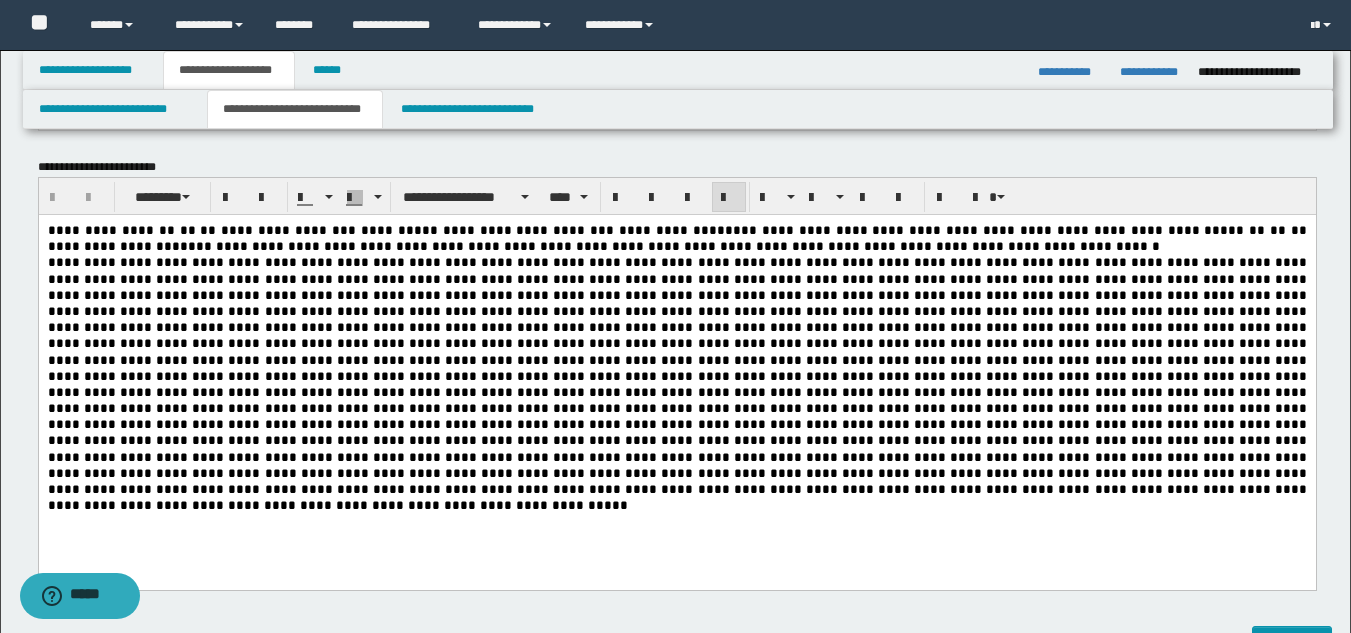 click on "**********" at bounding box center [676, 392] 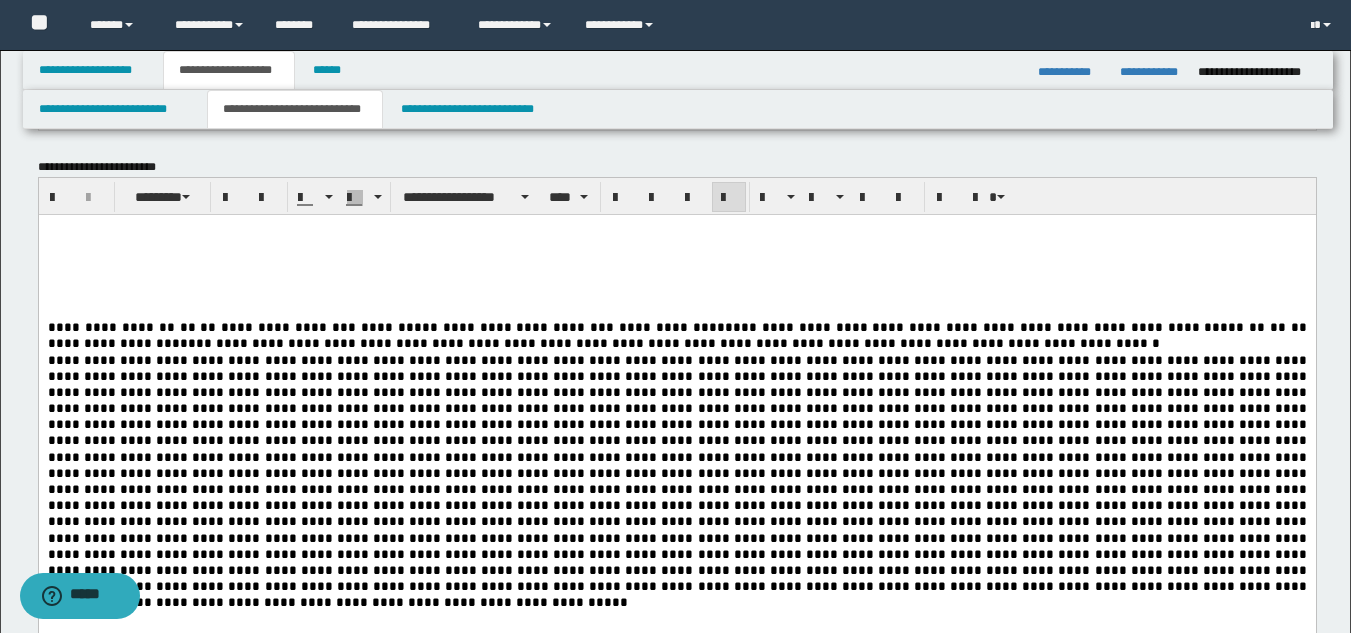 click at bounding box center (676, 311) 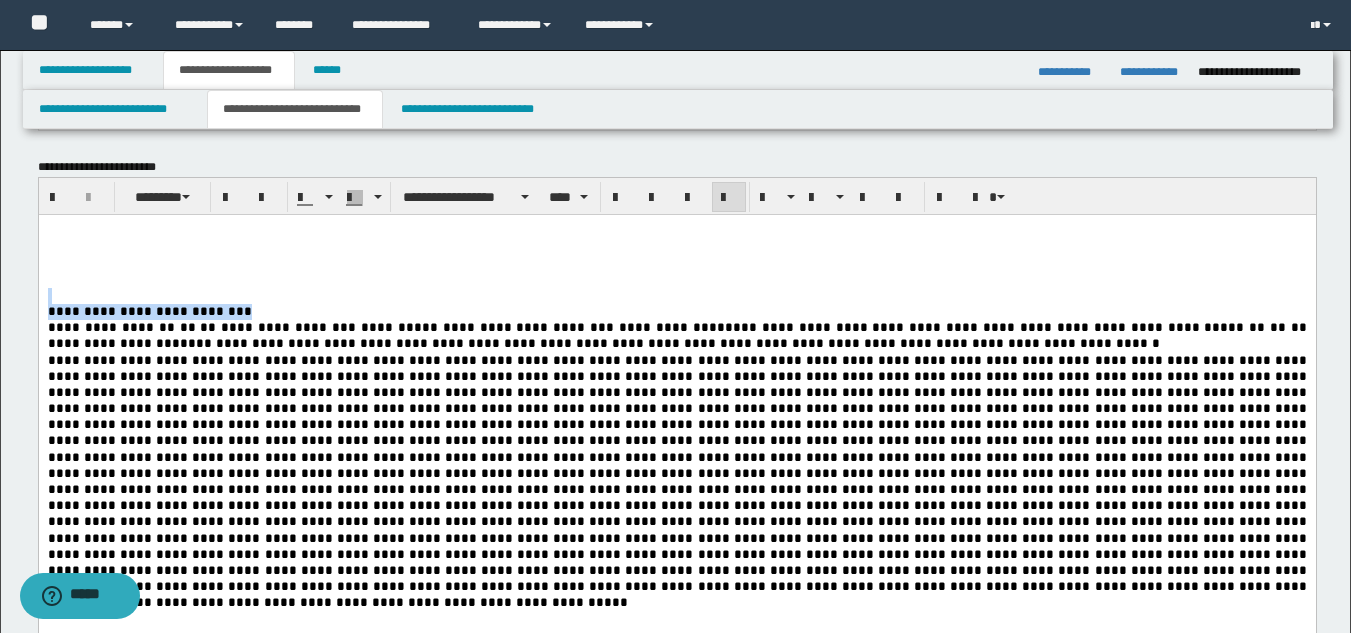 drag, startPoint x: 250, startPoint y: 313, endPoint x: 124, endPoint y: 290, distance: 128.082 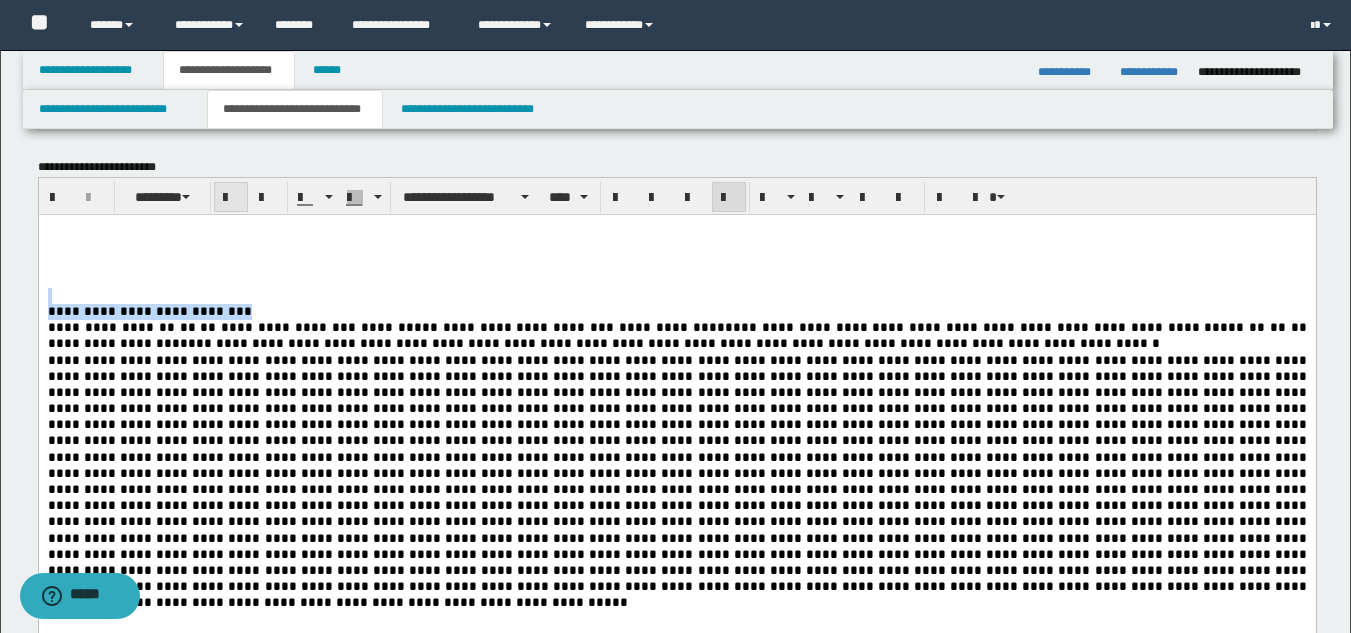 click at bounding box center (231, 198) 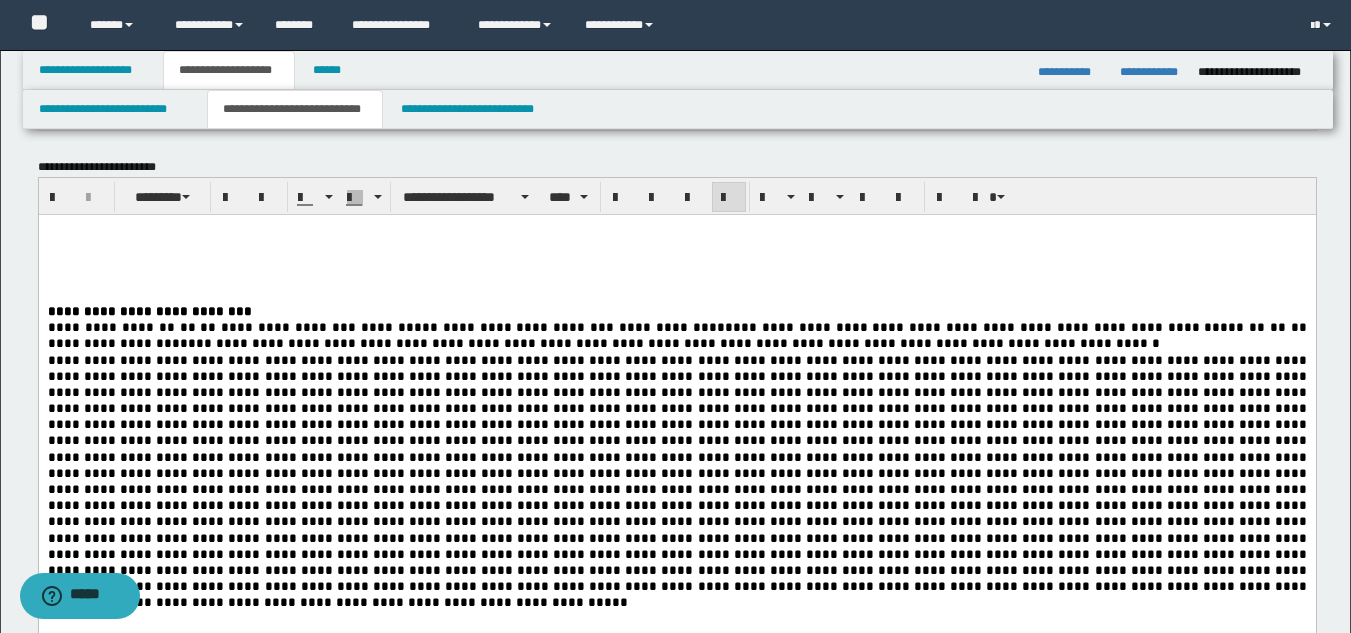 click on "**********" at bounding box center [676, 441] 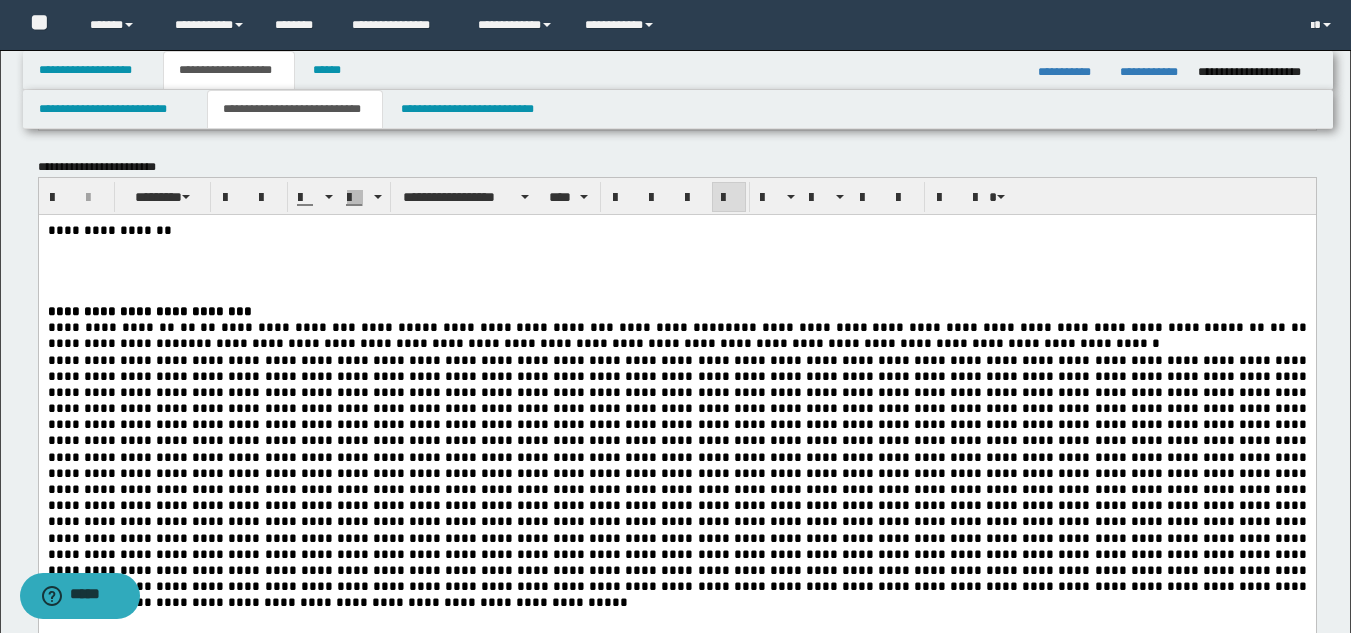 drag, startPoint x: 211, startPoint y: 237, endPoint x: 47, endPoint y: 239, distance: 164.01219 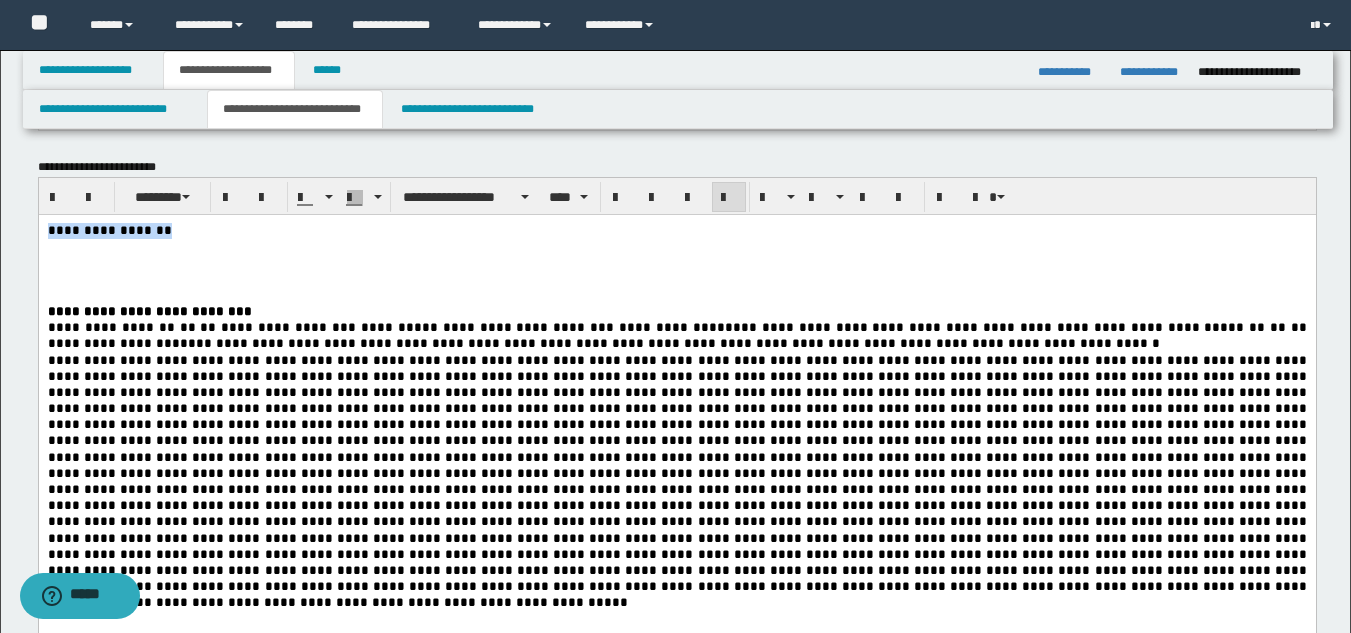 drag, startPoint x: 178, startPoint y: 234, endPoint x: 38, endPoint y: 226, distance: 140.22838 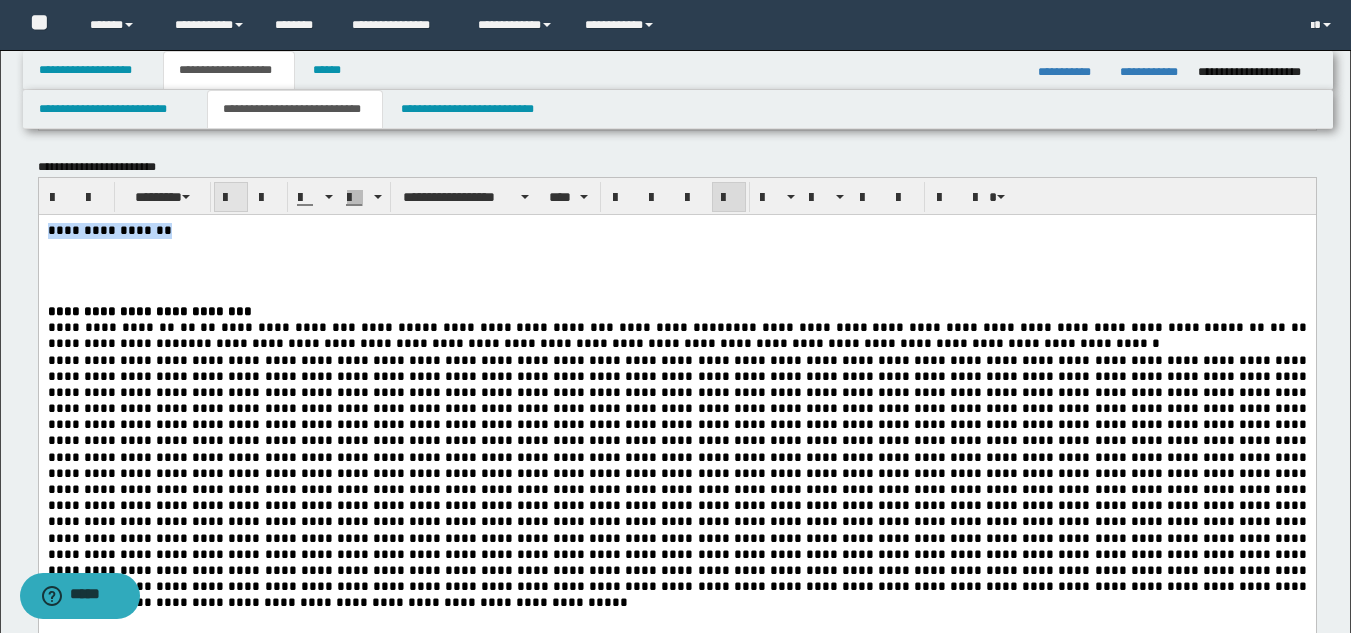 click at bounding box center [231, 198] 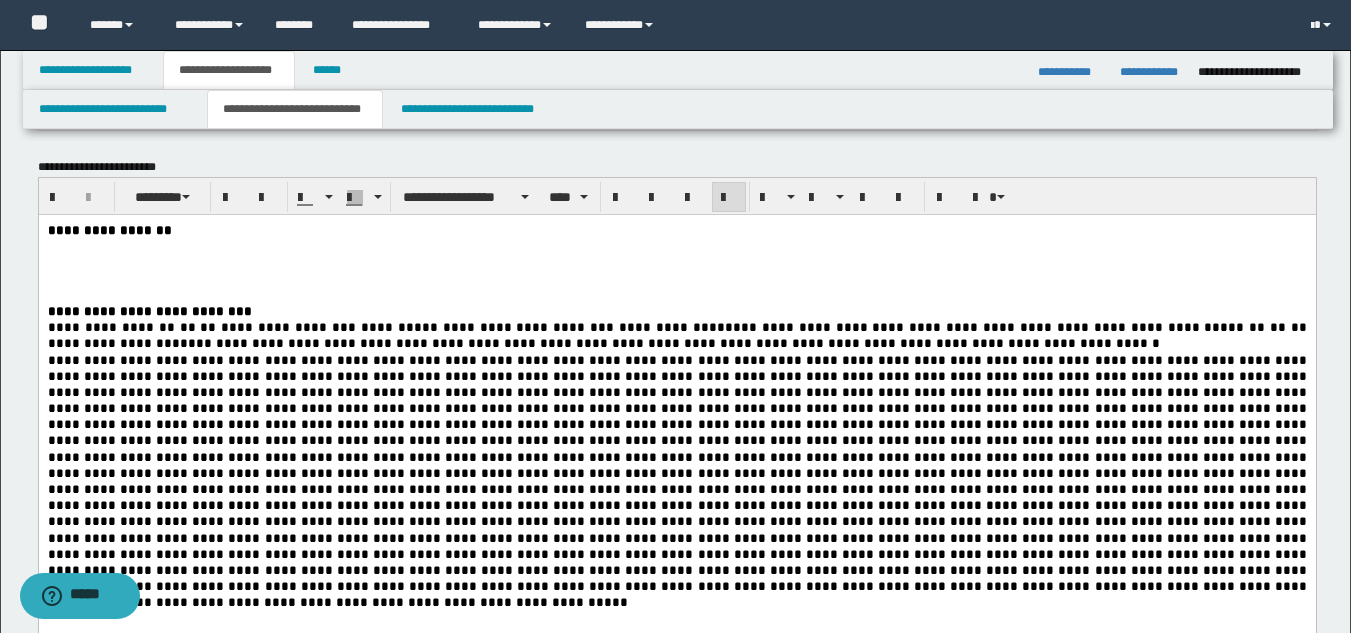 click at bounding box center [676, 246] 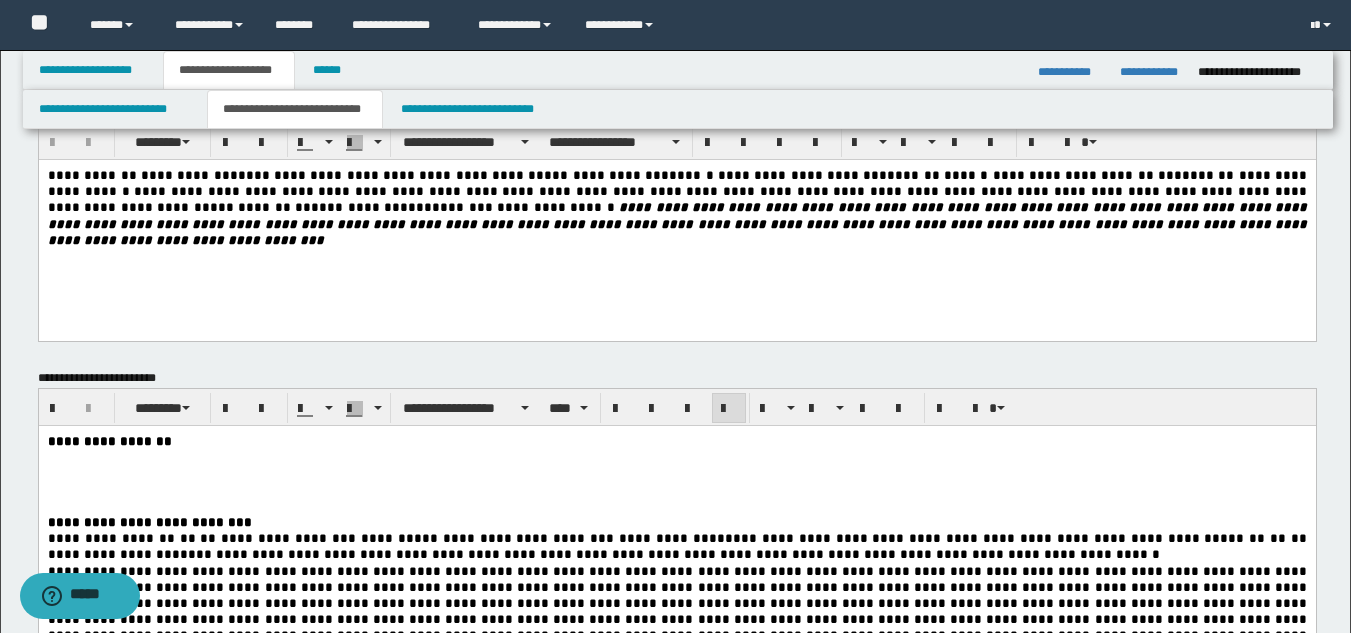 scroll, scrollTop: 0, scrollLeft: 0, axis: both 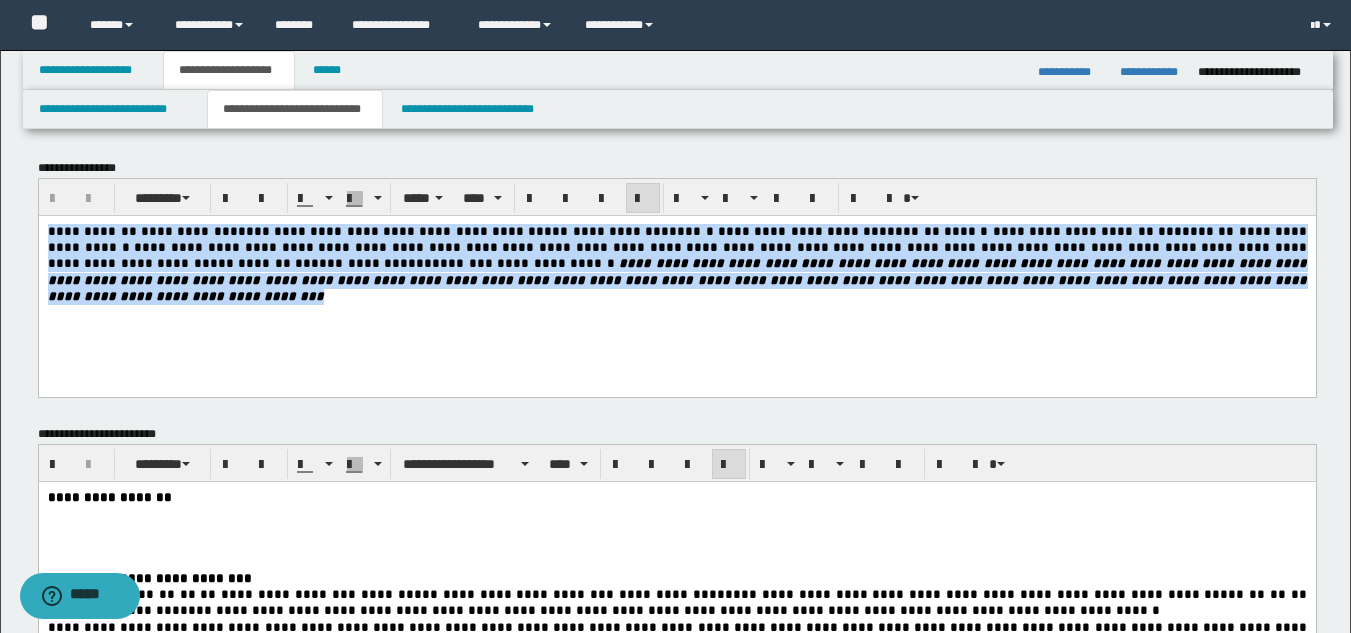 drag, startPoint x: 1056, startPoint y: 275, endPoint x: 36, endPoint y: 190, distance: 1023.5355 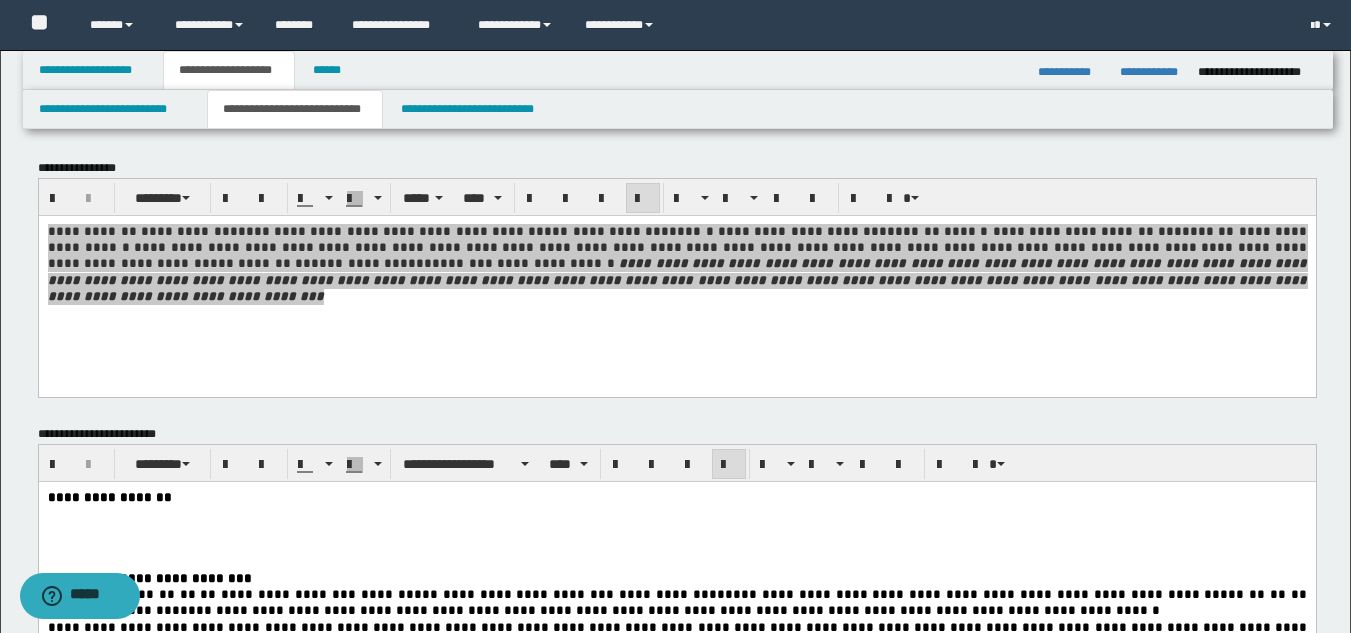 click at bounding box center (676, 513) 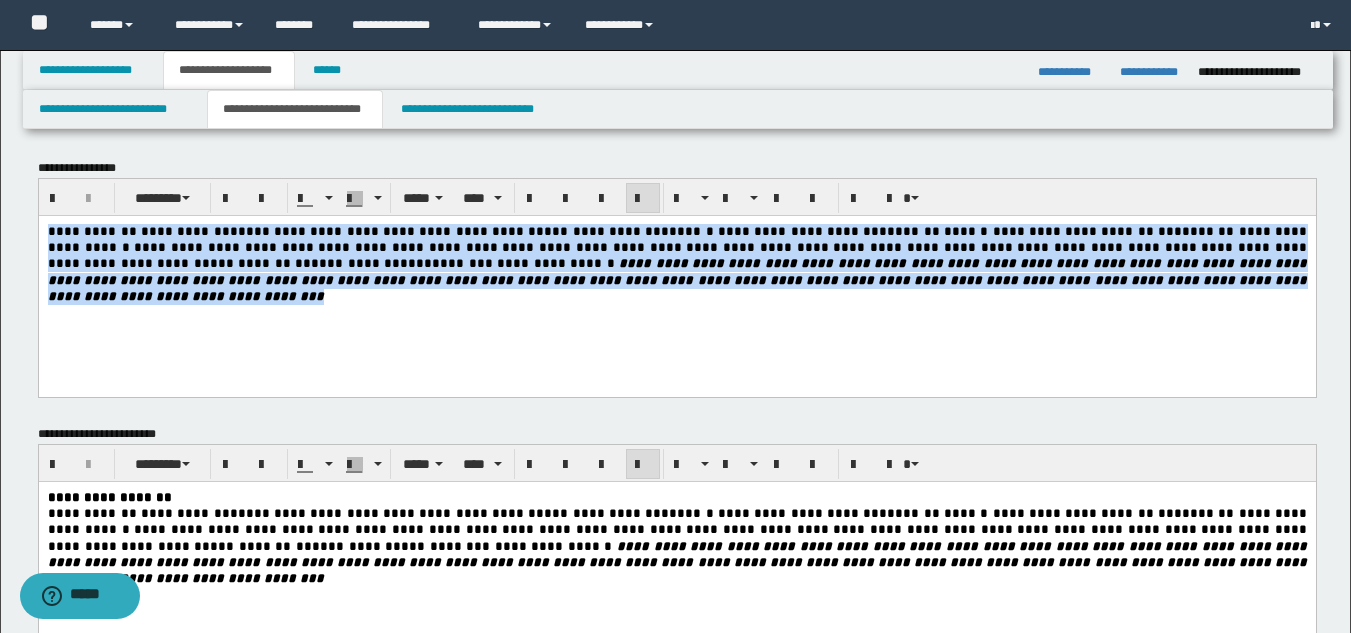 click on "**********" at bounding box center [678, 278] 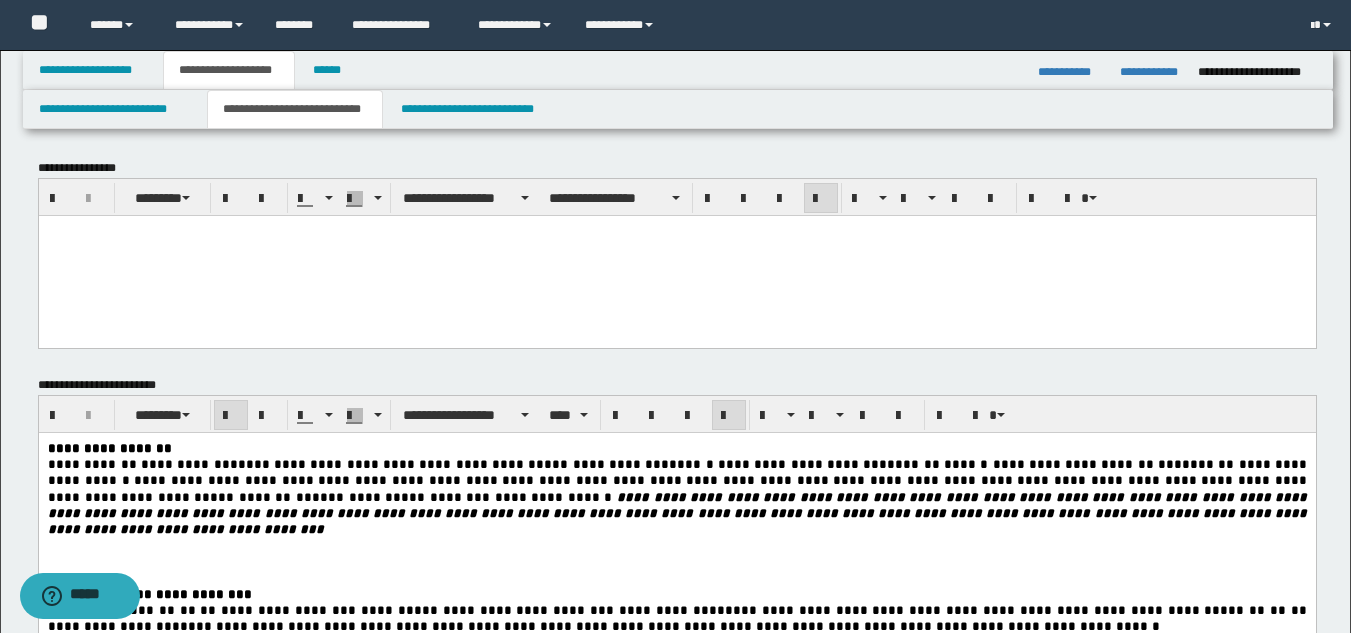 click at bounding box center [676, 578] 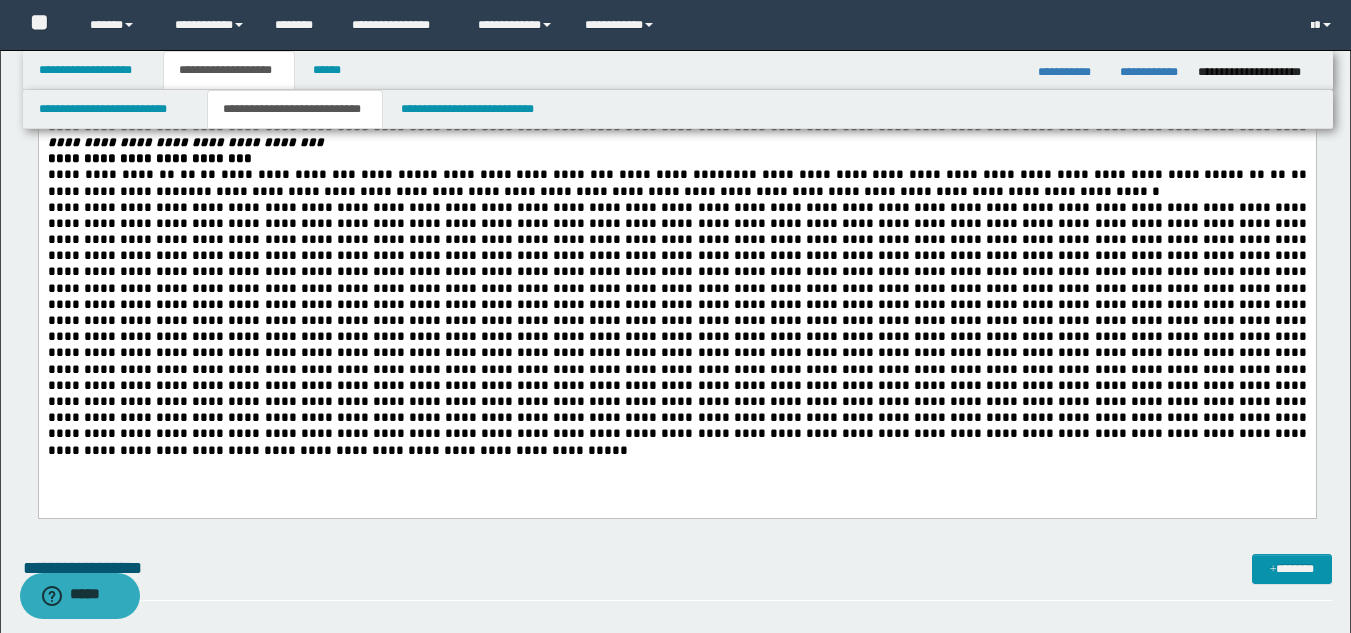 scroll, scrollTop: 521, scrollLeft: 0, axis: vertical 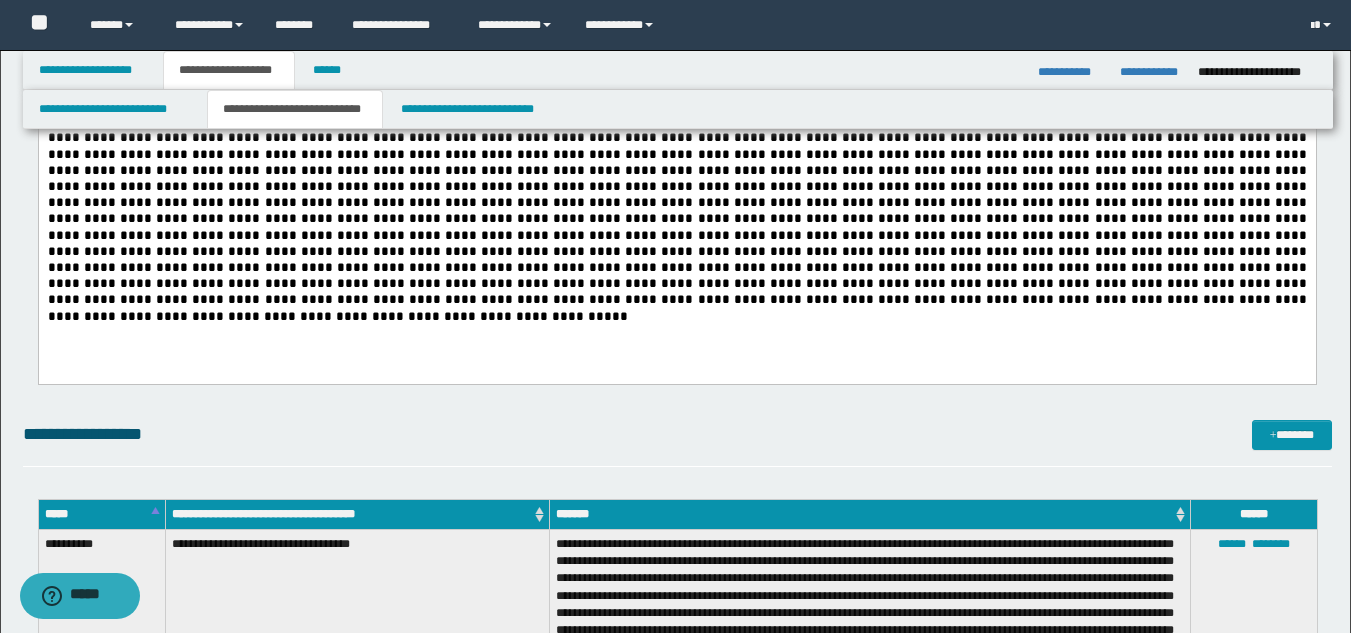click on "**********" at bounding box center (676, 178) 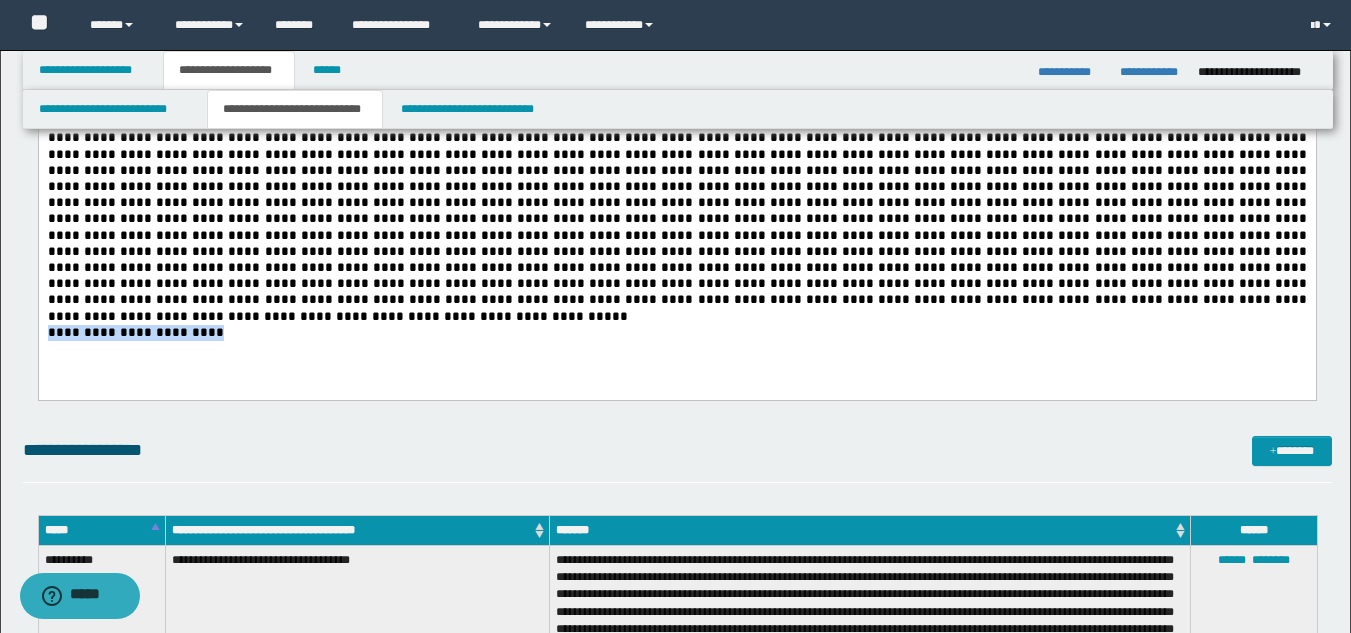 drag, startPoint x: 224, startPoint y: 290, endPoint x: 37, endPoint y: 292, distance: 187.0107 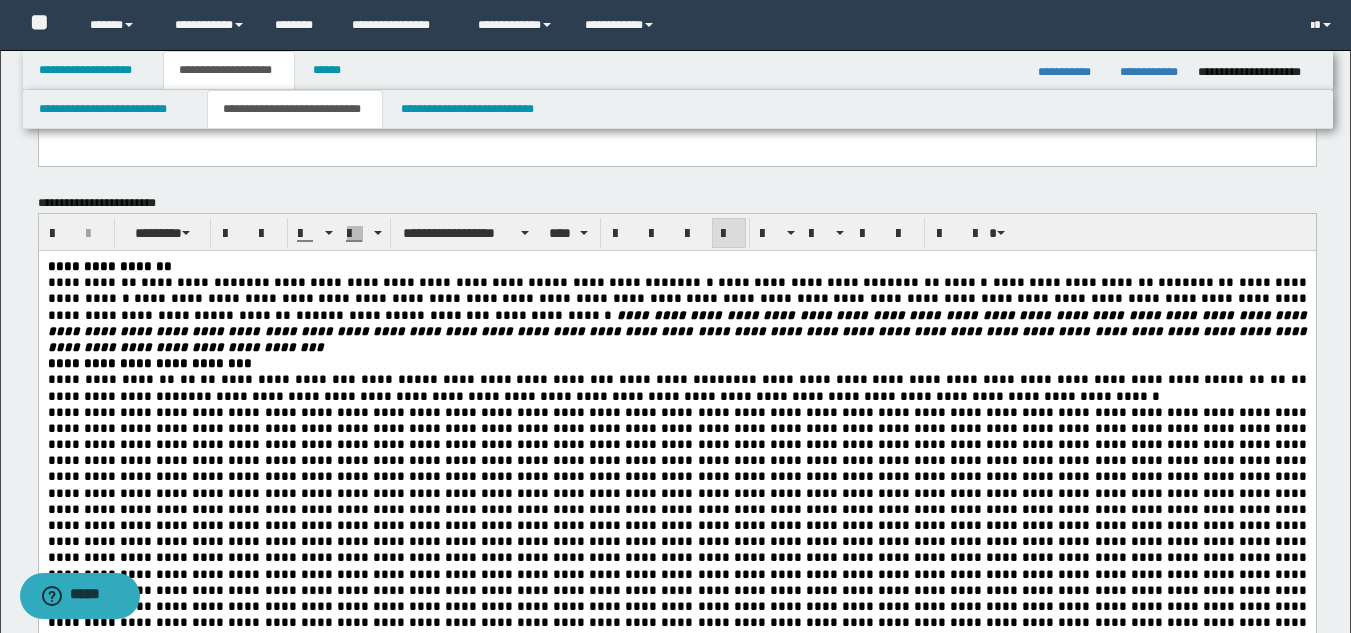 scroll, scrollTop: 0, scrollLeft: 0, axis: both 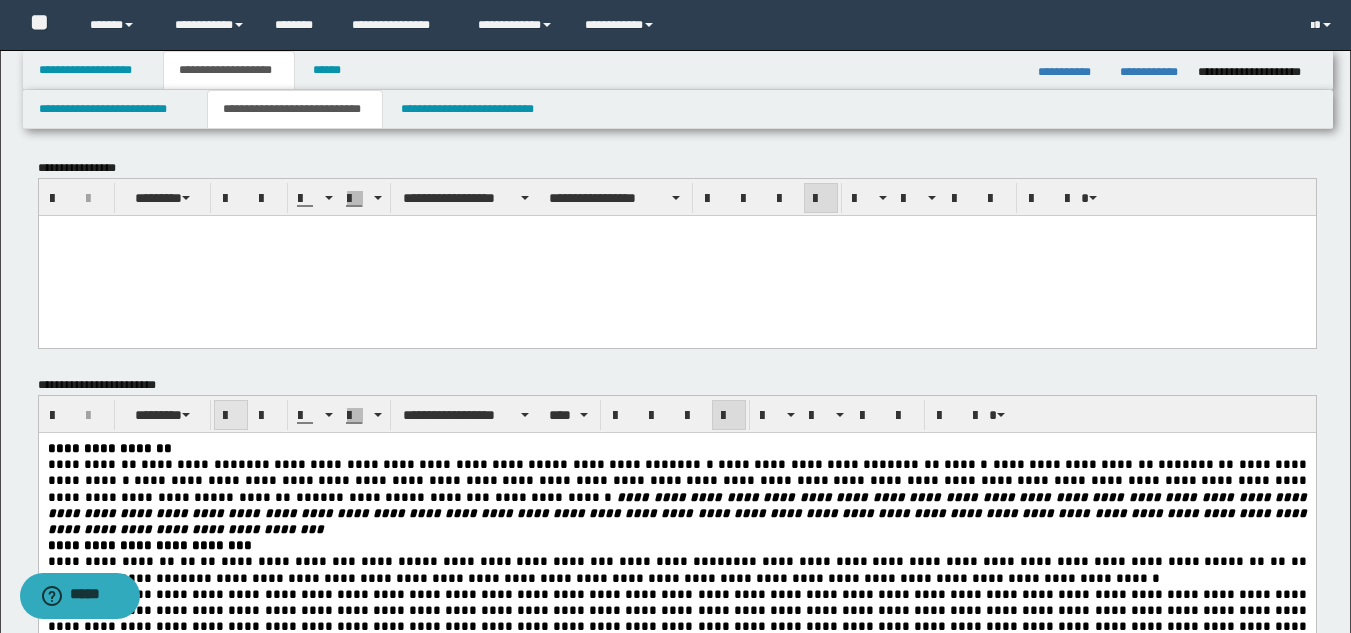 click at bounding box center [231, 416] 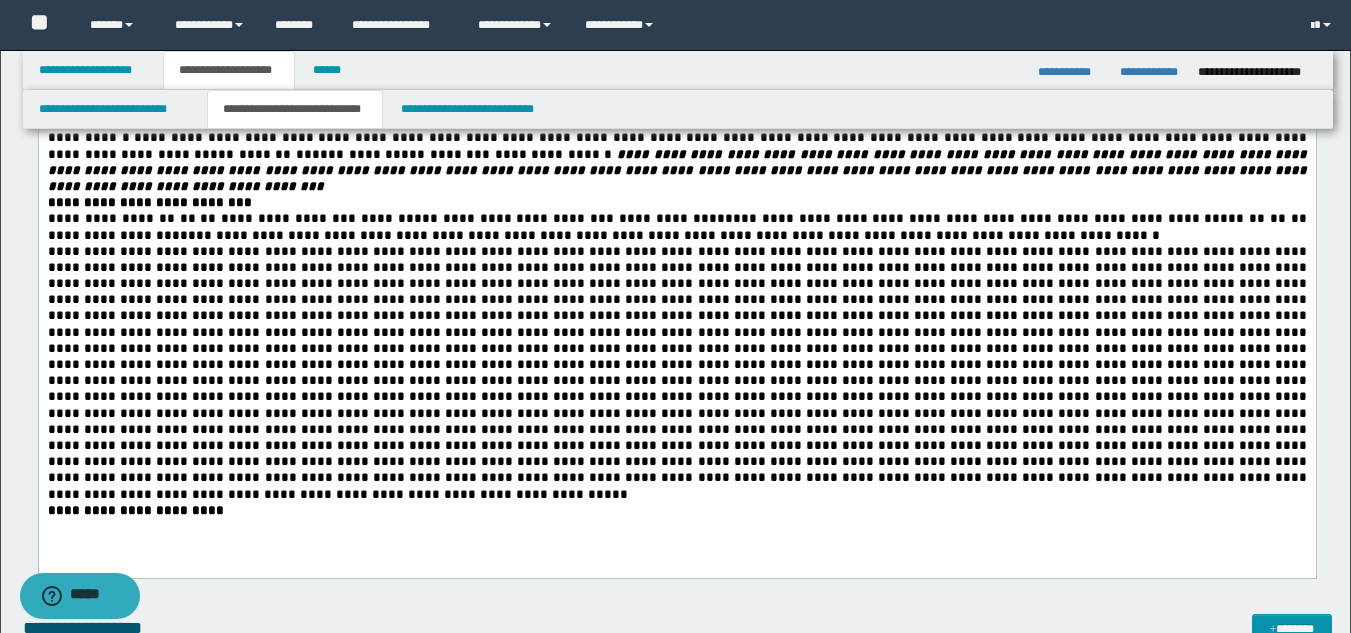 scroll, scrollTop: 366, scrollLeft: 0, axis: vertical 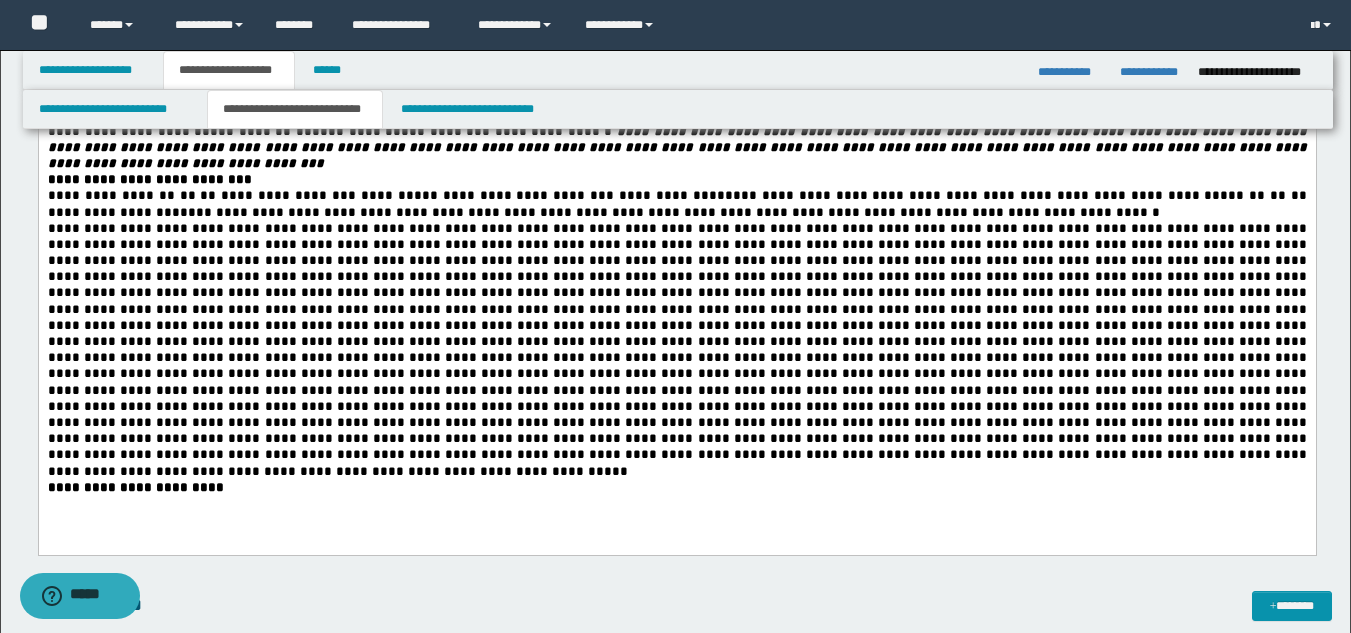 click on "**********" at bounding box center [676, 332] 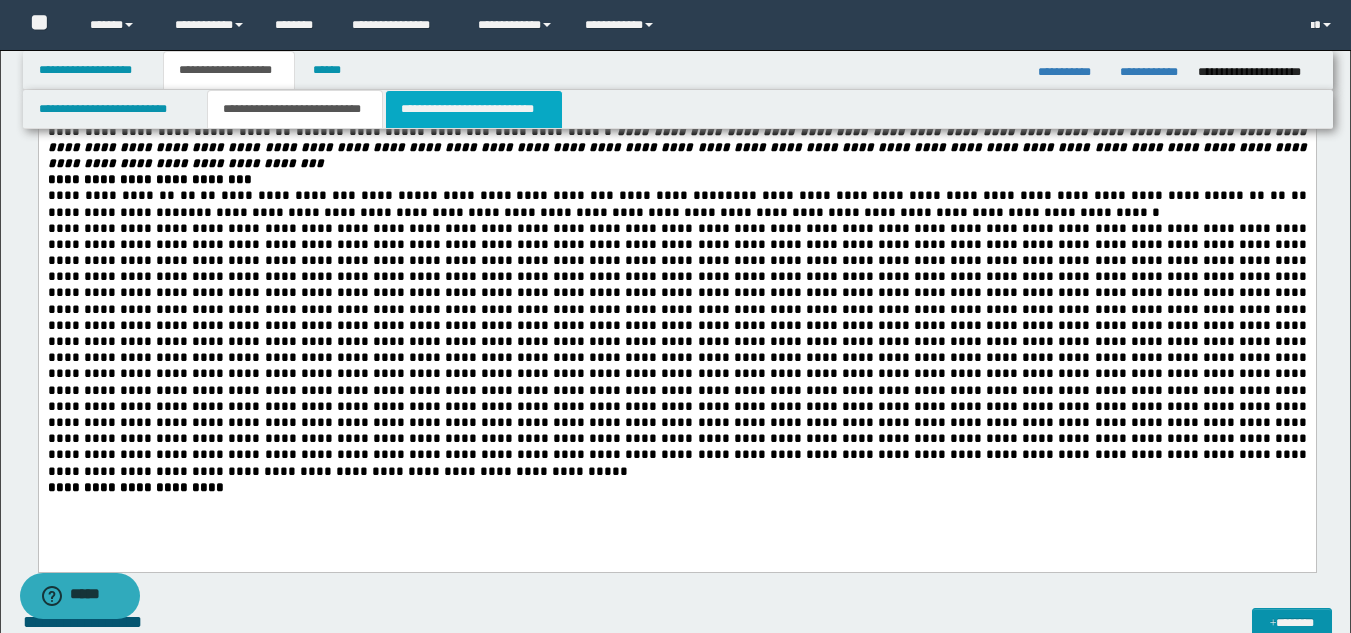 click on "**********" at bounding box center (474, 109) 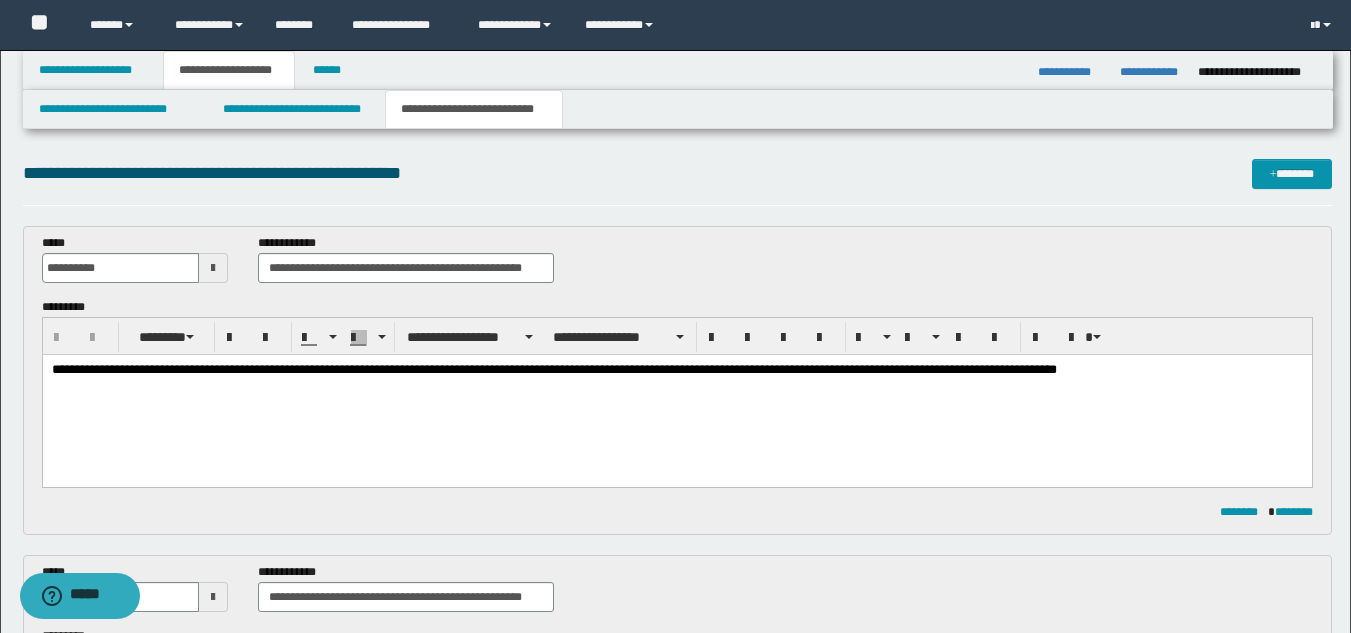 scroll, scrollTop: 0, scrollLeft: 0, axis: both 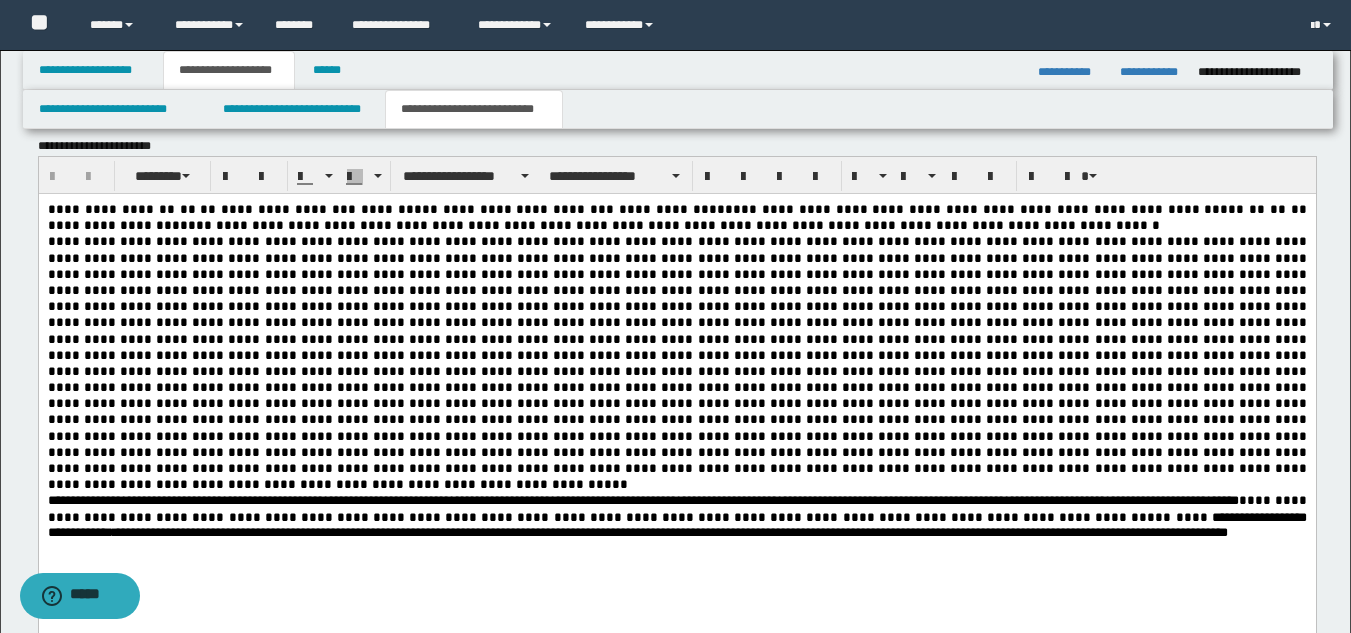 drag, startPoint x: 1360, startPoint y: 33, endPoint x: 1249, endPoint y: 195, distance: 196.37973 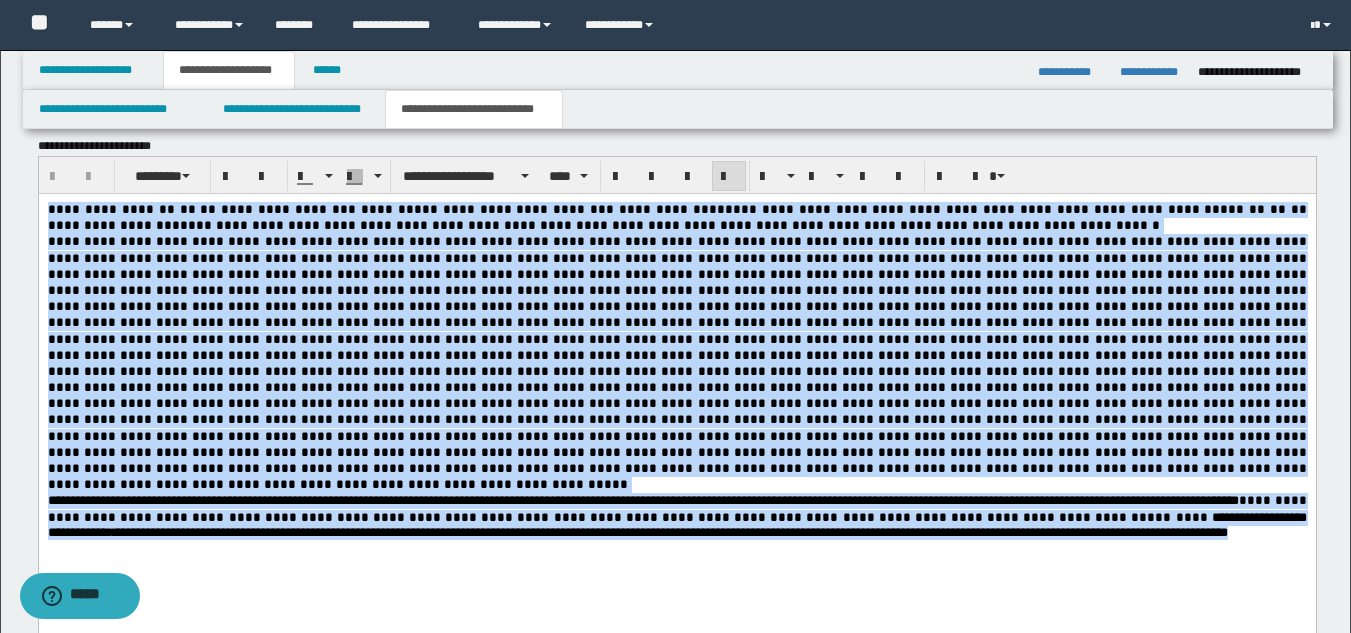 drag, startPoint x: 330, startPoint y: 520, endPoint x: 49, endPoint y: 207, distance: 420.6305 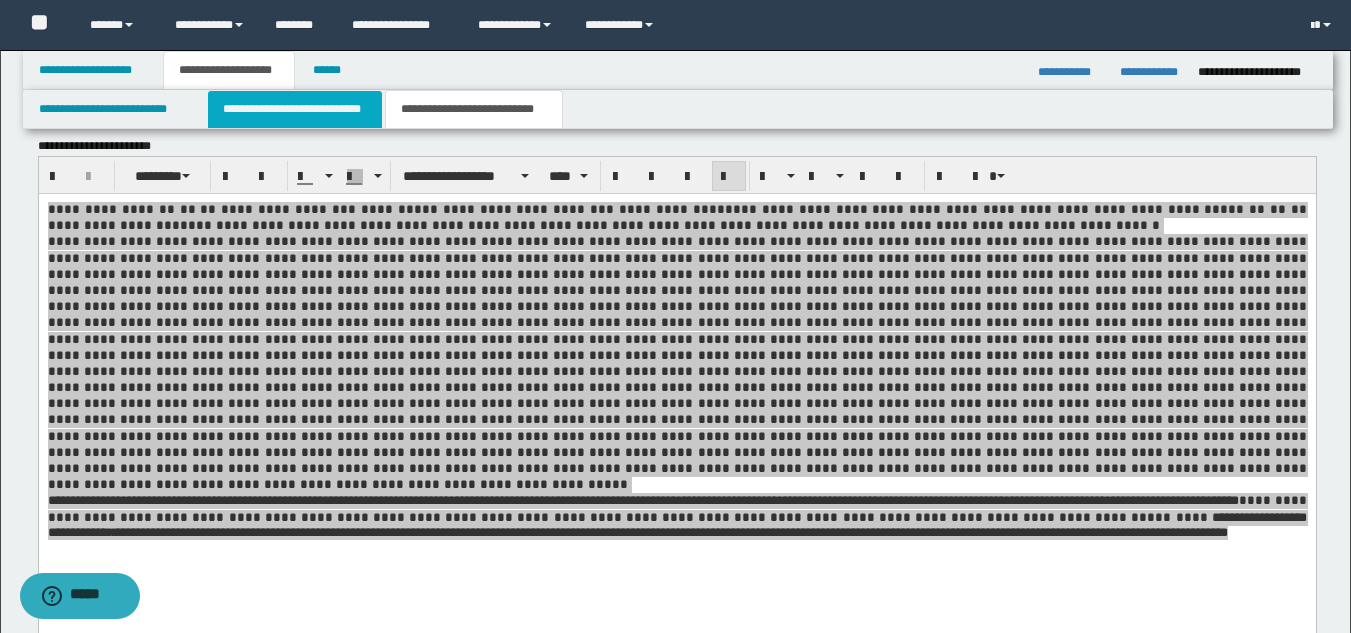click on "**********" at bounding box center (295, 109) 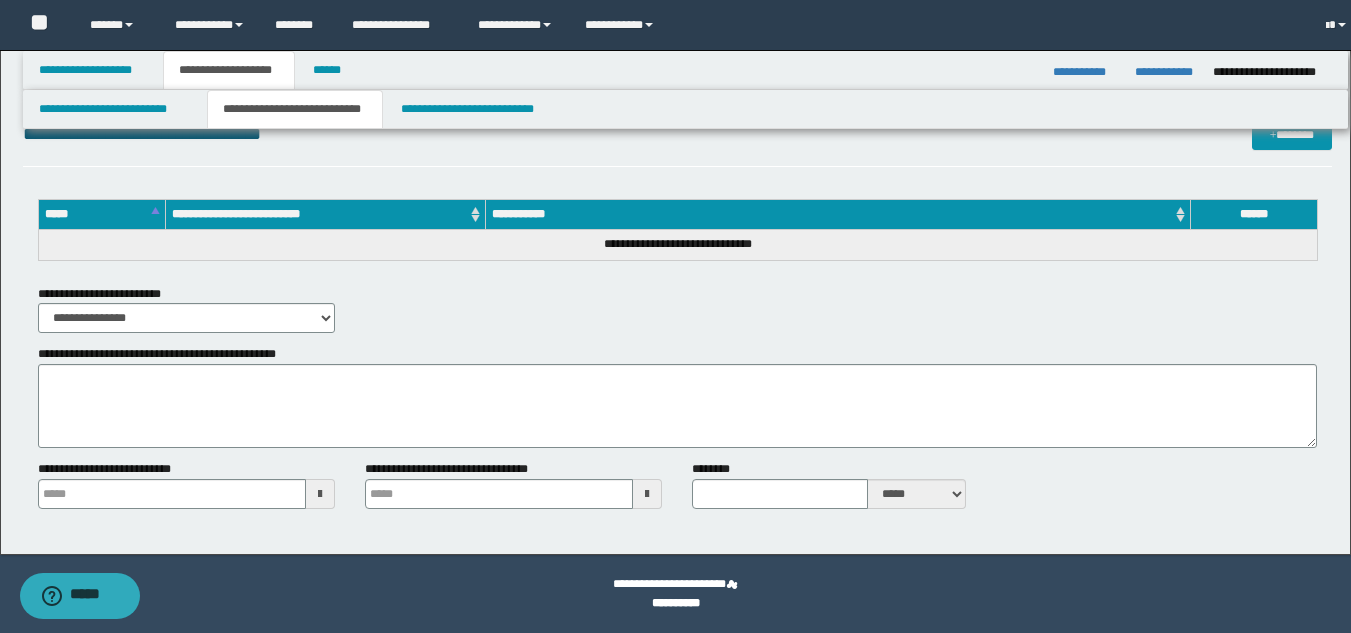 scroll, scrollTop: 2148, scrollLeft: 0, axis: vertical 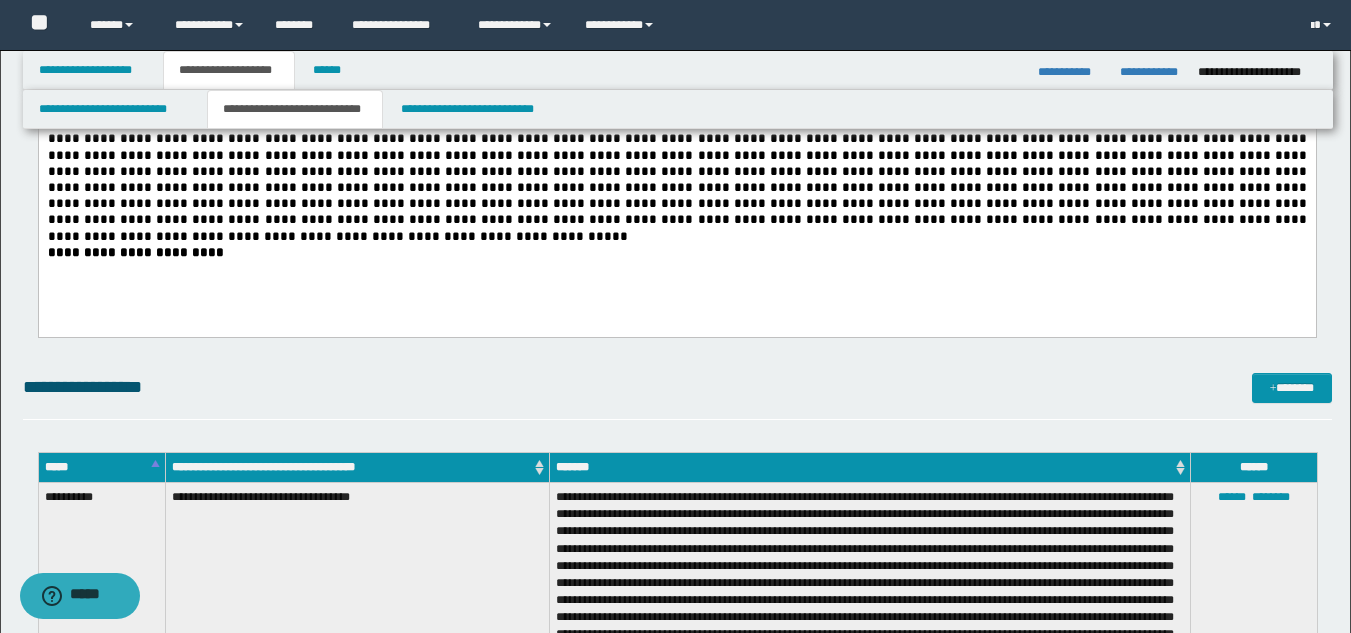 click on "**********" at bounding box center (676, 83) 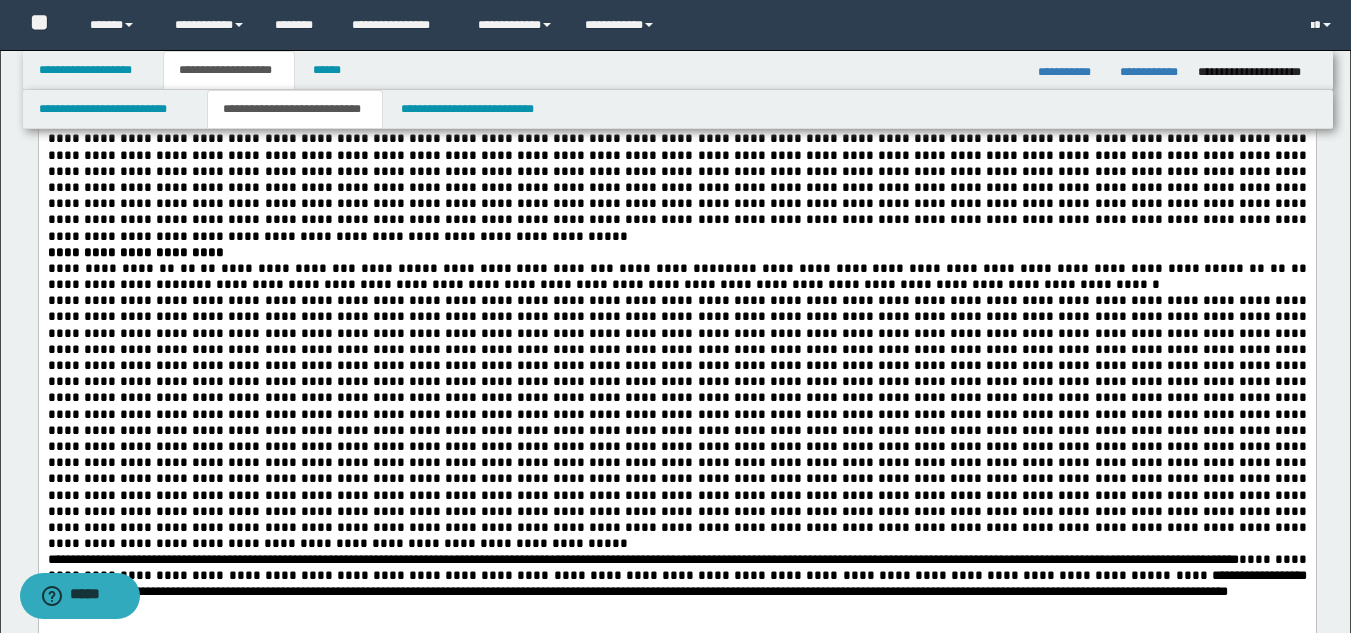 click on "**********" at bounding box center [676, 244] 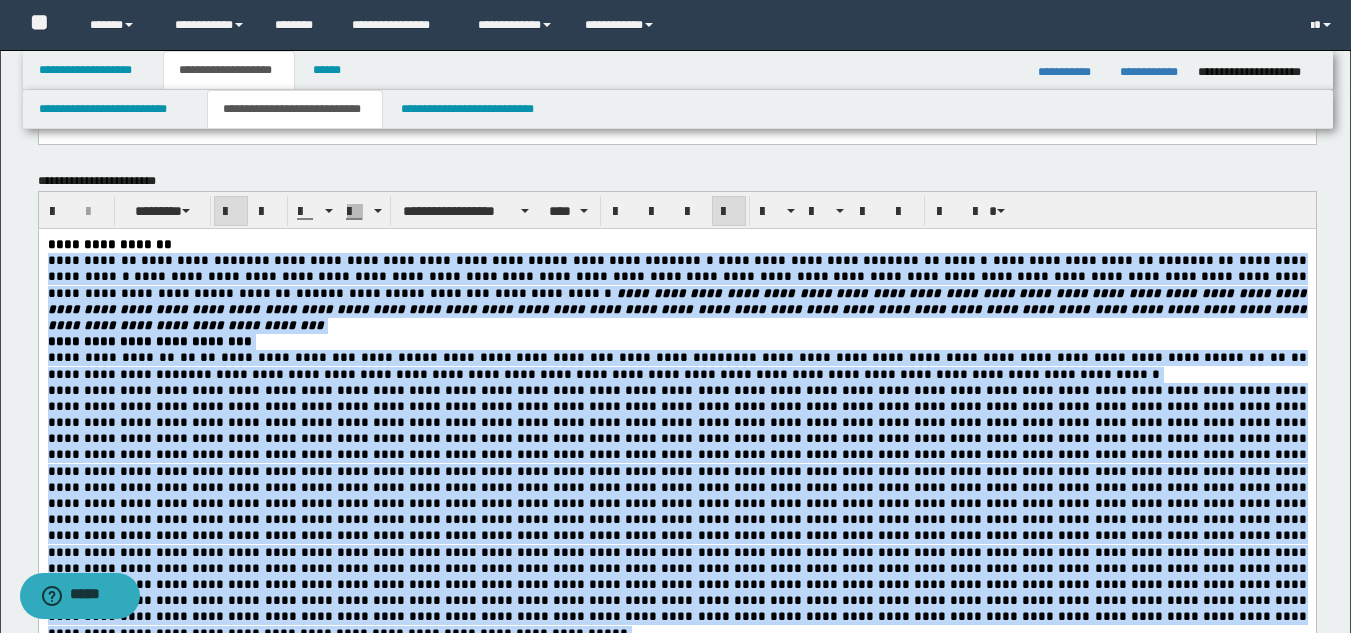 scroll, scrollTop: 176, scrollLeft: 0, axis: vertical 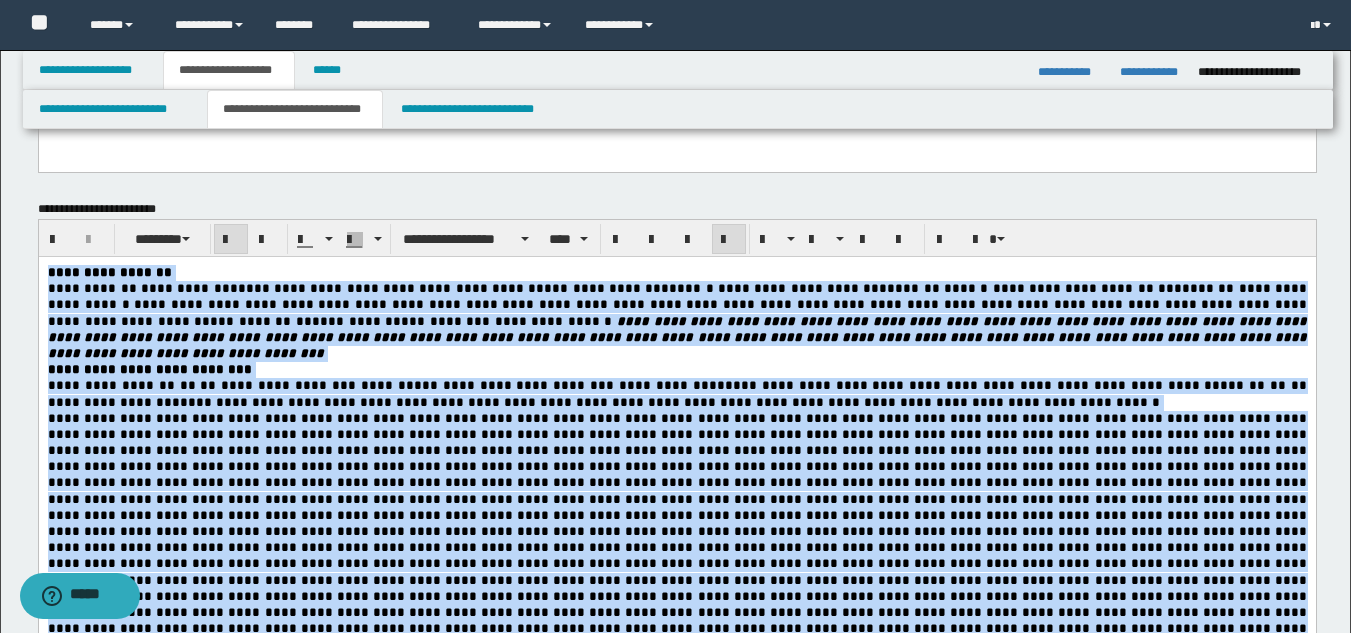 drag, startPoint x: 321, startPoint y: 951, endPoint x: -1, endPoint y: 81, distance: 927.6767 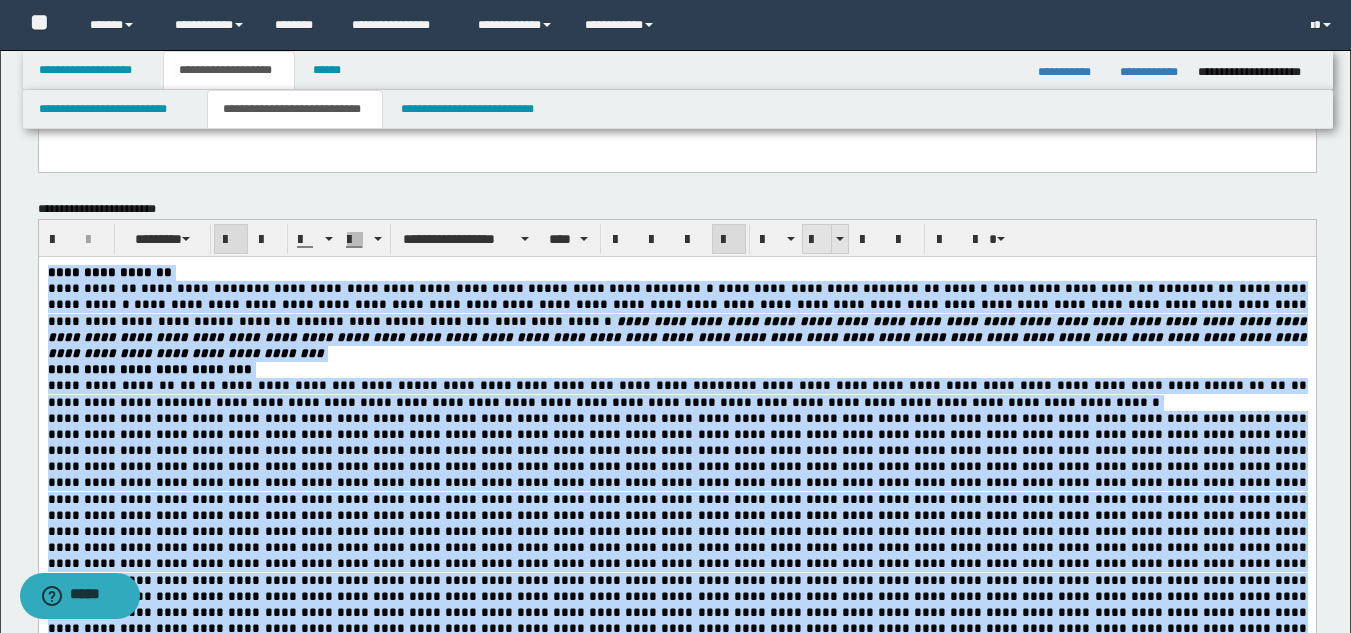 click at bounding box center [817, 240] 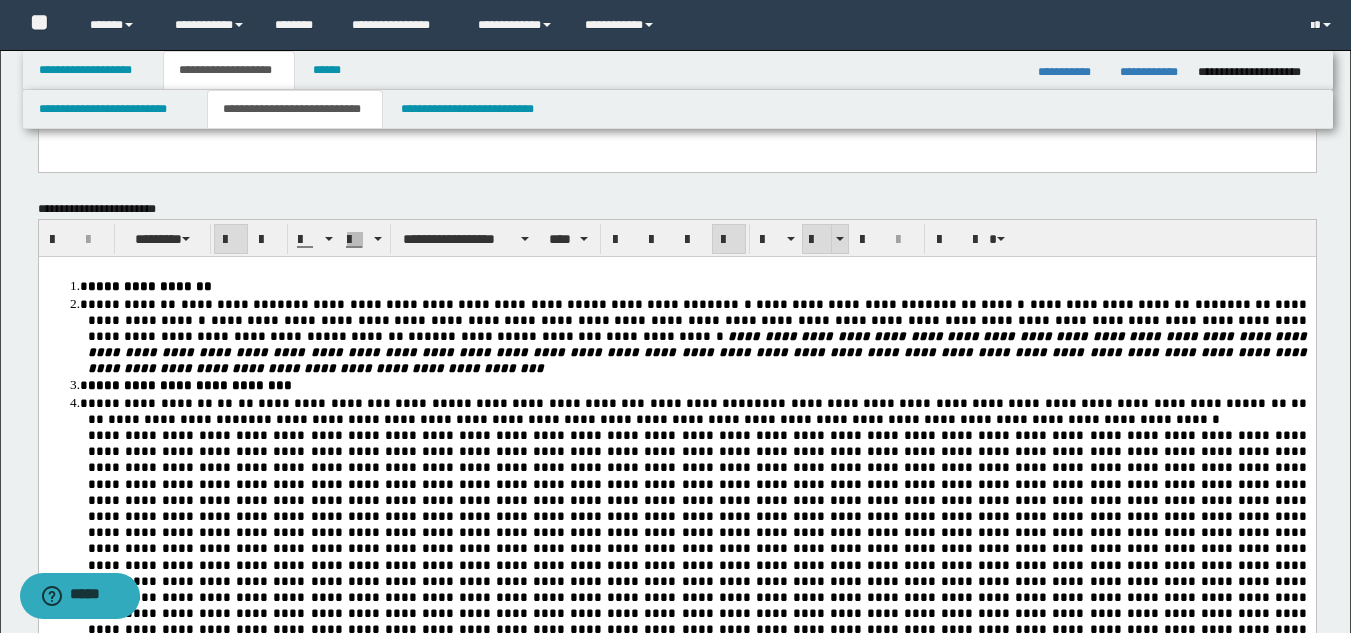 click at bounding box center [817, 240] 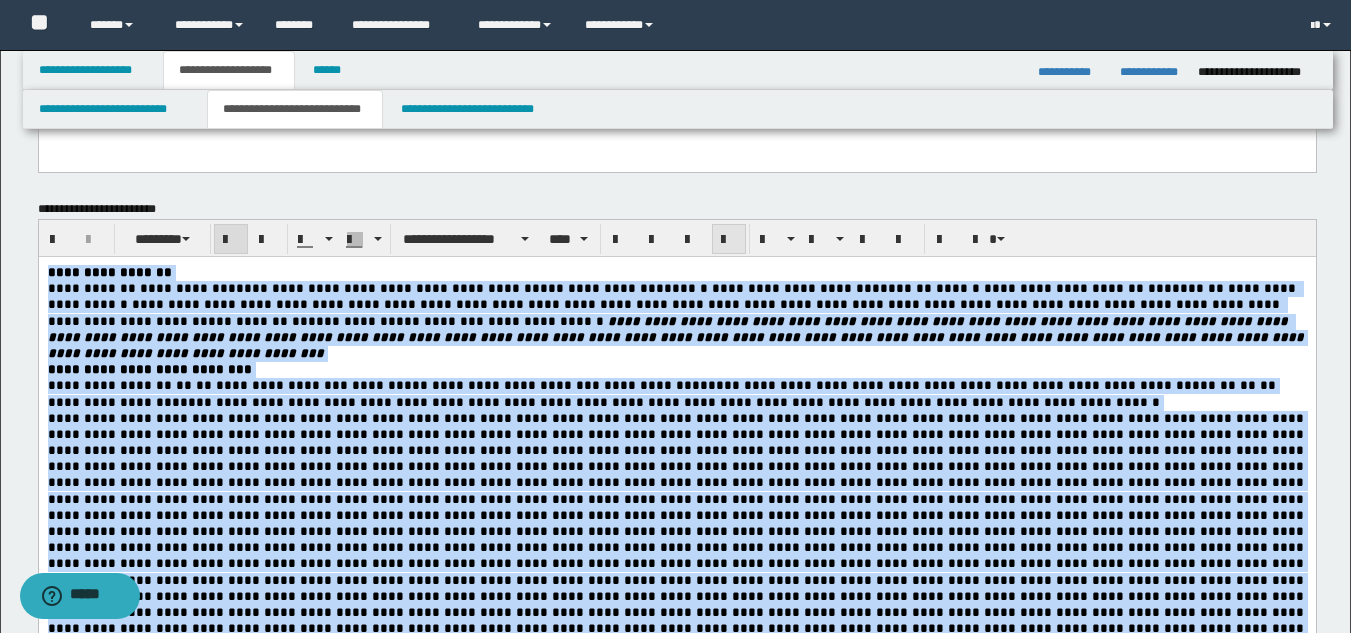 click at bounding box center (729, 239) 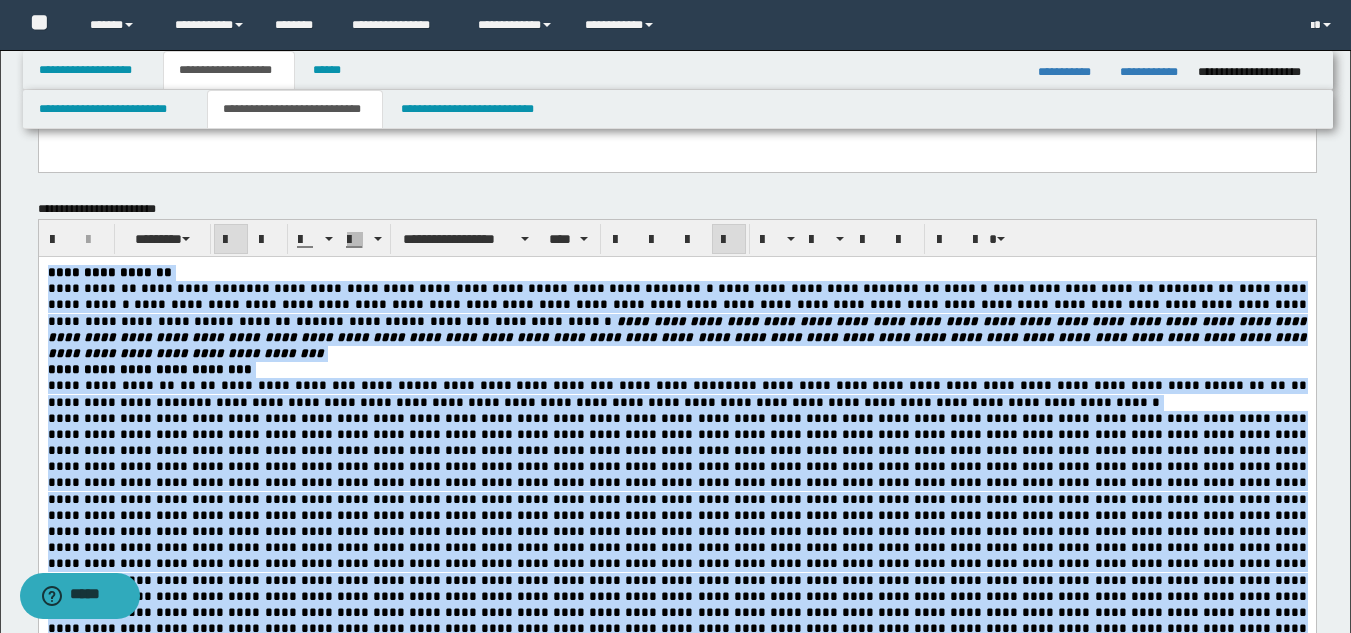 click on "**********" at bounding box center (676, 369) 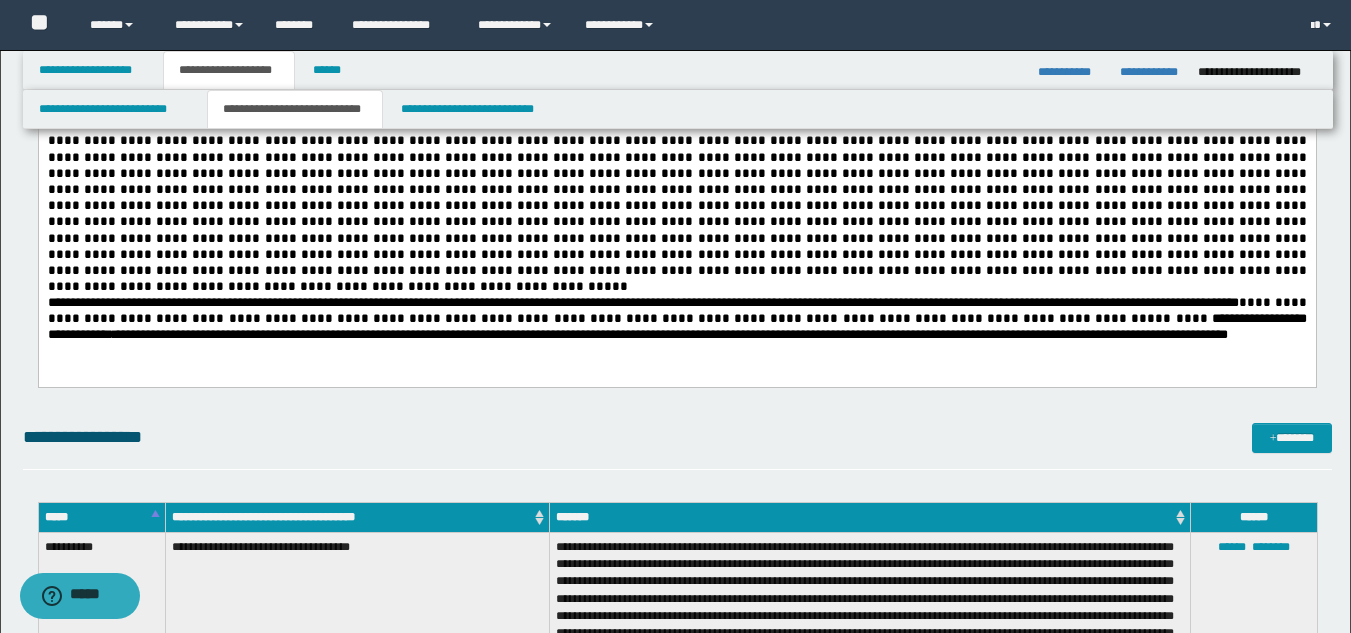 scroll, scrollTop: 863, scrollLeft: 0, axis: vertical 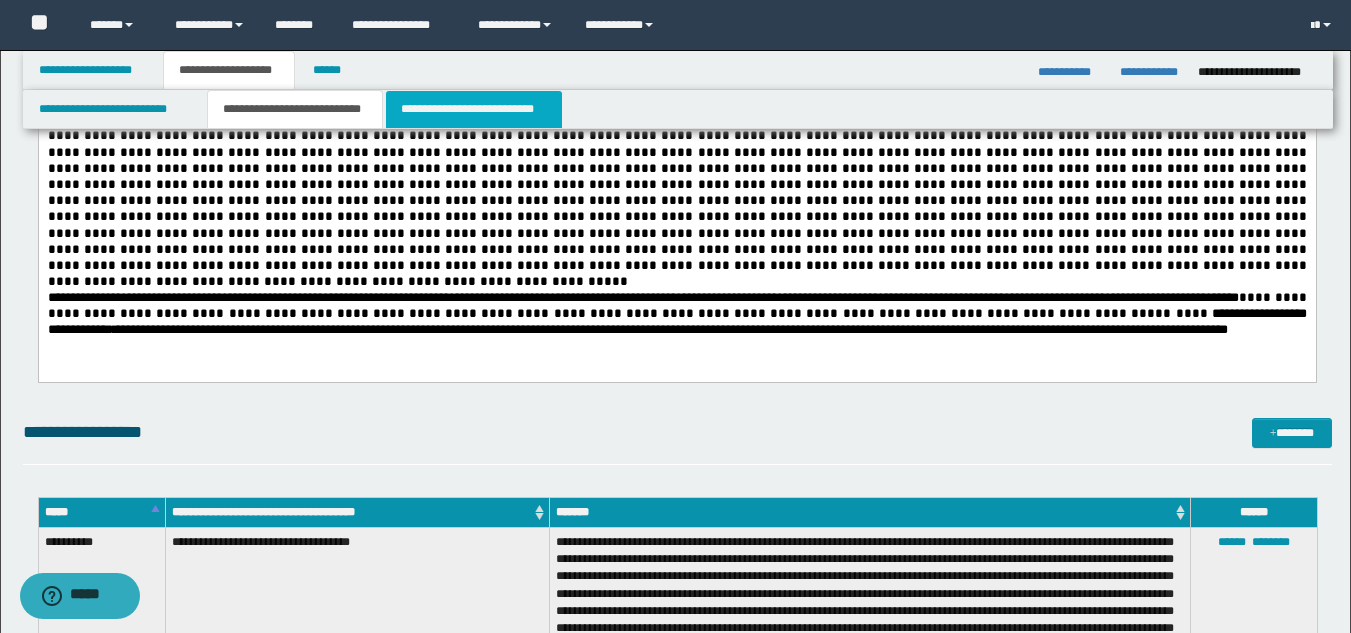 click on "**********" at bounding box center [474, 109] 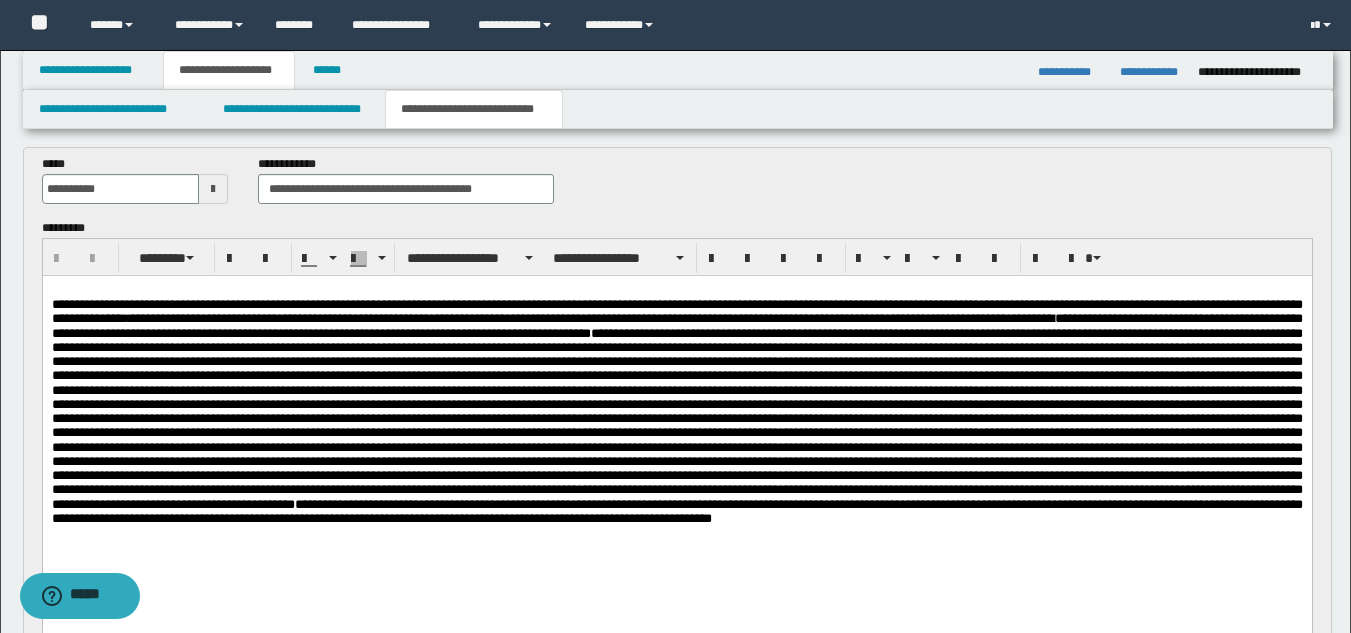 scroll, scrollTop: 1437, scrollLeft: 0, axis: vertical 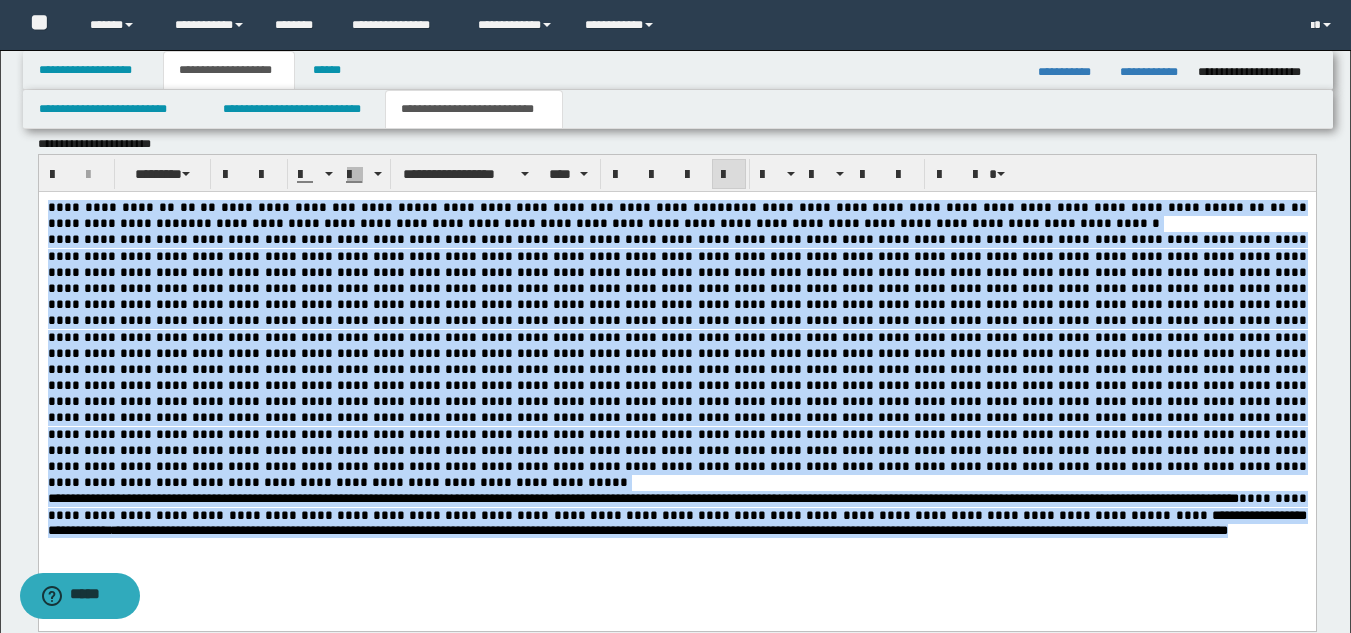 click at bounding box center (676, 361) 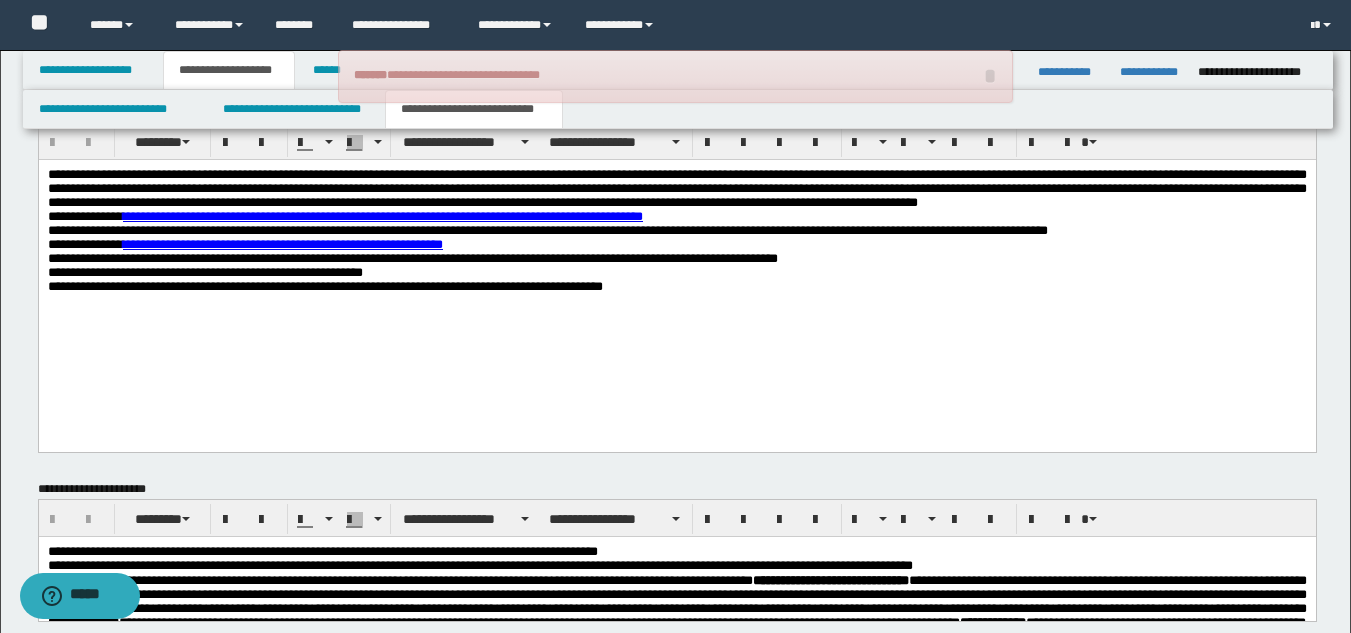 scroll, scrollTop: 3086, scrollLeft: 0, axis: vertical 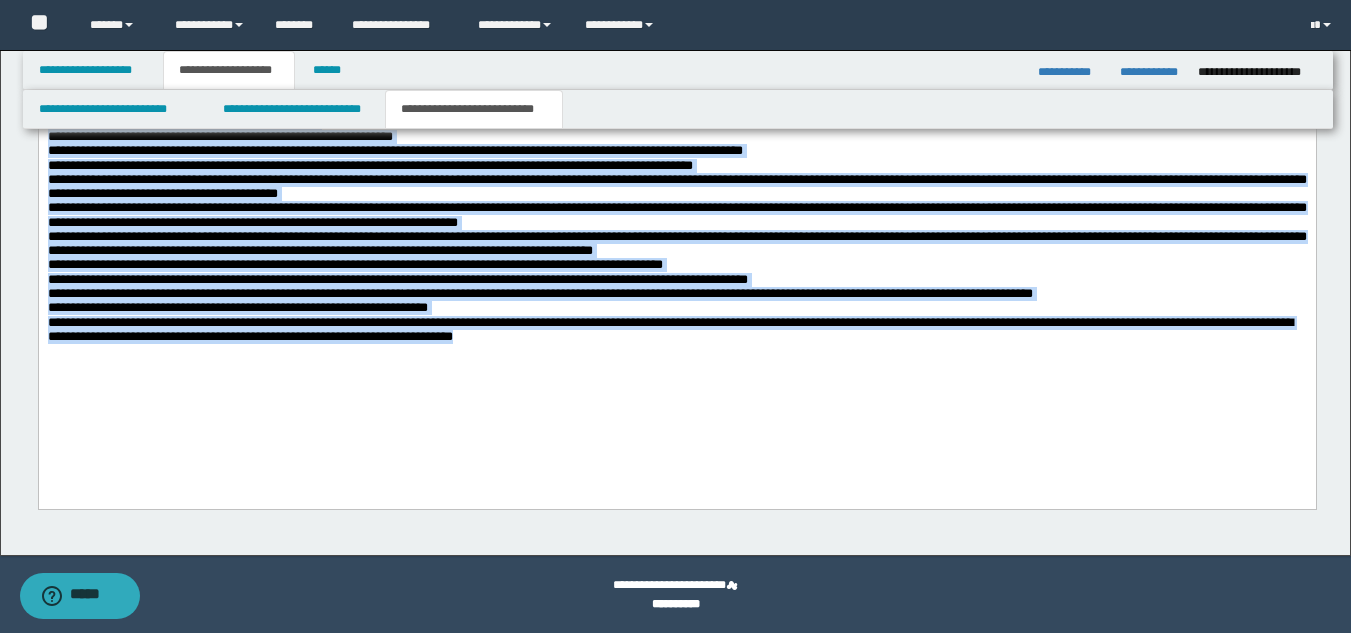 drag, startPoint x: 49, startPoint y: 25, endPoint x: 883, endPoint y: 504, distance: 961.76764 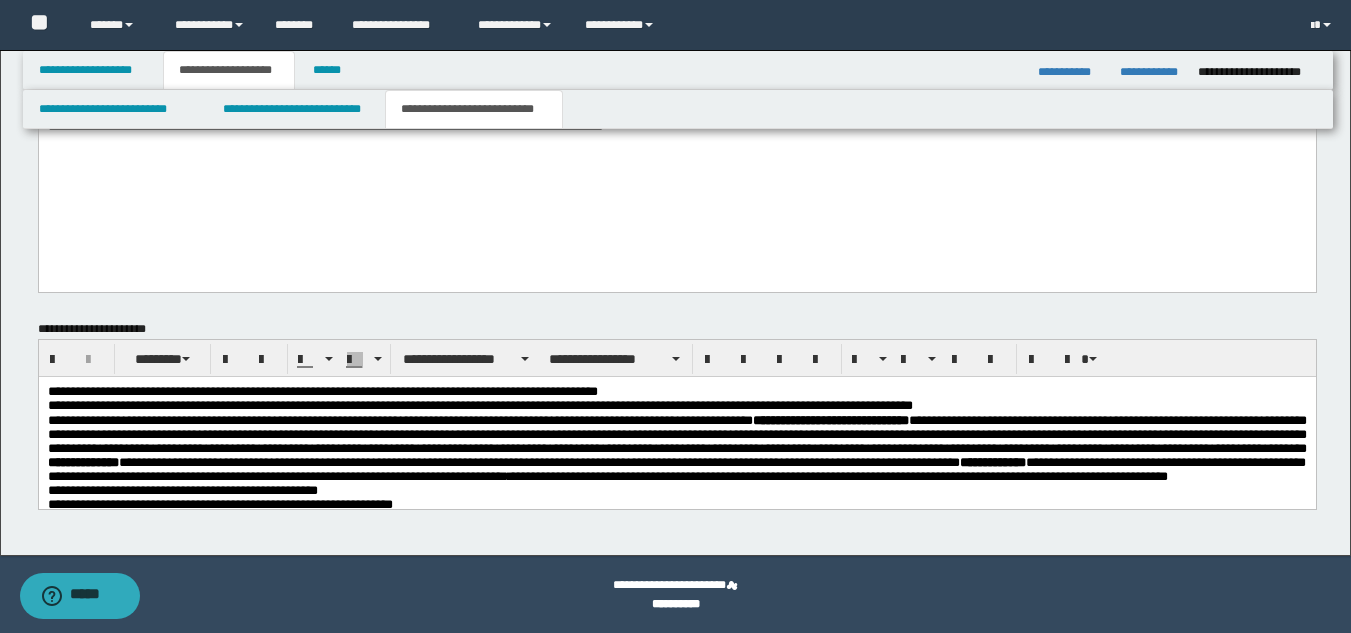 scroll, scrollTop: 3134, scrollLeft: 0, axis: vertical 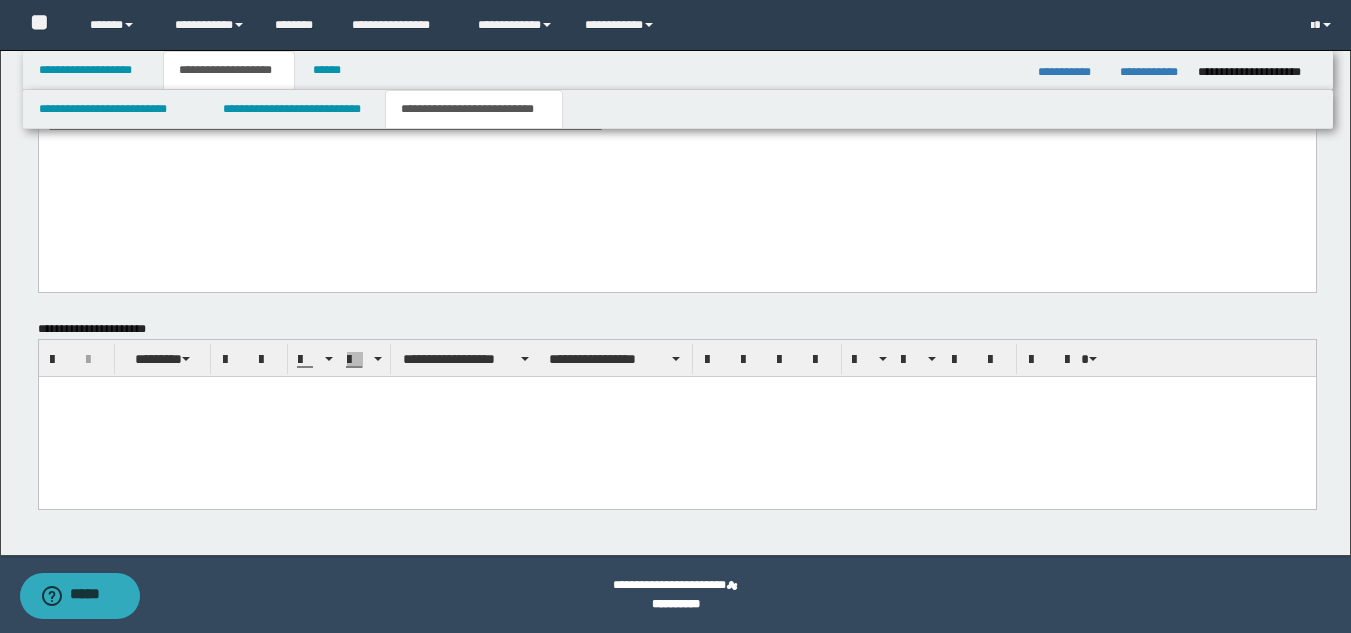 paste 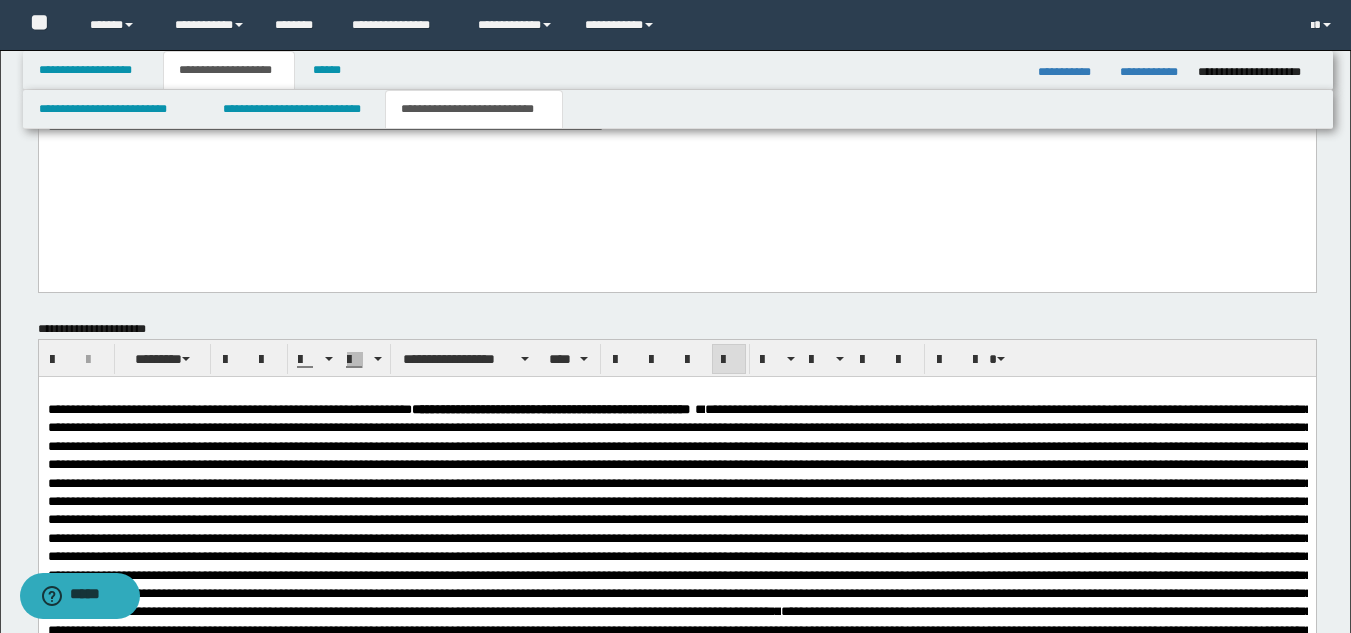 scroll, scrollTop: 3502, scrollLeft: 0, axis: vertical 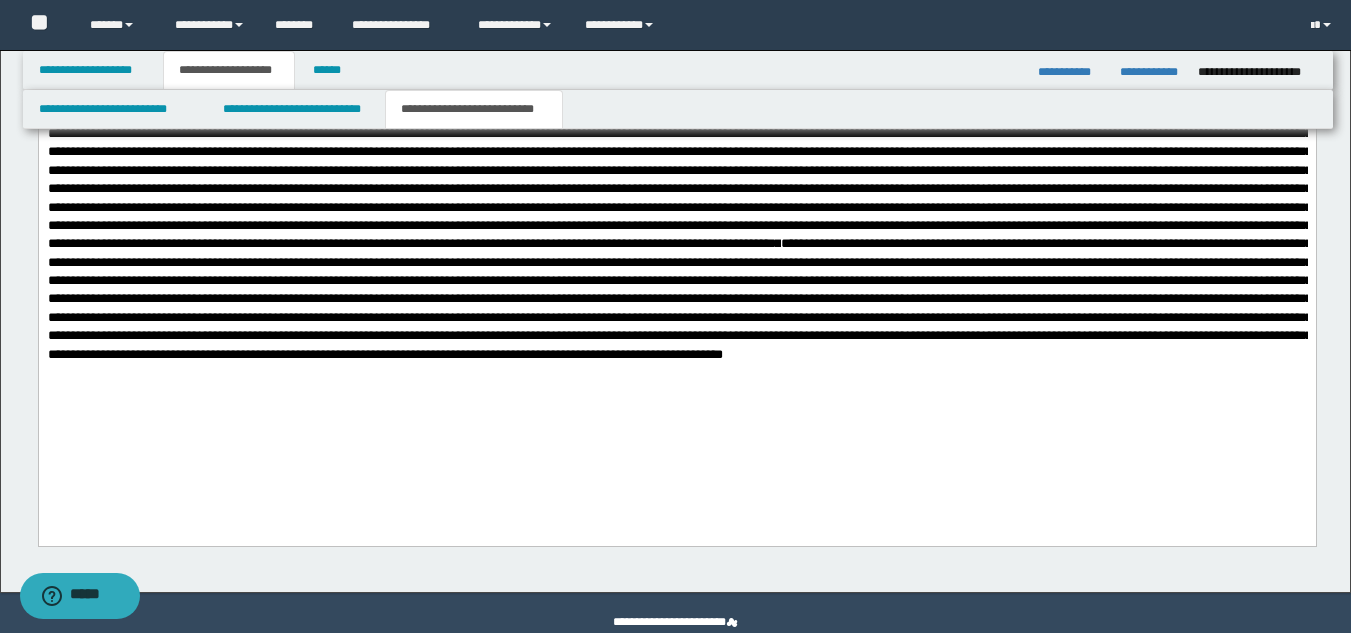 click on "**********" at bounding box center [676, 251] 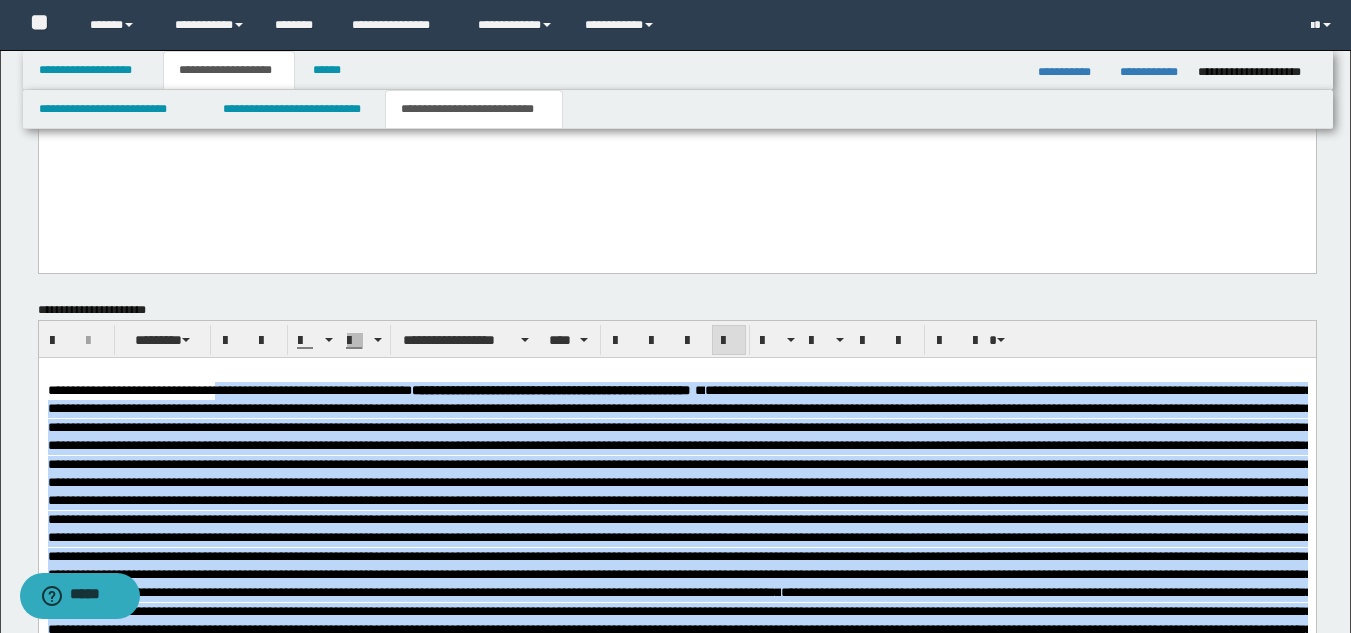scroll, scrollTop: 3013, scrollLeft: 0, axis: vertical 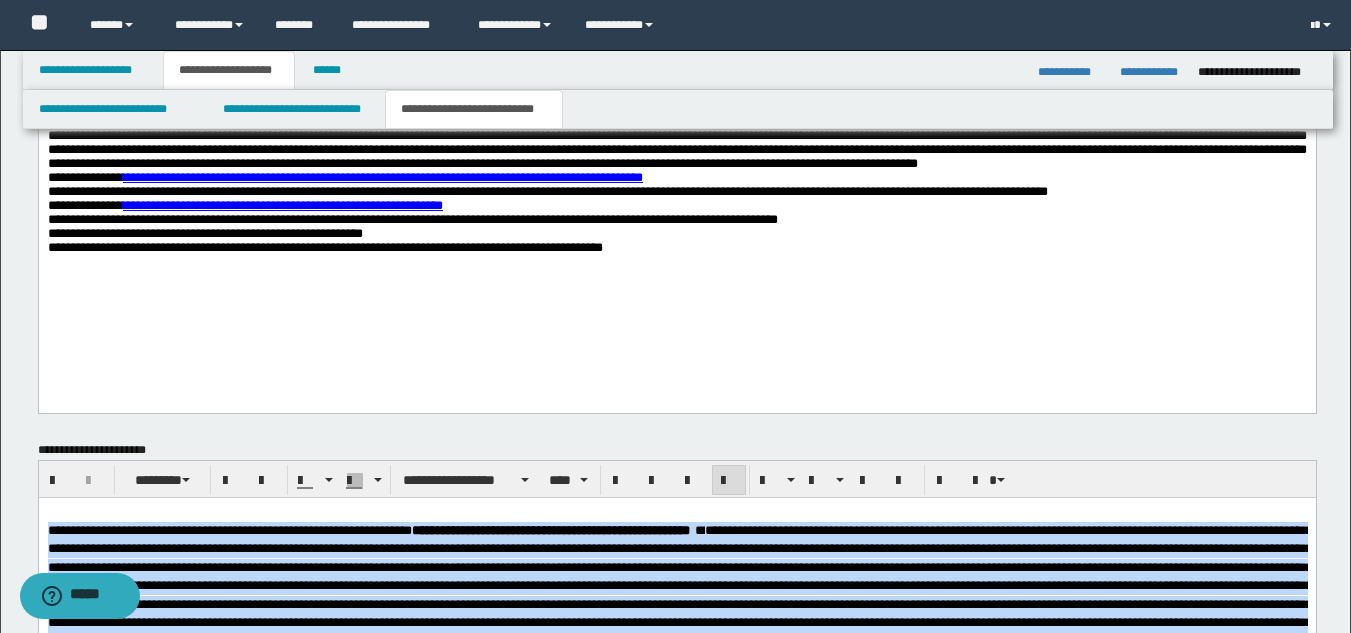 drag, startPoint x: 261, startPoint y: 925, endPoint x: 4, endPoint y: 116, distance: 848.8404 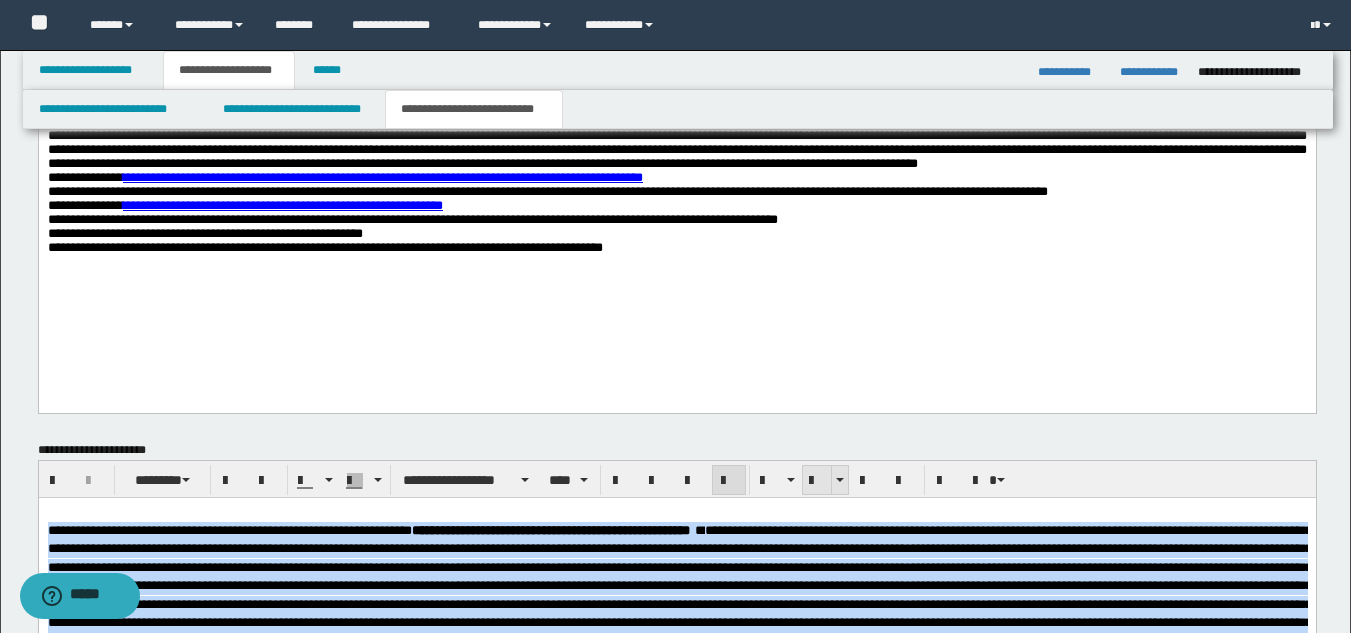 click at bounding box center (817, 481) 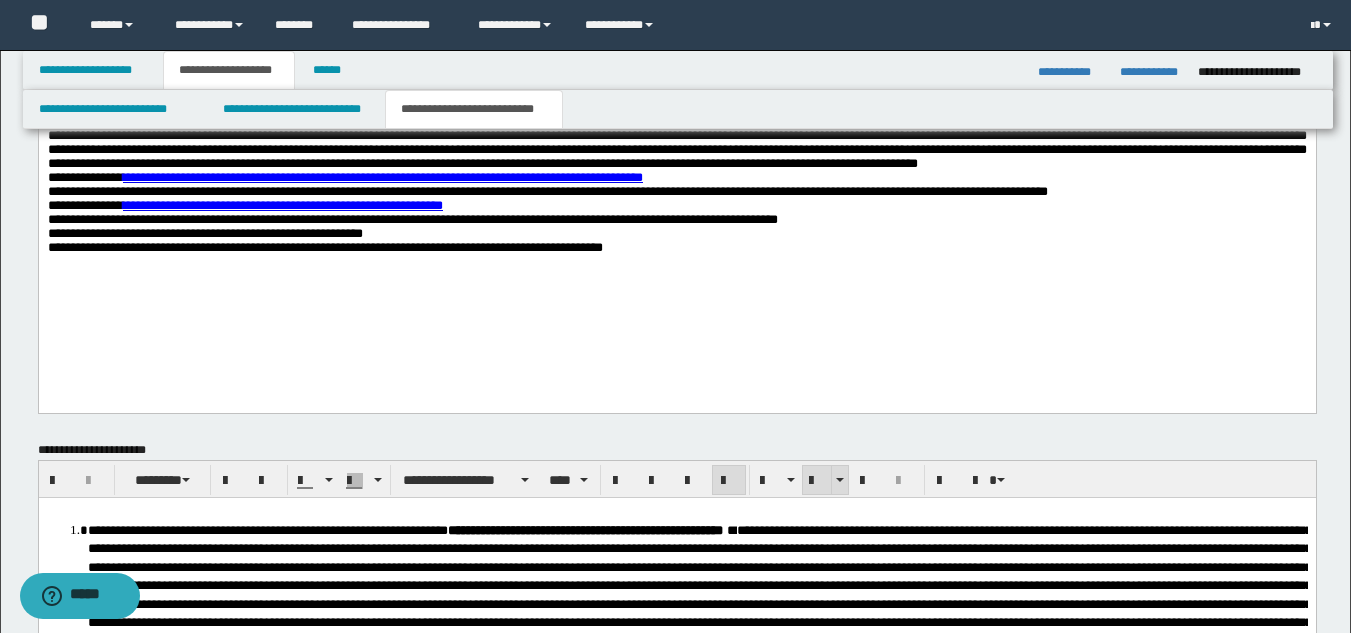 click at bounding box center [817, 481] 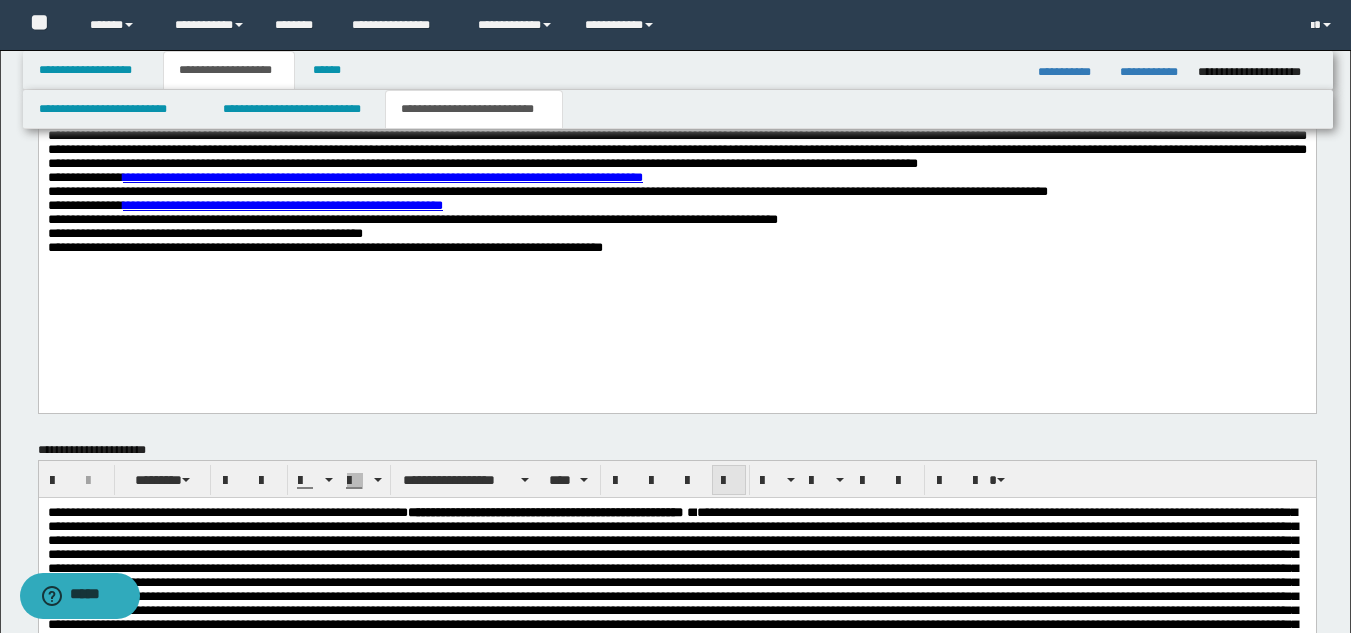 click at bounding box center [729, 480] 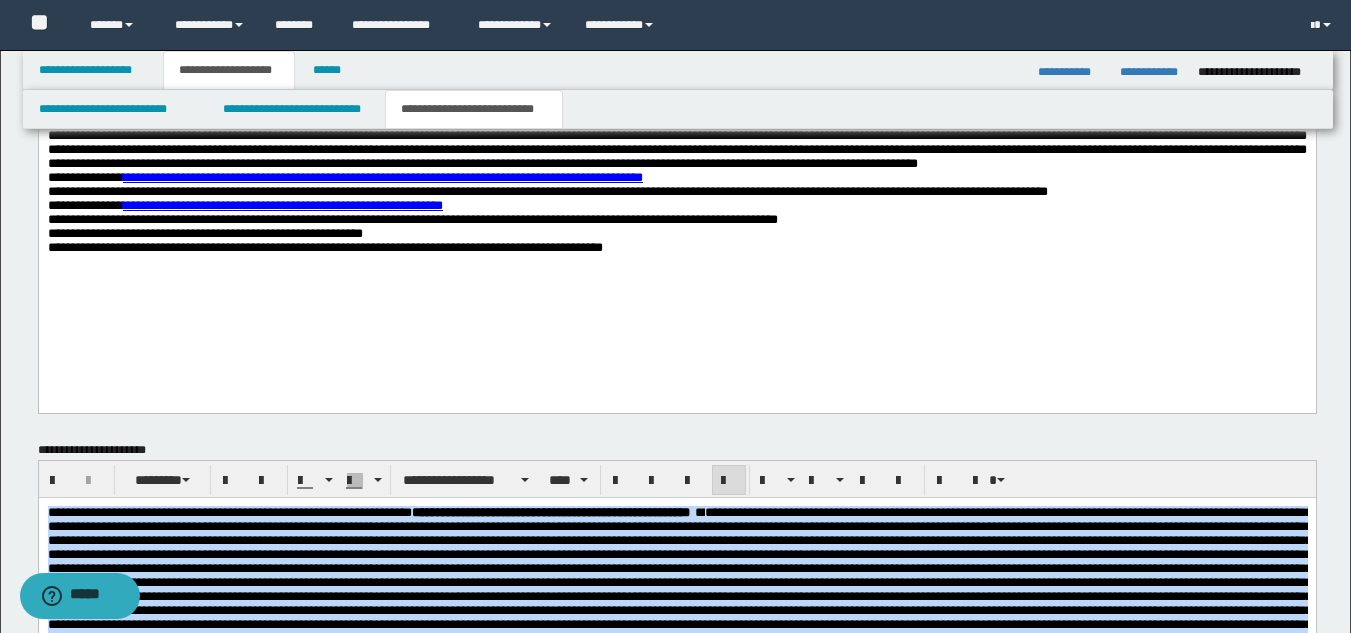 click at bounding box center [679, 588] 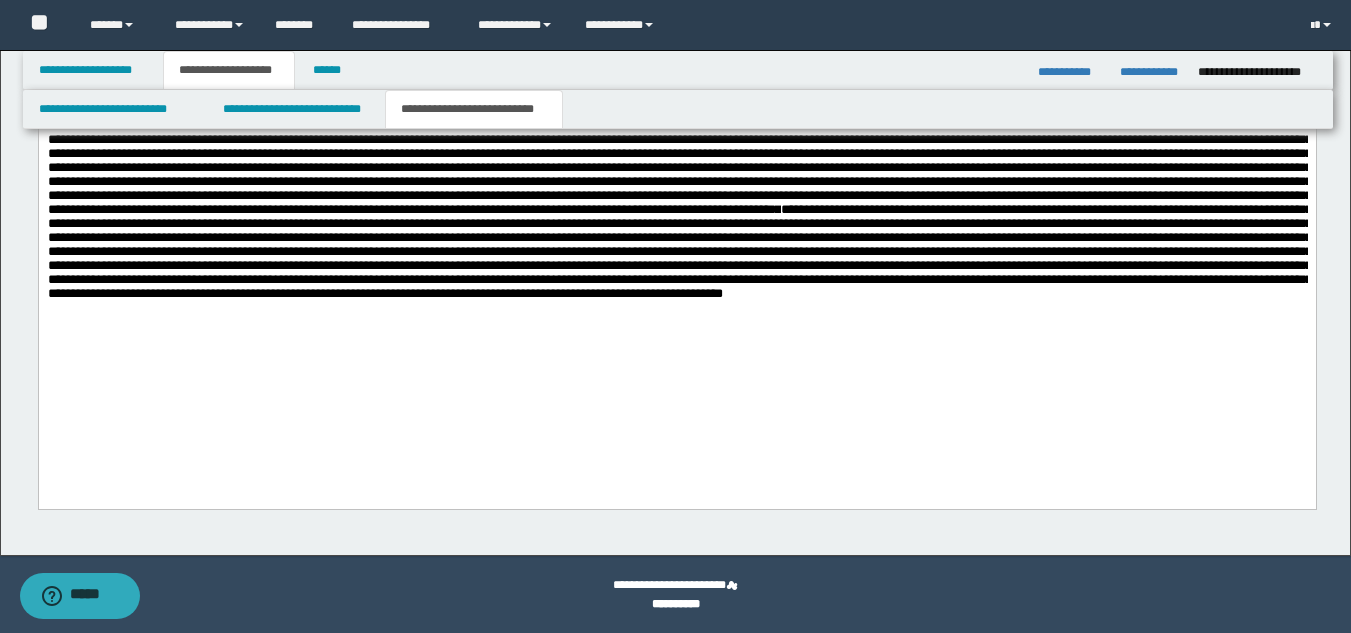 scroll, scrollTop: 3329, scrollLeft: 0, axis: vertical 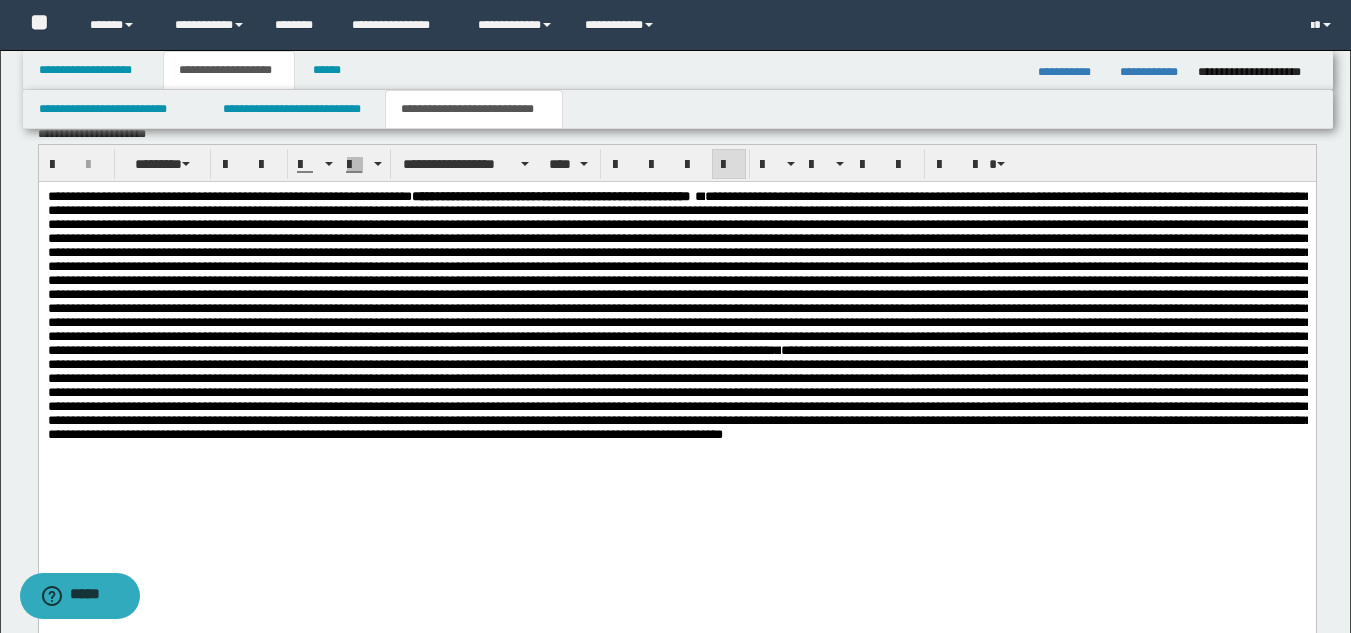 click on "**********" at bounding box center (676, 390) 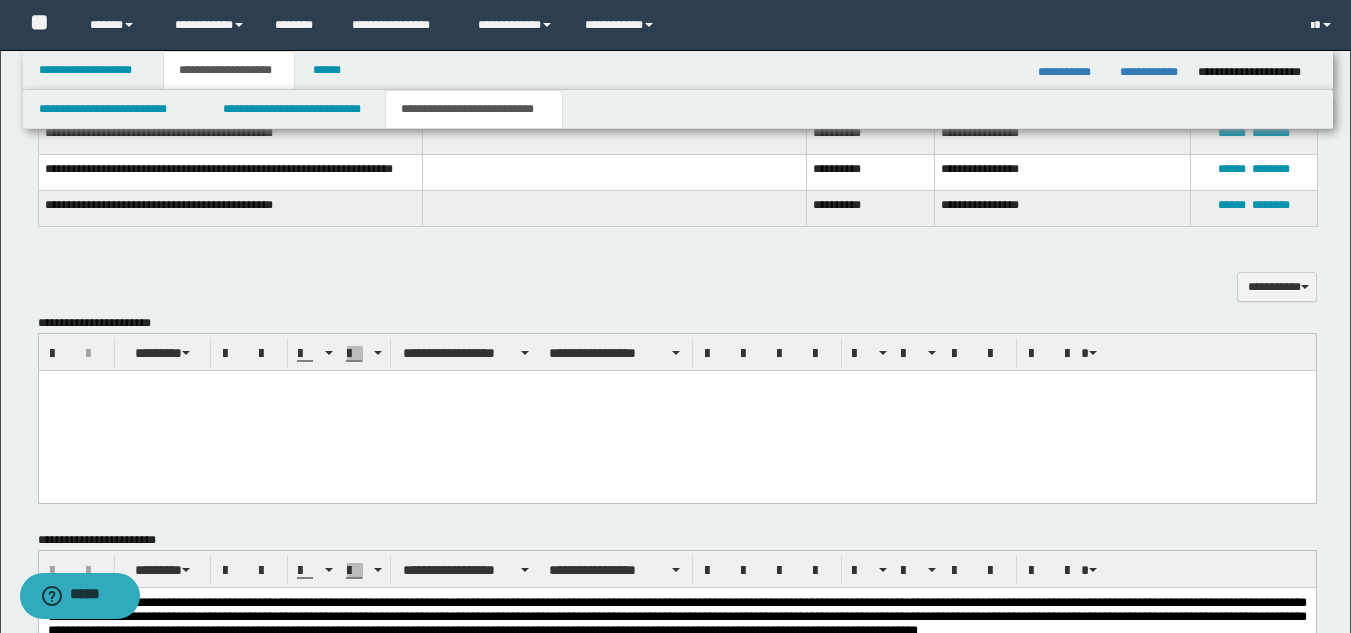 scroll, scrollTop: 2532, scrollLeft: 0, axis: vertical 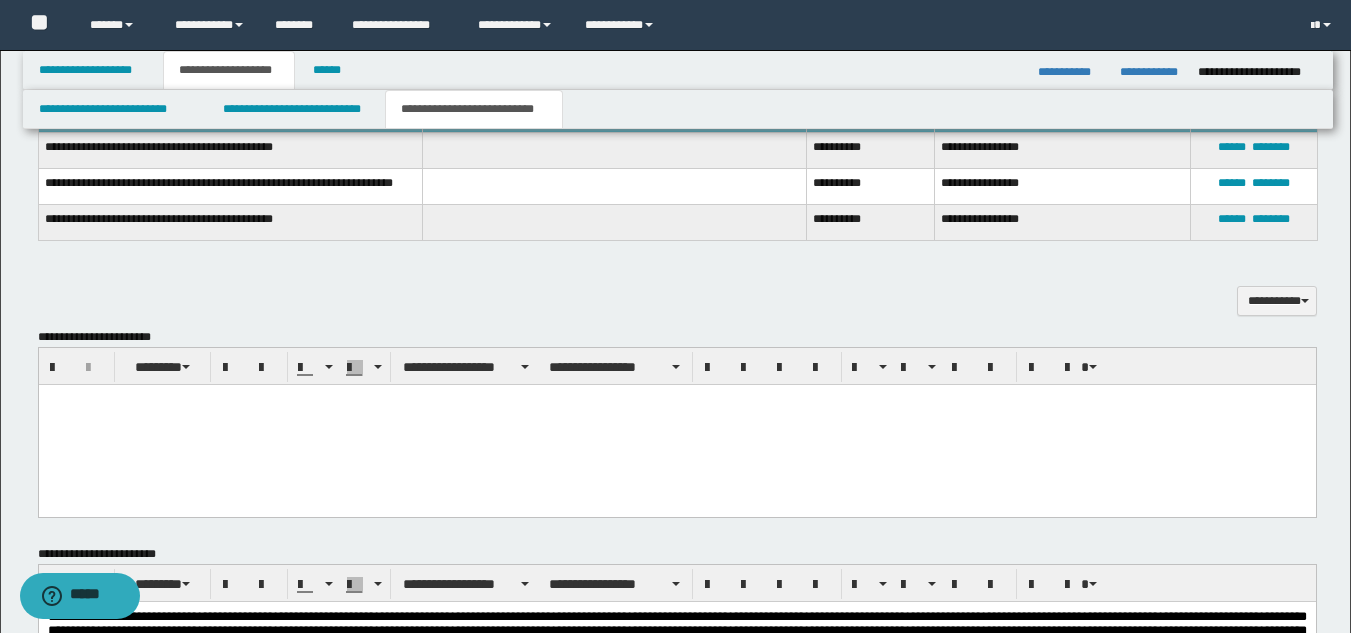 click at bounding box center [676, 425] 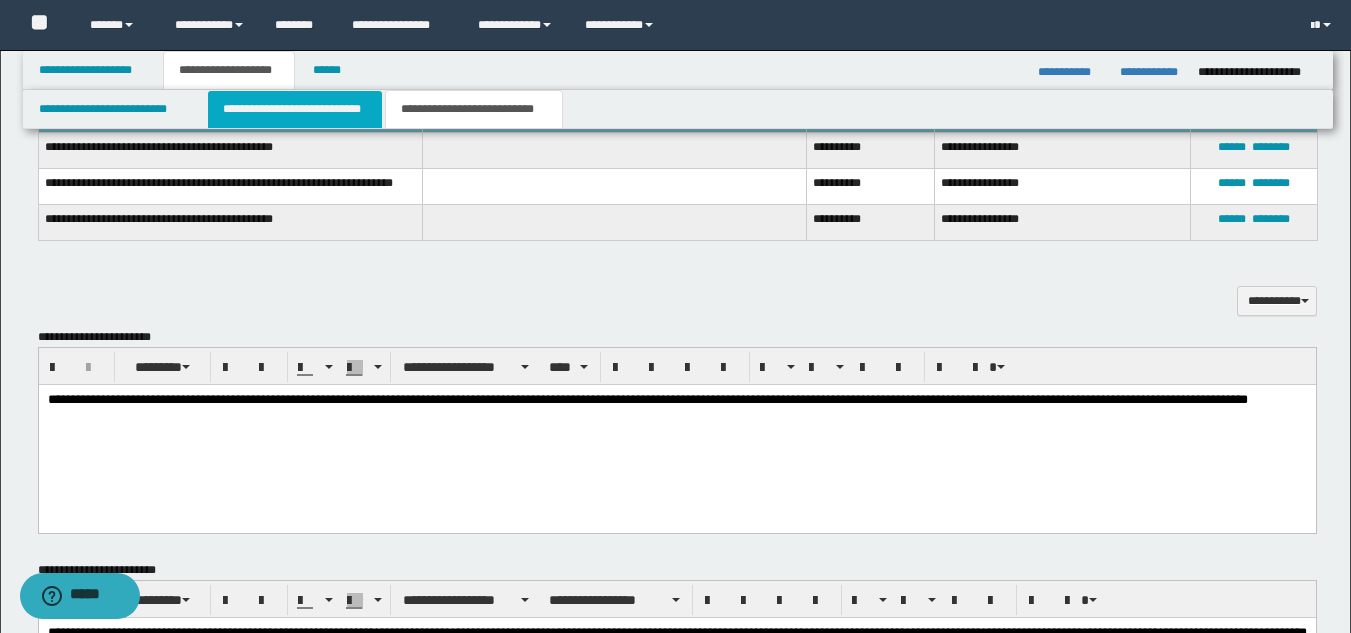click on "**********" at bounding box center [295, 109] 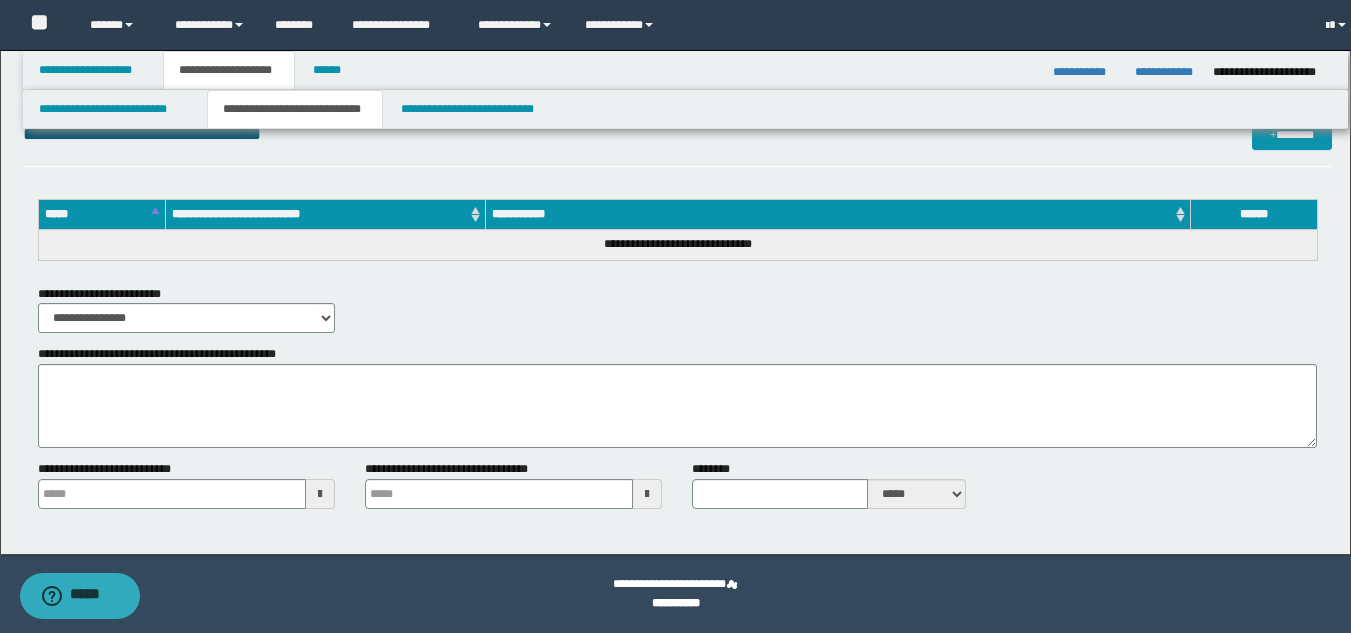 scroll, scrollTop: 2455, scrollLeft: 0, axis: vertical 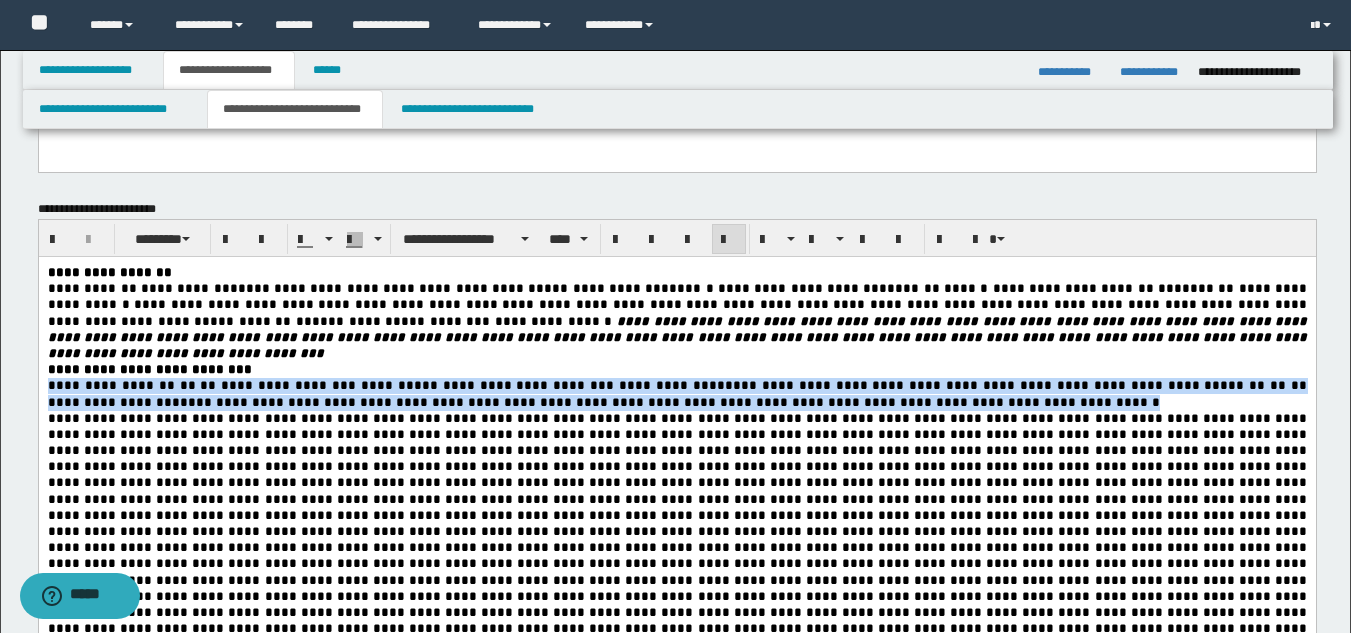 drag, startPoint x: 744, startPoint y: 391, endPoint x: 48, endPoint y: 372, distance: 696.2593 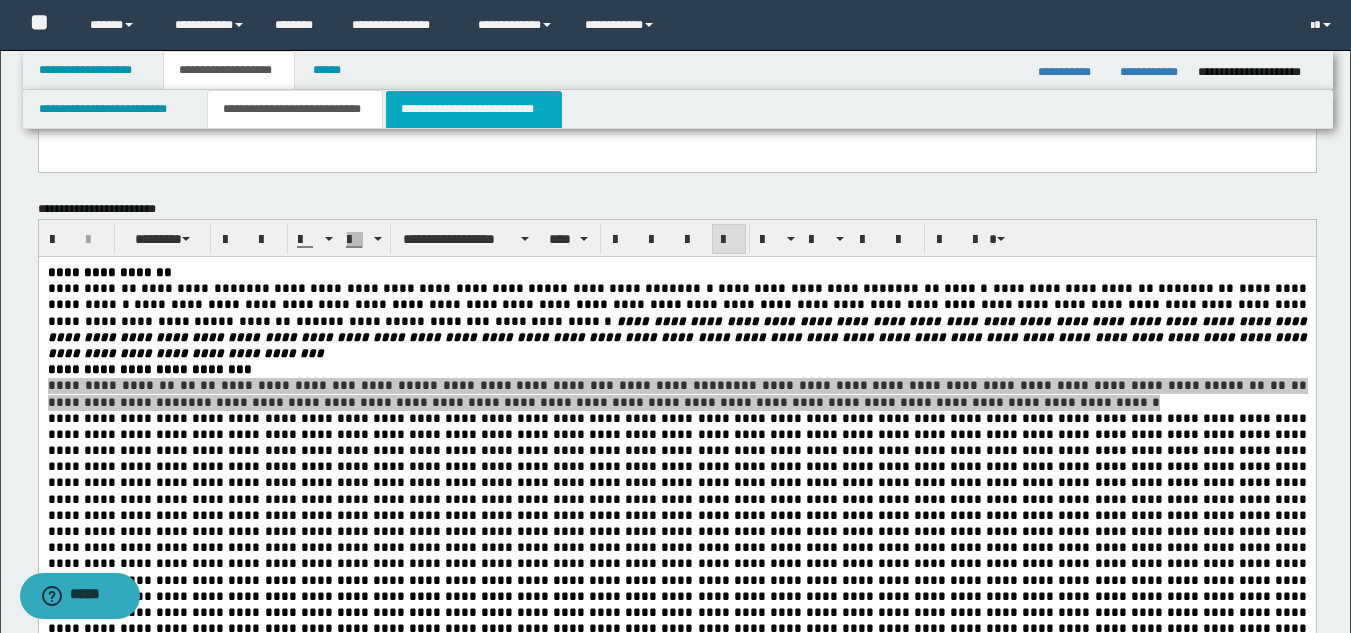 click on "**********" at bounding box center [474, 109] 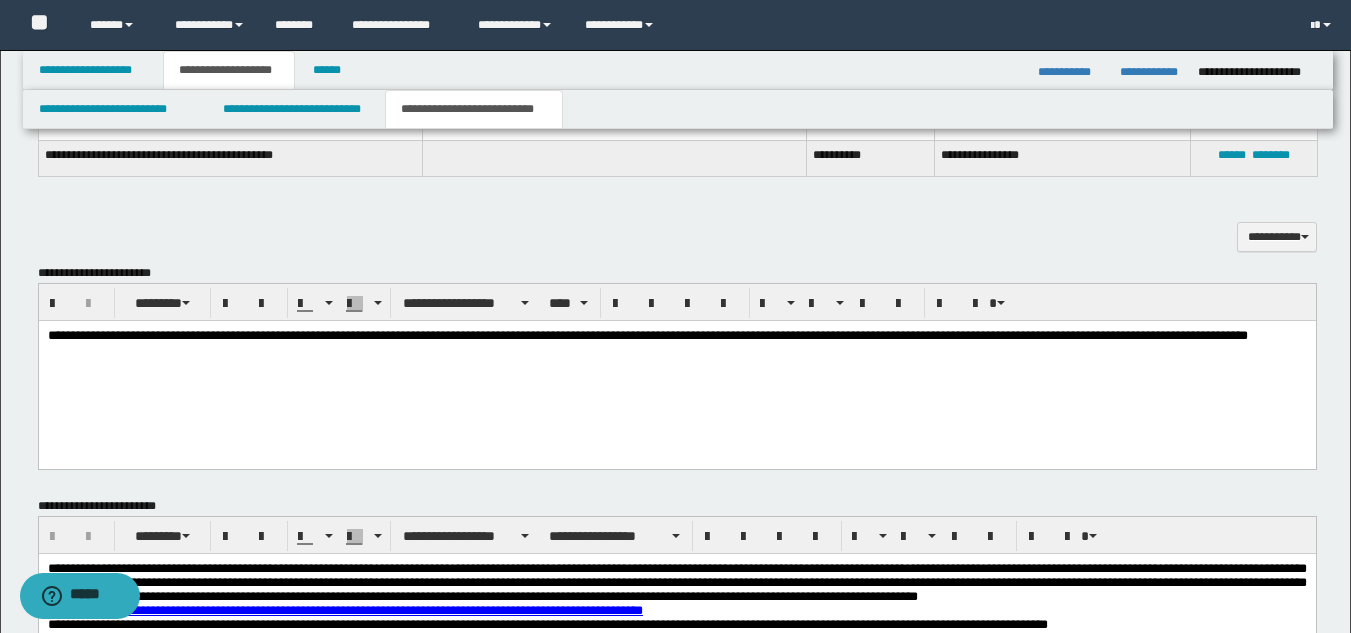 scroll, scrollTop: 2577, scrollLeft: 0, axis: vertical 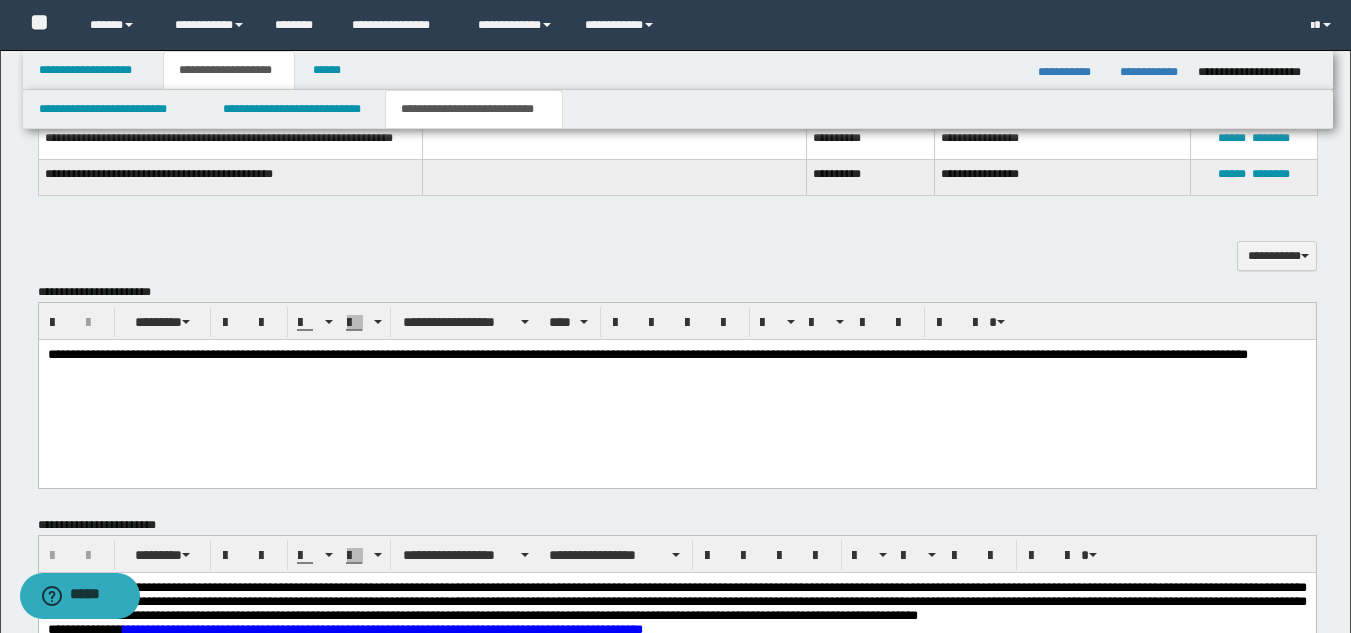 click on "**********" at bounding box center (676, 355) 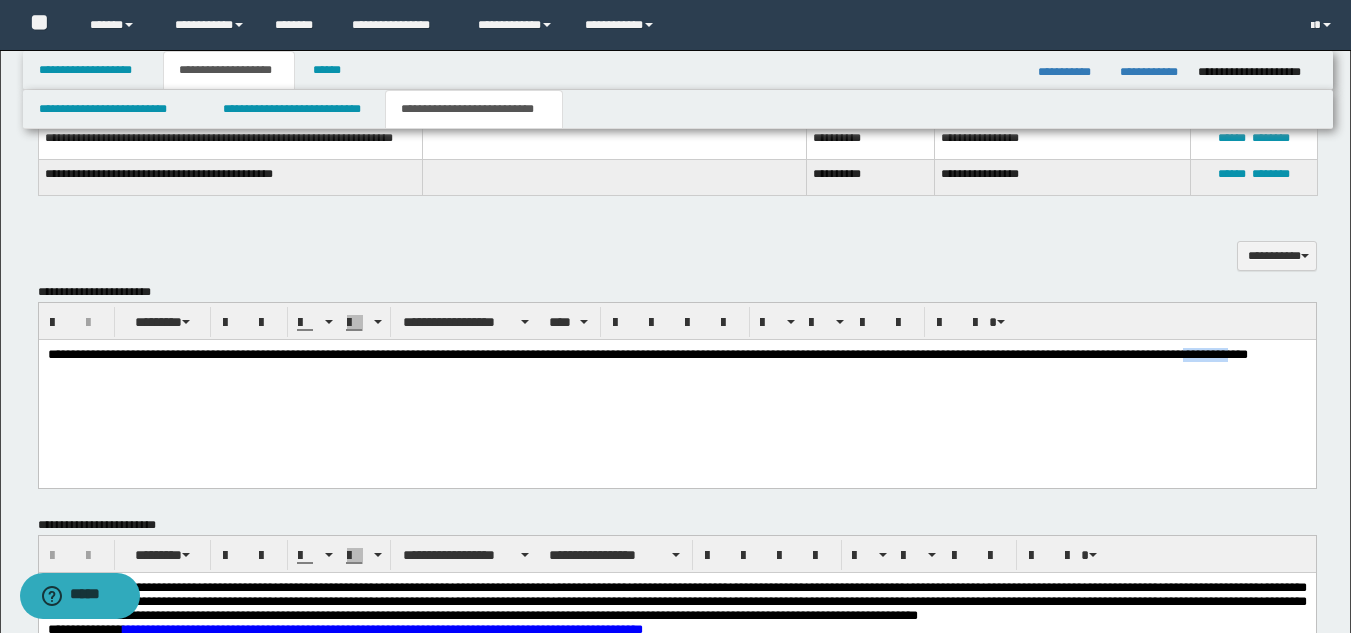drag, startPoint x: 195, startPoint y: 368, endPoint x: 139, endPoint y: 379, distance: 57.070133 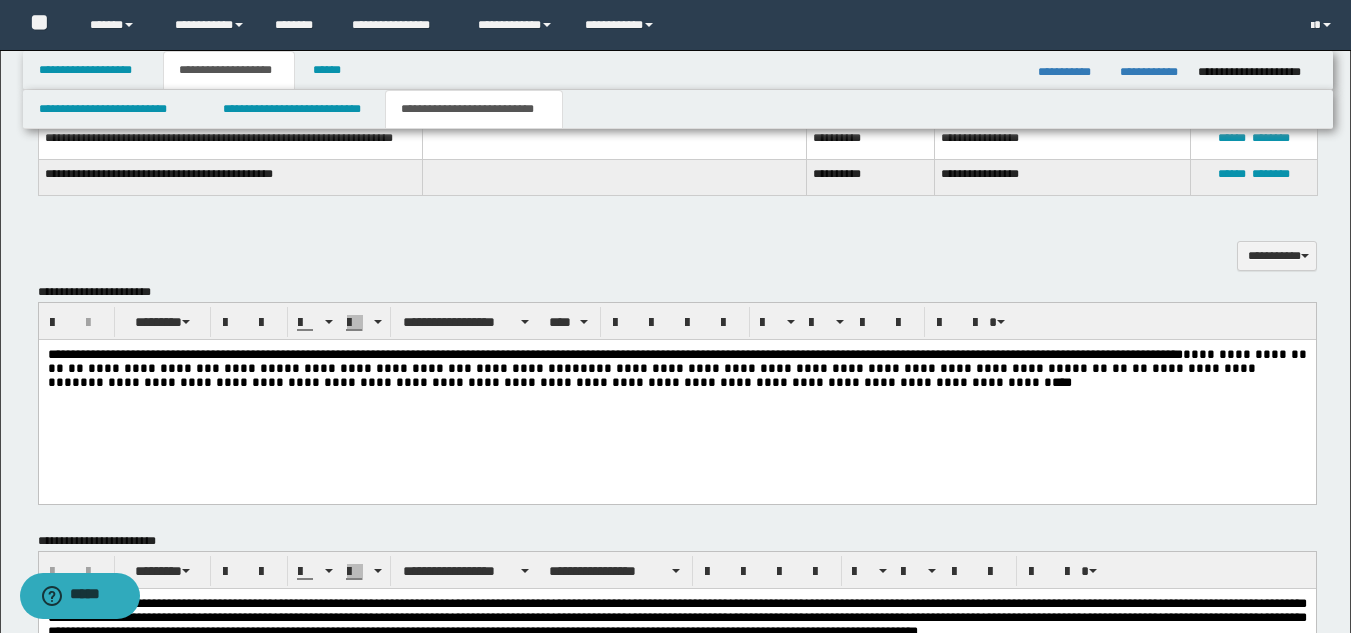 click on "**********" at bounding box center (579, 382) 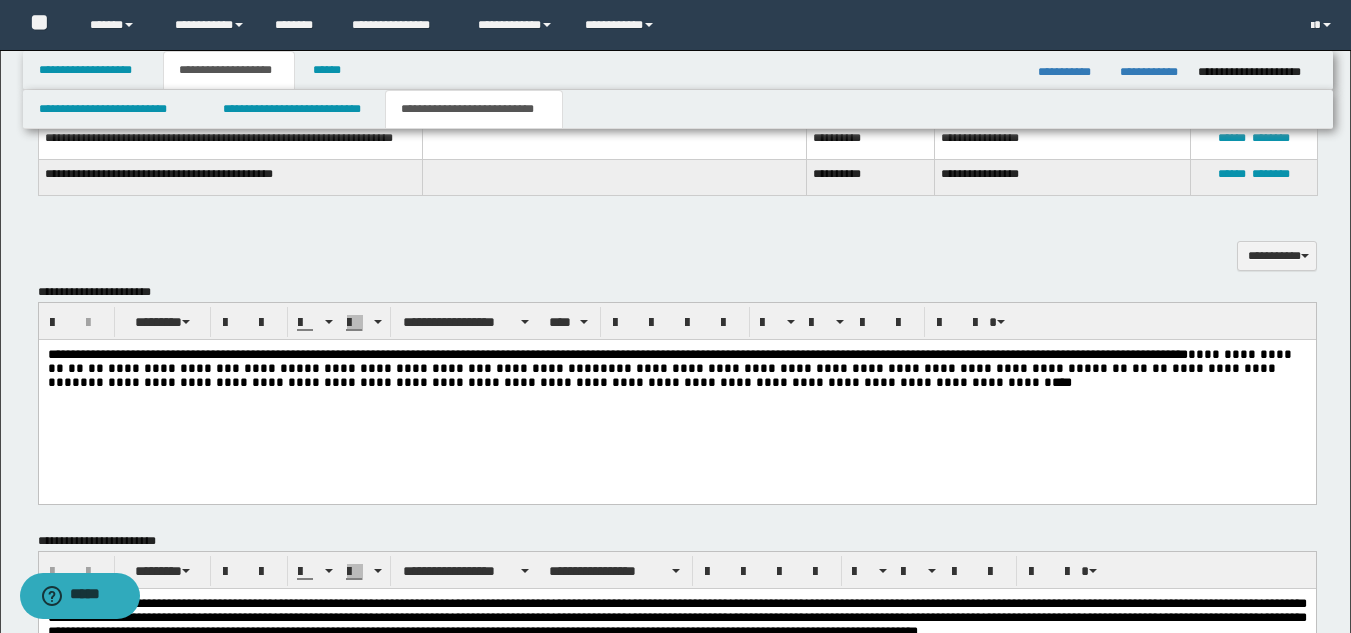click on "**********" at bounding box center (676, 369) 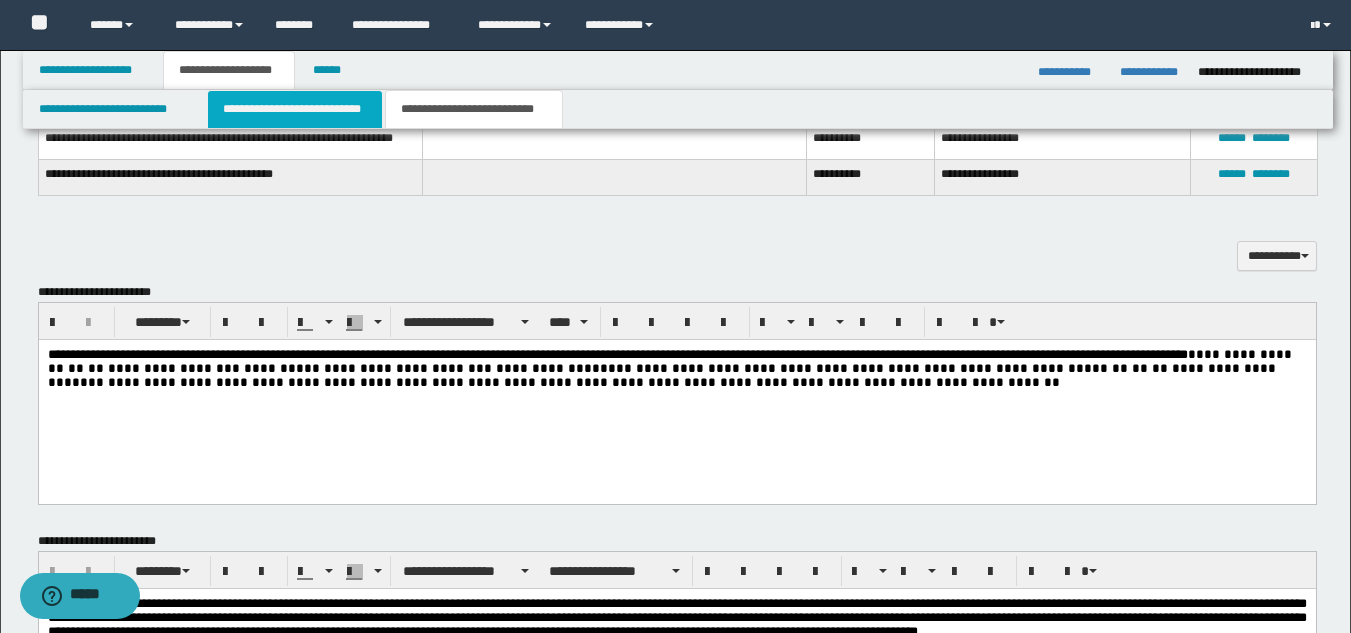 click on "**********" at bounding box center (295, 109) 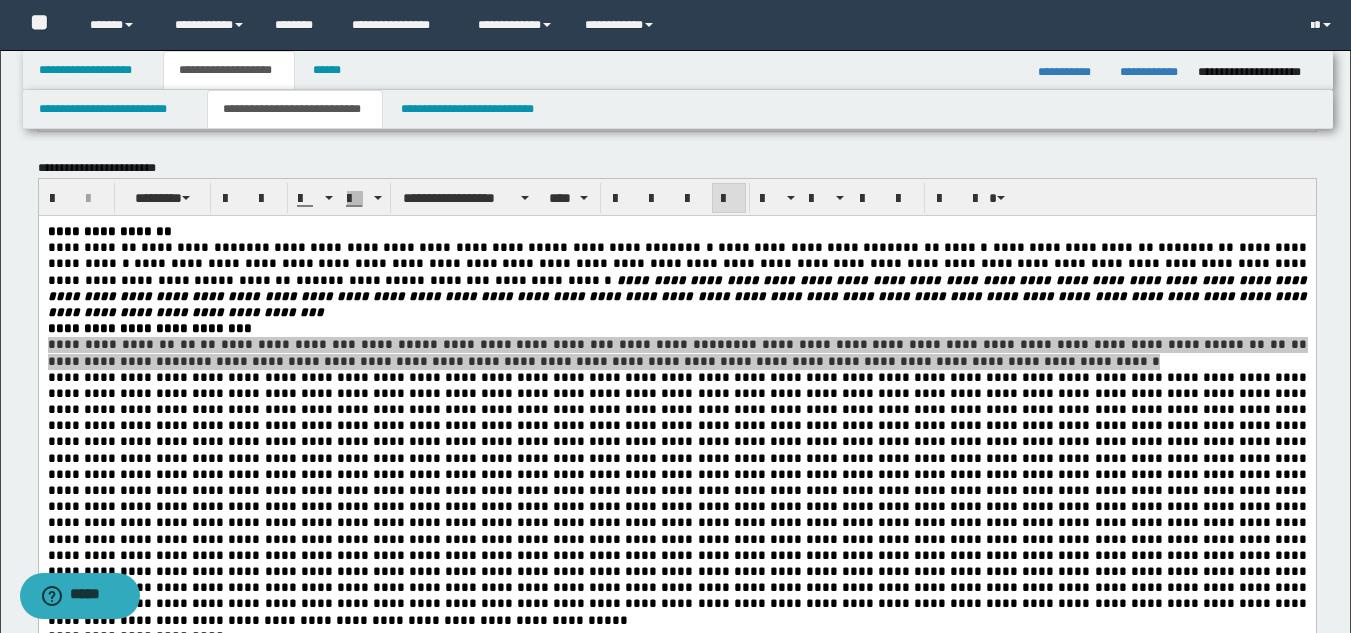 scroll, scrollTop: 212, scrollLeft: 0, axis: vertical 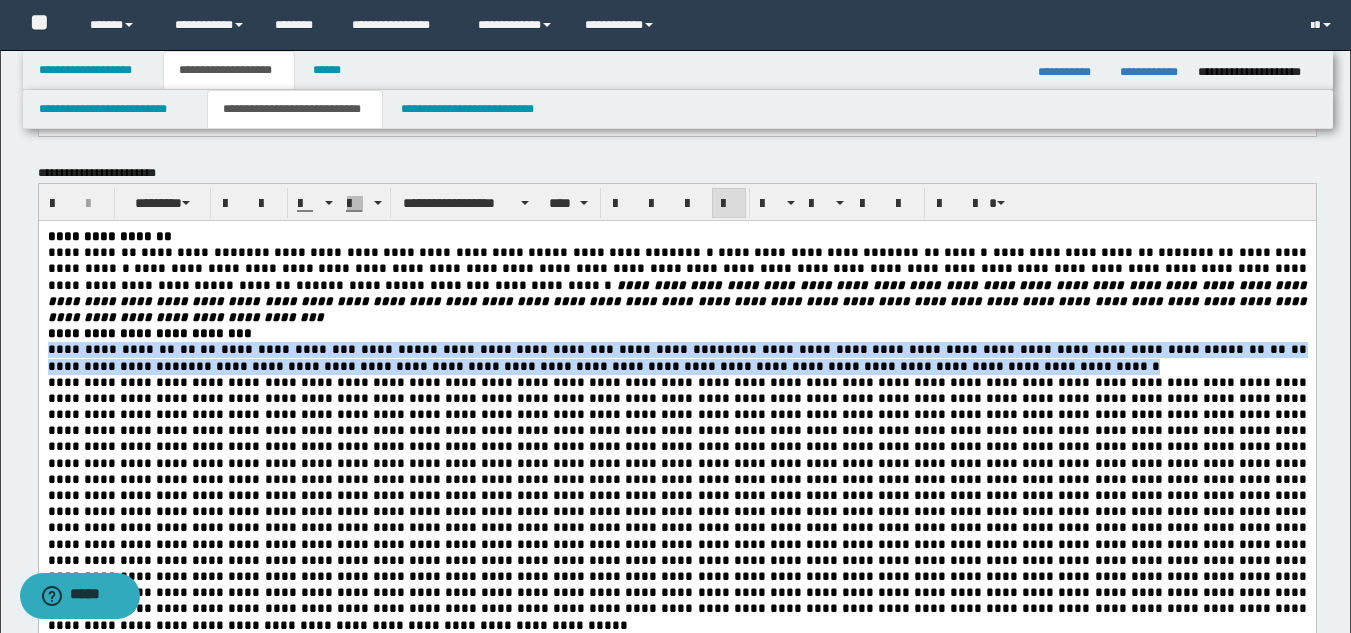 click on "**********" at bounding box center [676, 284] 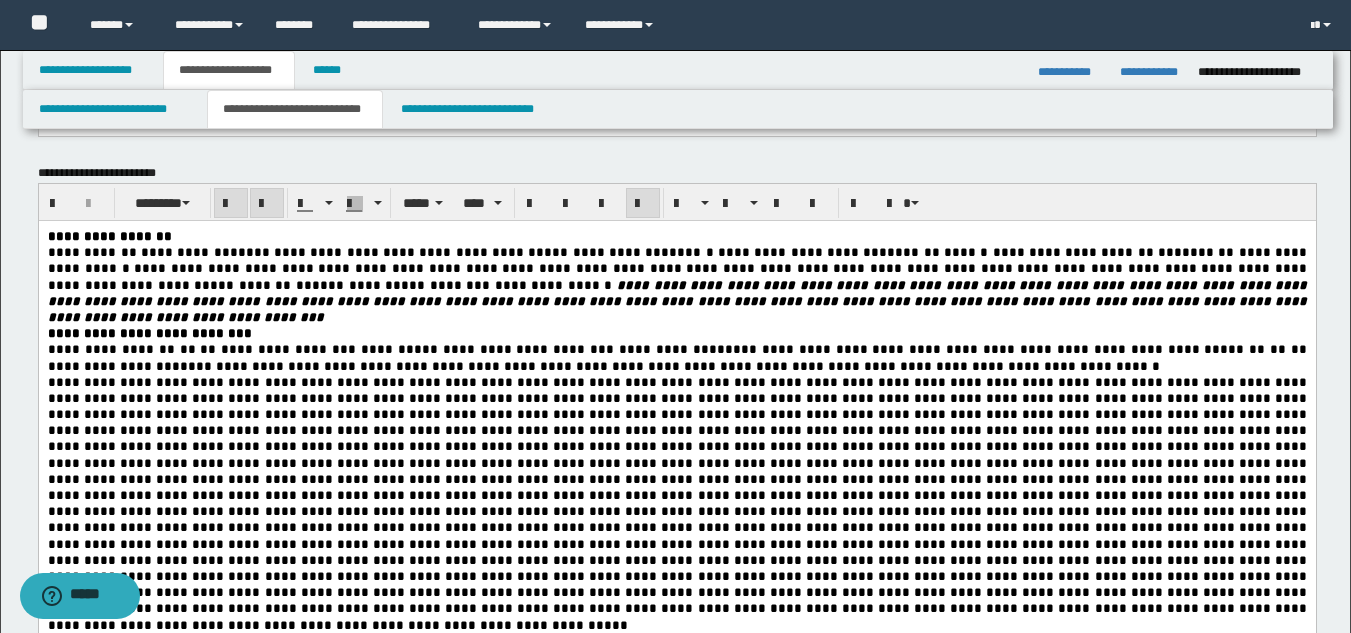 click on "**********" at bounding box center [676, 284] 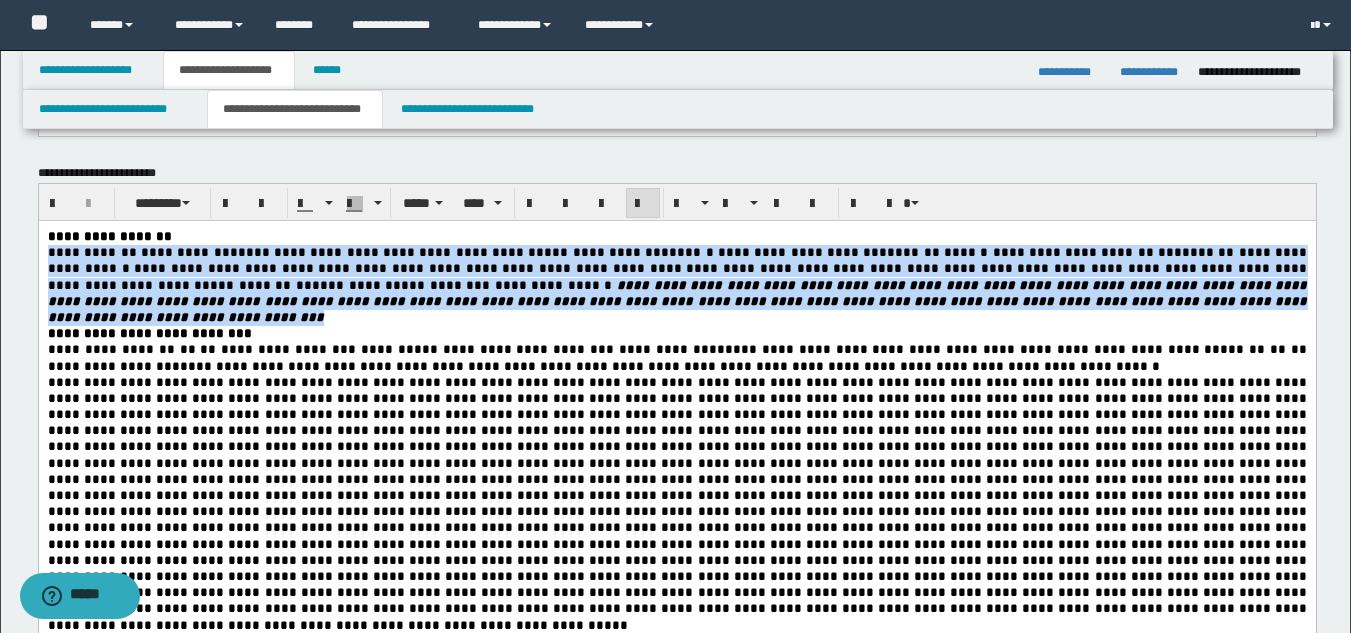 drag, startPoint x: 998, startPoint y: 301, endPoint x: 49, endPoint y: 252, distance: 950.26416 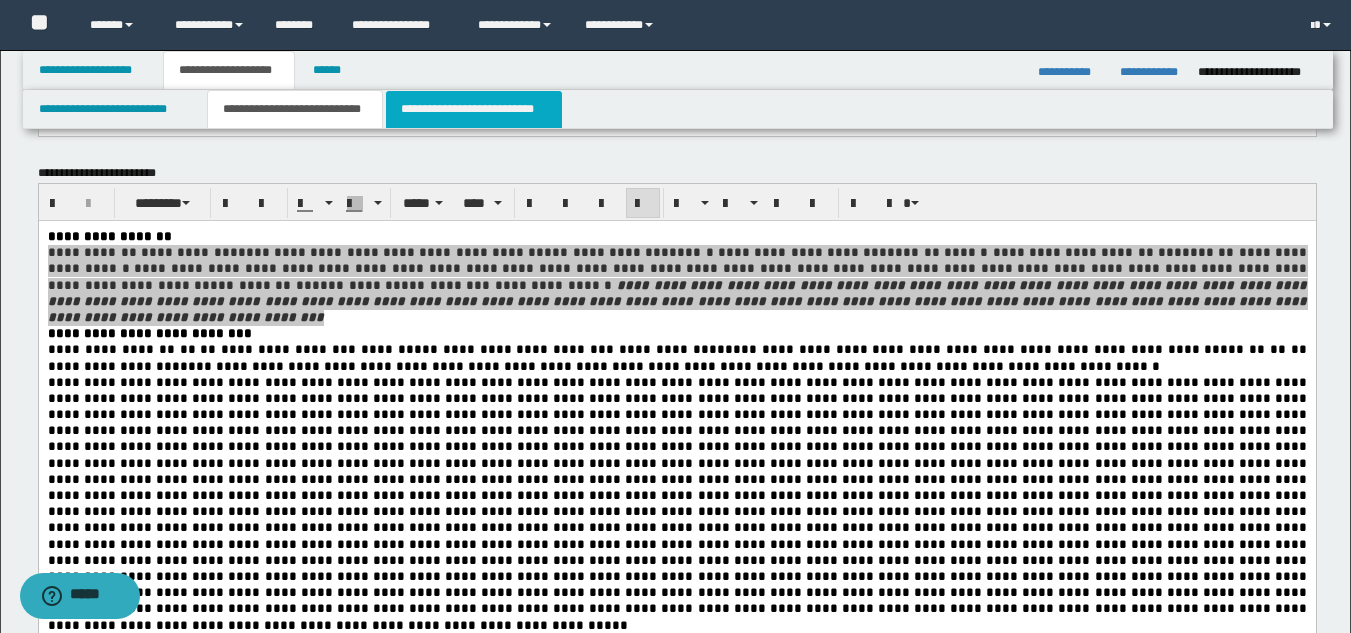 click on "**********" at bounding box center [474, 109] 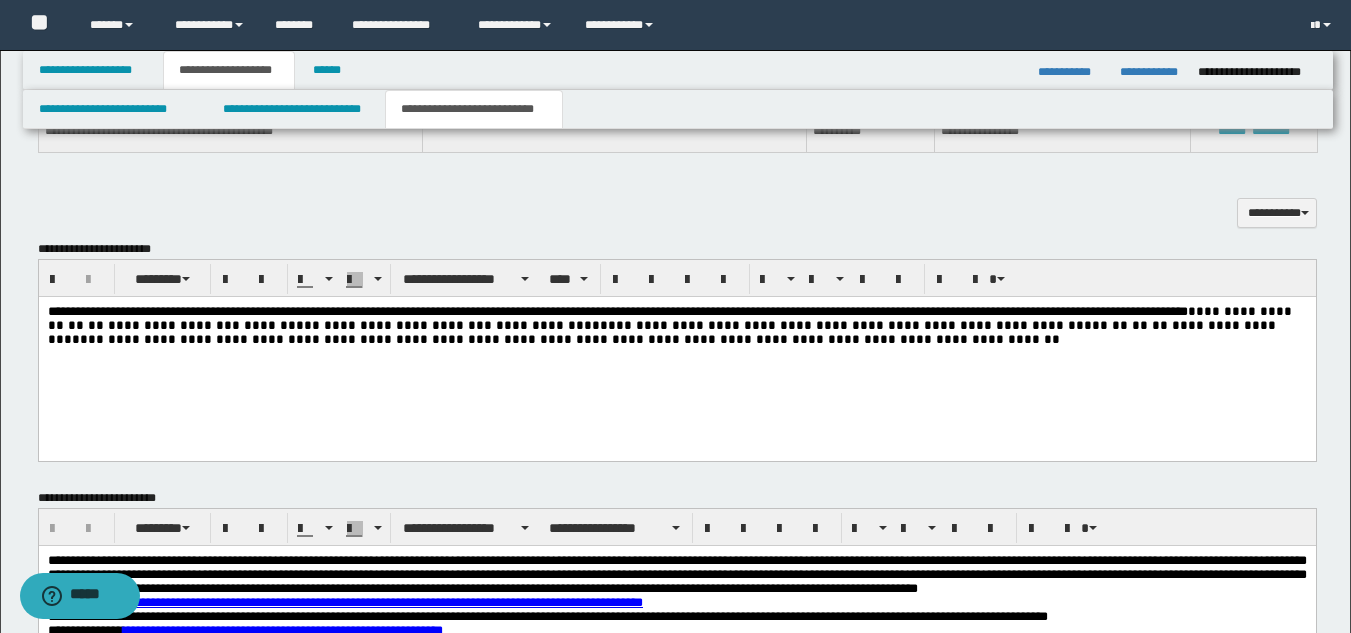 scroll, scrollTop: 2638, scrollLeft: 0, axis: vertical 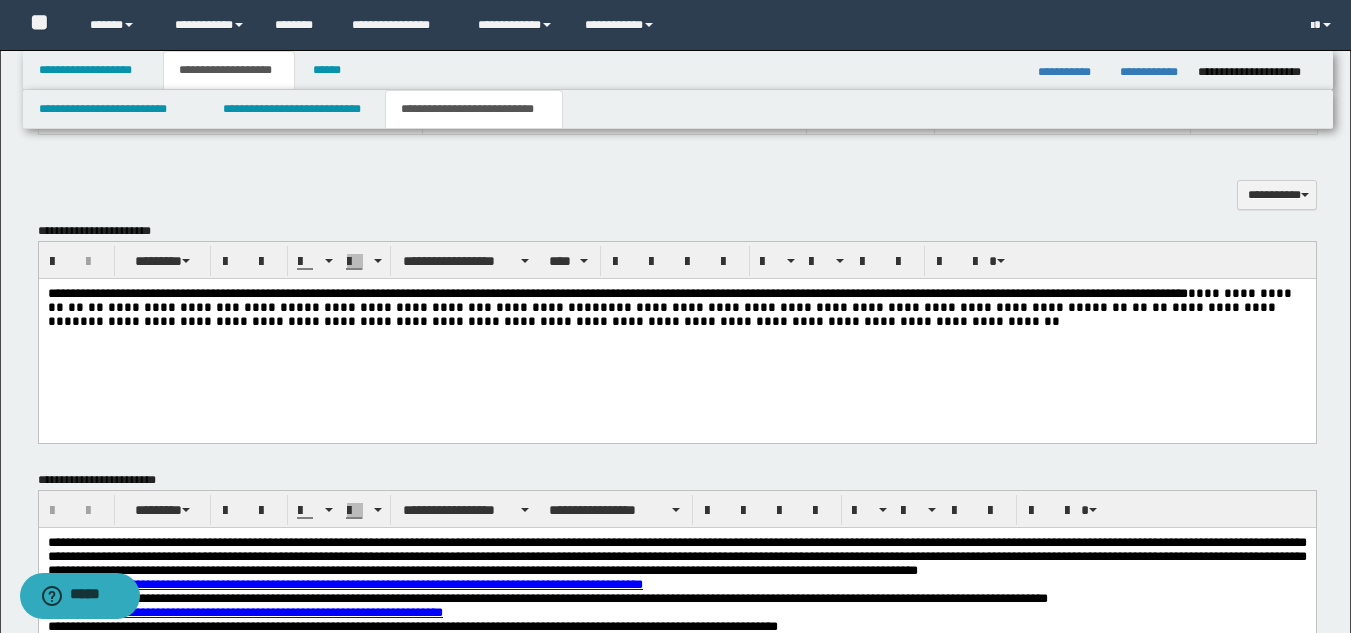 click on "**********" at bounding box center (676, 333) 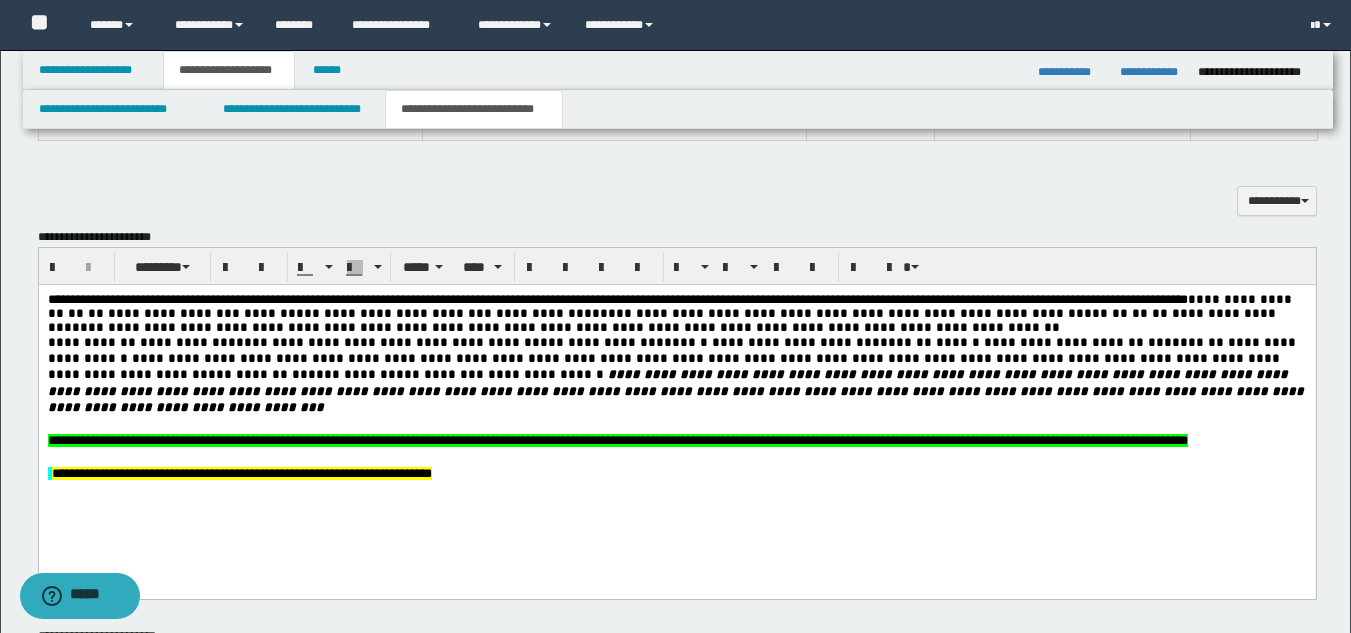 scroll, scrollTop: 2638, scrollLeft: 0, axis: vertical 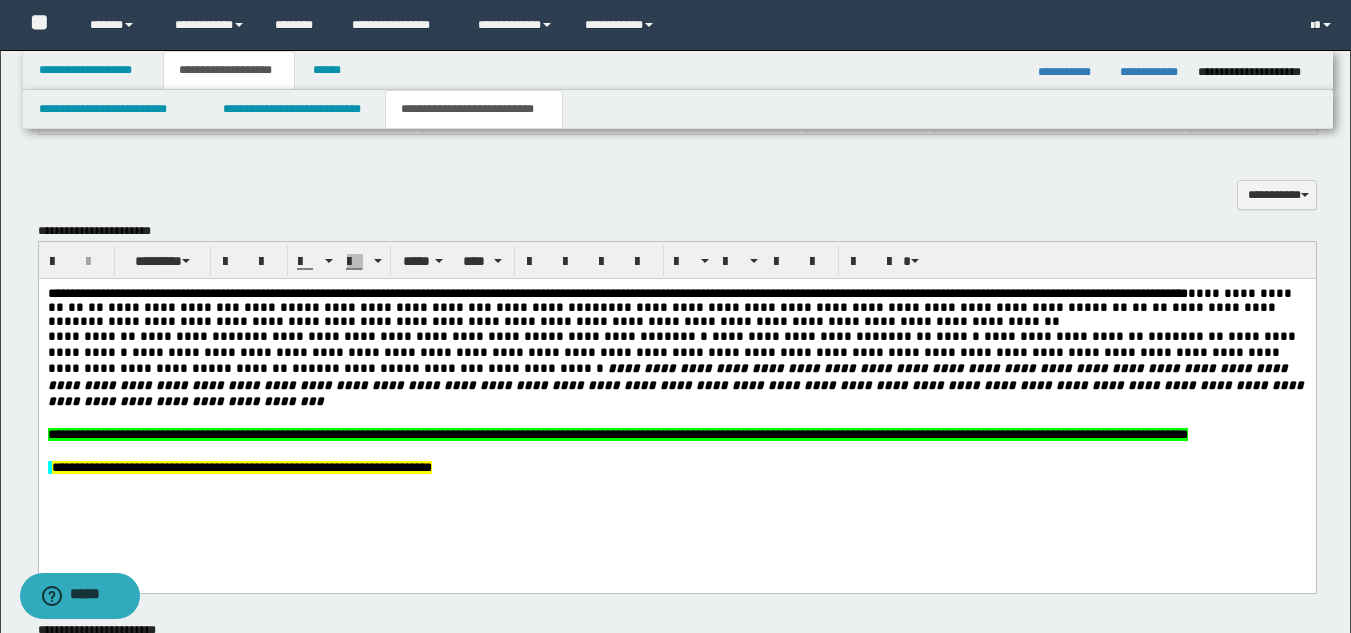 drag, startPoint x: 384, startPoint y: 476, endPoint x: 507, endPoint y: 483, distance: 123.19903 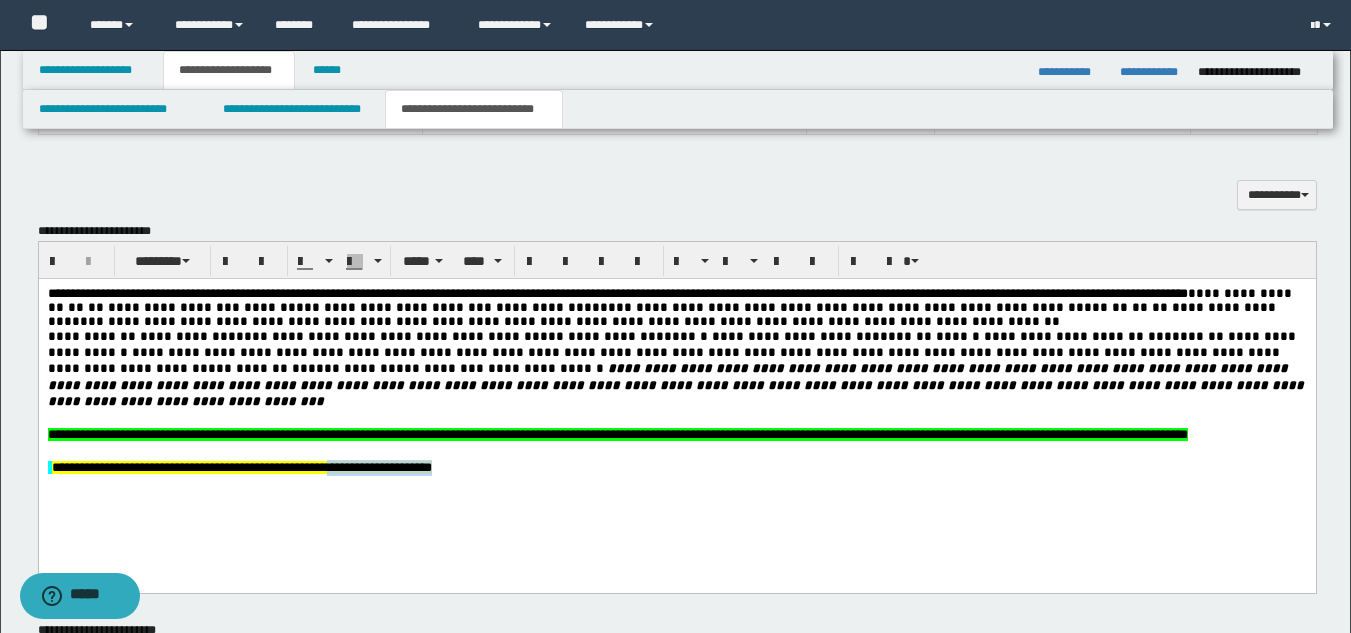 drag, startPoint x: 507, startPoint y: 483, endPoint x: 378, endPoint y: 479, distance: 129.062 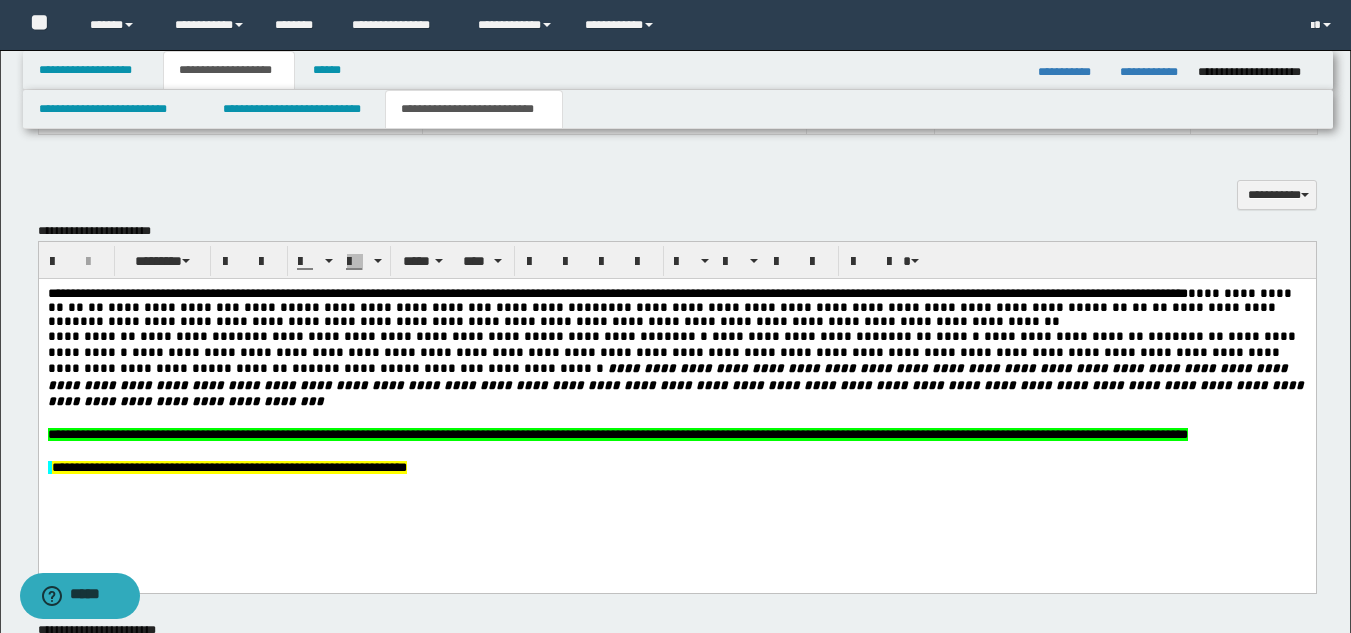 click on "**********" at bounding box center [228, 467] 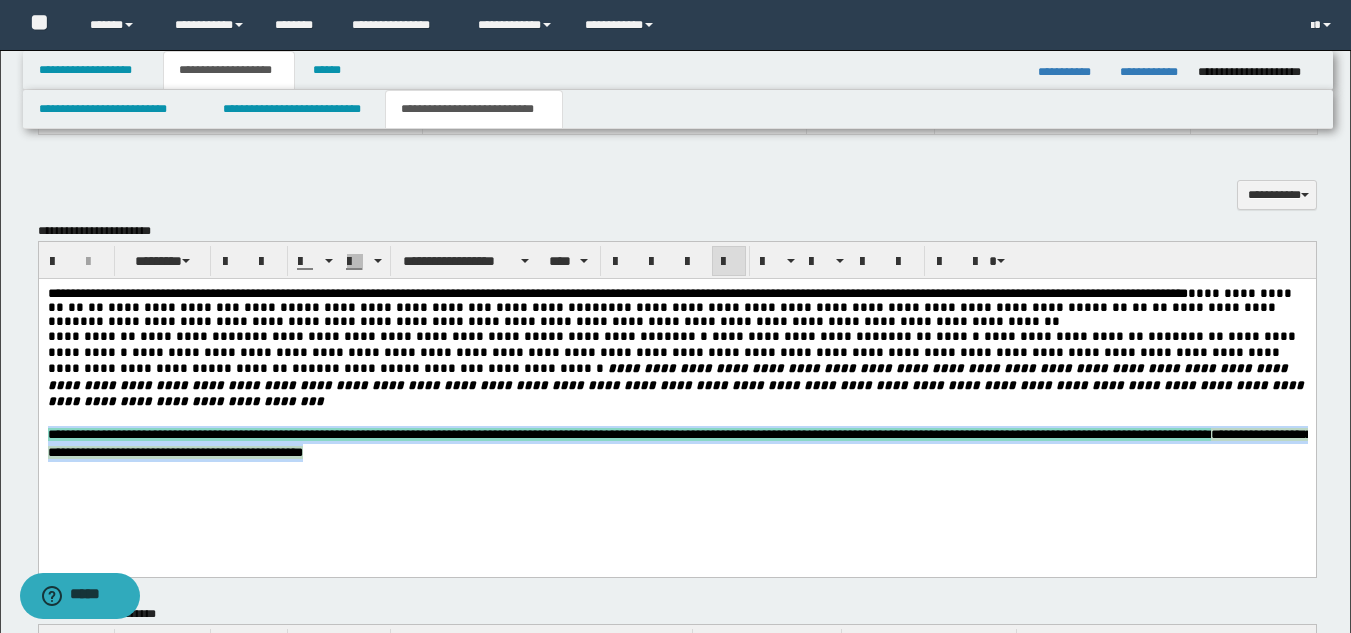 drag, startPoint x: 565, startPoint y: 449, endPoint x: 43, endPoint y: 401, distance: 524.2023 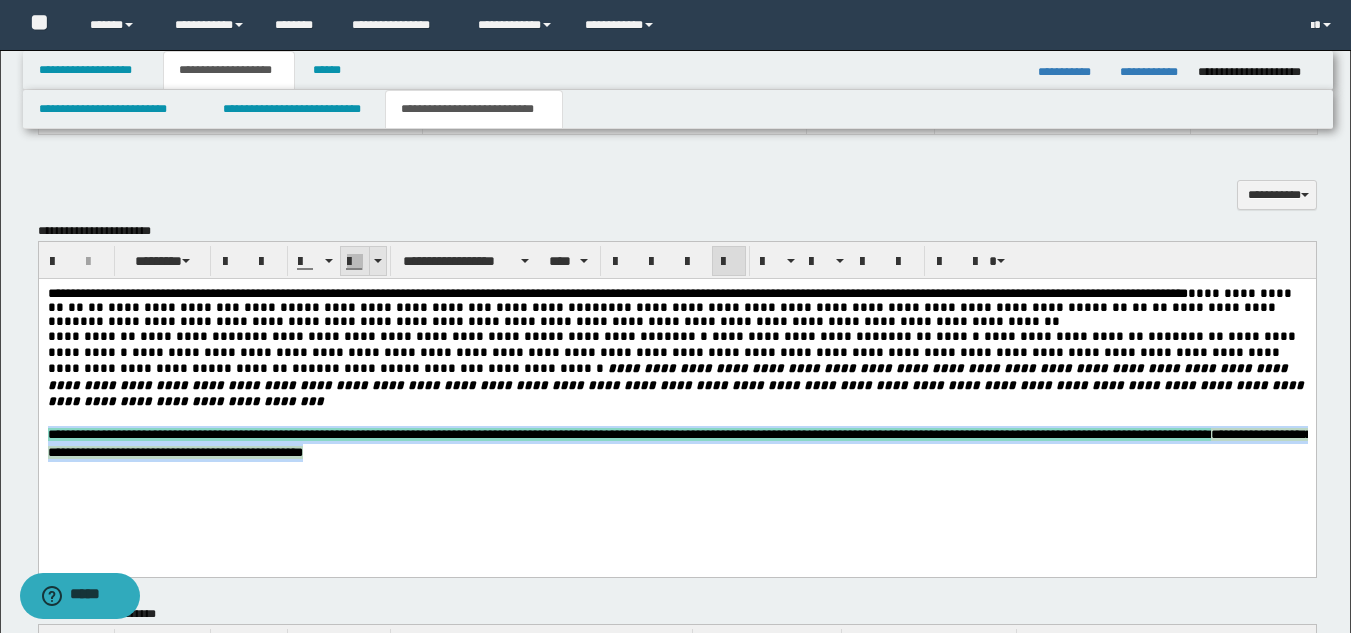 click at bounding box center [378, 261] 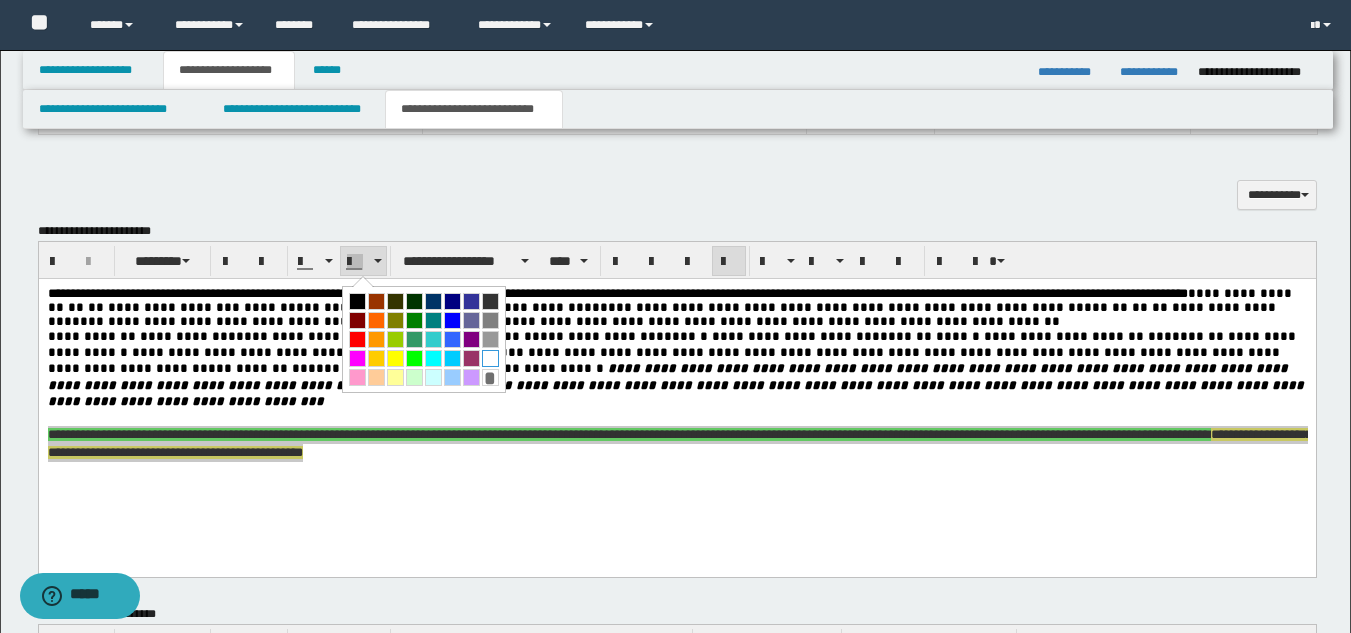 click at bounding box center (490, 358) 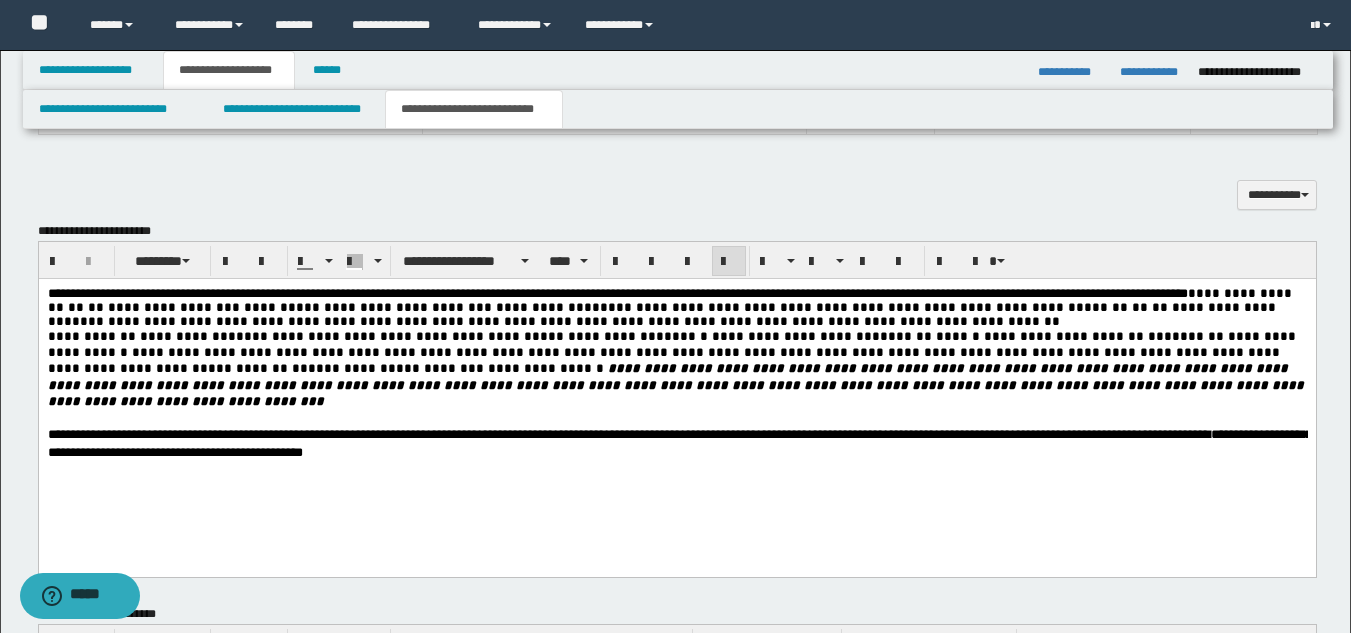 click on "**********" at bounding box center (676, 408) 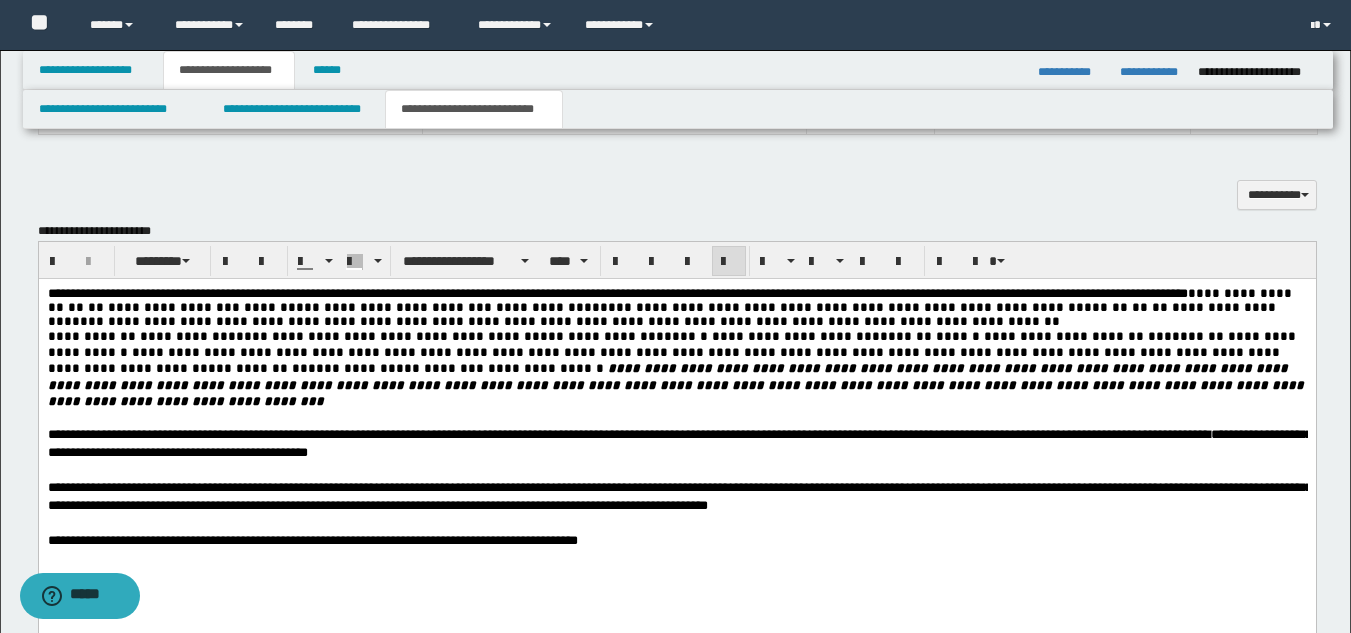 click on "**********" at bounding box center (312, 540) 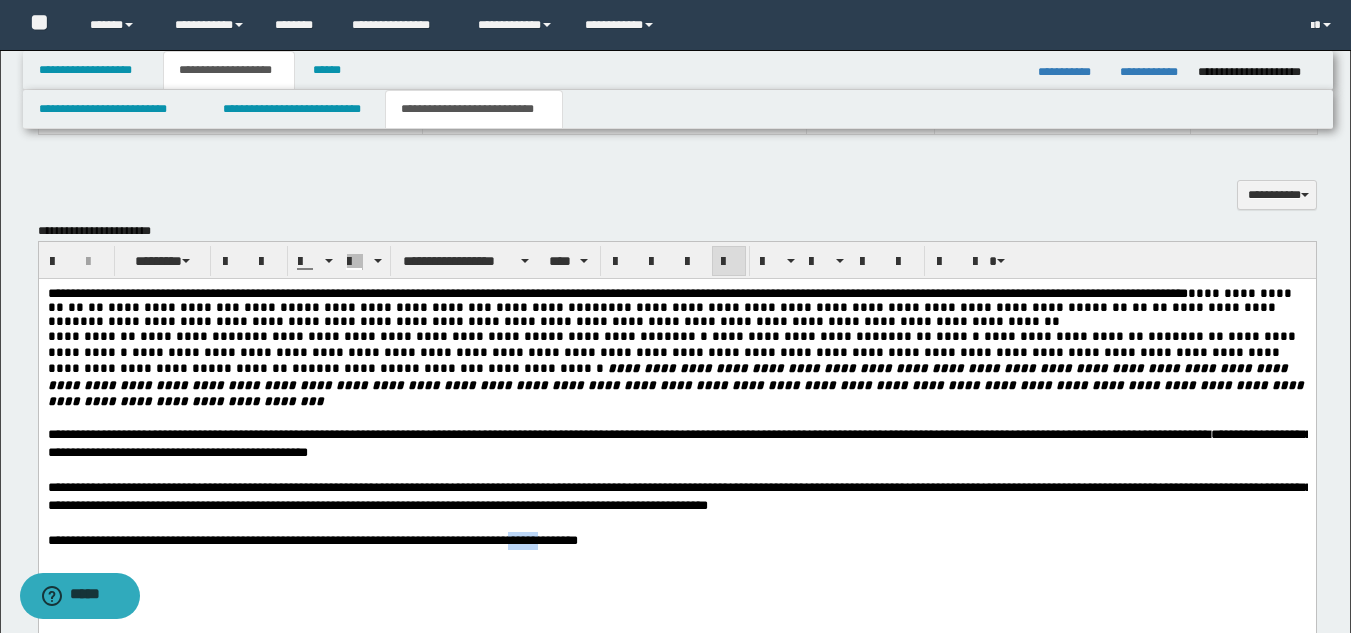 drag, startPoint x: 632, startPoint y: 531, endPoint x: 584, endPoint y: 531, distance: 48 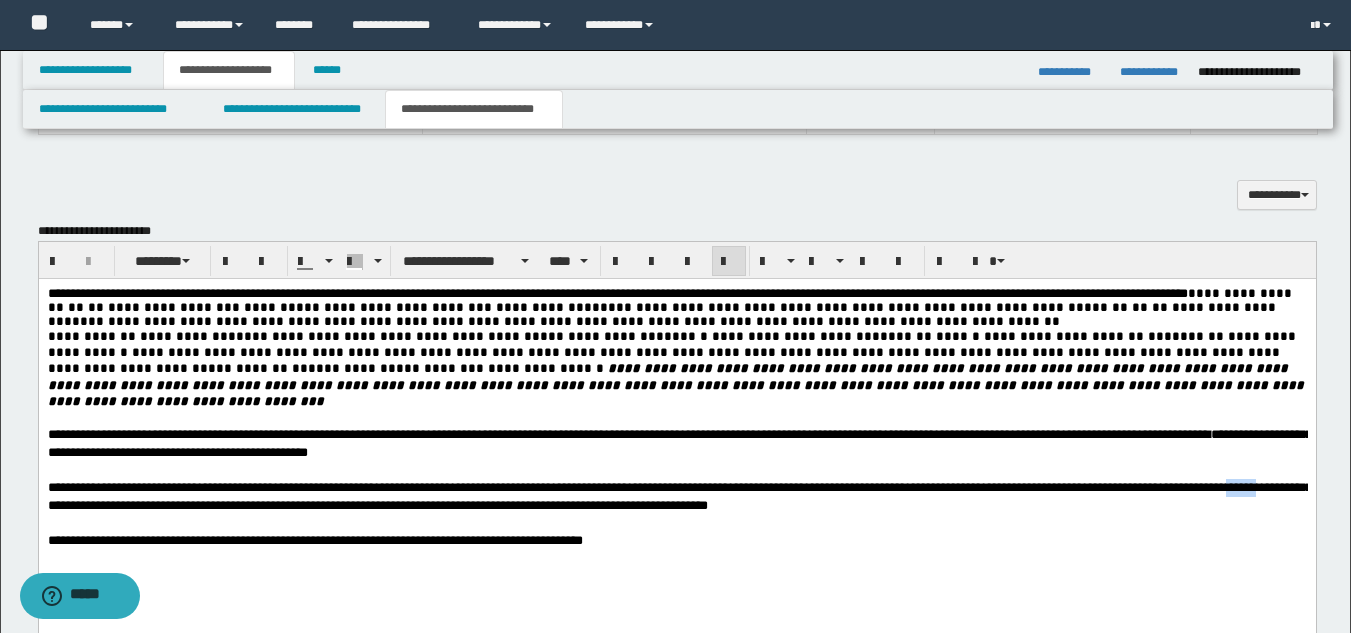 drag, startPoint x: 212, startPoint y: 497, endPoint x: 249, endPoint y: 501, distance: 37.215588 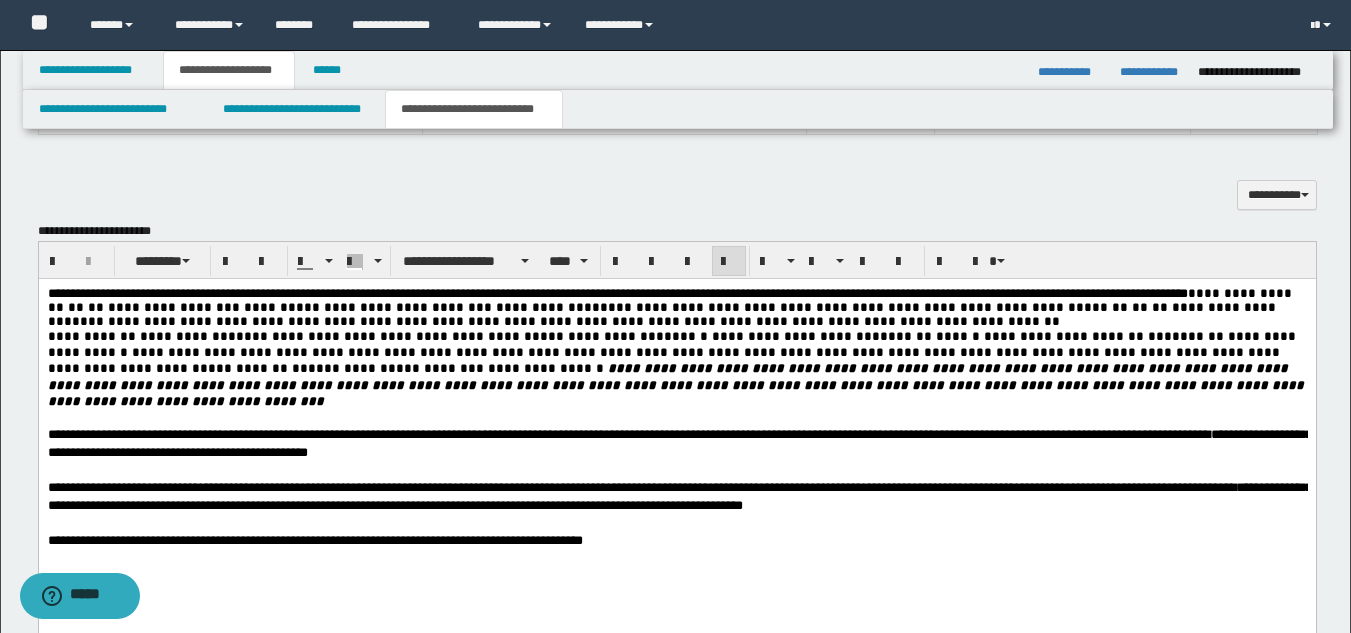 click on "**********" at bounding box center [679, 496] 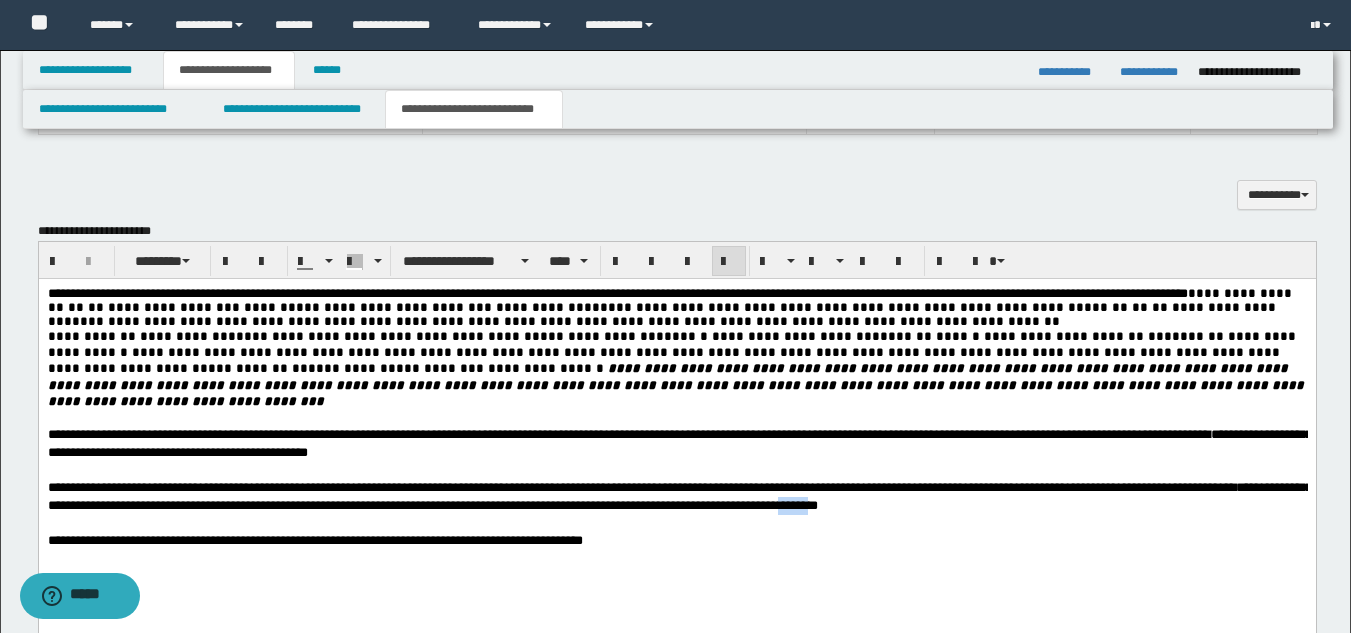 drag, startPoint x: 1162, startPoint y: 499, endPoint x: 1212, endPoint y: 498, distance: 50.01 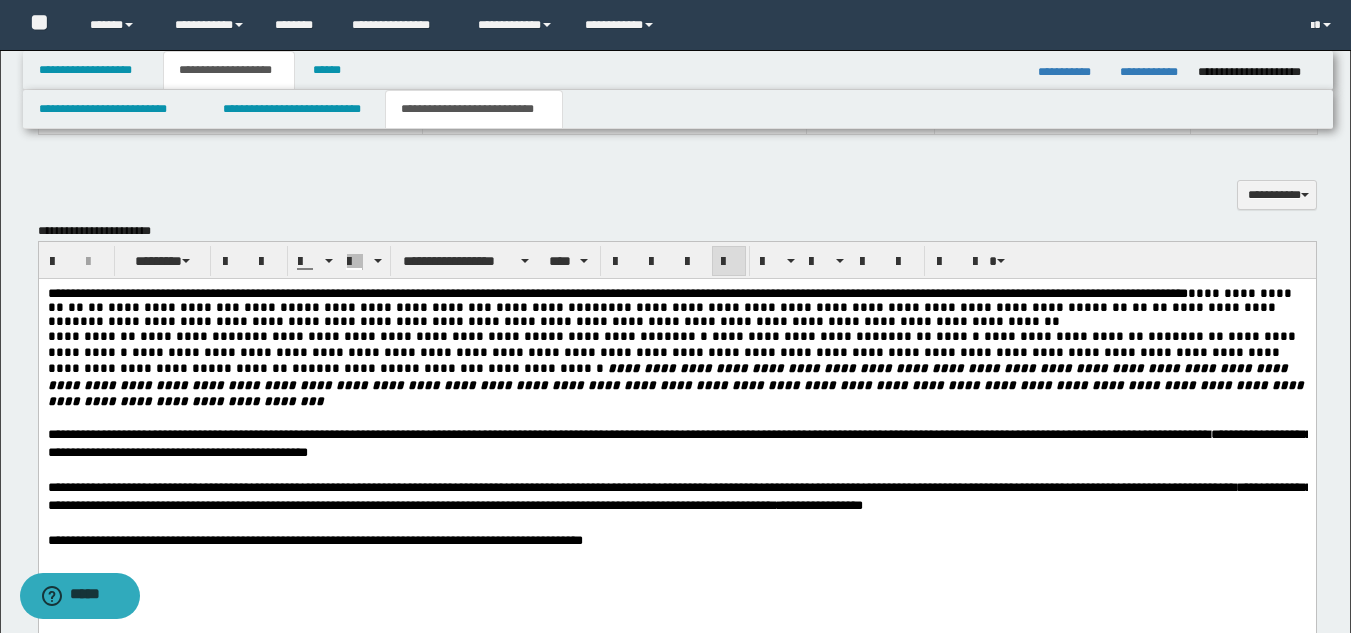click on "**********" at bounding box center [679, 496] 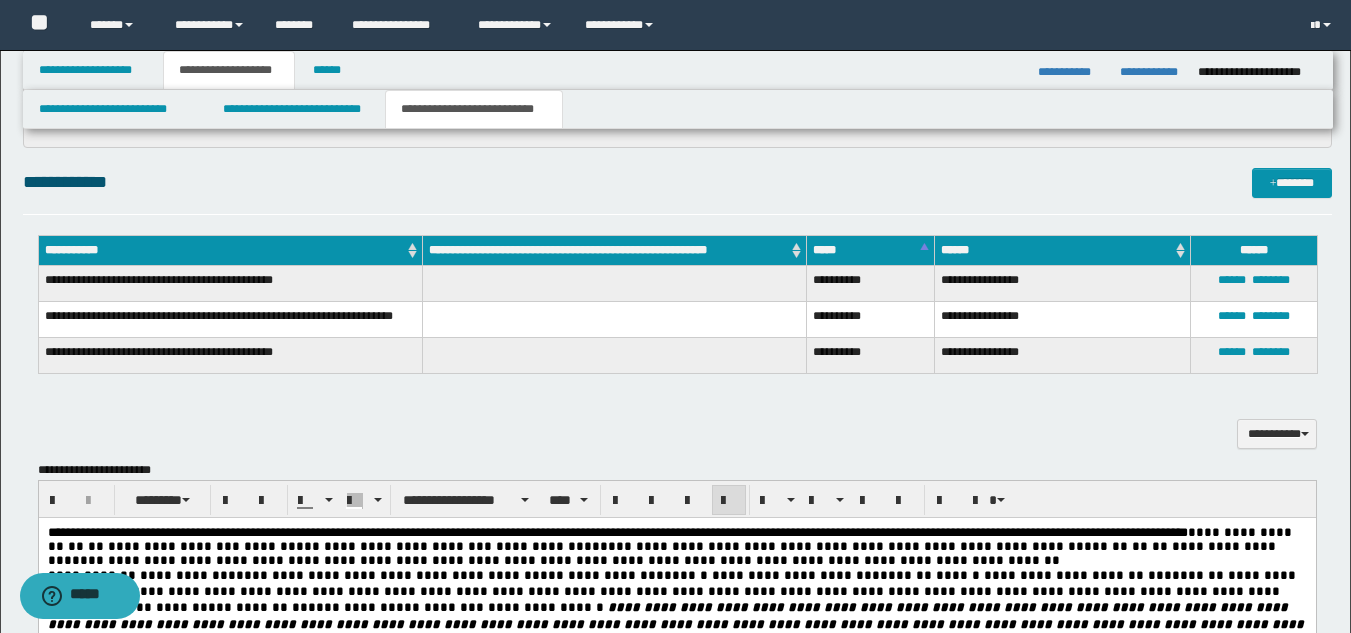 scroll, scrollTop: 2412, scrollLeft: 0, axis: vertical 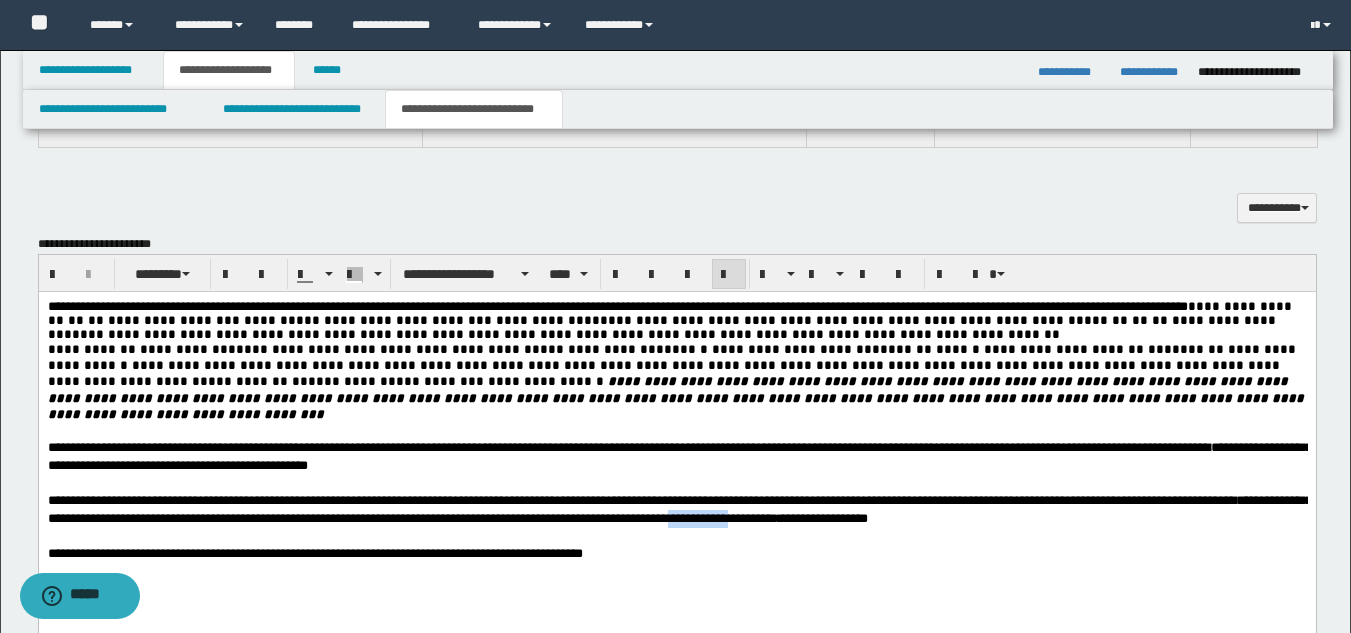 drag, startPoint x: 1107, startPoint y: 513, endPoint x: 1029, endPoint y: 504, distance: 78.51752 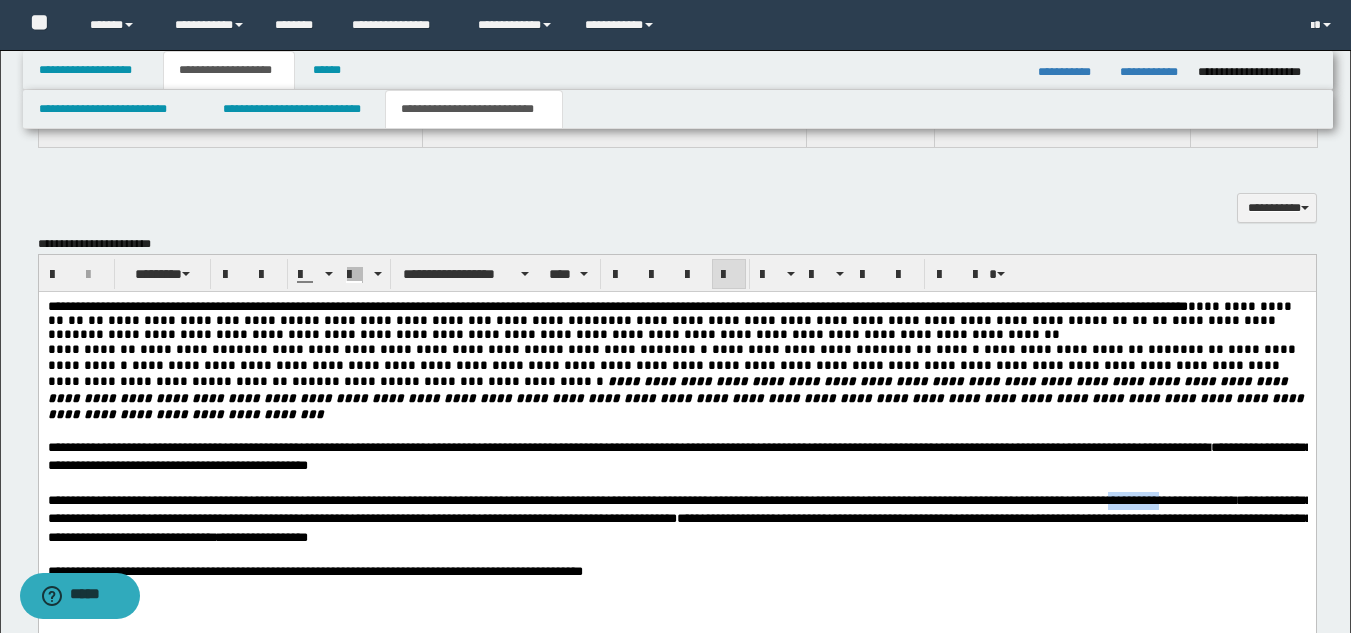 drag, startPoint x: 120, startPoint y: 508, endPoint x: 44, endPoint y: 516, distance: 76.41989 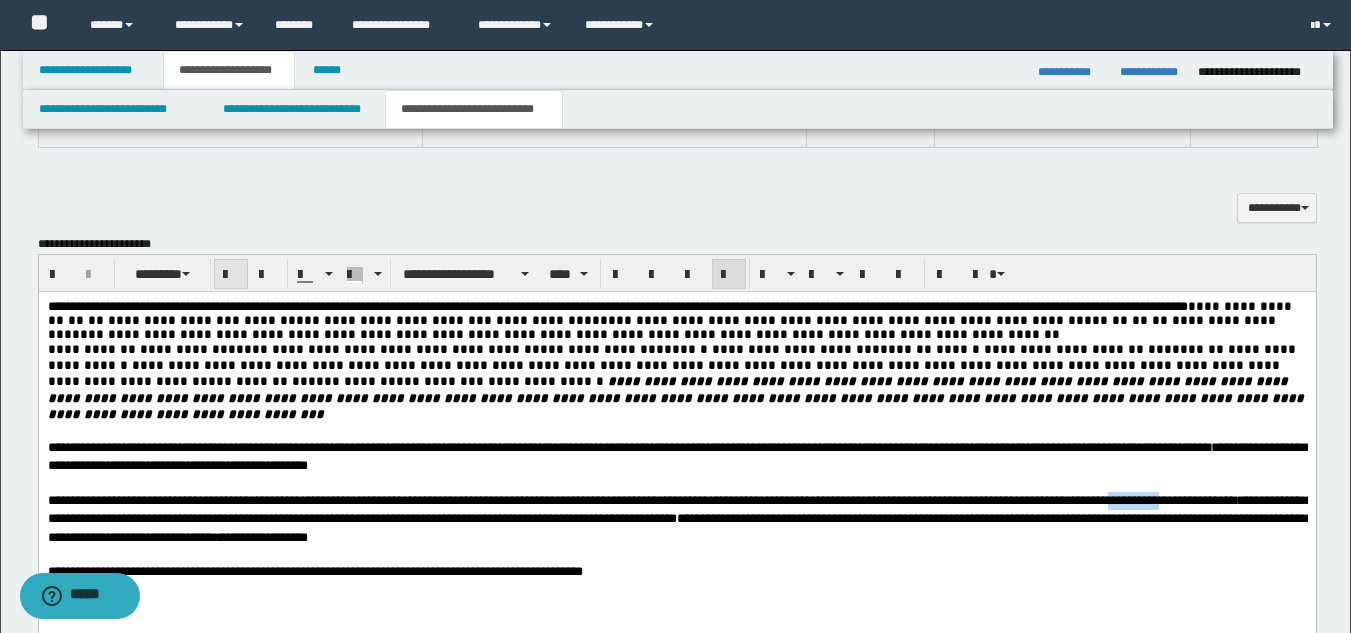 click at bounding box center [231, 275] 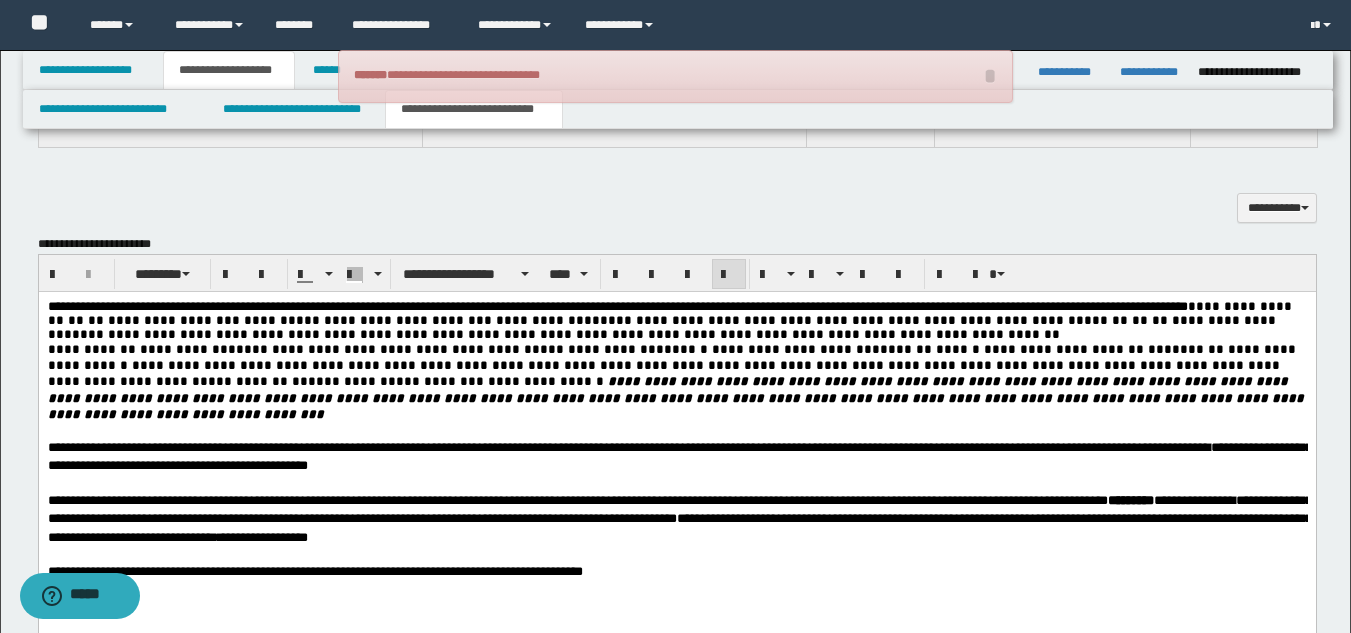 click on "**********" at bounding box center (676, 473) 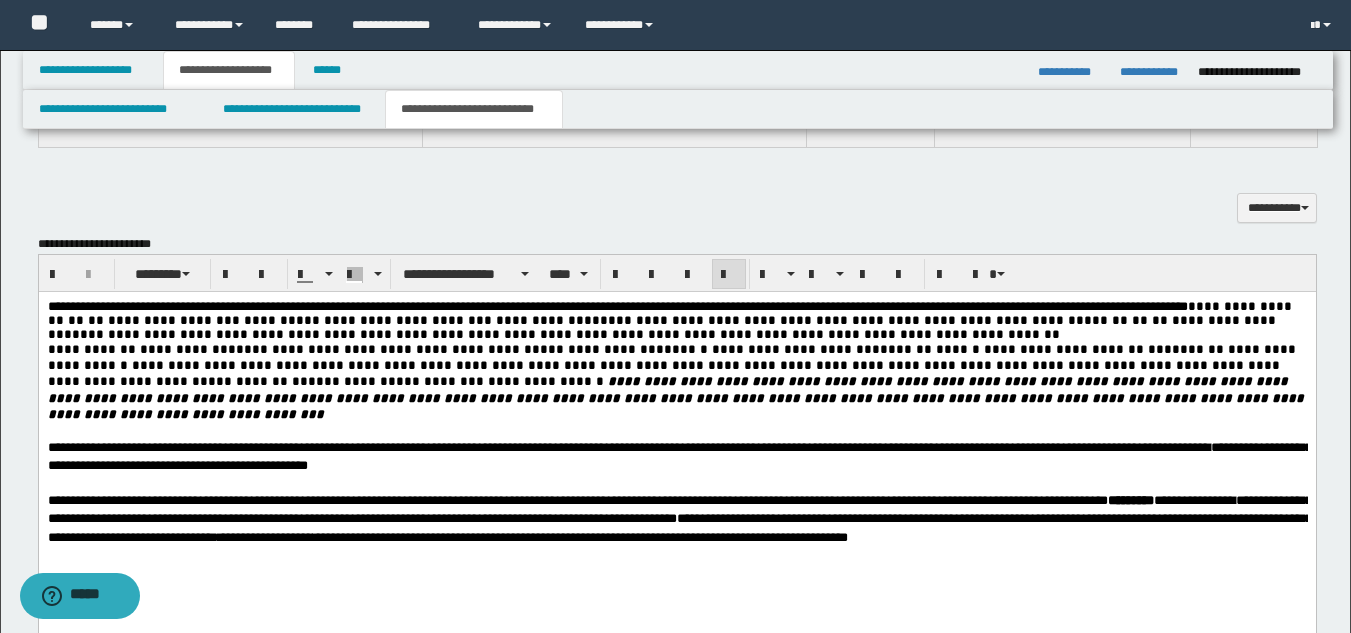 click on "**********" at bounding box center [676, 456] 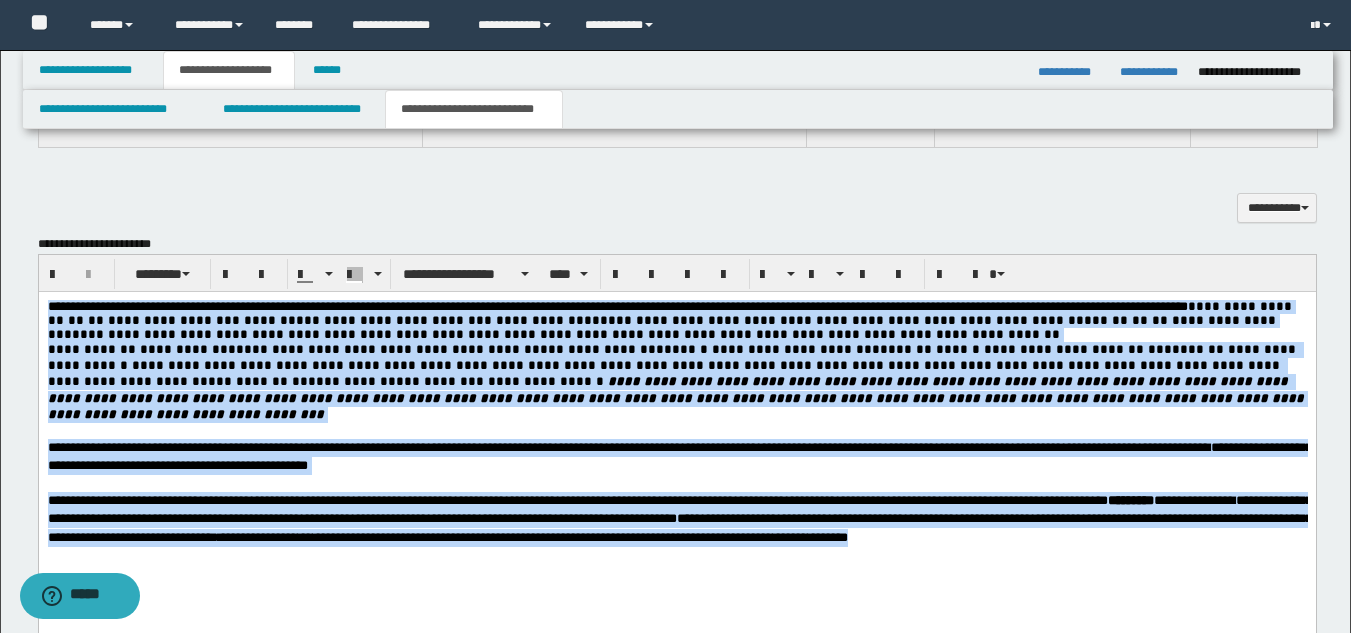 drag, startPoint x: 321, startPoint y: 551, endPoint x: 44, endPoint y: 302, distance: 372.46475 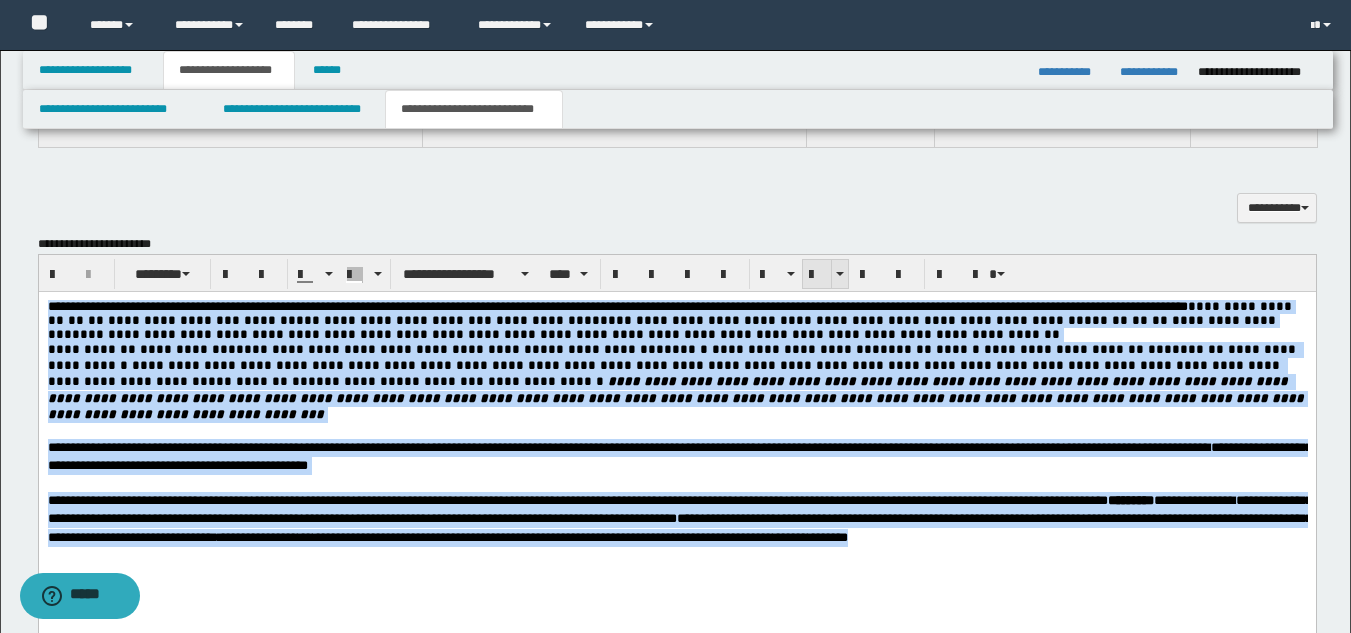 click at bounding box center (817, 275) 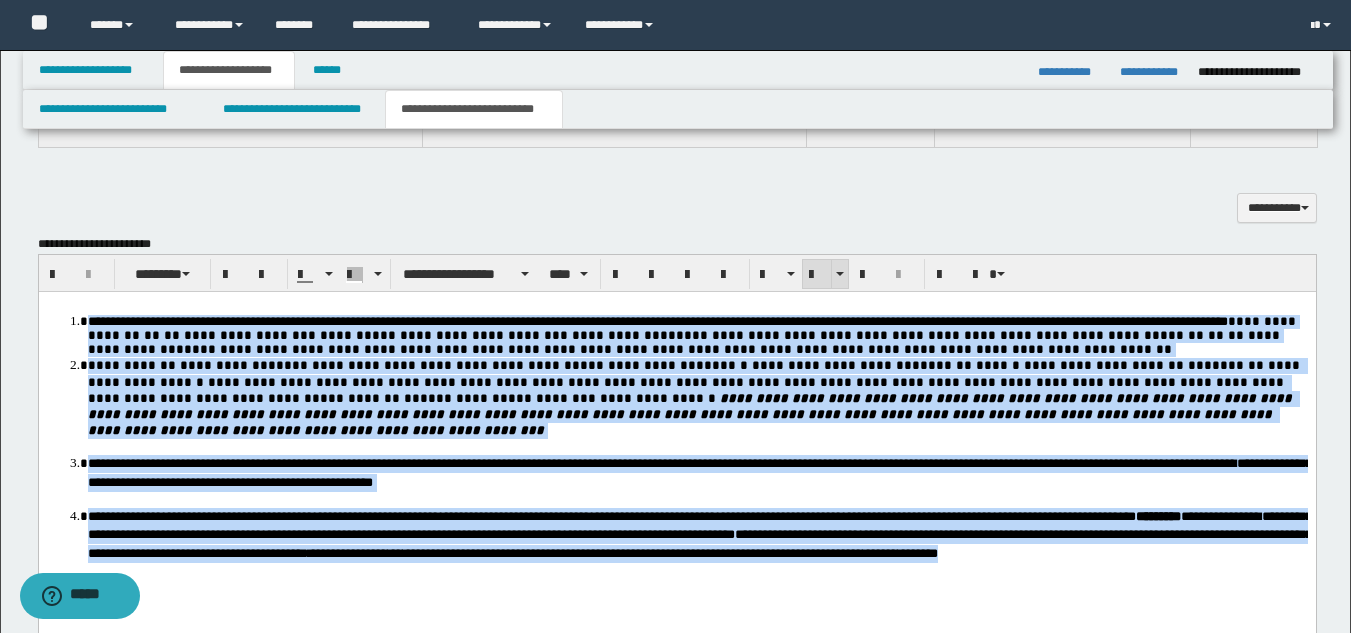 click at bounding box center (817, 275) 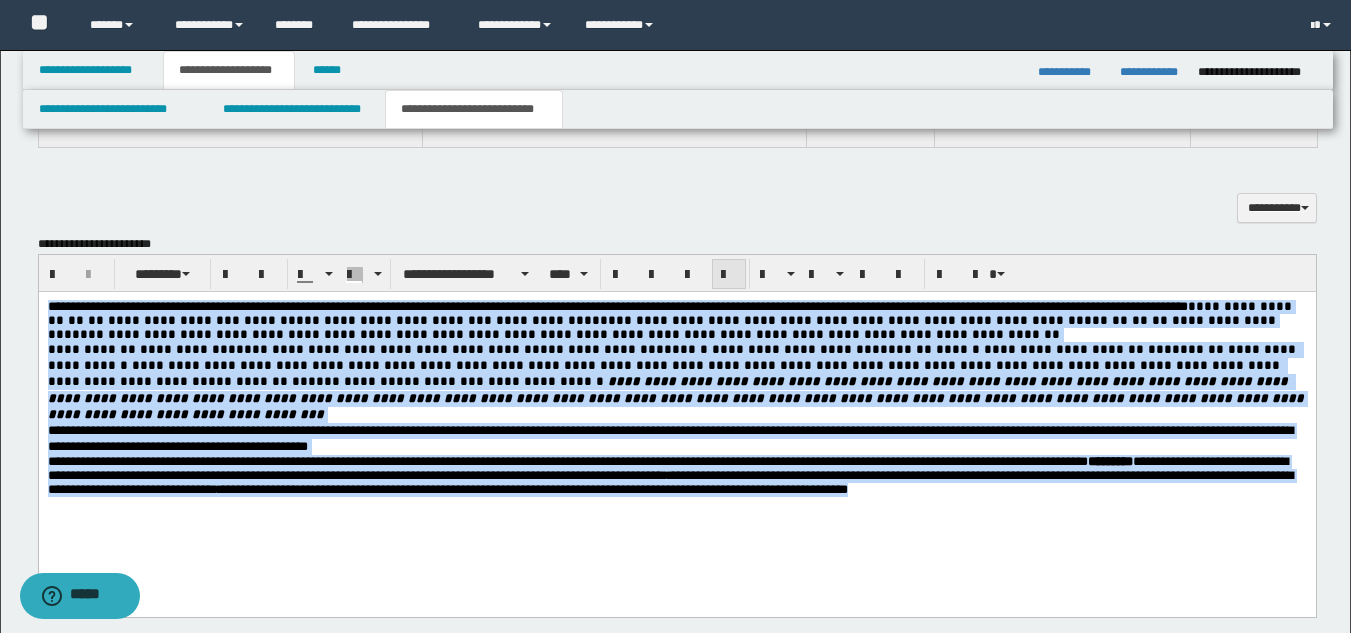 click at bounding box center [729, 275] 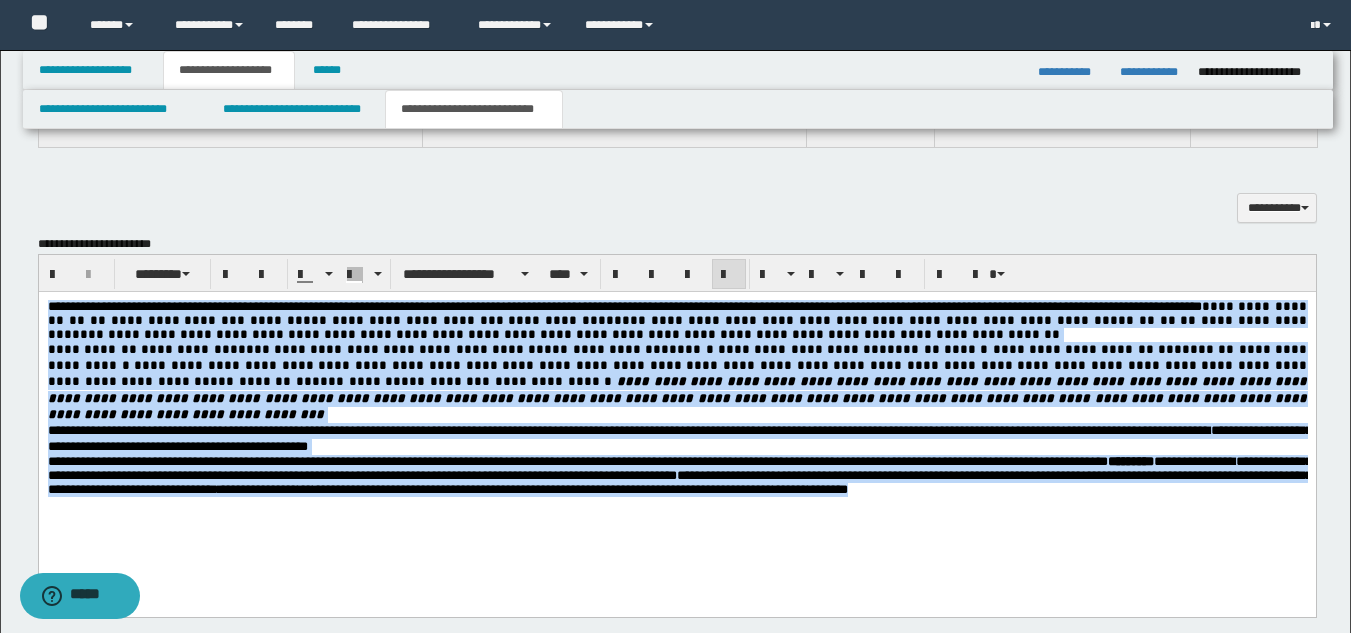 click on "**********" at bounding box center (676, 423) 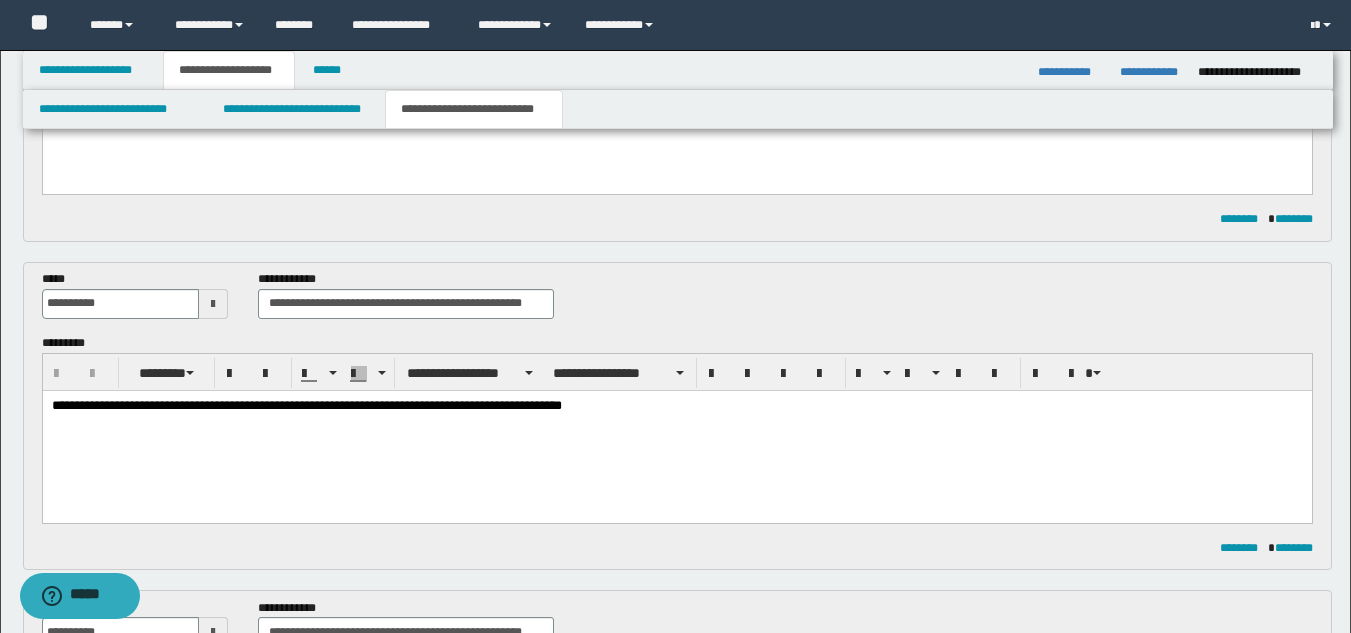 scroll, scrollTop: 166, scrollLeft: 0, axis: vertical 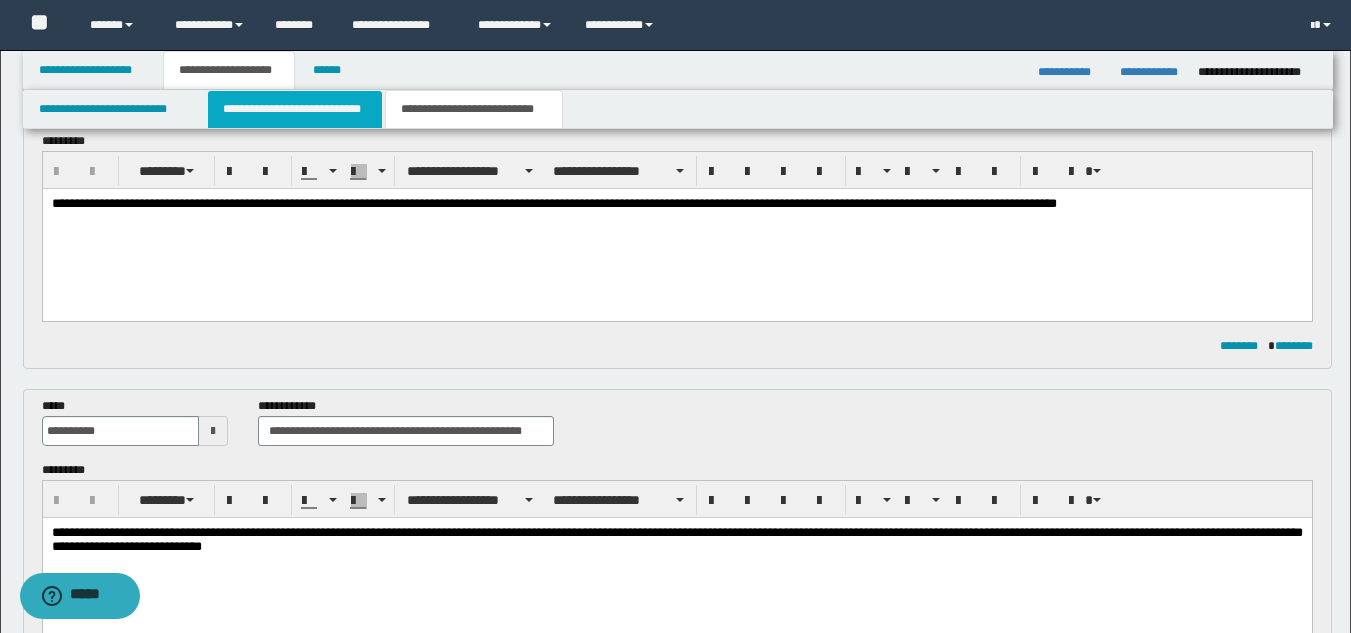 click on "**********" at bounding box center [295, 109] 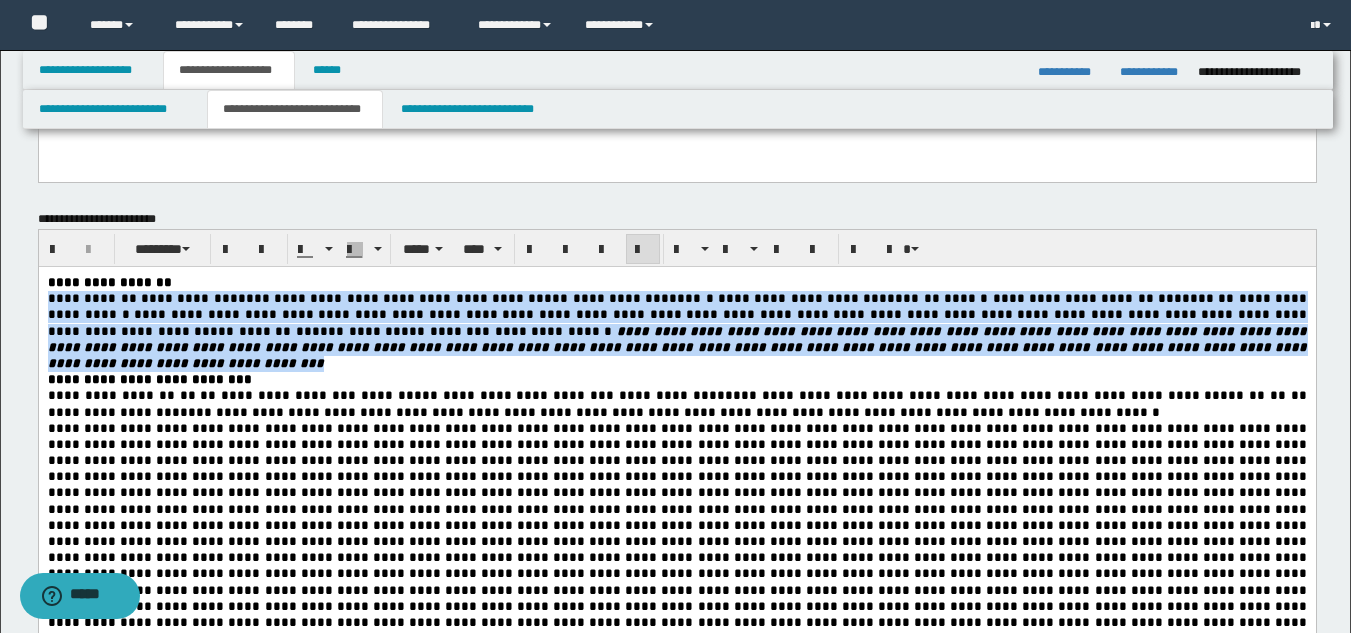 click on "**********" at bounding box center [678, 305] 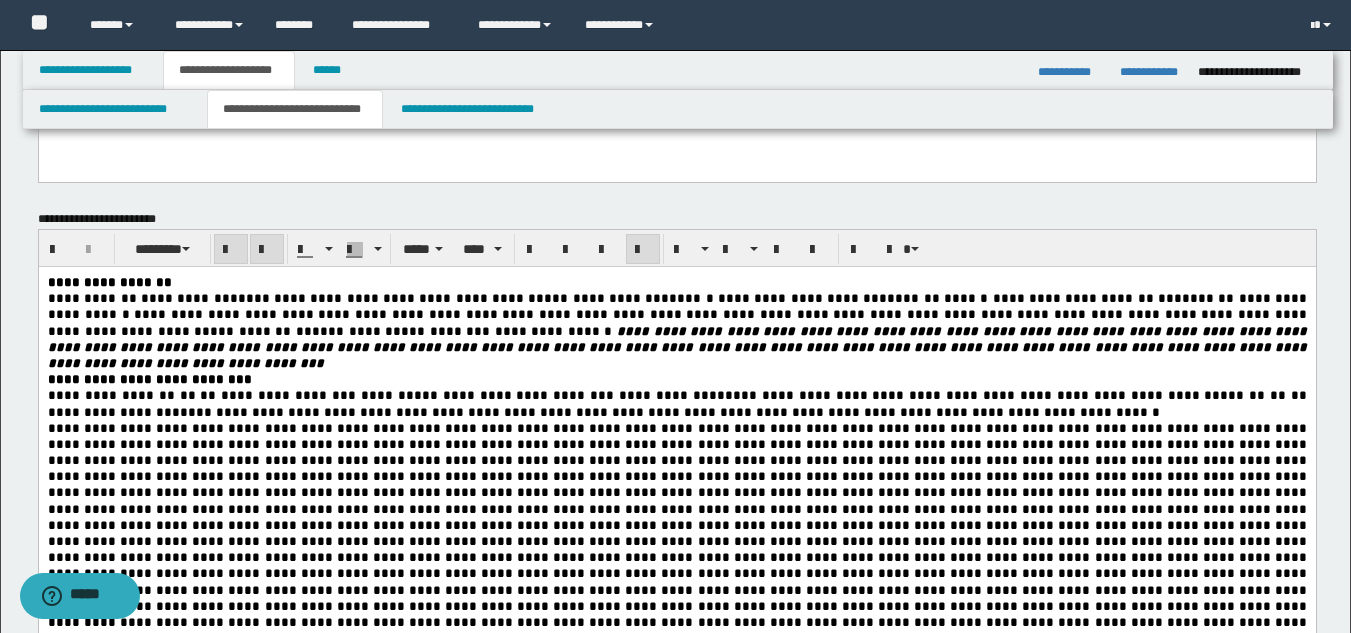 scroll, scrollTop: 0, scrollLeft: 0, axis: both 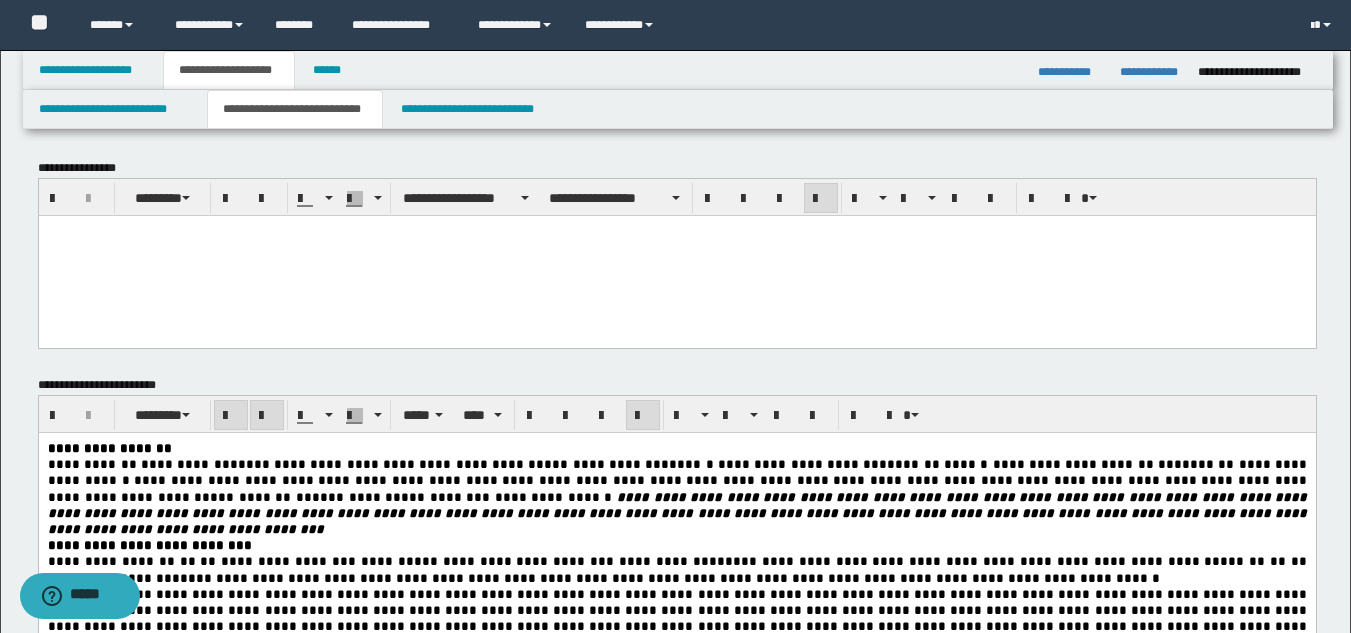 click at bounding box center (676, 255) 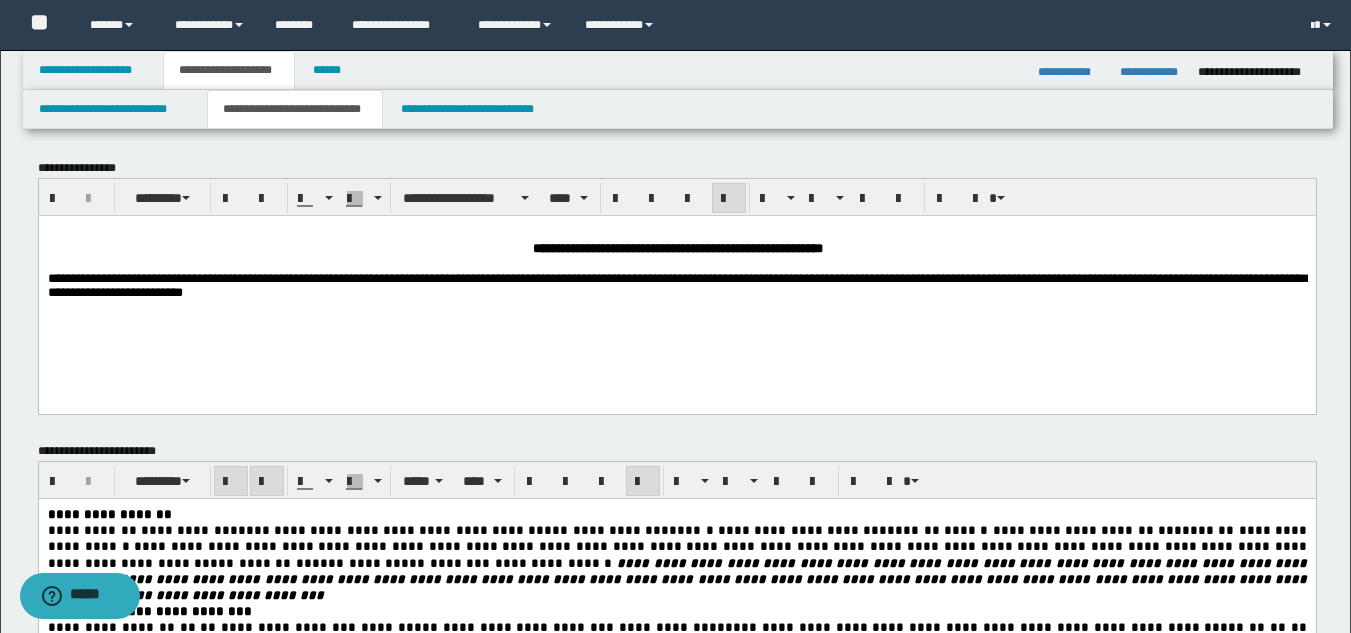 click on "**********" at bounding box center (679, 284) 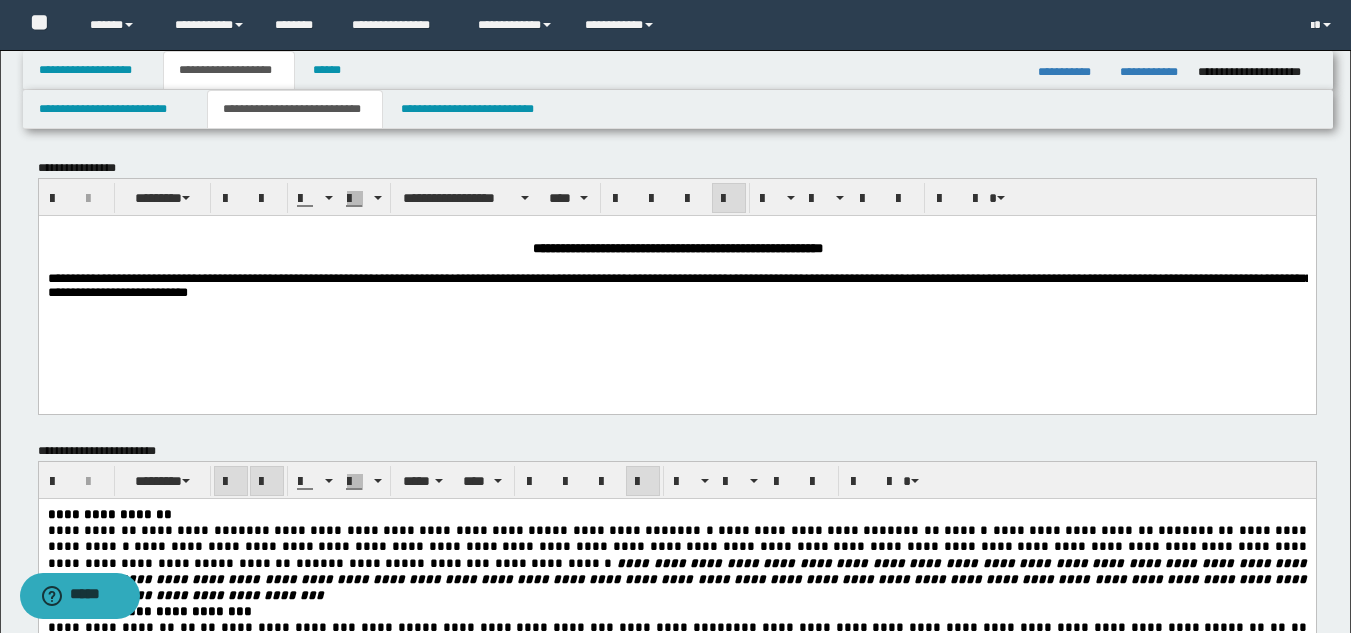 click on "**********" at bounding box center (679, 284) 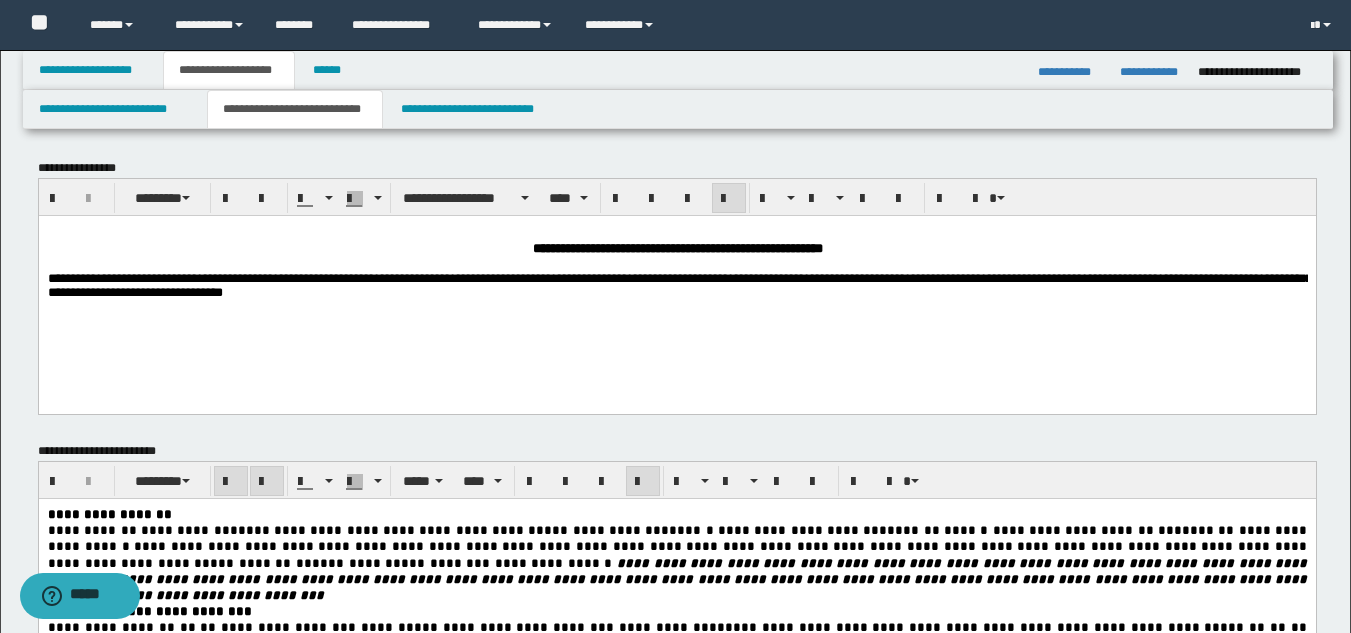 click on "**********" at bounding box center [679, 284] 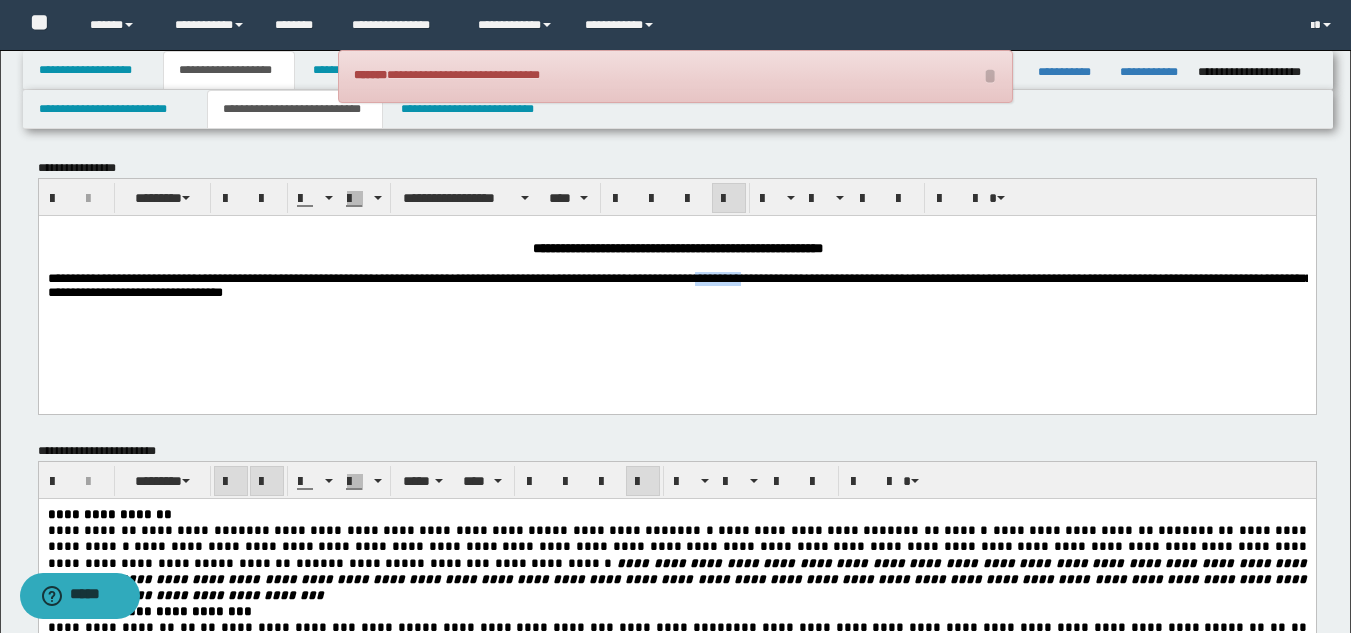 drag, startPoint x: 828, startPoint y: 280, endPoint x: 884, endPoint y: 282, distance: 56.0357 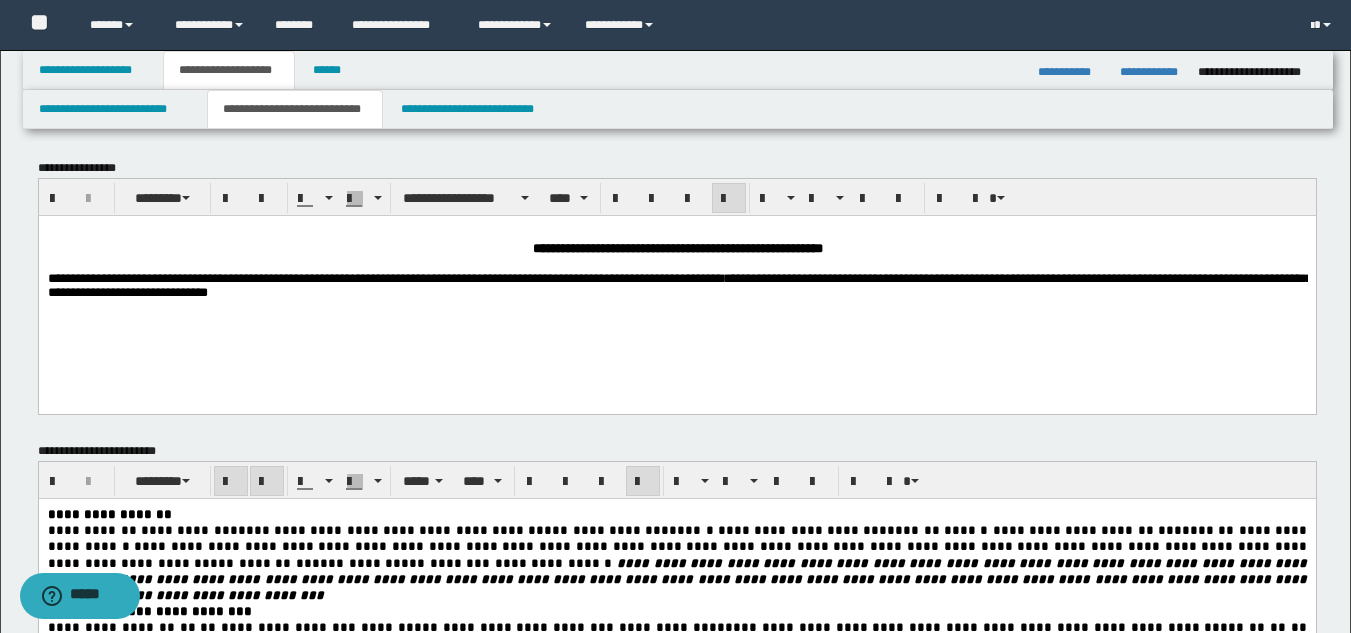 click on "**********" at bounding box center [679, 284] 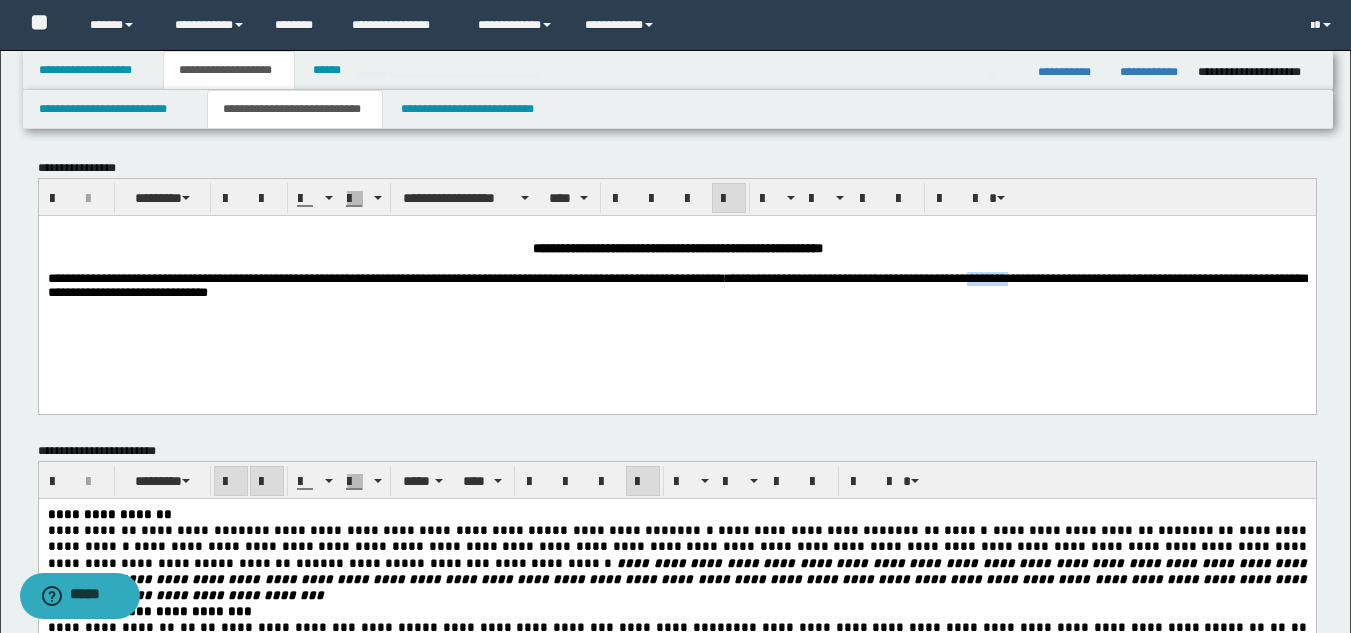 drag, startPoint x: 1120, startPoint y: 284, endPoint x: 1177, endPoint y: 283, distance: 57.00877 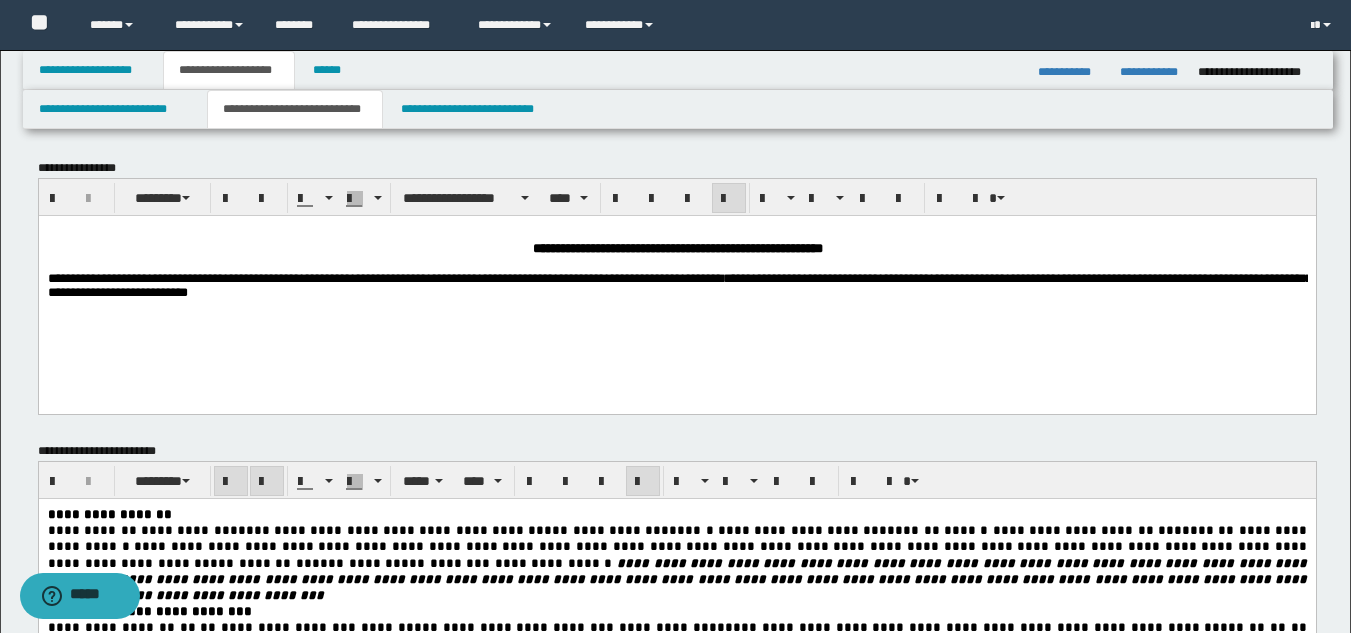click on "**********" at bounding box center (679, 284) 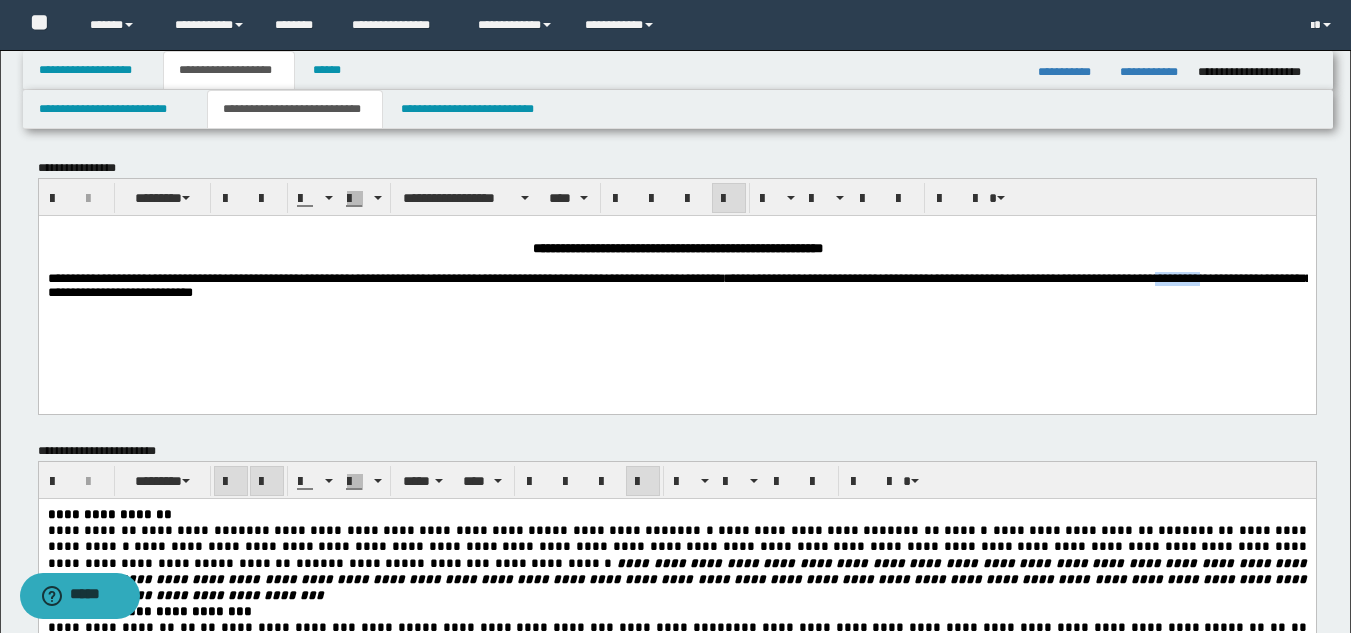 drag, startPoint x: 90, startPoint y: 293, endPoint x: 148, endPoint y: 297, distance: 58.137768 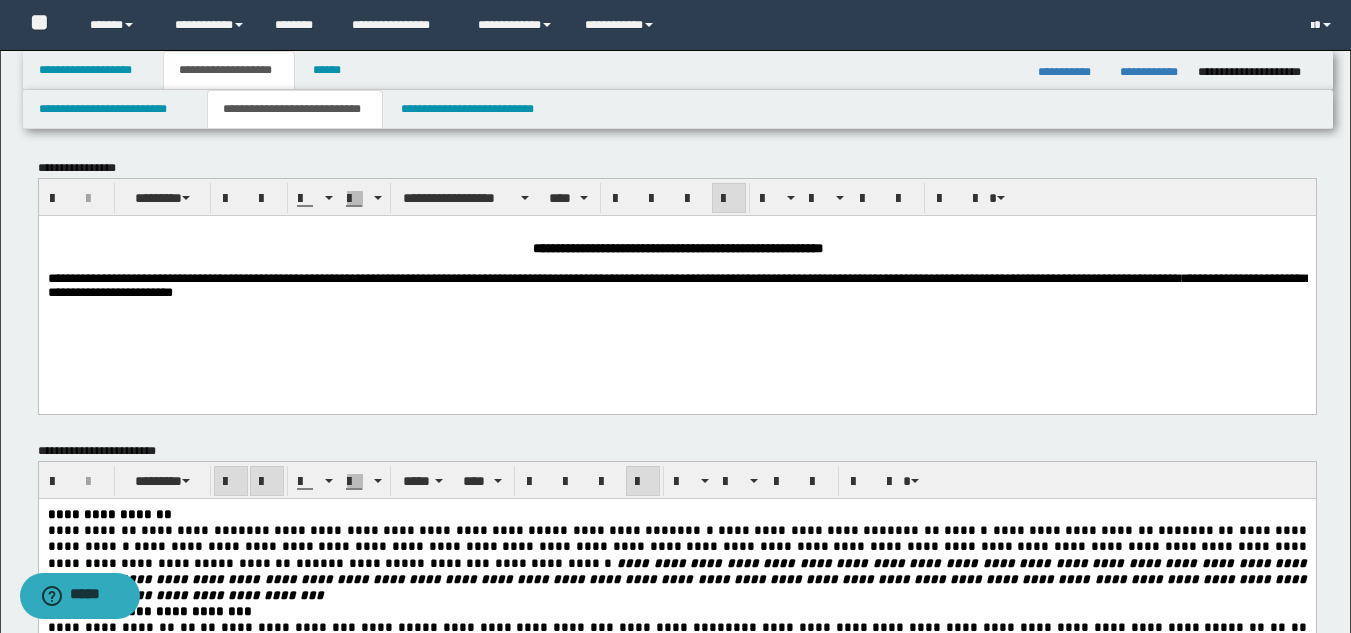 click on "**********" at bounding box center [676, 278] 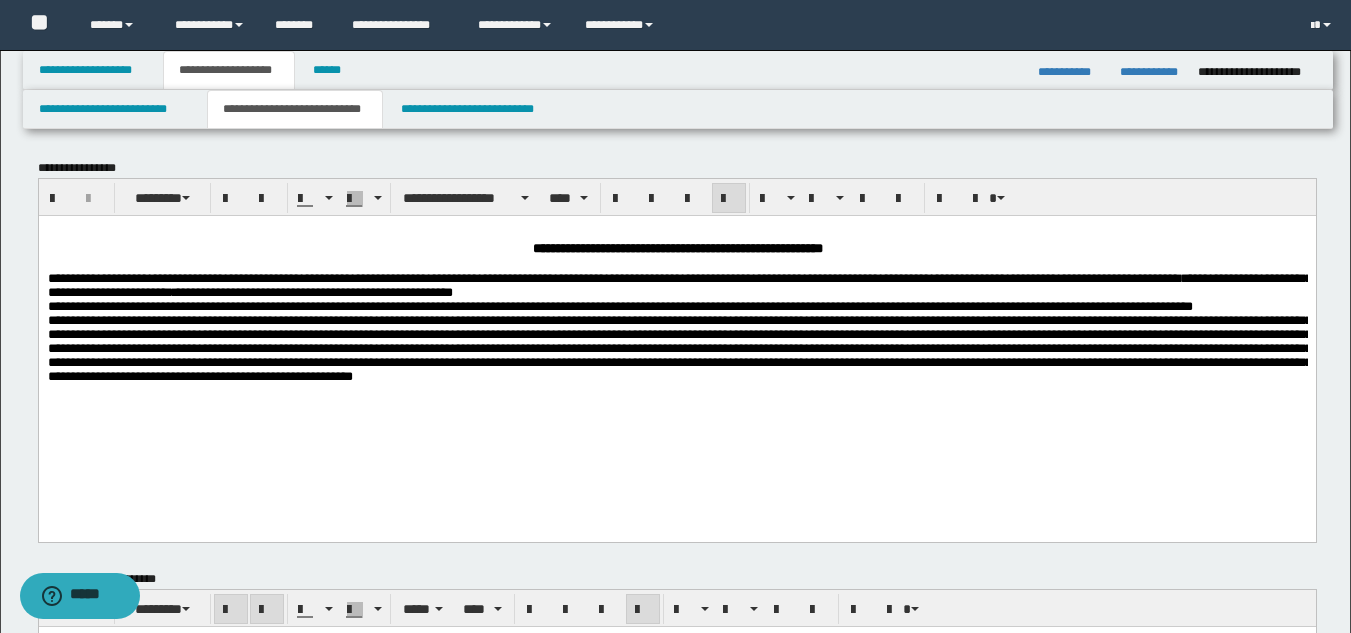 click on "**********" at bounding box center (679, 326) 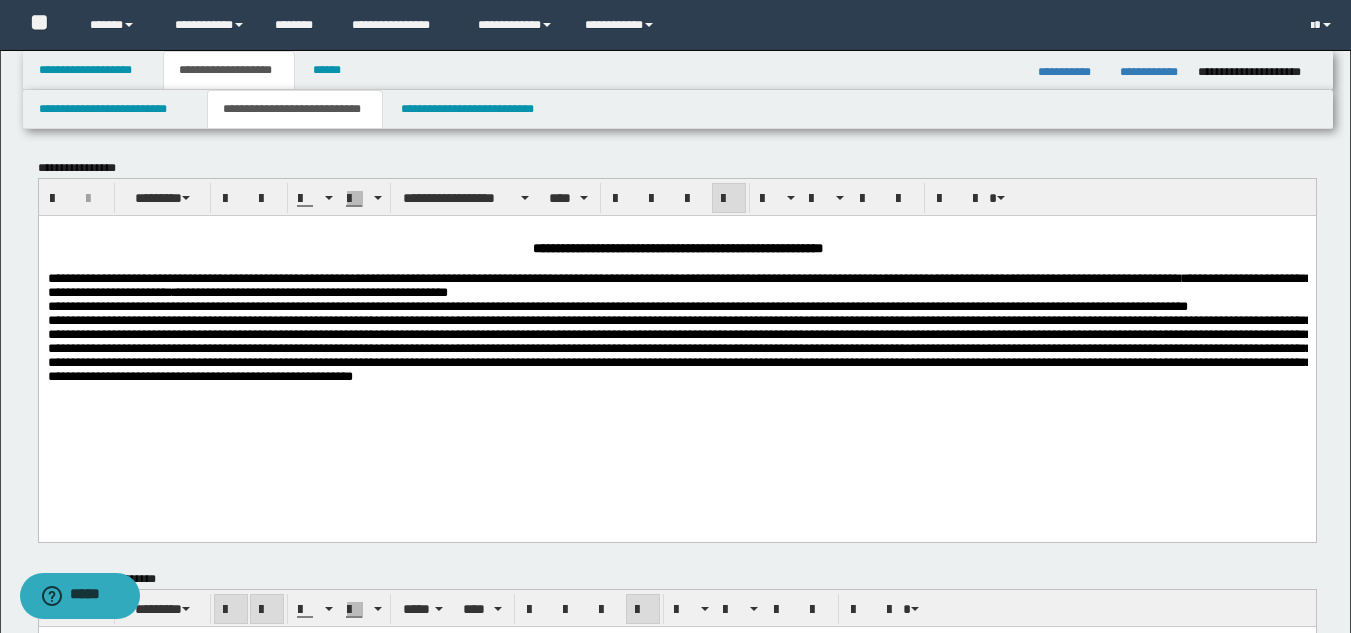 click on "**********" at bounding box center [679, 326] 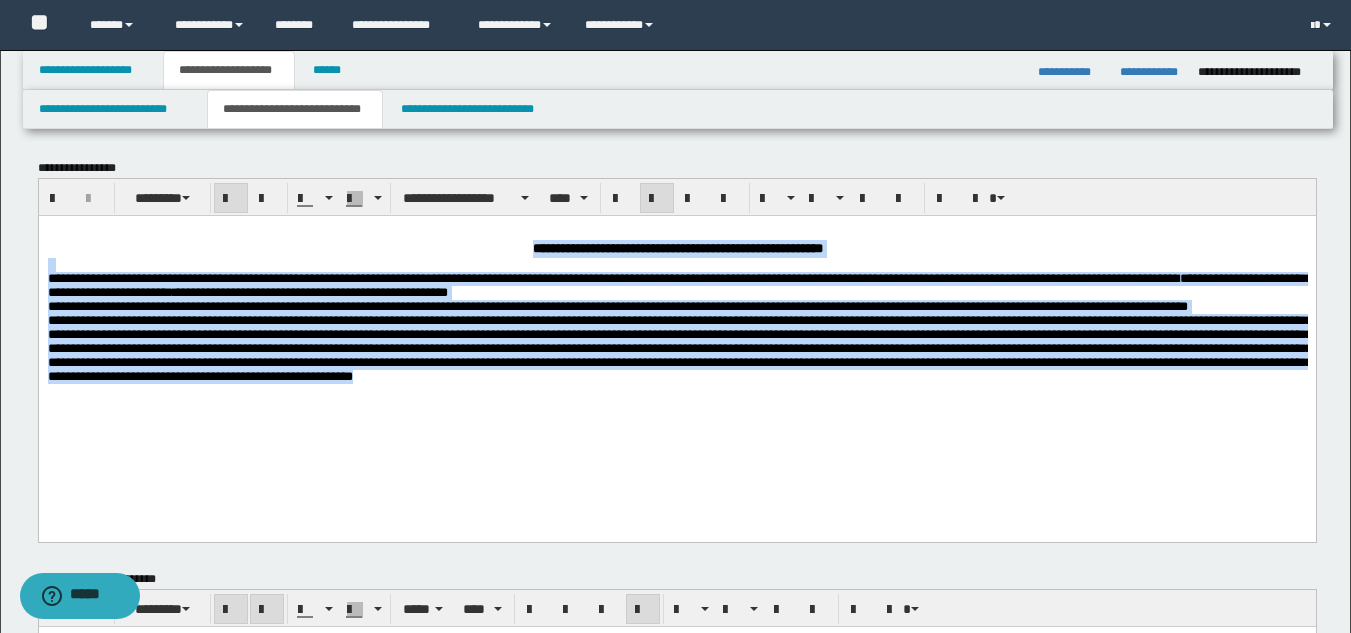 drag, startPoint x: 247, startPoint y: 433, endPoint x: 262, endPoint y: 238, distance: 195.57607 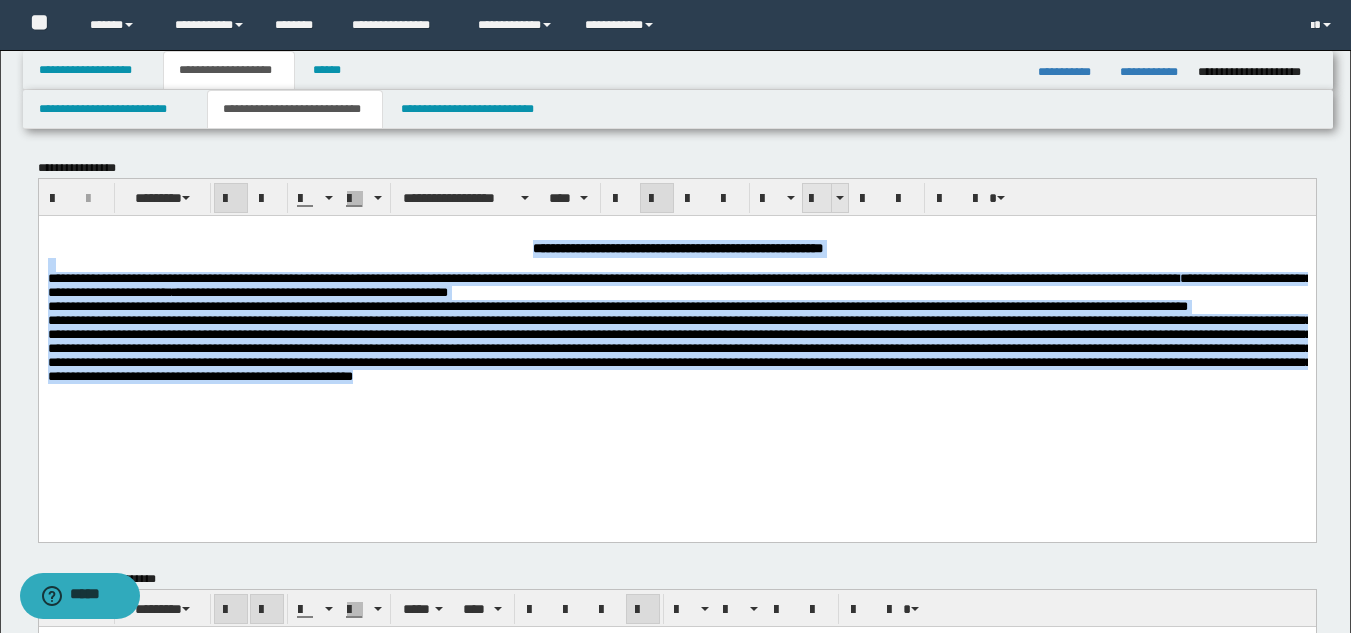 click at bounding box center (817, 199) 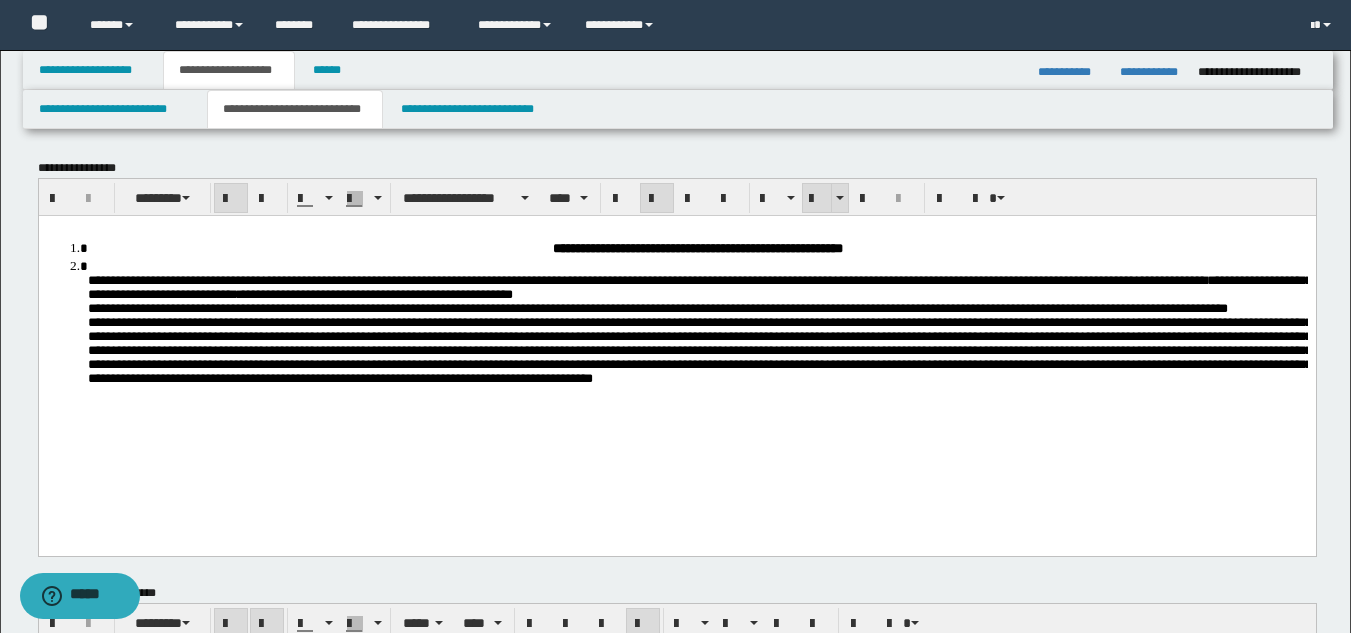 click at bounding box center (817, 199) 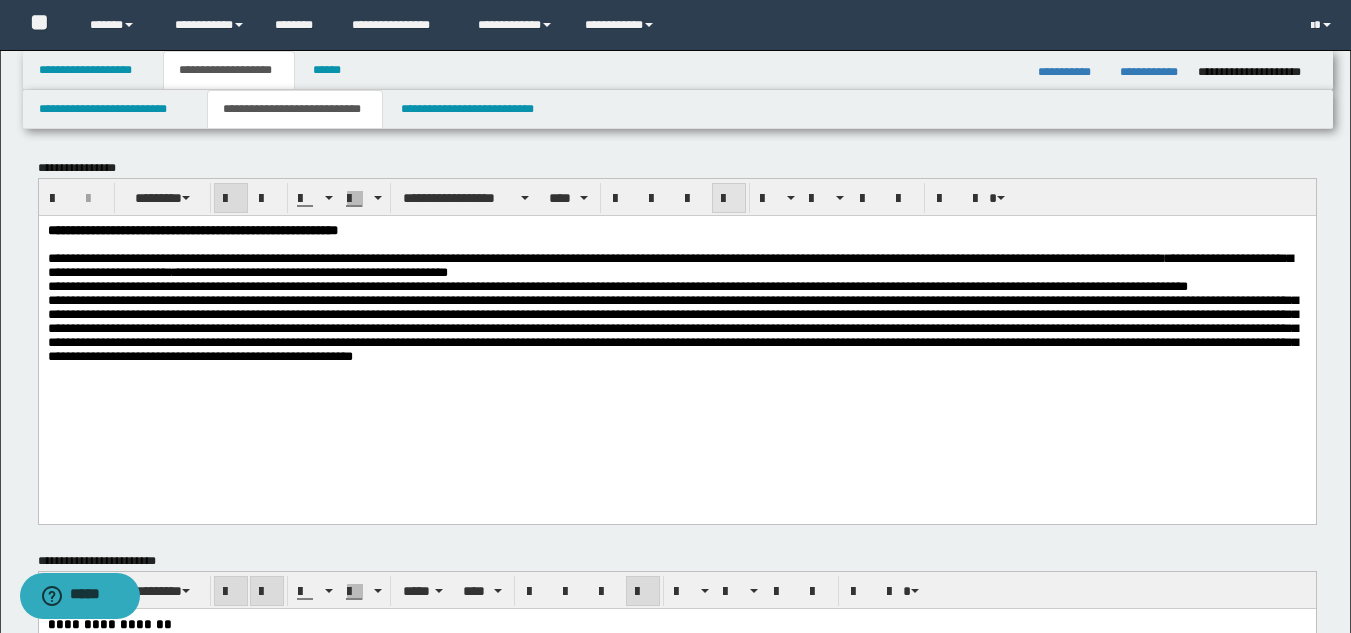 click at bounding box center (729, 199) 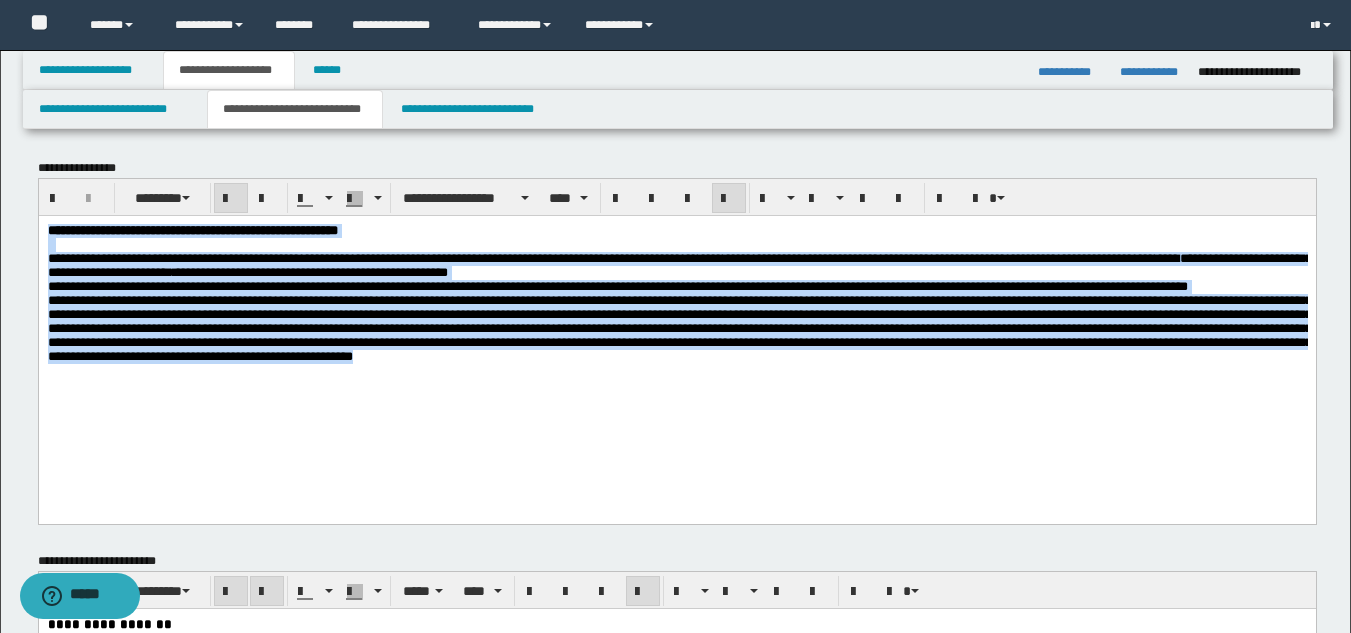 click on "**********" at bounding box center (192, 229) 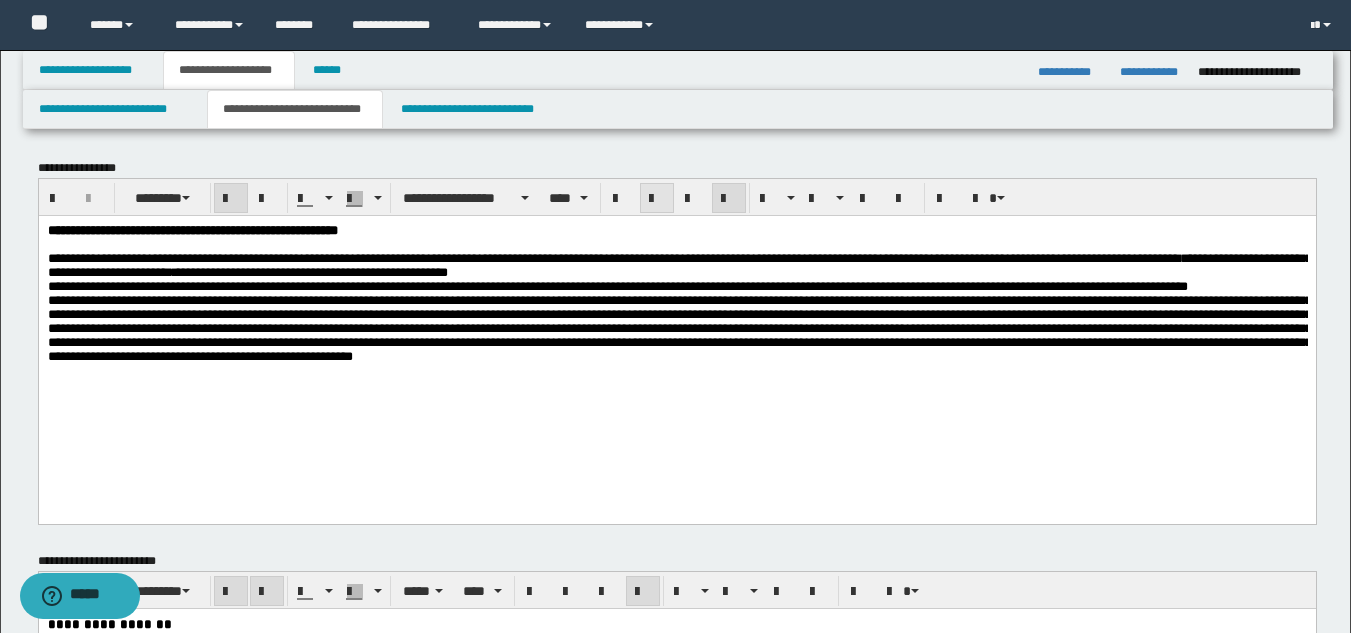 click at bounding box center [657, 199] 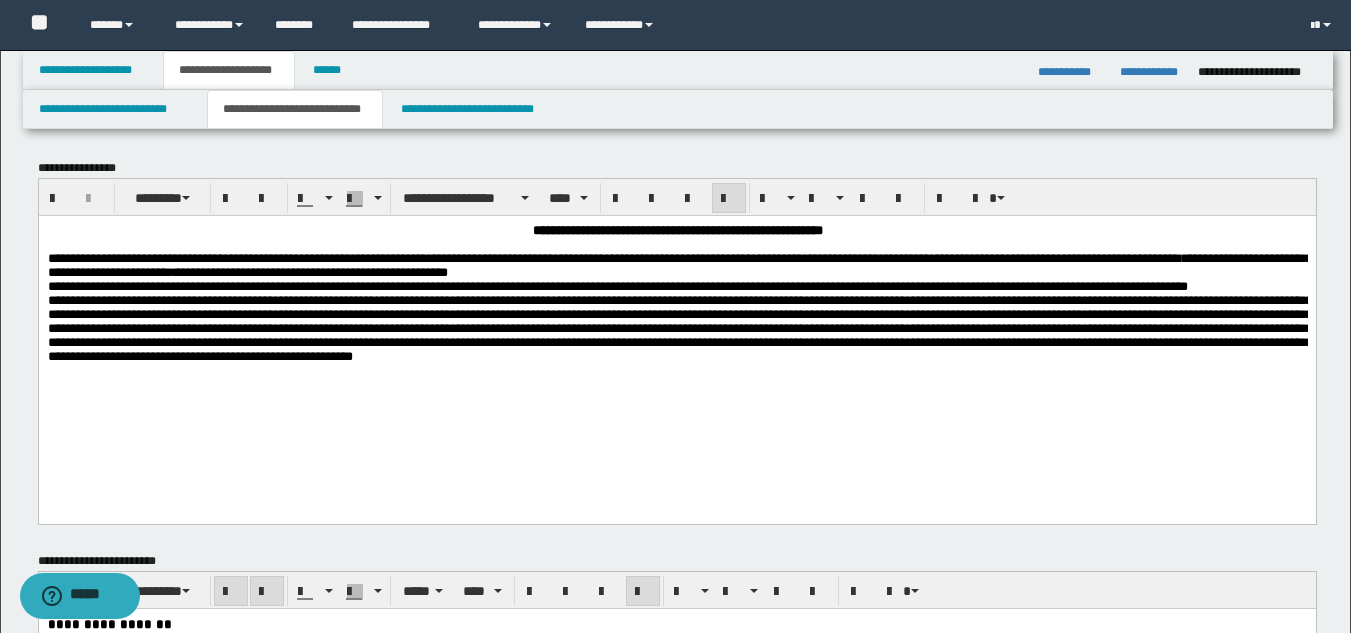 click on "**********" at bounding box center (676, 318) 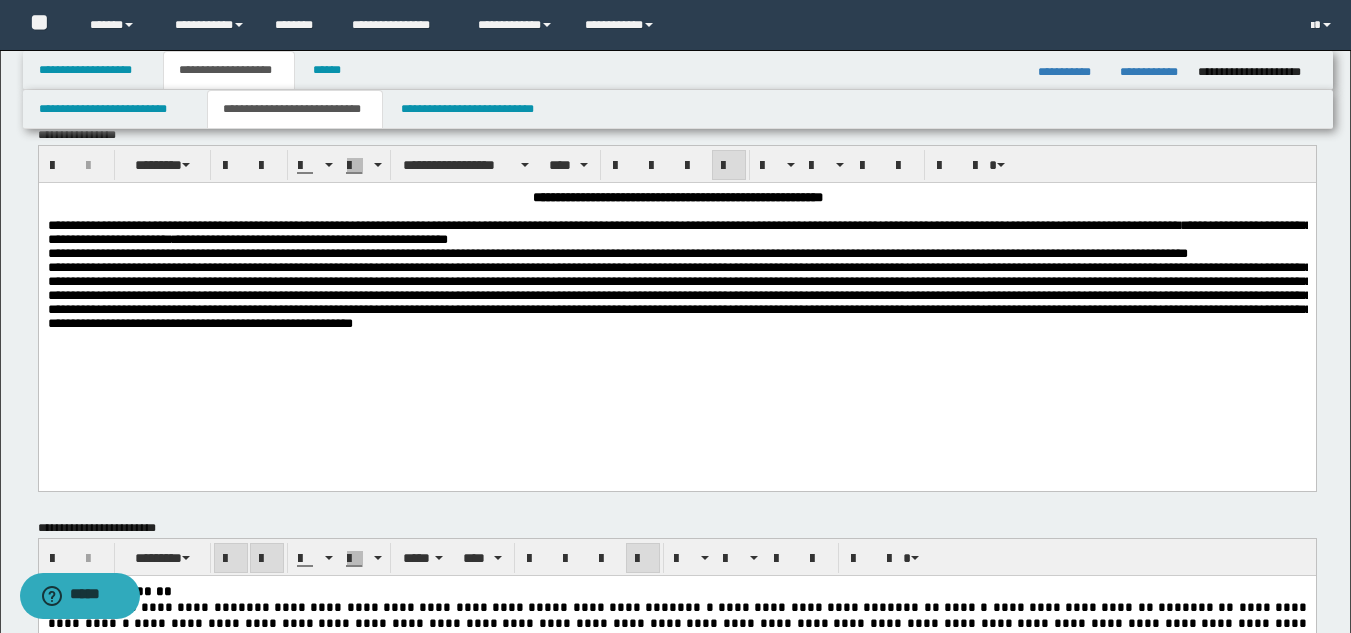 scroll, scrollTop: 38, scrollLeft: 0, axis: vertical 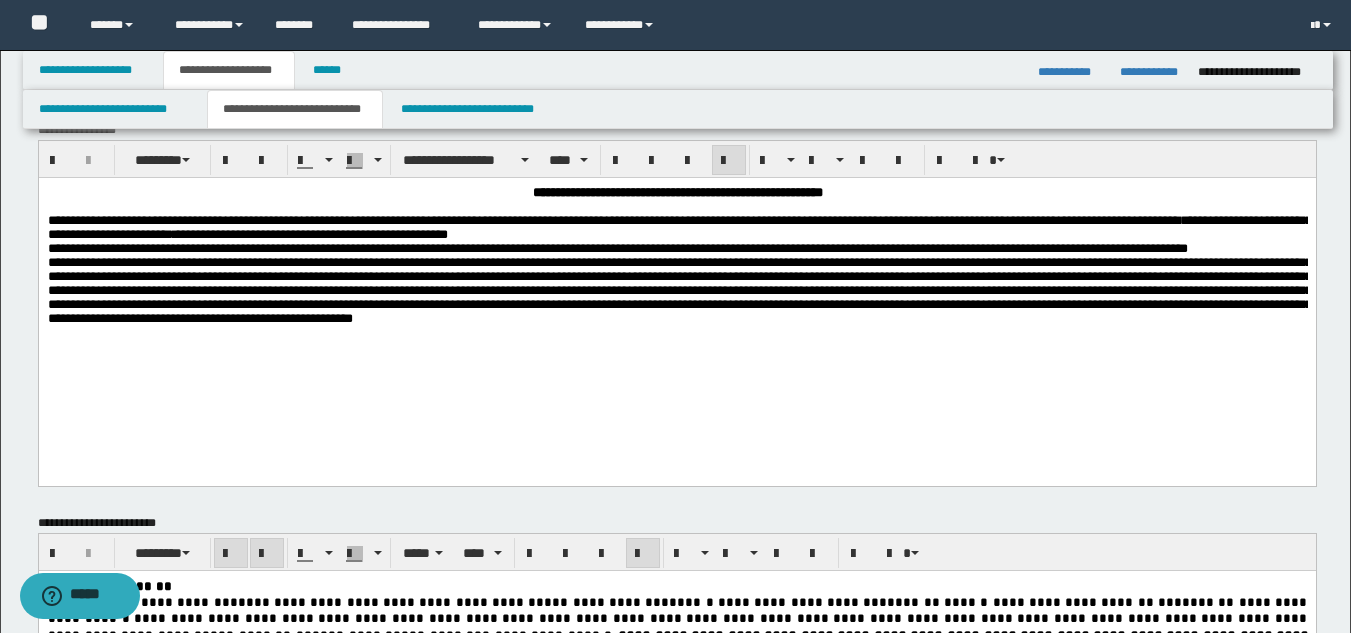 click on "**********" at bounding box center (676, 280) 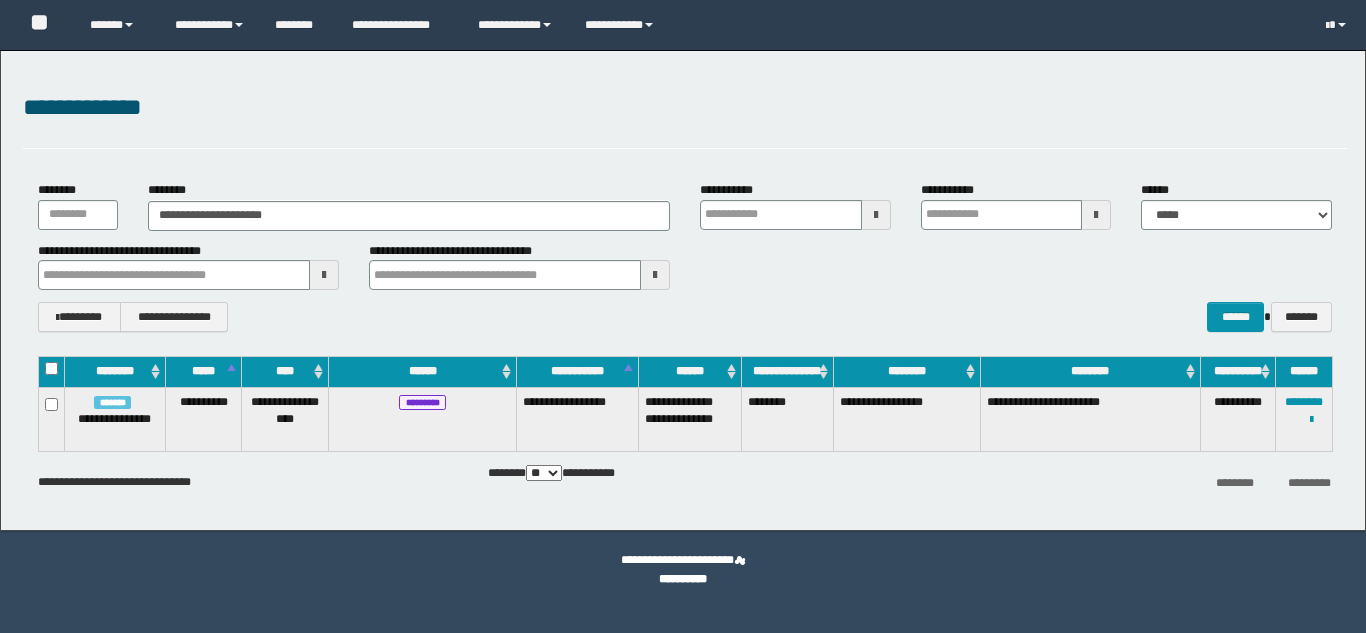 scroll, scrollTop: 0, scrollLeft: 0, axis: both 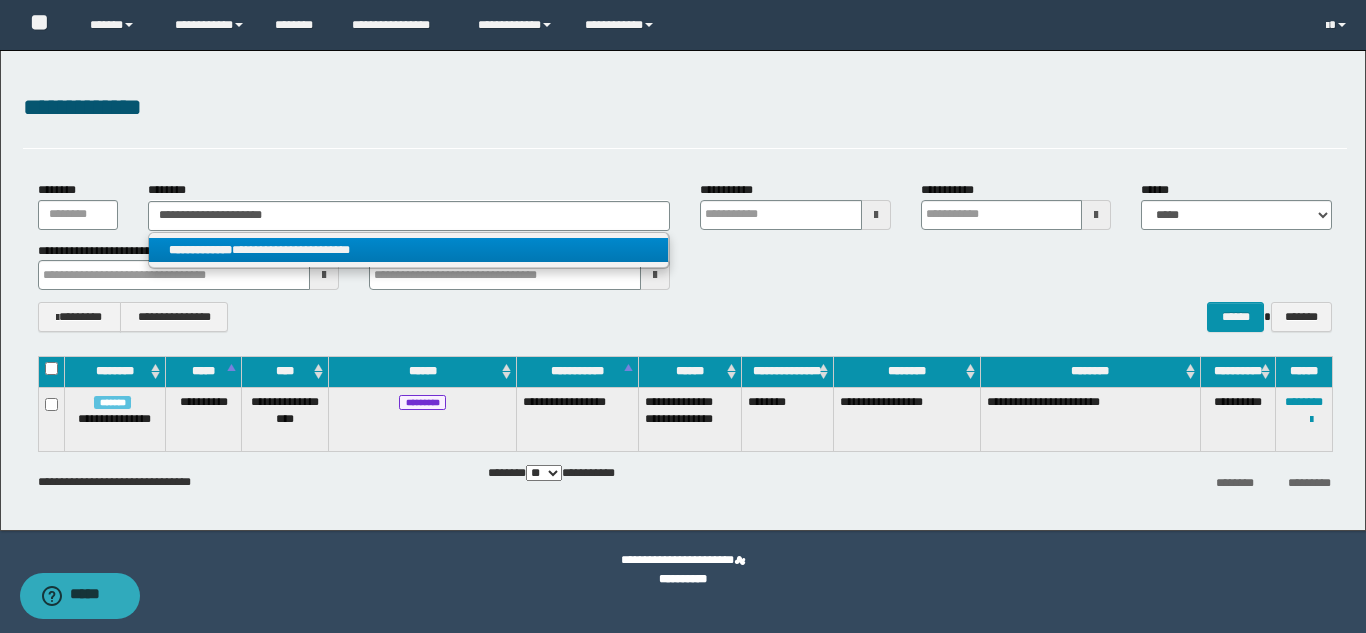 type on "**********" 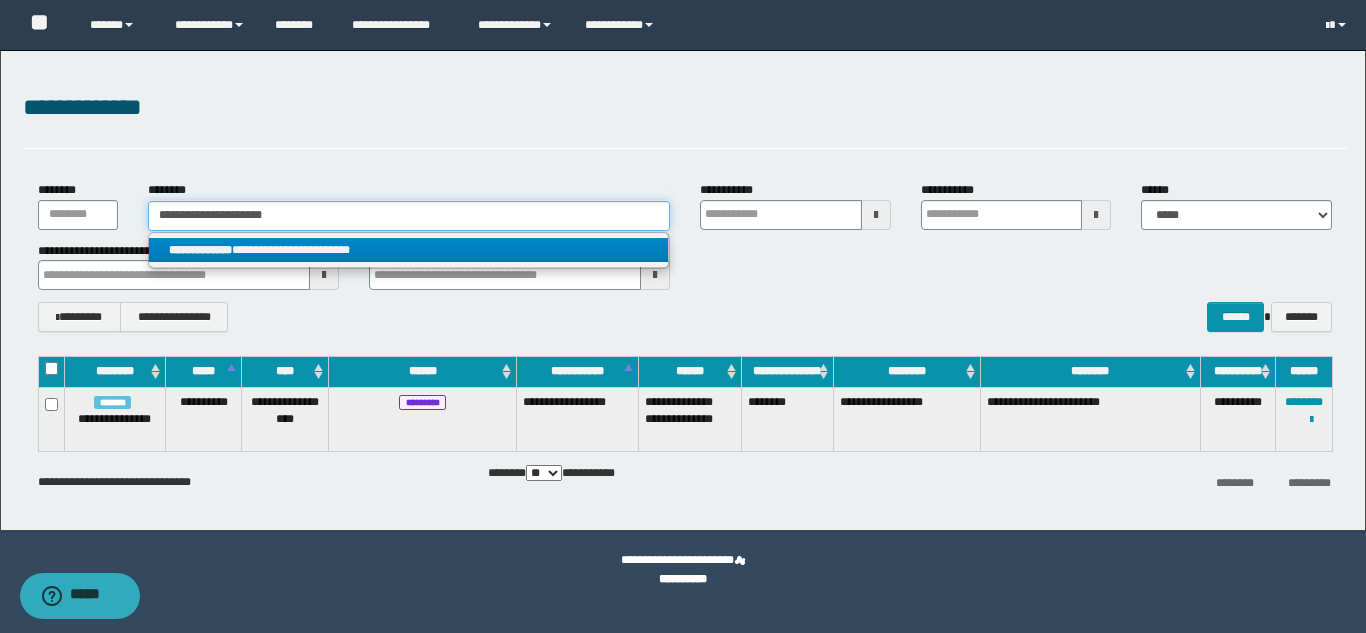 type 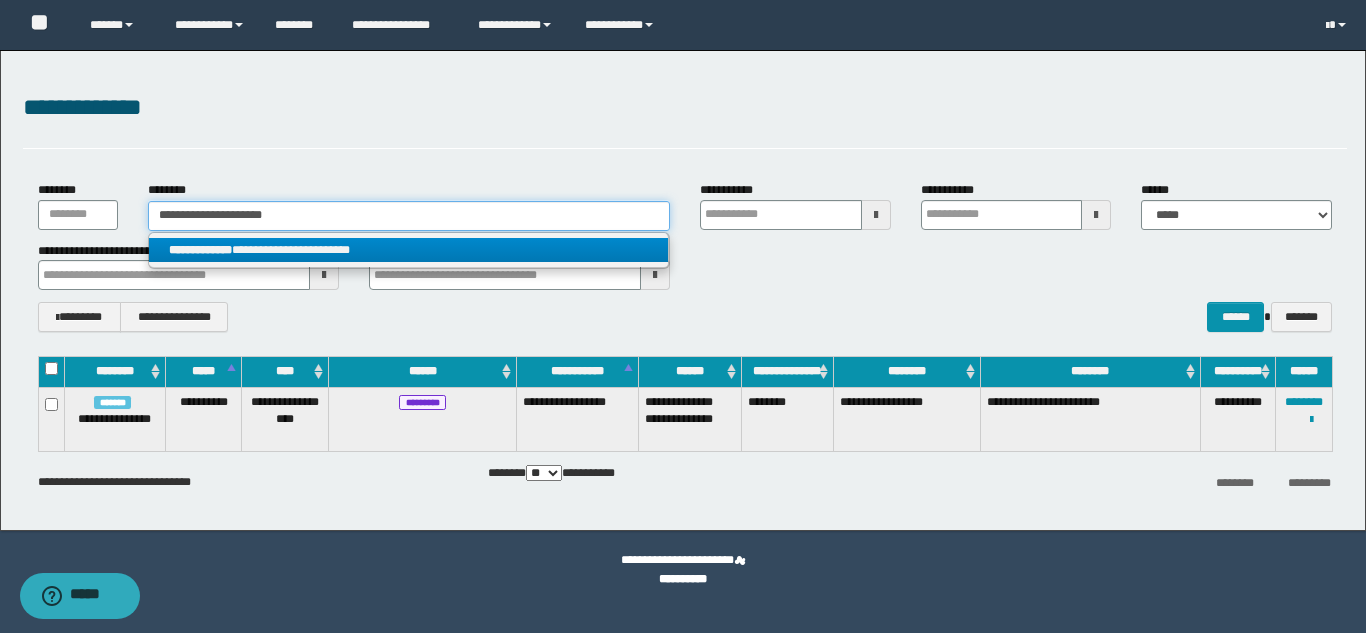 type on "**********" 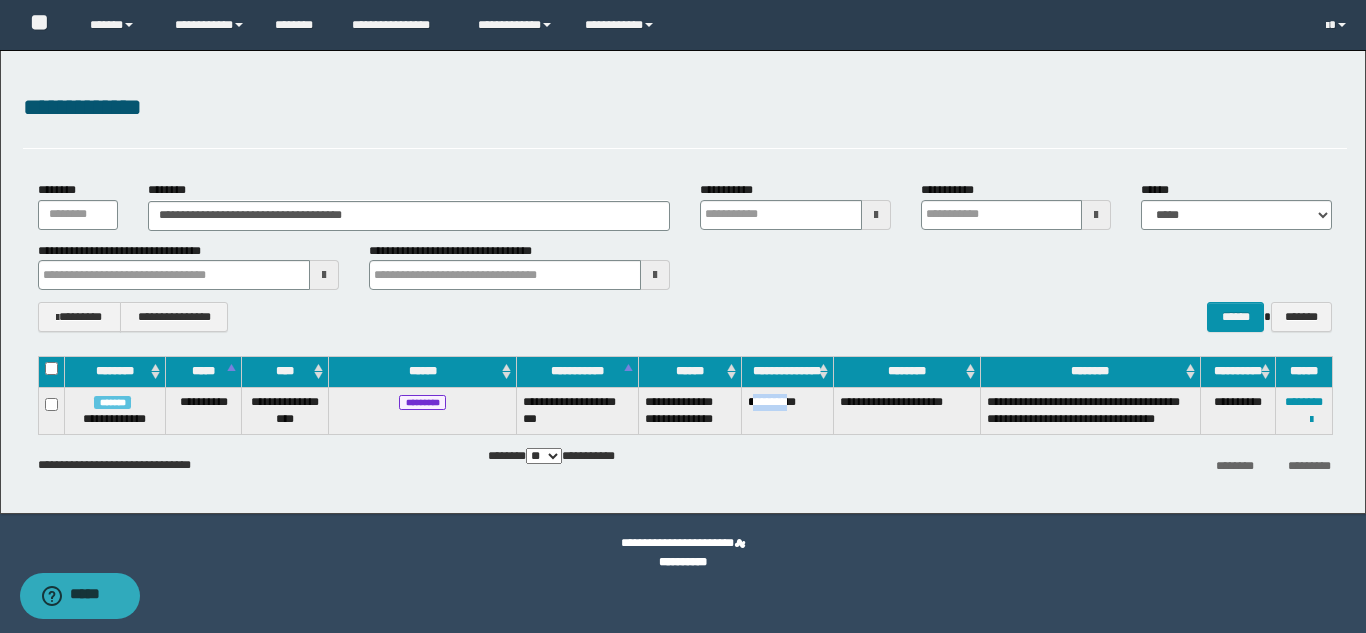 drag, startPoint x: 752, startPoint y: 400, endPoint x: 803, endPoint y: 403, distance: 51.088158 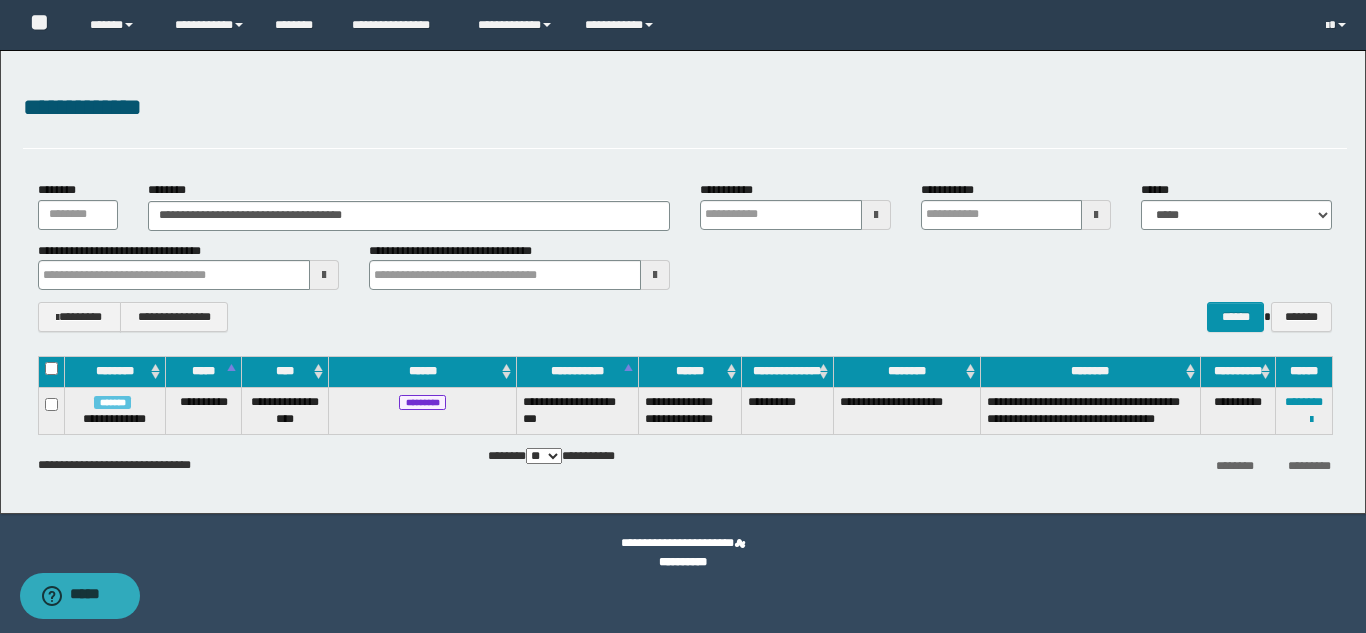 click on "**********" at bounding box center [787, 410] 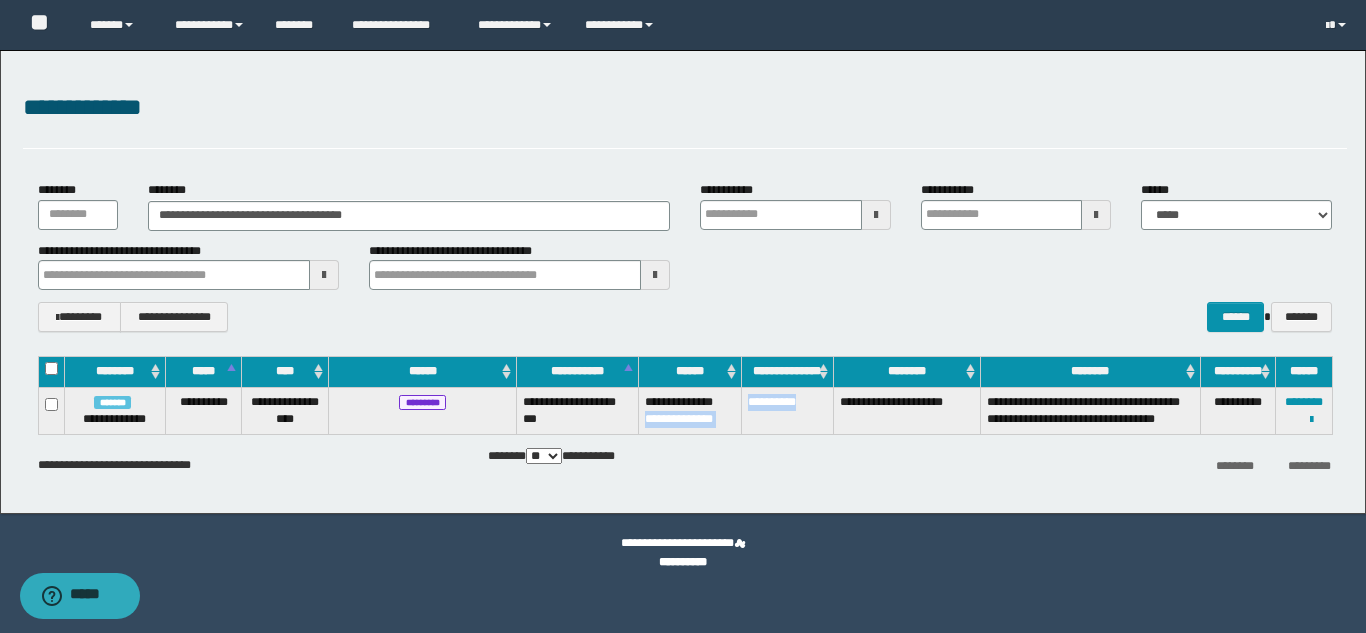 drag, startPoint x: 810, startPoint y: 401, endPoint x: 740, endPoint y: 396, distance: 70.178345 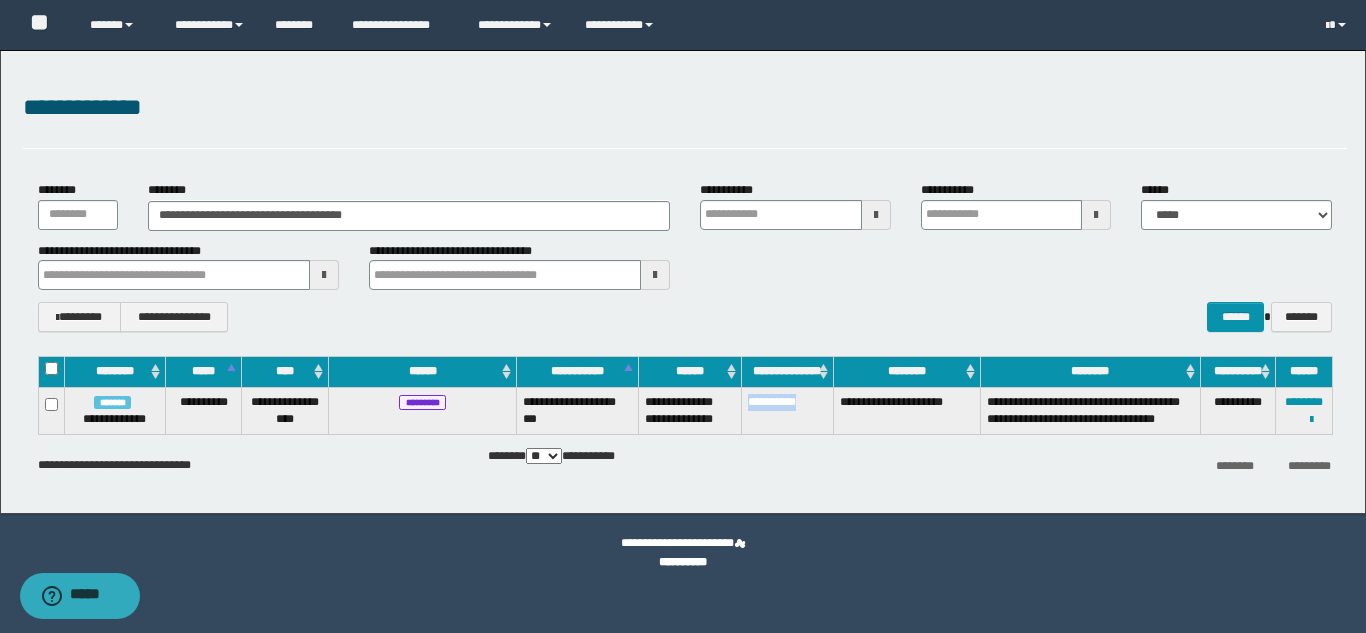 drag, startPoint x: 751, startPoint y: 401, endPoint x: 812, endPoint y: 401, distance: 61 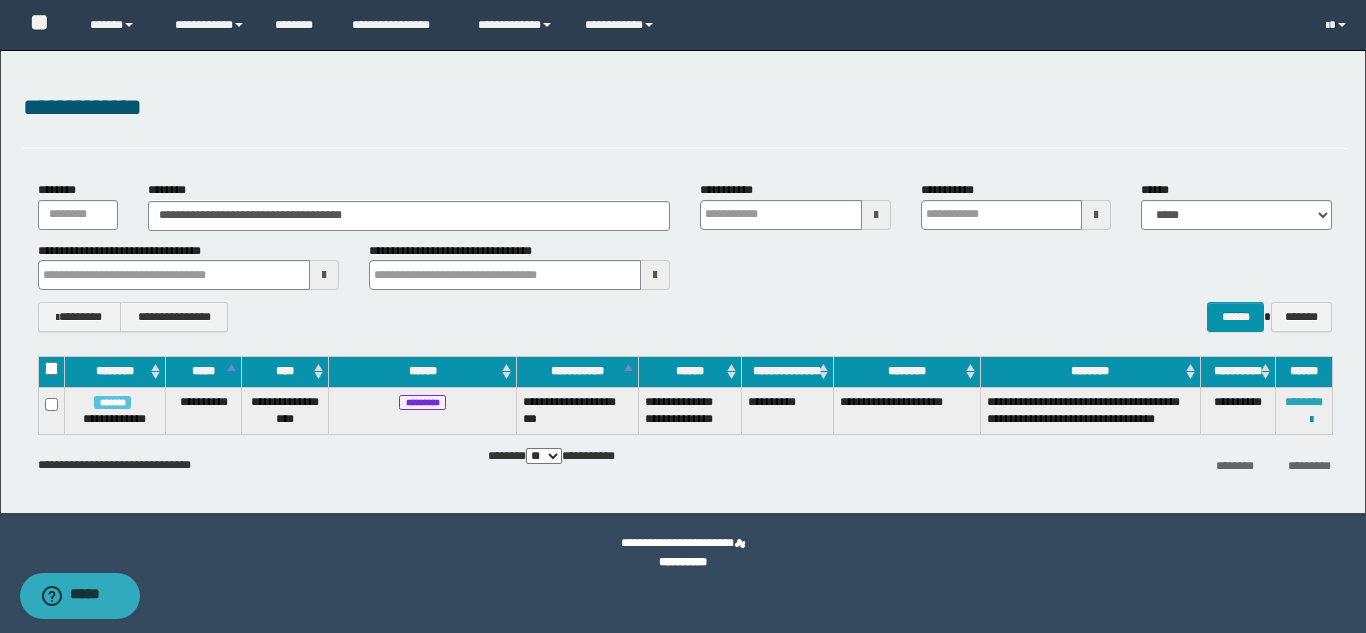click on "********" at bounding box center (1304, 402) 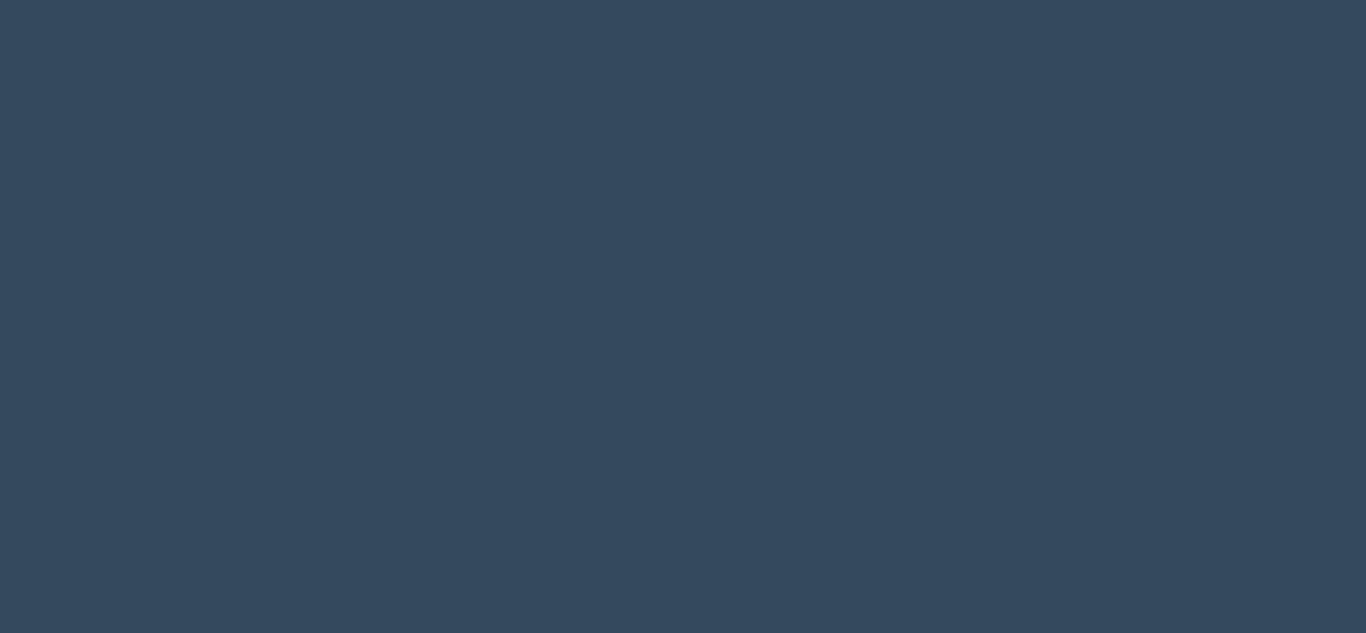 scroll, scrollTop: 0, scrollLeft: 0, axis: both 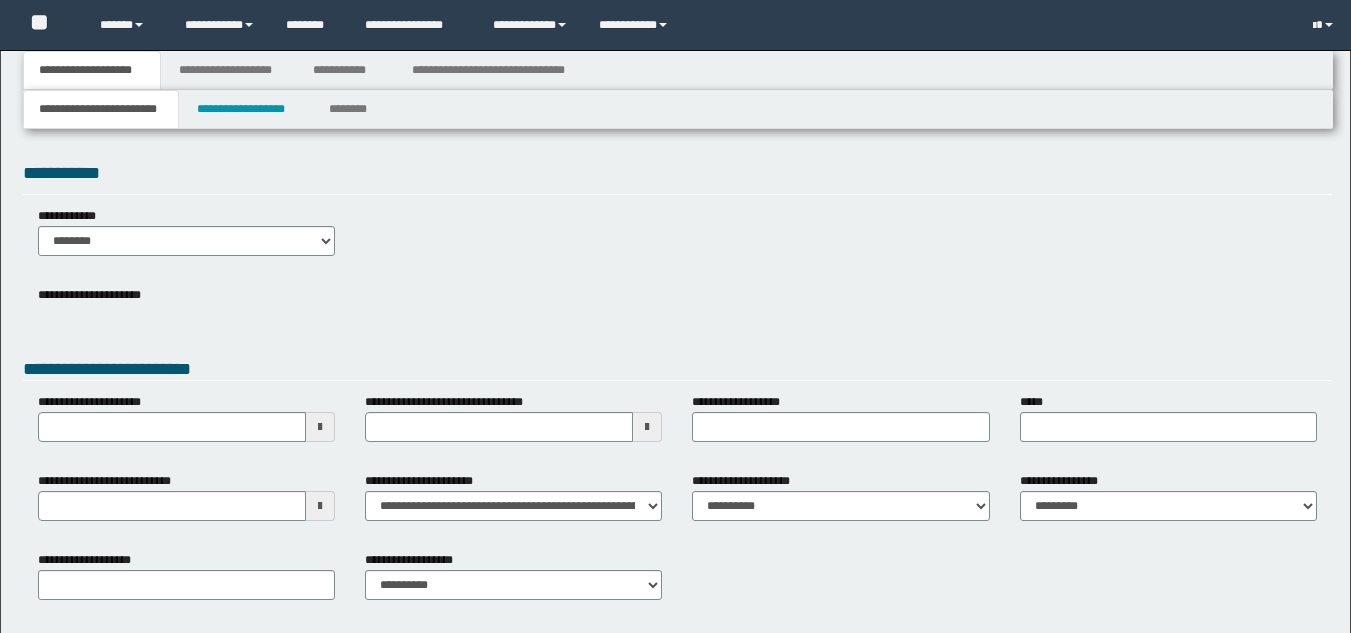 type 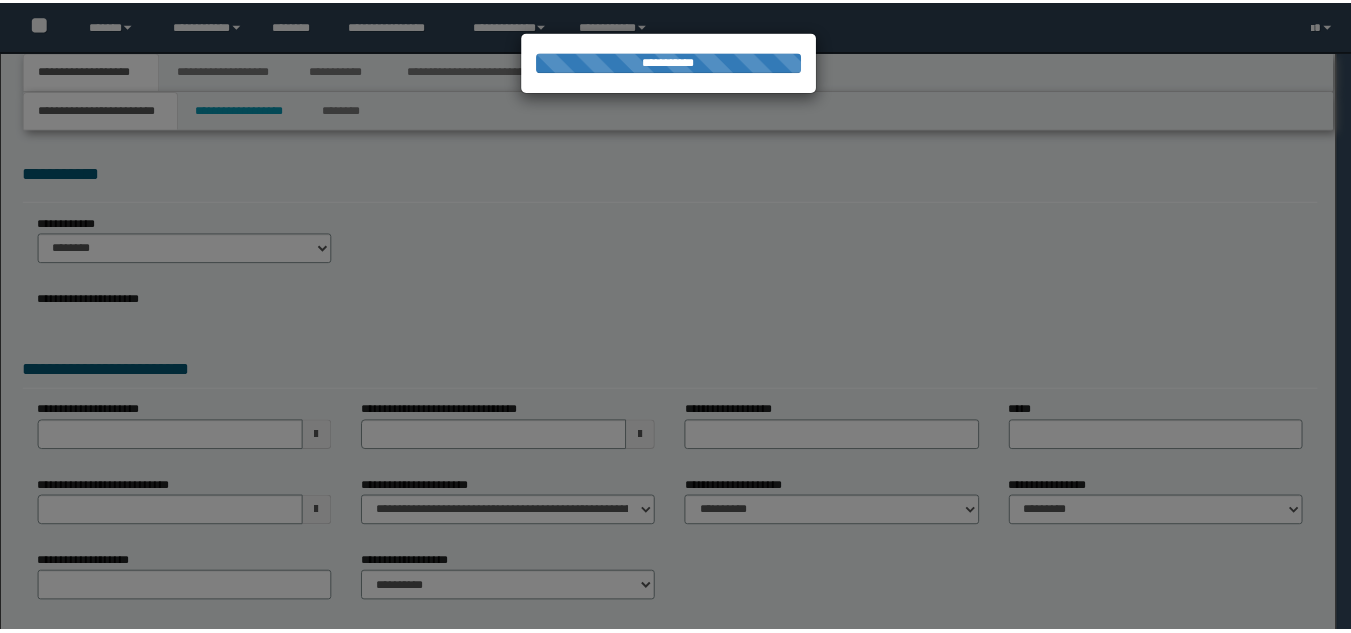 scroll, scrollTop: 0, scrollLeft: 0, axis: both 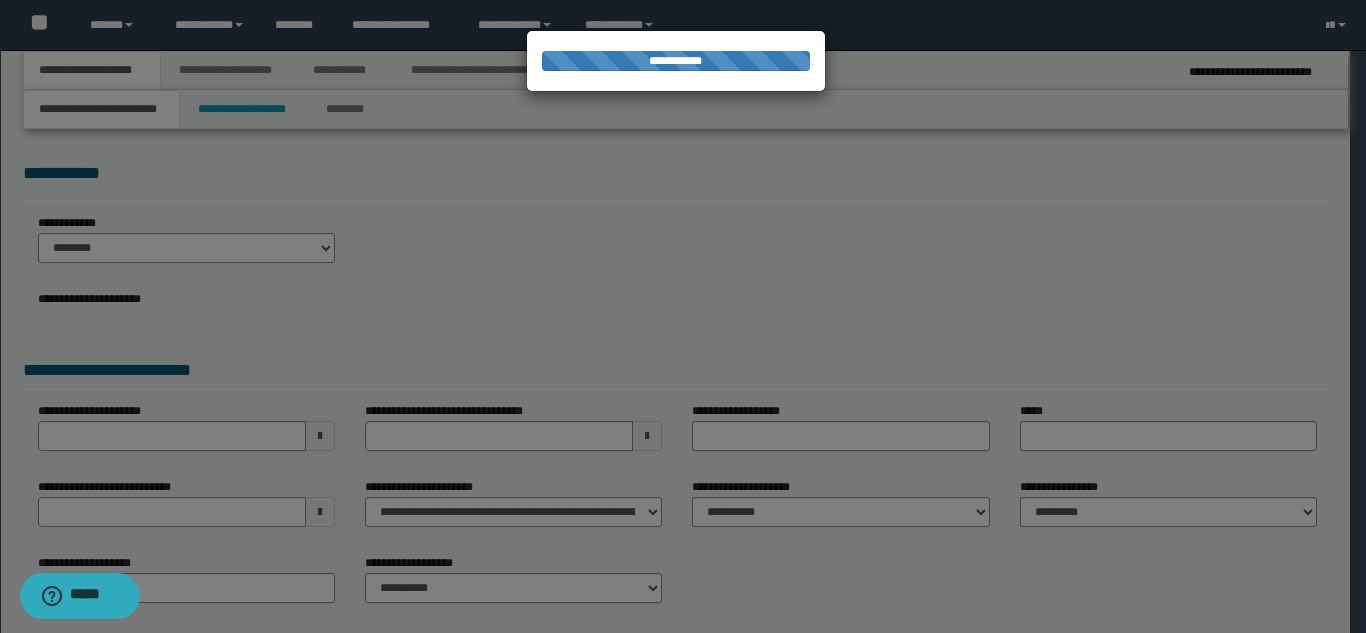 type on "**********" 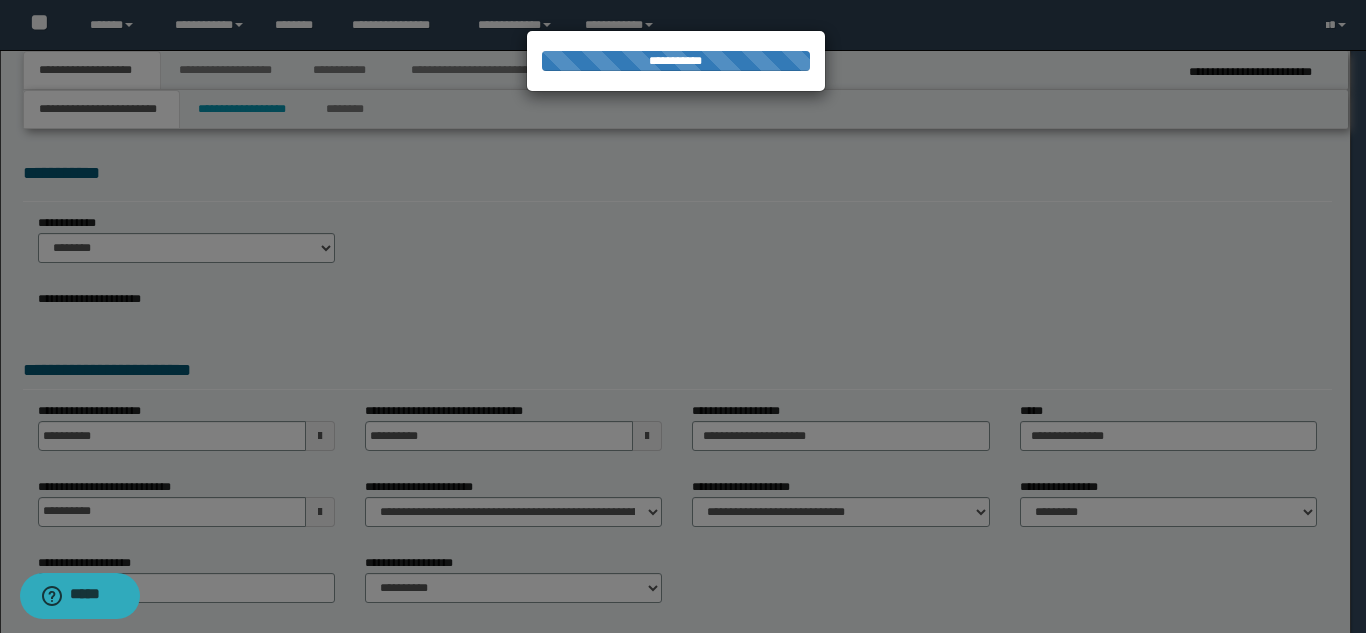 select on "*" 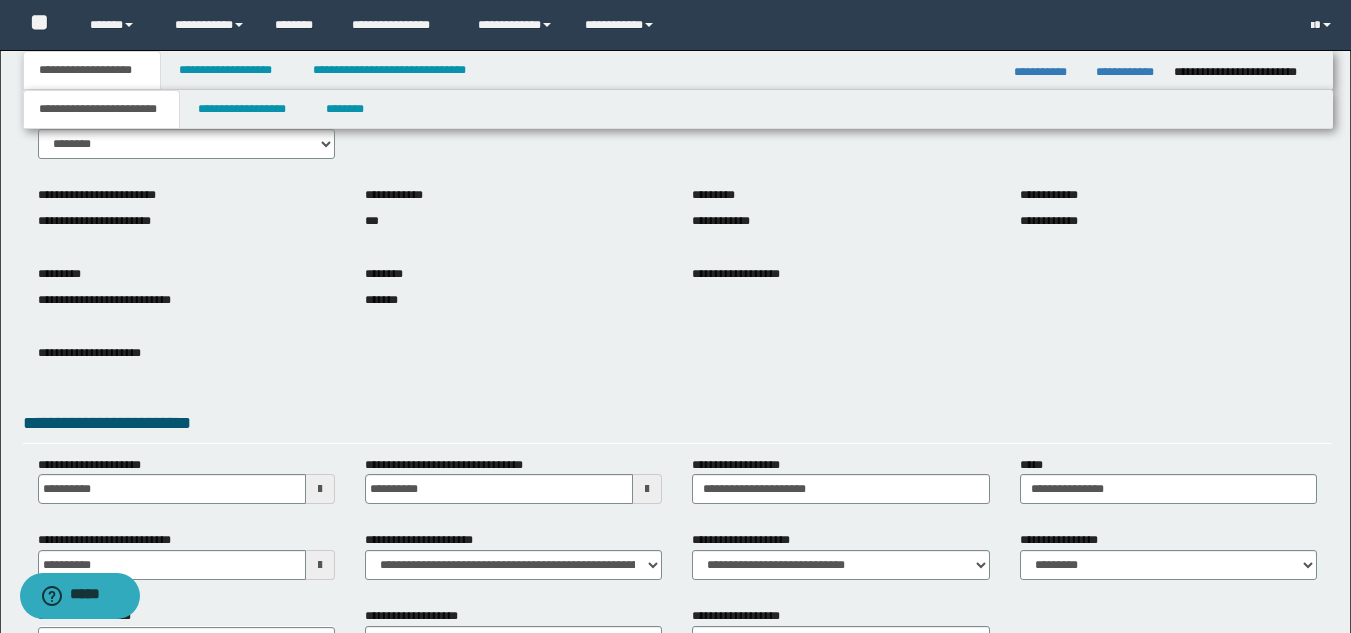 scroll, scrollTop: 120, scrollLeft: 0, axis: vertical 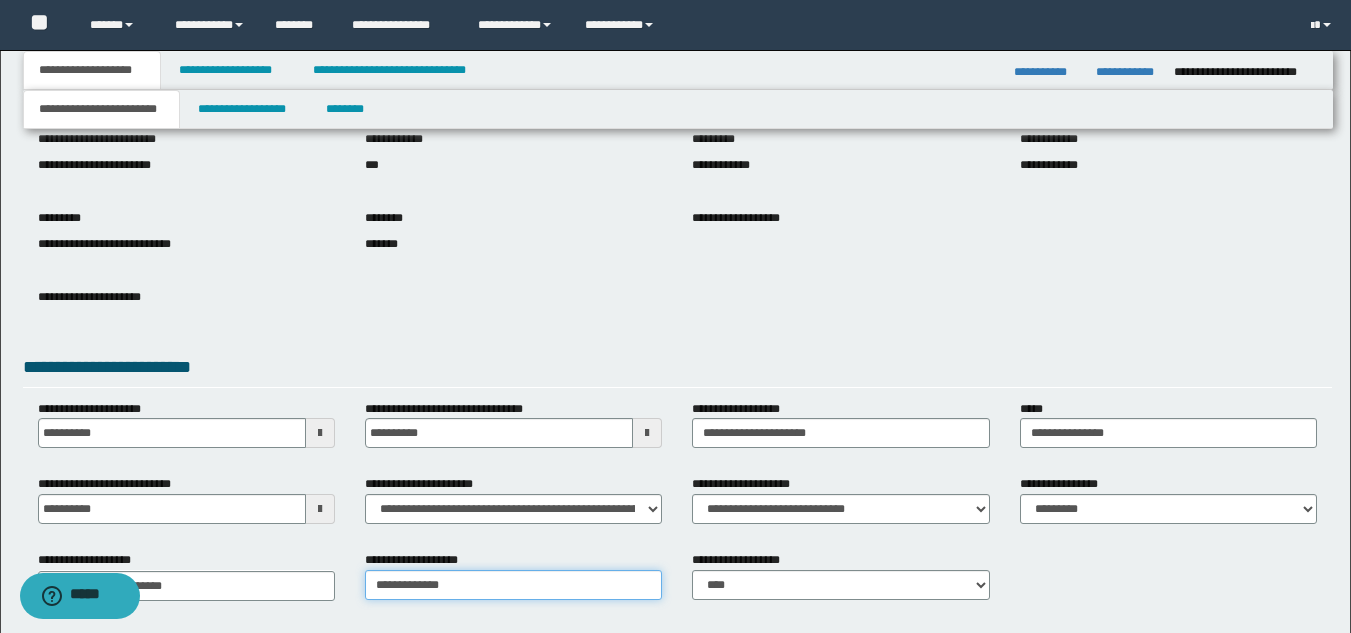 click on "**********" at bounding box center [513, 585] 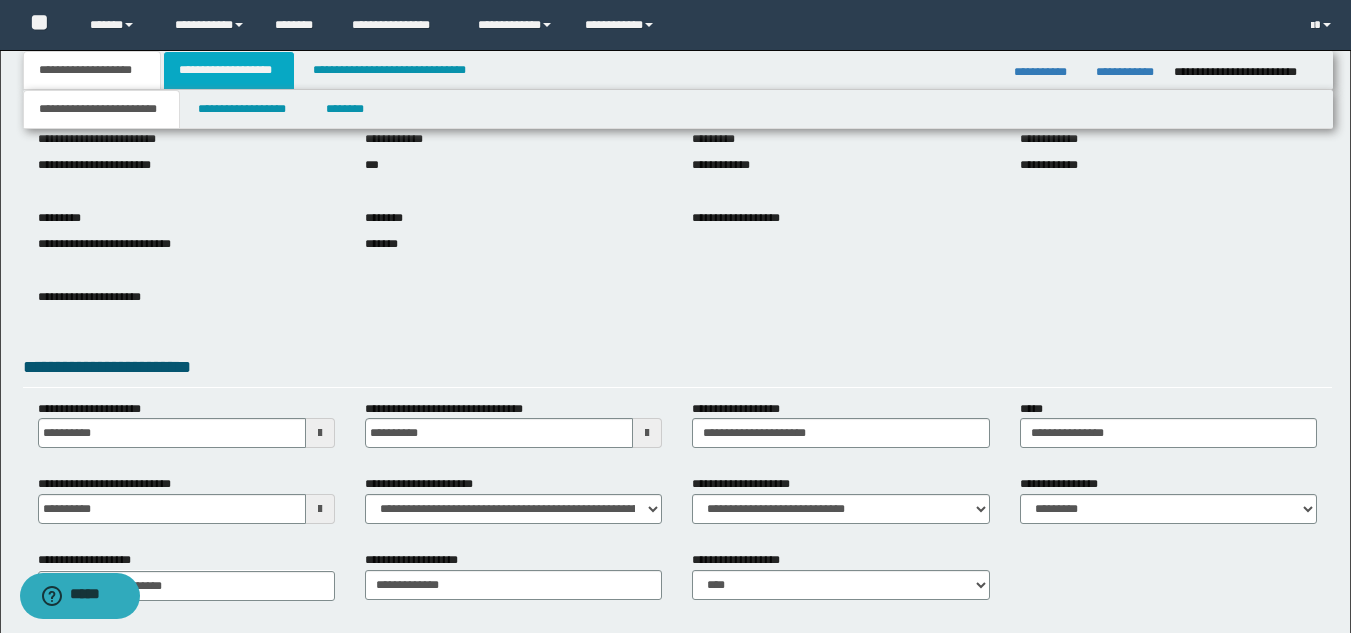 click on "**********" at bounding box center [229, 70] 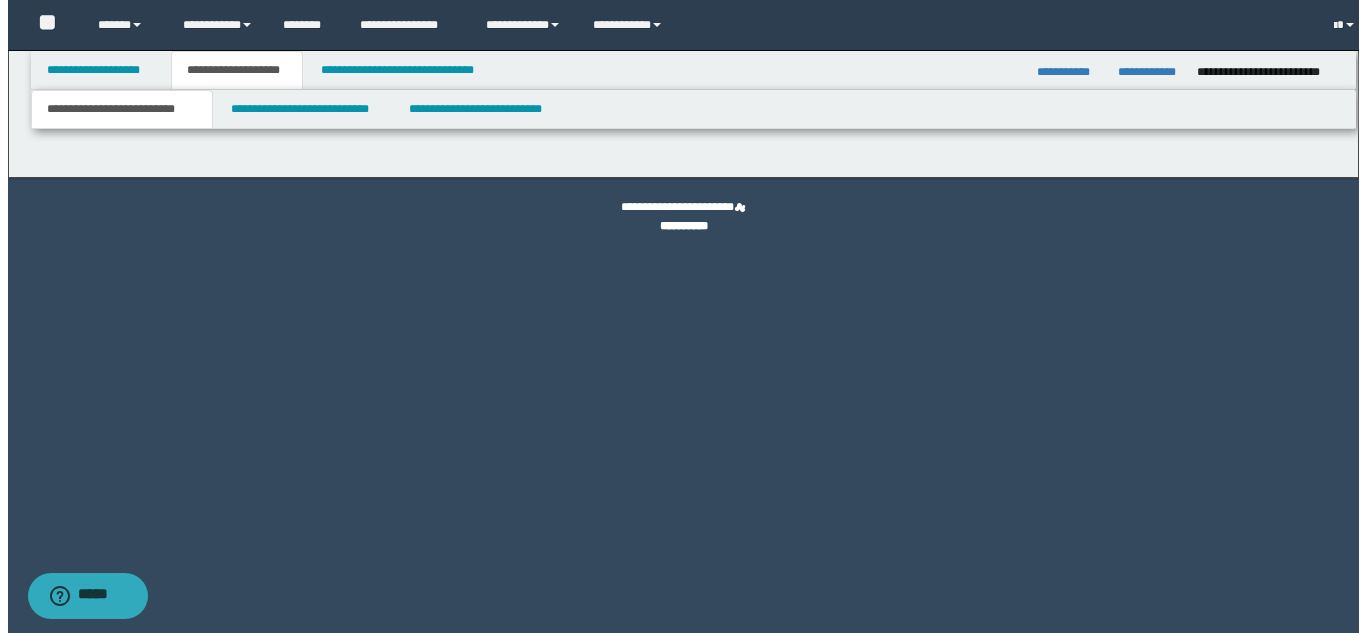scroll, scrollTop: 0, scrollLeft: 0, axis: both 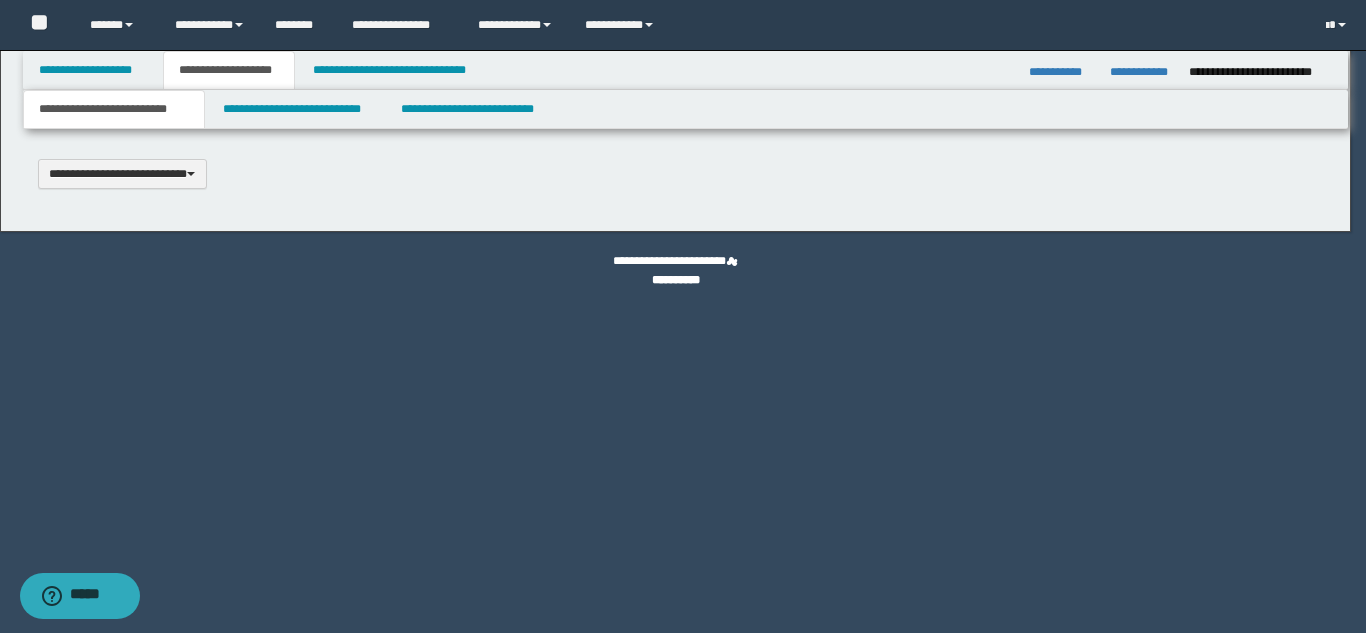 type 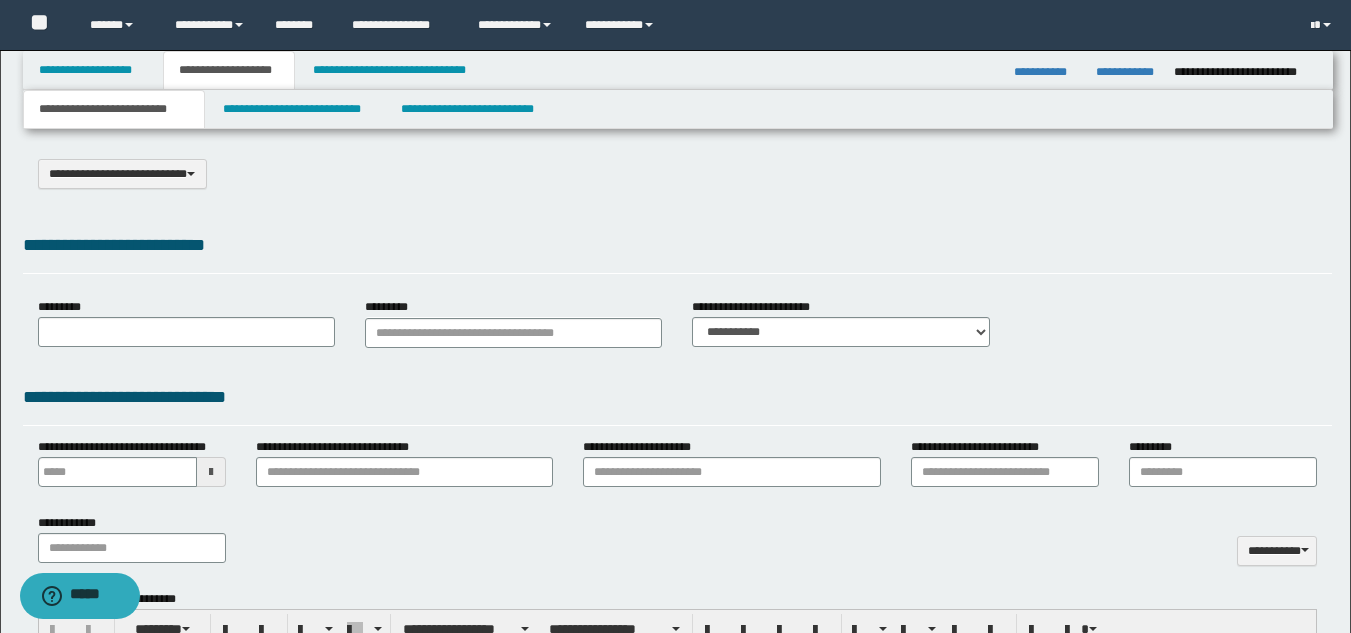 type on "**********" 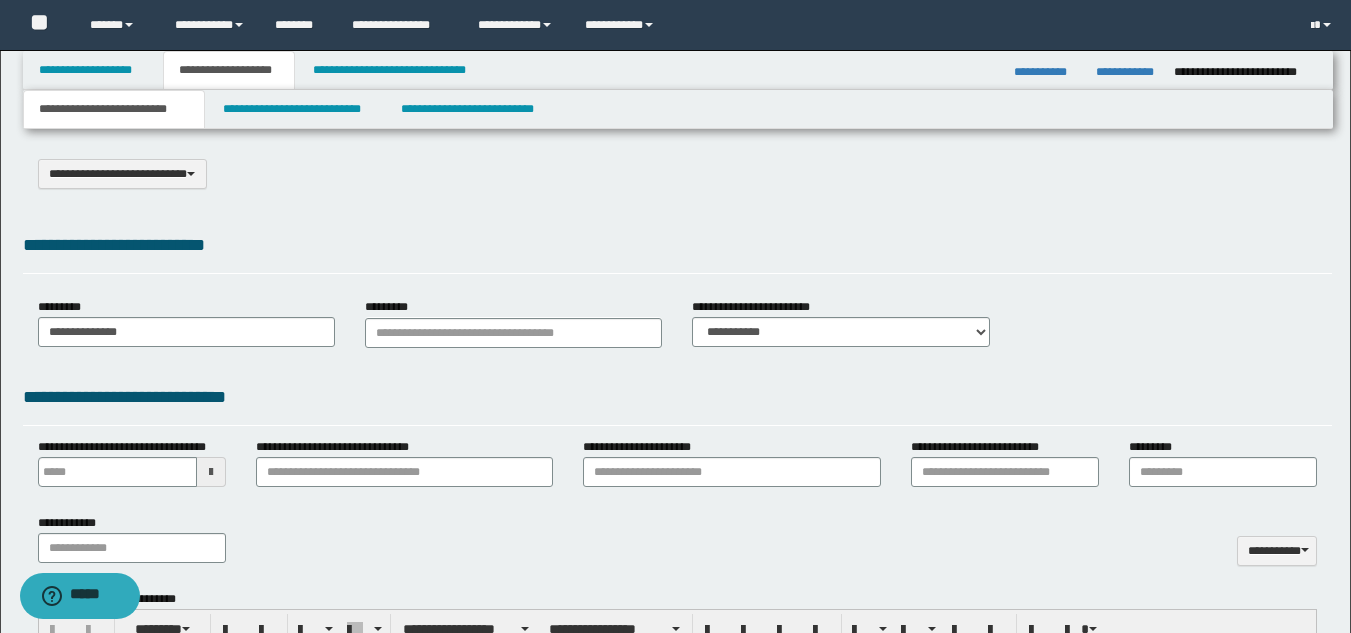 type on "**********" 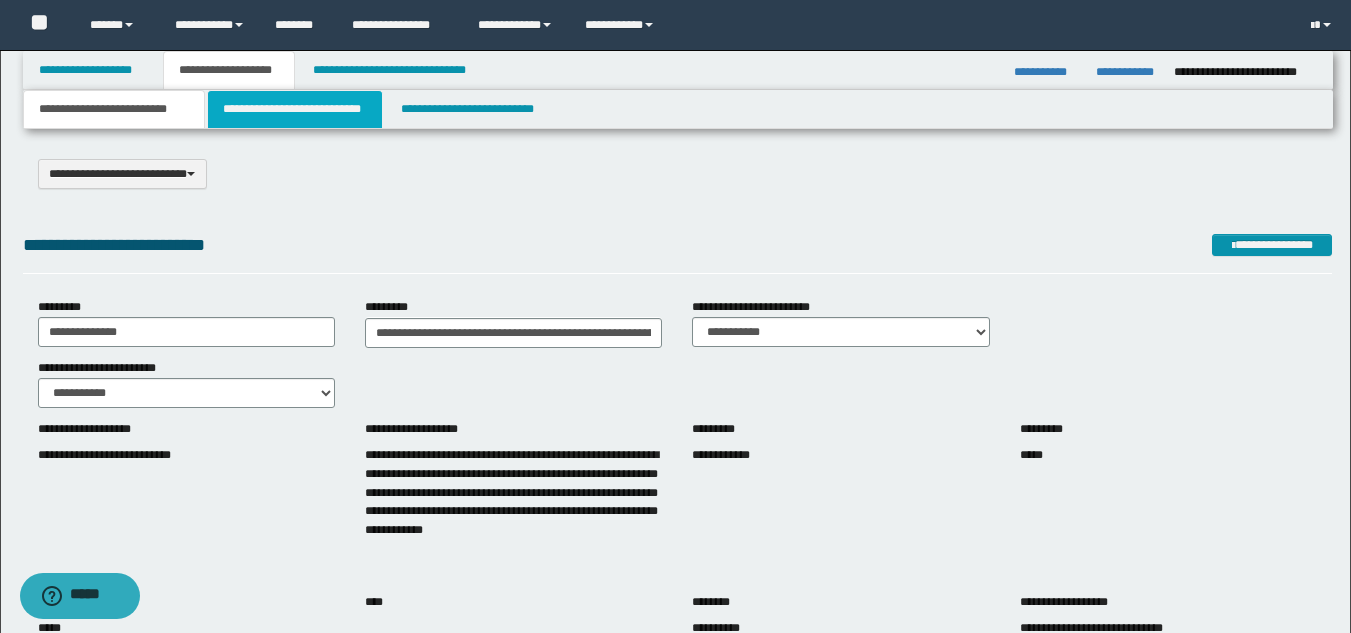 click on "**********" at bounding box center [295, 109] 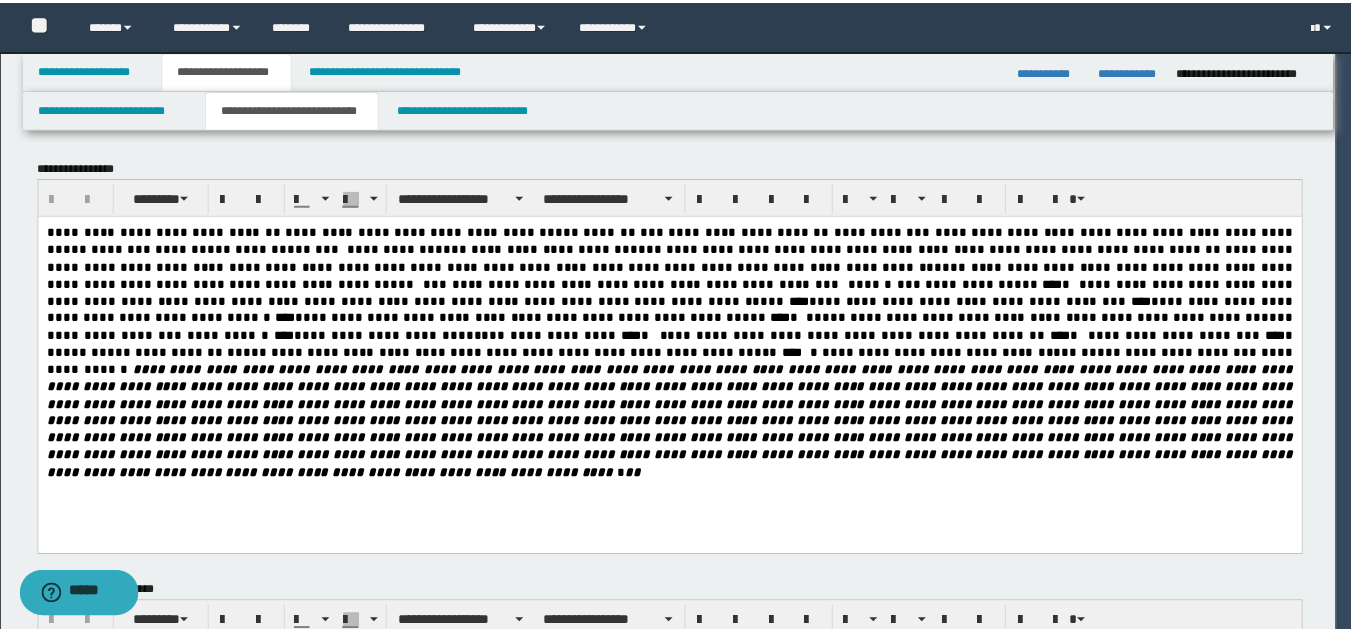scroll, scrollTop: 0, scrollLeft: 0, axis: both 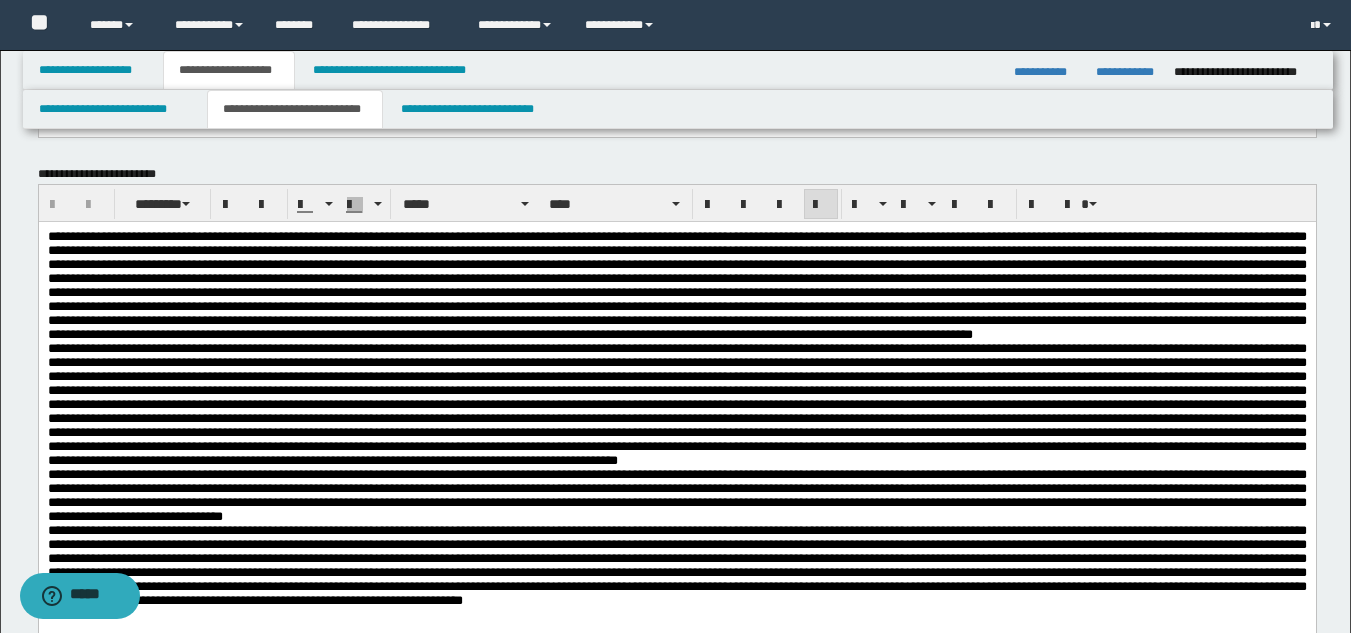 click on "**********" at bounding box center [676, 459] 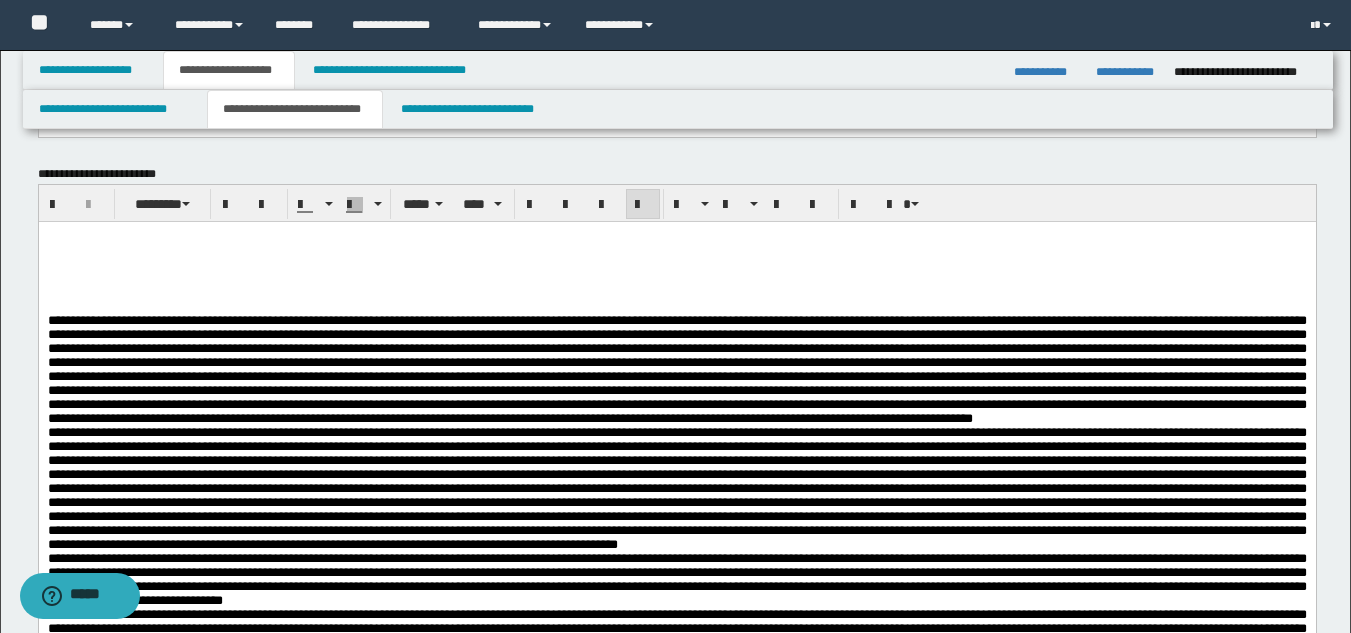 click at bounding box center [676, 306] 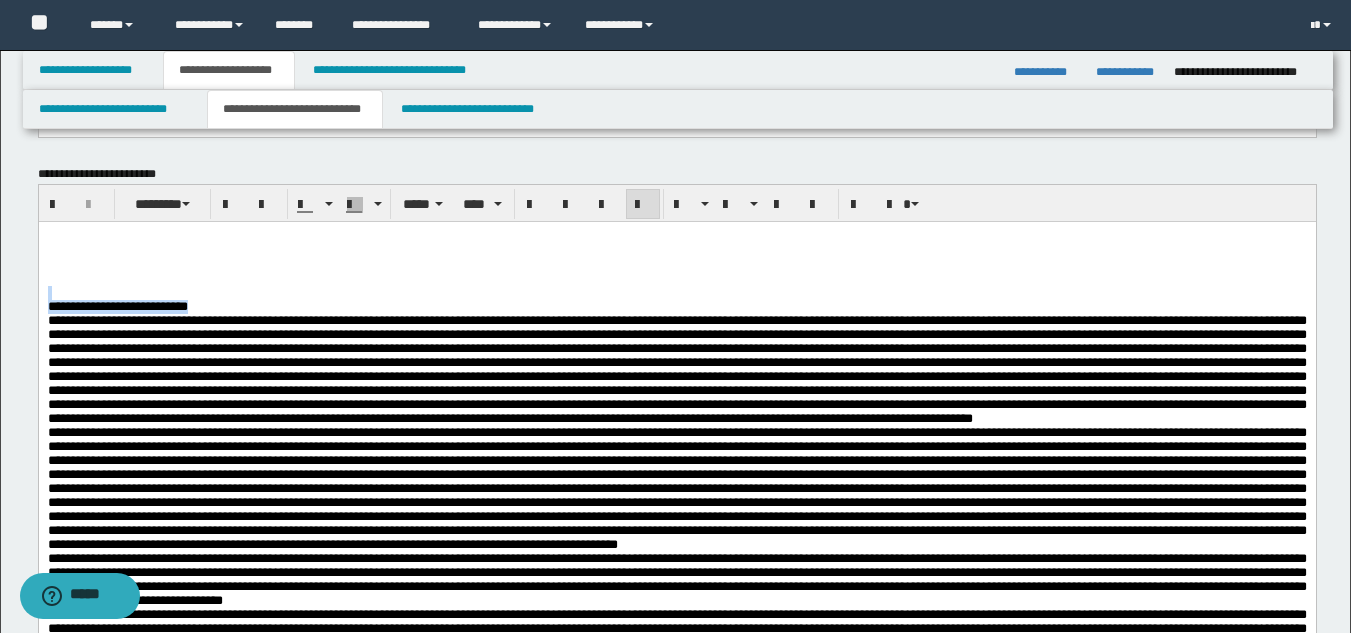 drag, startPoint x: 241, startPoint y: 310, endPoint x: 49, endPoint y: 305, distance: 192.0651 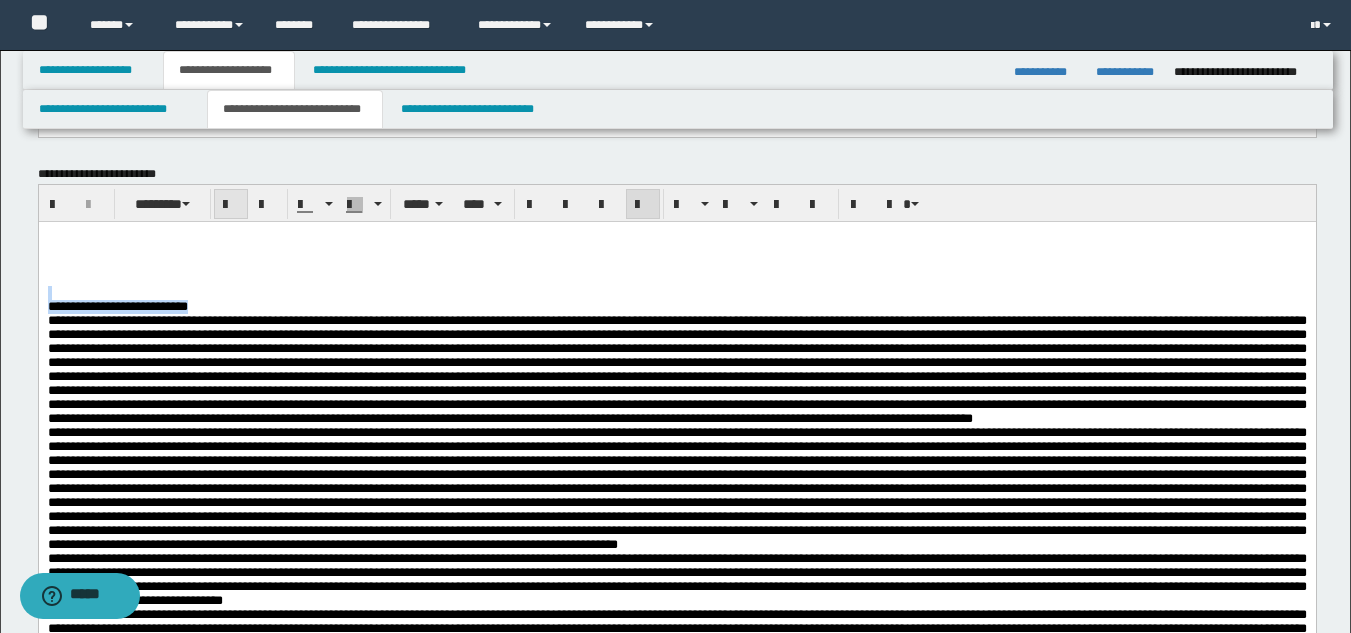 click at bounding box center (231, 205) 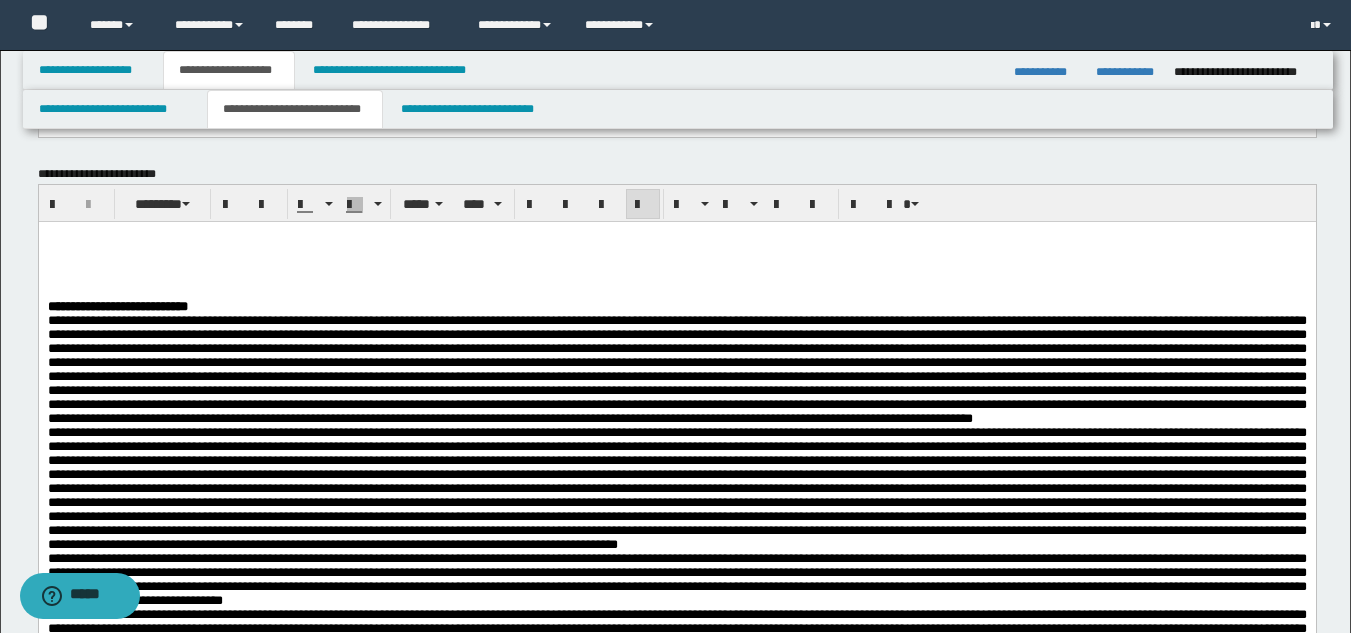 click on "**********" at bounding box center [676, 501] 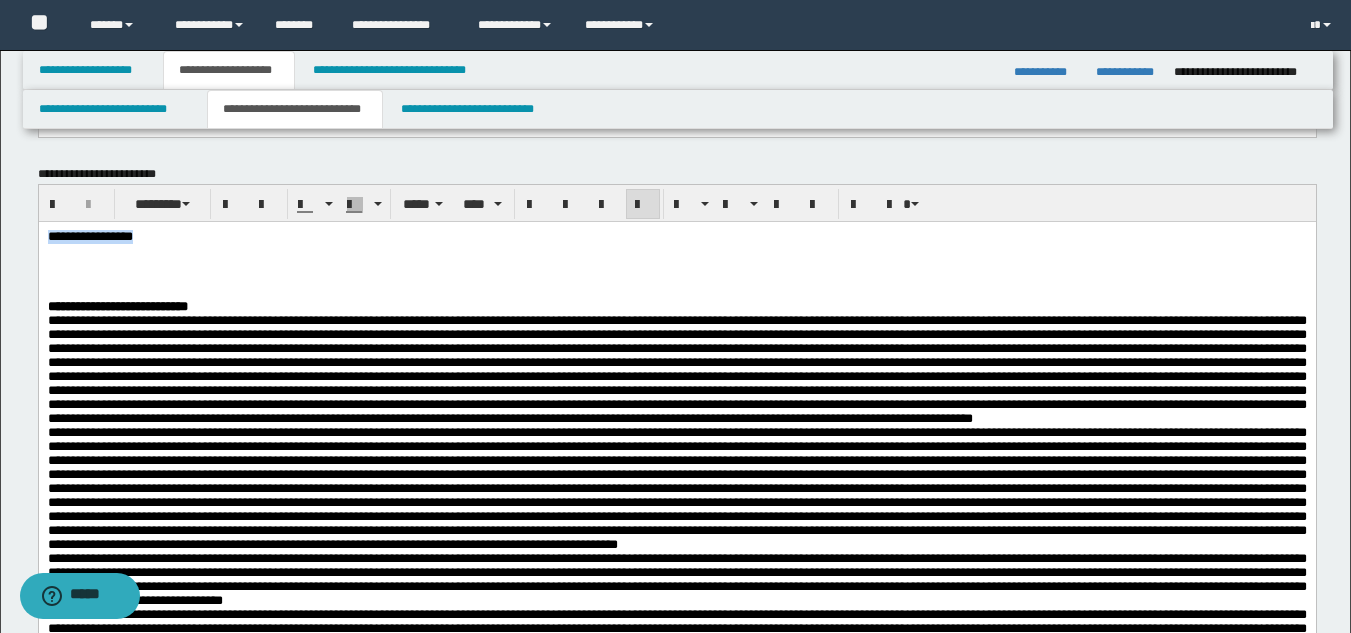 drag, startPoint x: 225, startPoint y: 232, endPoint x: 284, endPoint y: 396, distance: 174.29 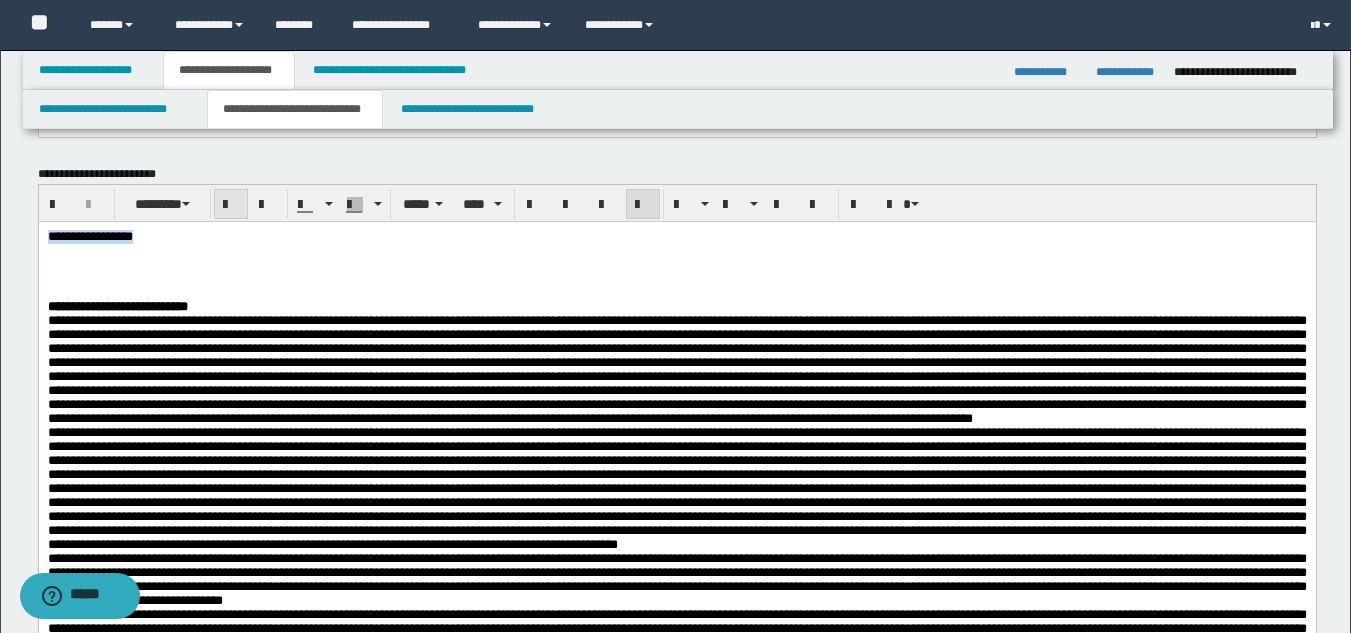 click at bounding box center [231, 205] 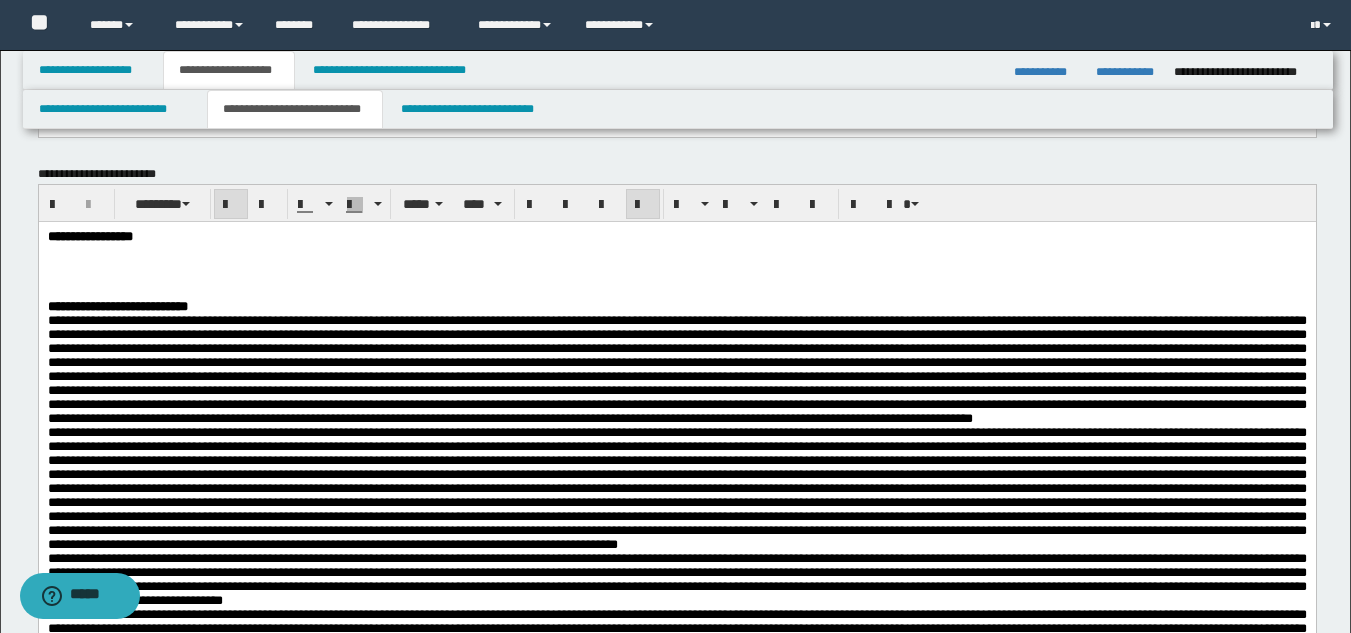 scroll, scrollTop: 0, scrollLeft: 0, axis: both 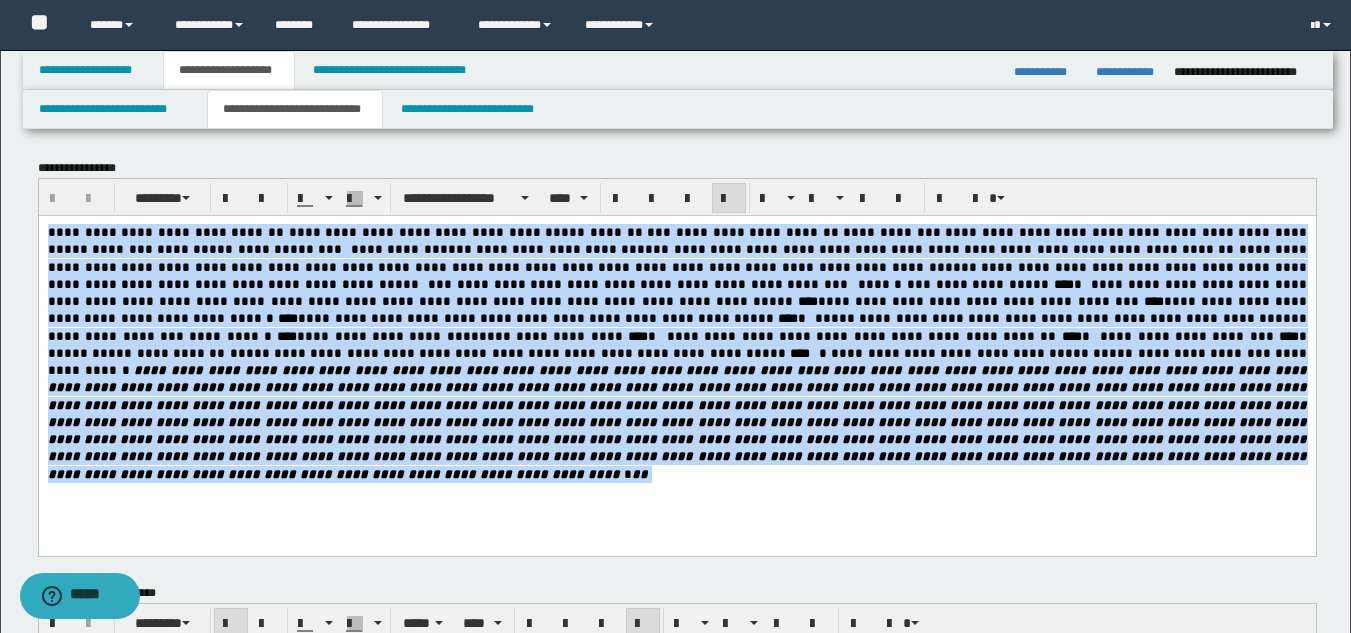 drag, startPoint x: 903, startPoint y: 451, endPoint x: 66, endPoint y: 434, distance: 837.1726 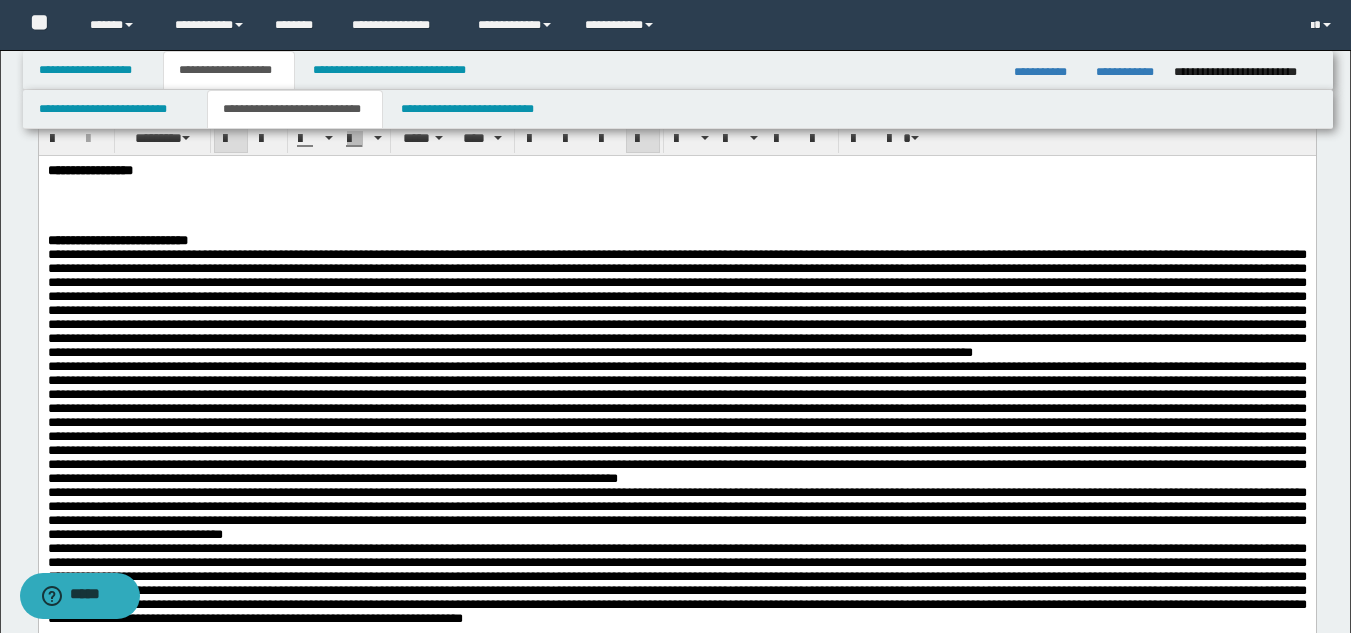scroll, scrollTop: 465, scrollLeft: 0, axis: vertical 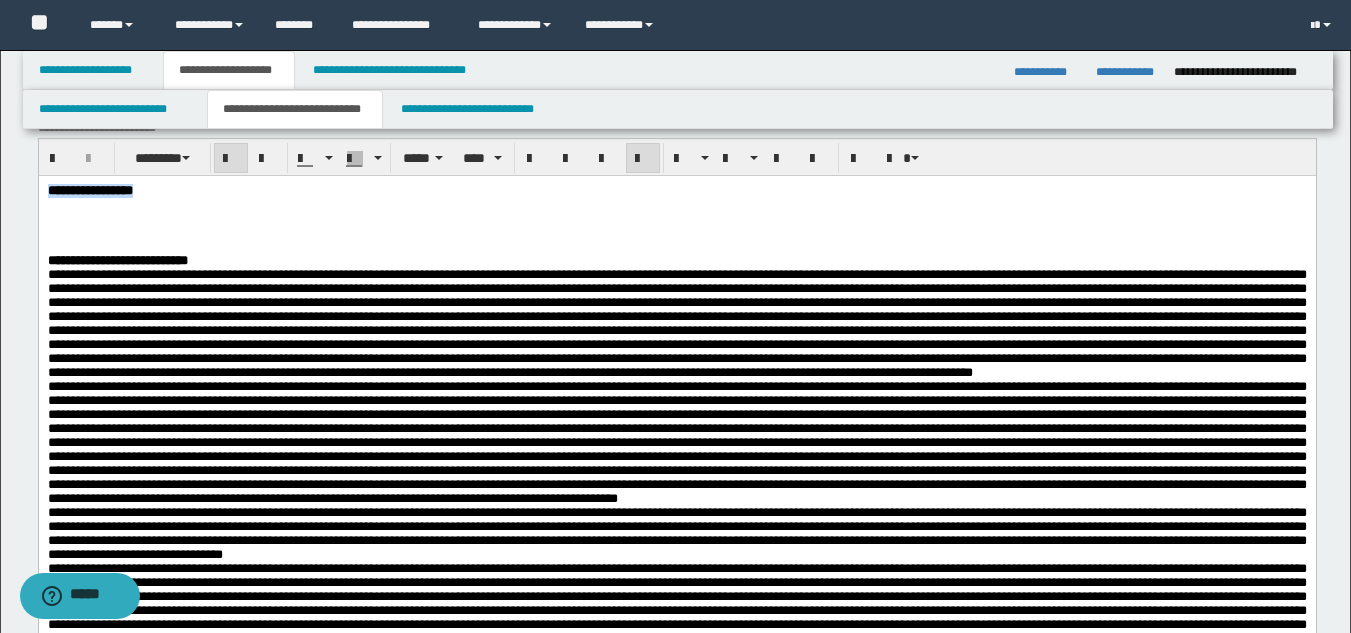 click on "**********" at bounding box center [676, 190] 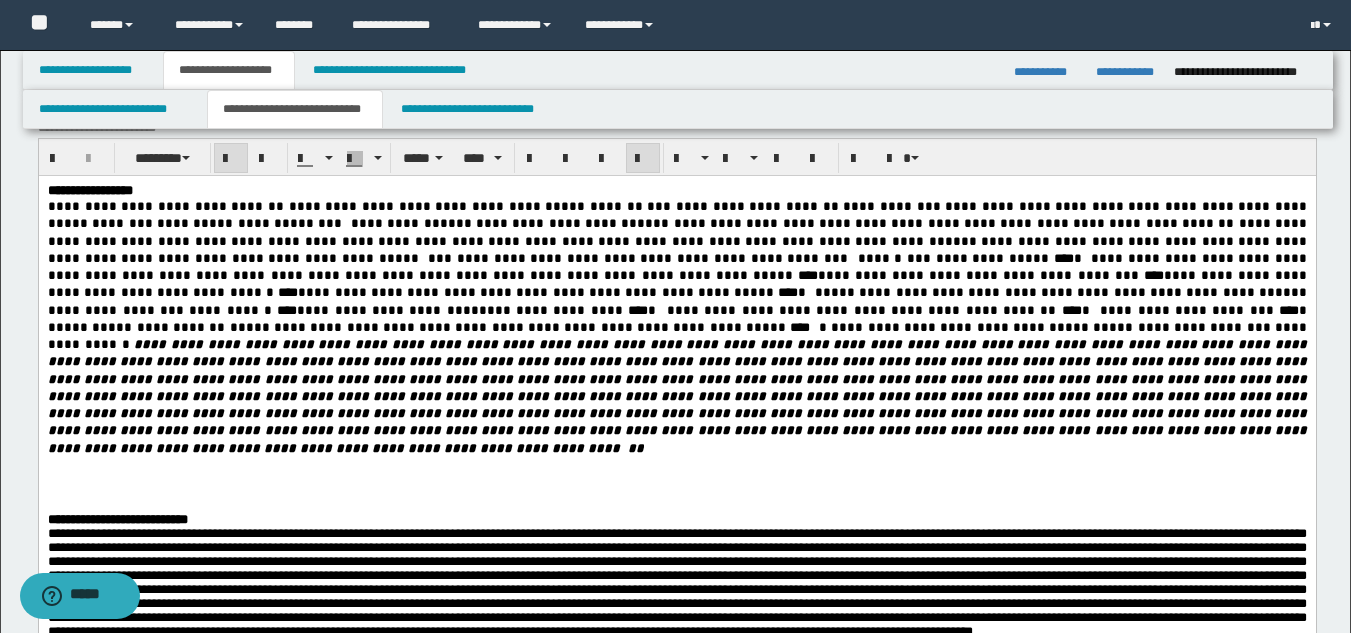click on "**********" at bounding box center [117, 518] 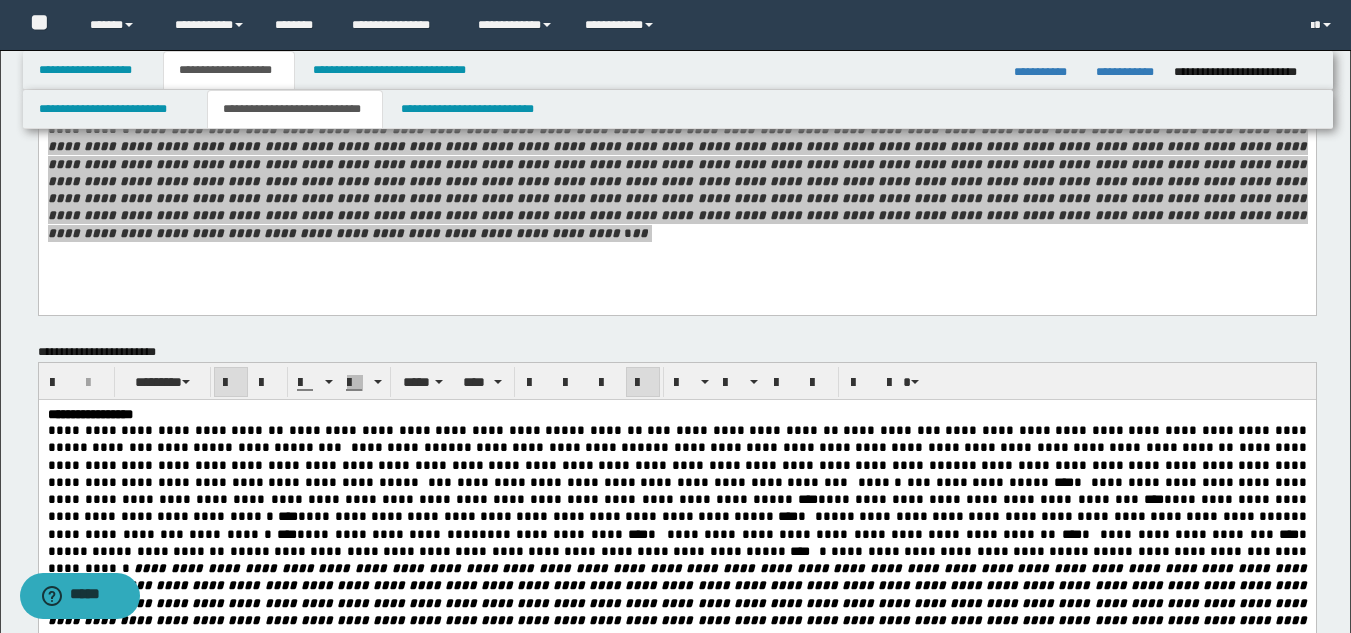 scroll, scrollTop: 0, scrollLeft: 0, axis: both 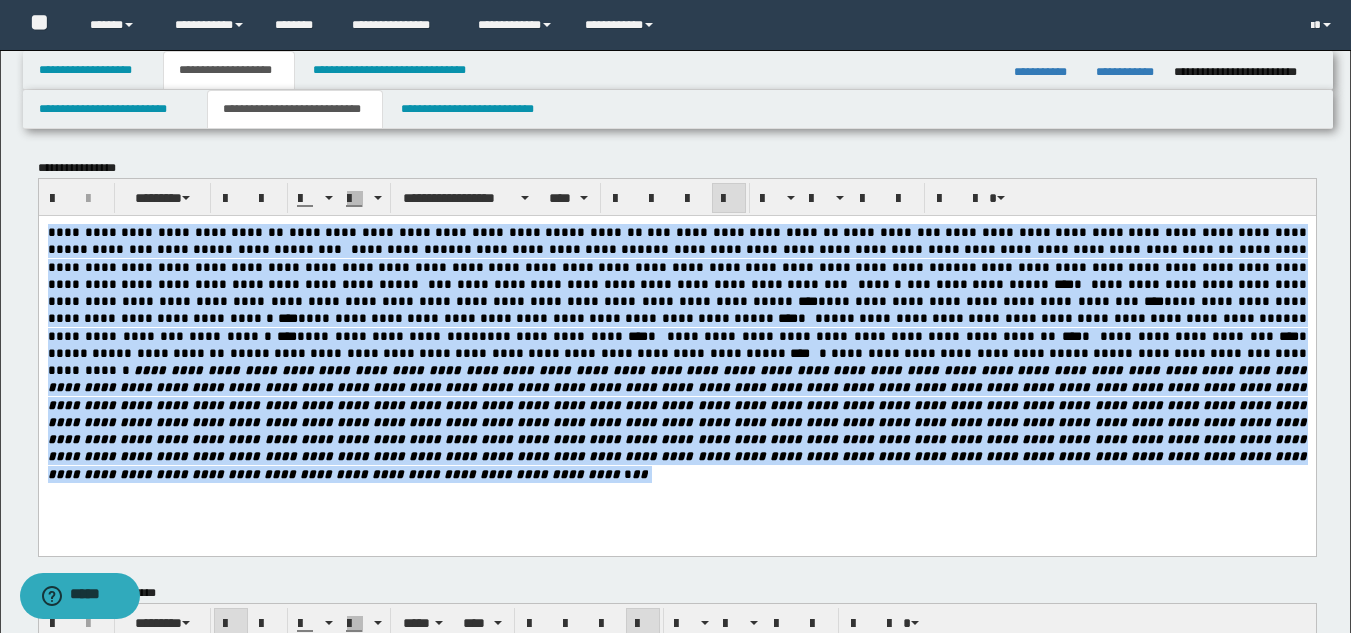 click on "**********" at bounding box center [676, 335] 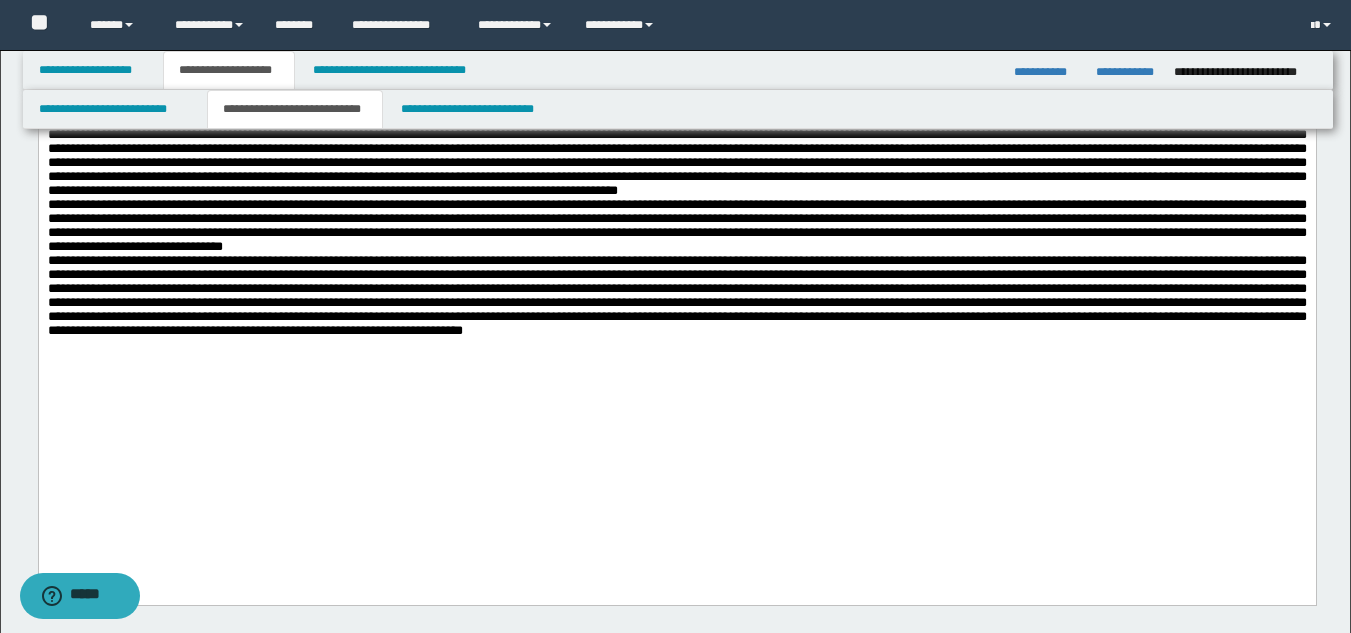scroll, scrollTop: 837, scrollLeft: 0, axis: vertical 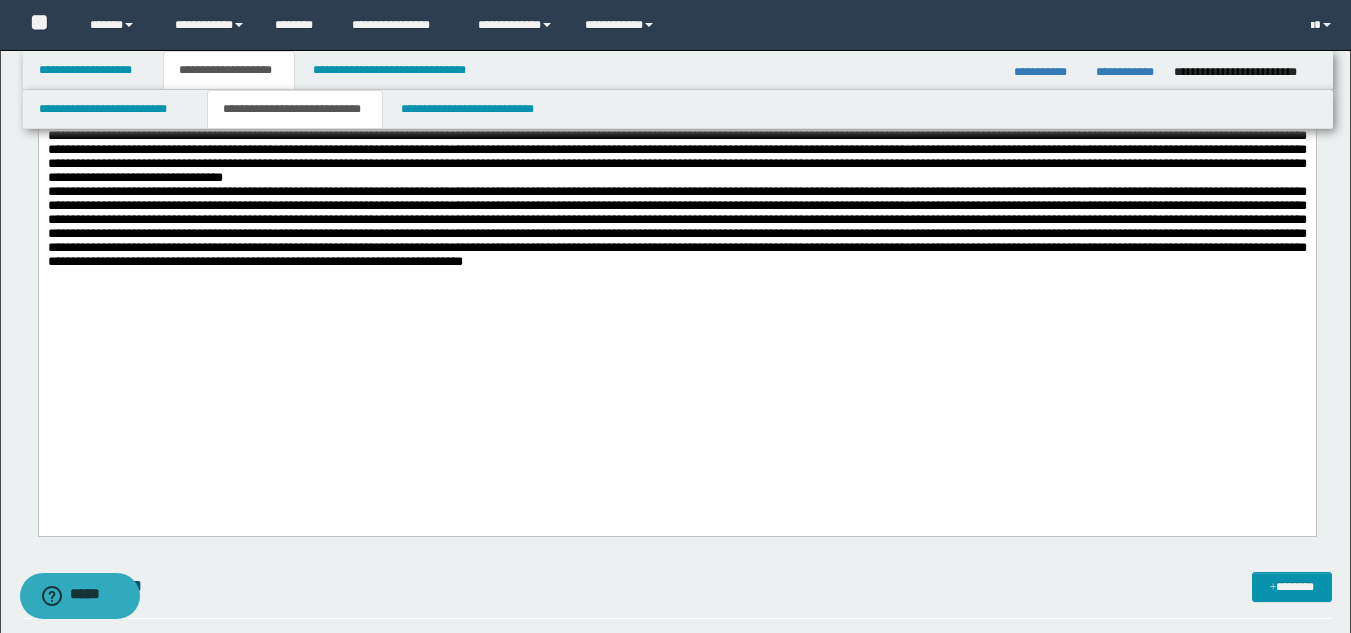 click at bounding box center [676, 227] 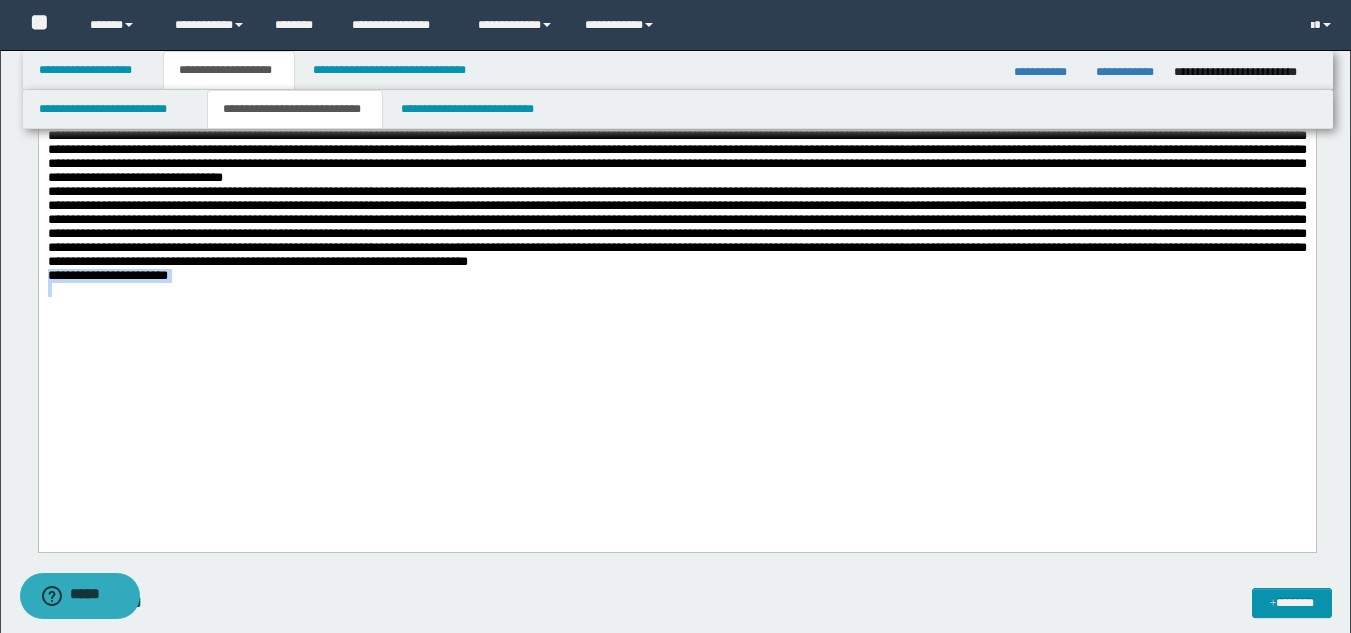 drag, startPoint x: 215, startPoint y: 418, endPoint x: 45, endPoint y: 409, distance: 170.23807 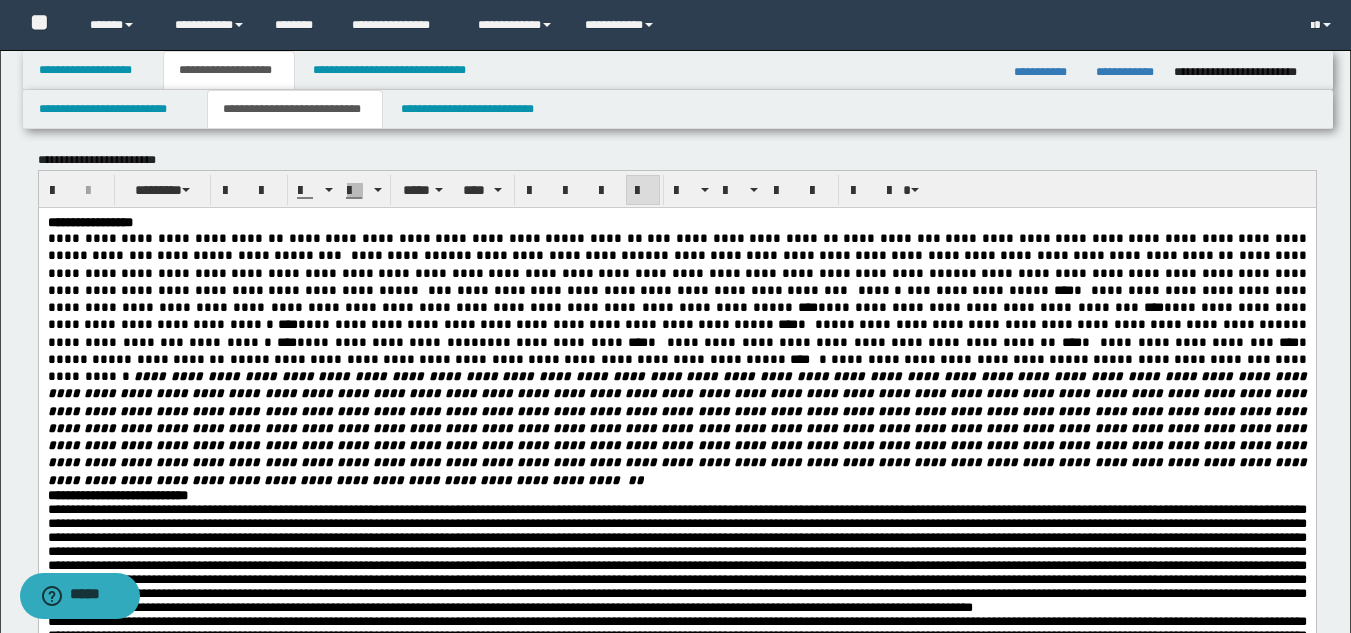 scroll, scrollTop: 205, scrollLeft: 0, axis: vertical 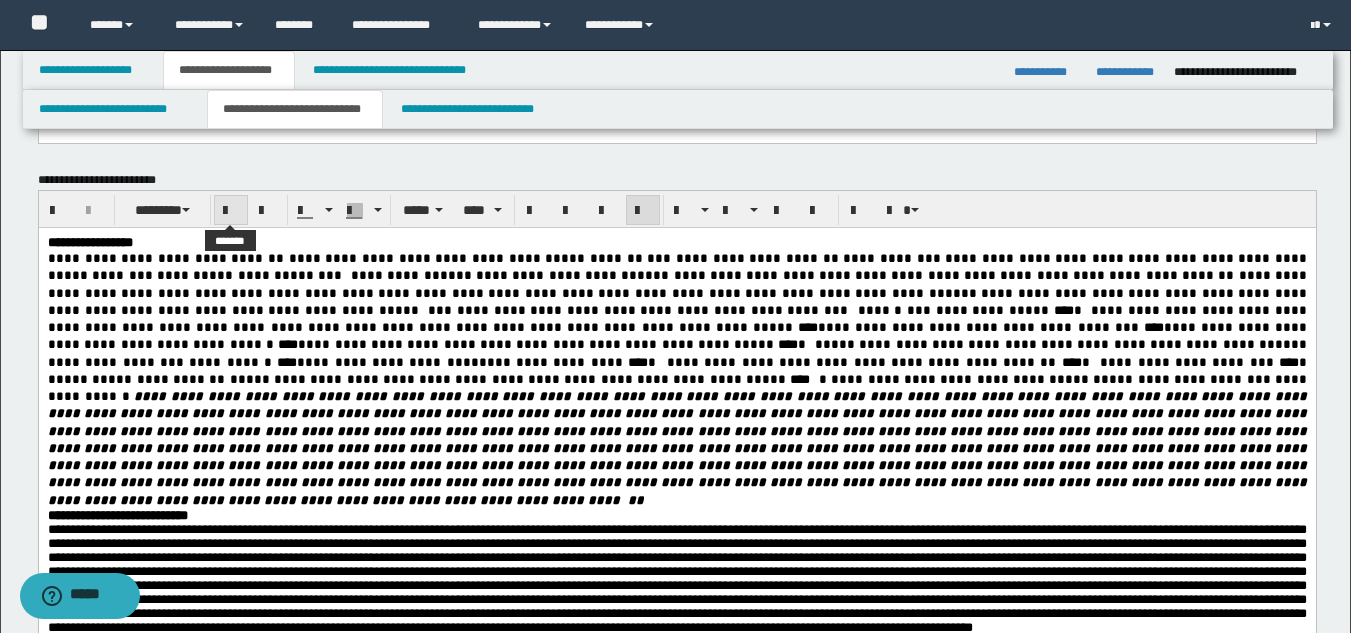 click at bounding box center (231, 211) 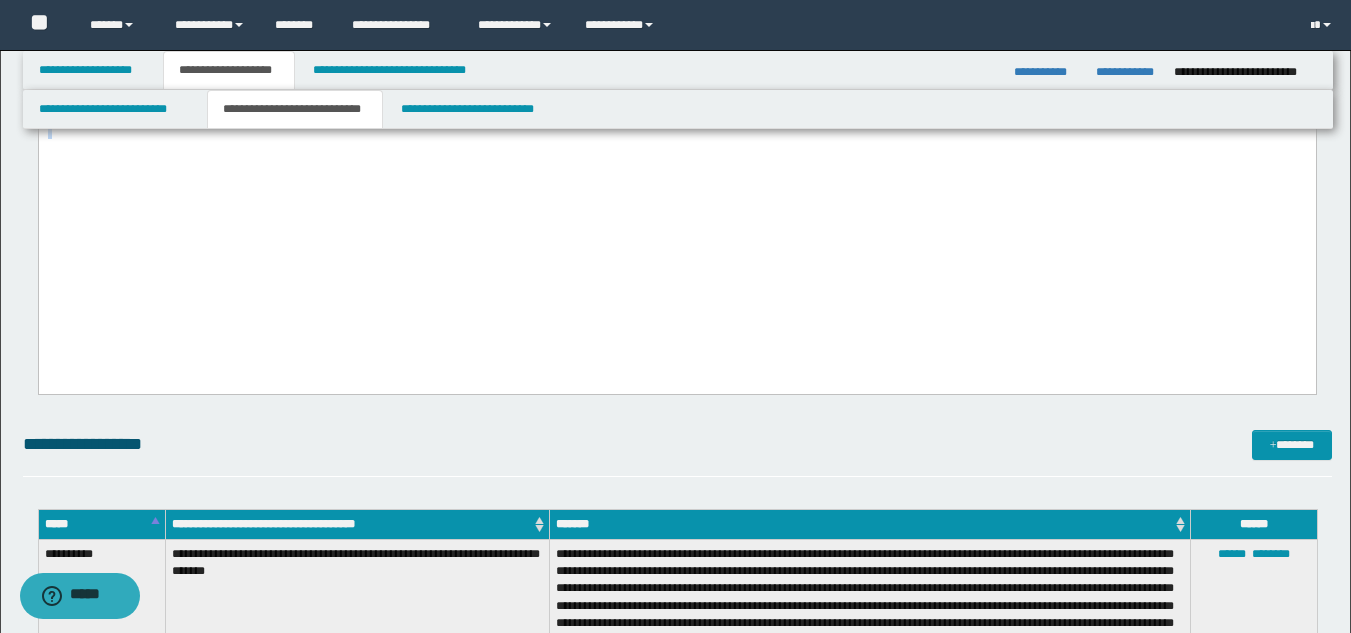scroll, scrollTop: 985, scrollLeft: 0, axis: vertical 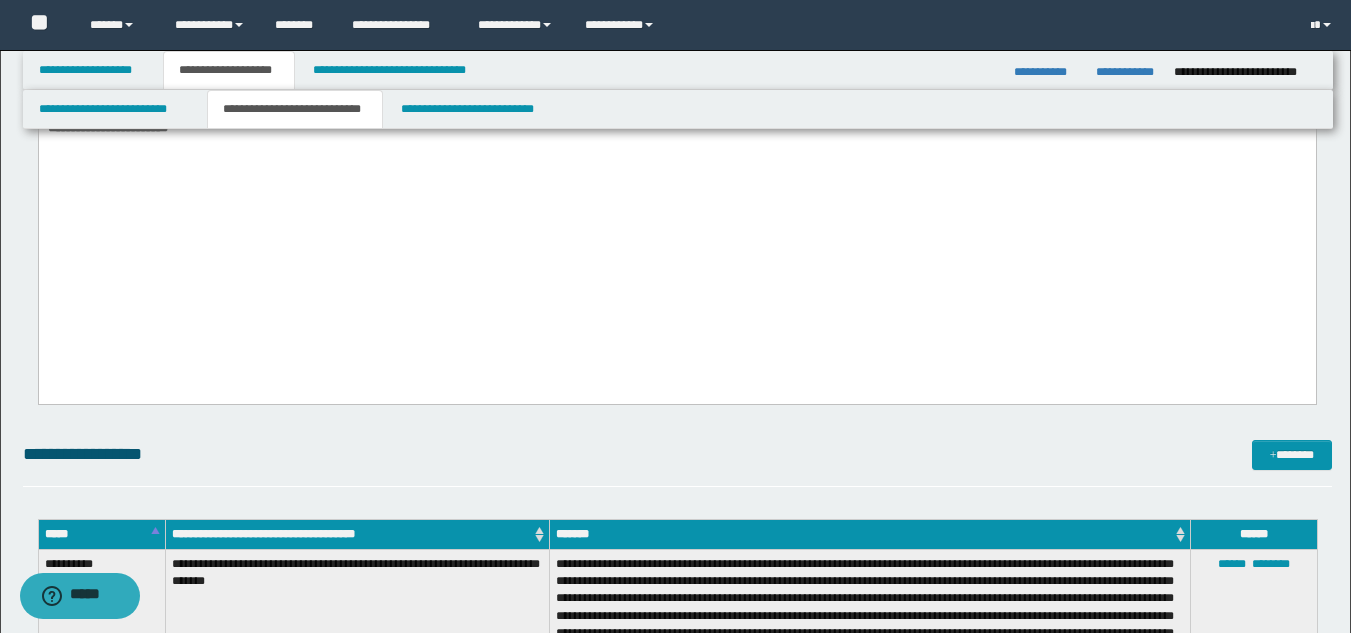 click on "**********" at bounding box center (676, -164) 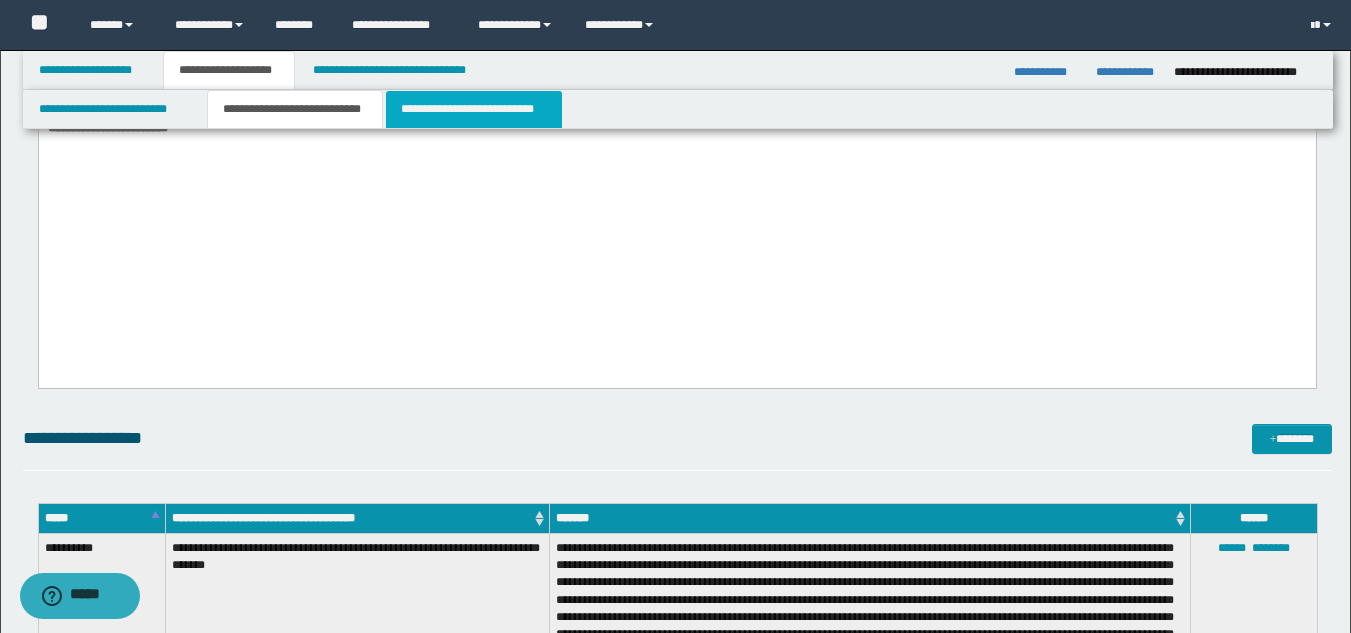 click on "**********" at bounding box center (474, 109) 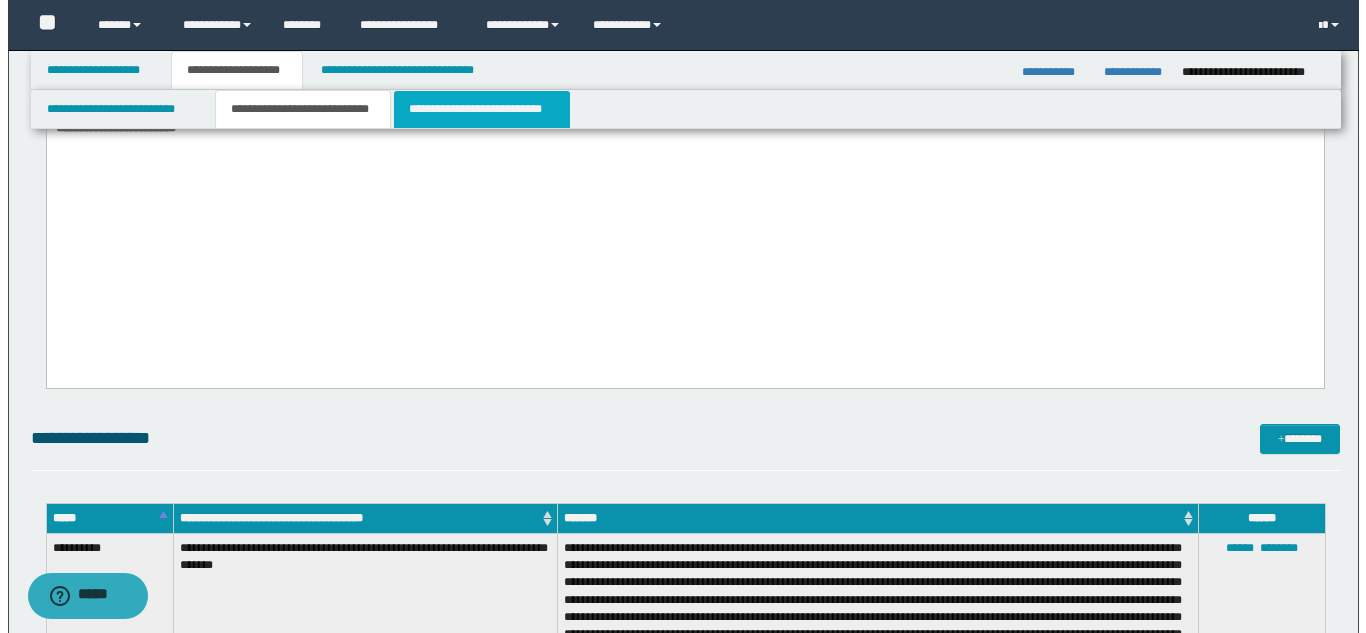 scroll, scrollTop: 0, scrollLeft: 0, axis: both 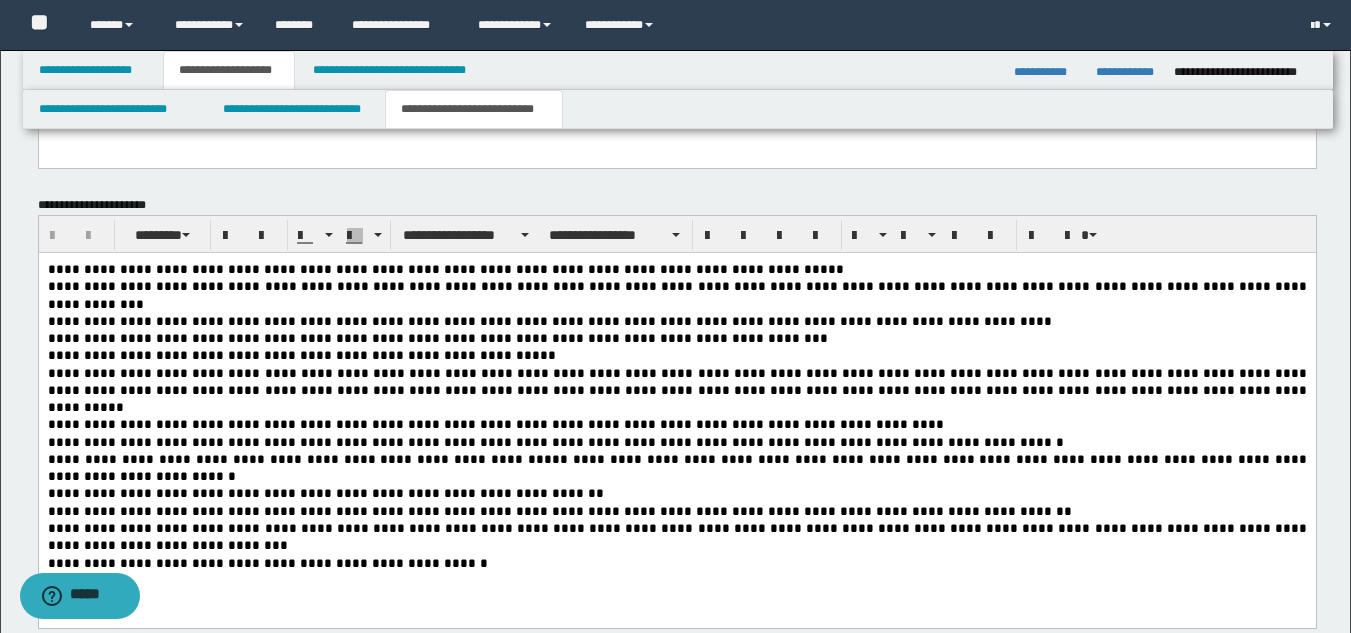 drag, startPoint x: 49, startPoint y: -820, endPoint x: 846, endPoint y: -643, distance: 816.4178 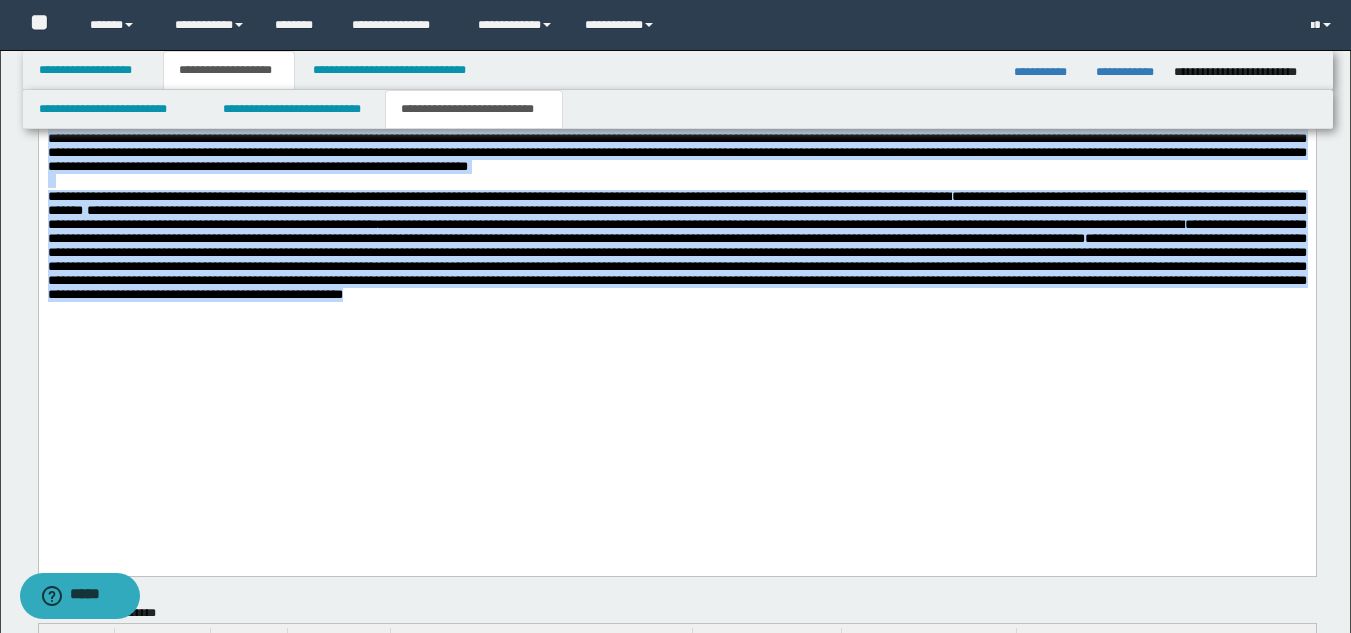 scroll, scrollTop: 2463, scrollLeft: 0, axis: vertical 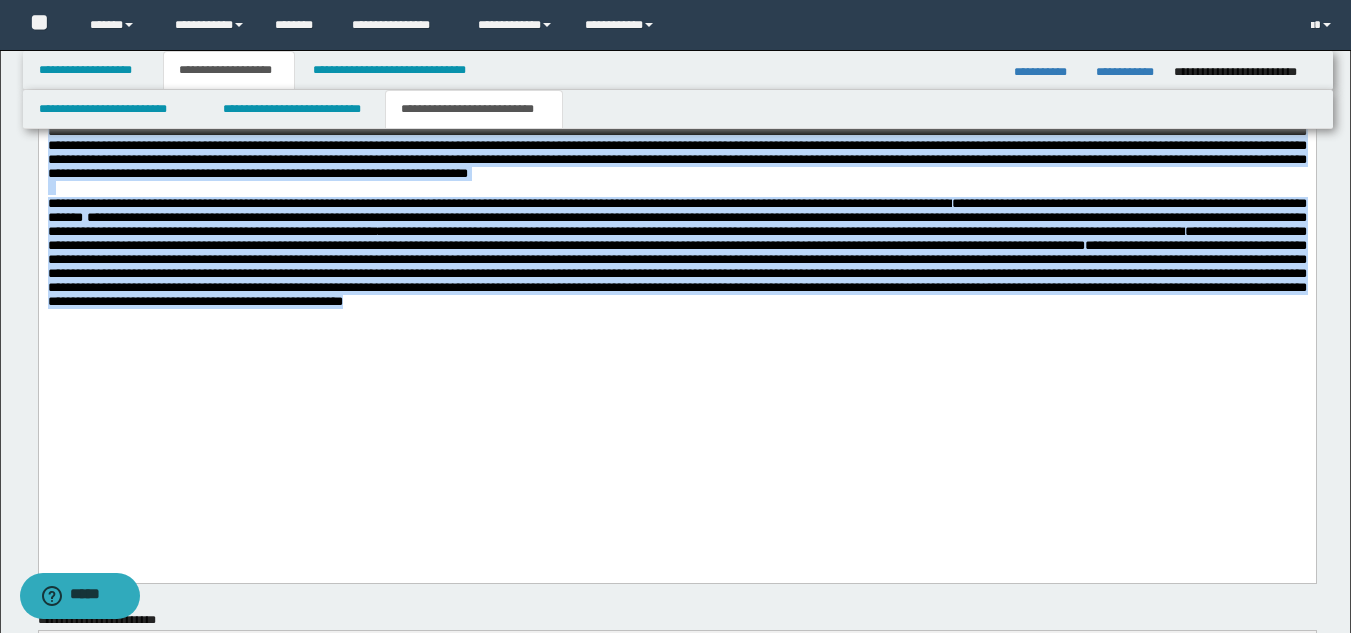 copy on "**********" 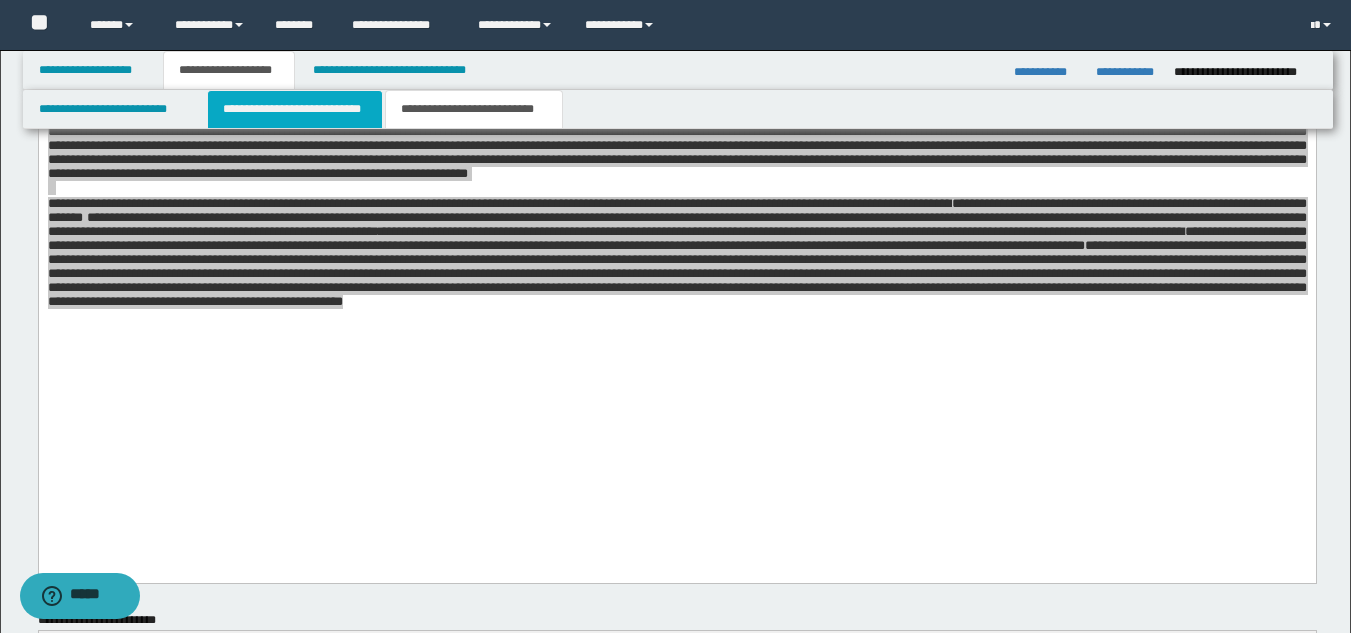 click on "**********" at bounding box center [295, 109] 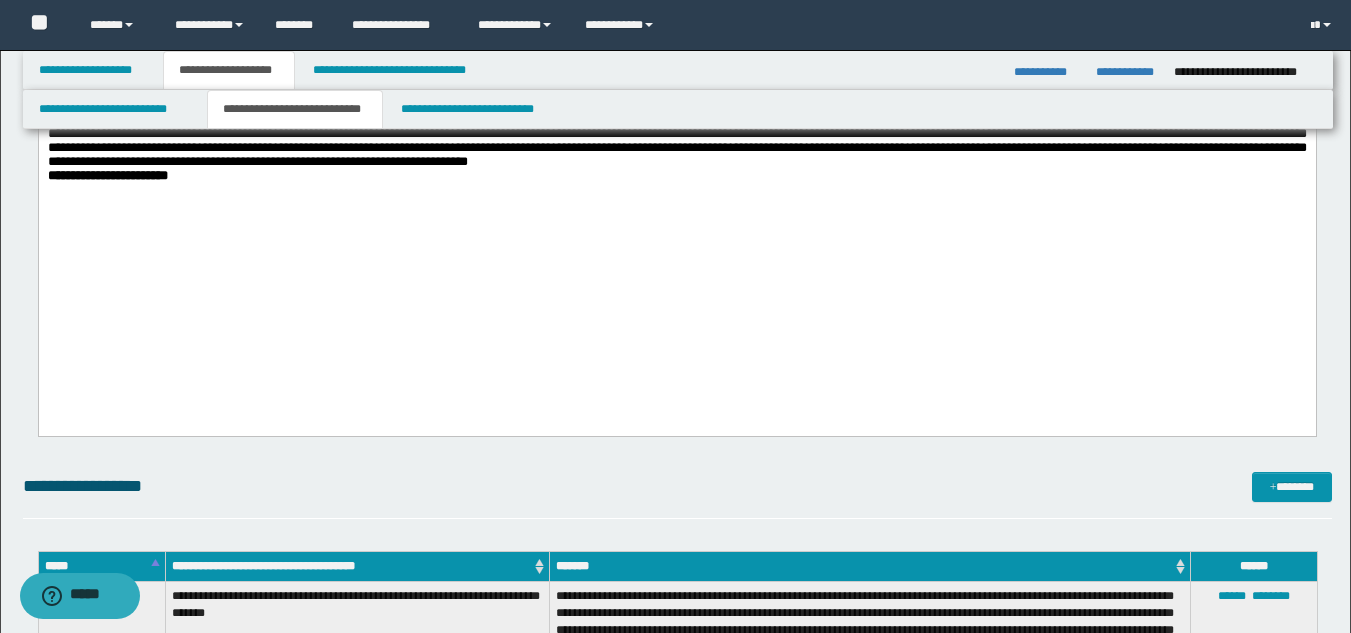 scroll, scrollTop: 927, scrollLeft: 0, axis: vertical 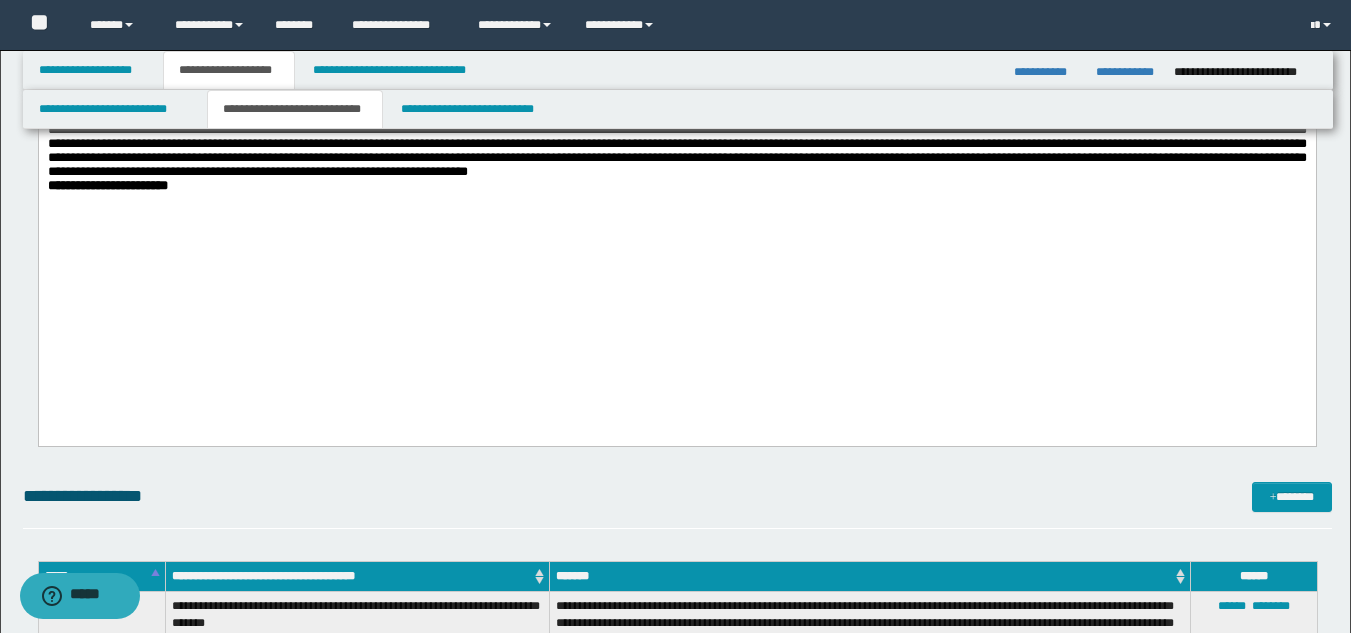 click on "**********" at bounding box center [676, 186] 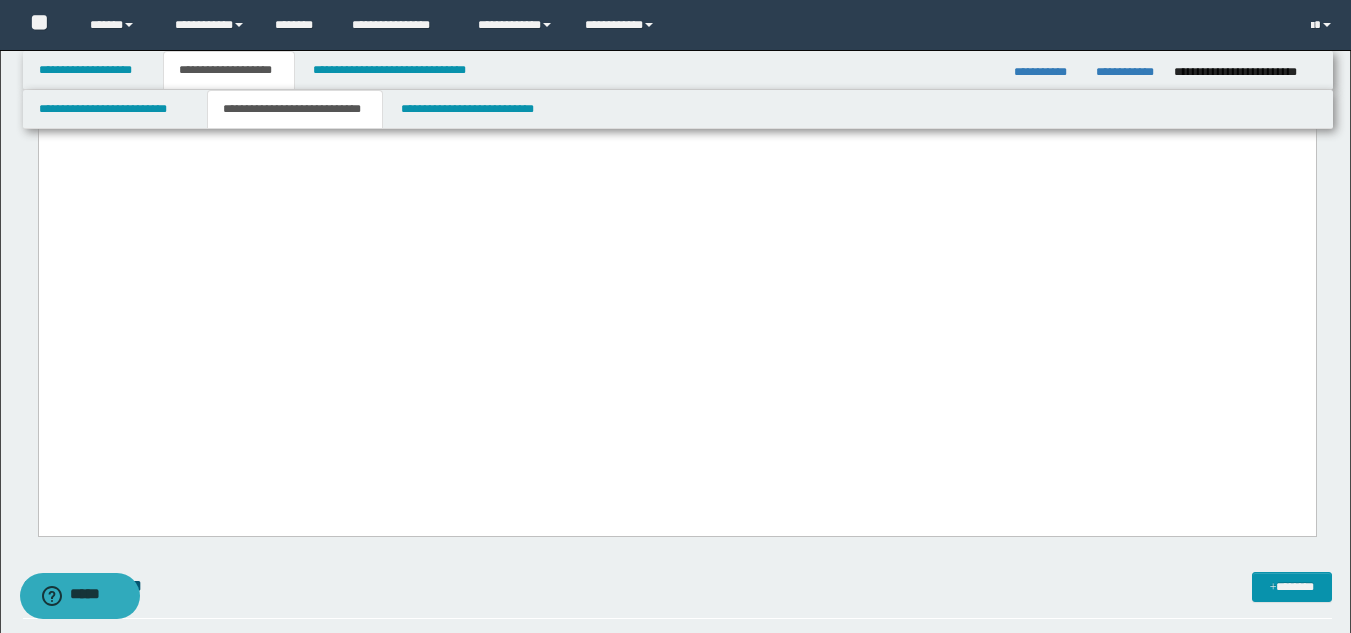 scroll, scrollTop: 1542, scrollLeft: 0, axis: vertical 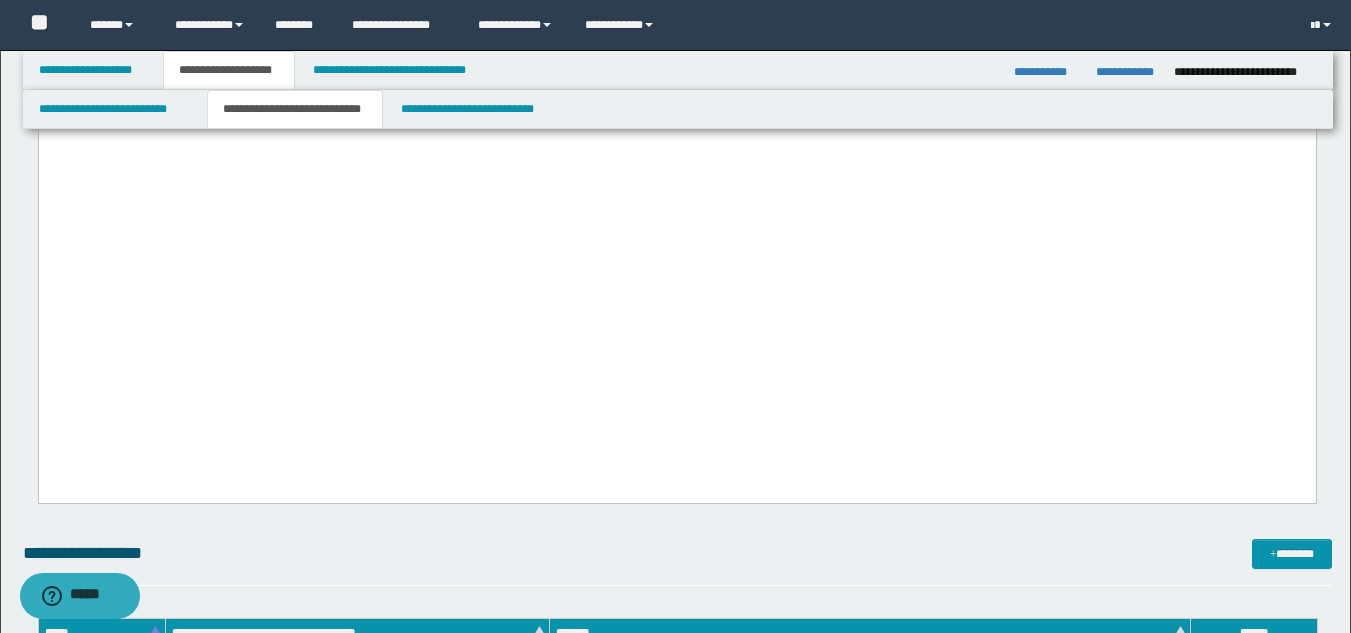 click on "**********" at bounding box center (676, -477) 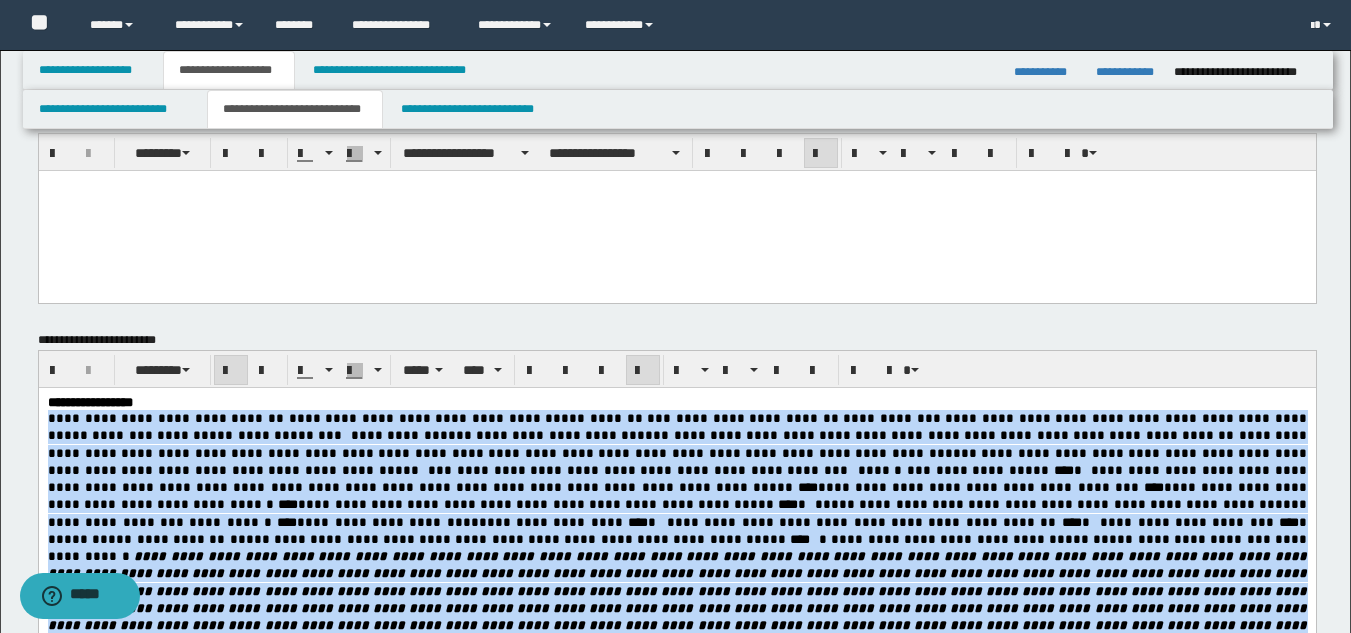 scroll, scrollTop: 0, scrollLeft: 0, axis: both 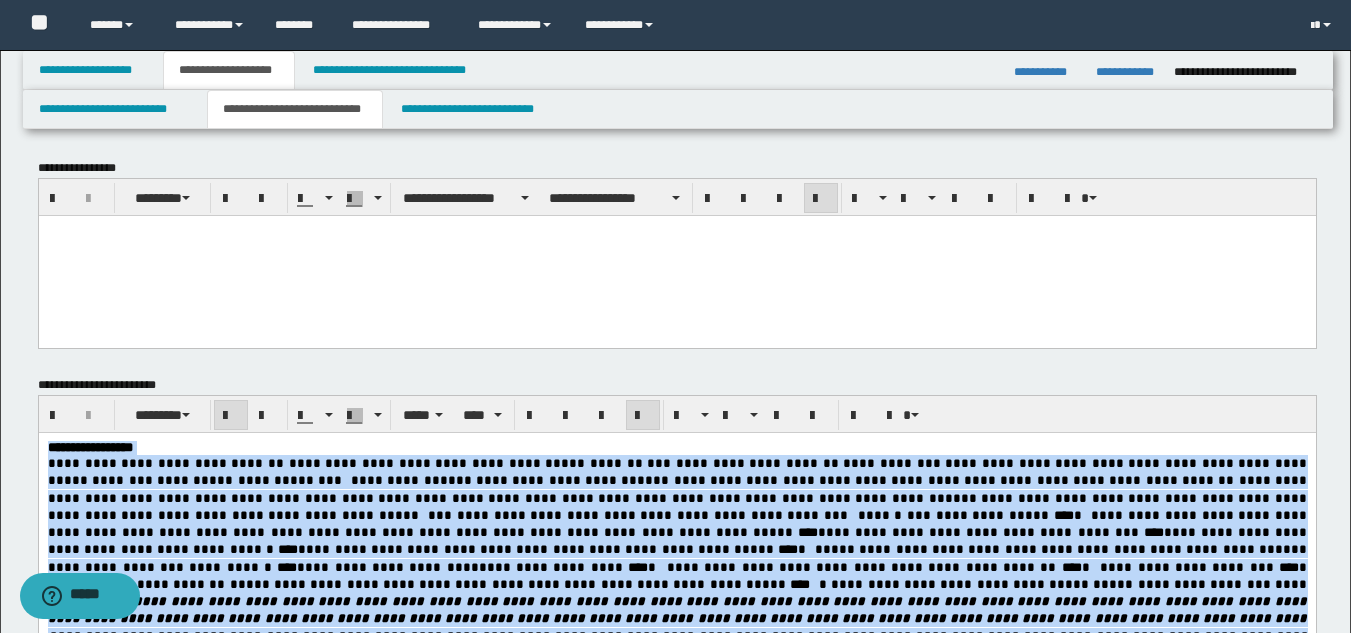drag, startPoint x: 878, startPoint y: 1925, endPoint x: -1, endPoint y: 207, distance: 1929.8096 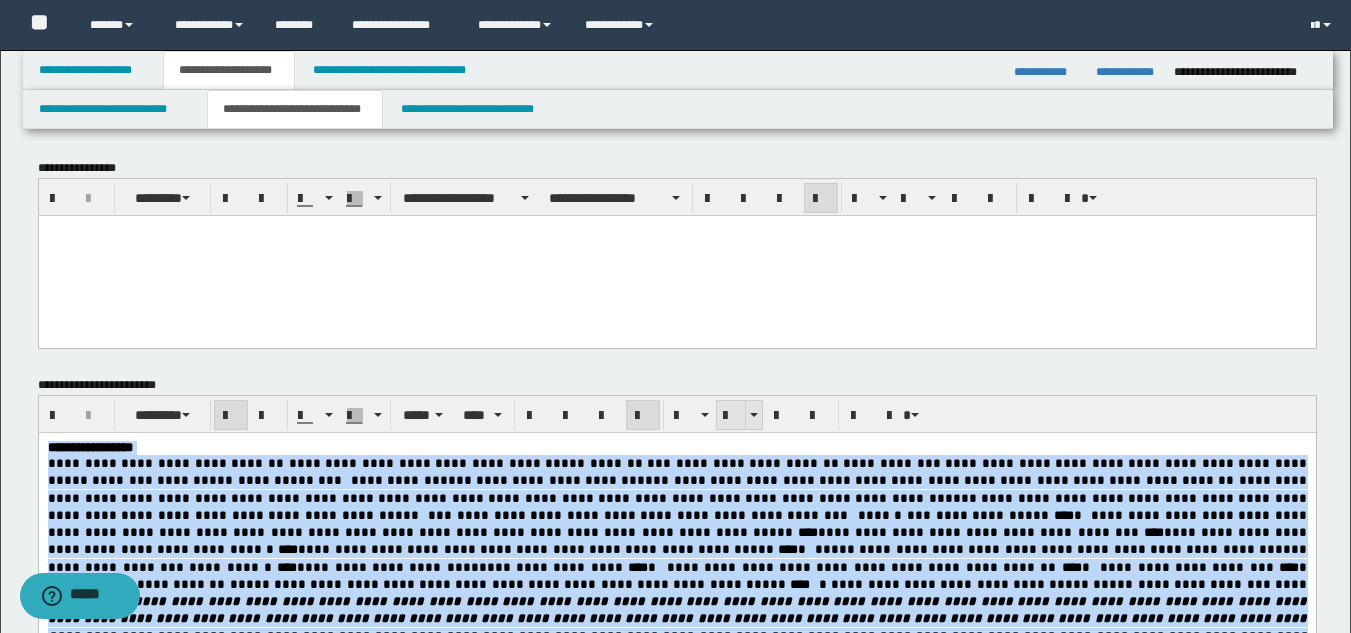 click at bounding box center [731, 416] 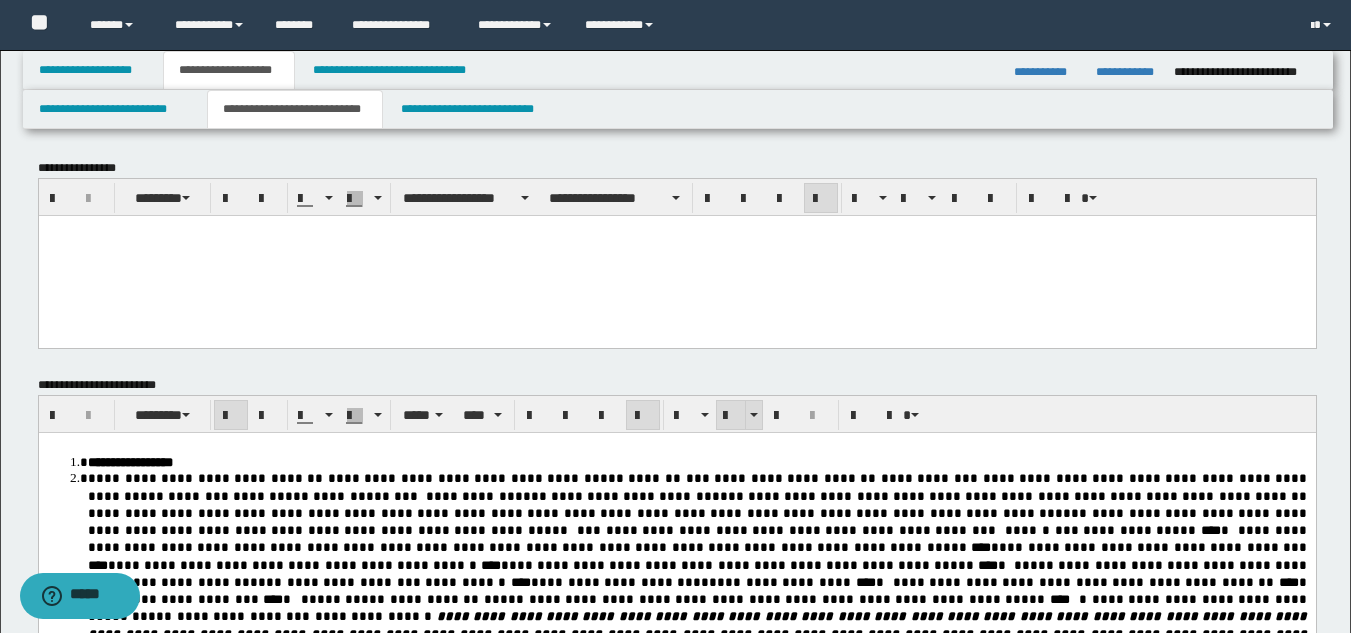 click at bounding box center (731, 416) 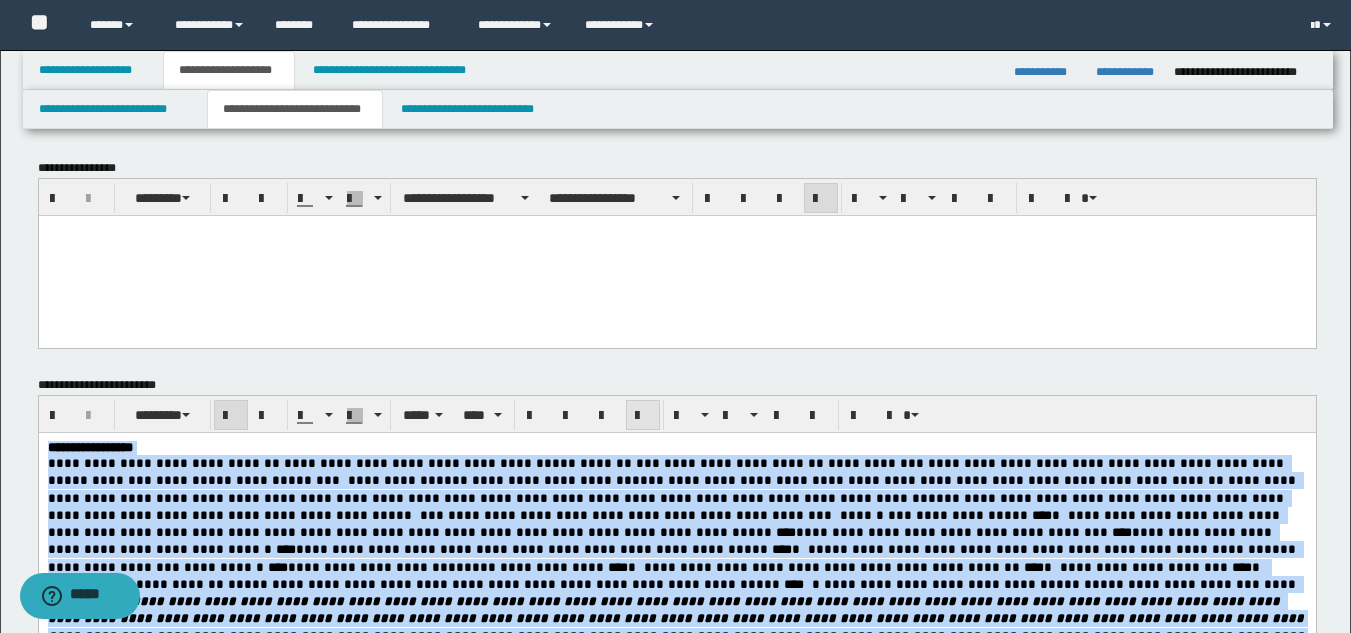 click at bounding box center (643, 416) 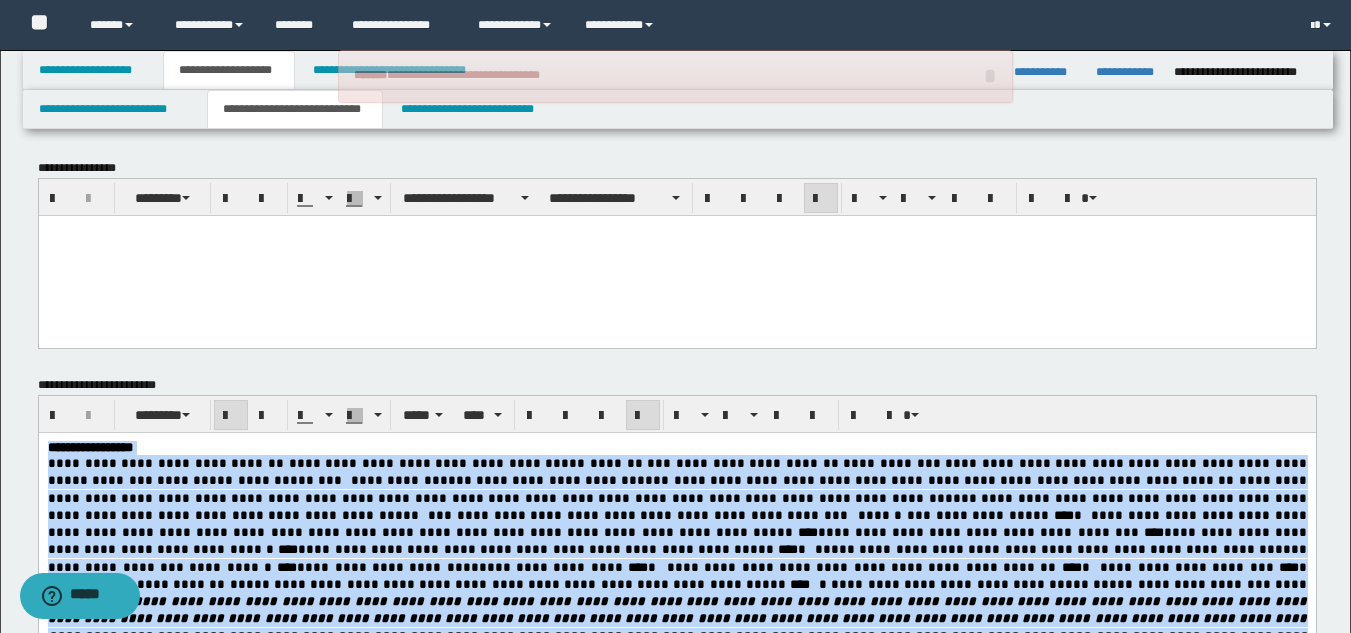 click on "**********" at bounding box center (873, 566) 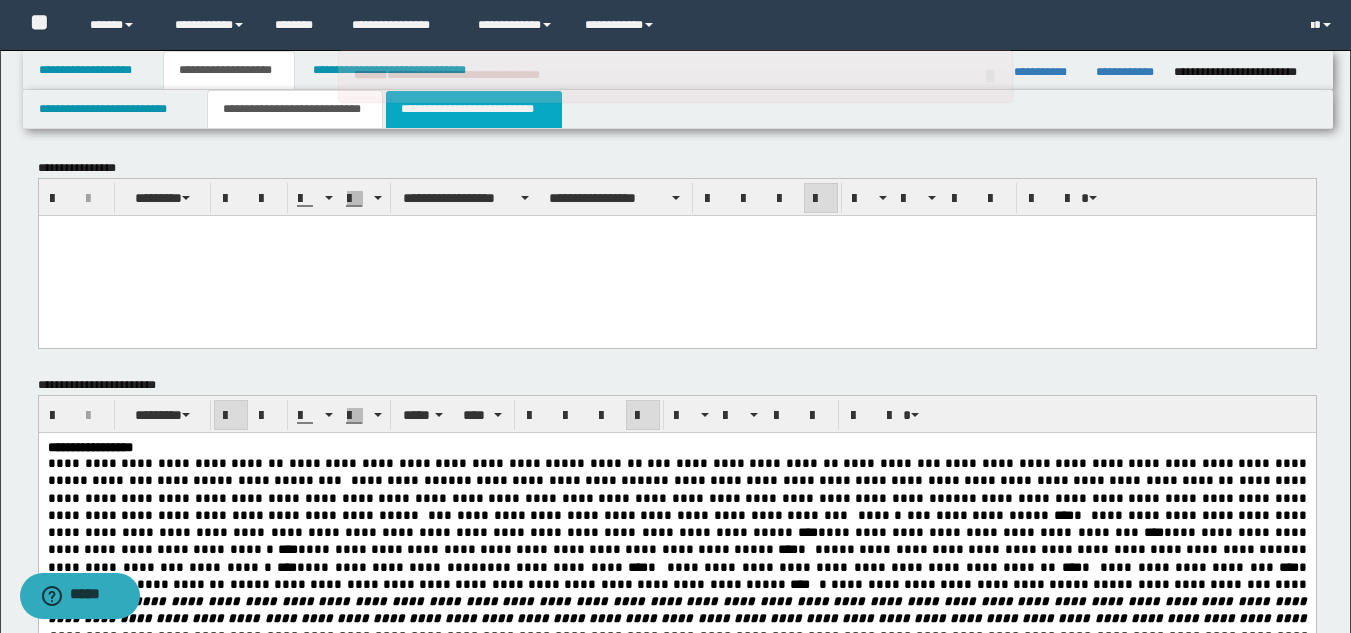 click on "**********" at bounding box center (474, 109) 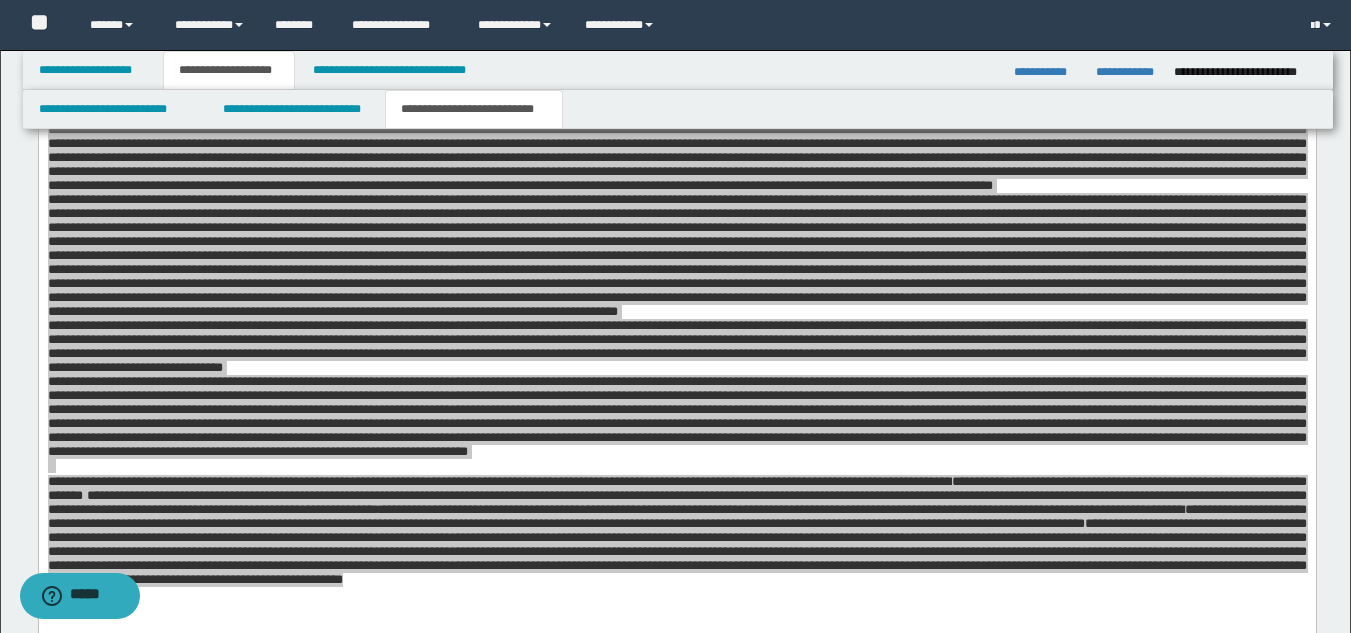 scroll, scrollTop: 2209, scrollLeft: 0, axis: vertical 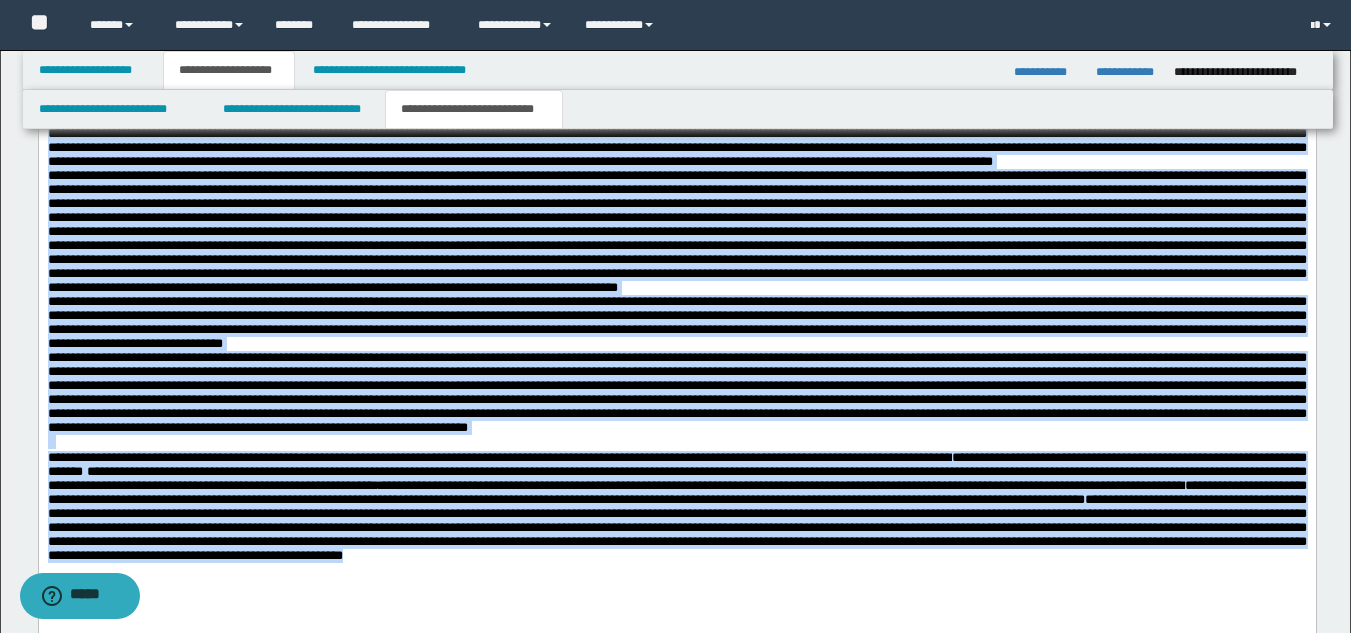 click at bounding box center [676, 230] 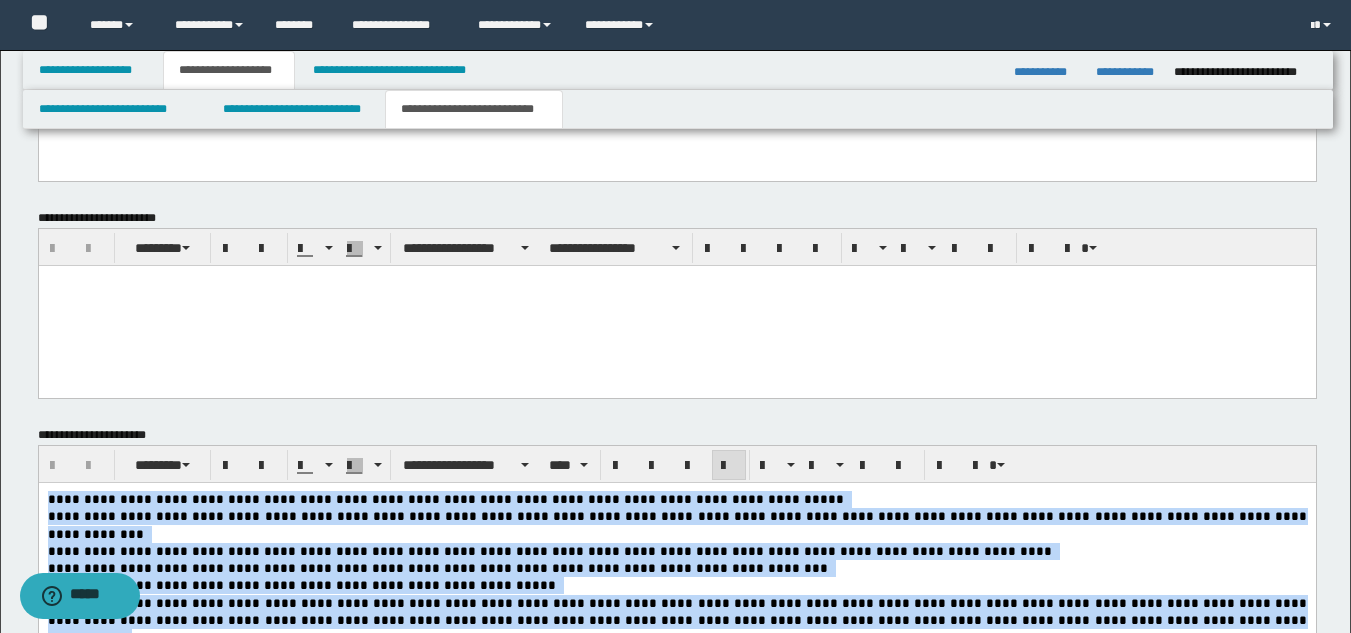scroll, scrollTop: 2558, scrollLeft: 0, axis: vertical 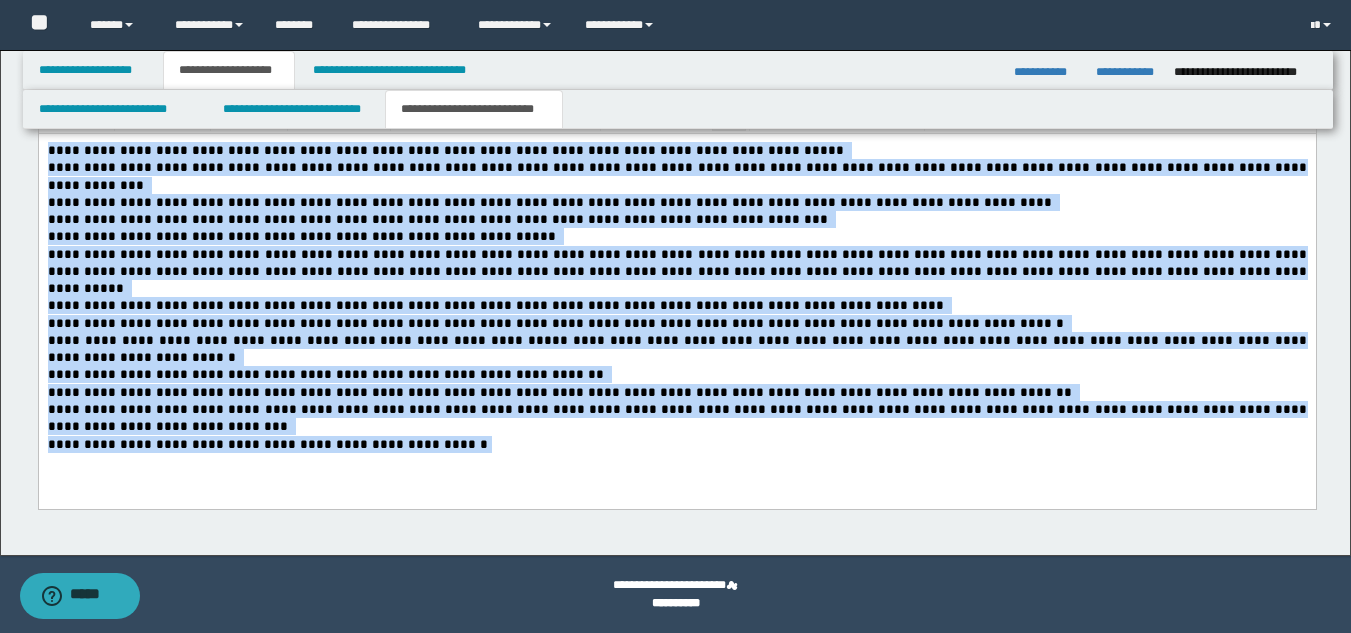 drag, startPoint x: 45, startPoint y: 144, endPoint x: 514, endPoint y: 639, distance: 681.8988 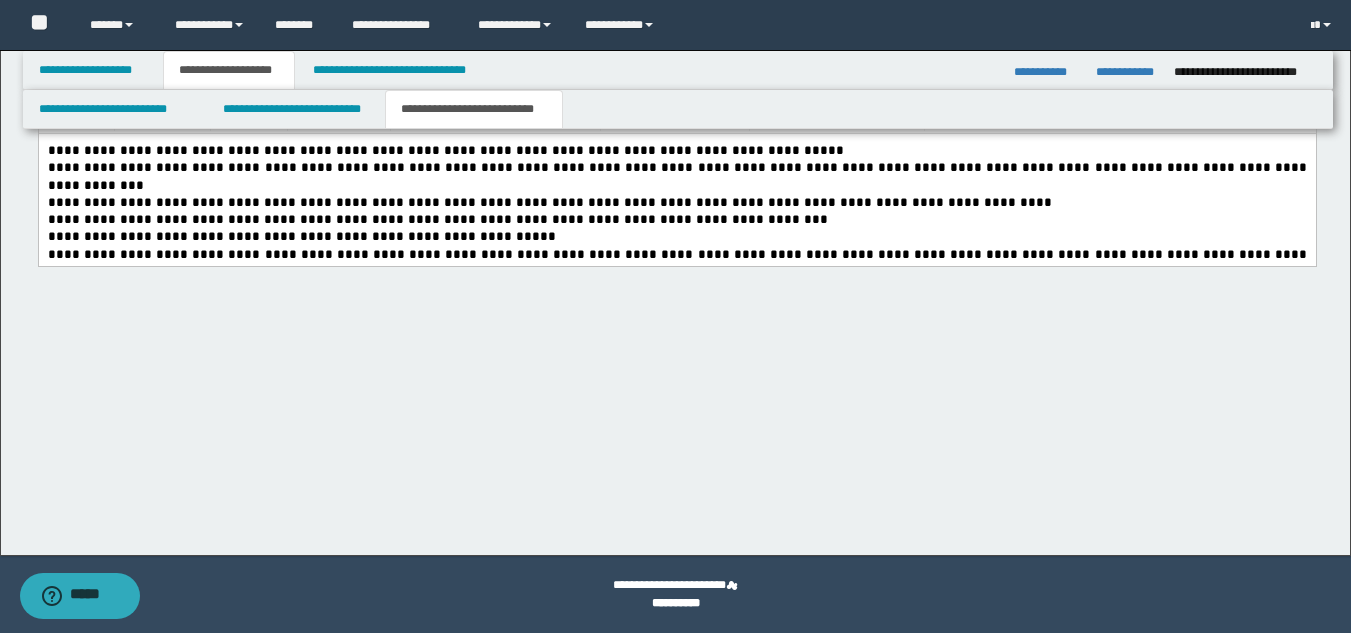 scroll, scrollTop: 2315, scrollLeft: 0, axis: vertical 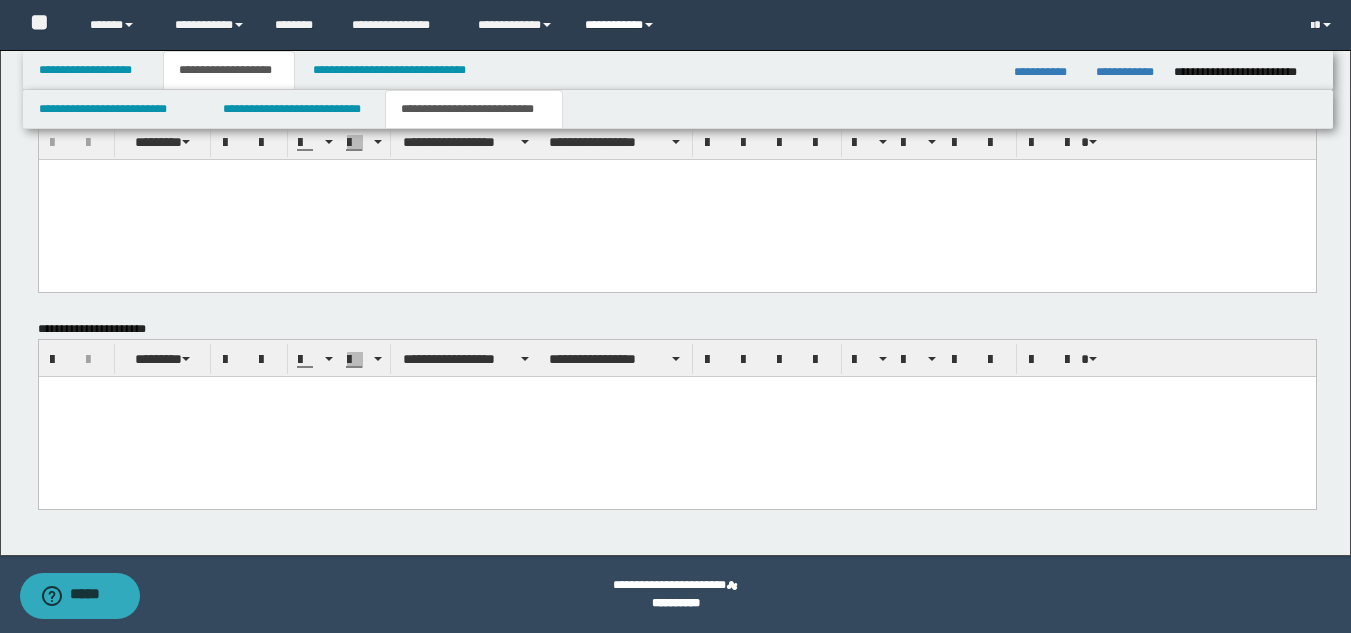 paste 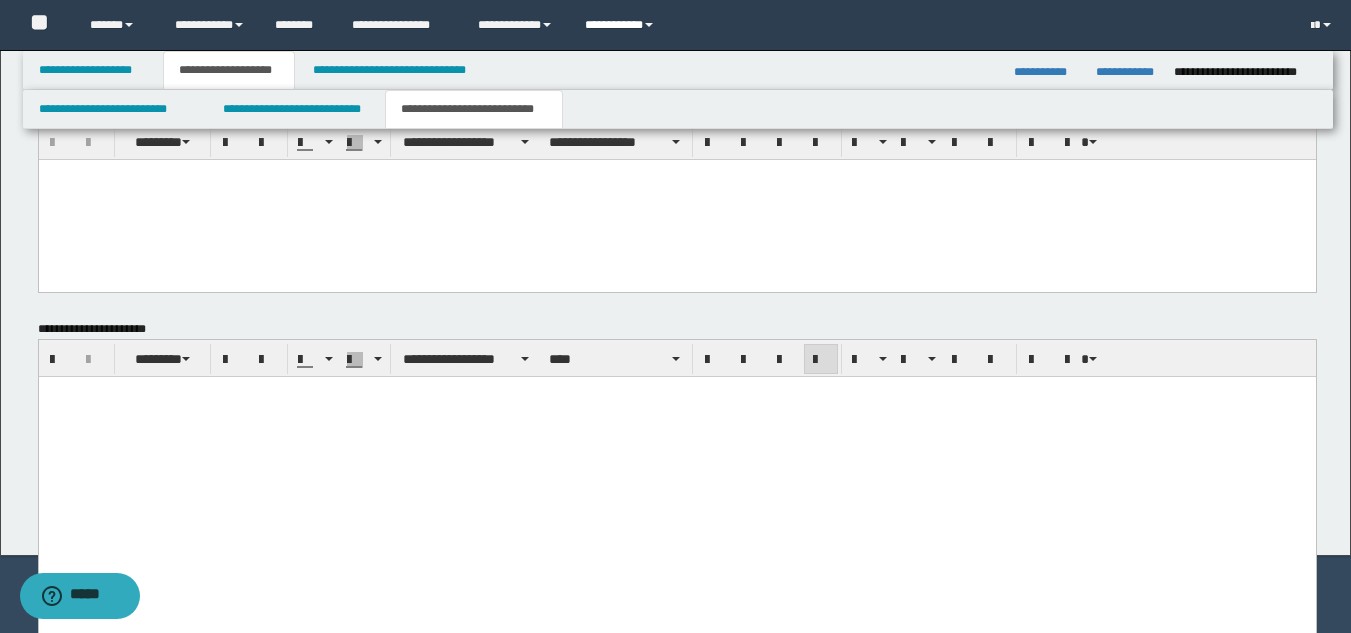 scroll, scrollTop: 2558, scrollLeft: 0, axis: vertical 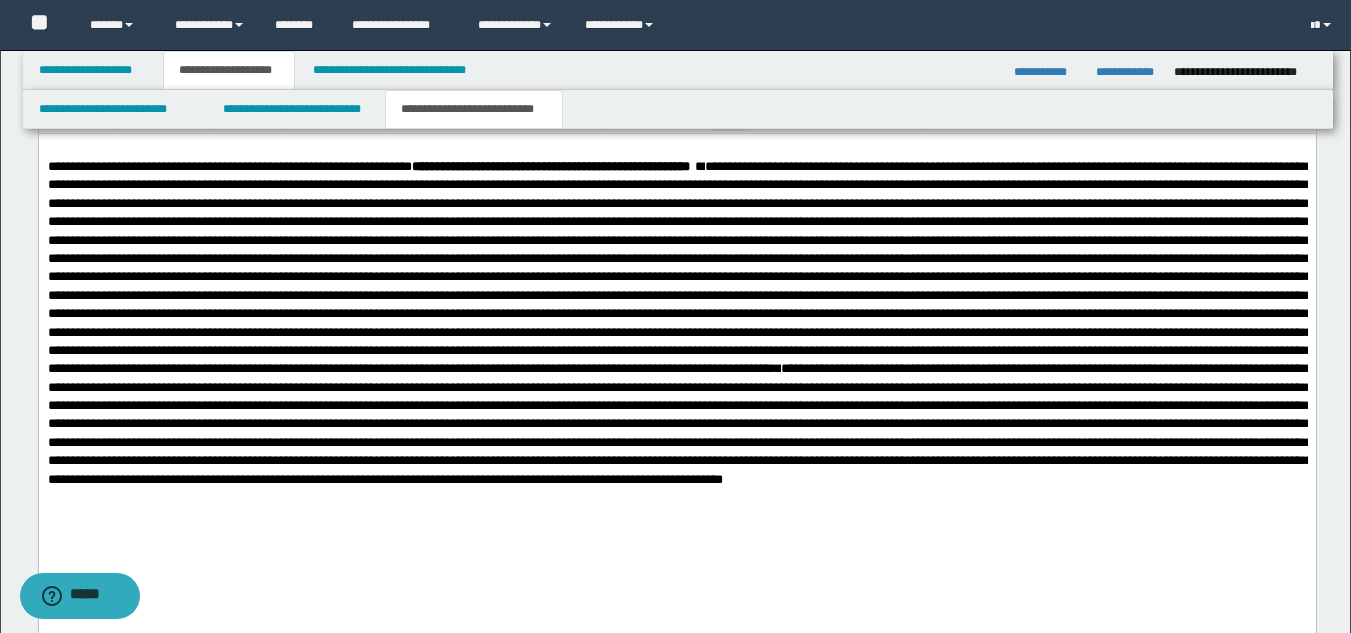 click on "**********" at bounding box center (676, 376) 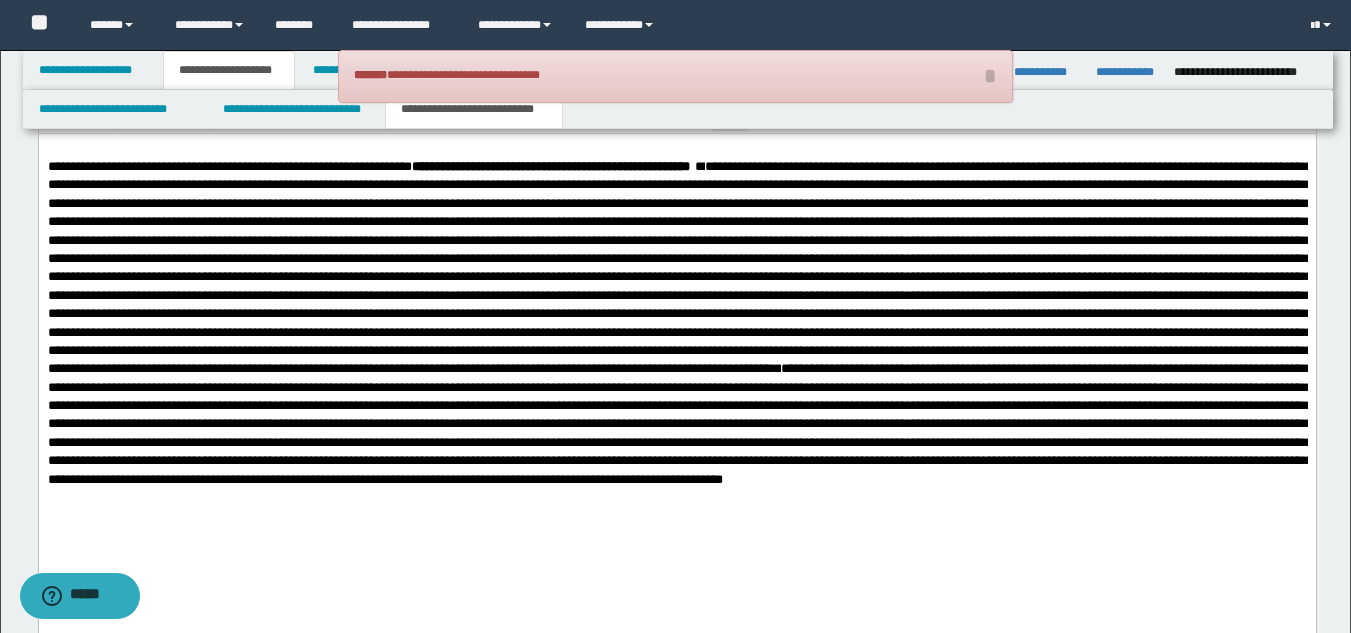 click on "**********" at bounding box center [676, 359] 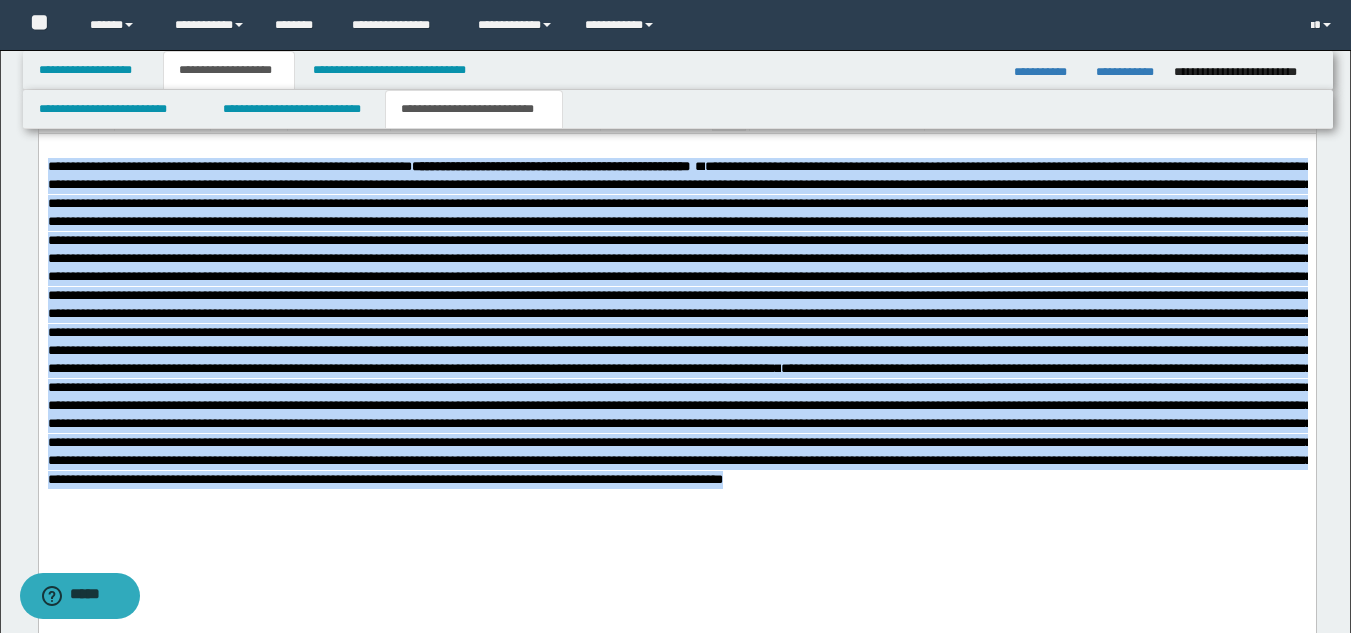 drag, startPoint x: 273, startPoint y: 551, endPoint x: 33, endPoint y: 171, distance: 449.4441 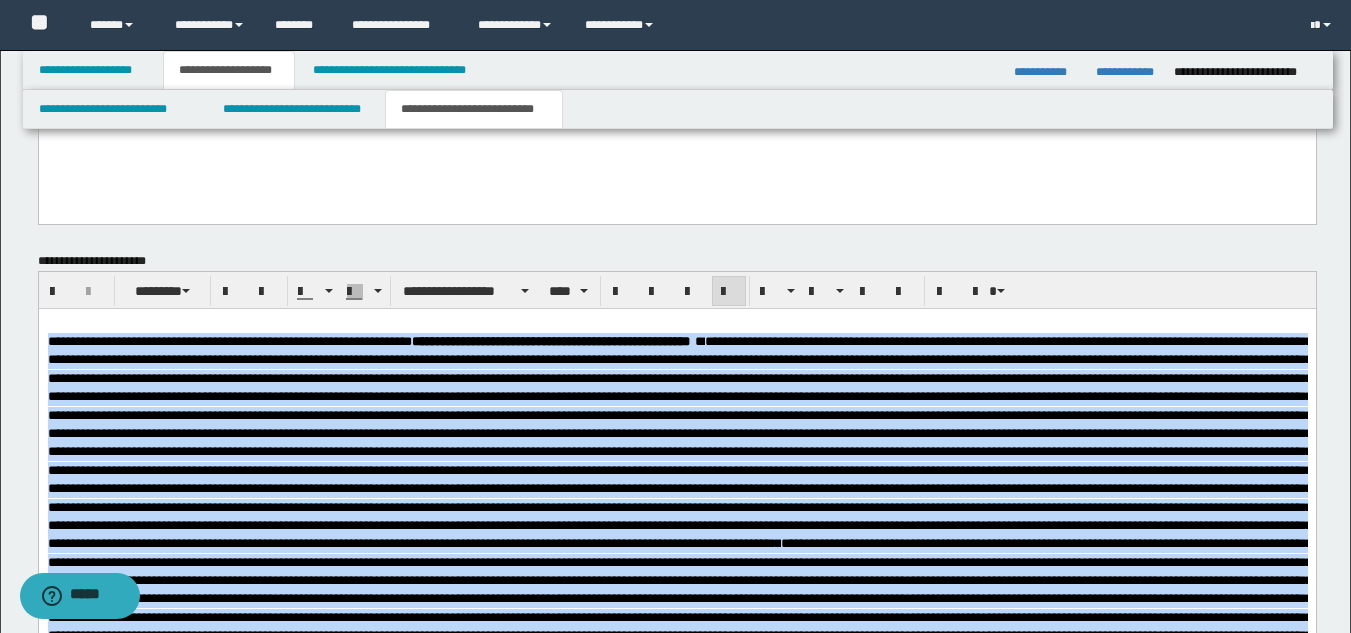 scroll, scrollTop: 2378, scrollLeft: 0, axis: vertical 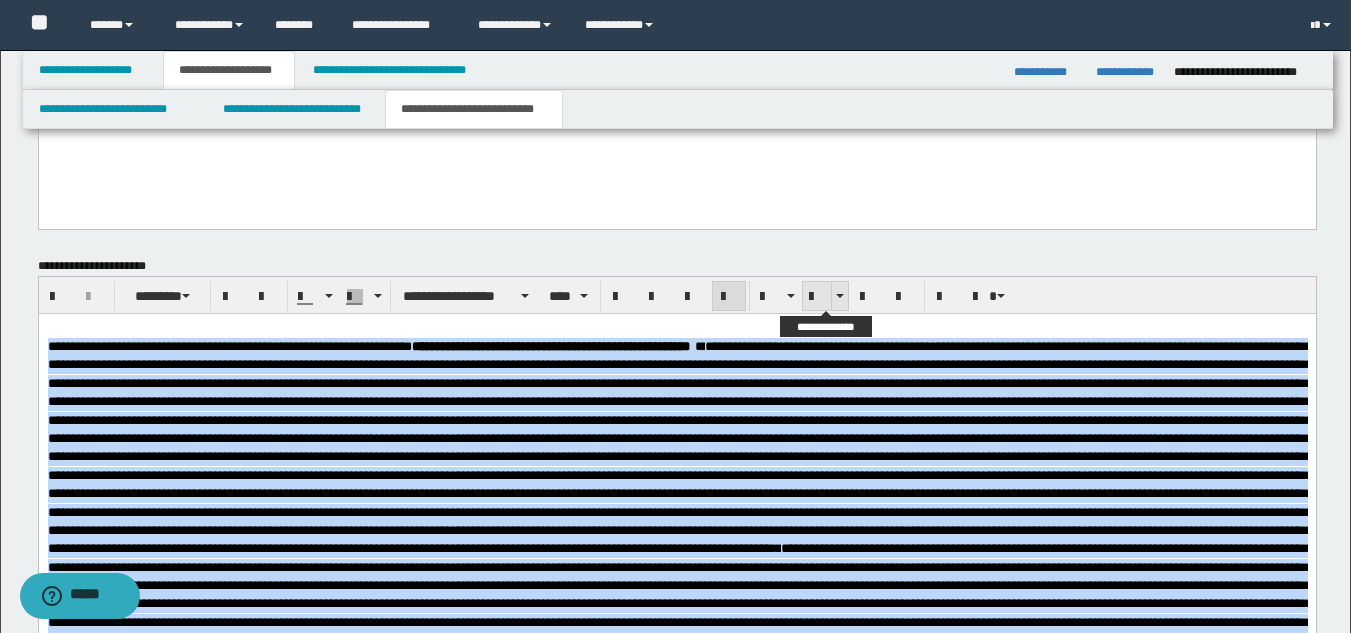click at bounding box center (817, 297) 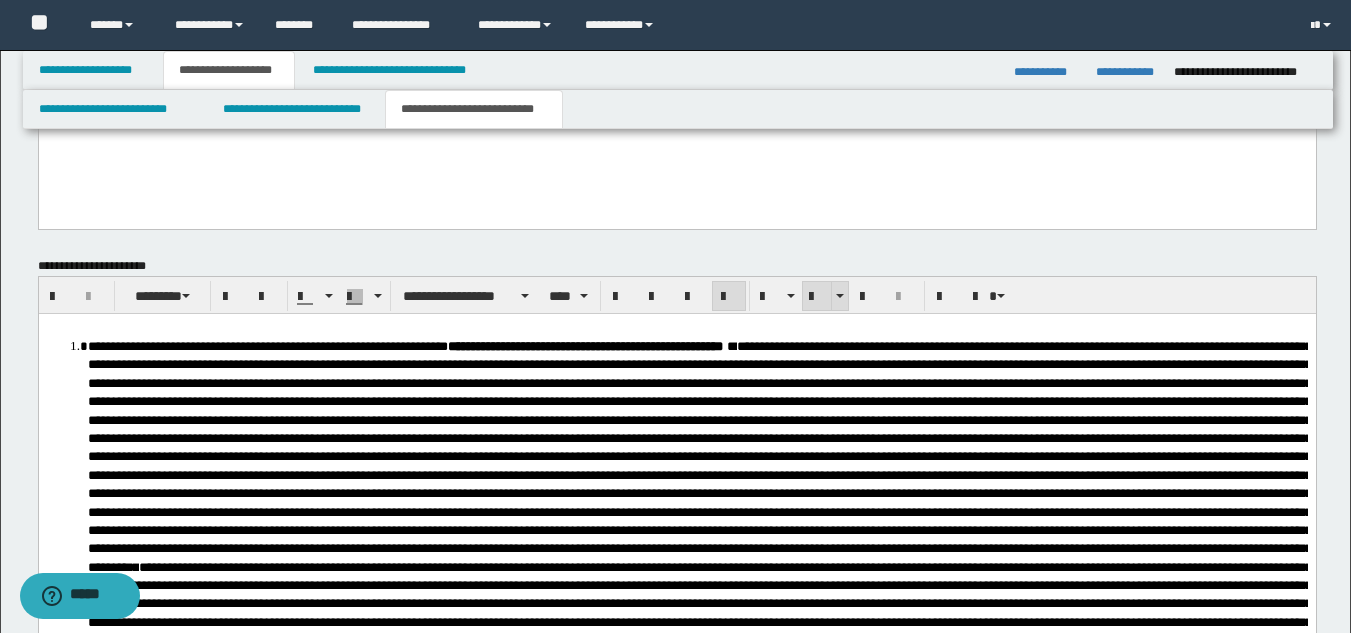 click at bounding box center [817, 297] 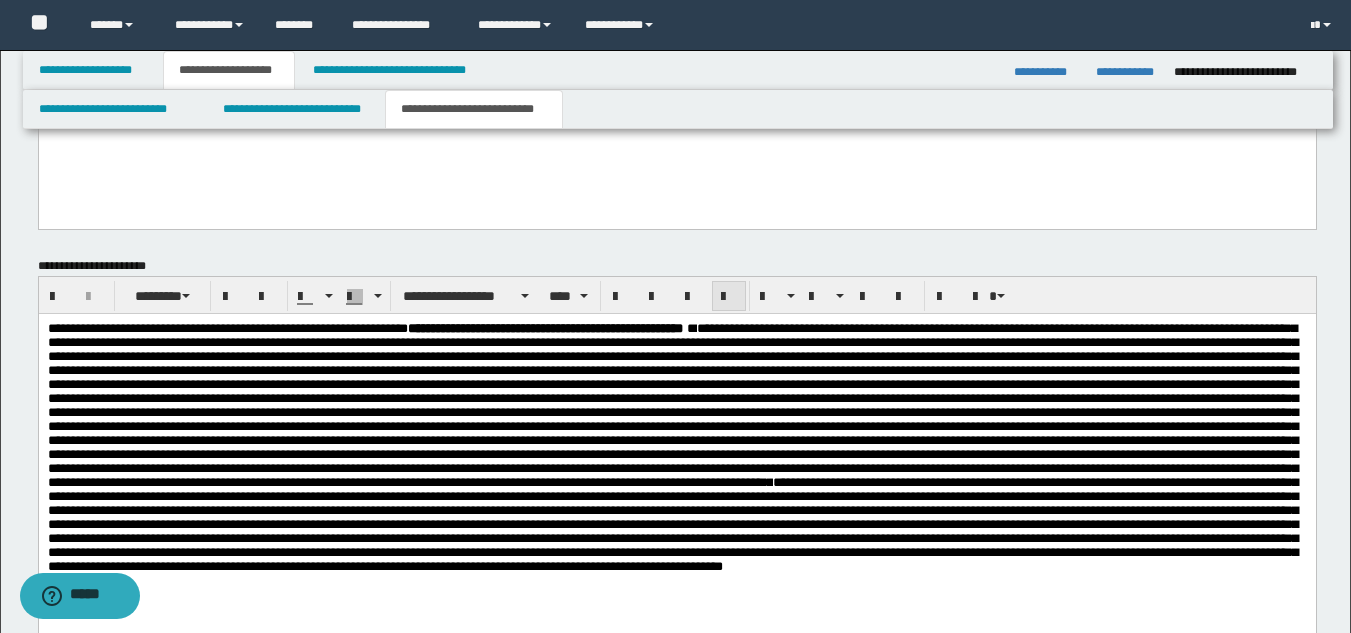 click at bounding box center [729, 296] 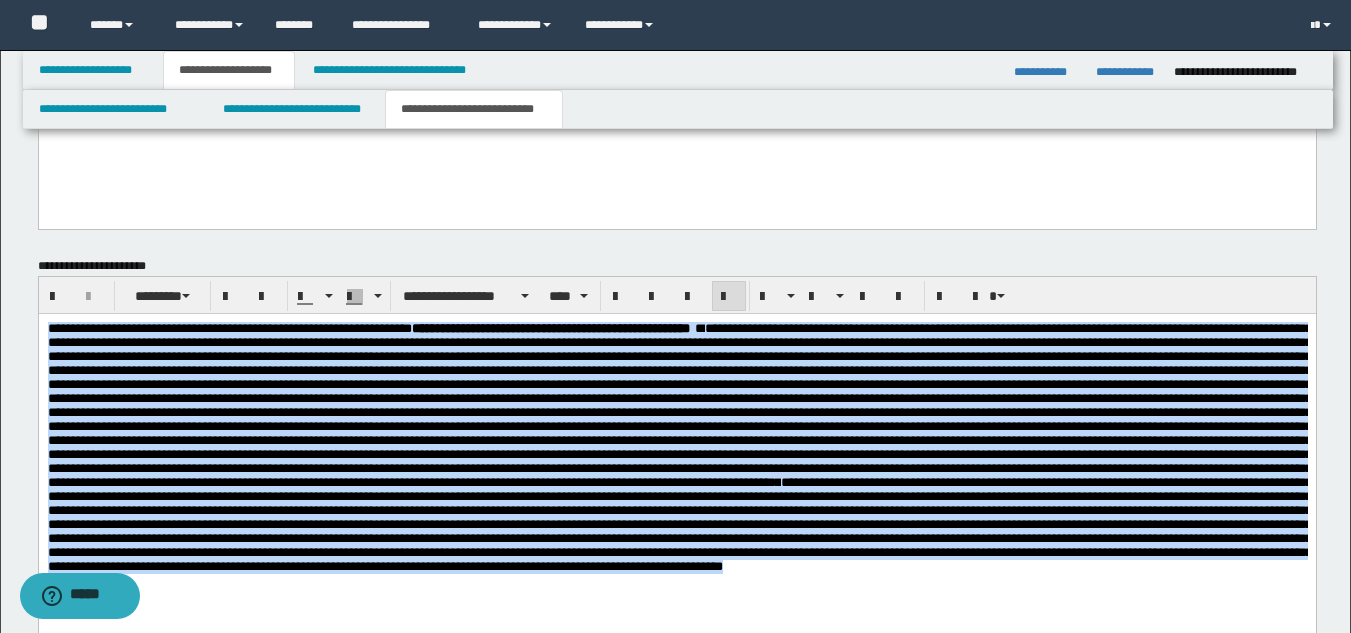 click at bounding box center (679, 404) 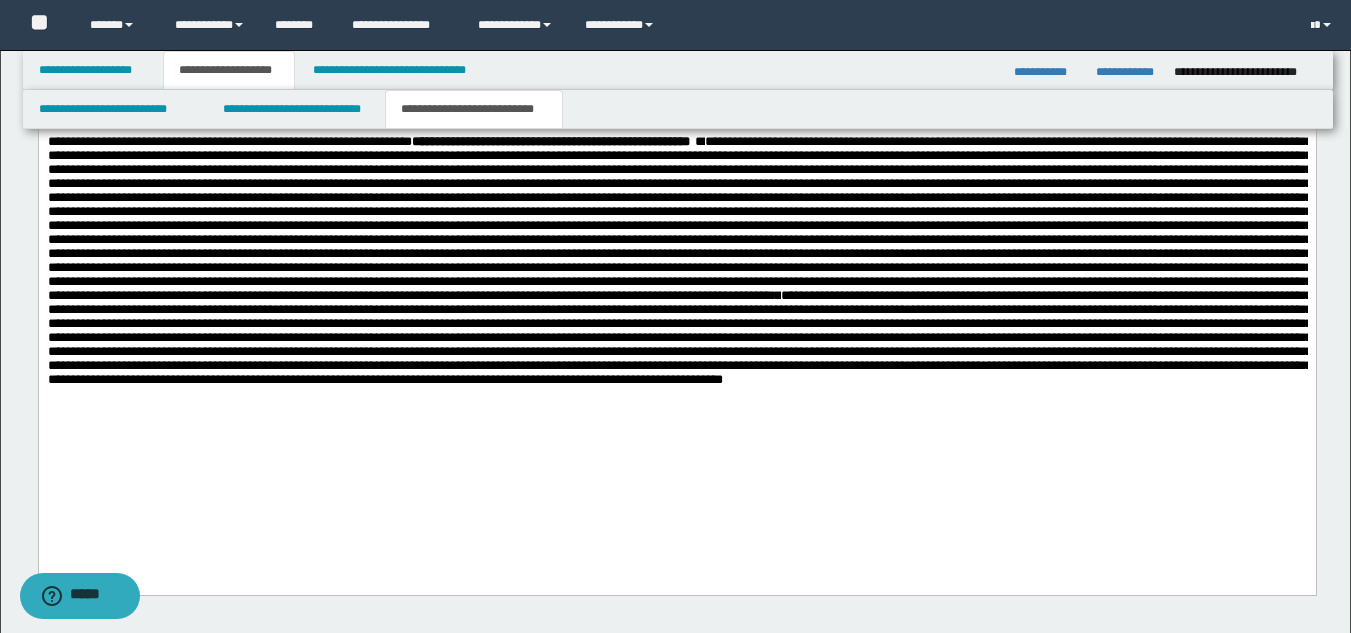 scroll, scrollTop: 2570, scrollLeft: 0, axis: vertical 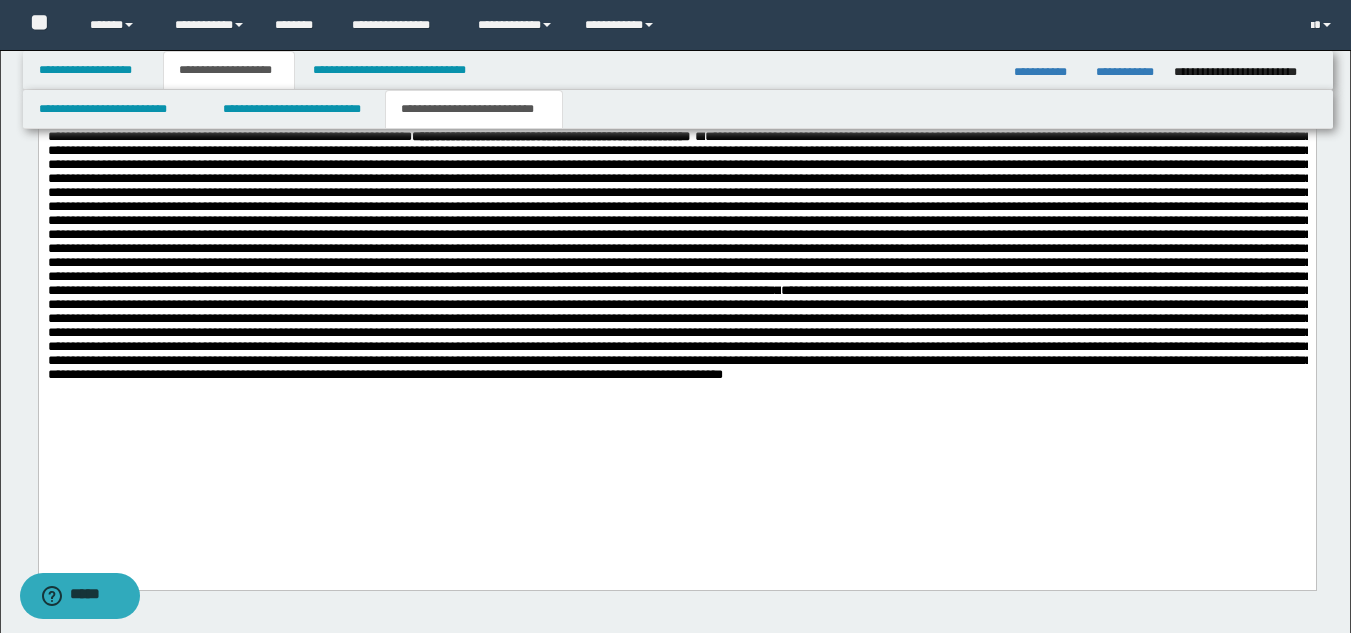 click on "**********" at bounding box center [676, 330] 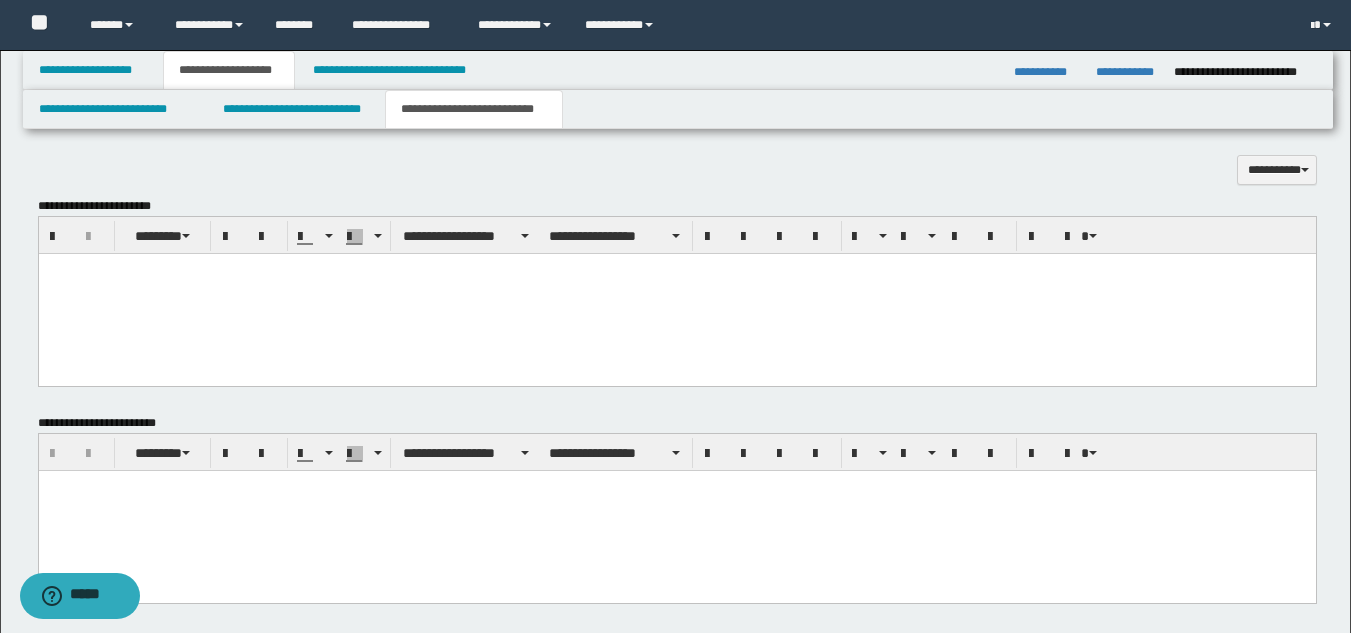 scroll, scrollTop: 1998, scrollLeft: 0, axis: vertical 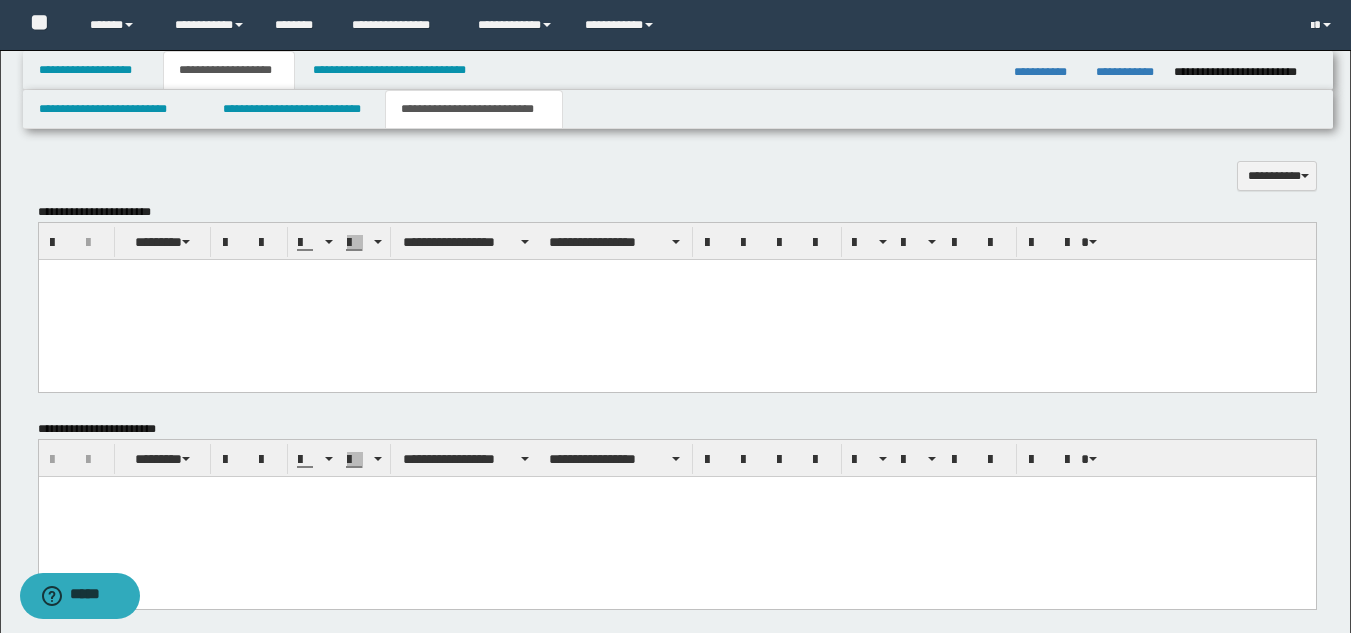 click at bounding box center [676, 299] 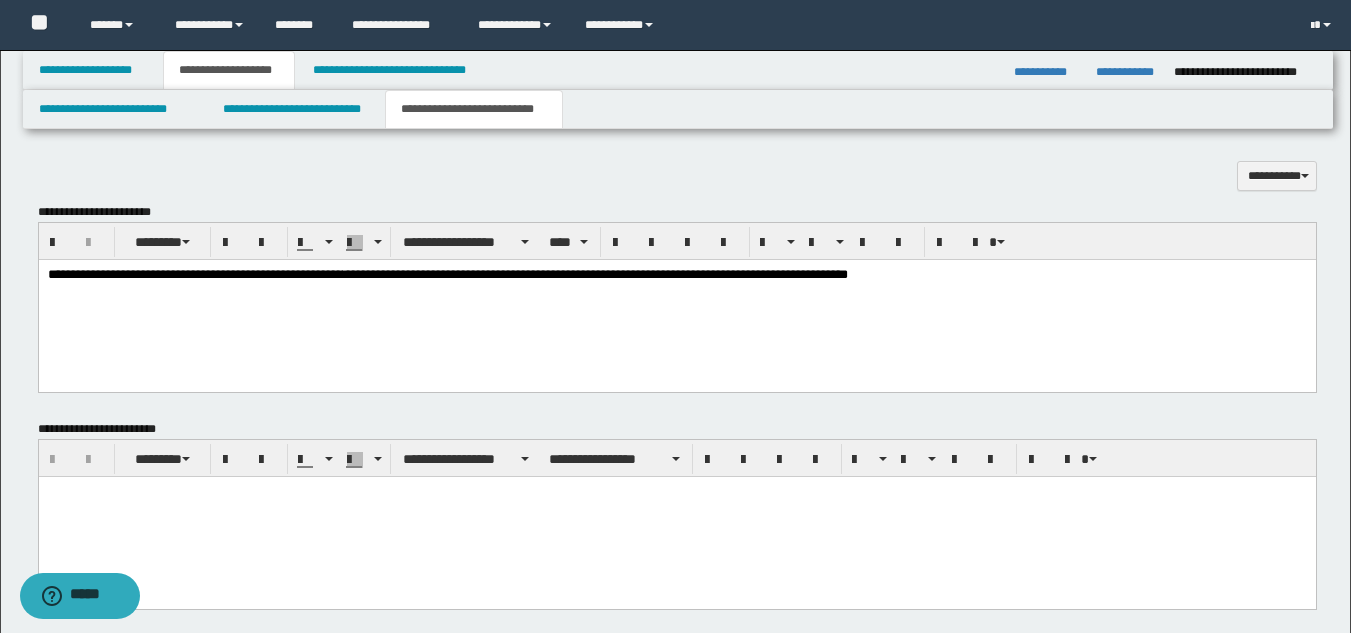 click on "******" at bounding box center [357, 273] 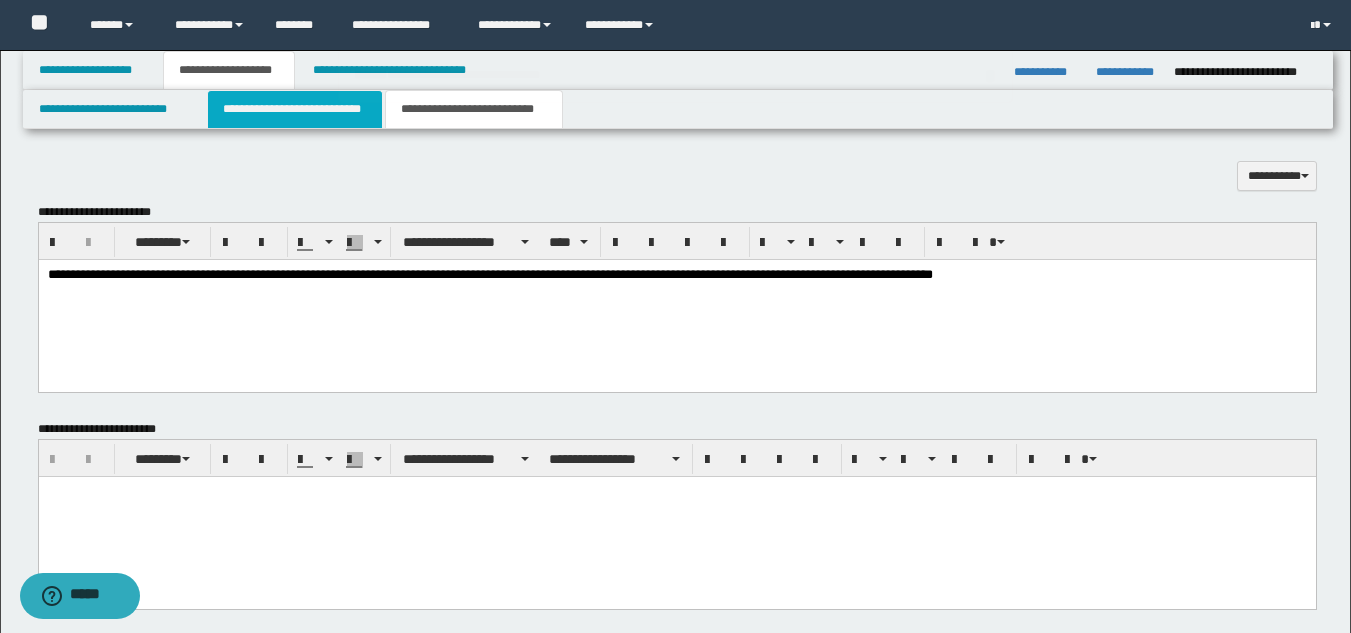 click on "**********" at bounding box center [676, 76] 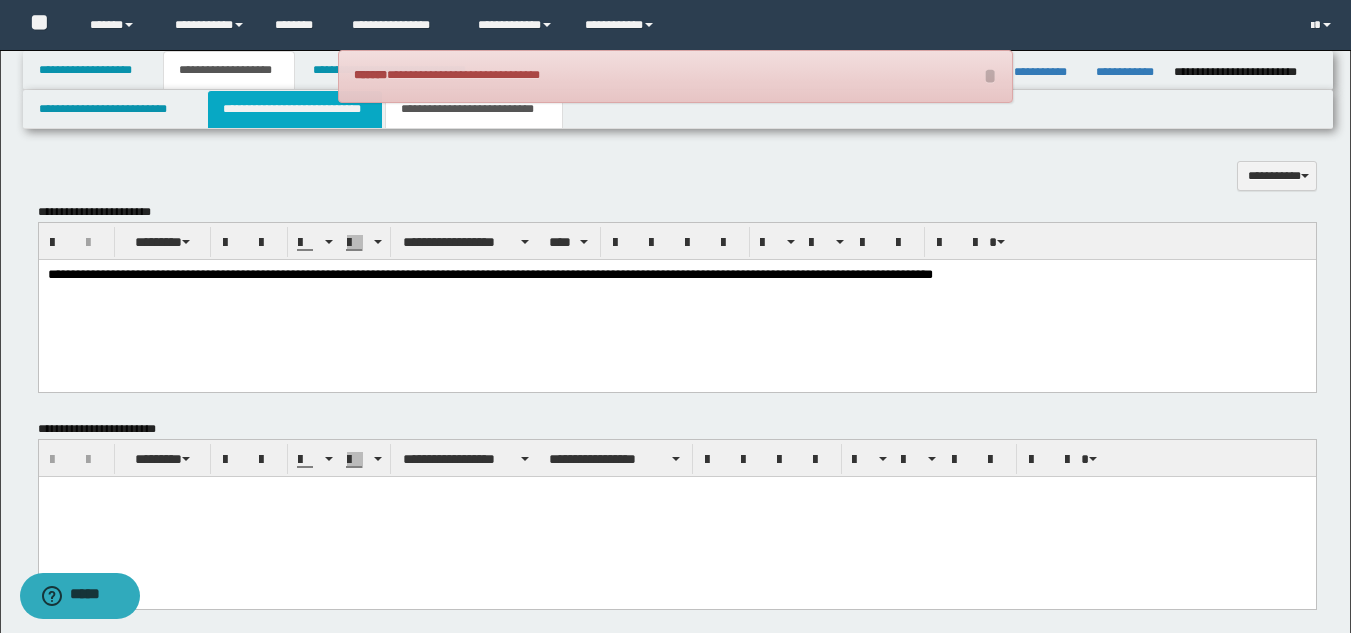 click on "**********" at bounding box center (295, 109) 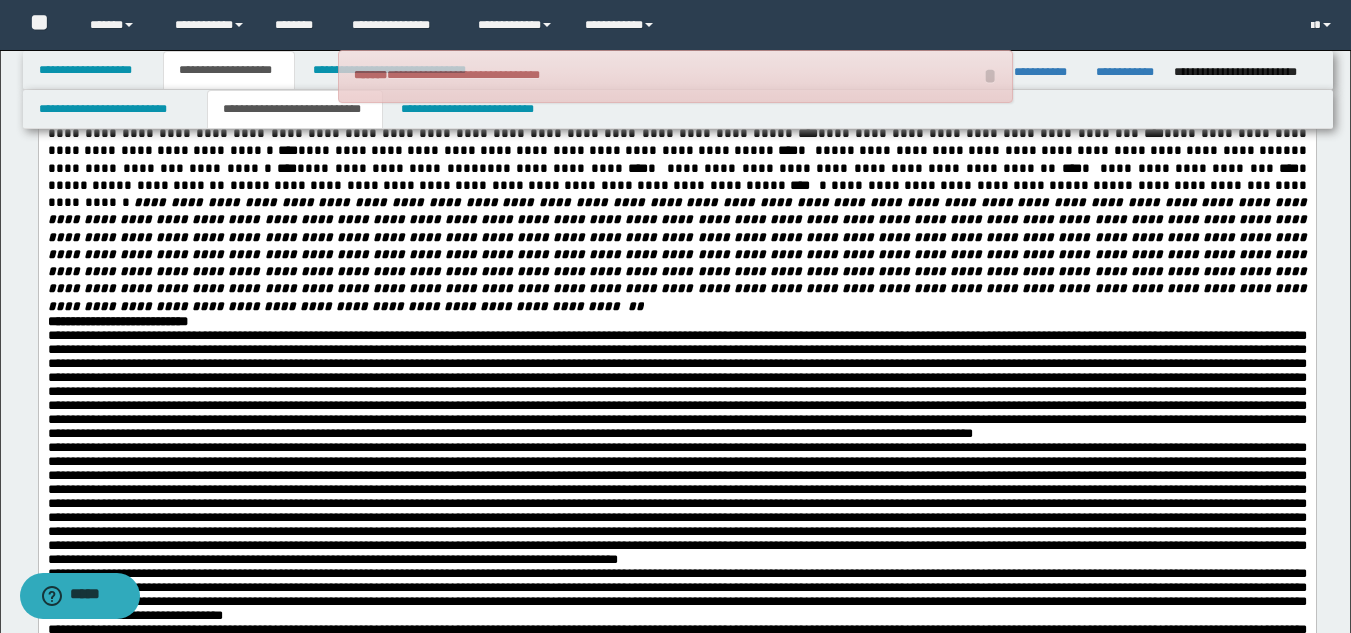 scroll, scrollTop: 377, scrollLeft: 0, axis: vertical 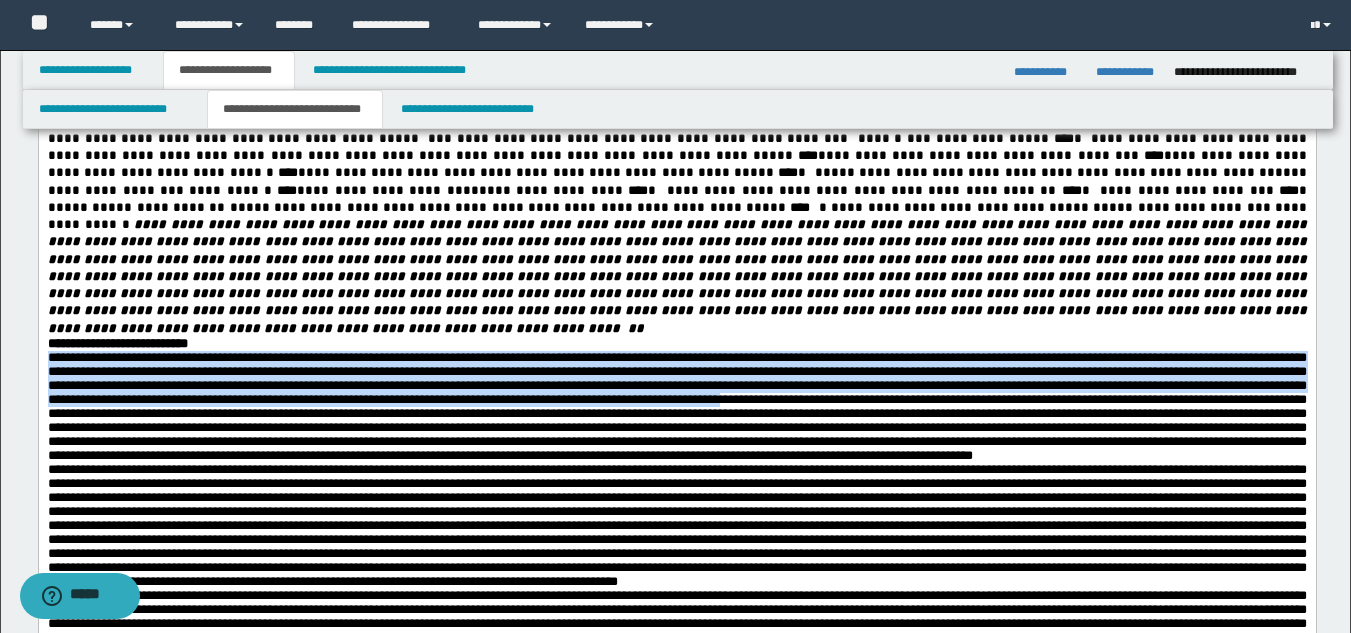 drag, startPoint x: 351, startPoint y: 417, endPoint x: 50, endPoint y: 346, distance: 309.2604 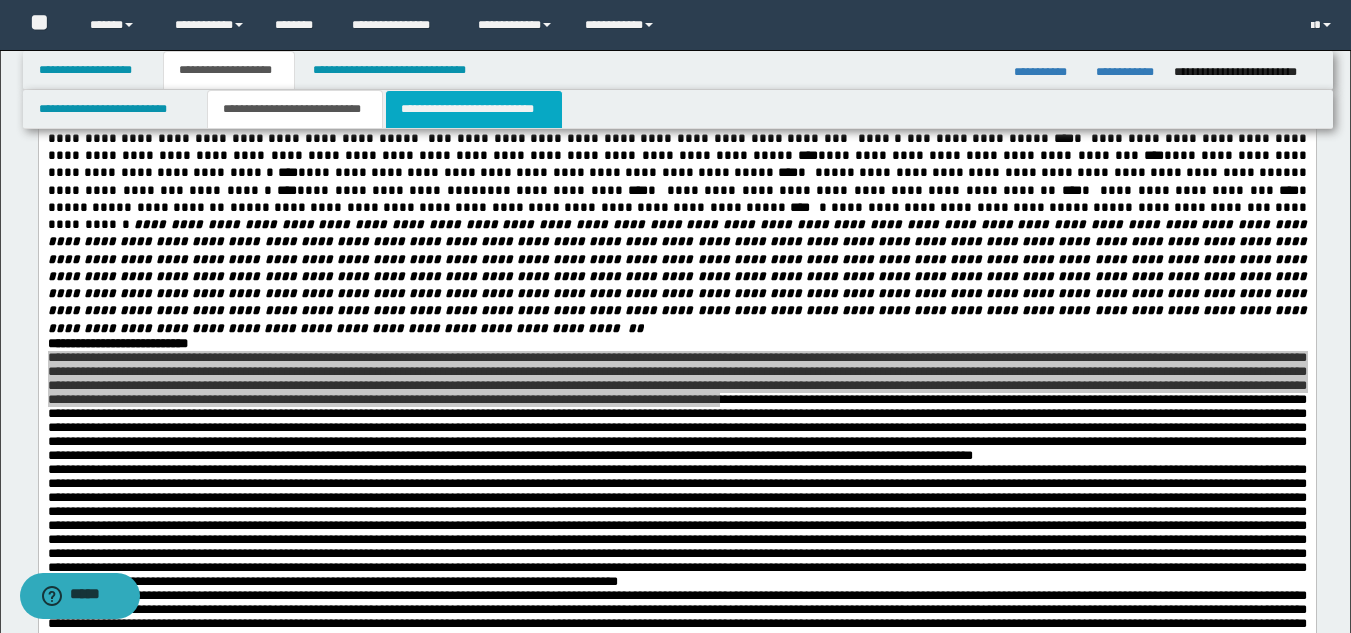 click on "**********" at bounding box center [474, 109] 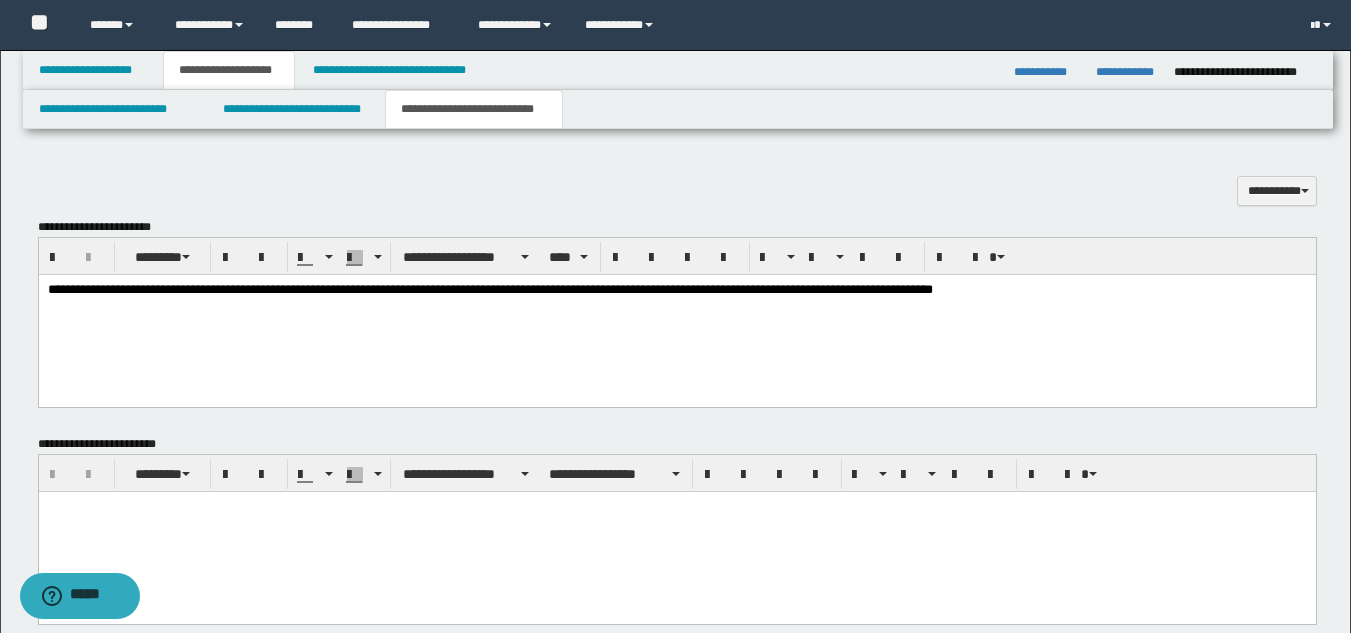 scroll, scrollTop: 1998, scrollLeft: 0, axis: vertical 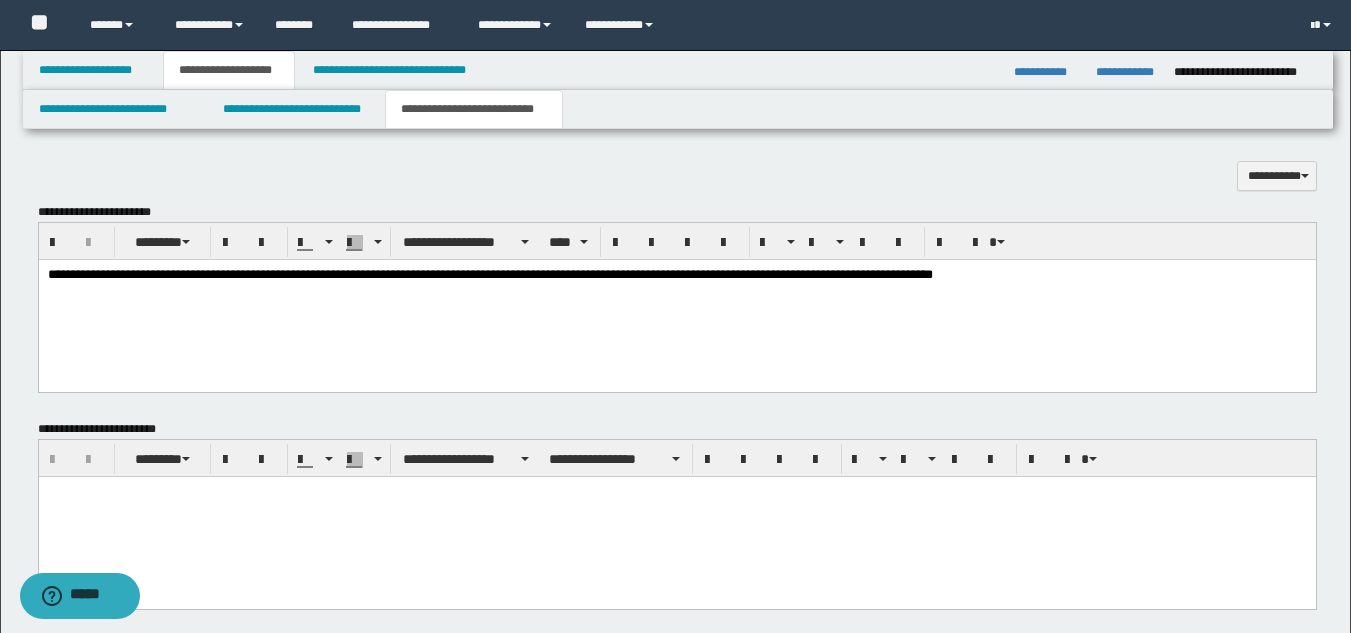 click on "**********" at bounding box center [676, 299] 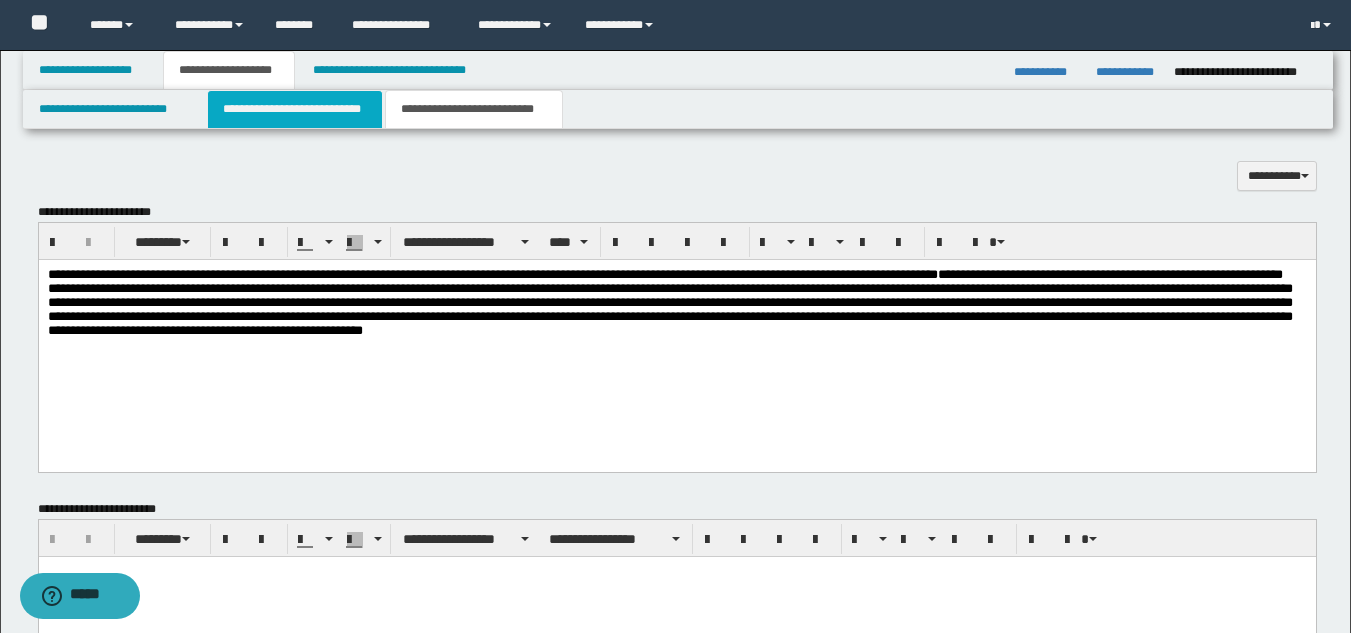 click on "**********" at bounding box center (295, 109) 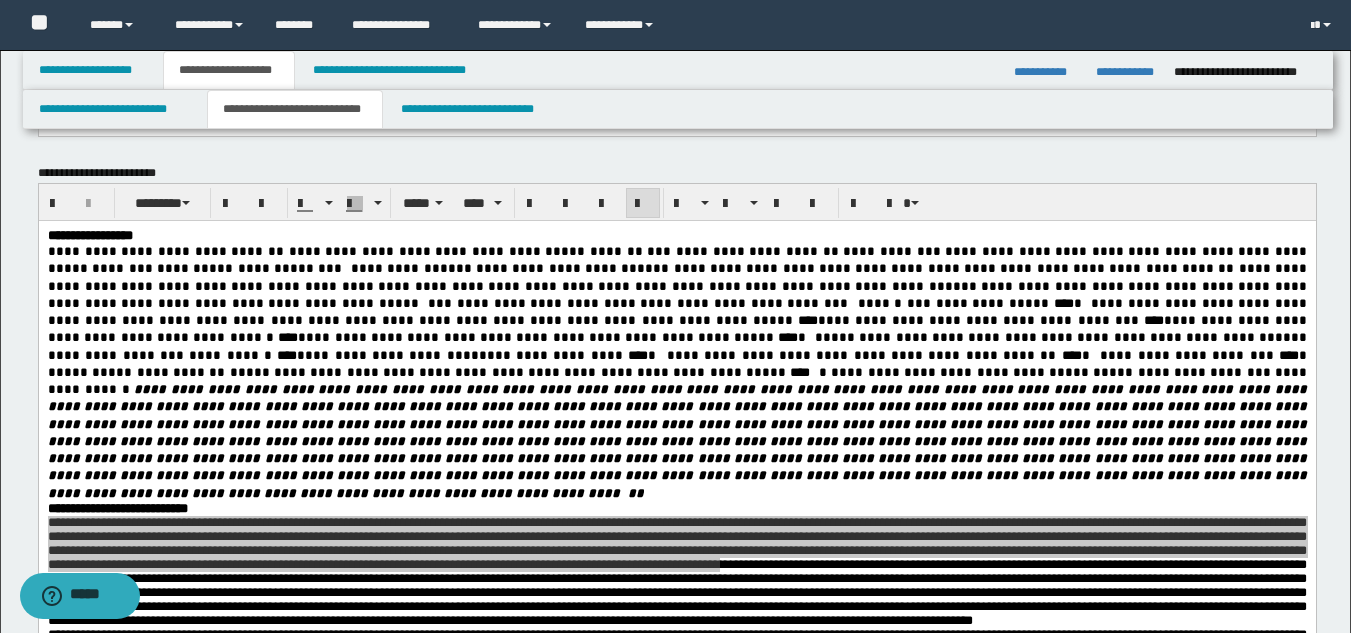 scroll, scrollTop: 201, scrollLeft: 0, axis: vertical 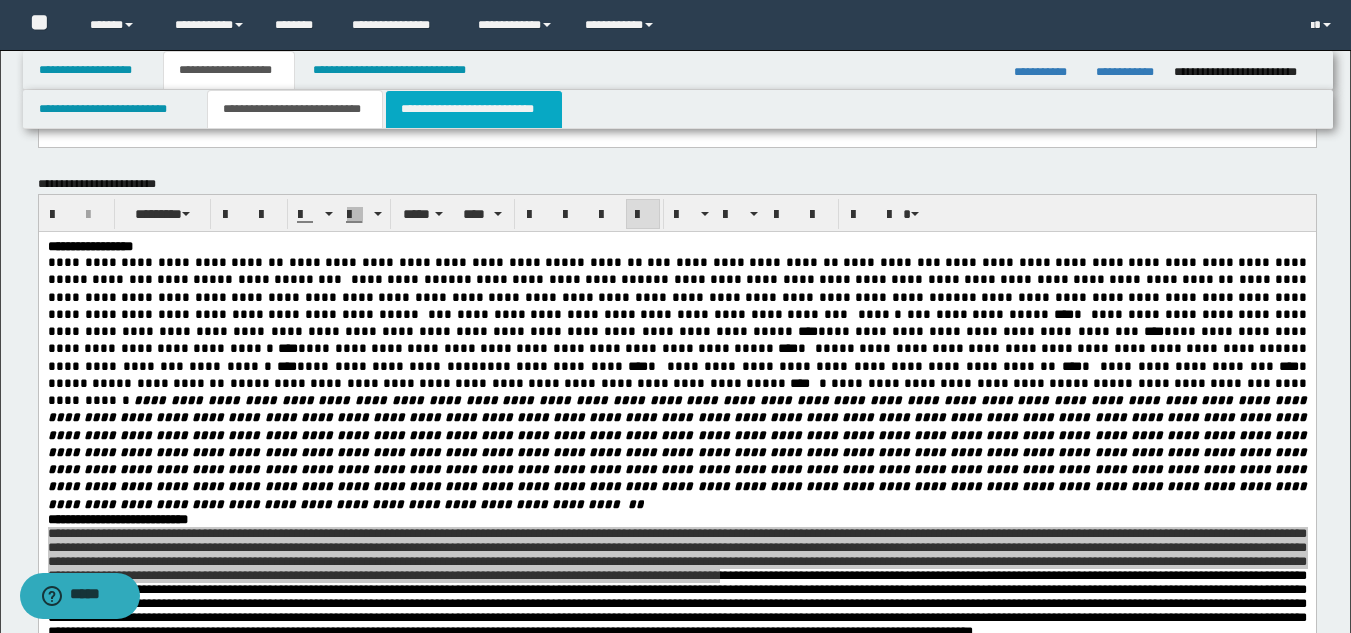 click on "**********" at bounding box center (474, 109) 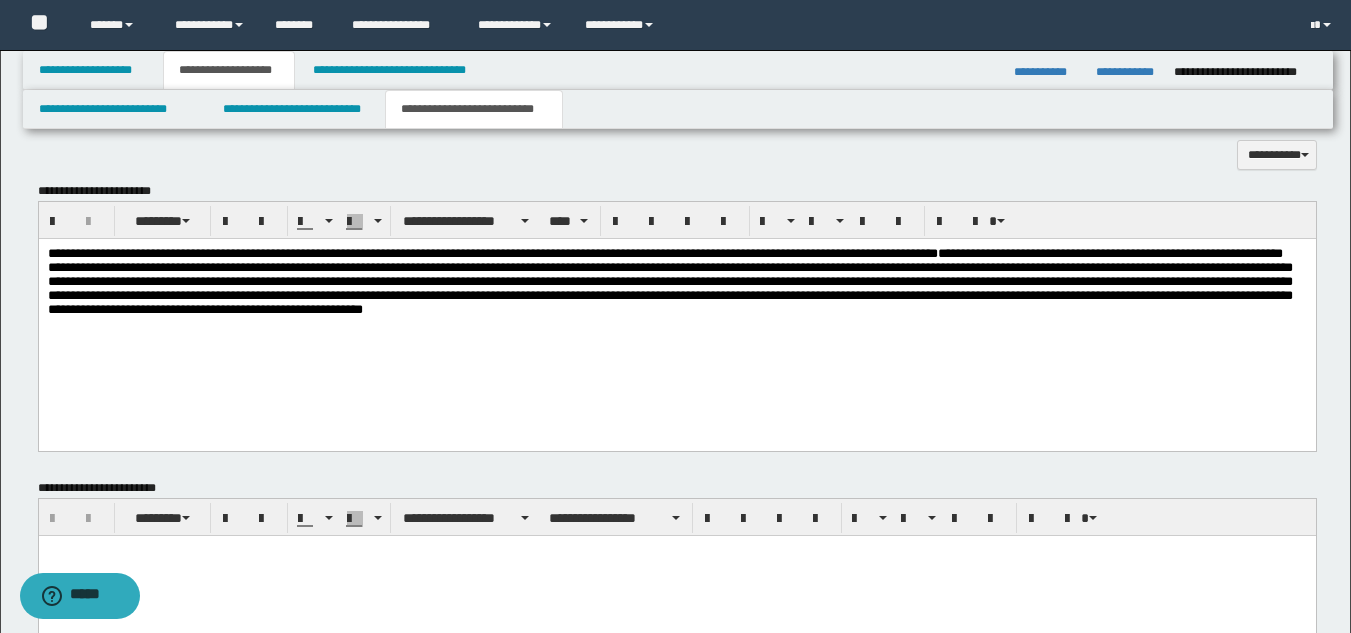 scroll, scrollTop: 2004, scrollLeft: 0, axis: vertical 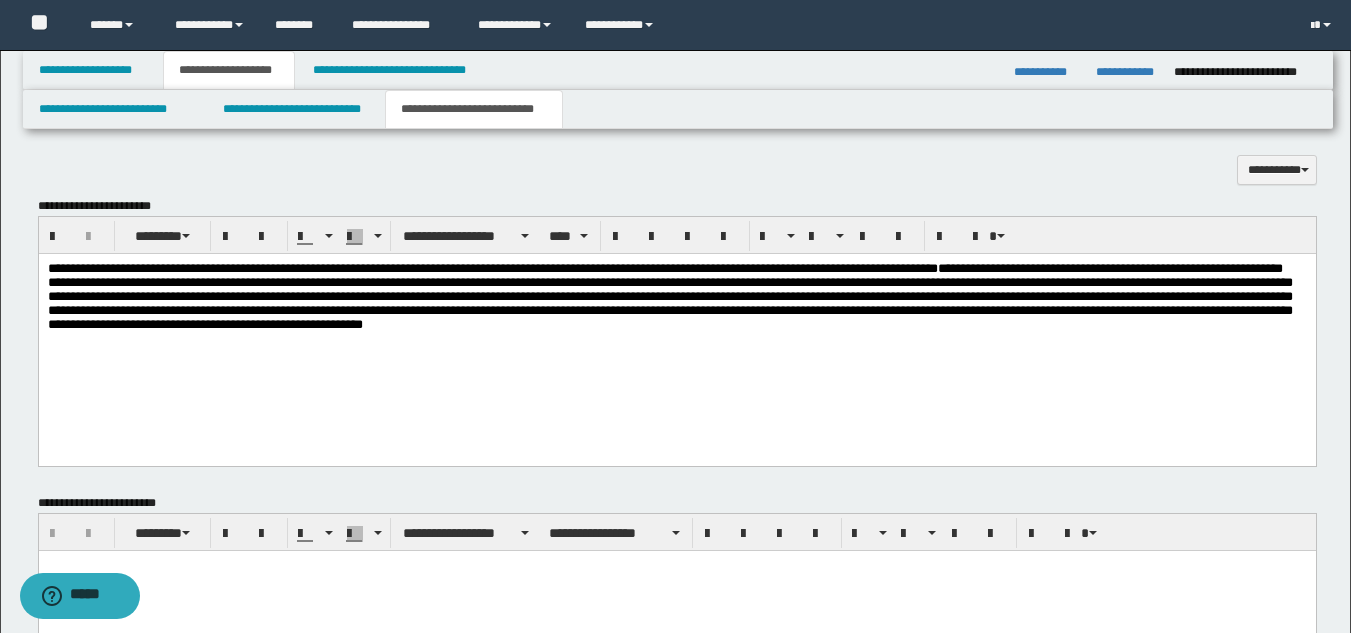 click on "**********" at bounding box center [676, 296] 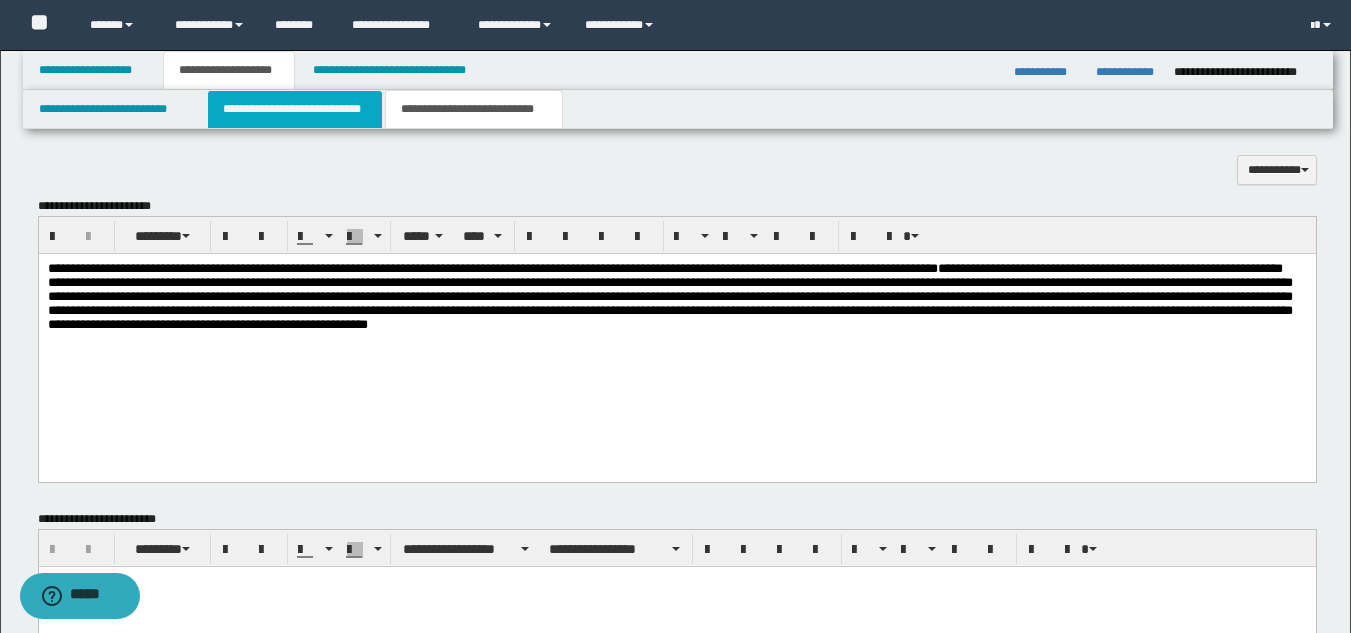 click on "**********" at bounding box center [295, 109] 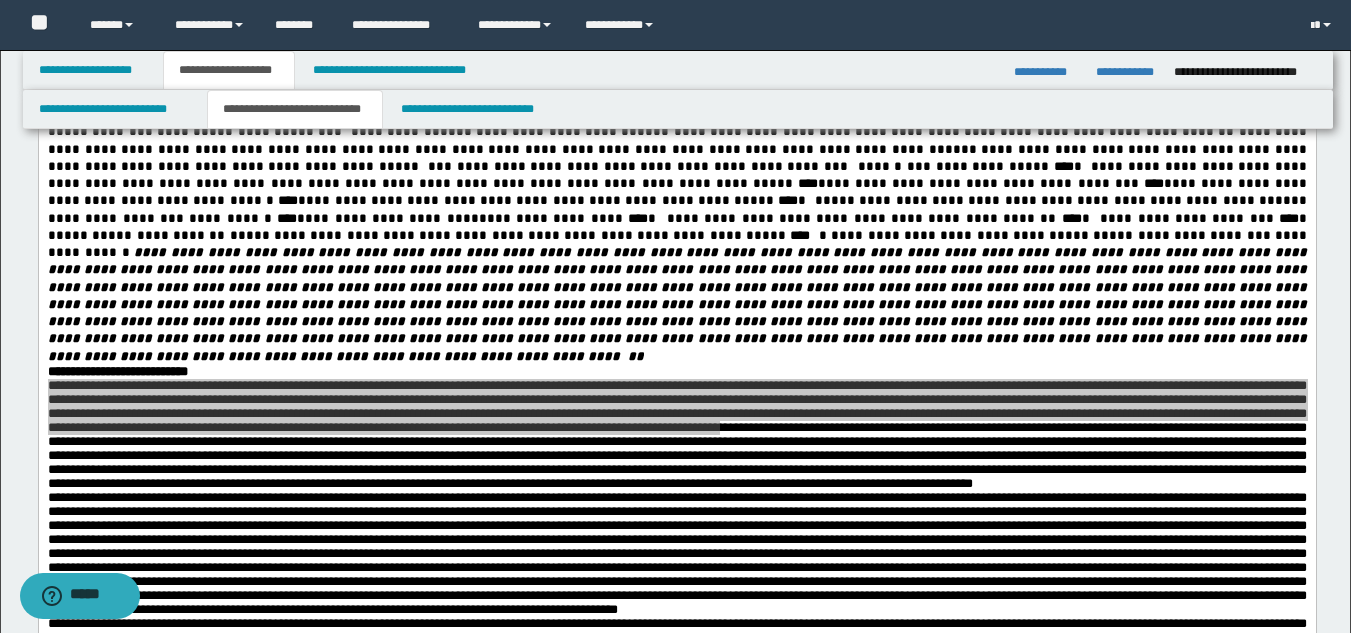 scroll, scrollTop: 338, scrollLeft: 0, axis: vertical 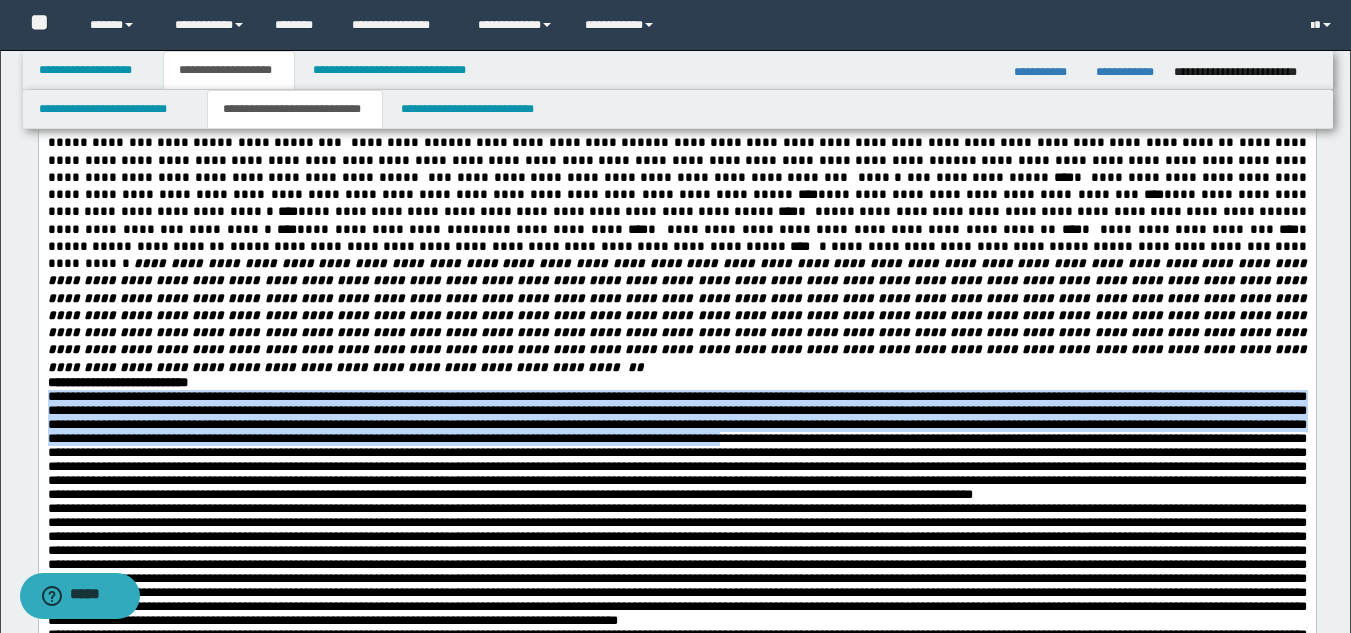 click on "**********" at bounding box center [676, 382] 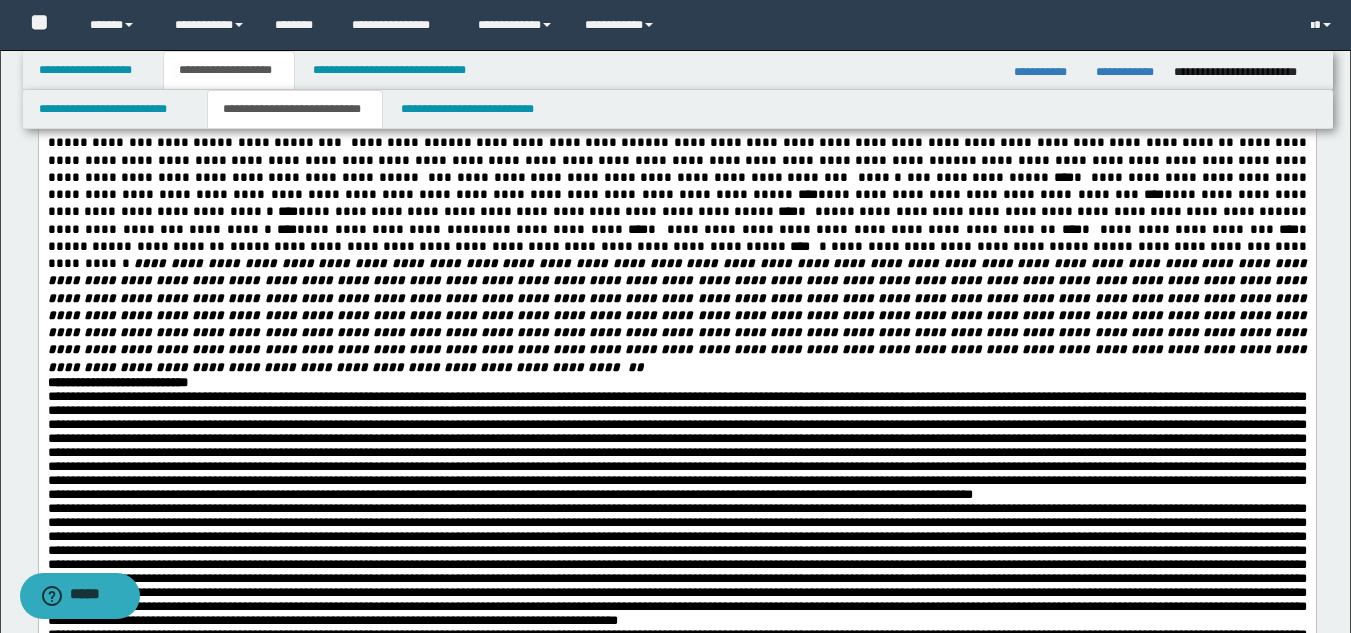 click on "**********" at bounding box center [676, 382] 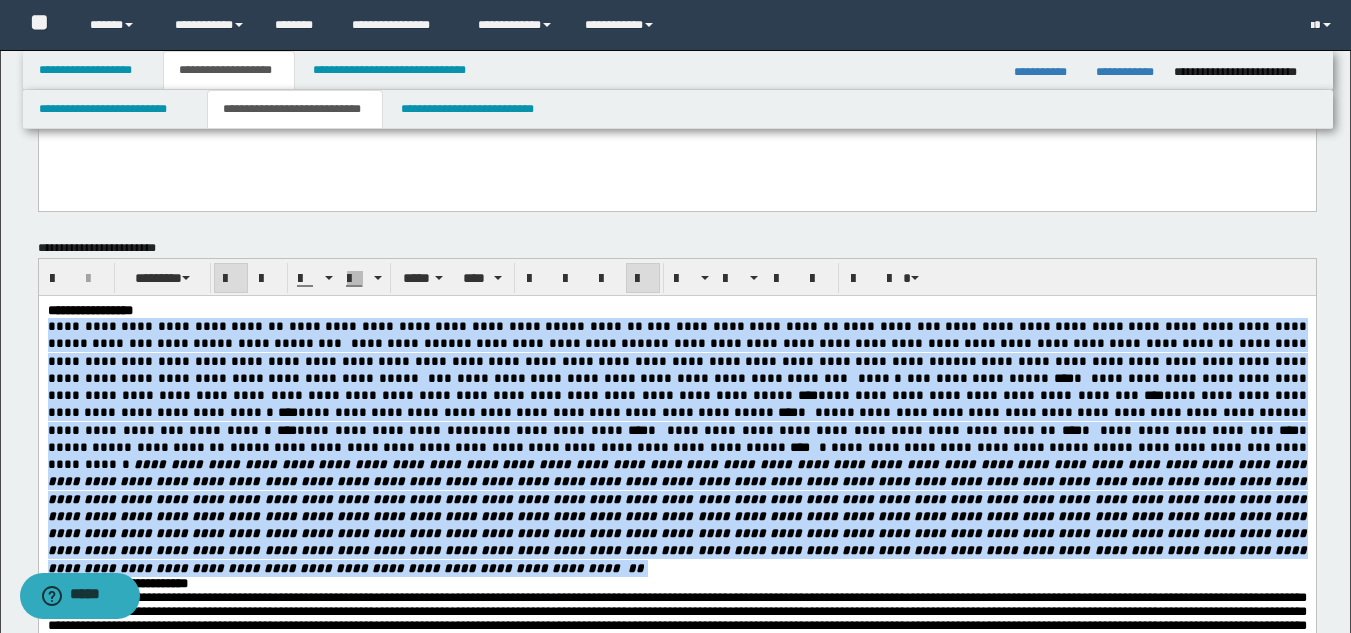 scroll, scrollTop: 0, scrollLeft: 0, axis: both 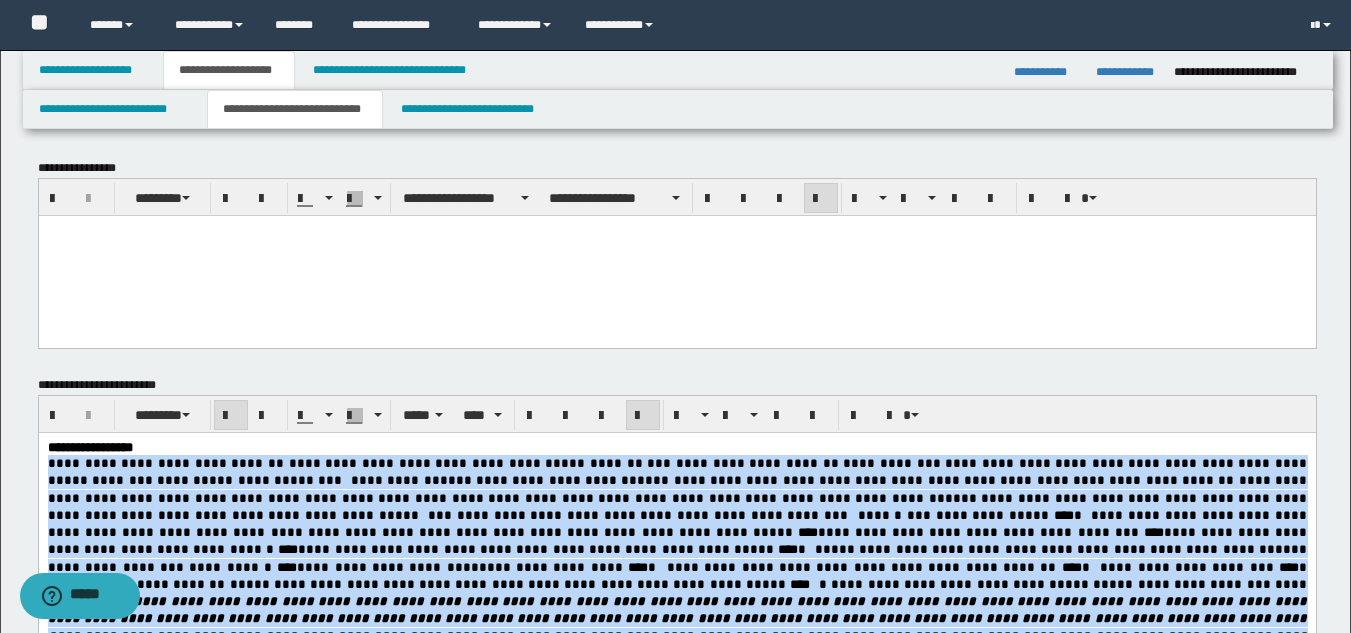 drag, startPoint x: 751, startPoint y: 694, endPoint x: 49, endPoint y: 464, distance: 738.71783 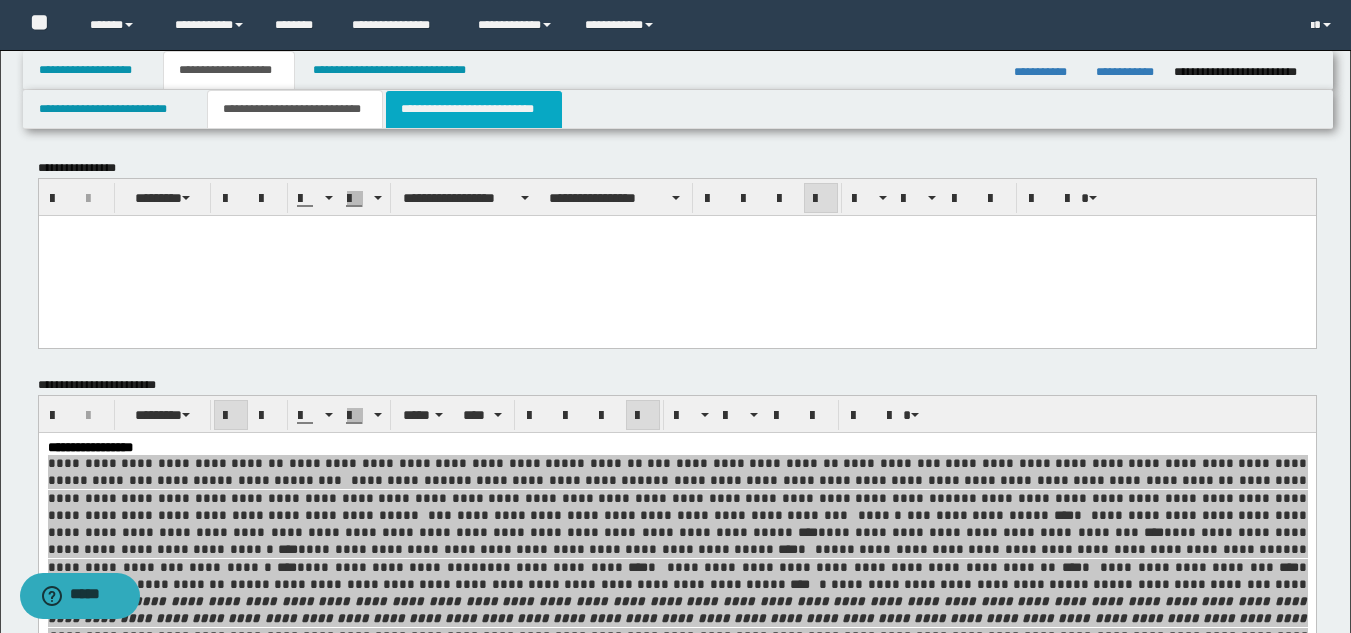 click on "**********" at bounding box center [474, 109] 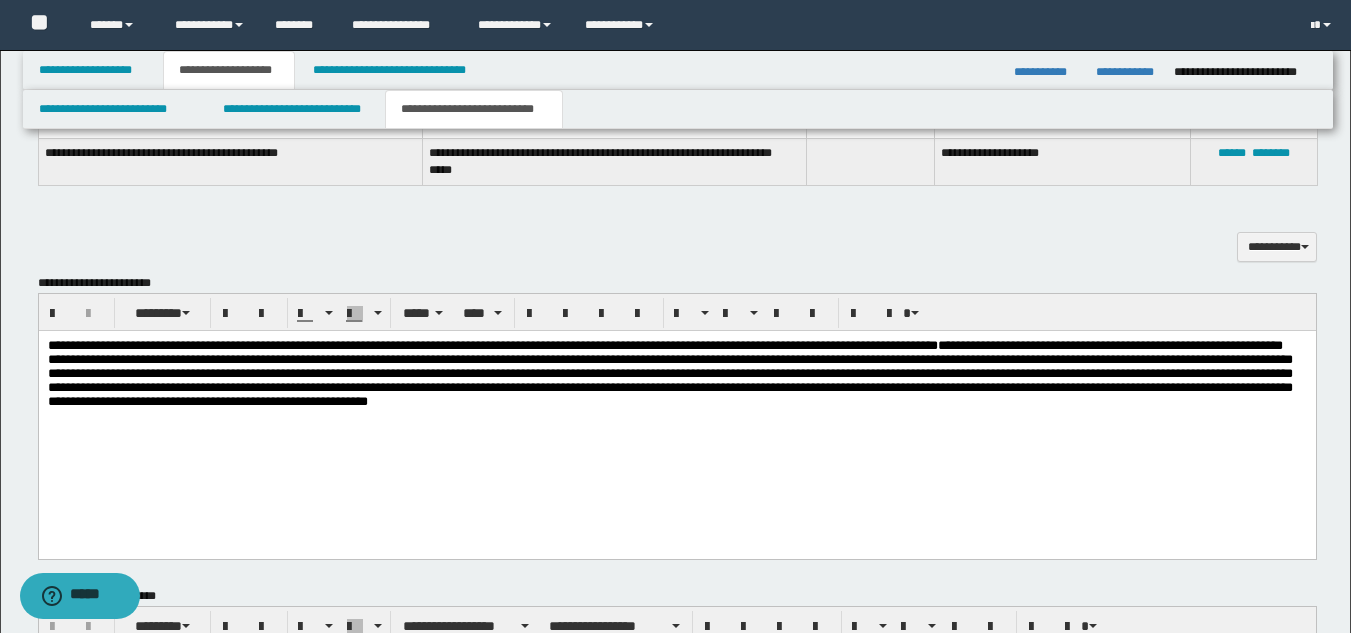 scroll, scrollTop: 1977, scrollLeft: 0, axis: vertical 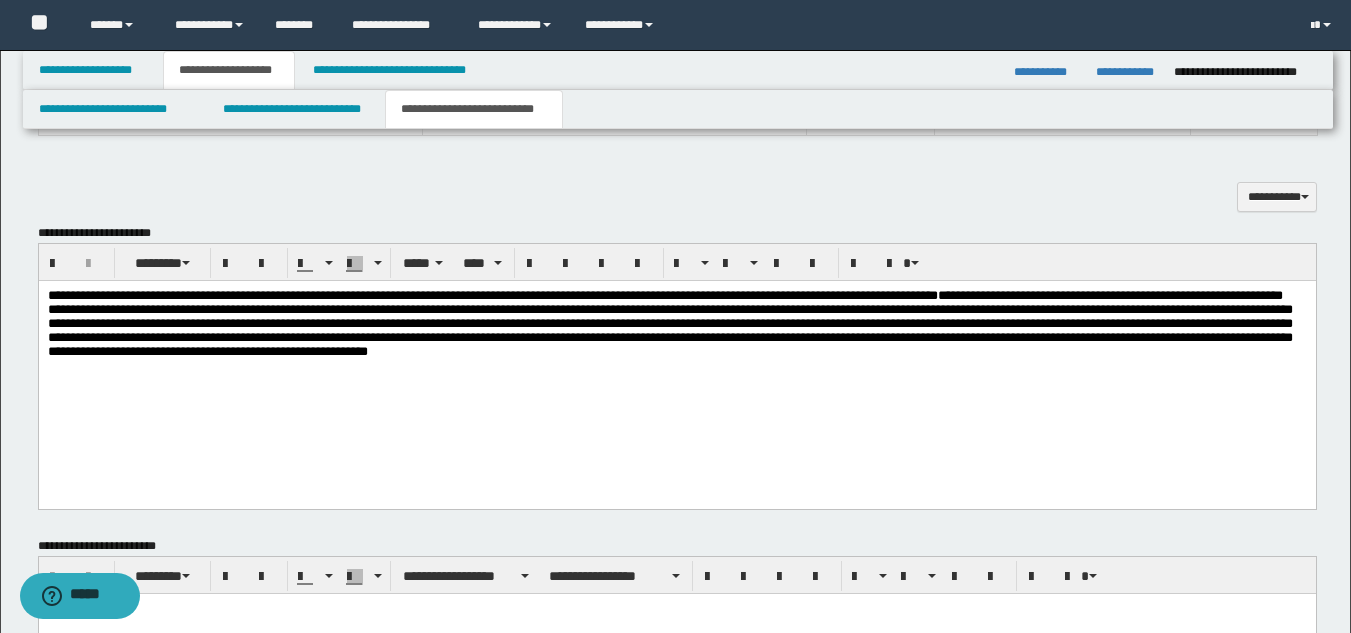 click at bounding box center [676, 365] 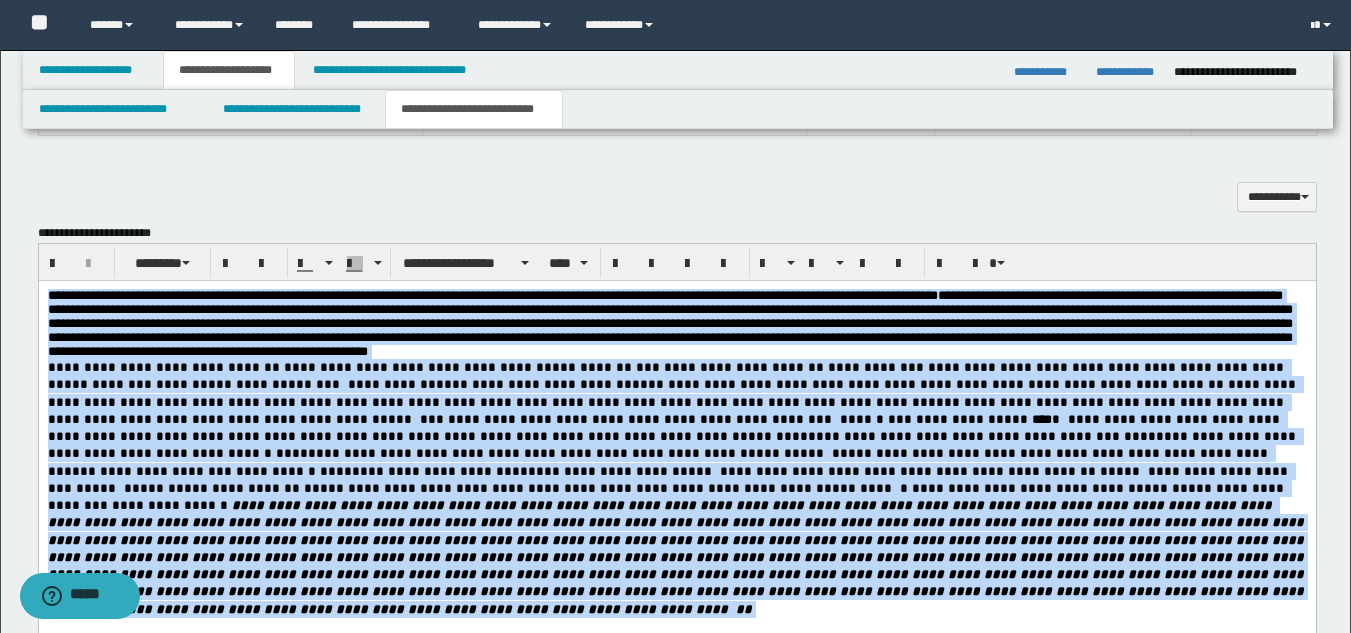 drag, startPoint x: 963, startPoint y: 606, endPoint x: 45, endPoint y: 199, distance: 1004.1778 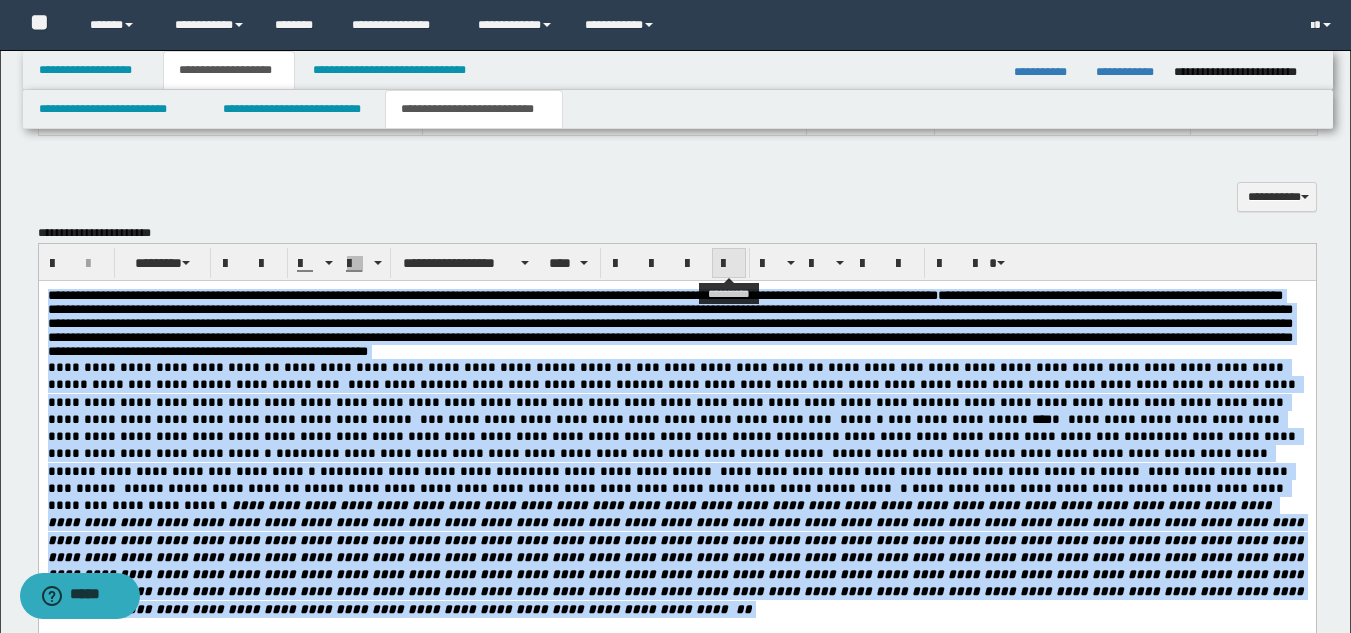 click at bounding box center (729, 264) 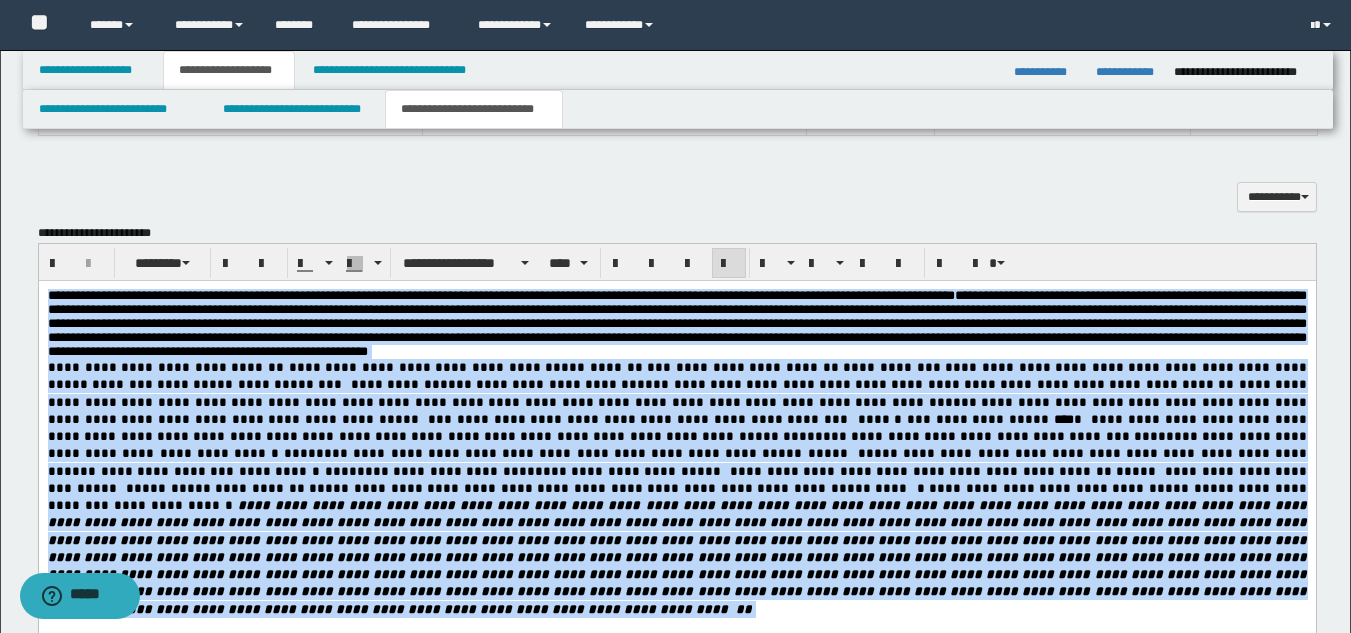 click on "**********" at bounding box center [676, 487] 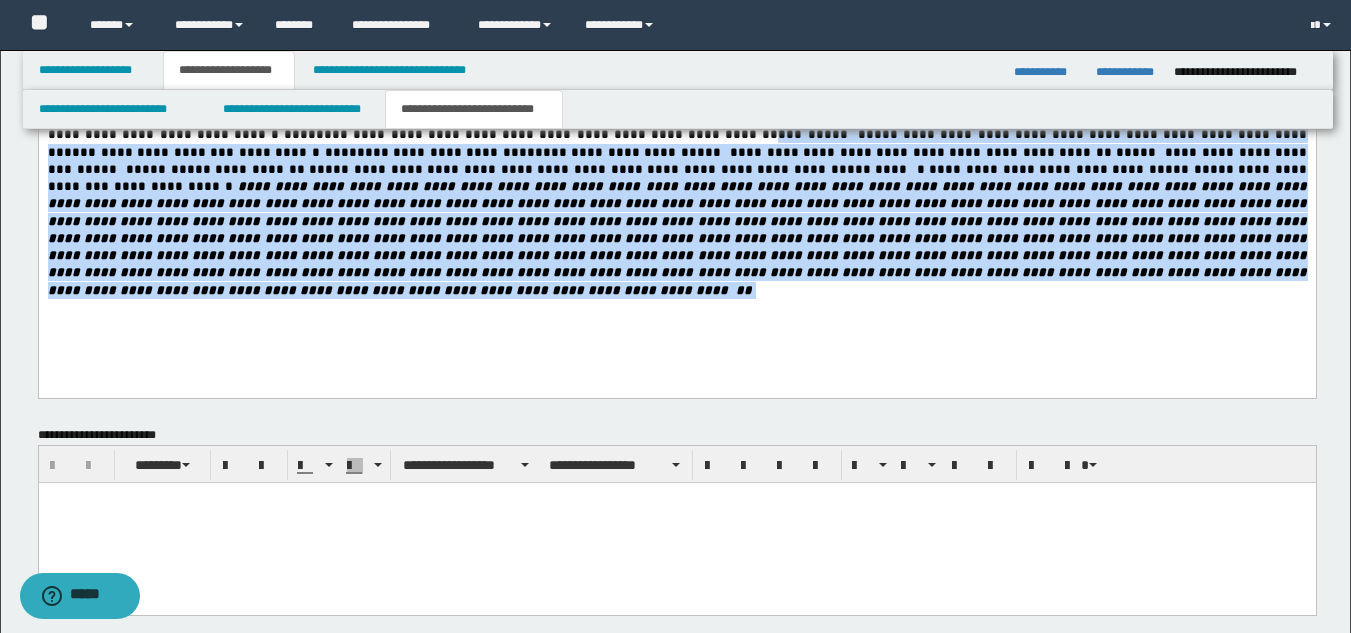 scroll, scrollTop: 2571, scrollLeft: 0, axis: vertical 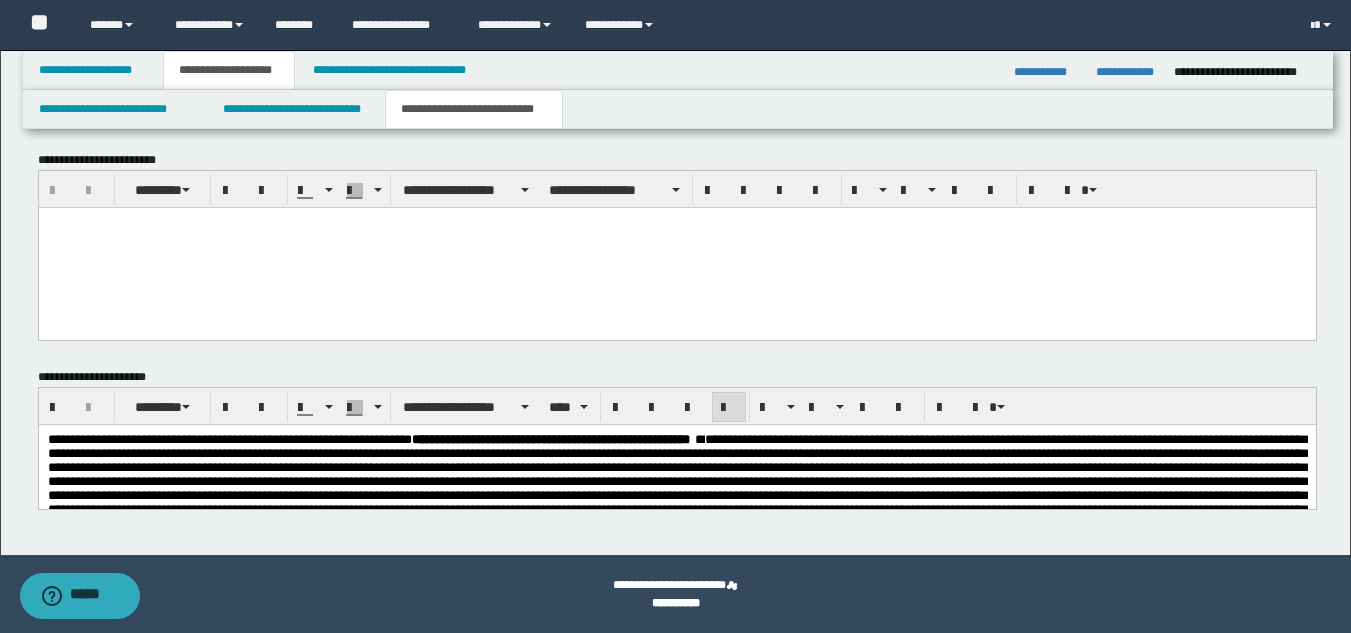 drag, startPoint x: 876, startPoint y: -124, endPoint x: 1134, endPoint y: 261, distance: 463.45334 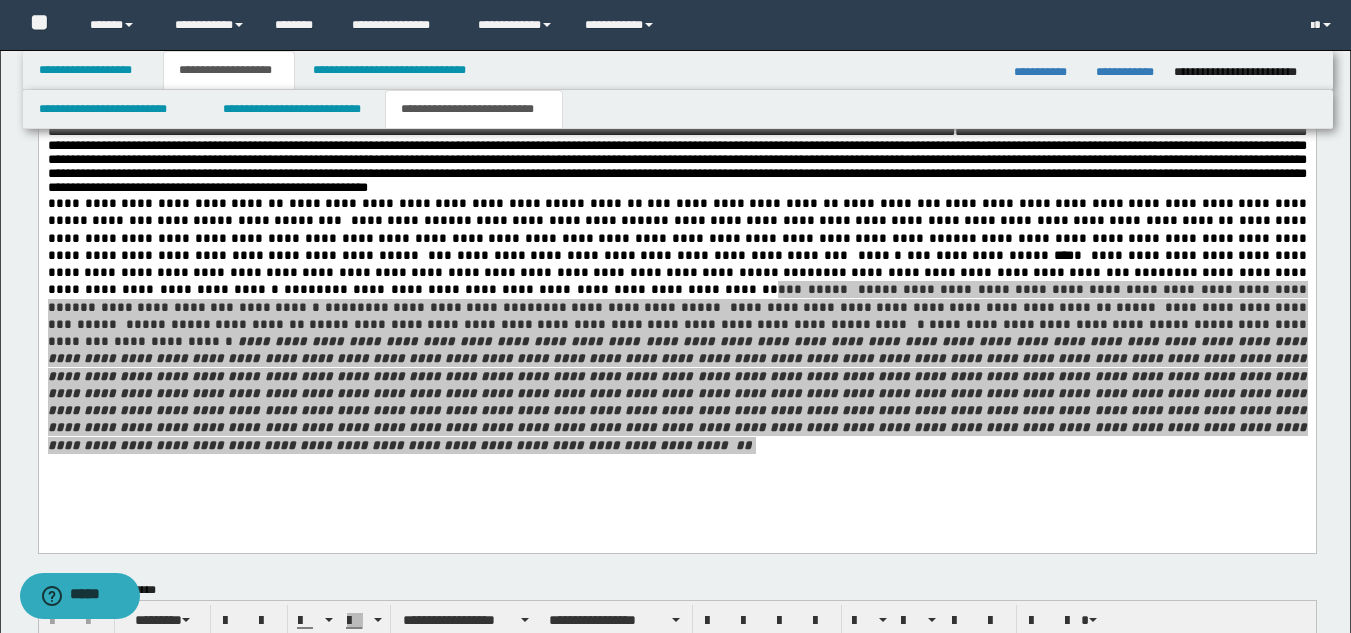 scroll, scrollTop: 2136, scrollLeft: 0, axis: vertical 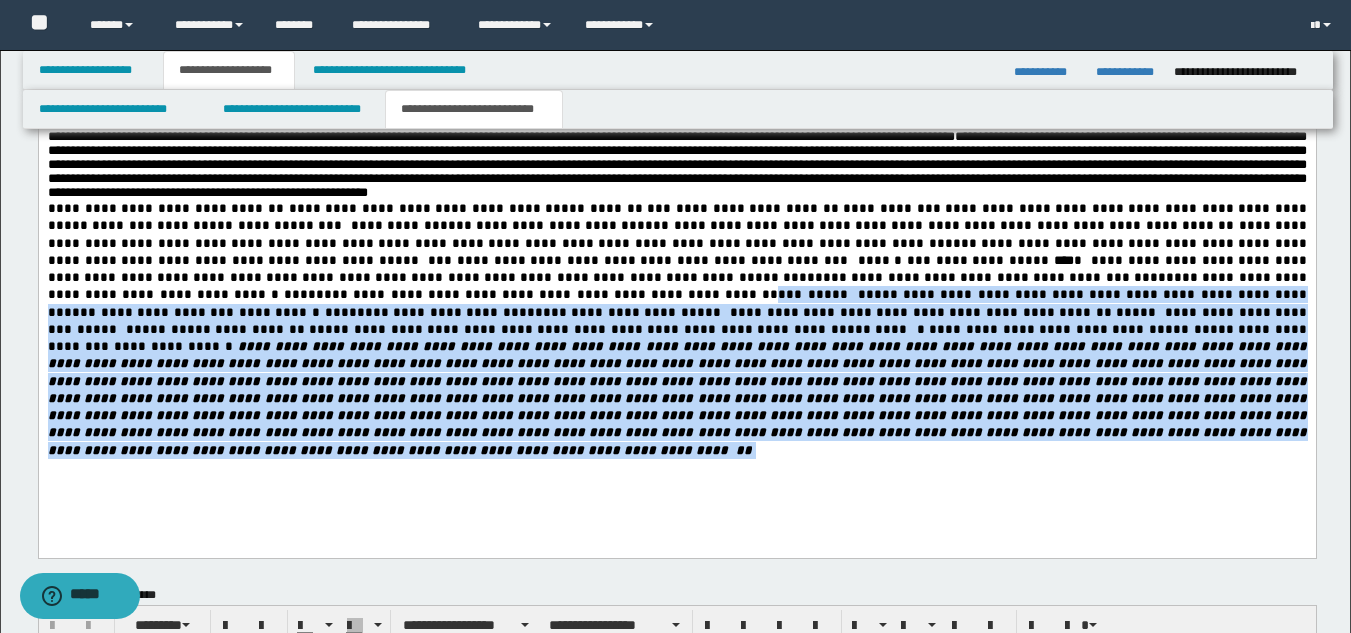 click on "**********" at bounding box center [676, 328] 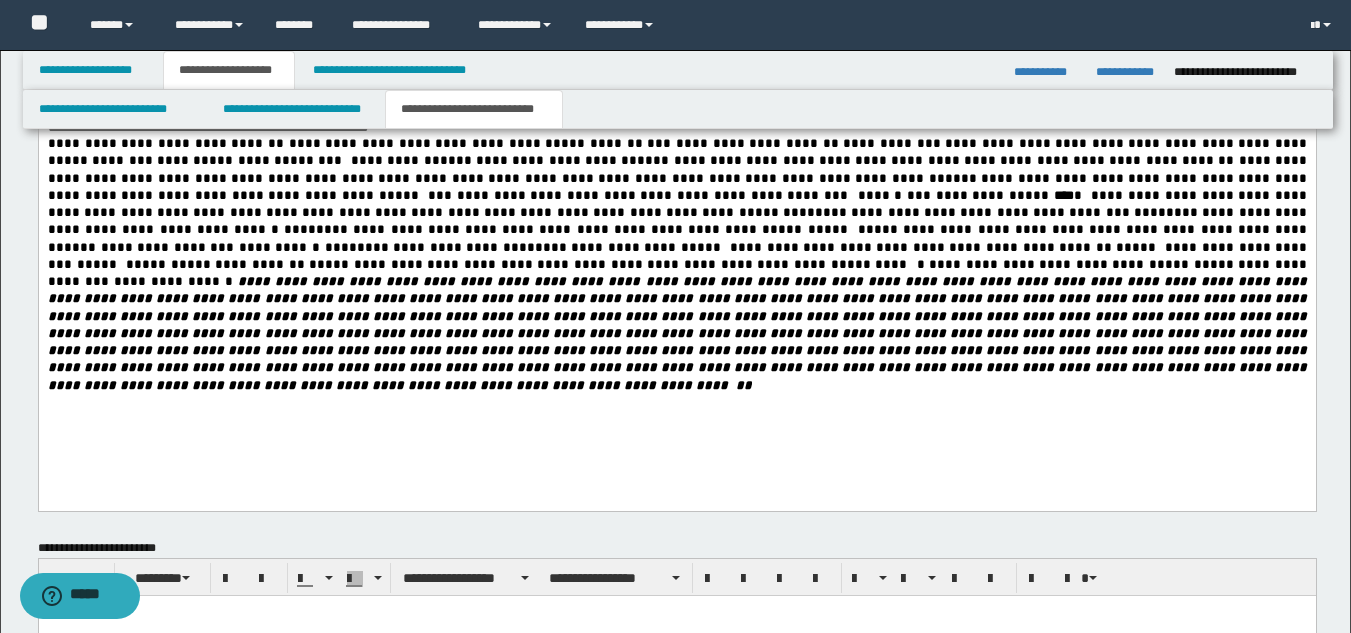scroll, scrollTop: 2174, scrollLeft: 0, axis: vertical 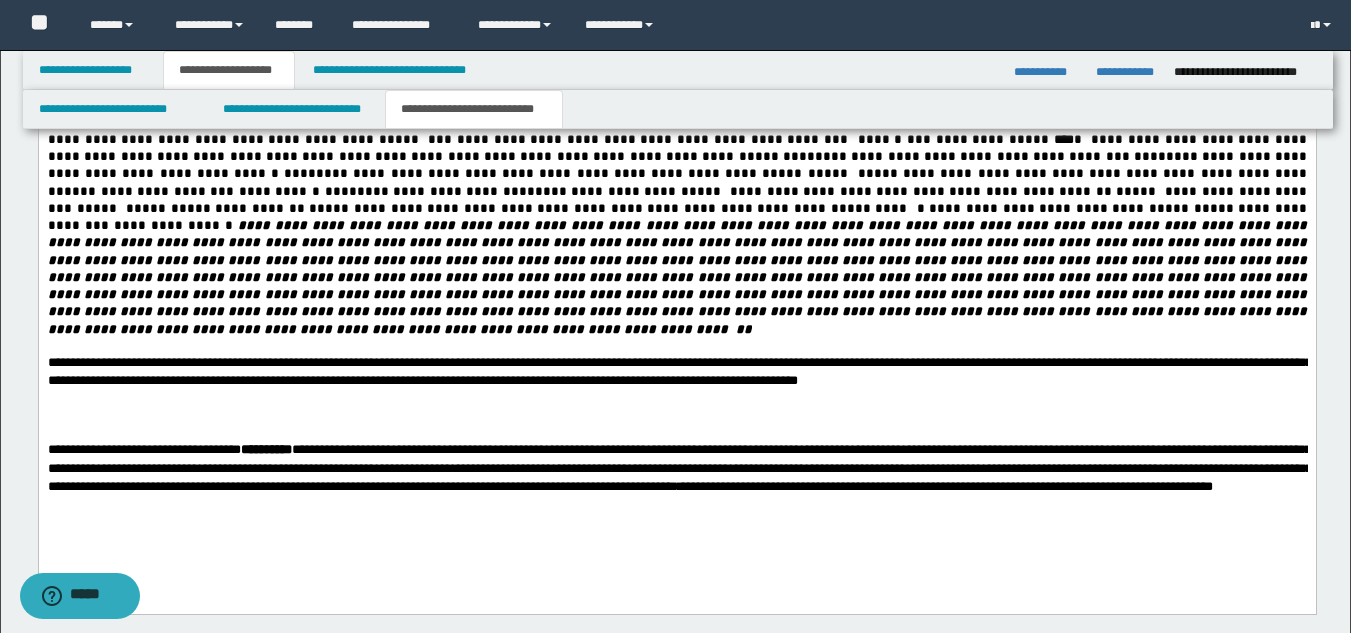 click on "**********" at bounding box center [944, 485] 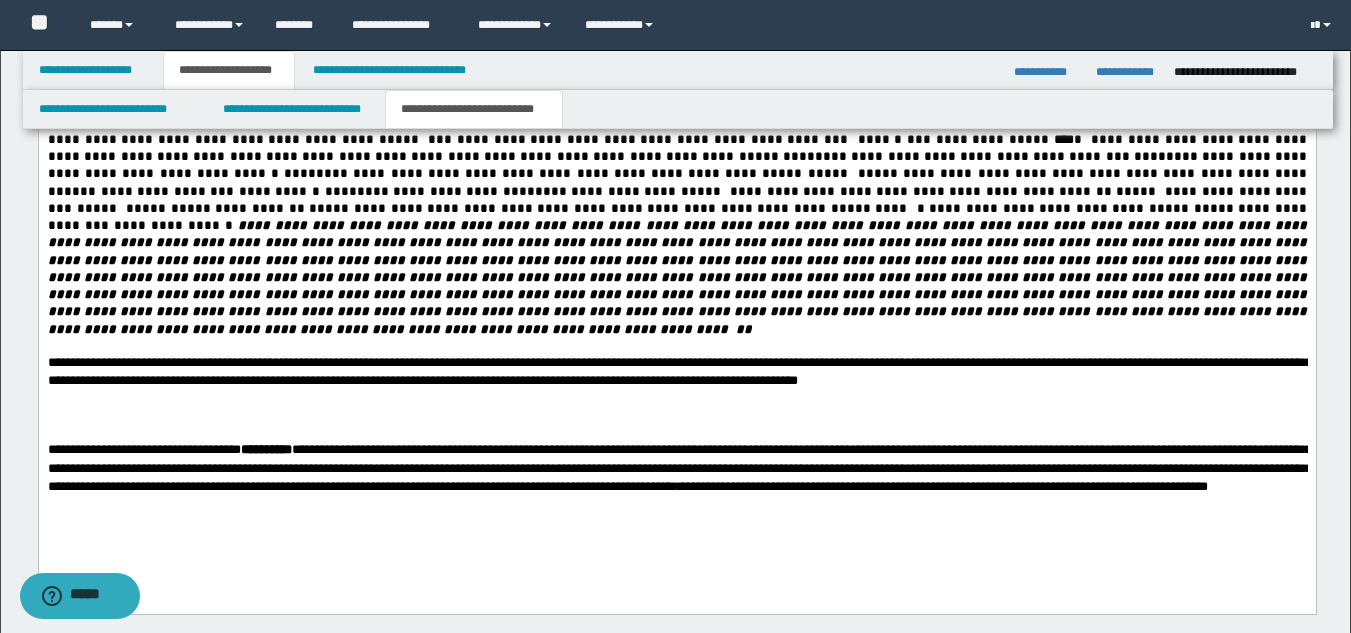 click on "**********" at bounding box center [676, 276] 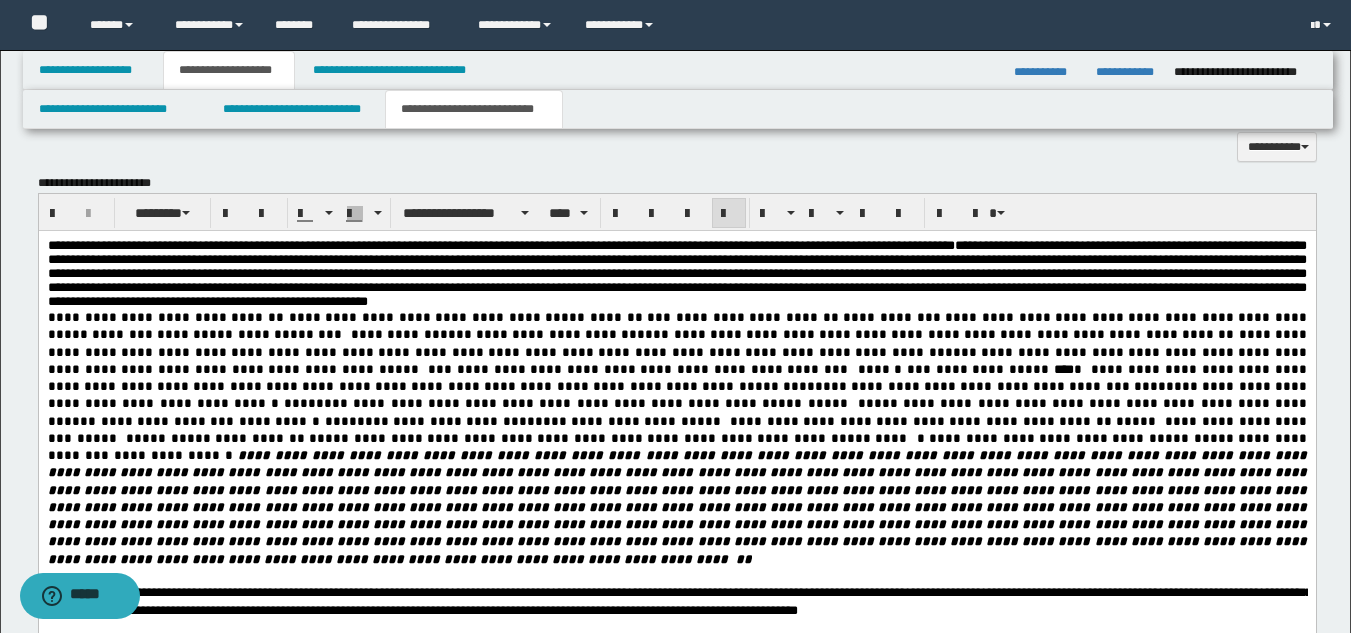 scroll, scrollTop: 2021, scrollLeft: 0, axis: vertical 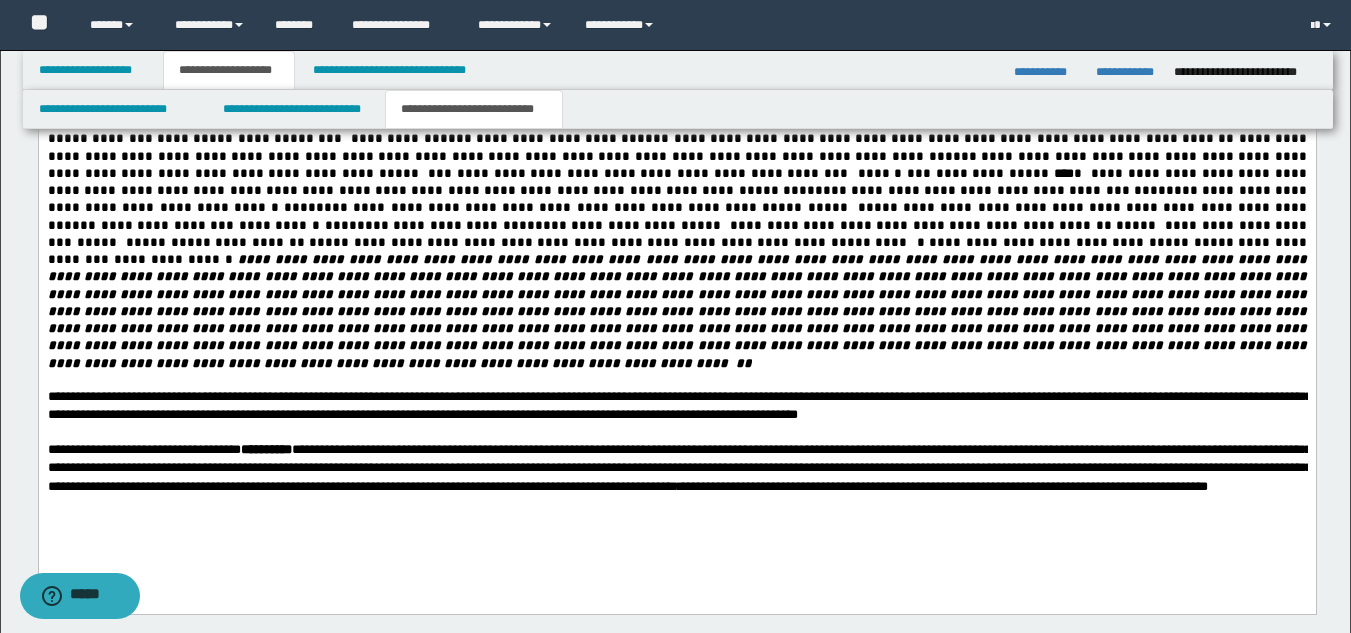 click on "**********" at bounding box center [679, 467] 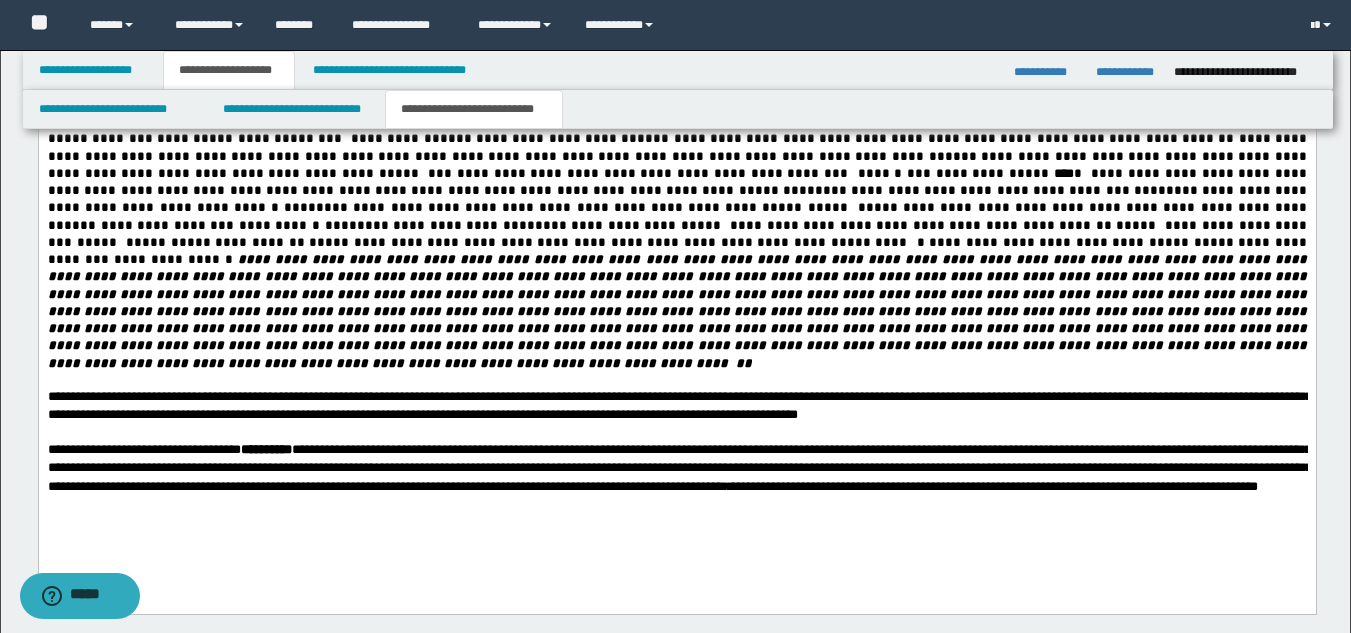 click on "**********" at bounding box center (679, 467) 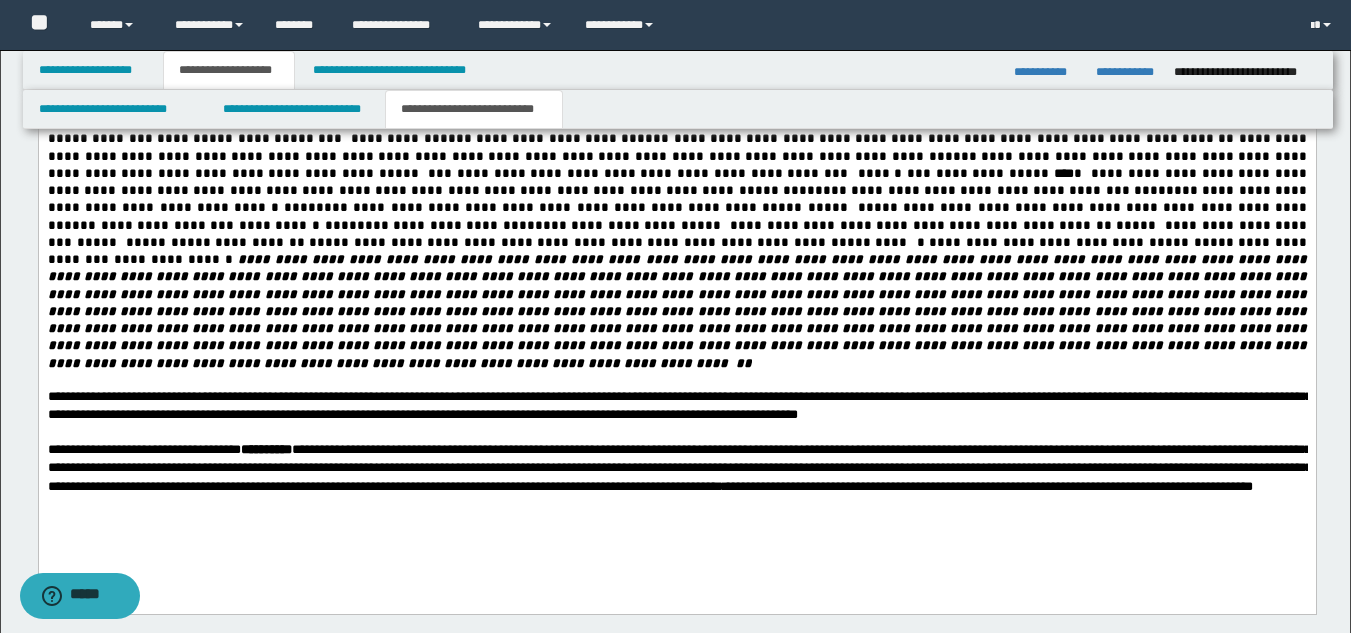 click on "**********" at bounding box center [679, 467] 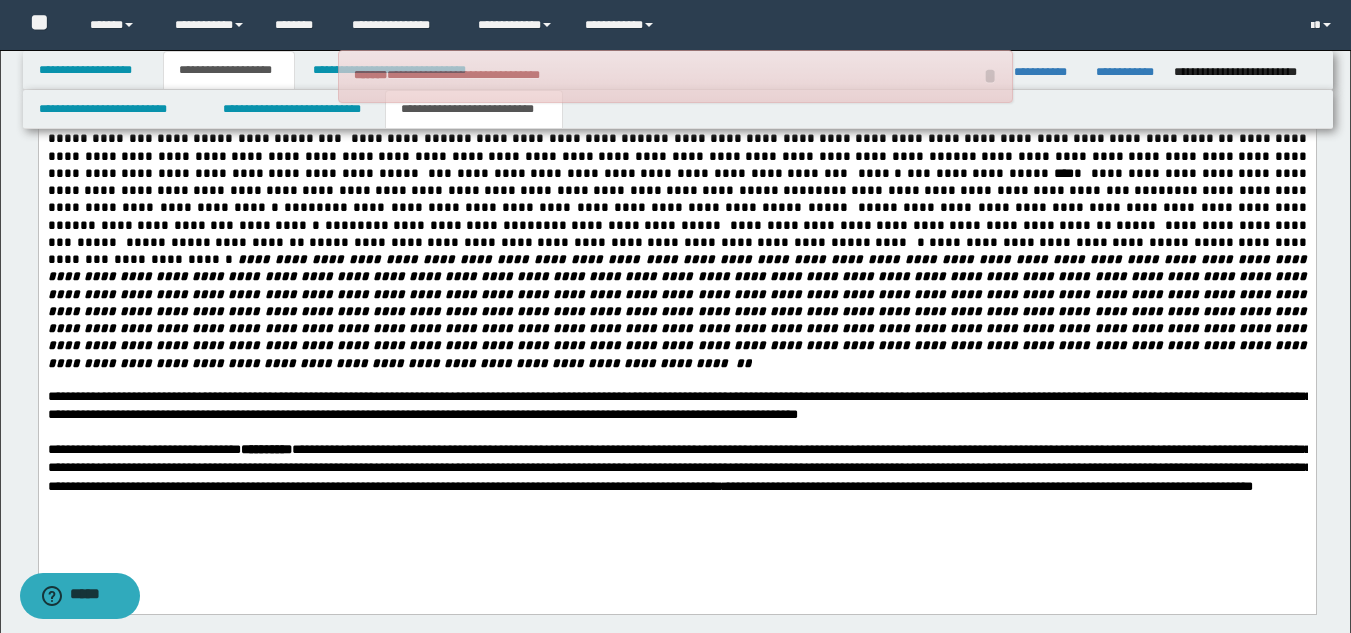 click on "**********" at bounding box center [679, 467] 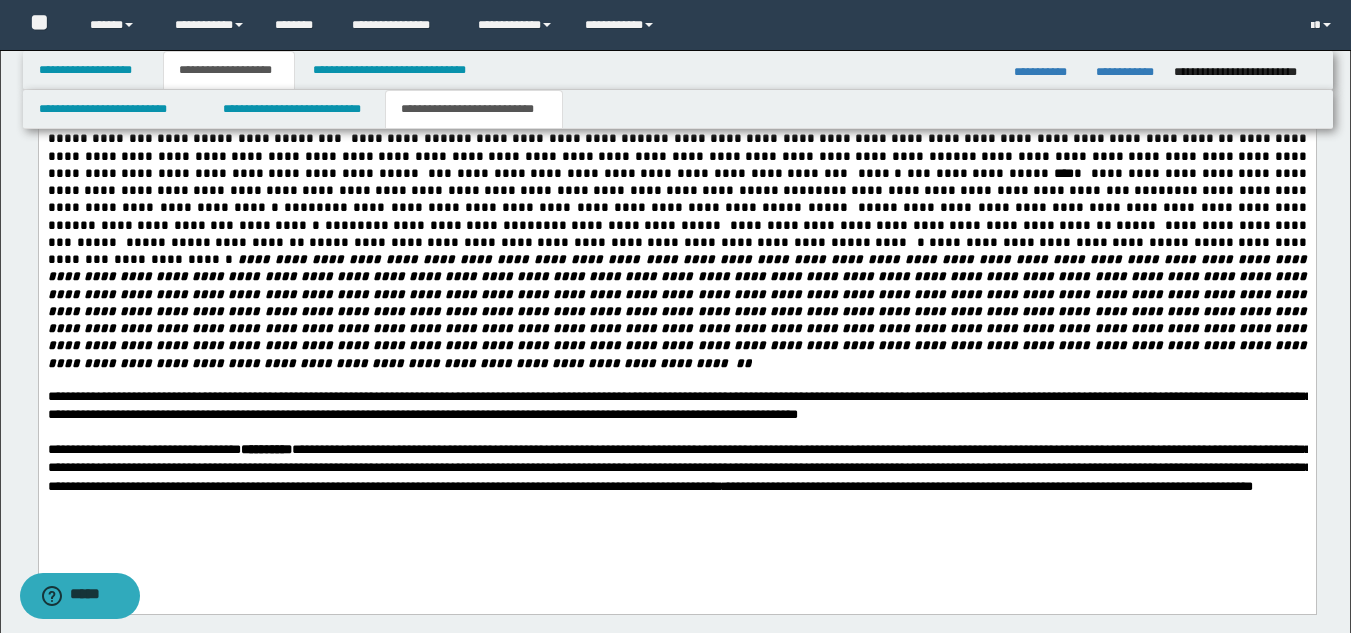 click on "**********" at bounding box center [676, 293] 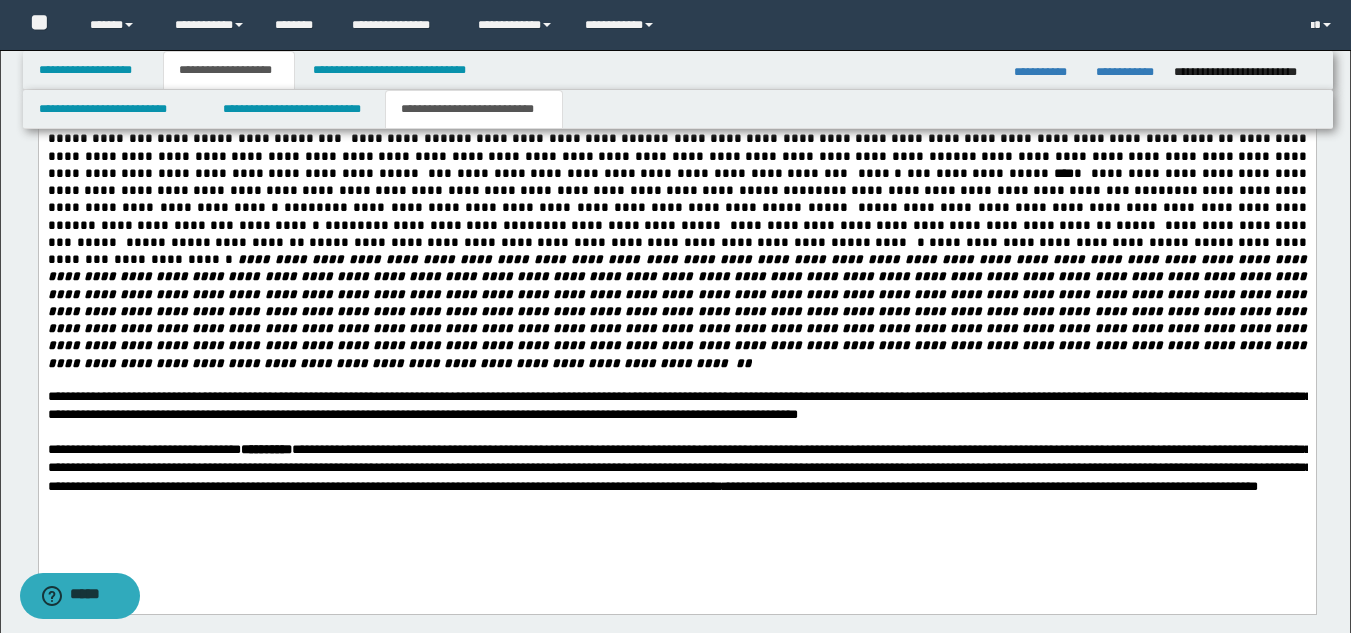 click on "**********" at bounding box center [676, 293] 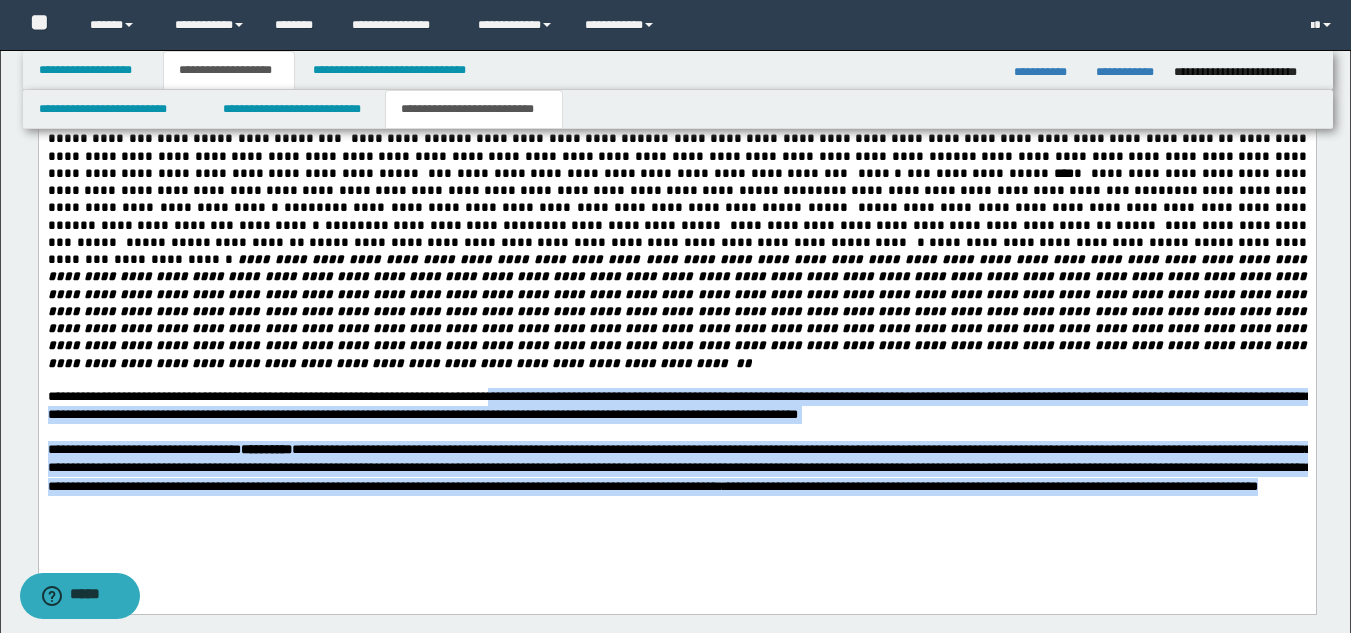 drag, startPoint x: 699, startPoint y: 497, endPoint x: 571, endPoint y: 369, distance: 181.01933 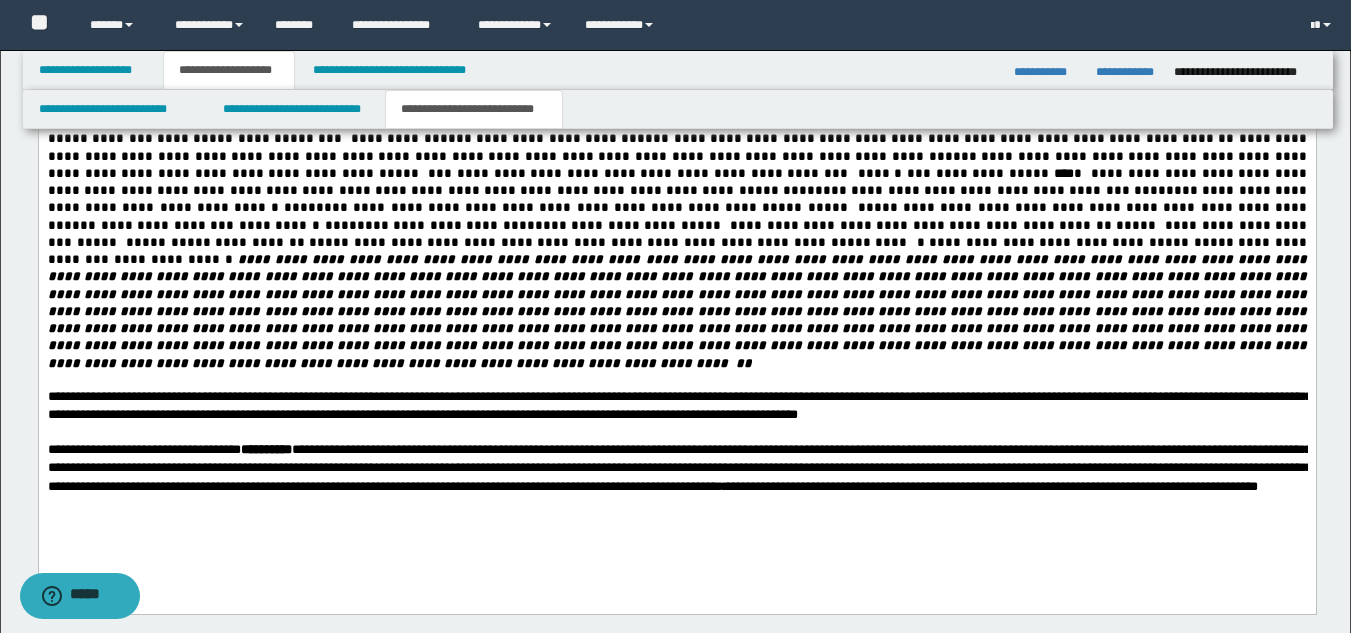 click at bounding box center (678, 310) 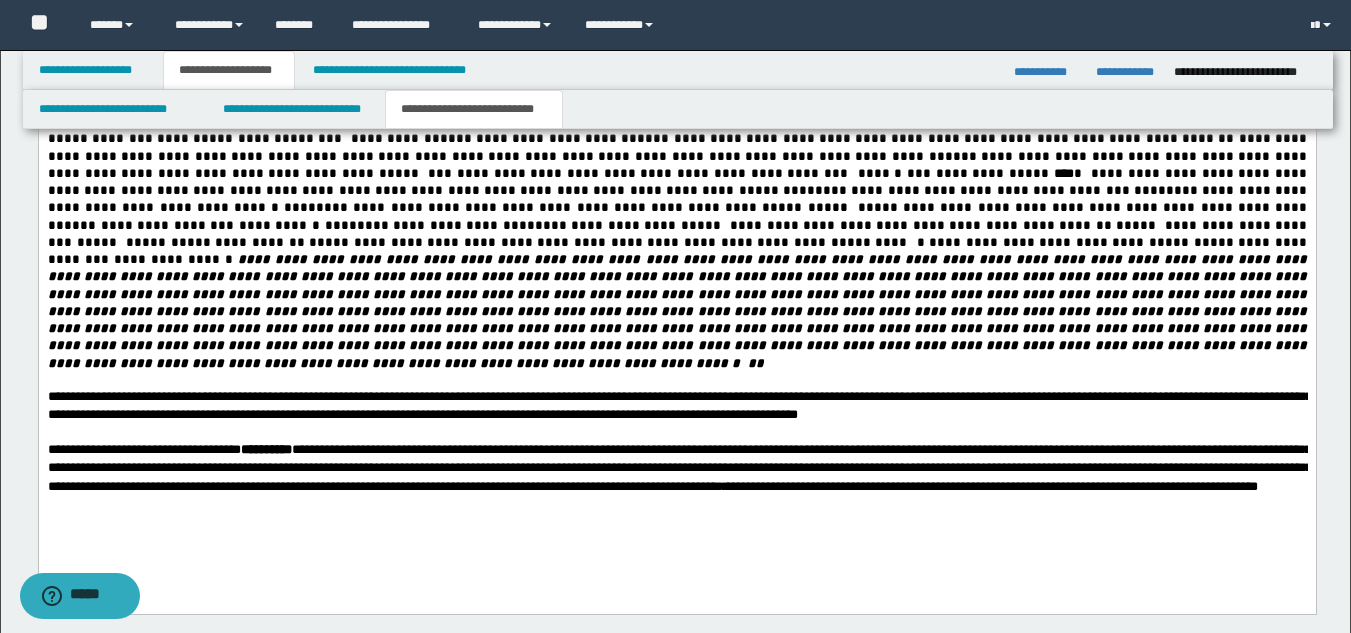 click on "**********" at bounding box center [676, 467] 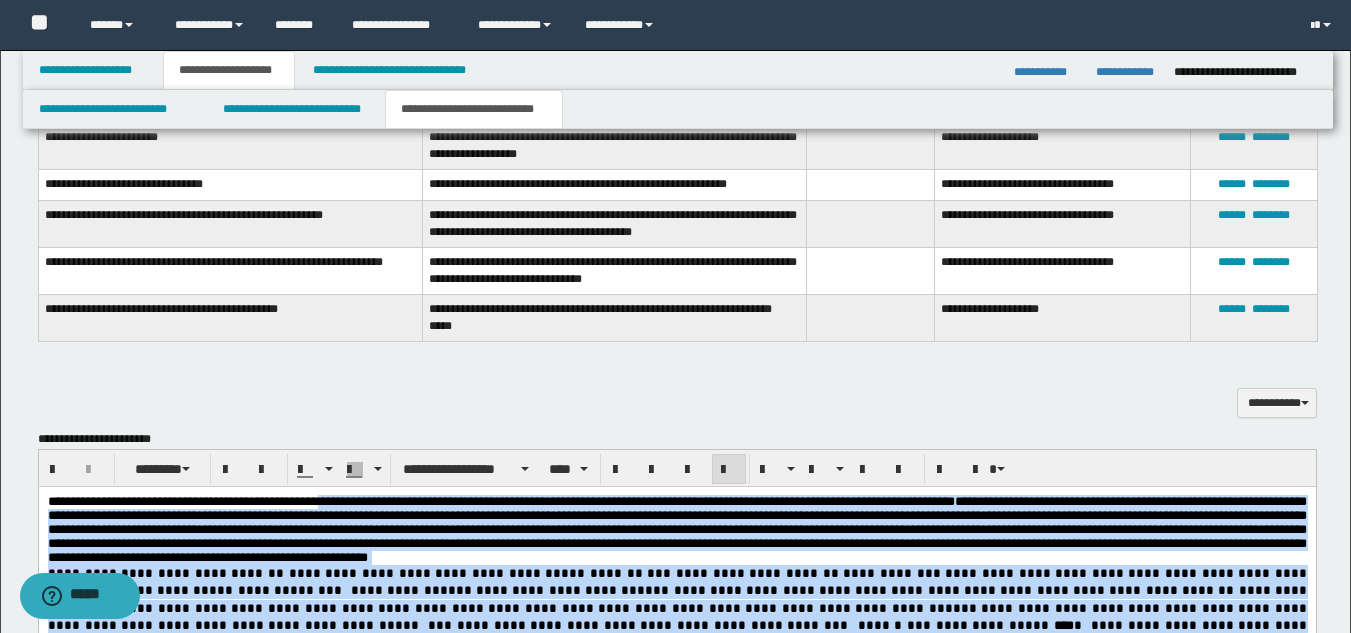 scroll, scrollTop: 1552, scrollLeft: 0, axis: vertical 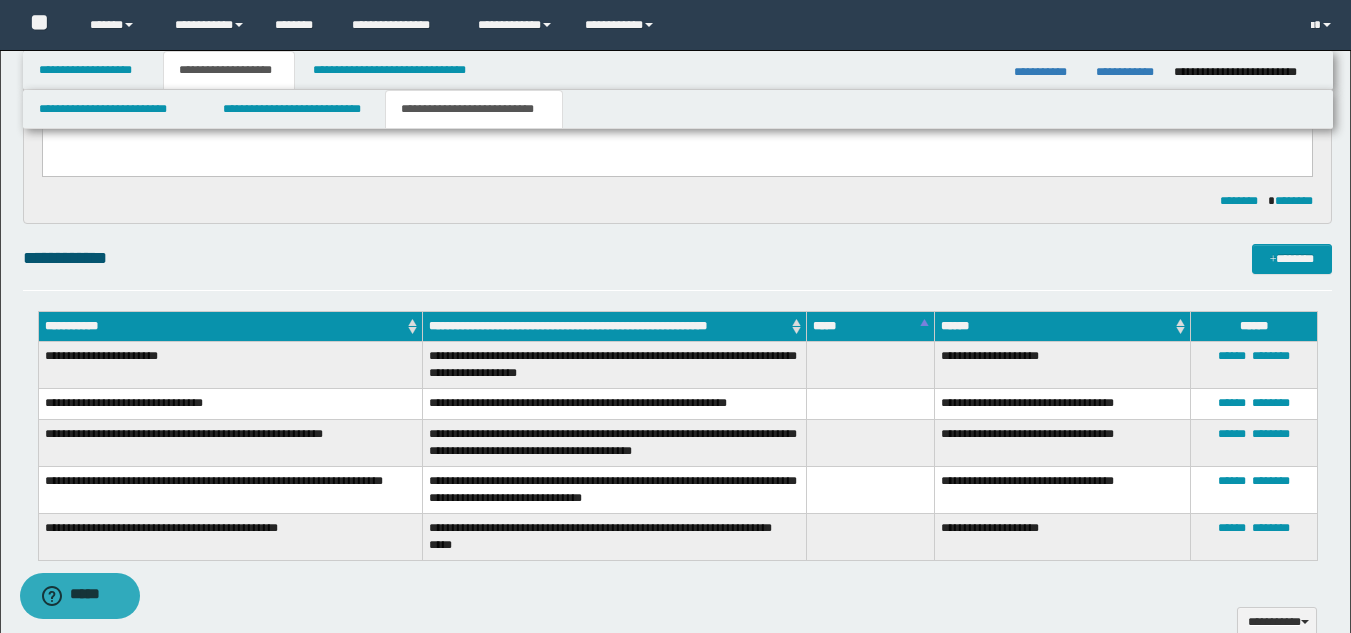 drag, startPoint x: 693, startPoint y: 1171, endPoint x: 44, endPoint y: 195, distance: 1172.0823 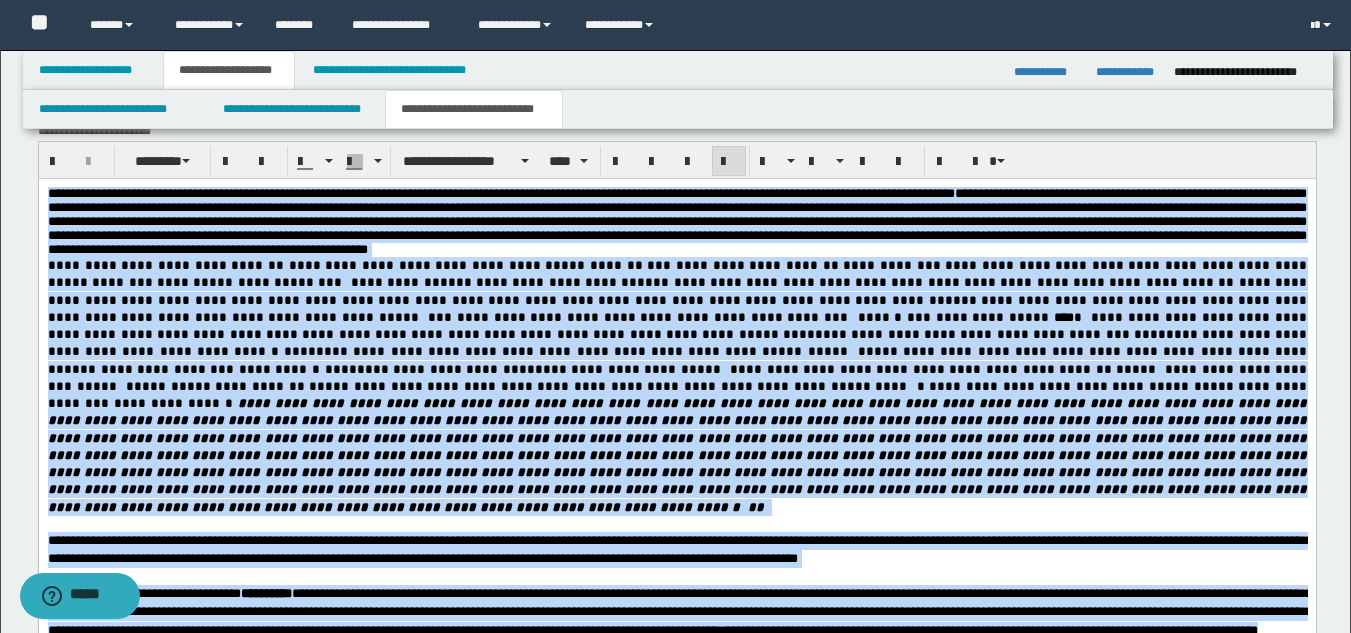 scroll, scrollTop: 2074, scrollLeft: 0, axis: vertical 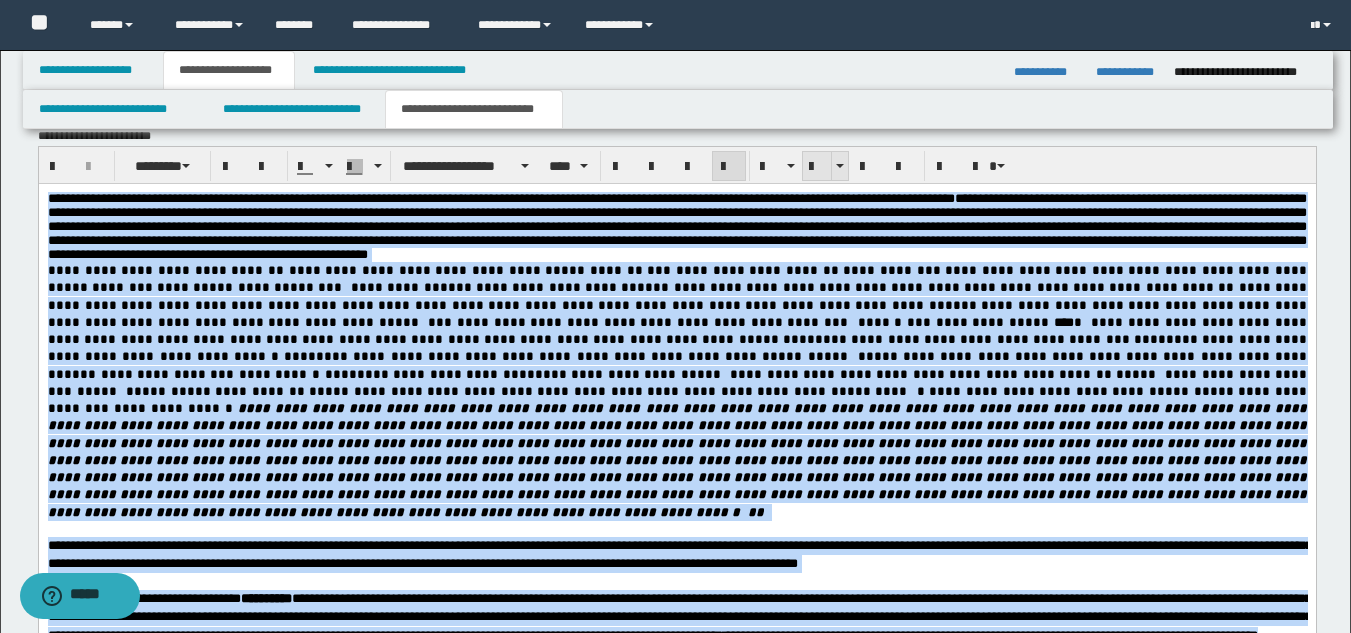 click at bounding box center [817, 167] 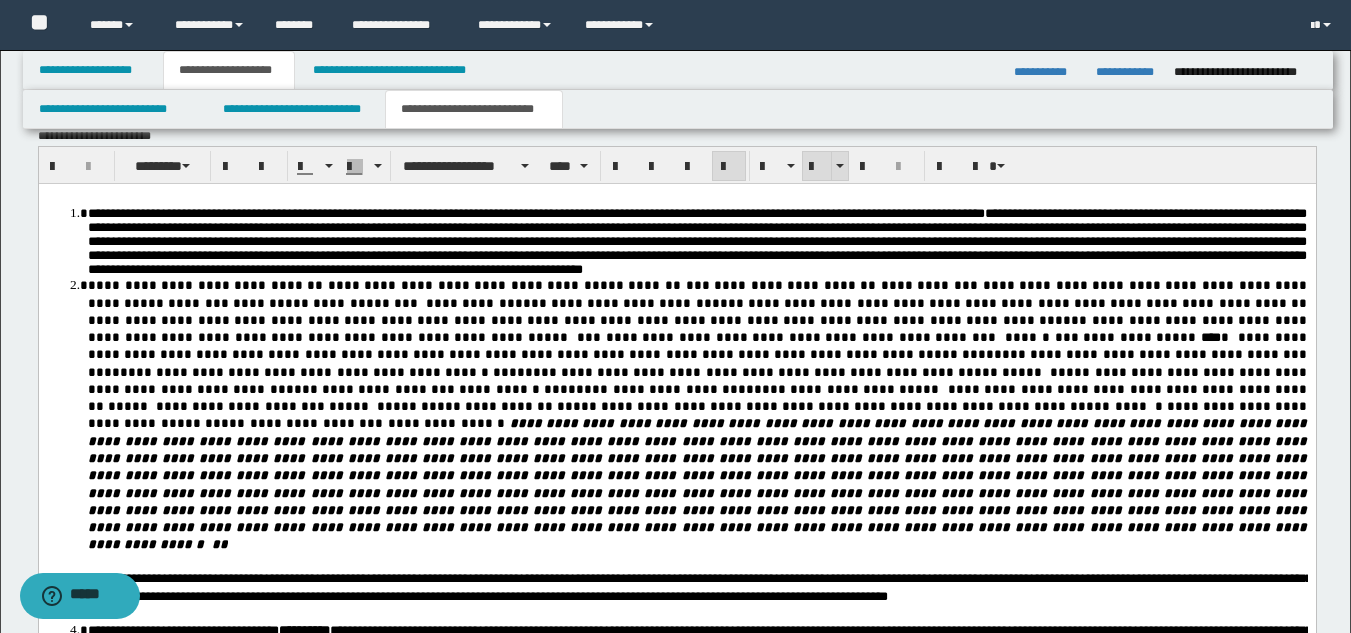 click at bounding box center [817, 167] 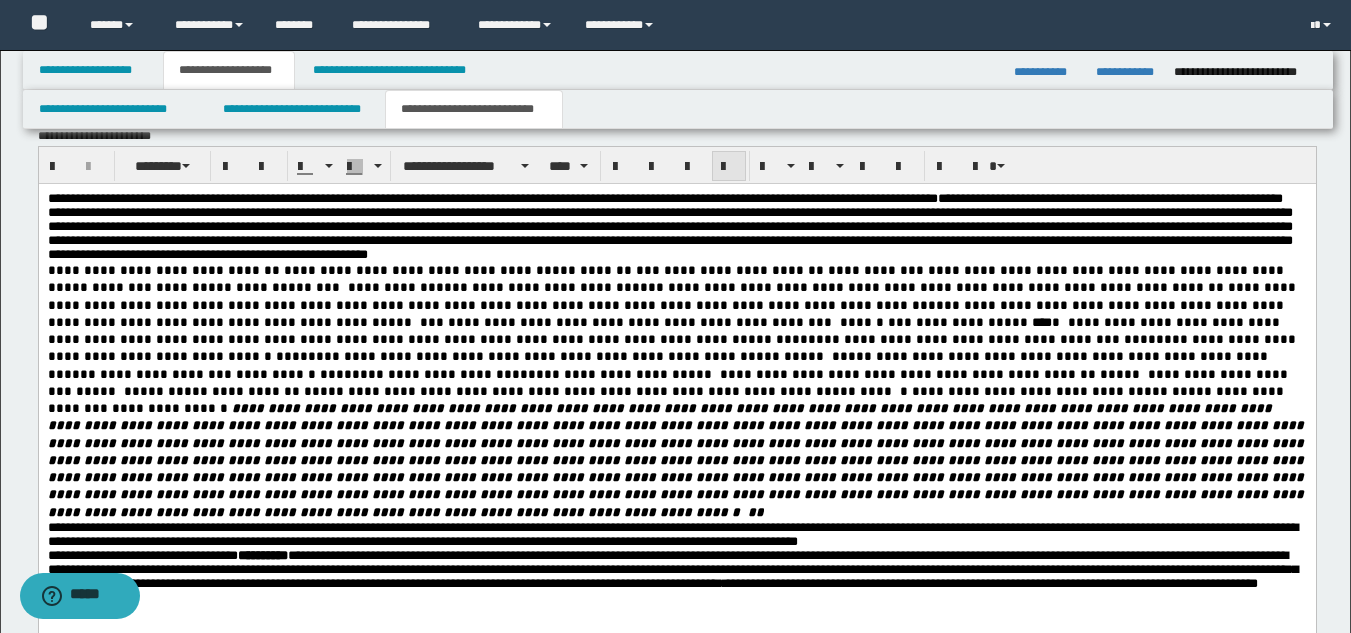click at bounding box center [729, 167] 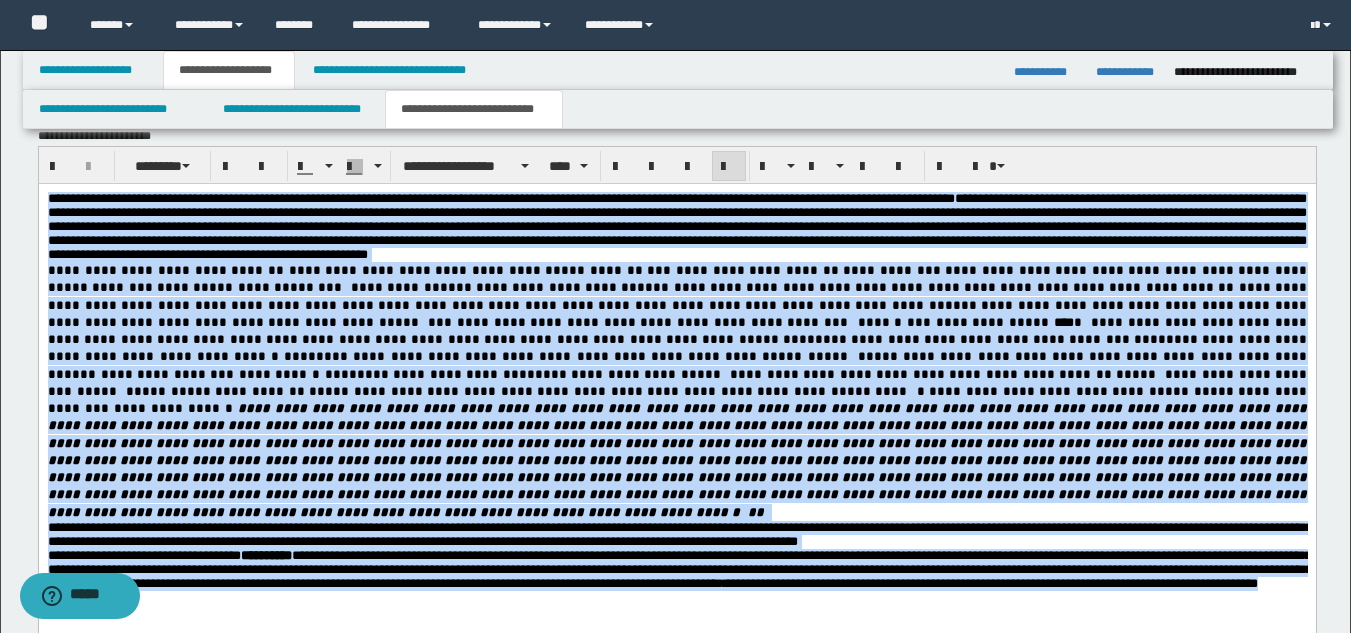 click at bounding box center [678, 459] 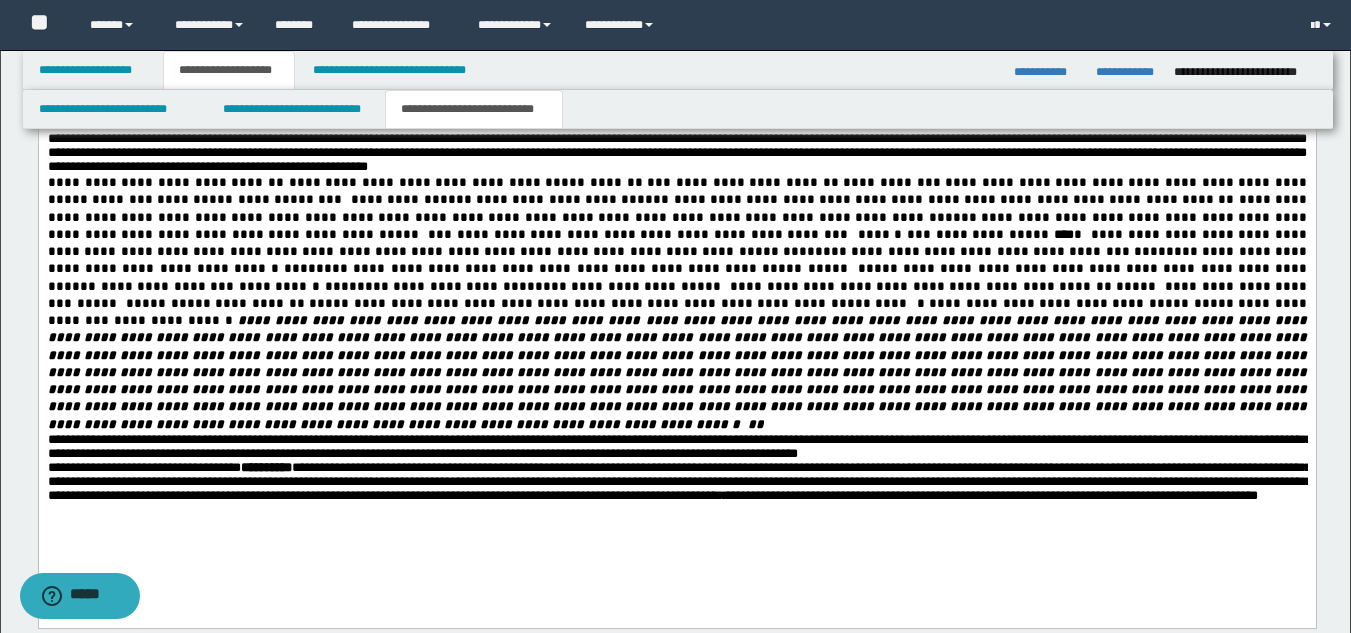 scroll, scrollTop: 2168, scrollLeft: 0, axis: vertical 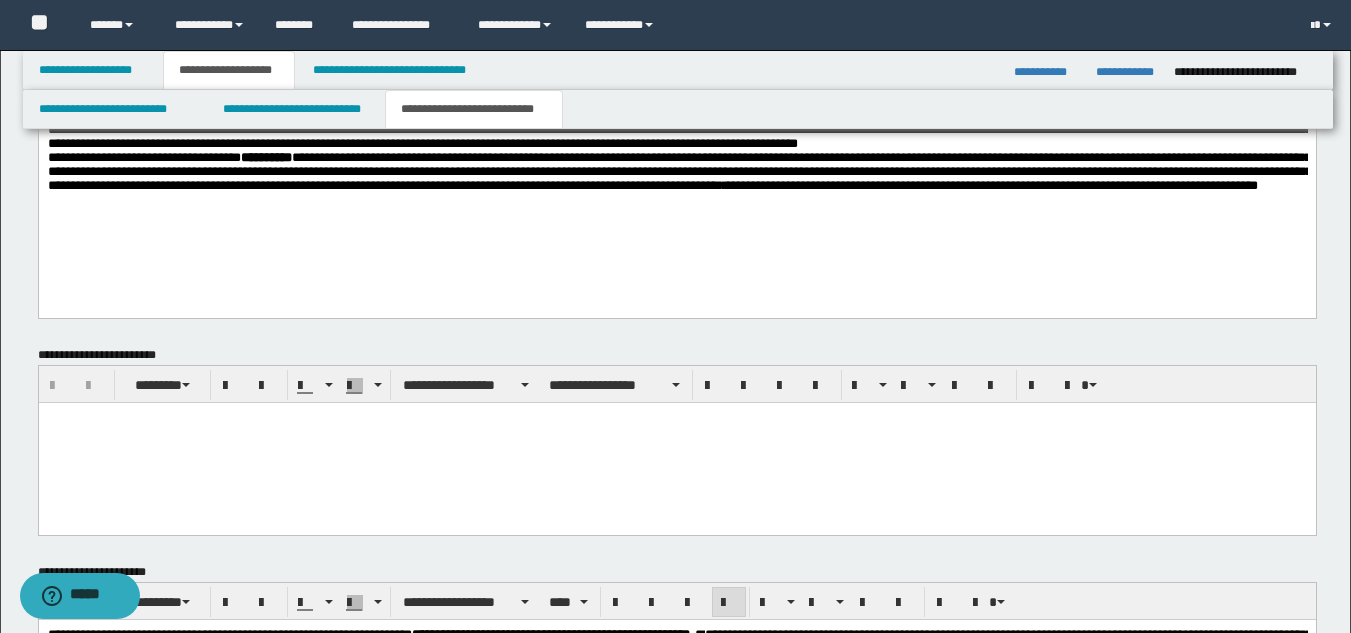 click on "**********" at bounding box center (676, 18) 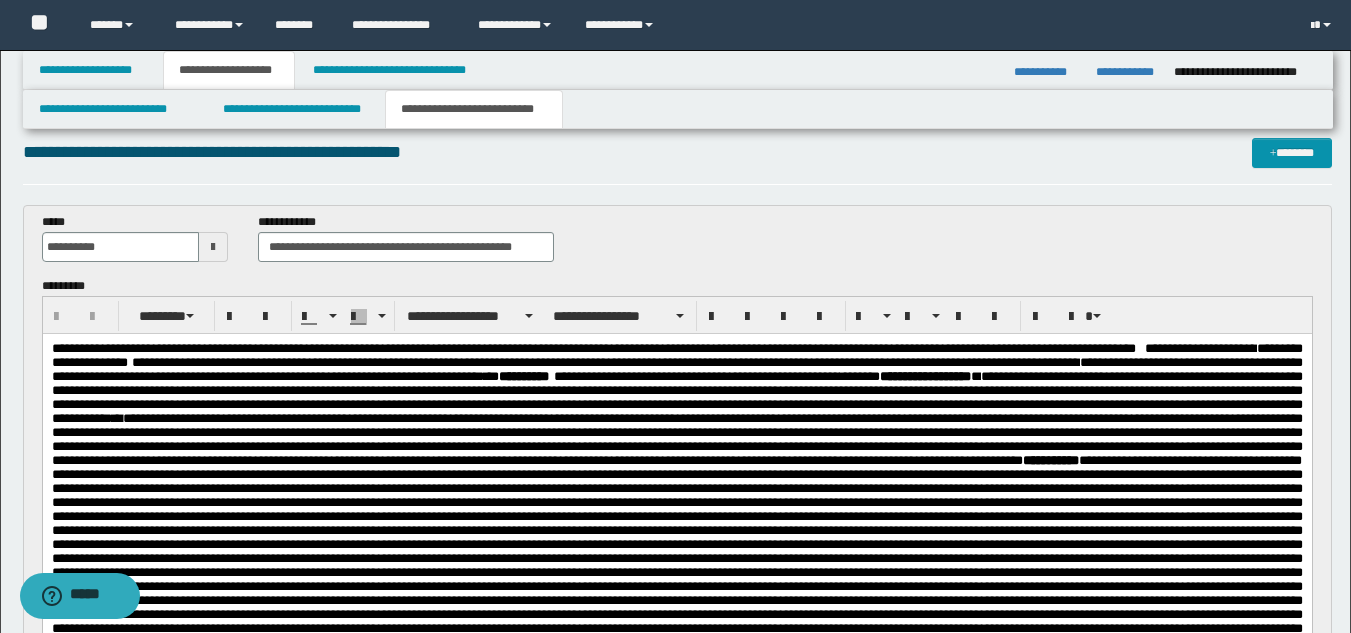 scroll, scrollTop: 0, scrollLeft: 0, axis: both 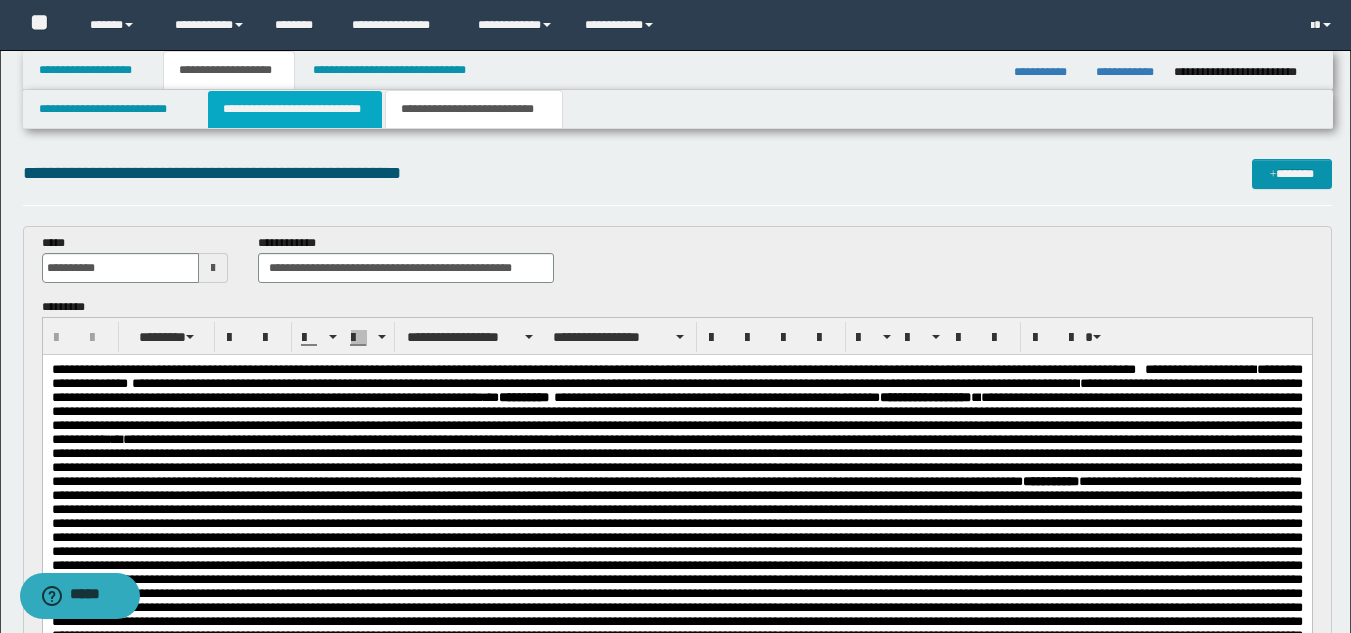 click on "**********" at bounding box center (295, 109) 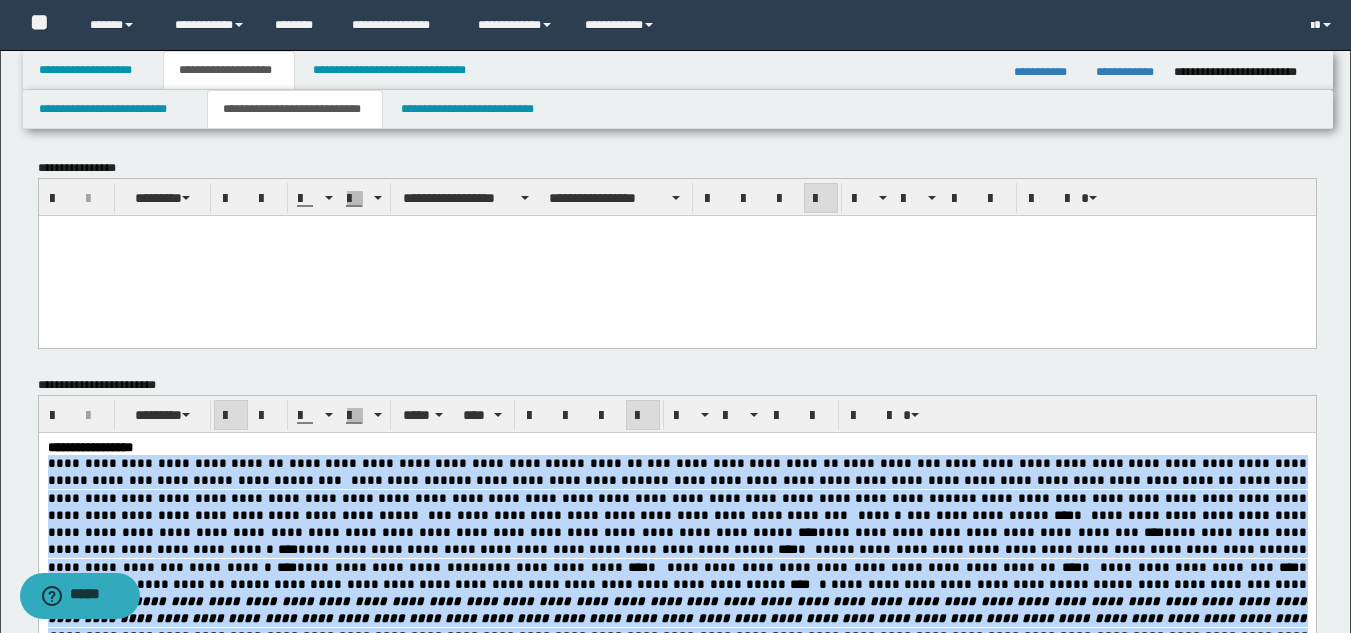 click on "**********" at bounding box center [676, 583] 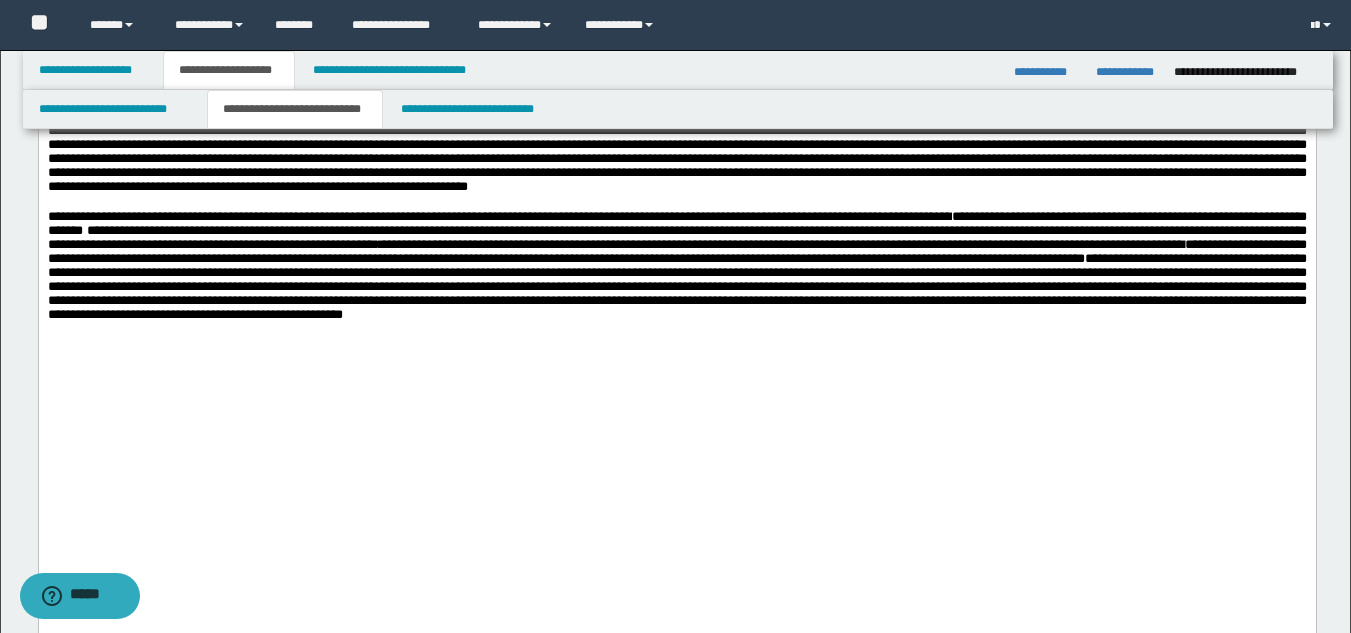 scroll, scrollTop: 1293, scrollLeft: 0, axis: vertical 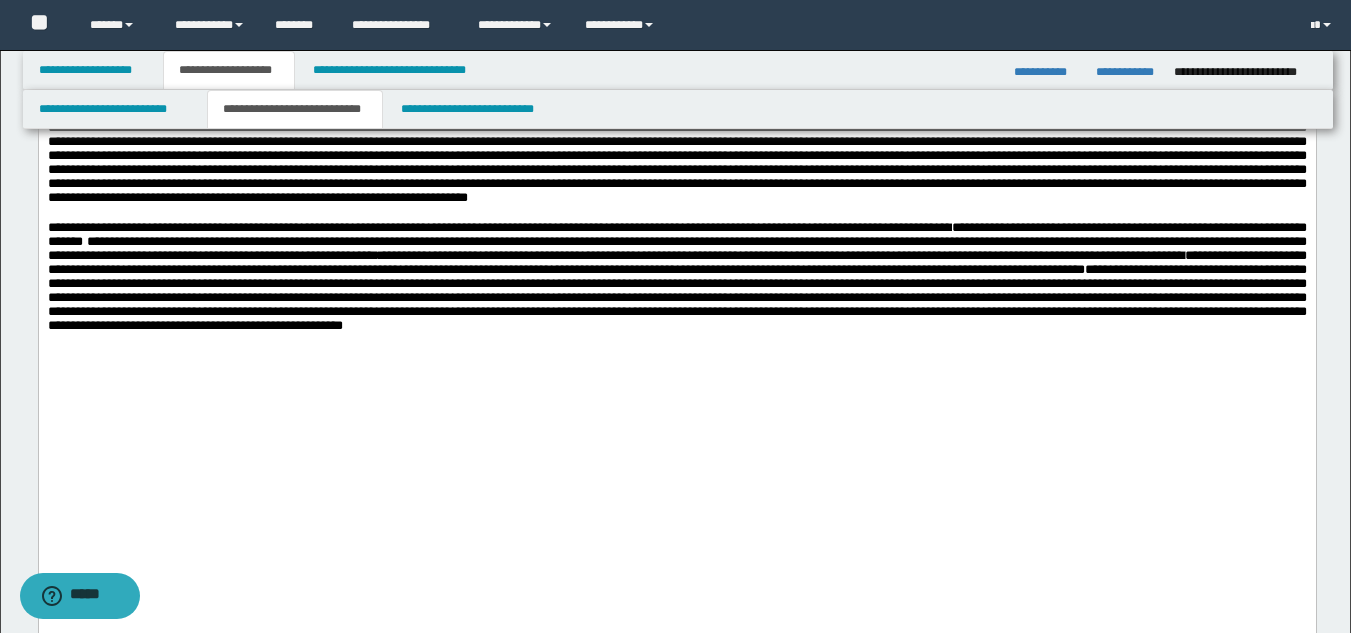 click on "**********" at bounding box center (499, 227) 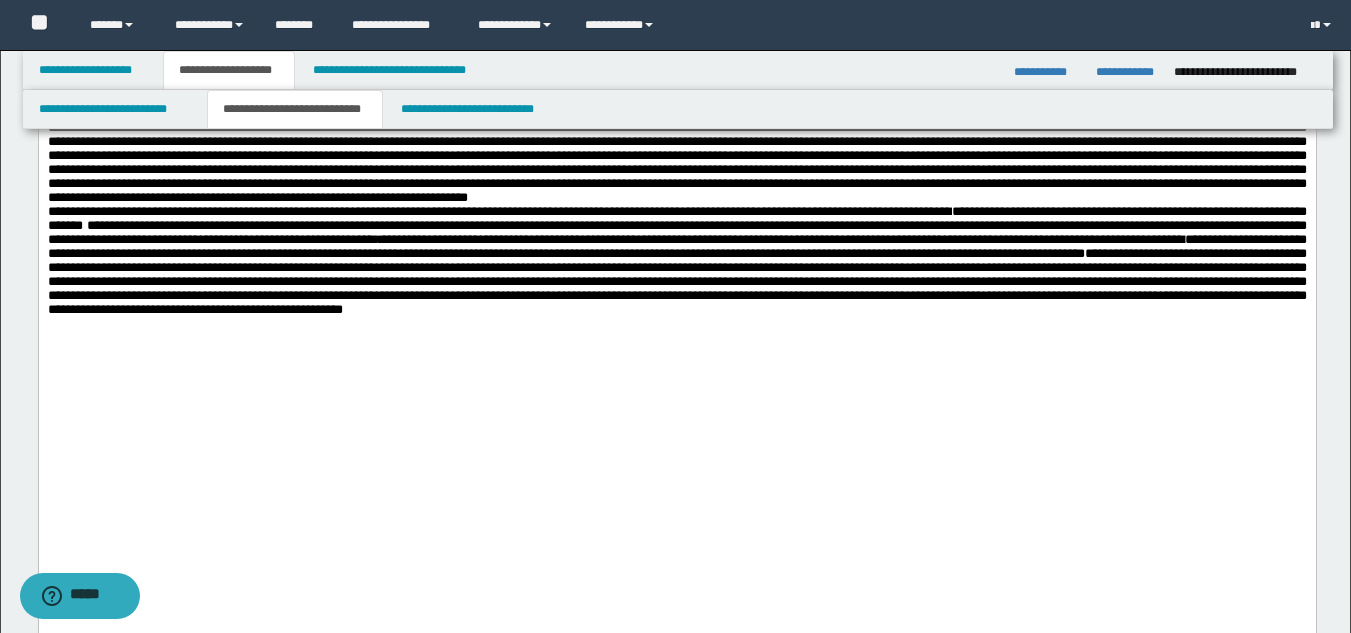 click on "**********" at bounding box center [676, 277] 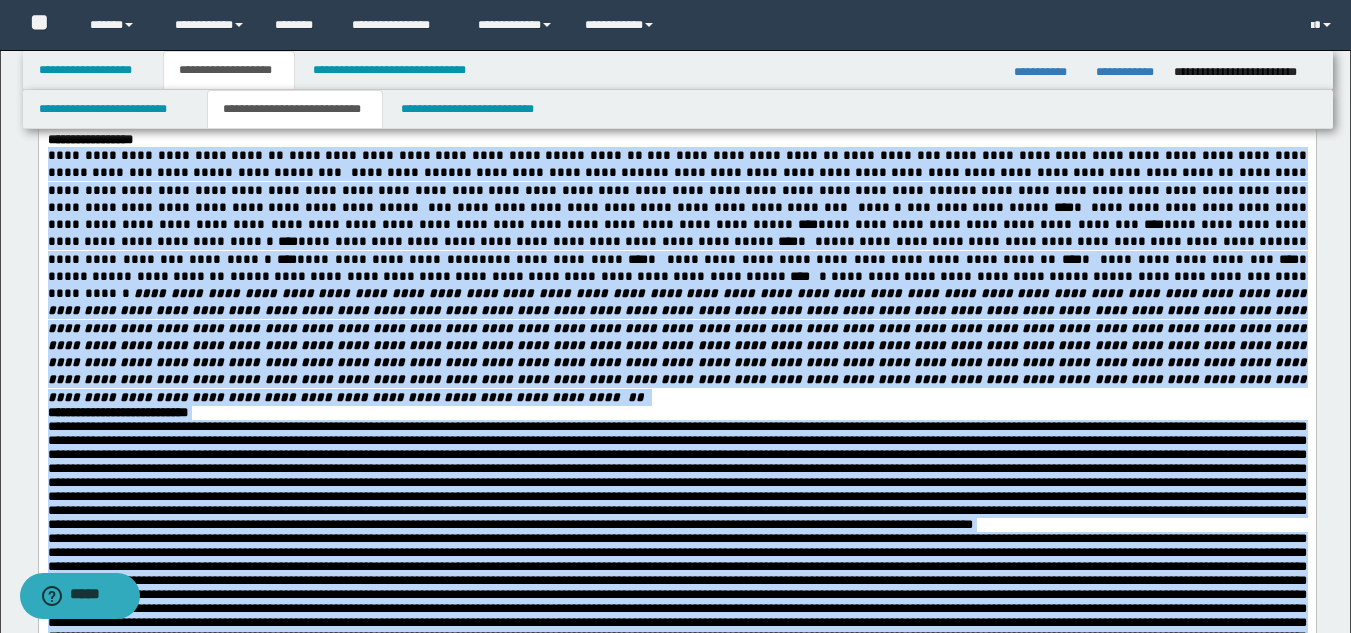 scroll, scrollTop: 258, scrollLeft: 0, axis: vertical 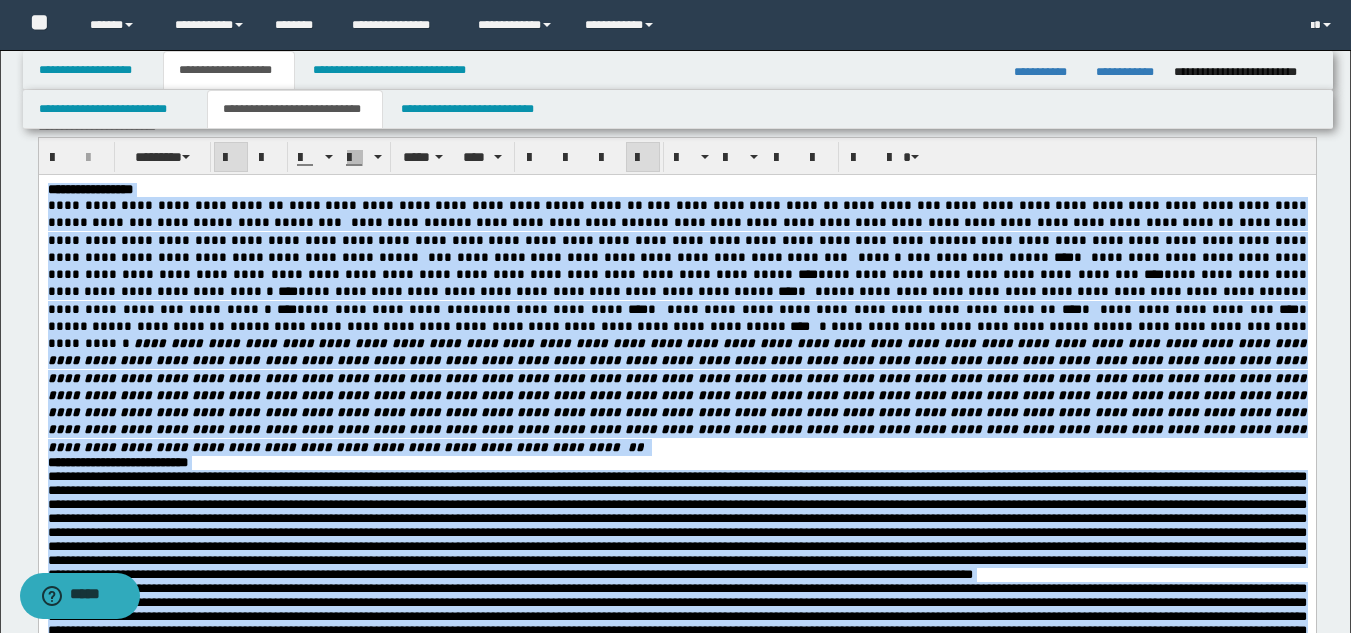drag, startPoint x: 844, startPoint y: 1641, endPoint x: 97, endPoint y: 281, distance: 1551.6472 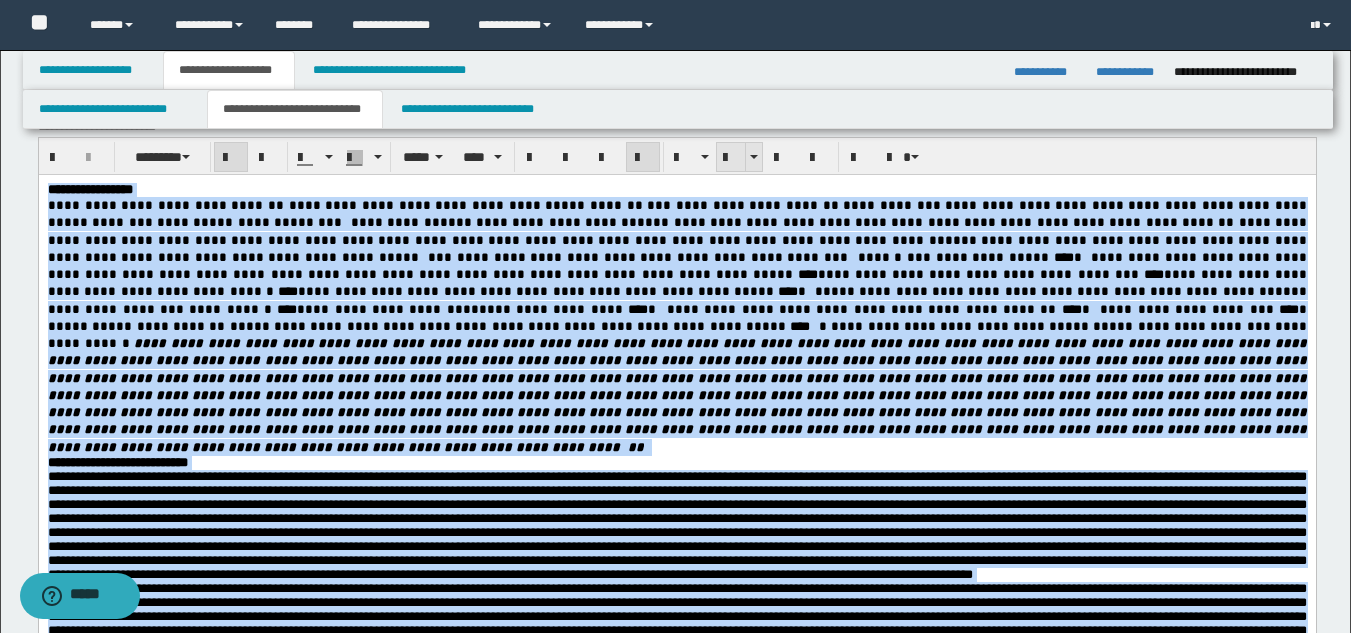 click at bounding box center [731, 158] 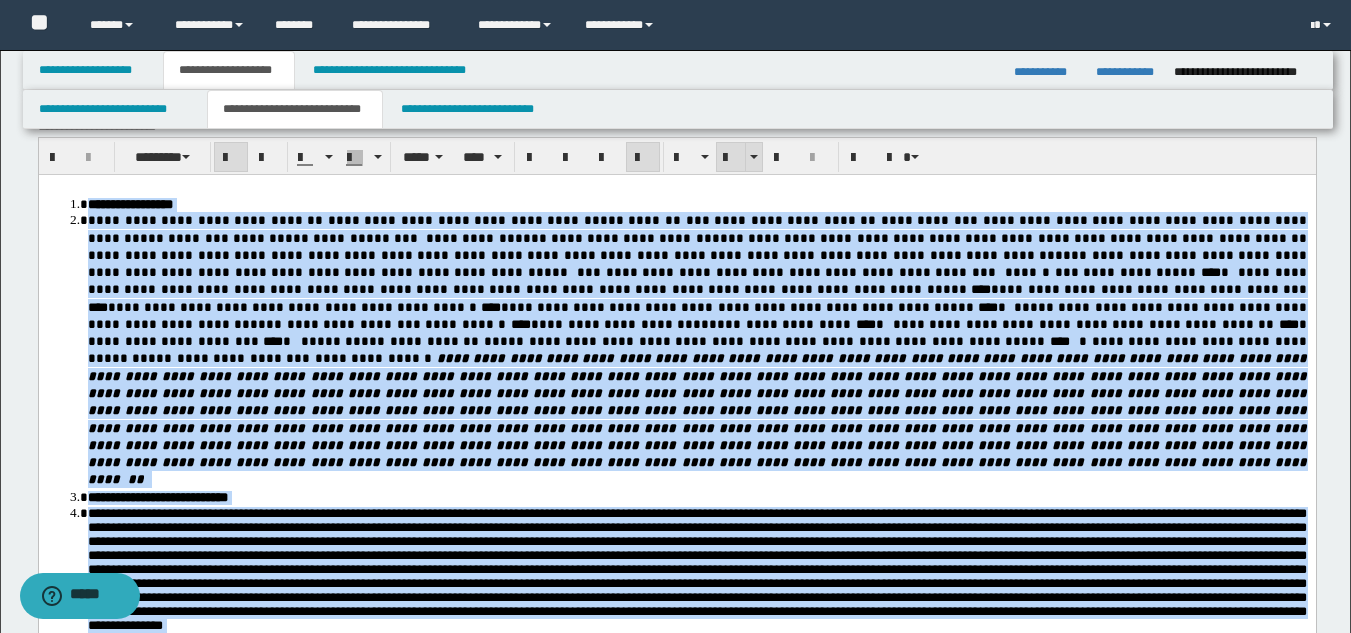 click at bounding box center (731, 158) 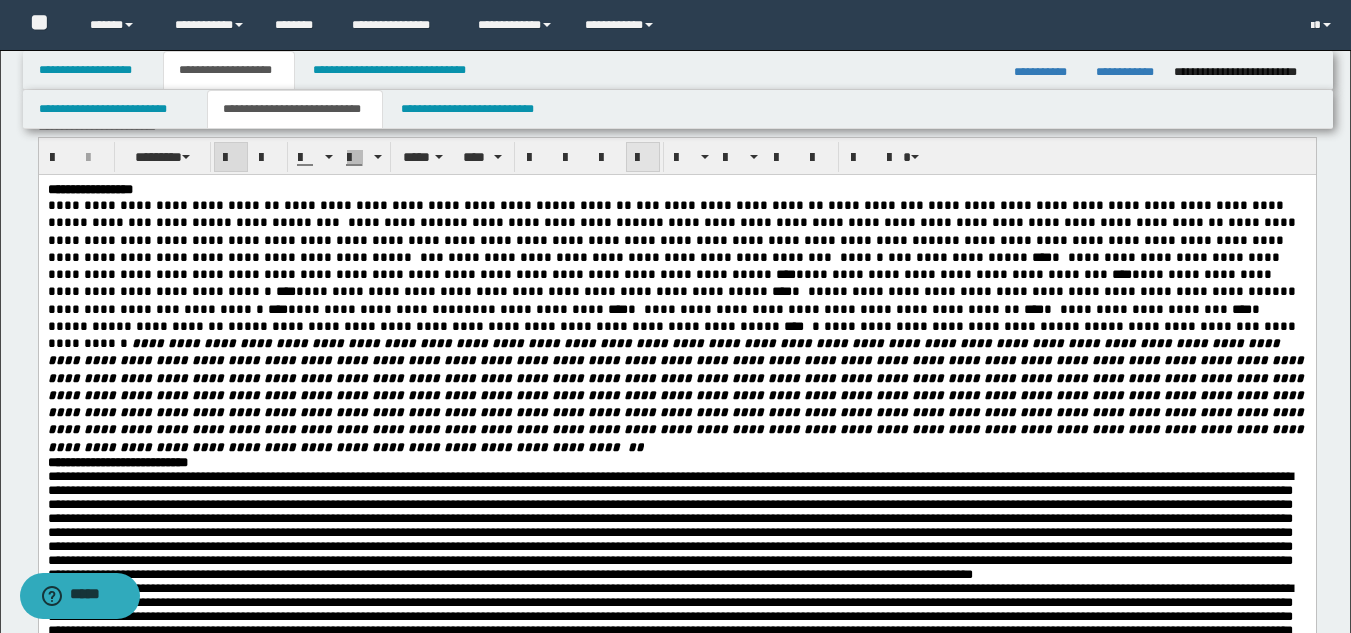 click at bounding box center [643, 158] 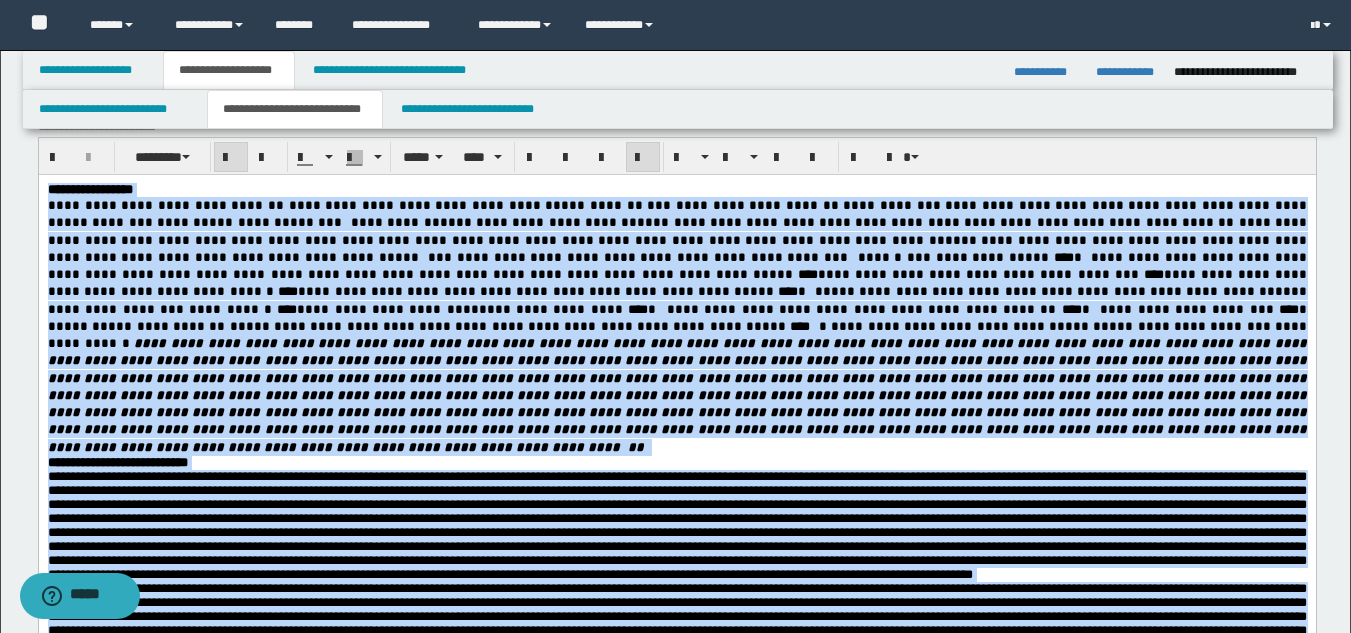 click at bounding box center [678, 394] 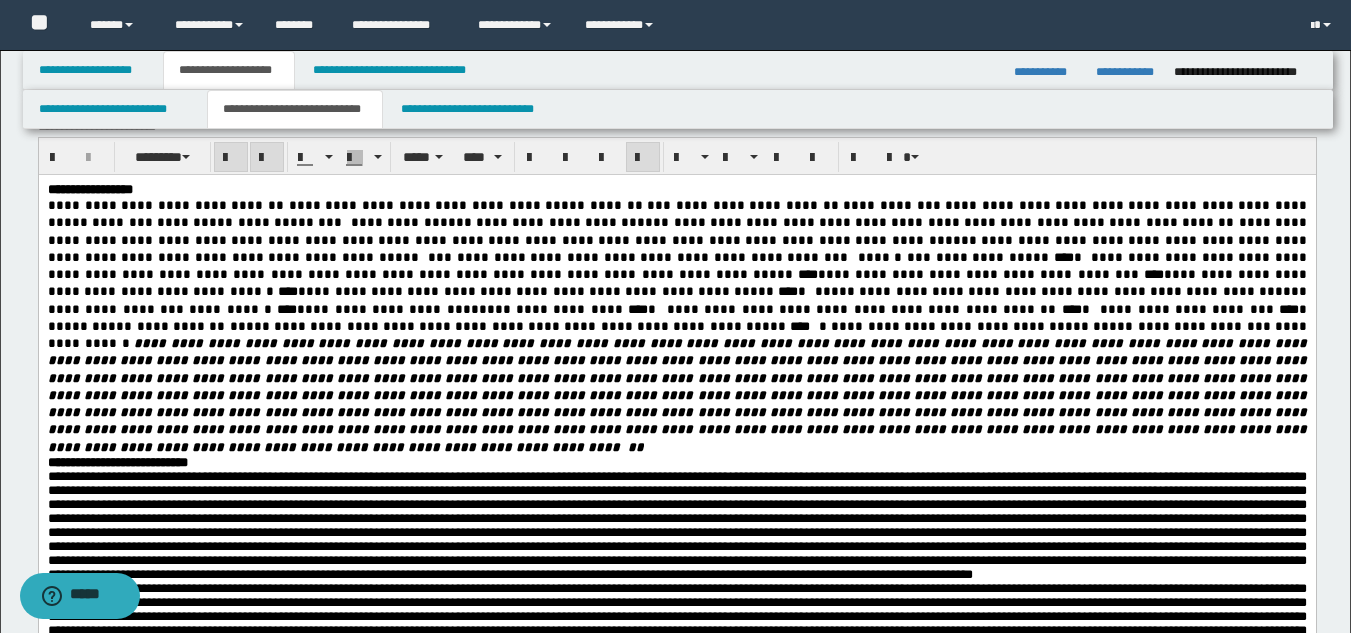 scroll, scrollTop: 0, scrollLeft: 0, axis: both 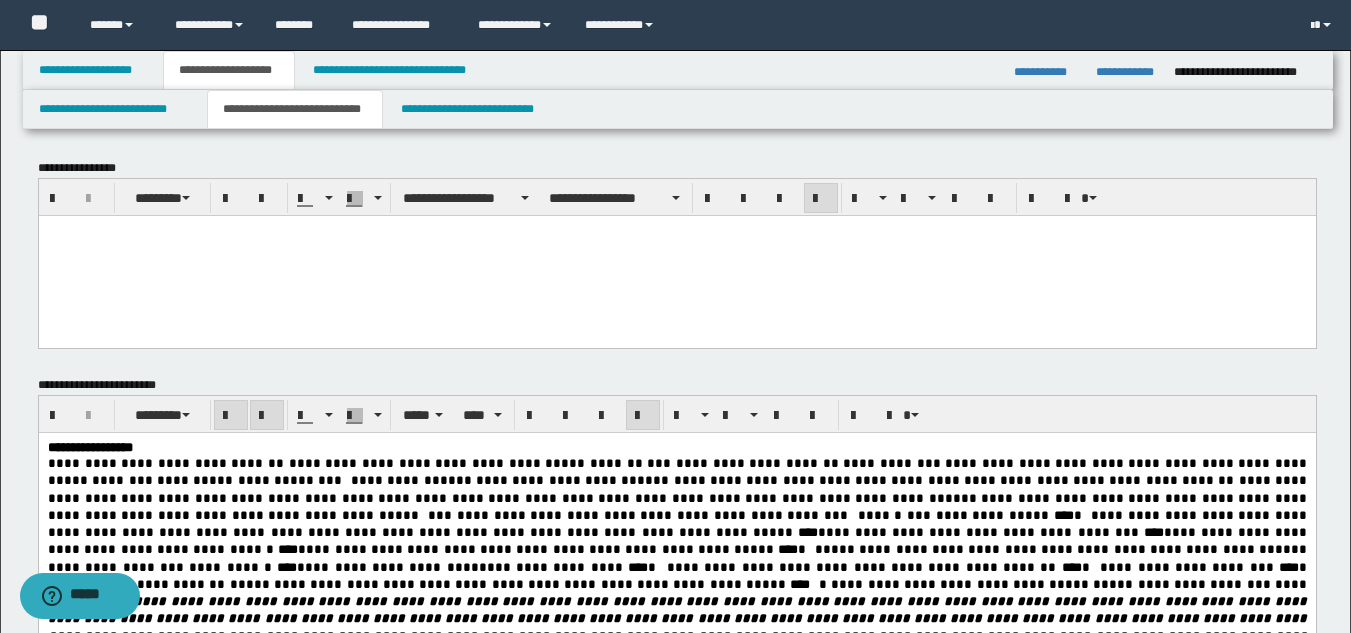 click at bounding box center [676, 256] 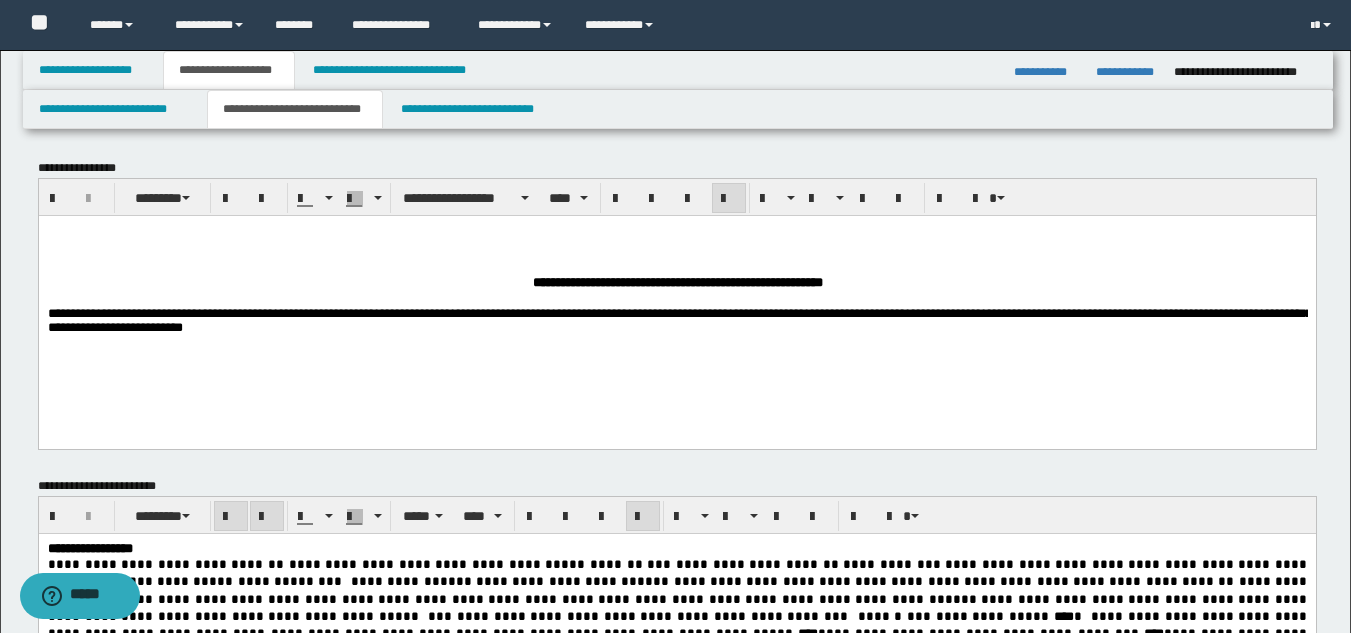 click on "**********" at bounding box center [679, 319] 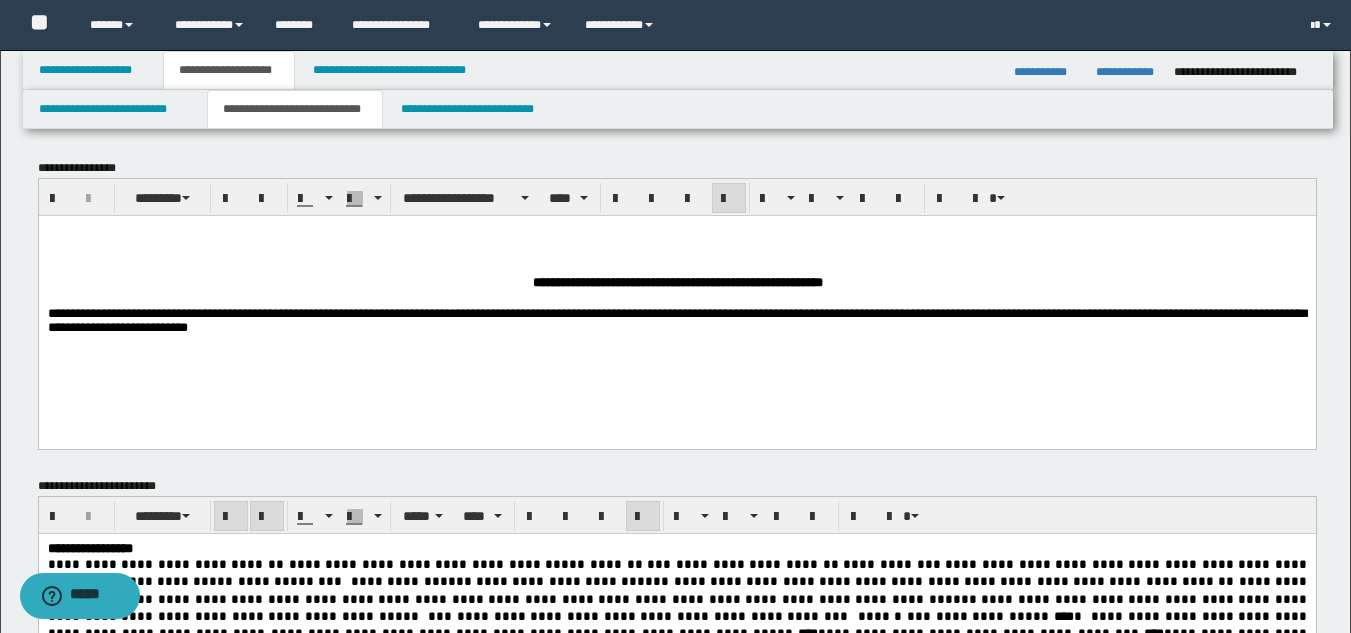 click on "**********" at bounding box center (676, 313) 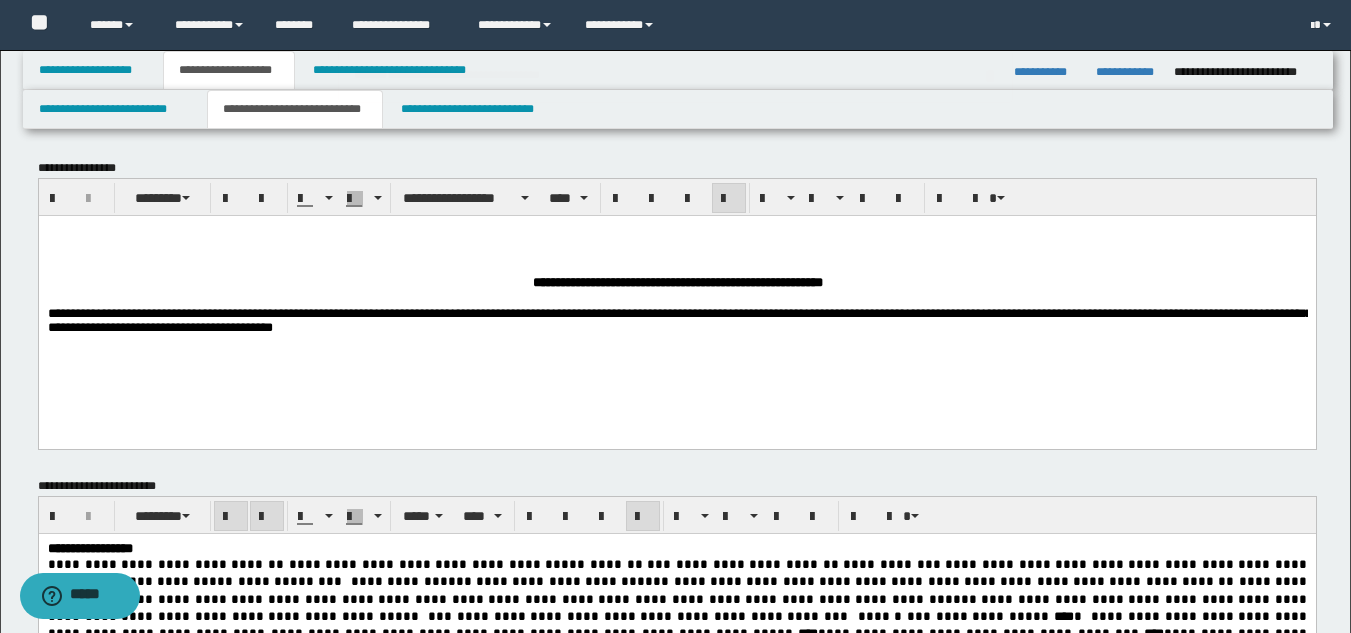 click on "**********" at bounding box center [679, 319] 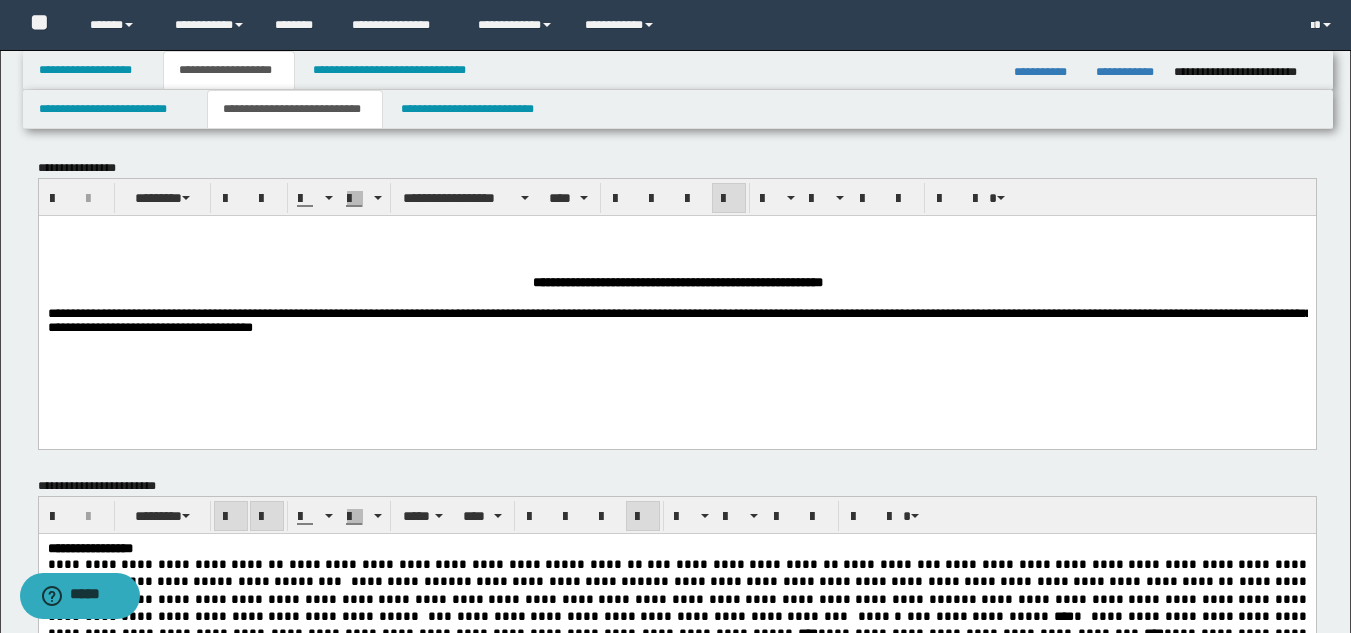 click on "**********" at bounding box center [679, 319] 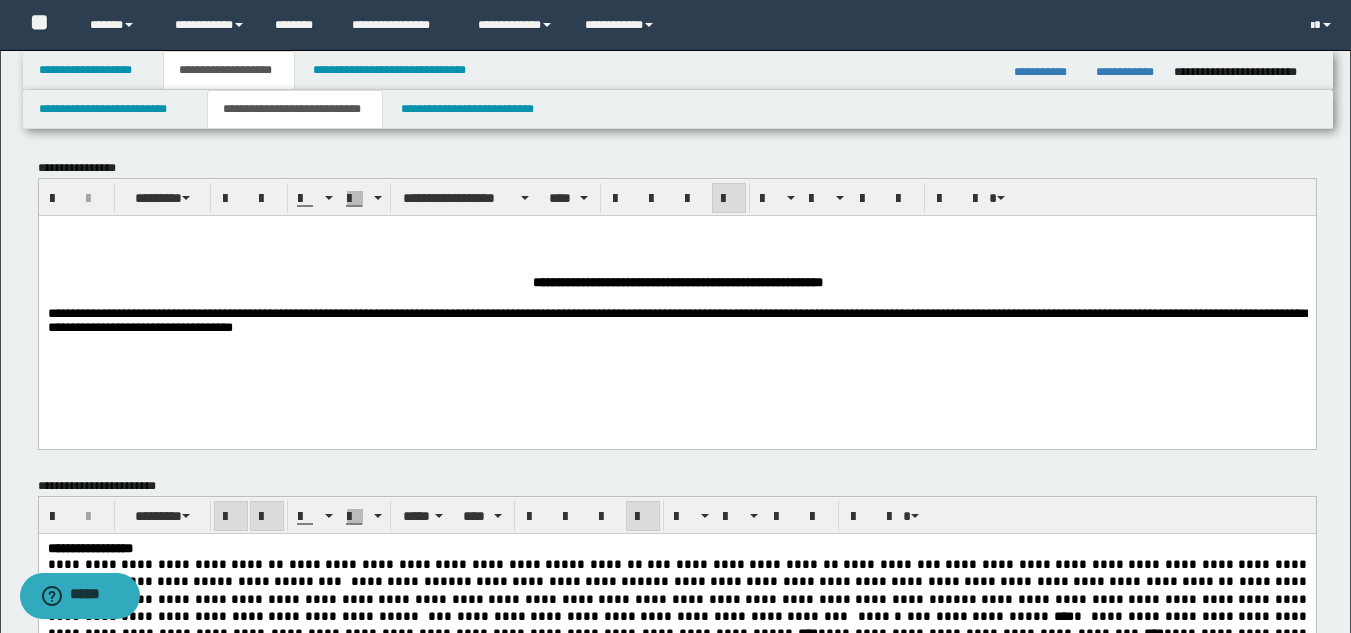 click on "**********" at bounding box center (679, 319) 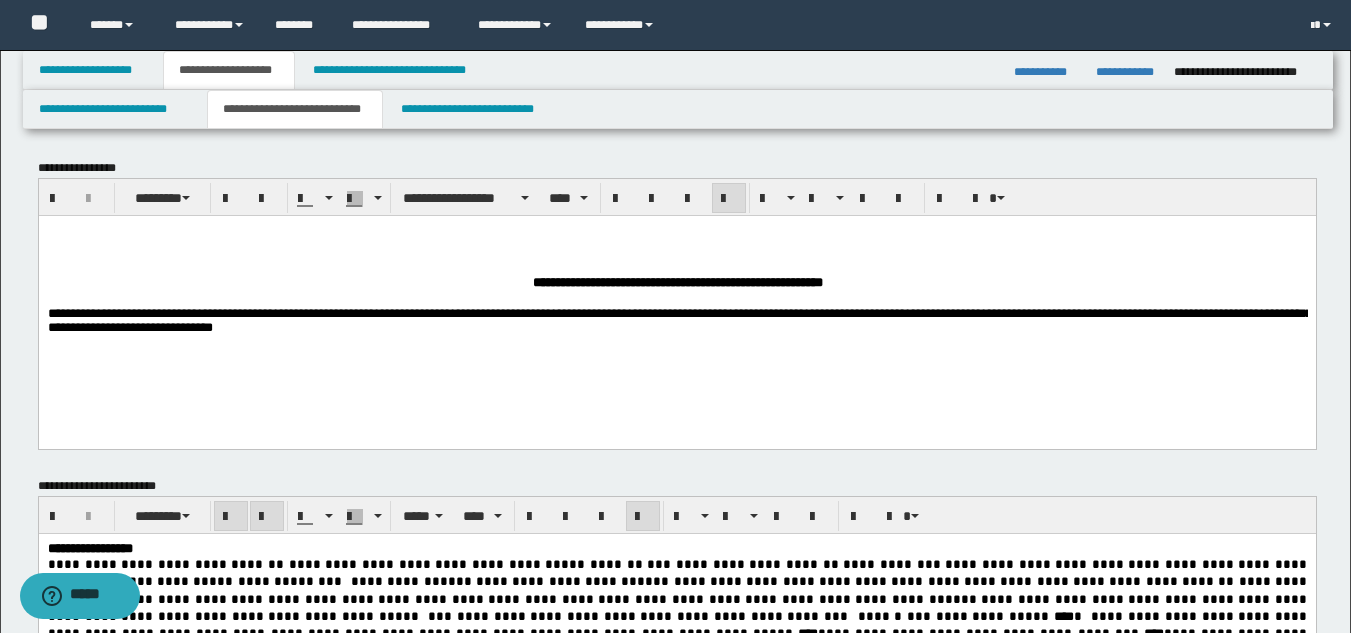 click on "**********" at bounding box center (676, 303) 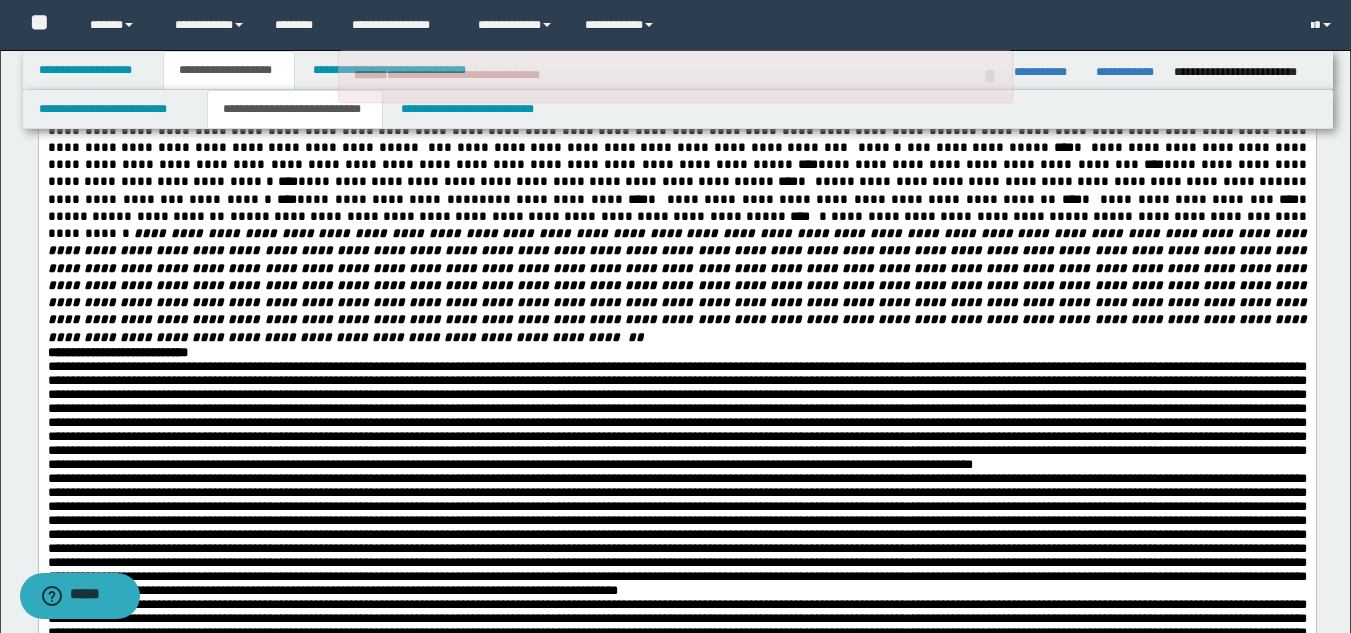 scroll, scrollTop: 1602, scrollLeft: 0, axis: vertical 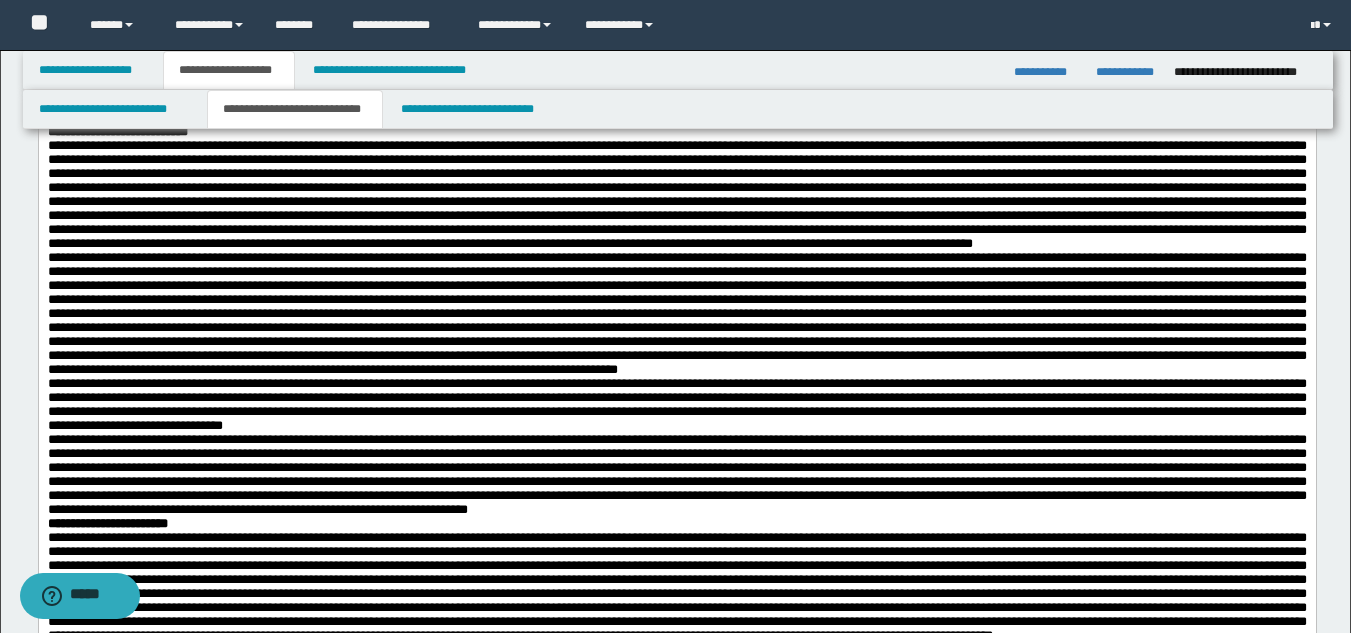 drag, startPoint x: 47, startPoint y: -1259, endPoint x: 680, endPoint y: 367, distance: 1744.8682 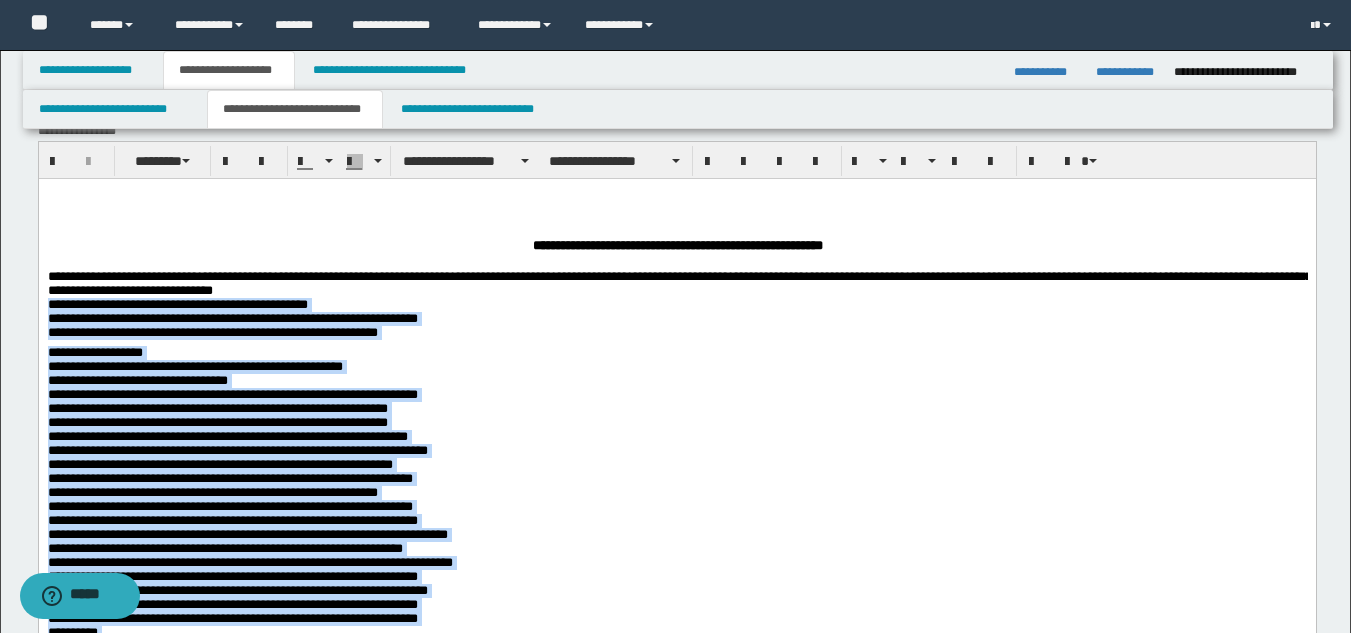 scroll, scrollTop: 0, scrollLeft: 0, axis: both 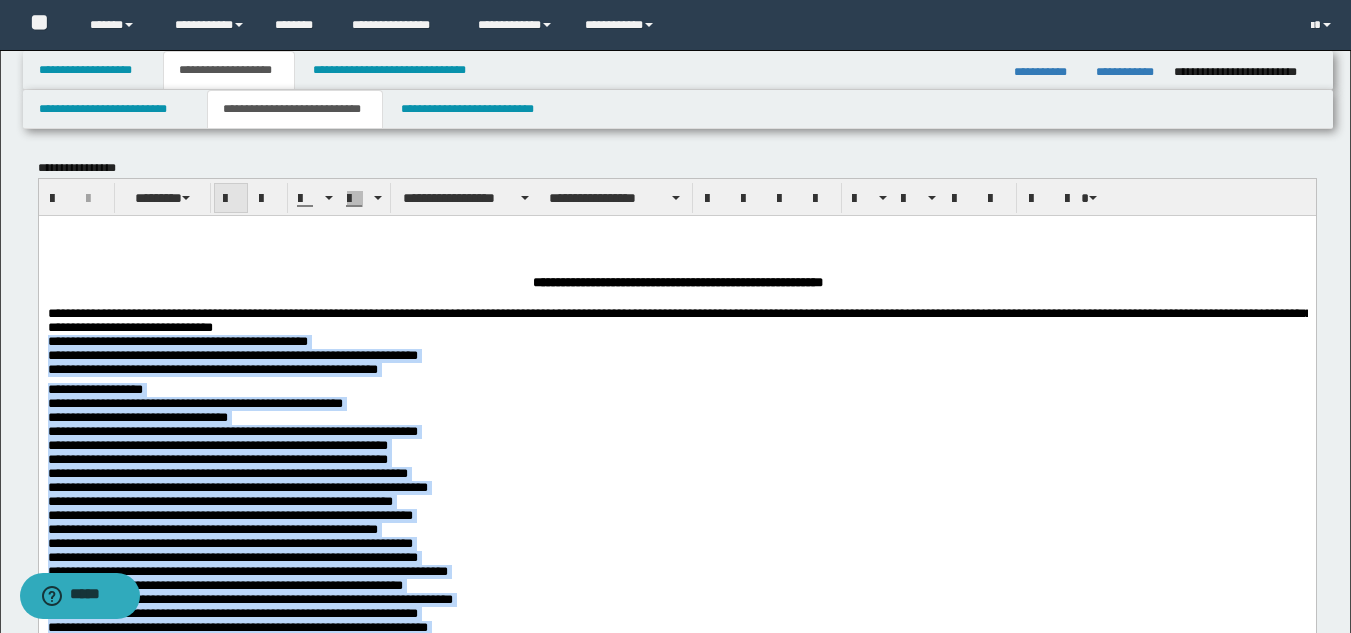 click at bounding box center [231, 199] 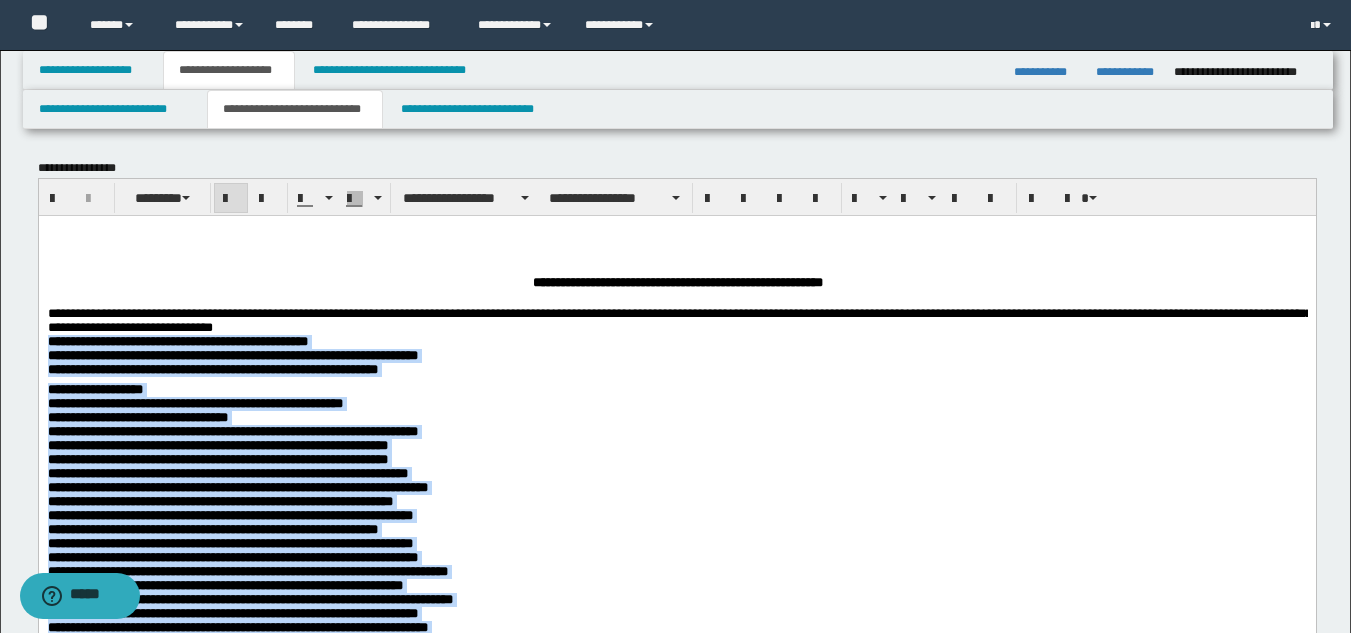 click on "**********" at bounding box center (177, 340) 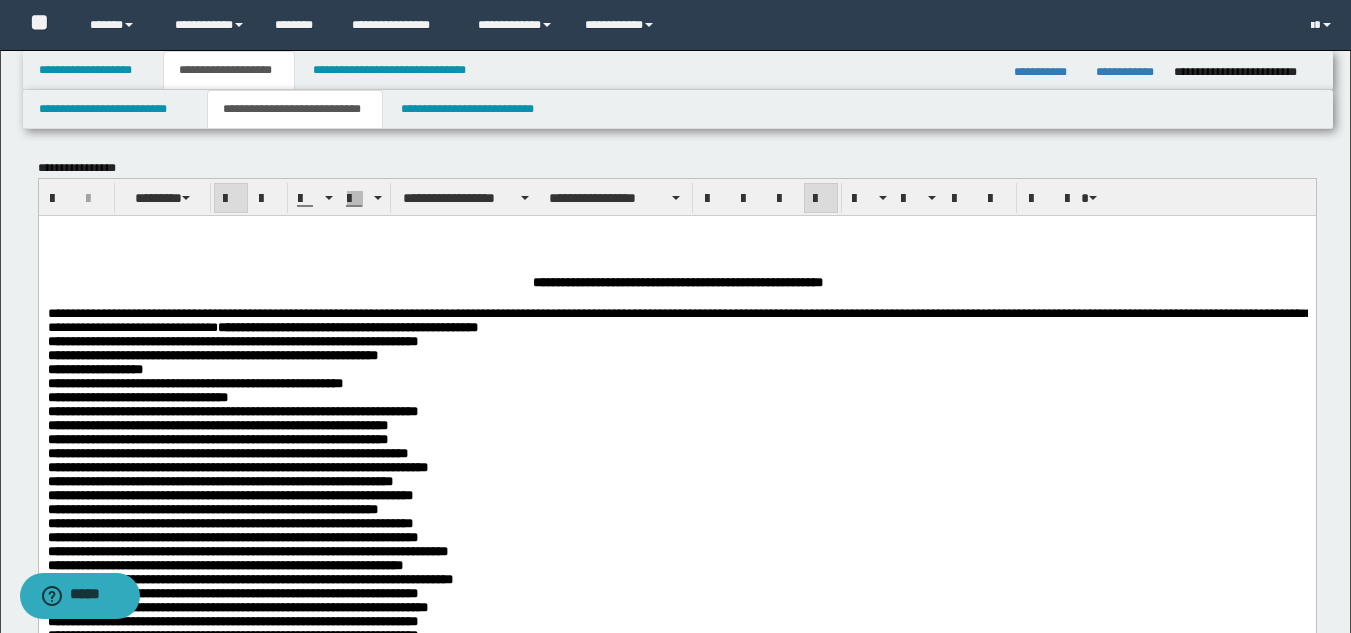 click on "**********" at bounding box center [676, 748] 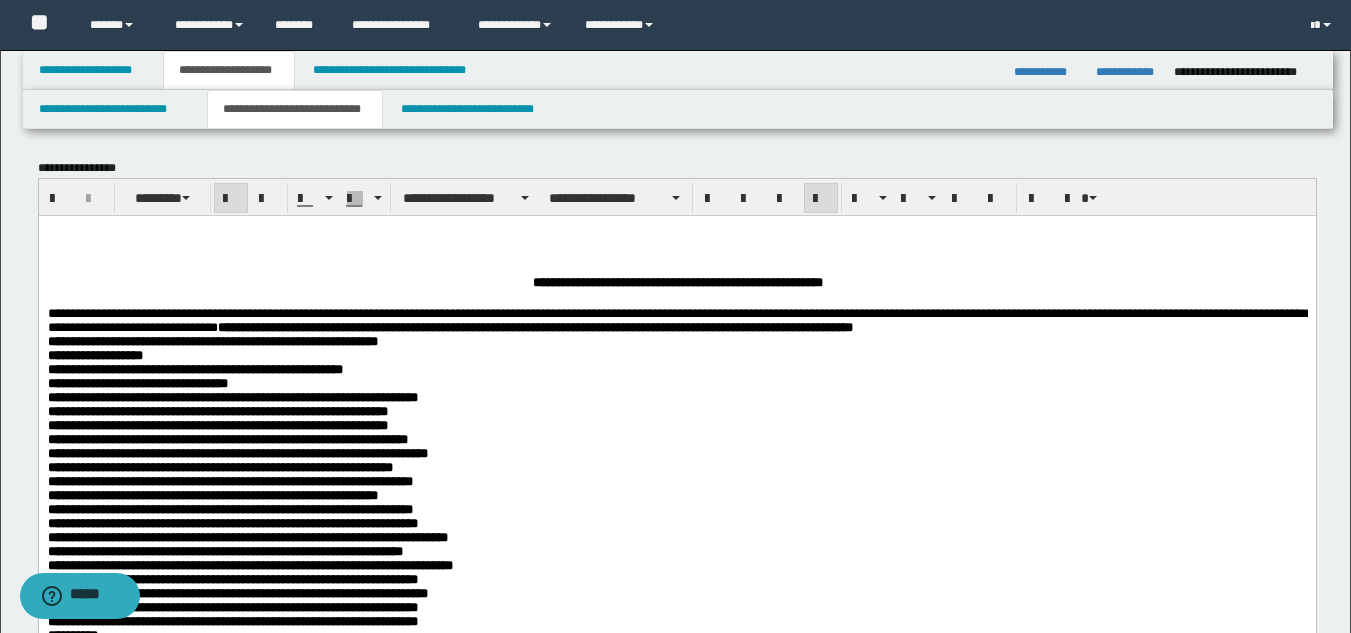 click on "**********" at bounding box center [212, 340] 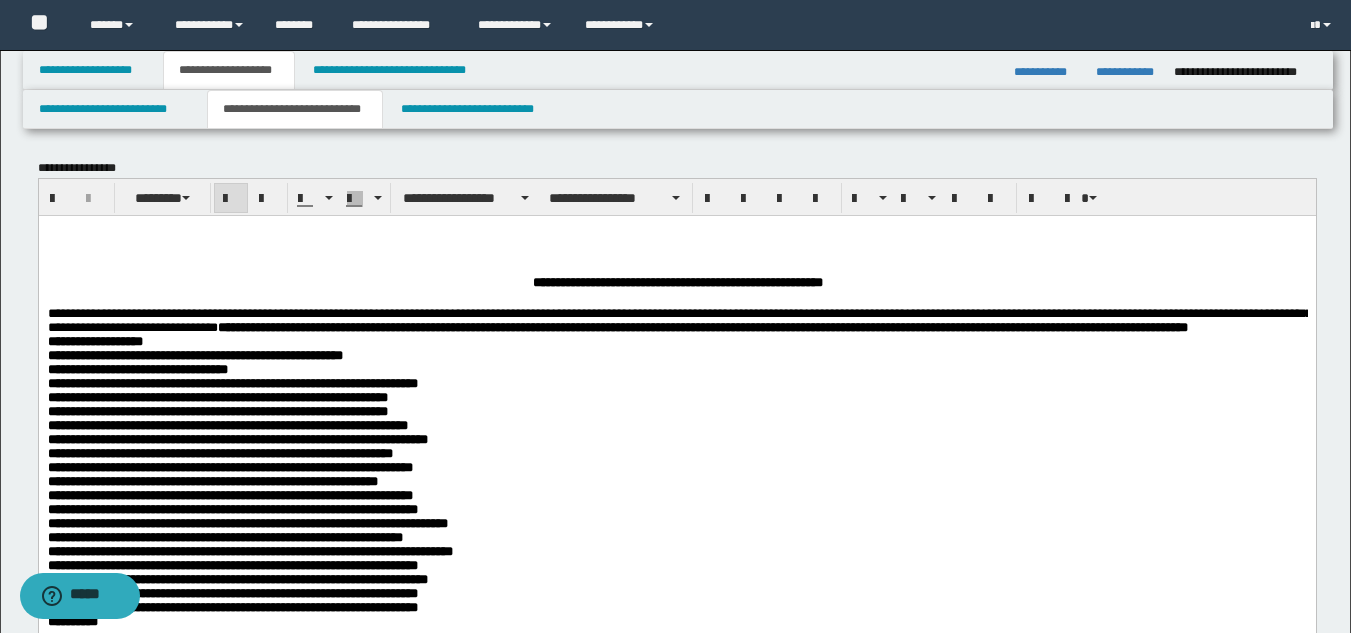 click on "**********" at bounding box center (137, 368) 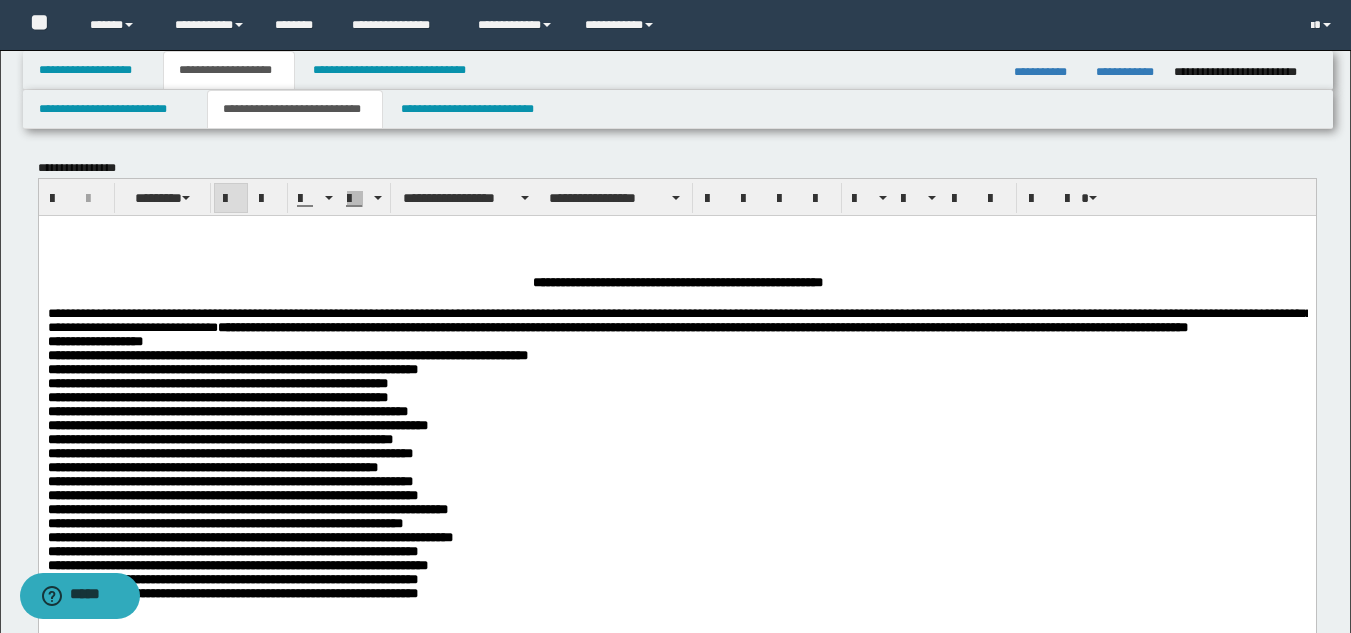 click on "**********" at bounding box center [232, 368] 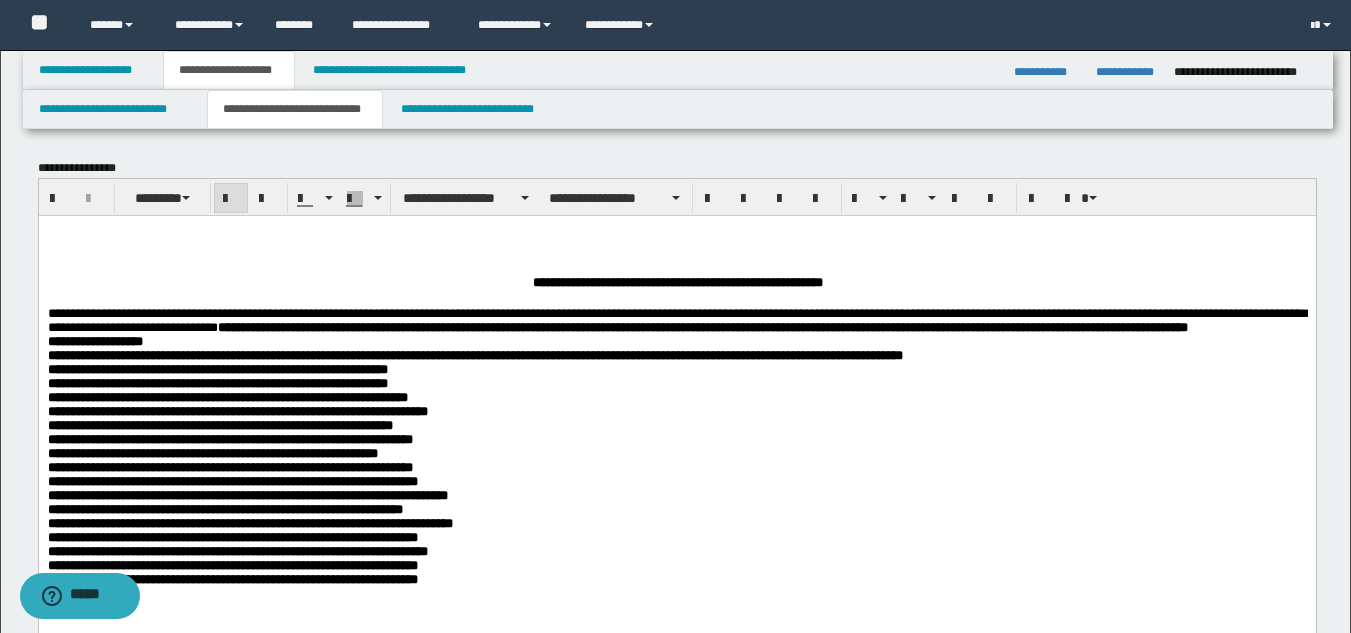 click on "**********" at bounding box center (217, 368) 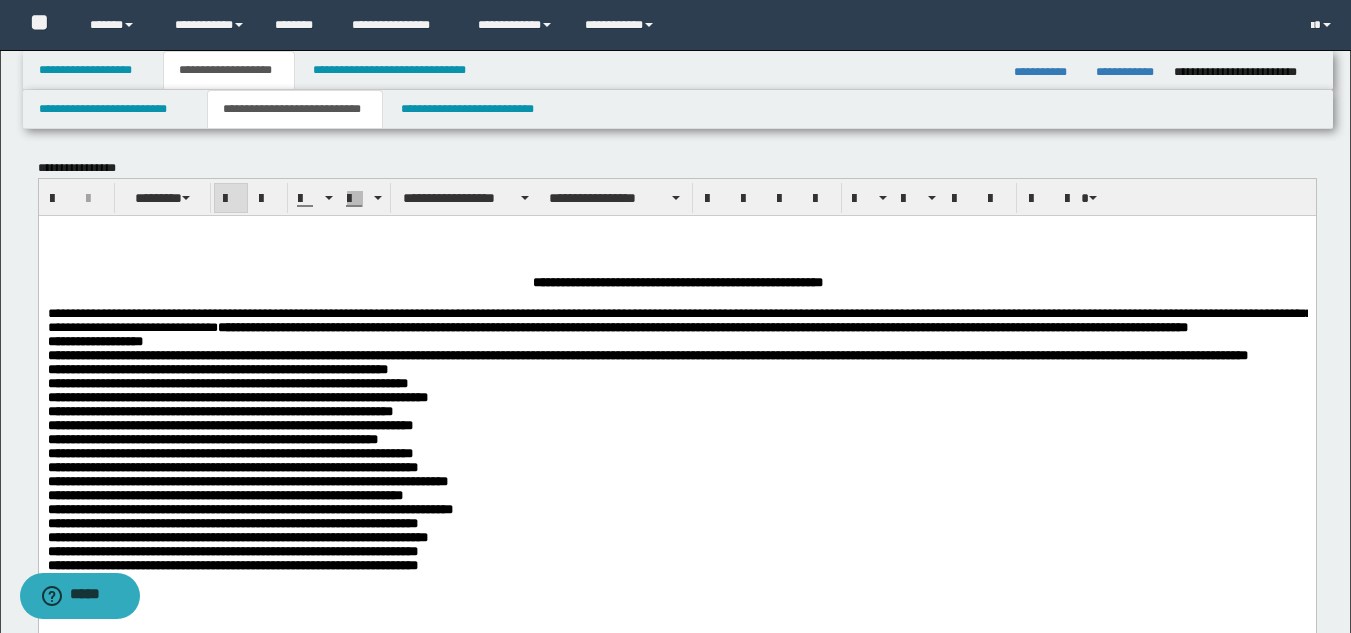 click on "**********" at bounding box center (1077, 354) 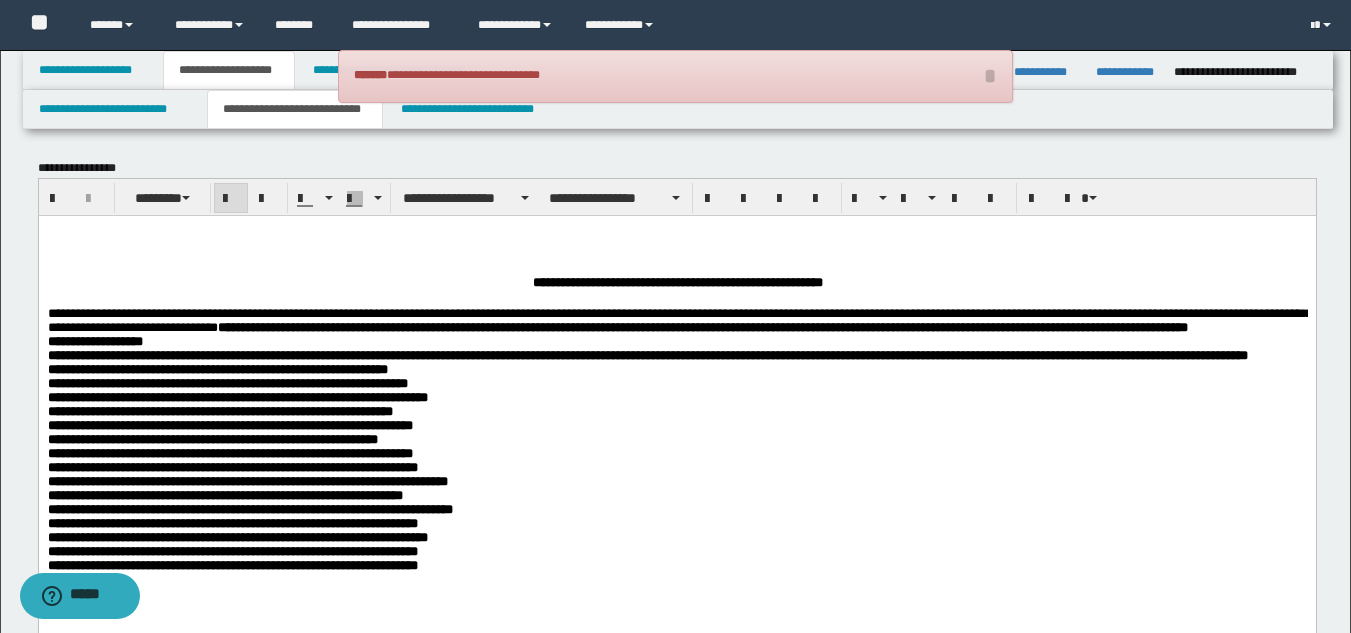 click on "**********" at bounding box center (217, 368) 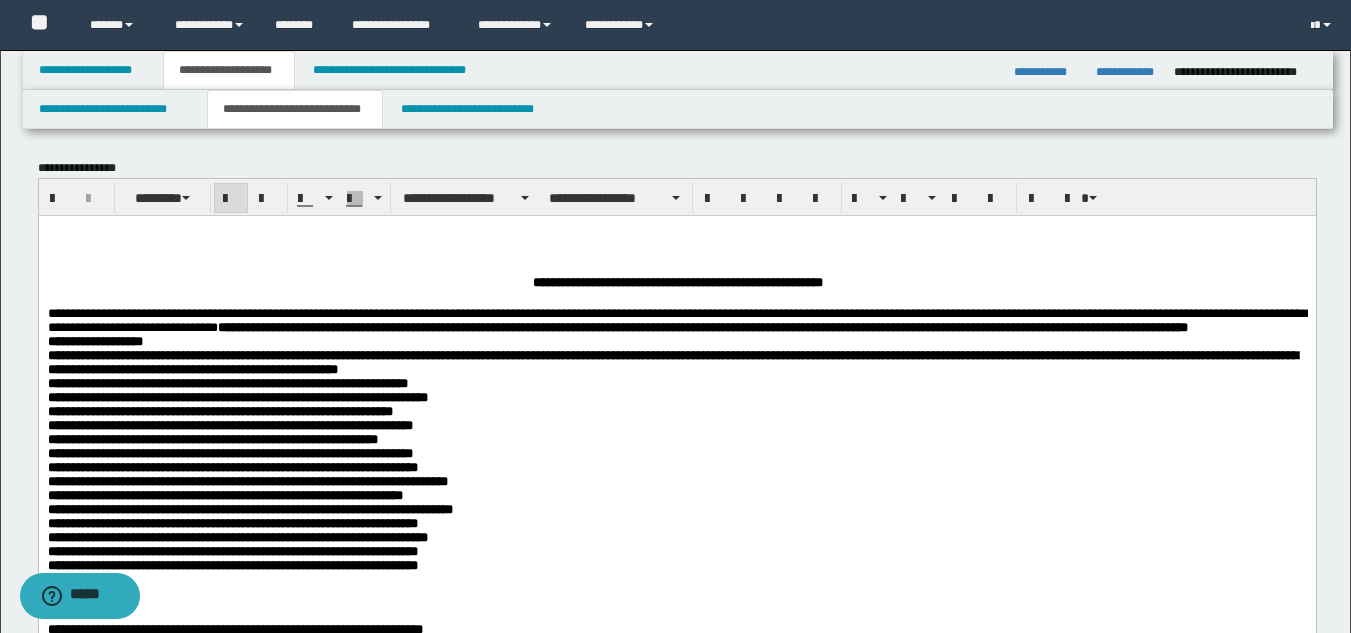 click on "**********" at bounding box center (227, 382) 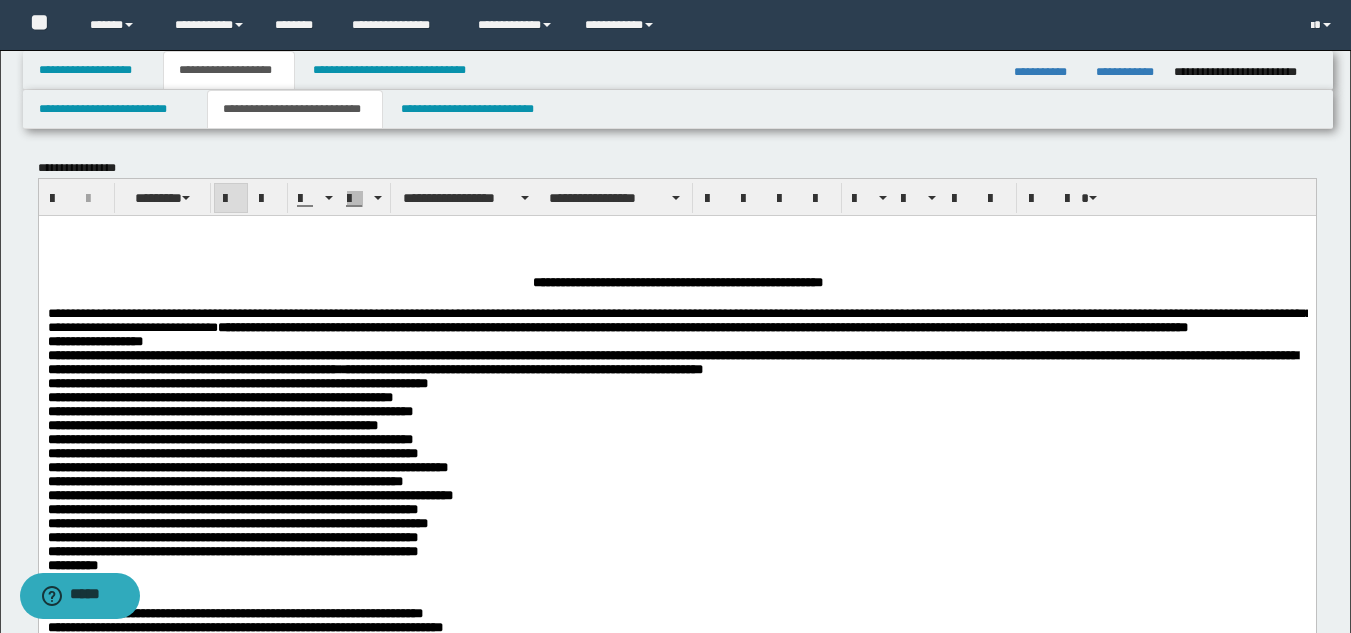click on "**********" at bounding box center [237, 382] 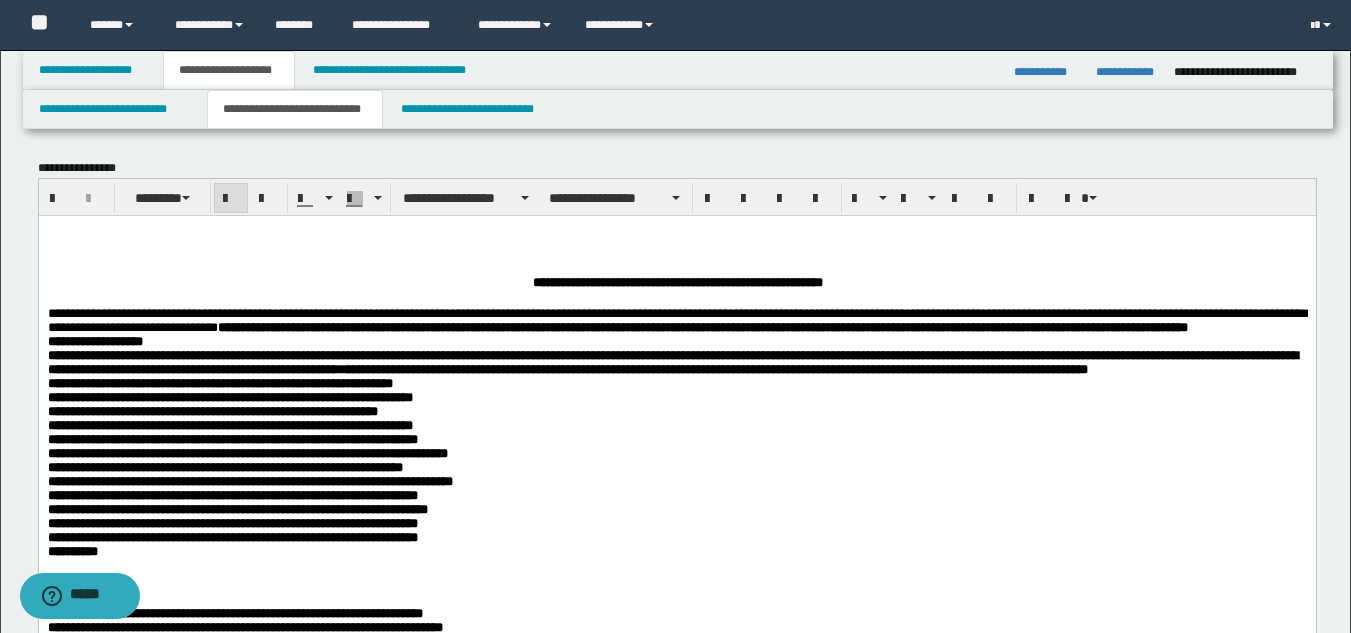 click on "**********" at bounding box center (219, 382) 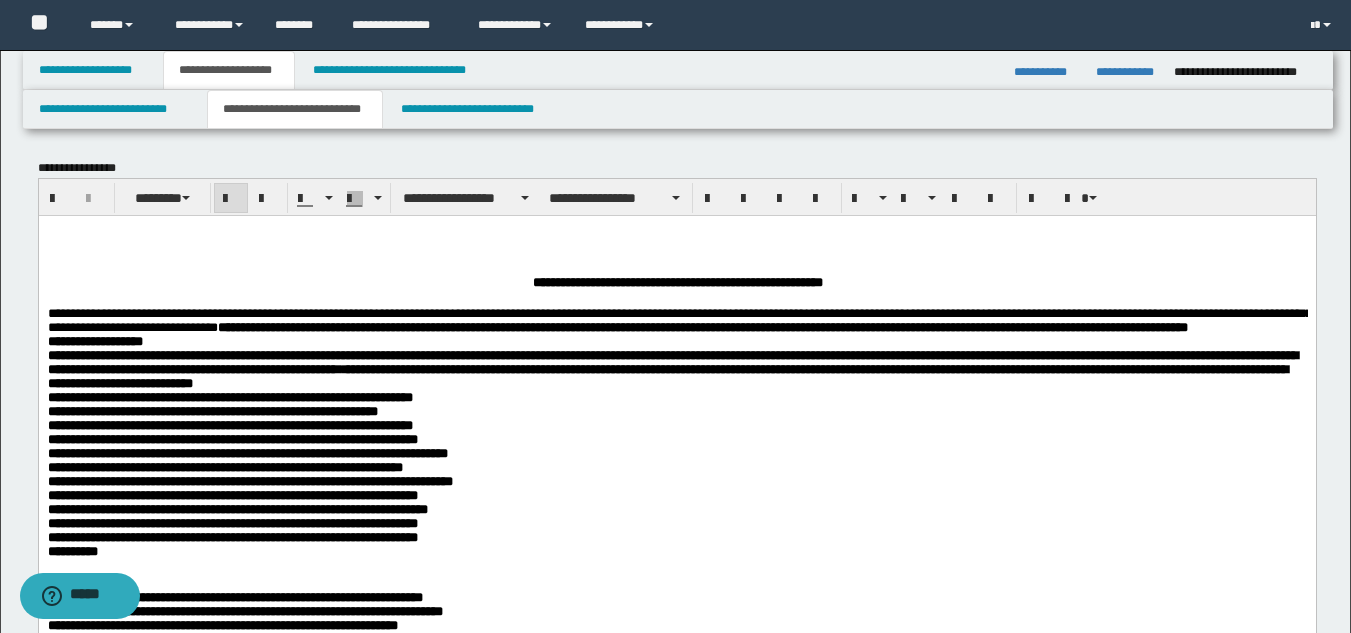 click on "**********" at bounding box center [229, 396] 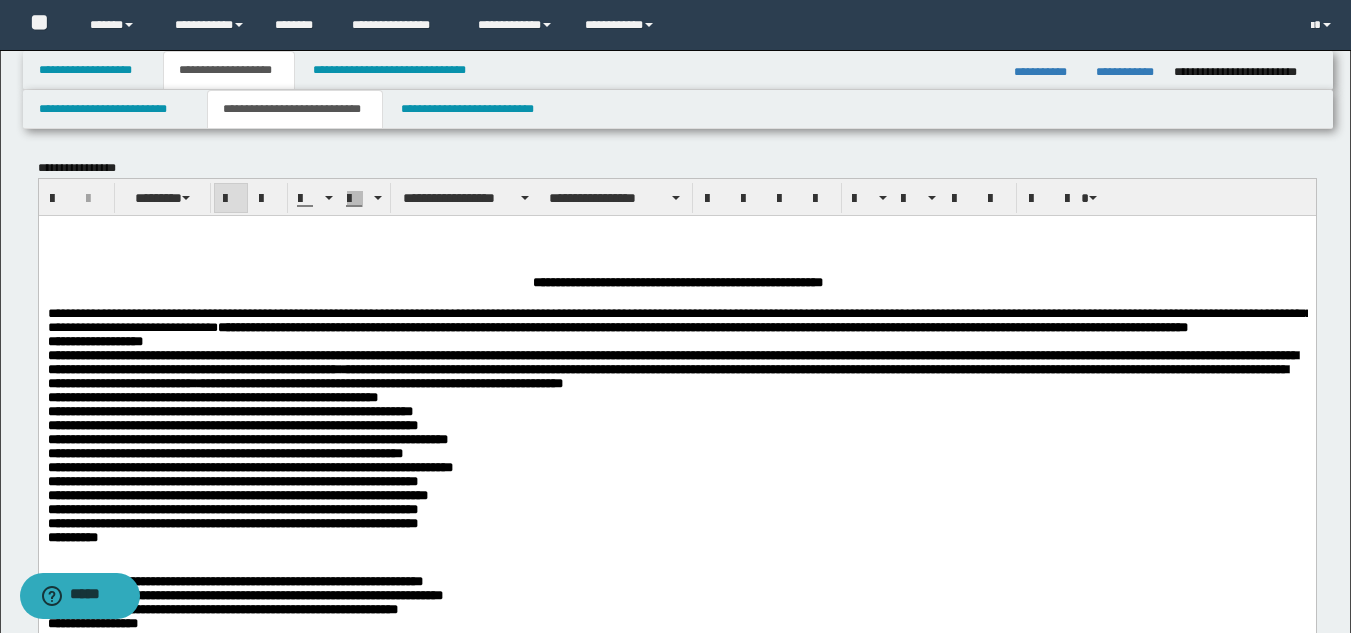 click on "**********" at bounding box center [212, 396] 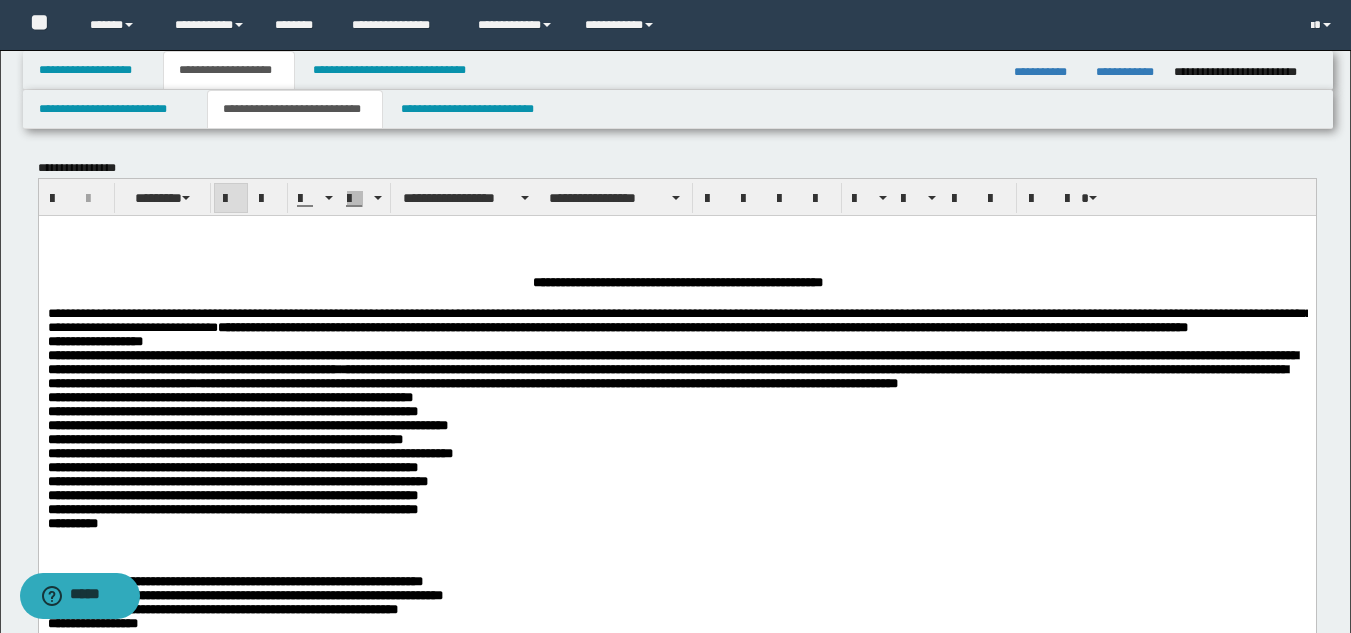 click on "**********" at bounding box center [229, 396] 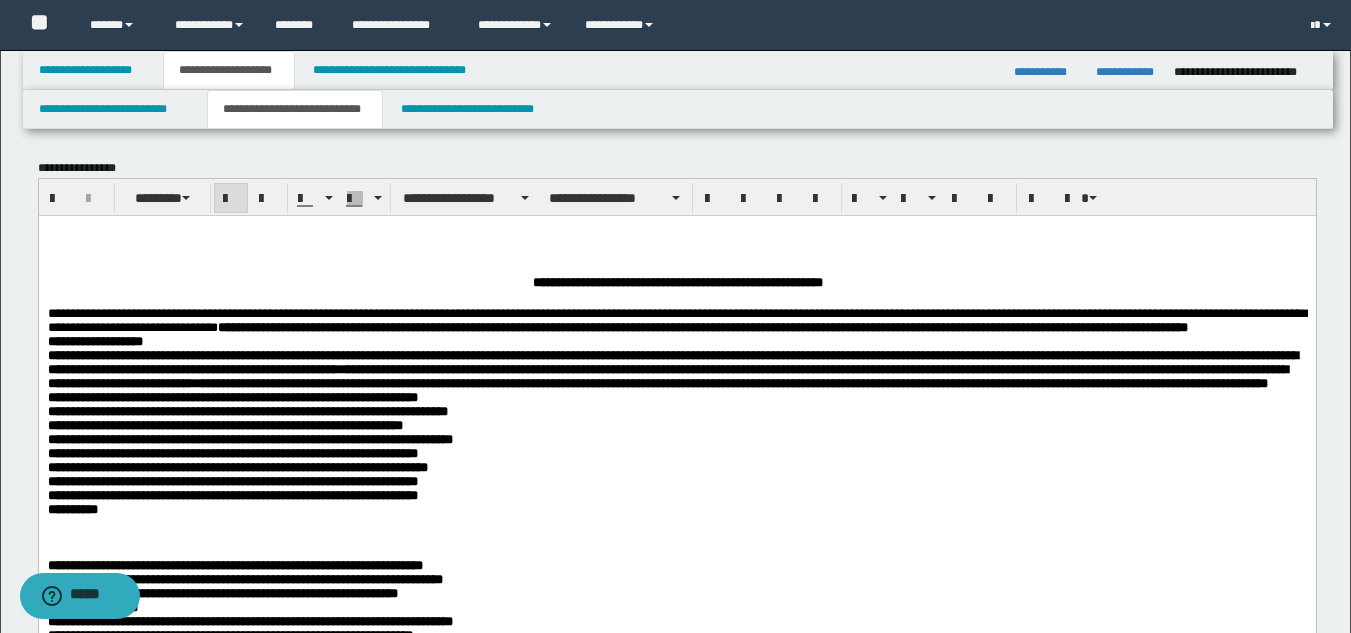 click on "**********" at bounding box center [232, 396] 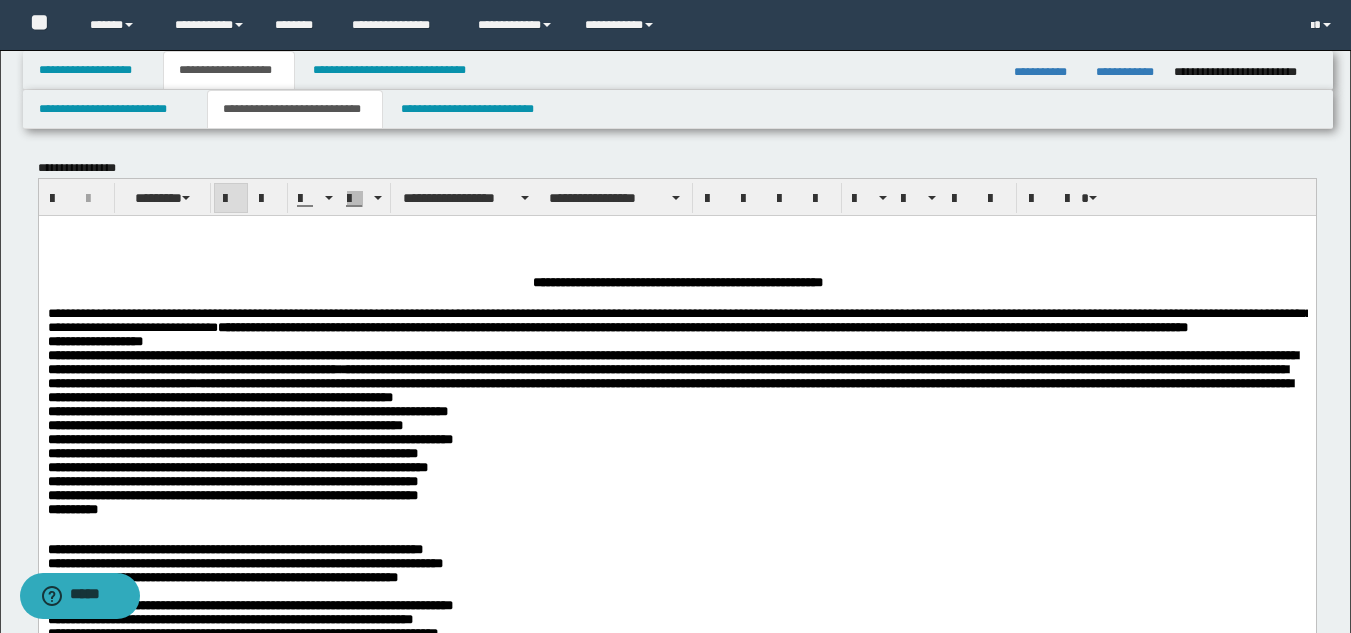 click on "**********" at bounding box center (247, 410) 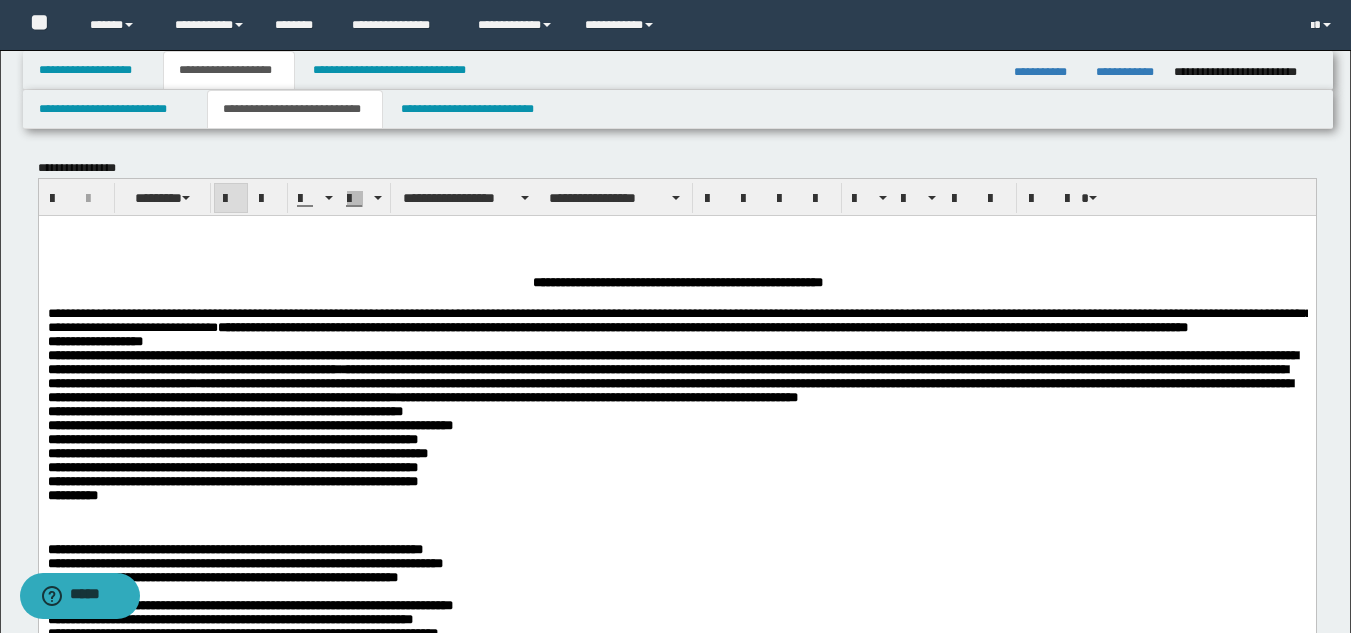 click on "**********" at bounding box center (224, 410) 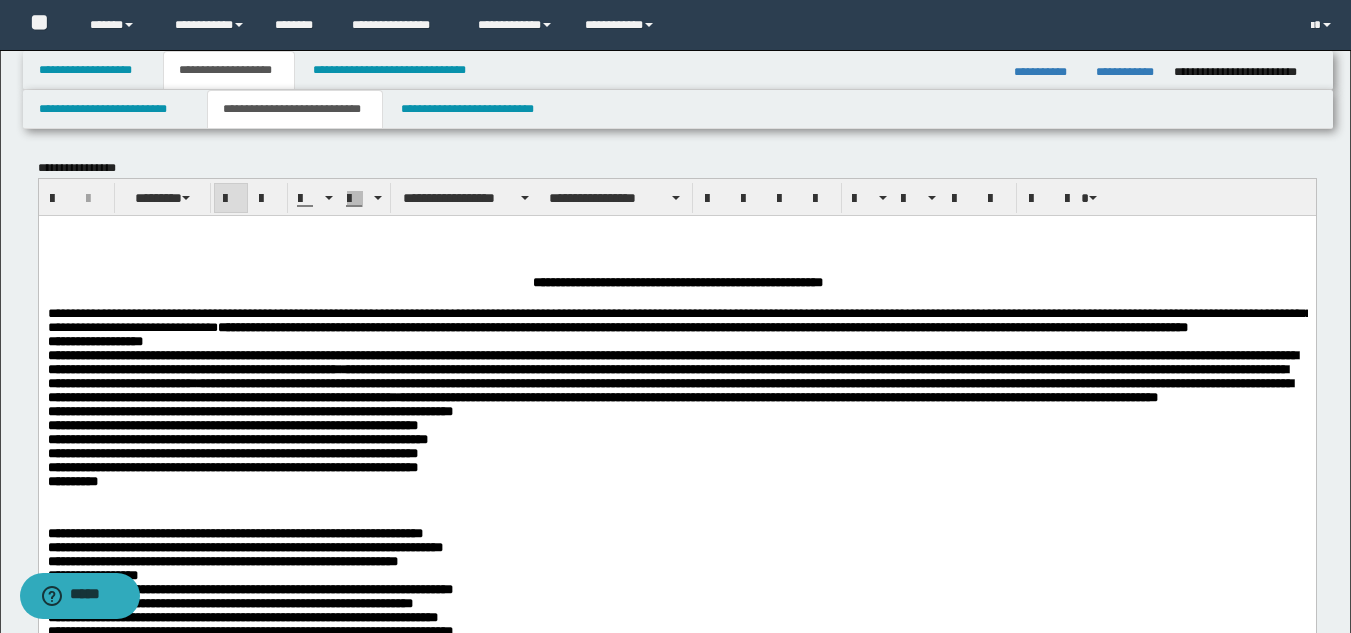 click on "**********" at bounding box center [249, 410] 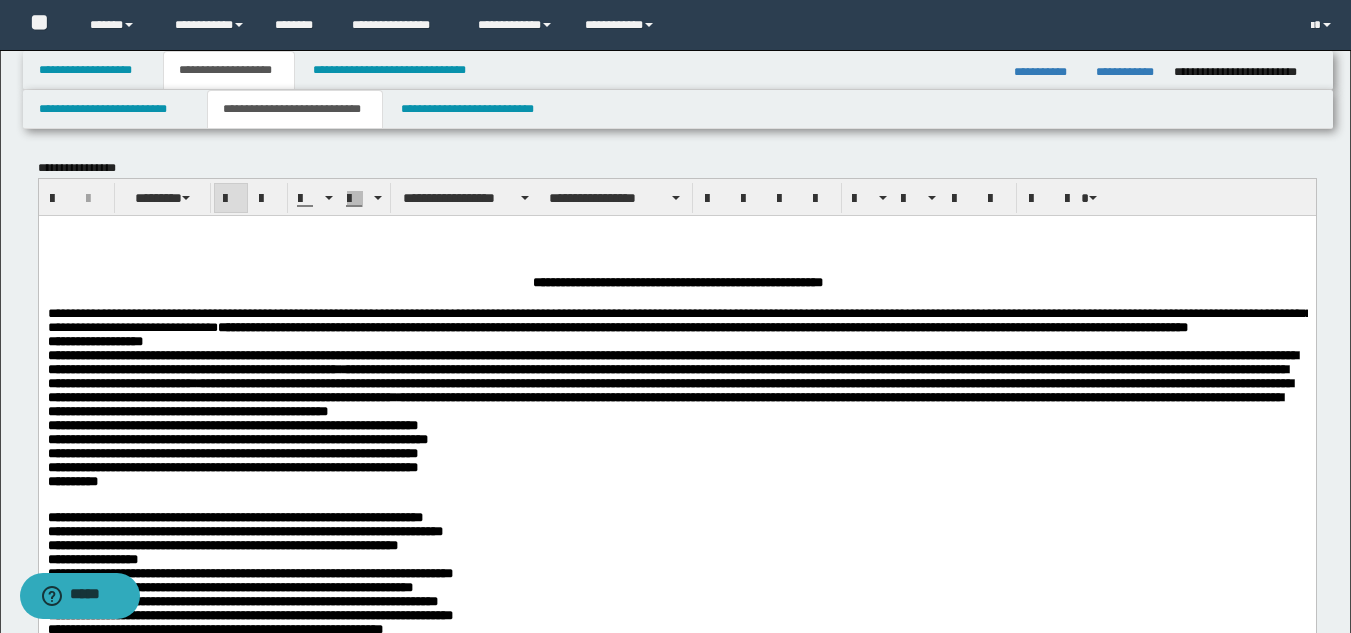 click on "**********" at bounding box center (232, 424) 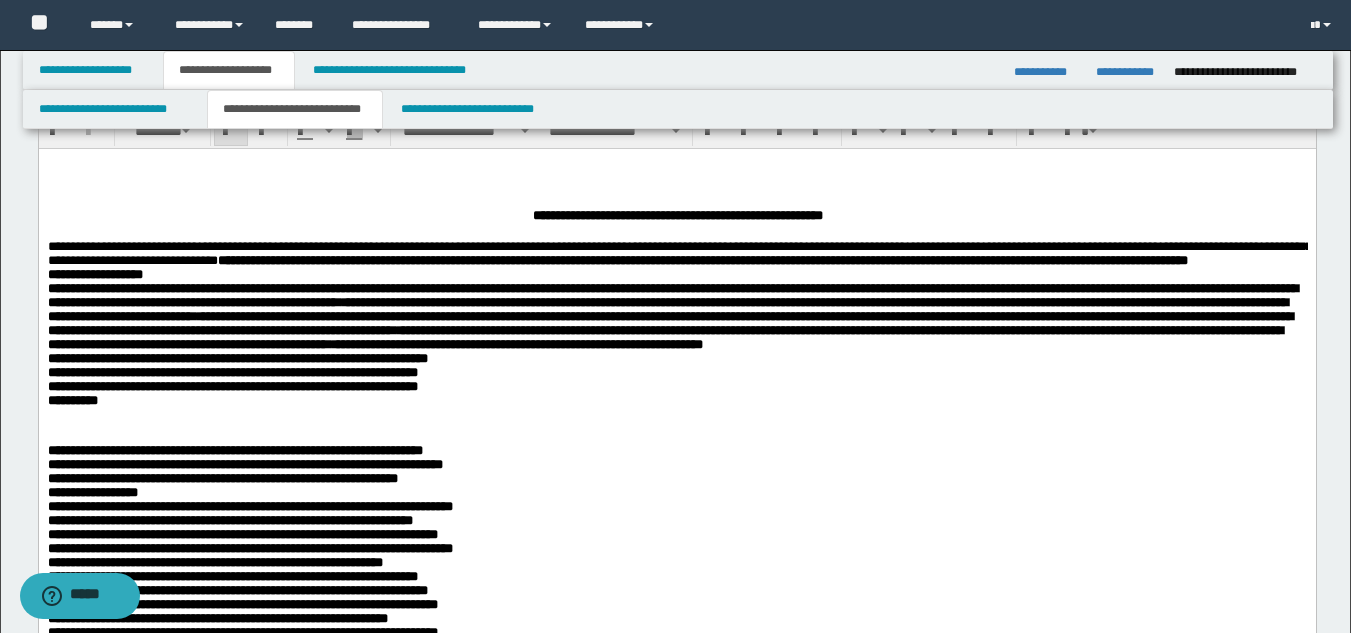 scroll, scrollTop: 80, scrollLeft: 0, axis: vertical 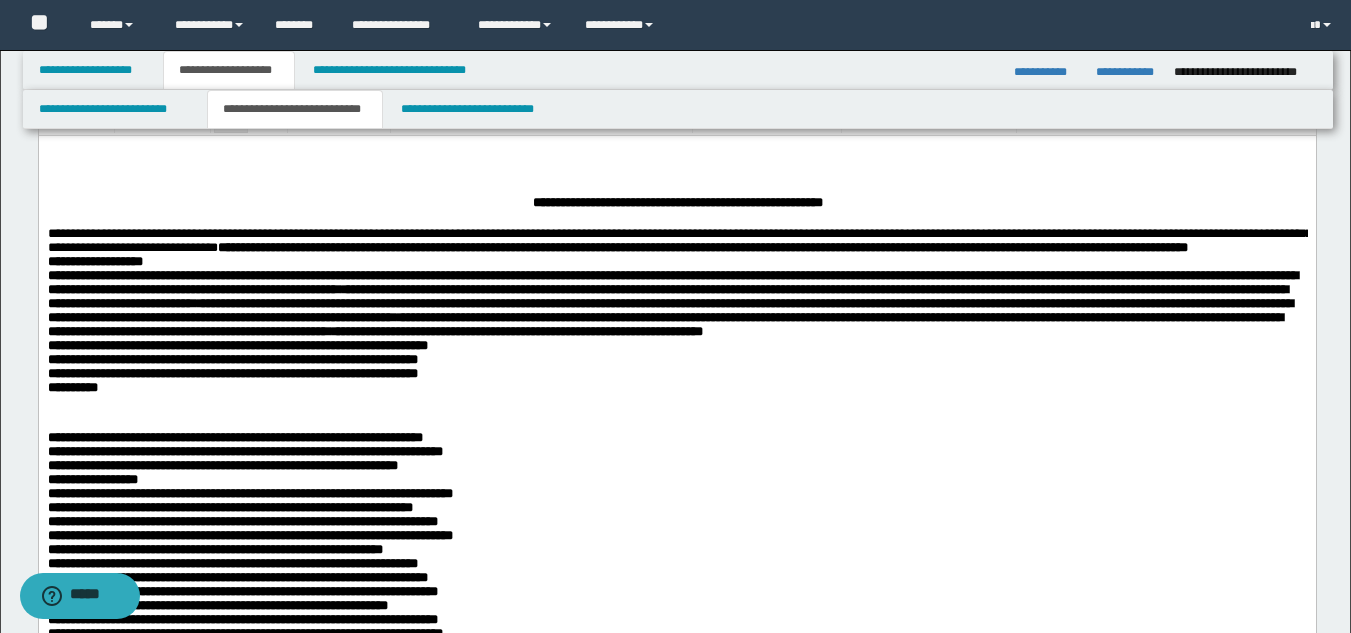 click on "**********" at bounding box center [232, 358] 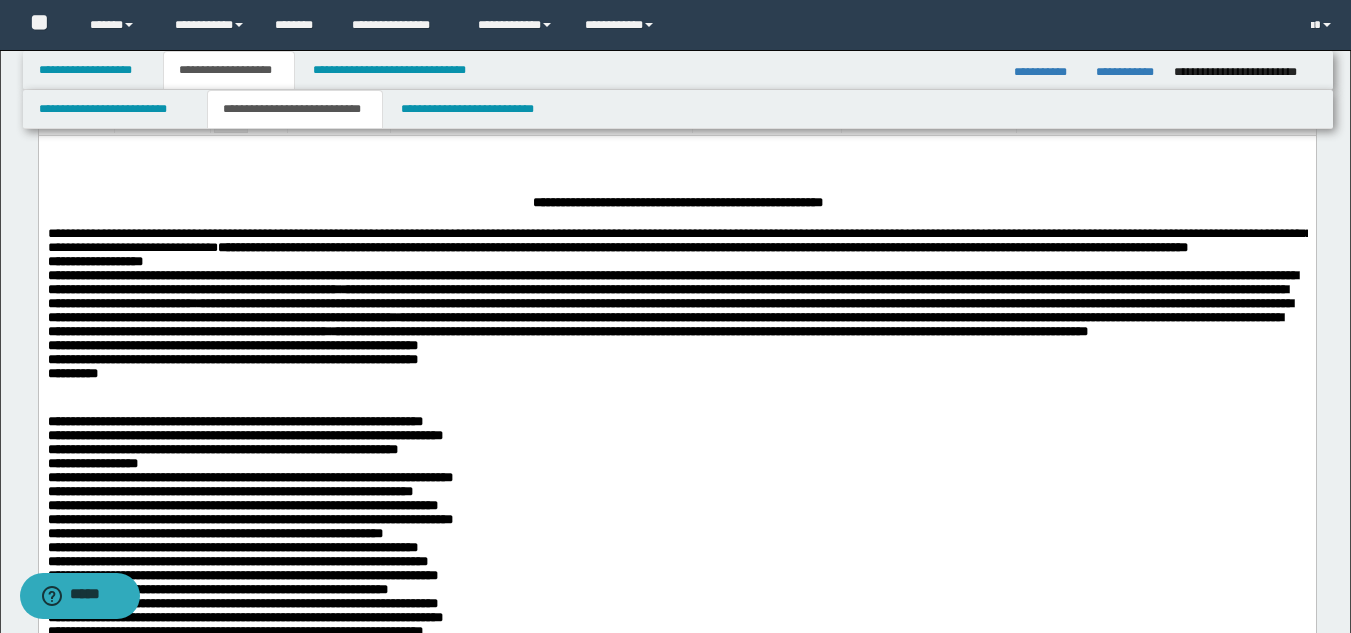 click on "**********" at bounding box center [232, 358] 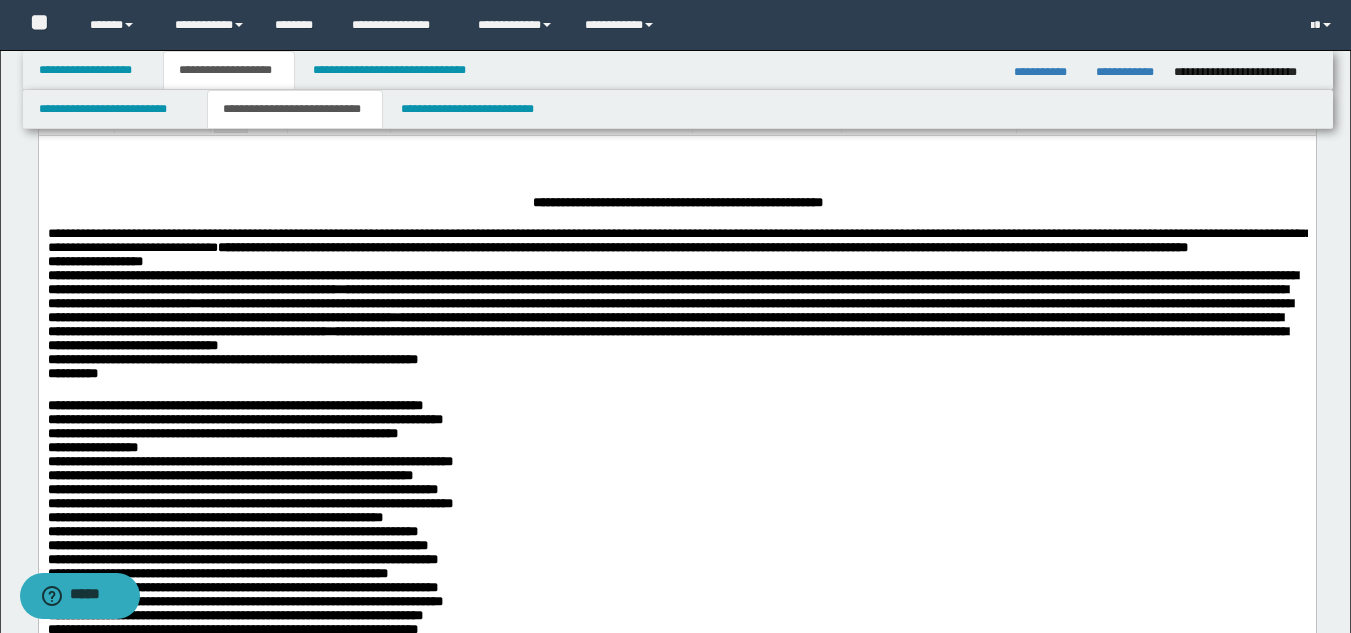 click on "**********" at bounding box center (232, 358) 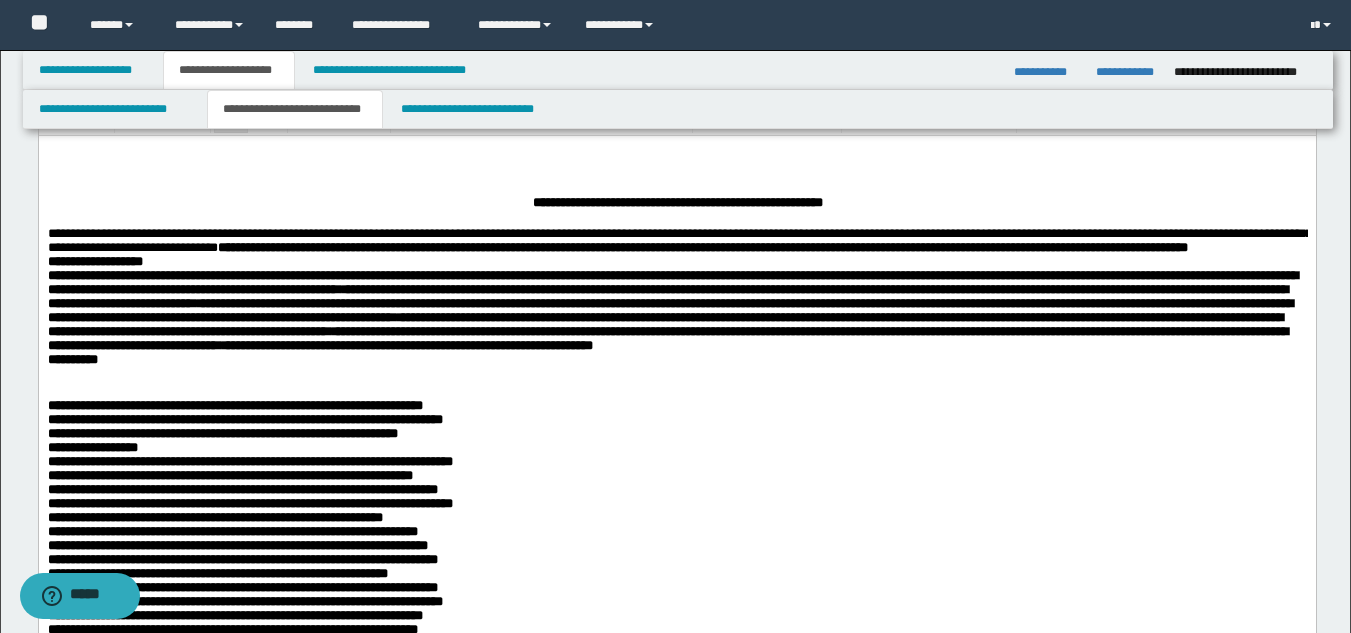click on "**********" at bounding box center [72, 358] 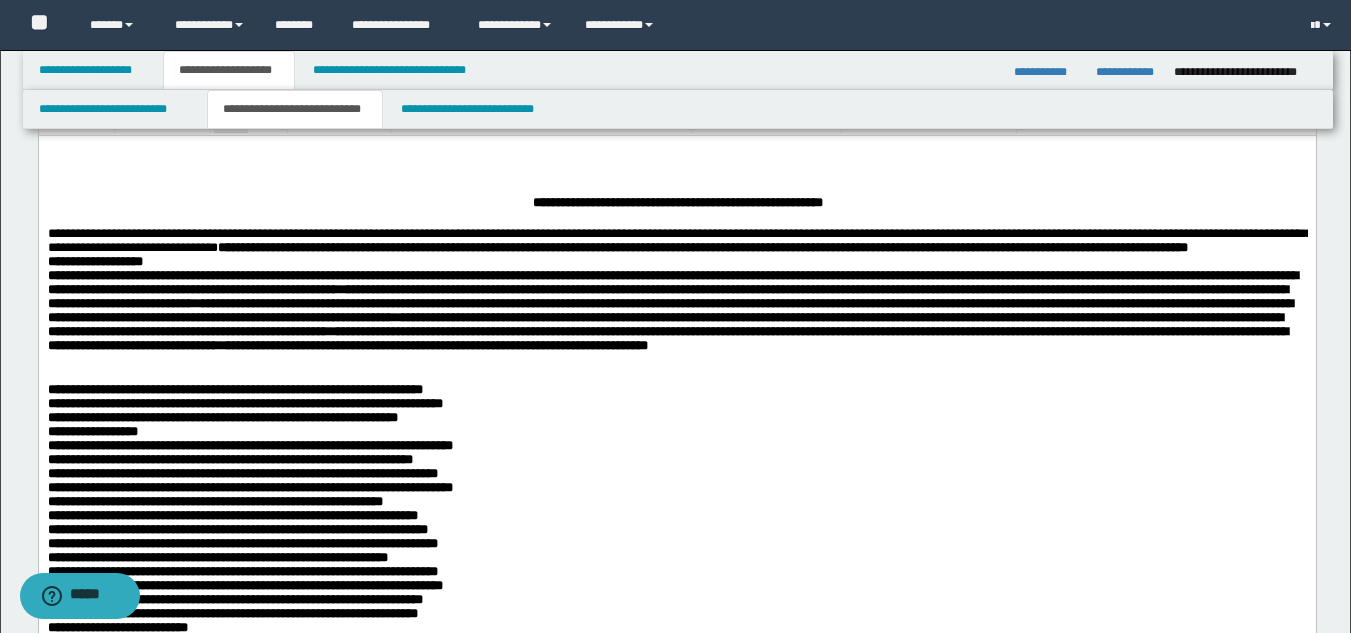 click on "**********" at bounding box center [234, 388] 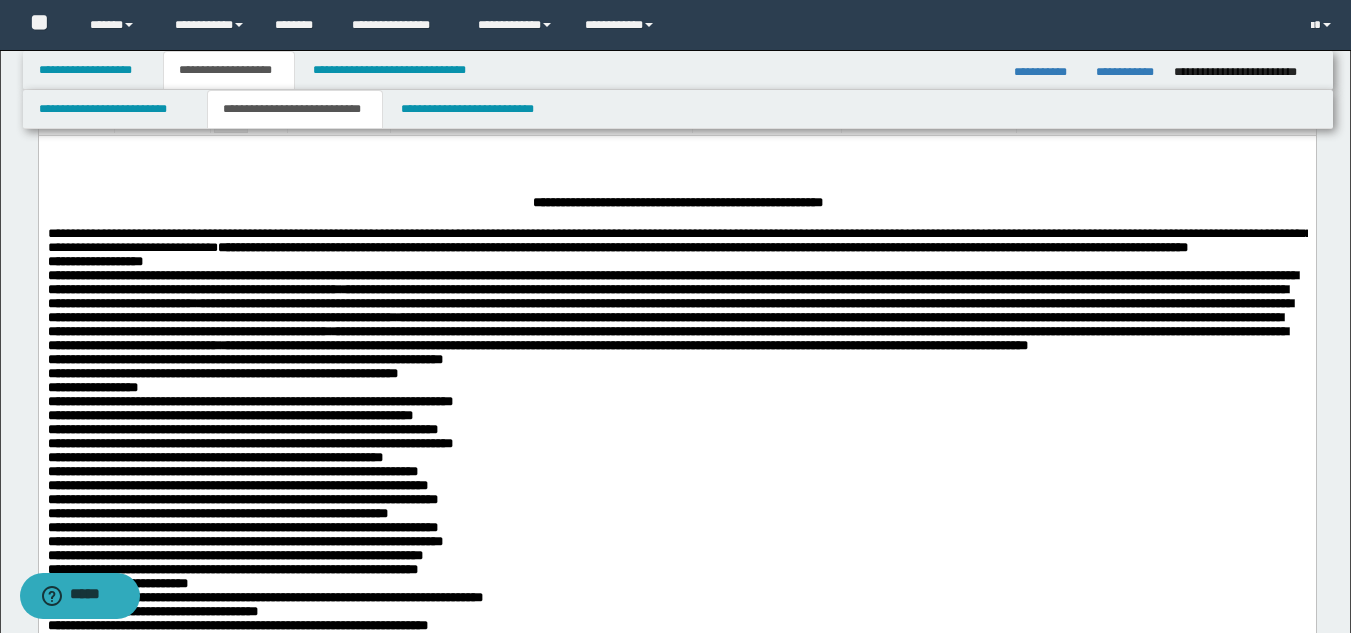 click on "**********" at bounding box center [244, 358] 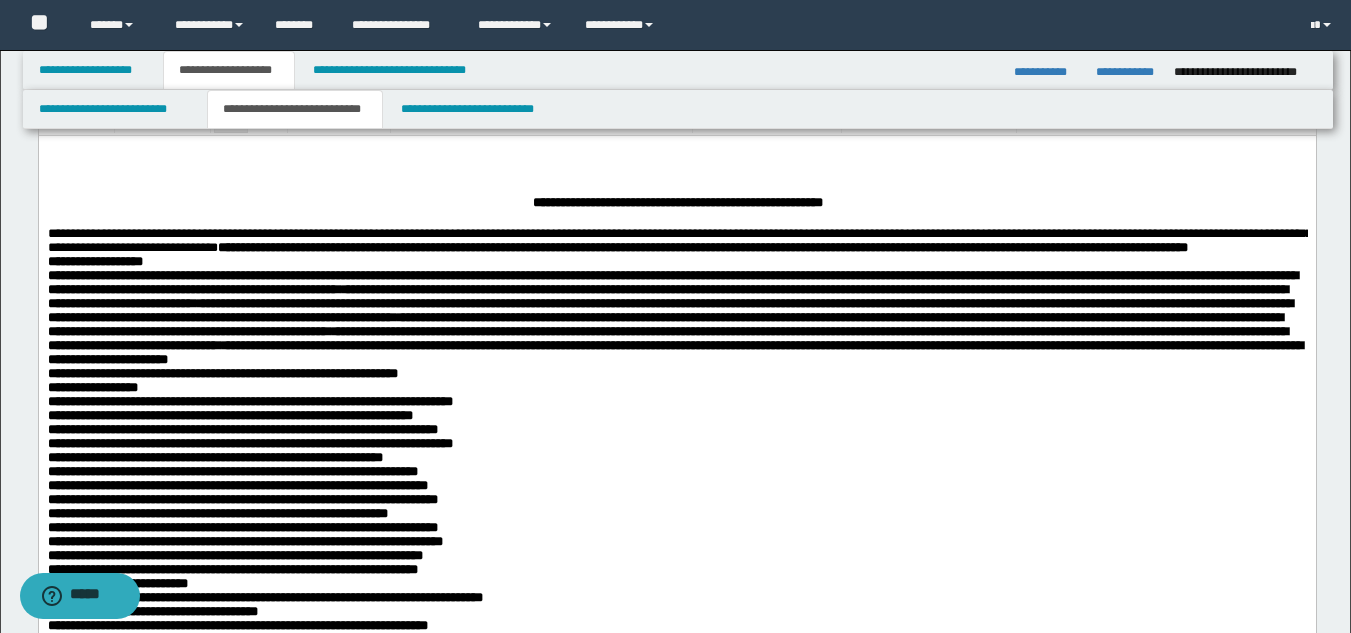 click on "**********" at bounding box center (222, 372) 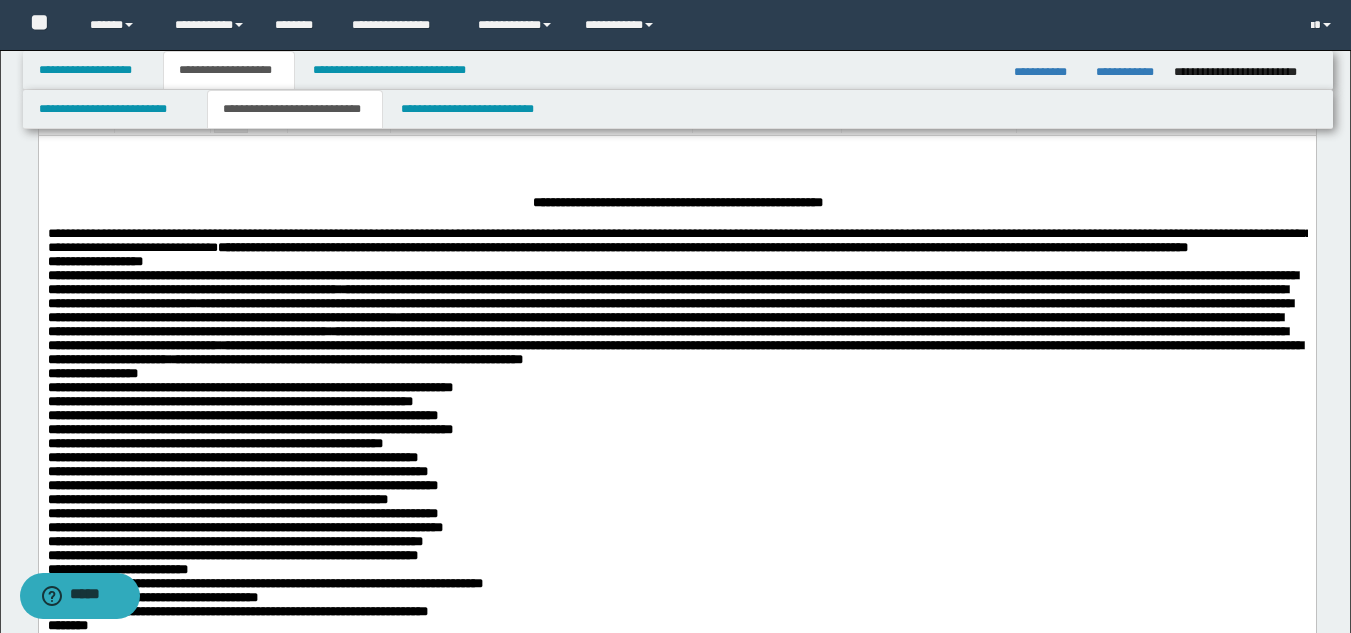 click on "**********" at bounding box center [92, 372] 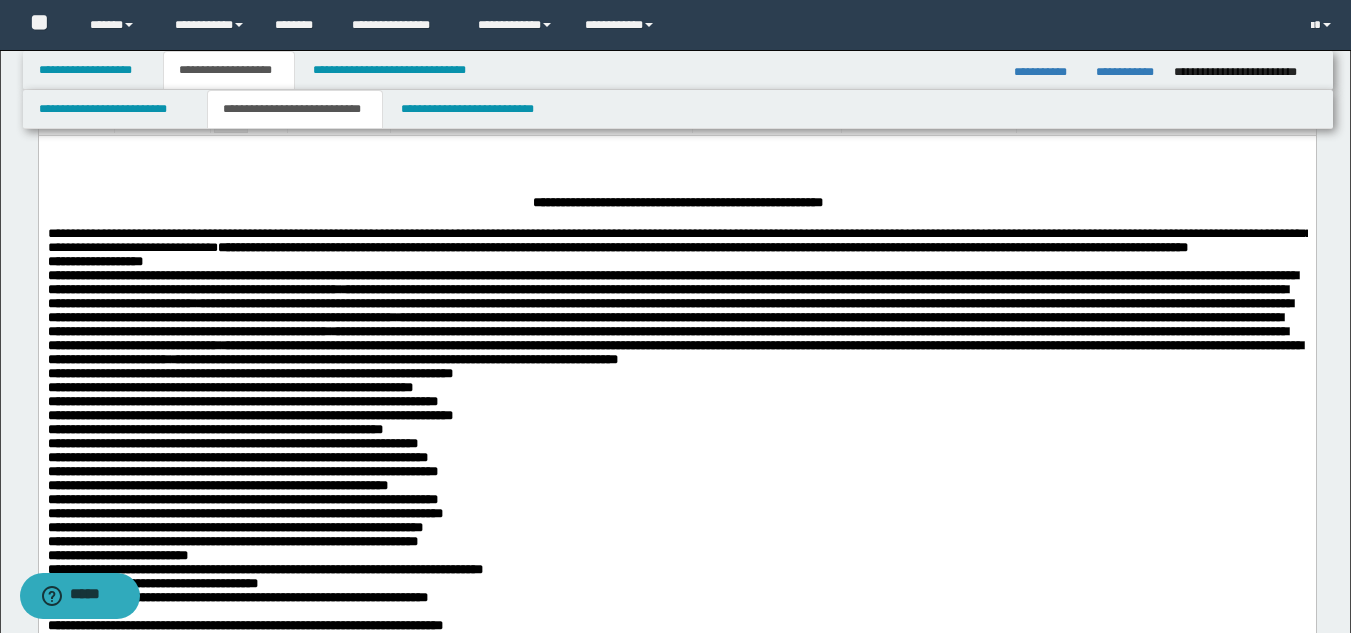 click on "**********" at bounding box center [676, 526] 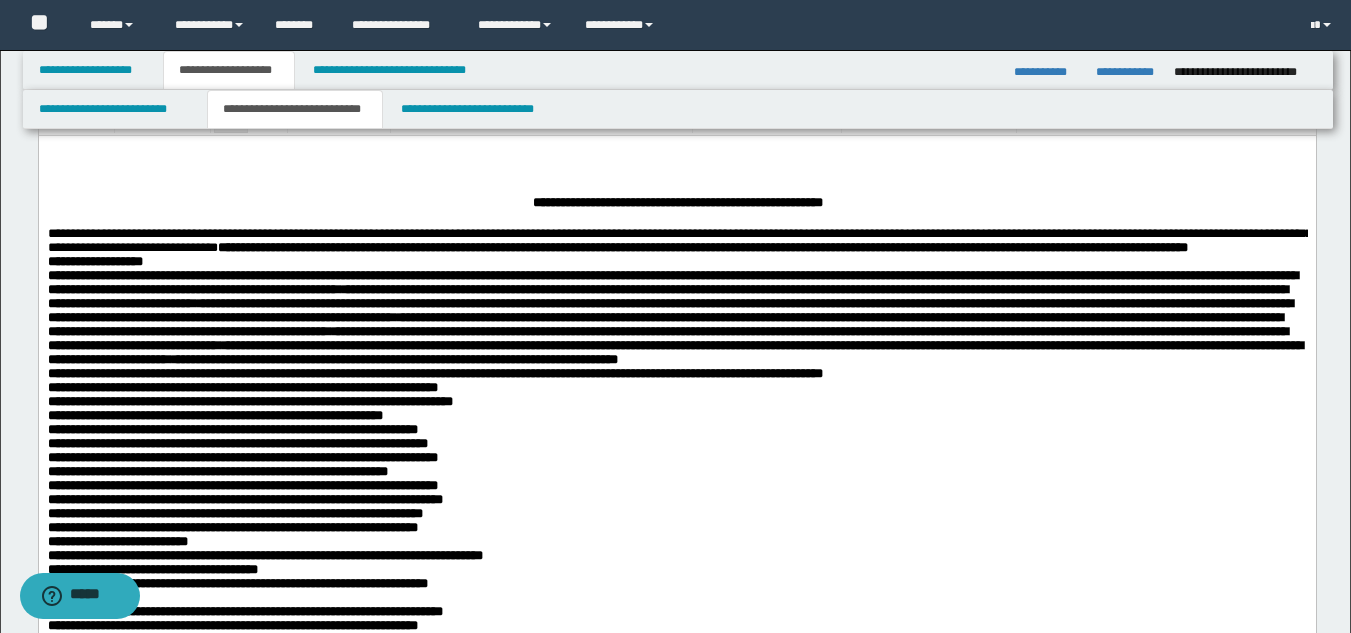 click on "**********" at bounding box center [676, 518] 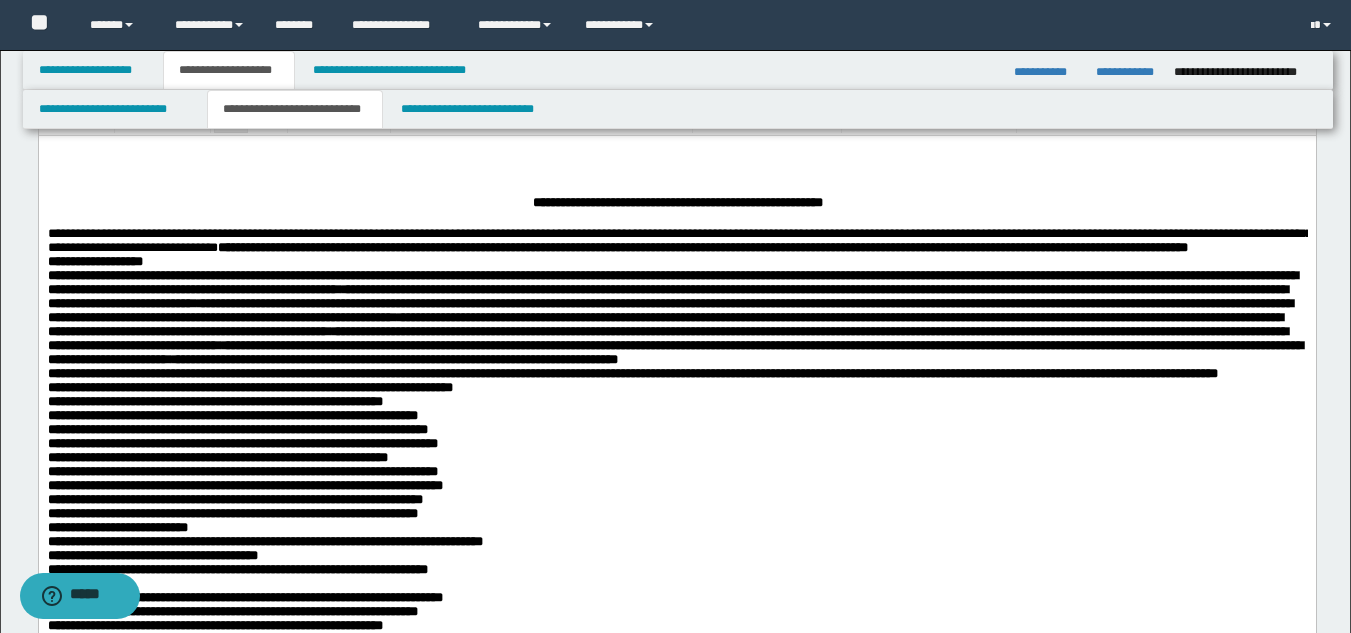 click on "**********" at bounding box center [249, 386] 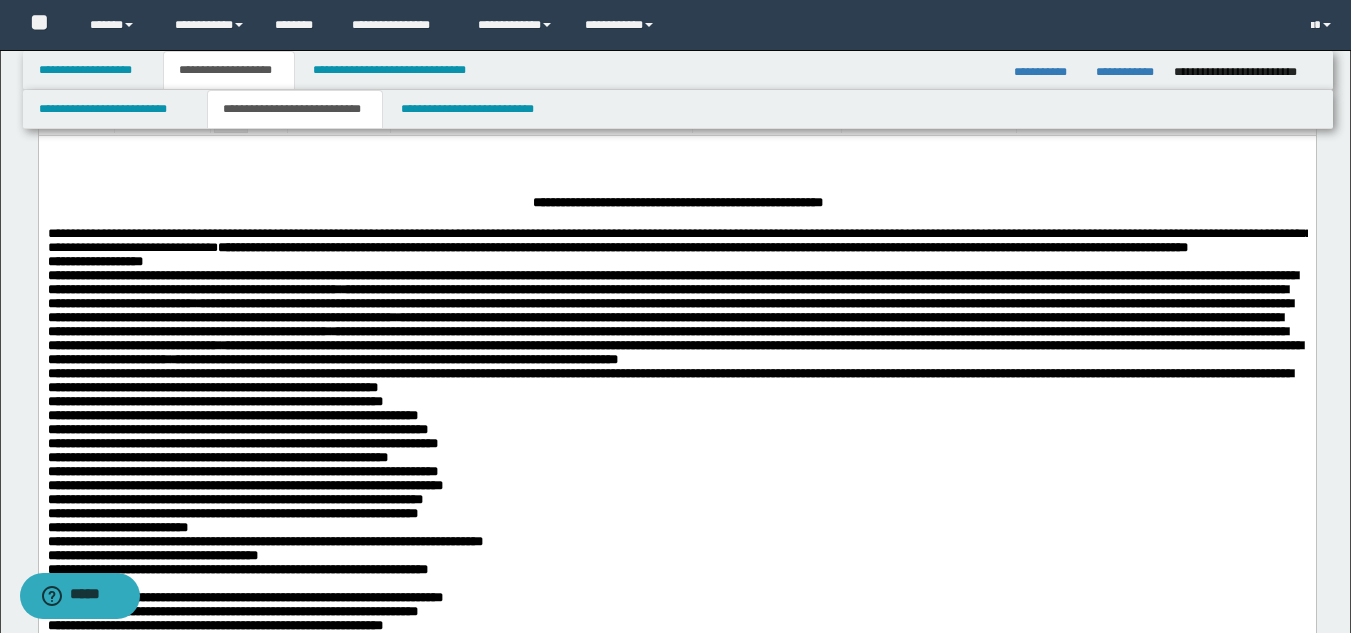 click on "**********" at bounding box center (214, 400) 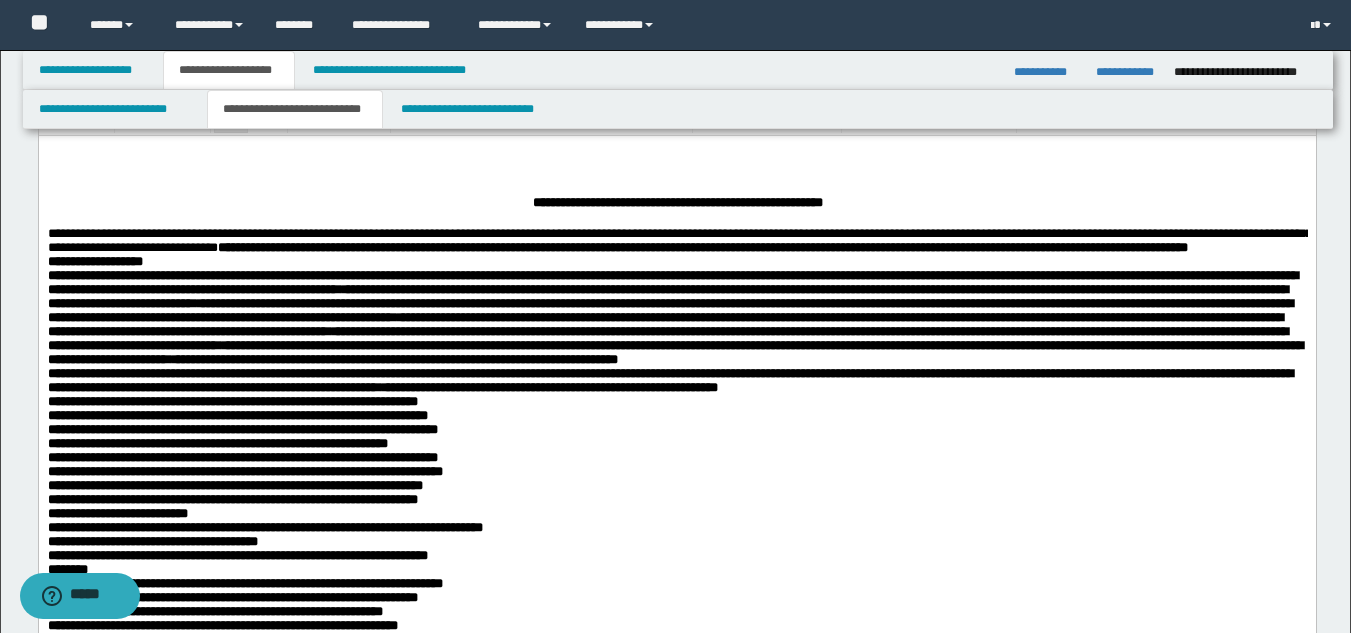 click on "**********" at bounding box center (232, 400) 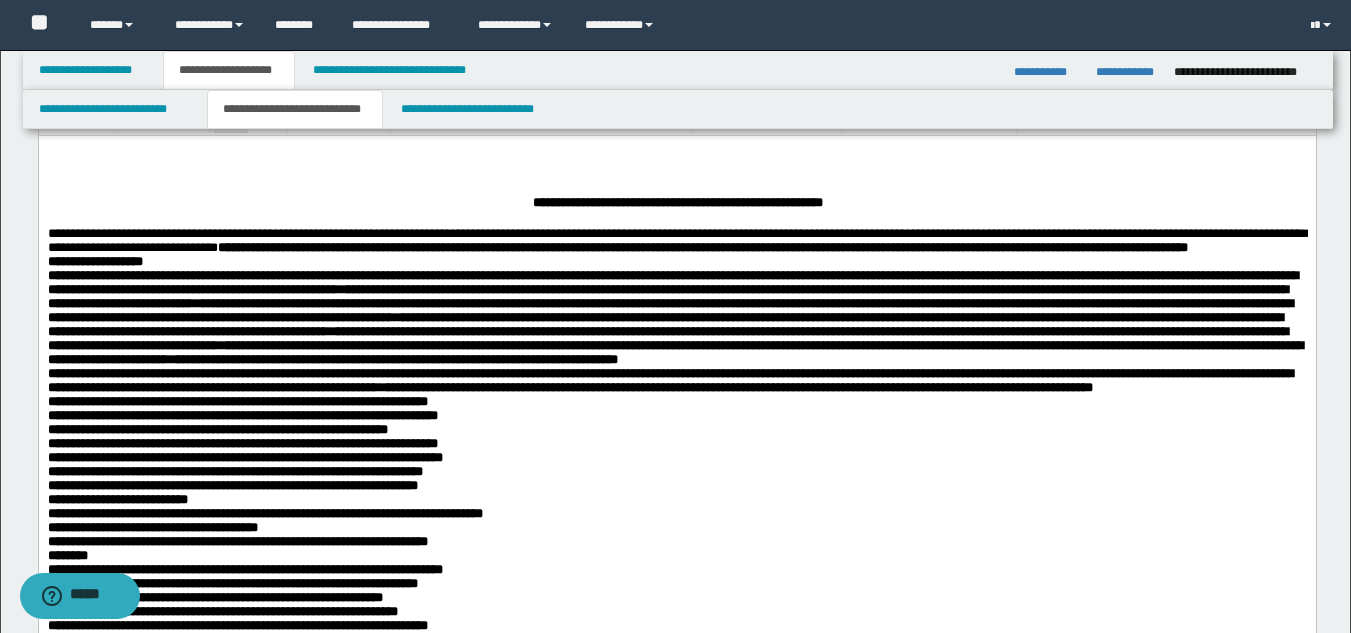 click on "**********" at bounding box center [676, 502] 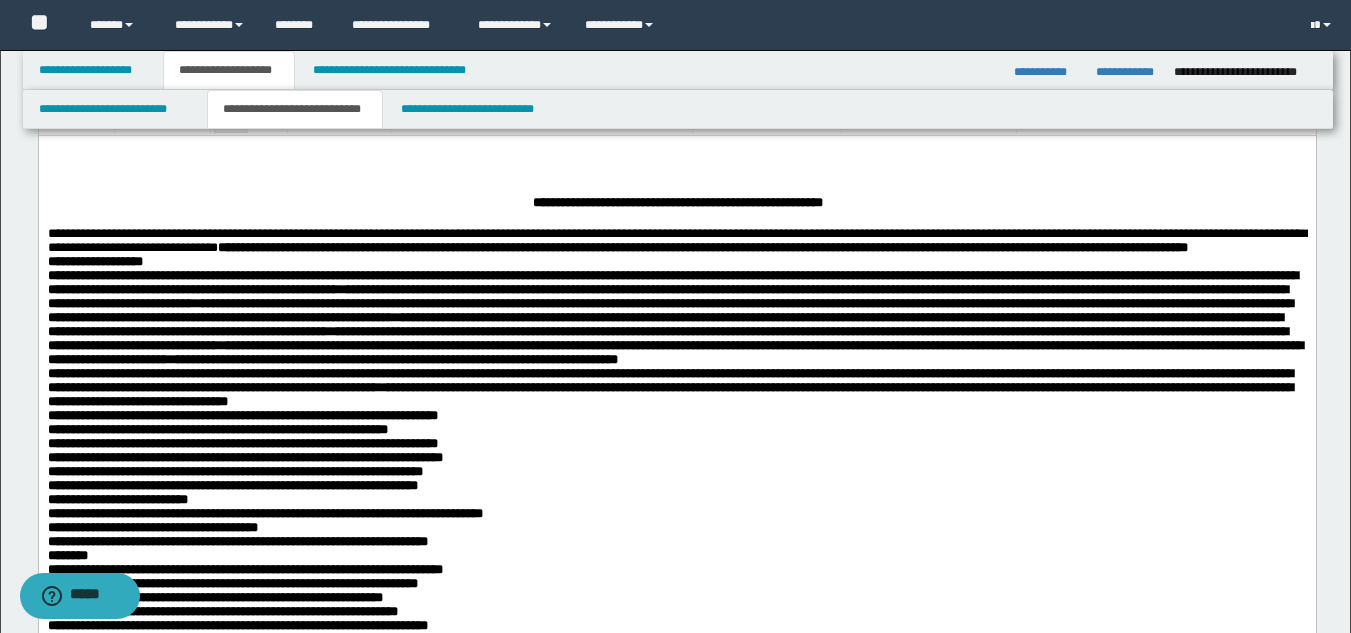 click on "**********" at bounding box center [676, 494] 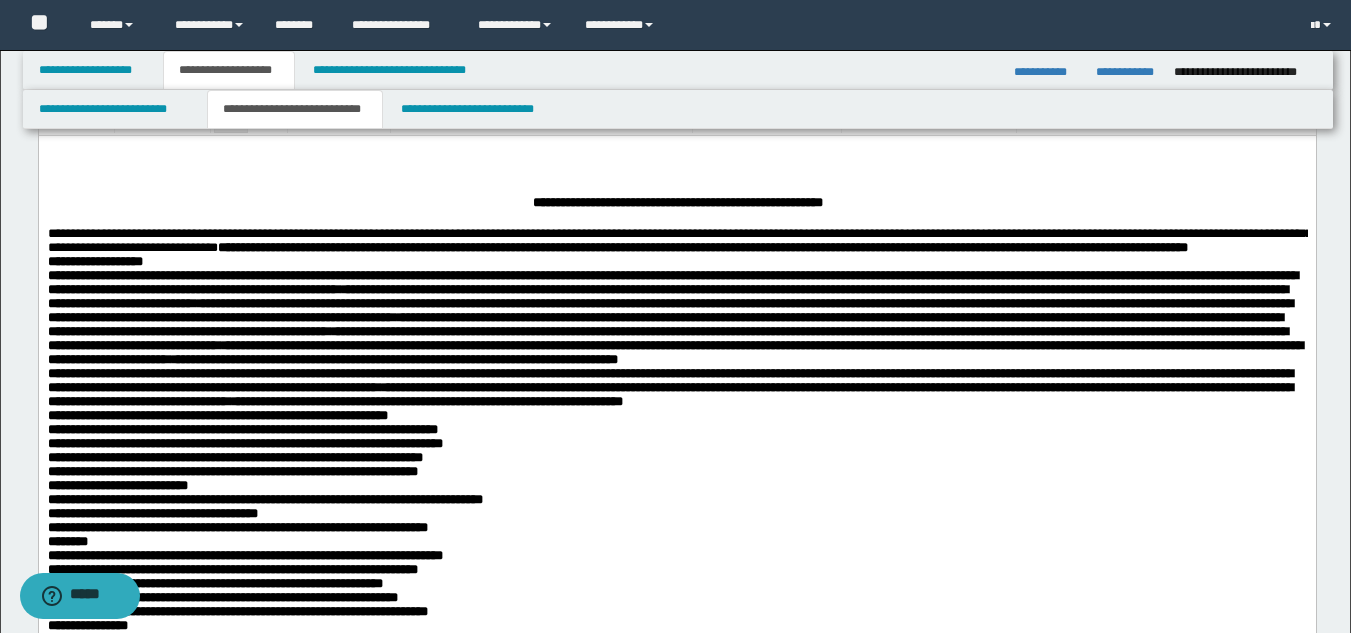 click on "**********" at bounding box center [676, 486] 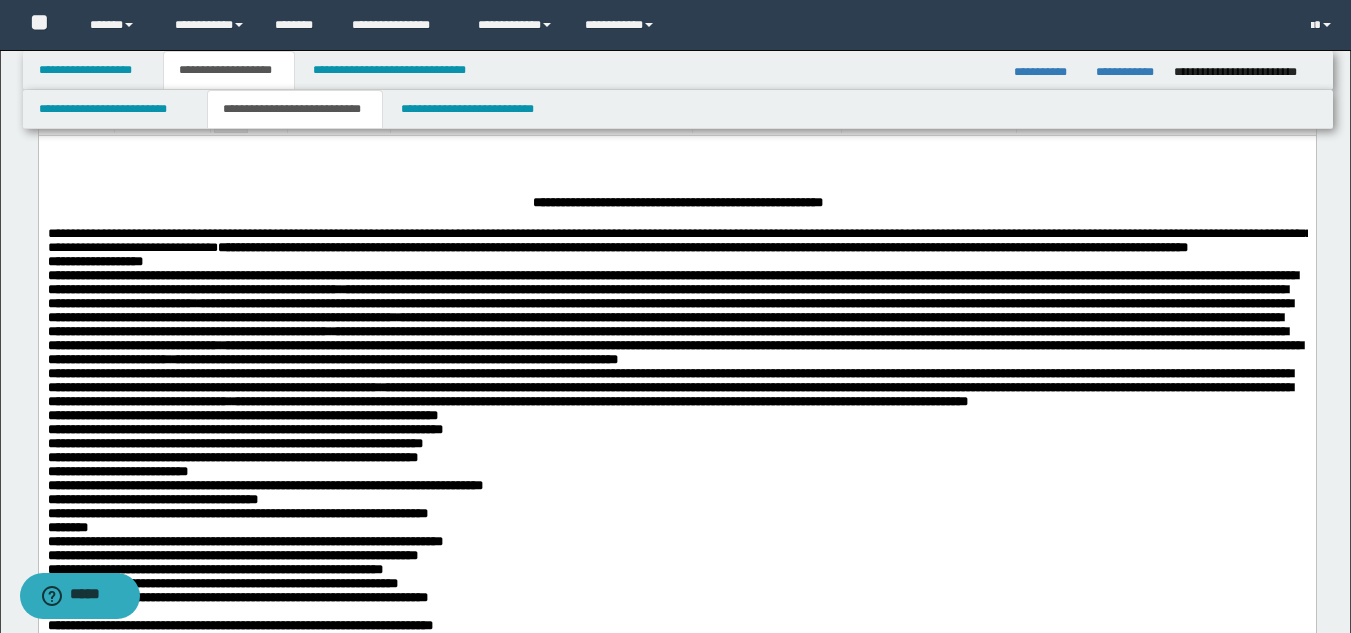click on "**********" at bounding box center (242, 414) 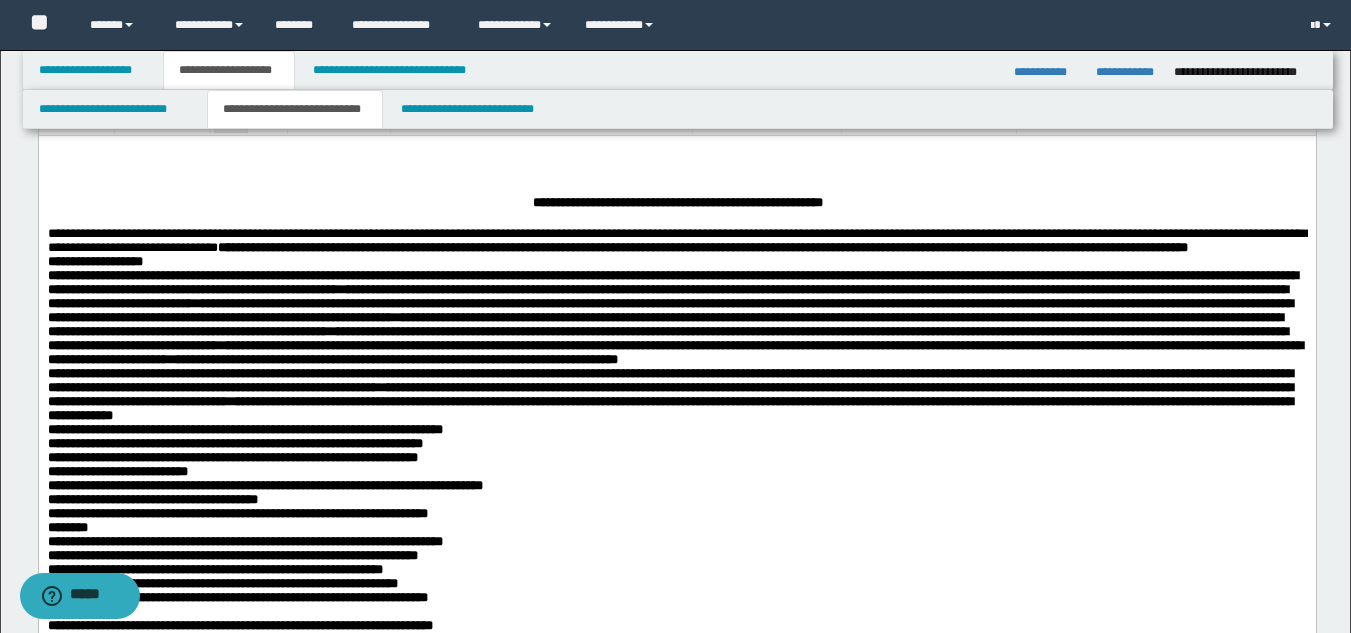 click on "**********" at bounding box center [244, 428] 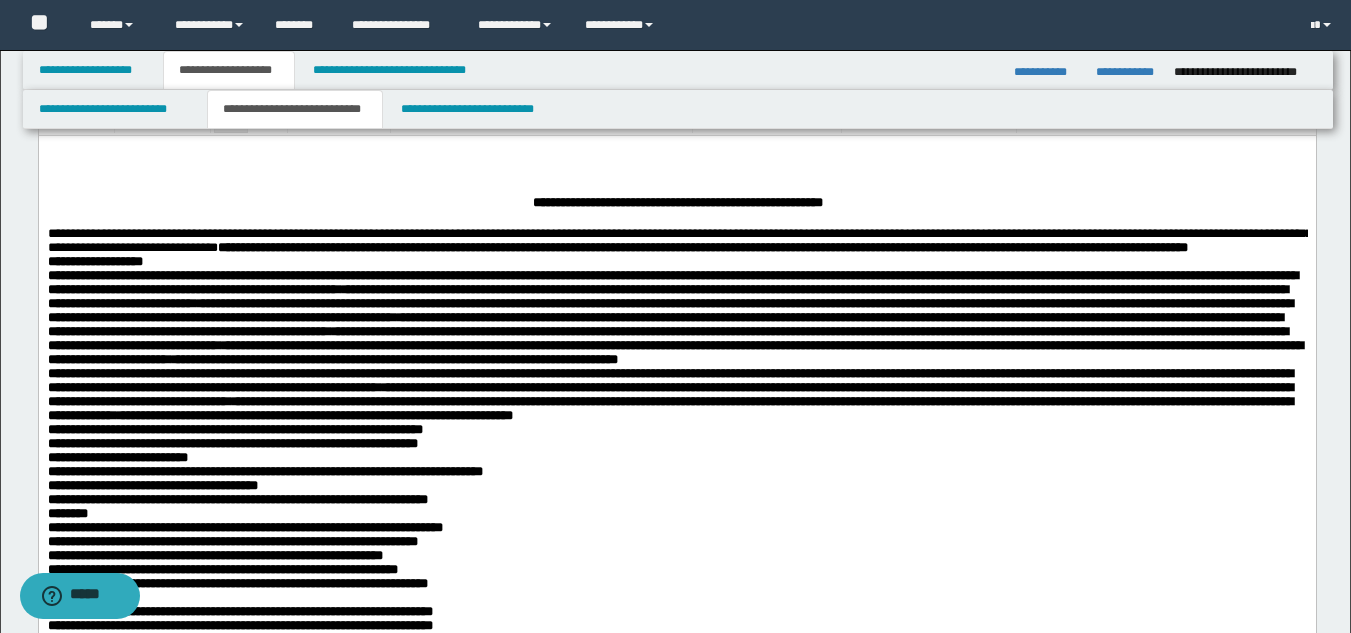 click on "**********" at bounding box center [234, 428] 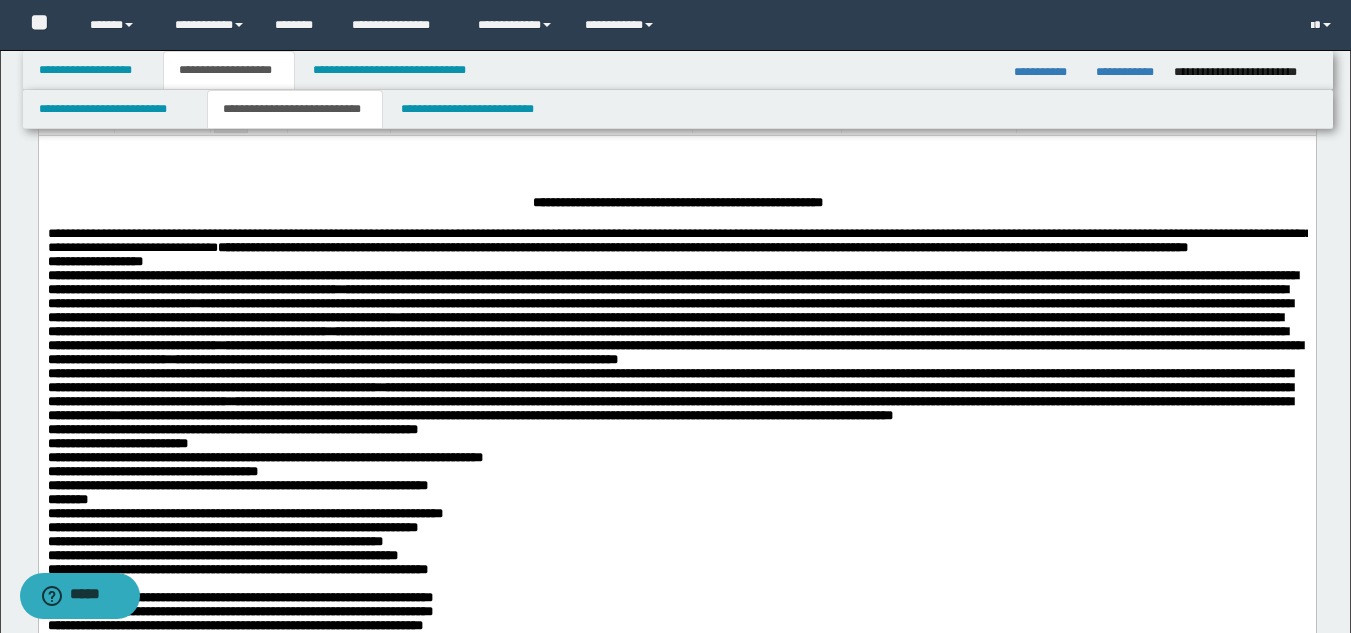 click on "**********" at bounding box center (704, 414) 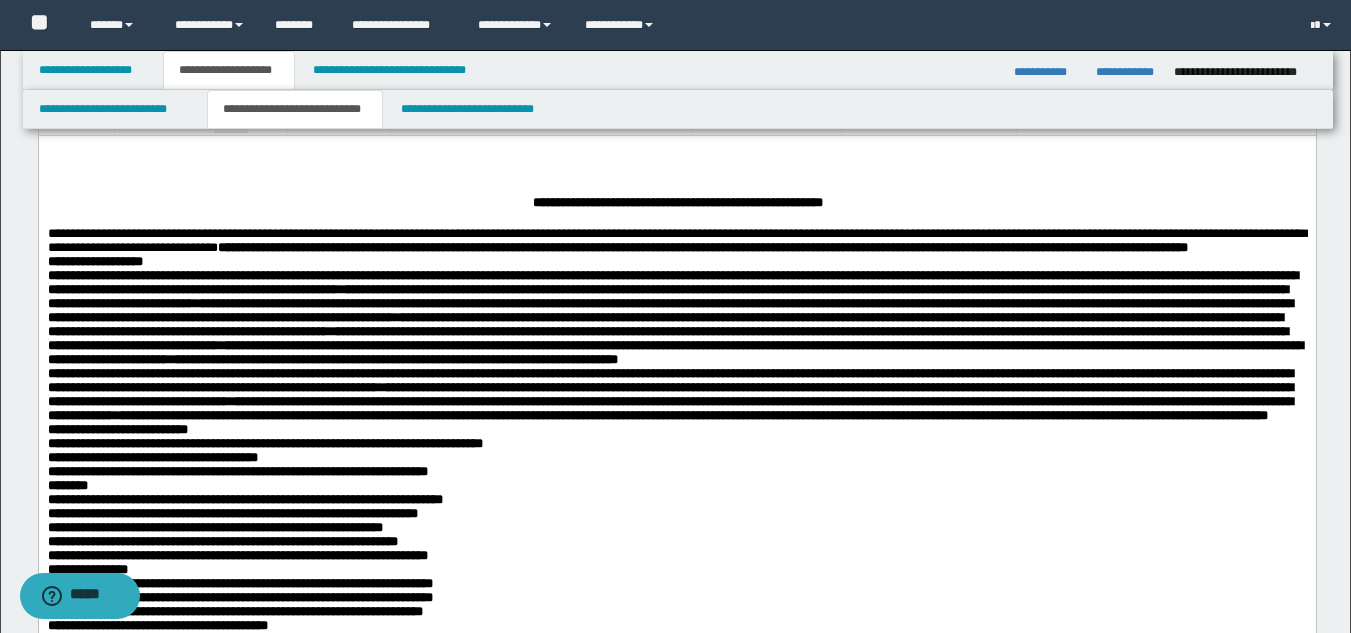 click on "**********" at bounding box center (117, 428) 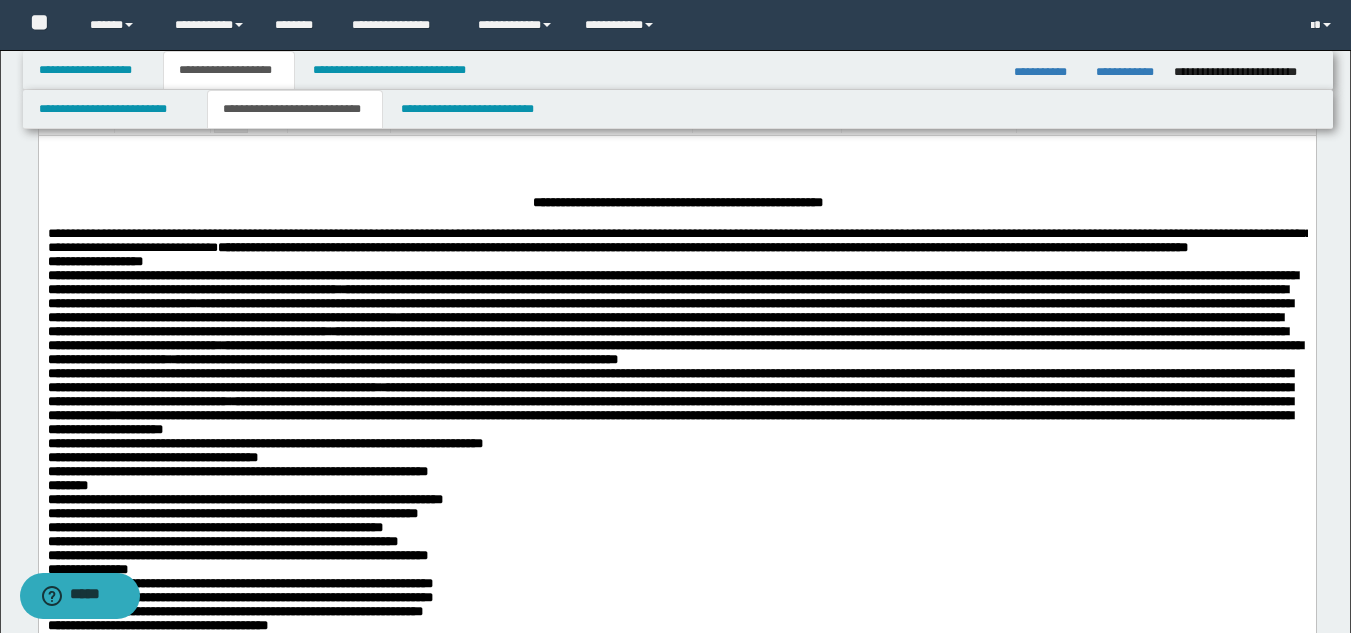 click on "**********" at bounding box center (264, 442) 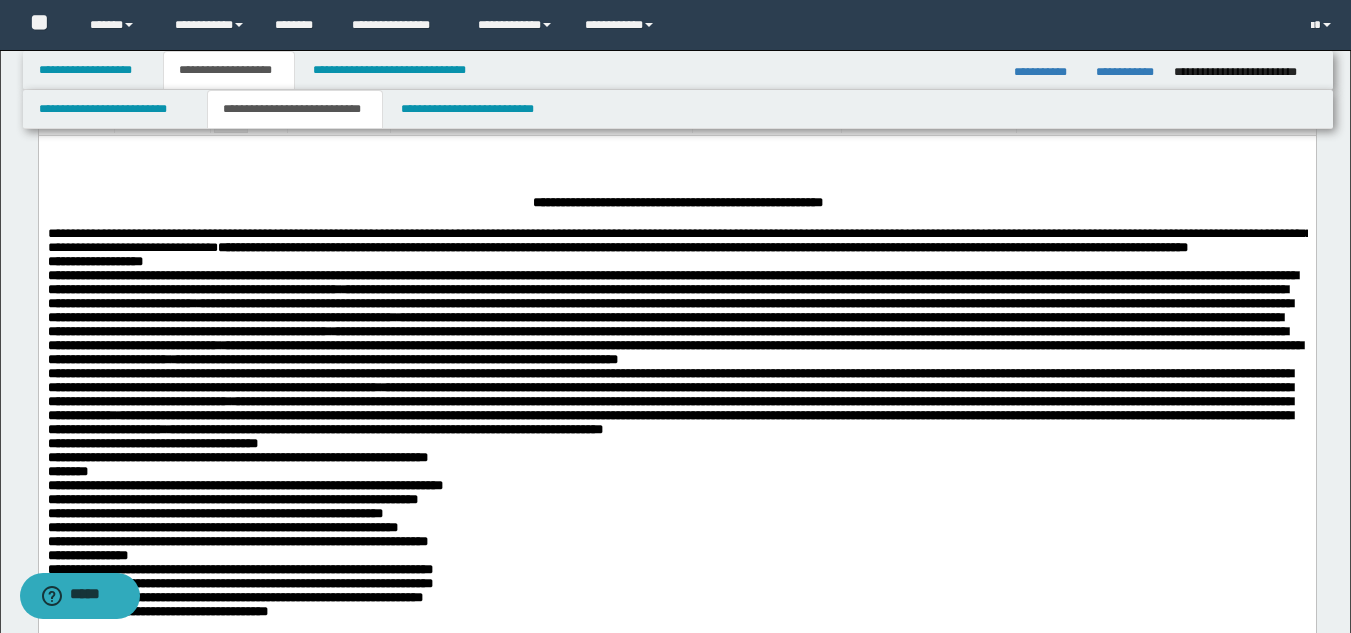 click on "**********" at bounding box center [676, 446] 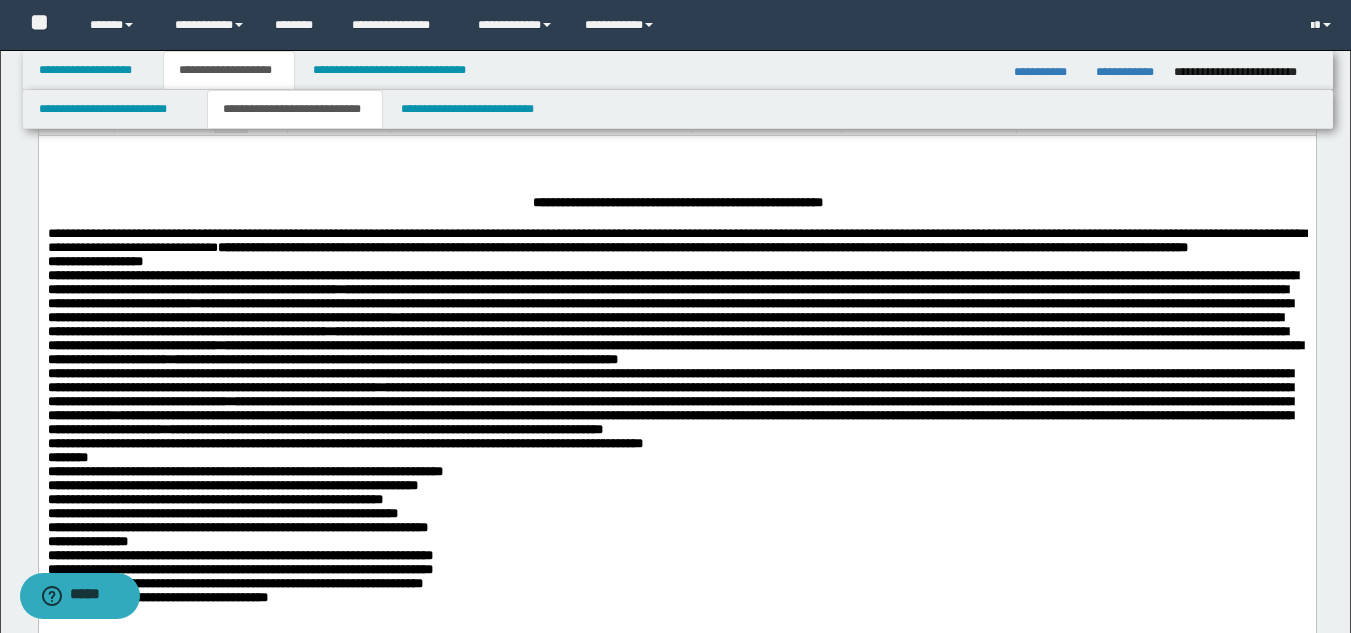 click on "**********" at bounding box center [676, 438] 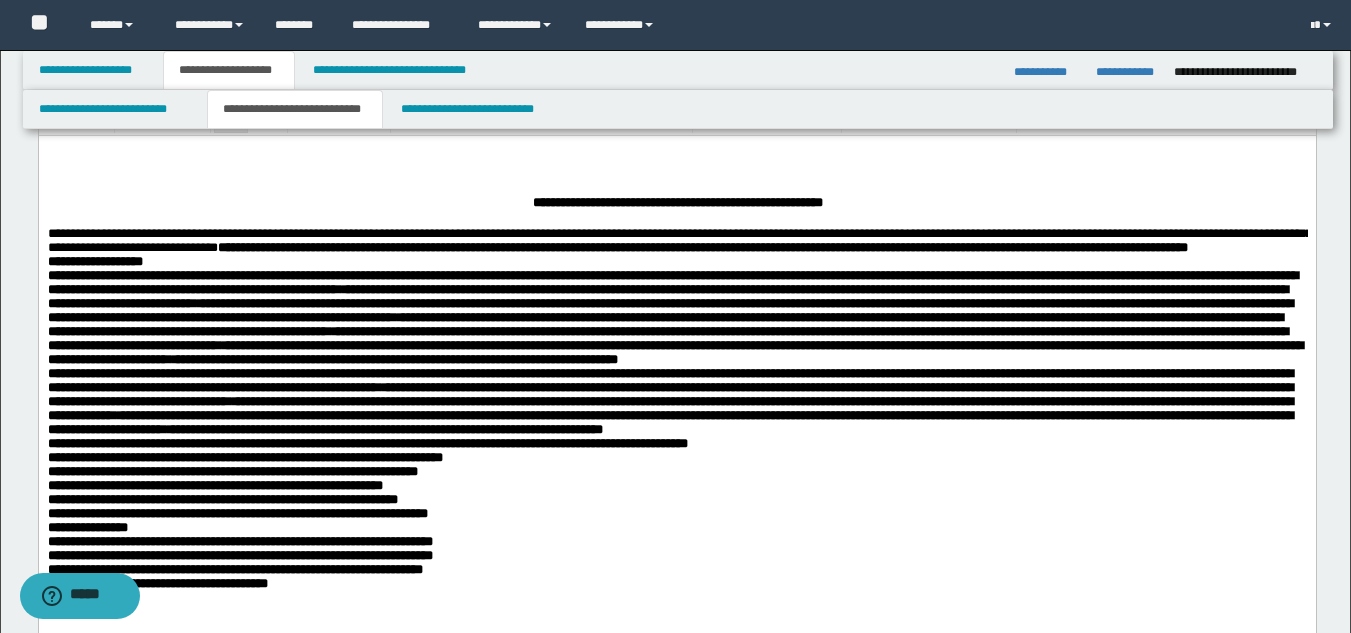 click on "**********" at bounding box center [244, 456] 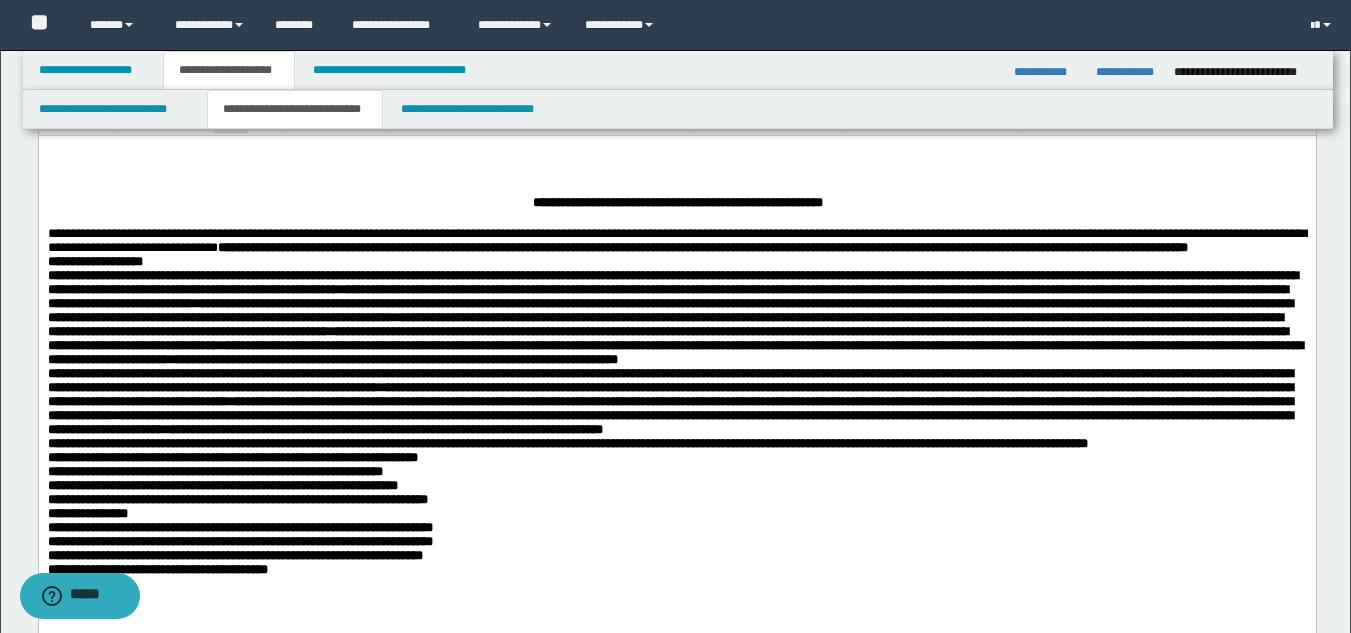 click on "**********" at bounding box center (232, 456) 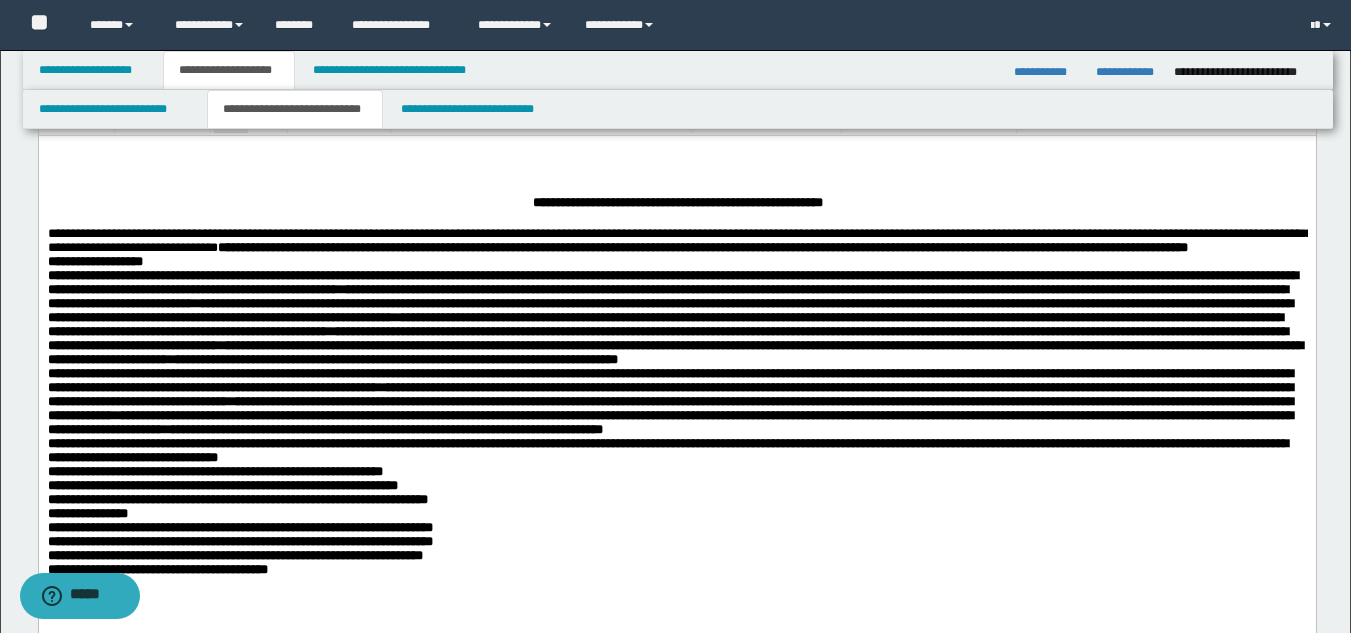 click on "**********" at bounding box center (214, 470) 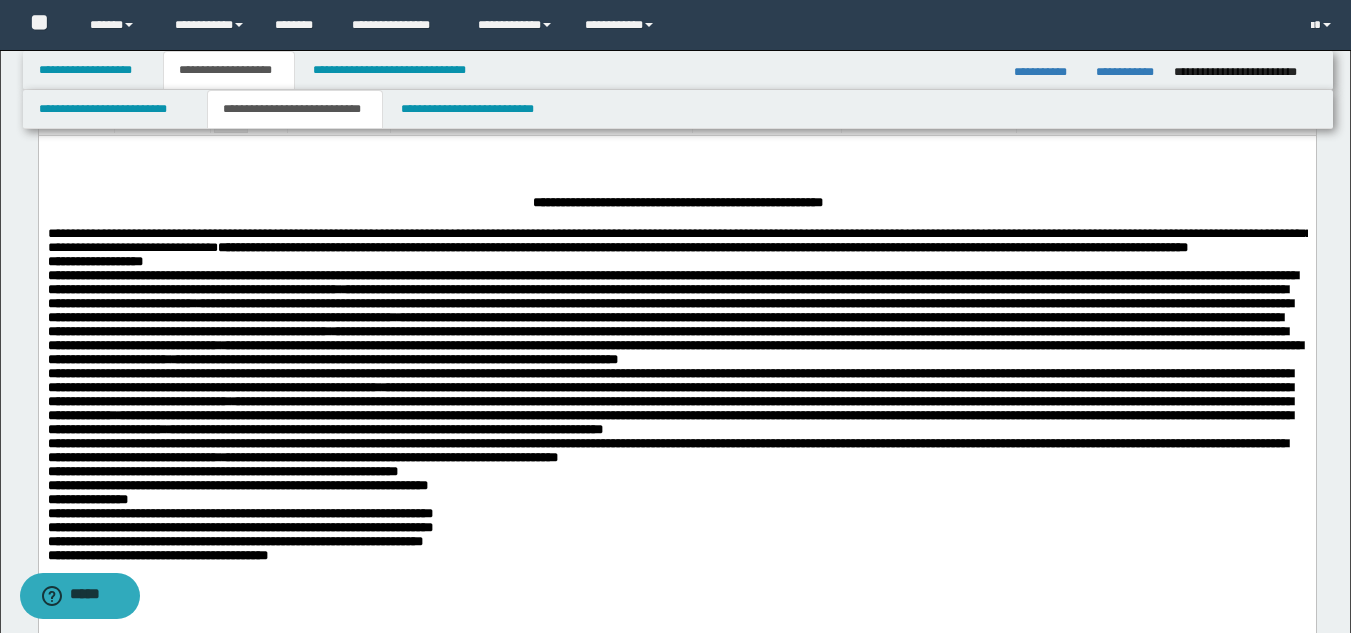 click on "**********" at bounding box center (222, 470) 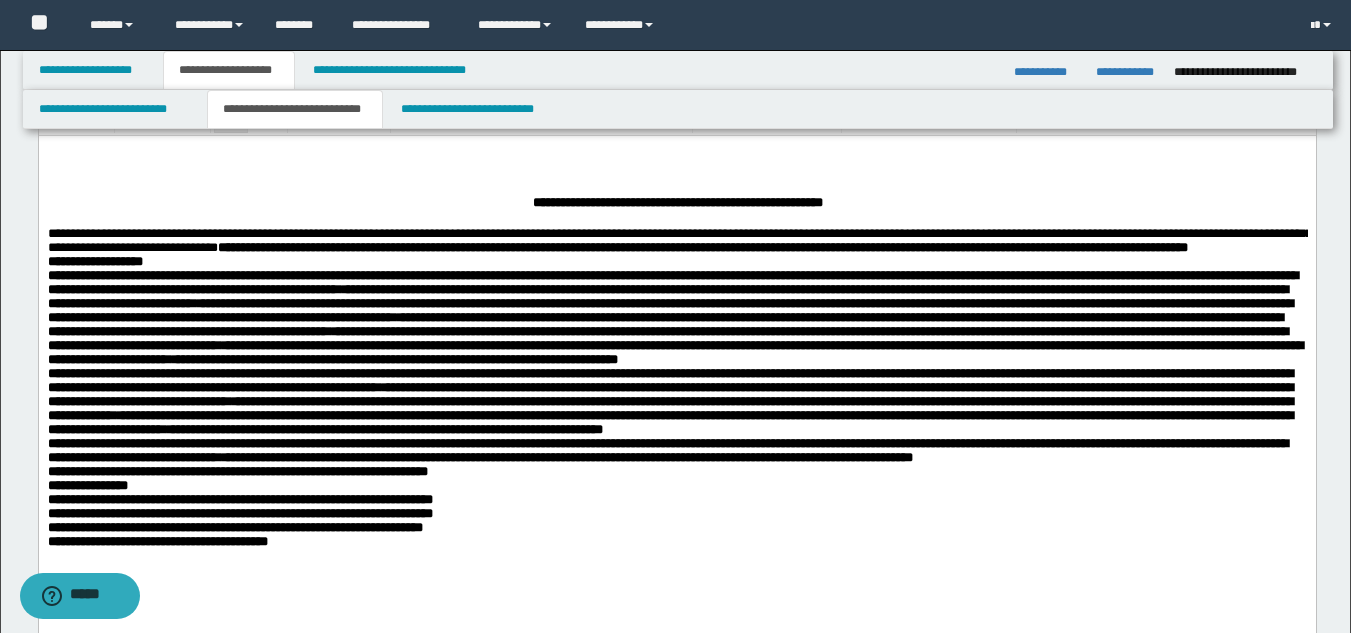 click on "**********" at bounding box center (237, 470) 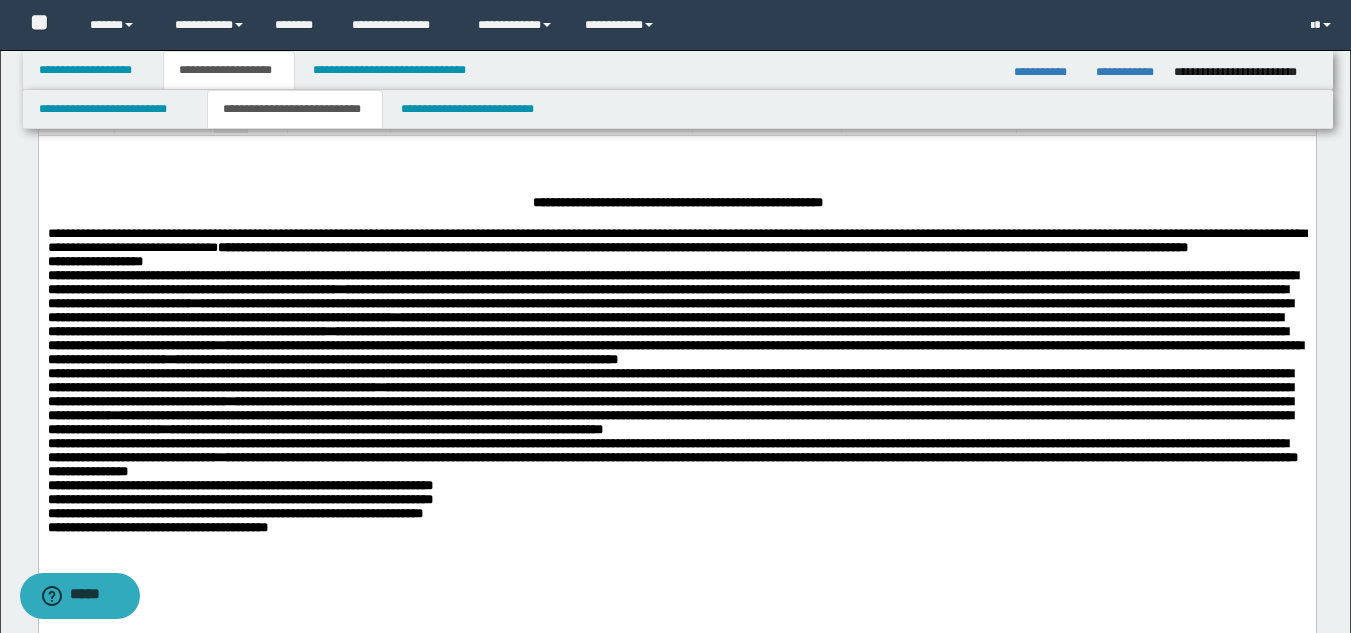 click on "**********" at bounding box center [87, 470] 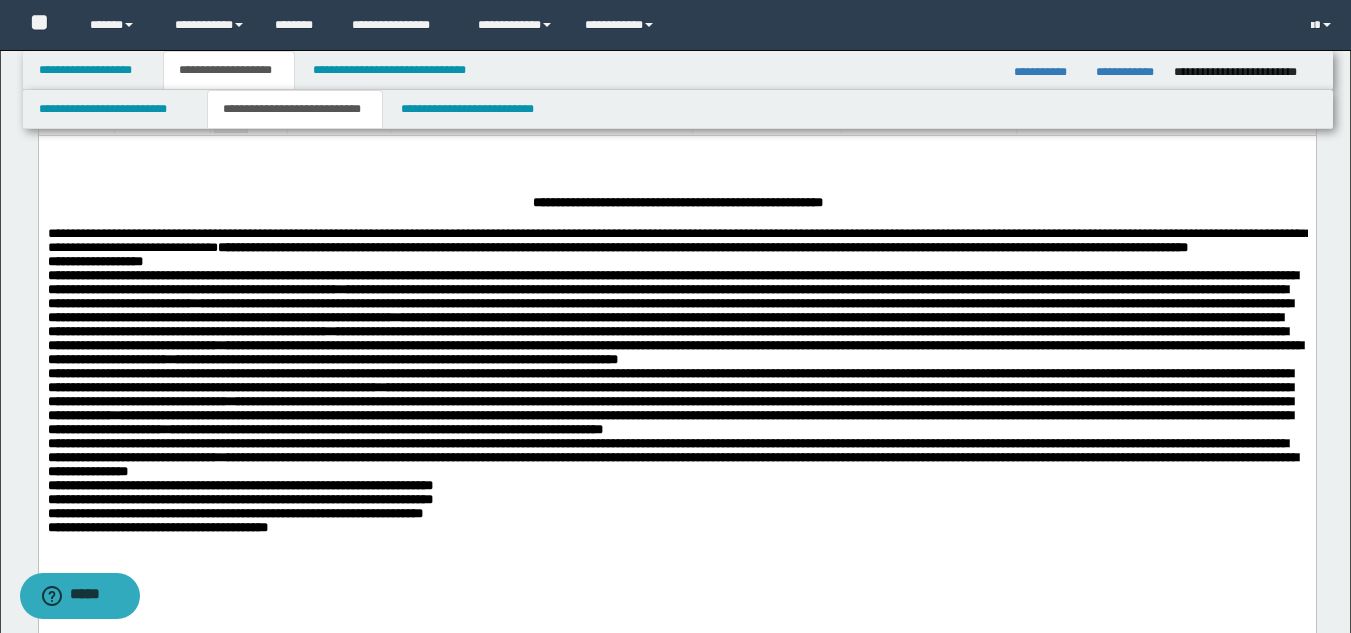 click on "**********" at bounding box center (239, 484) 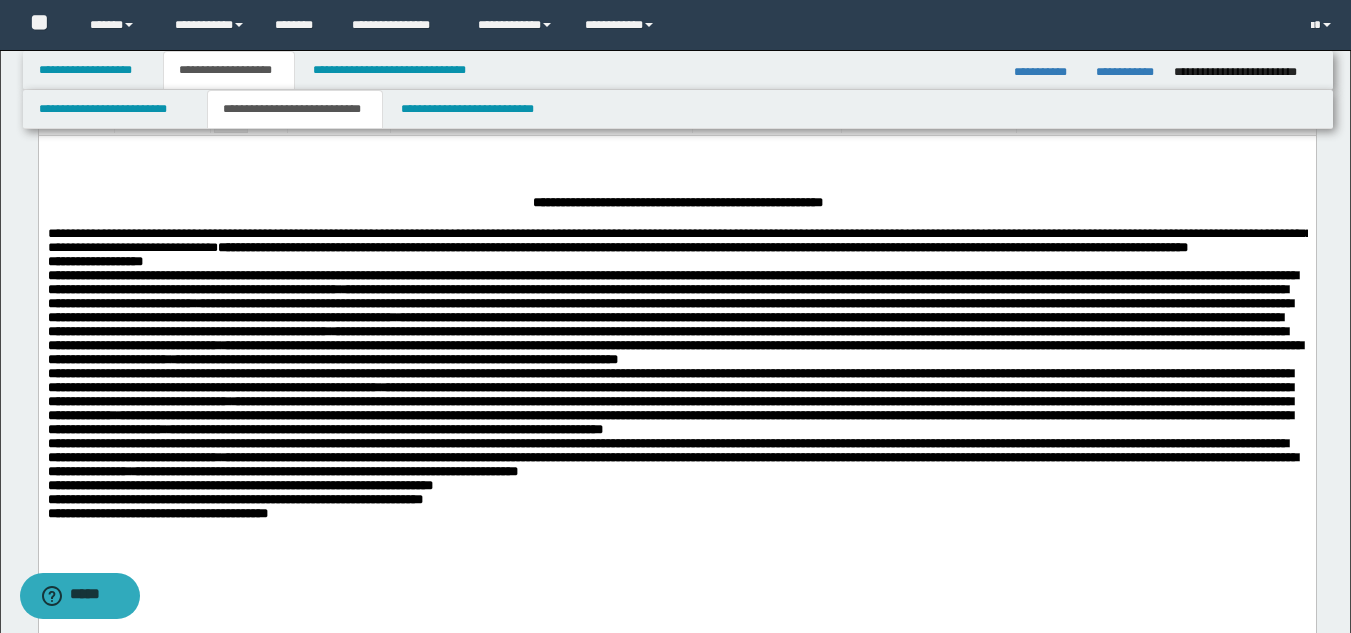 click on "**********" at bounding box center [239, 484] 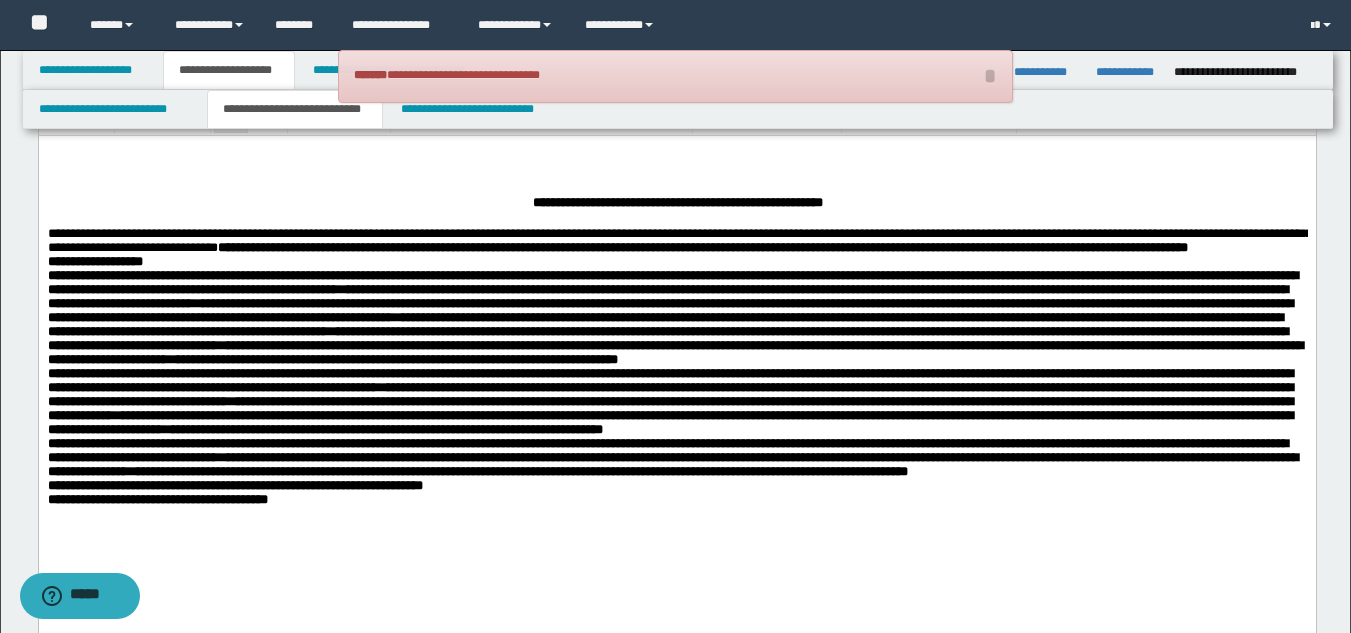 click on "**********" at bounding box center (234, 484) 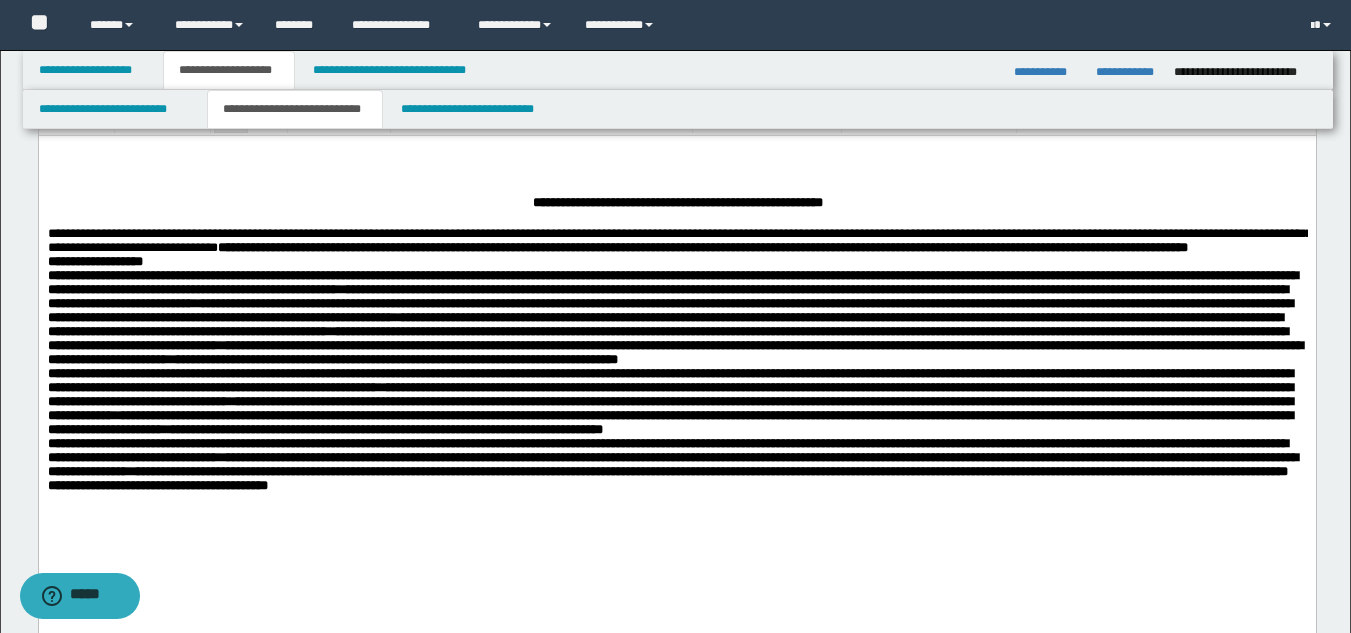 click on "**********" at bounding box center [157, 484] 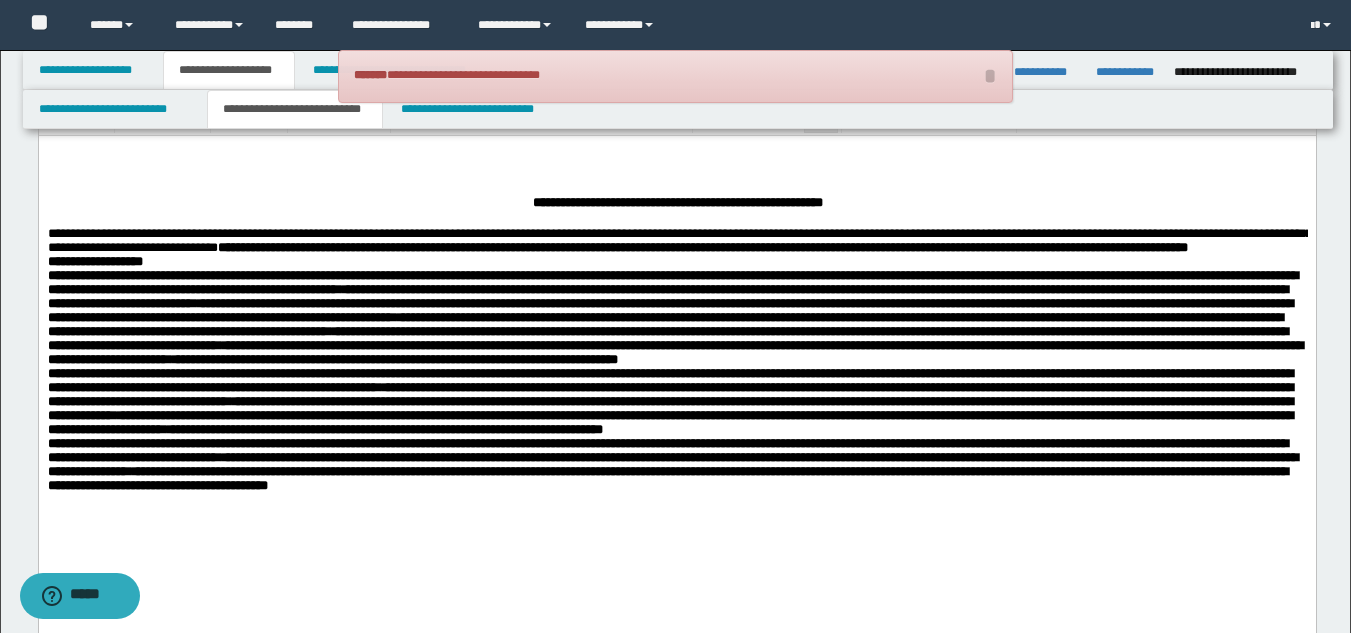 click on "**********" at bounding box center (676, 374) 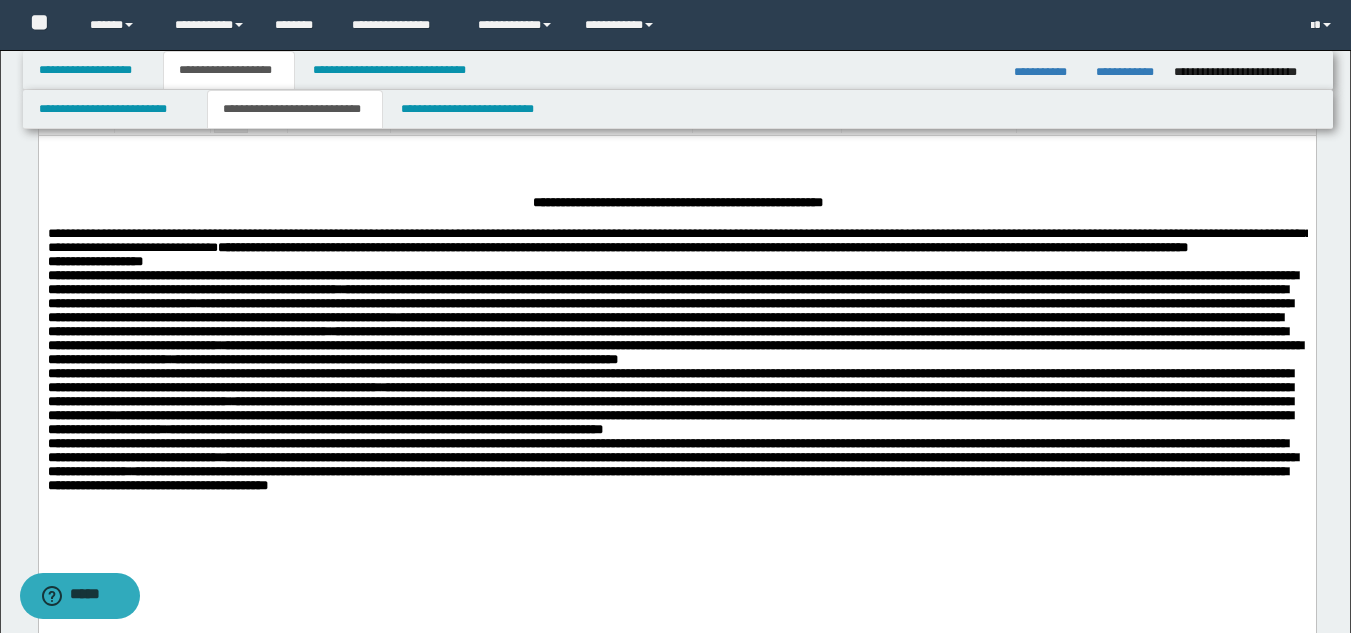 scroll, scrollTop: 0, scrollLeft: 0, axis: both 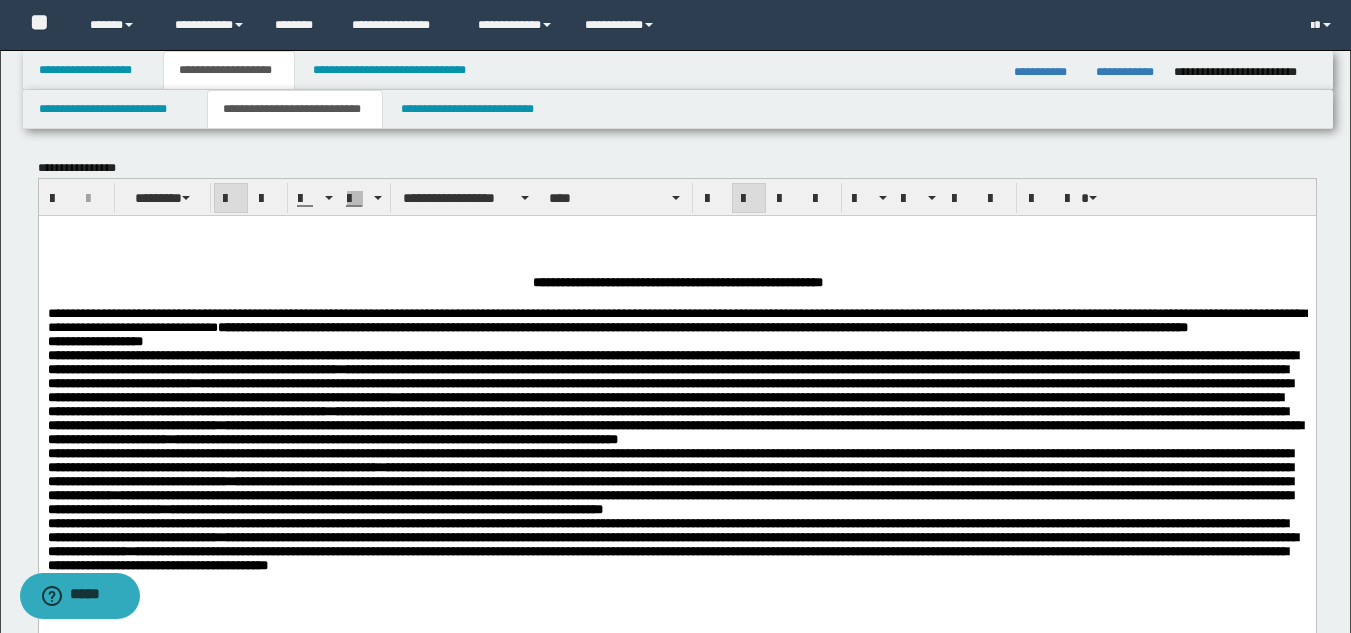 click on "**********" at bounding box center [677, 281] 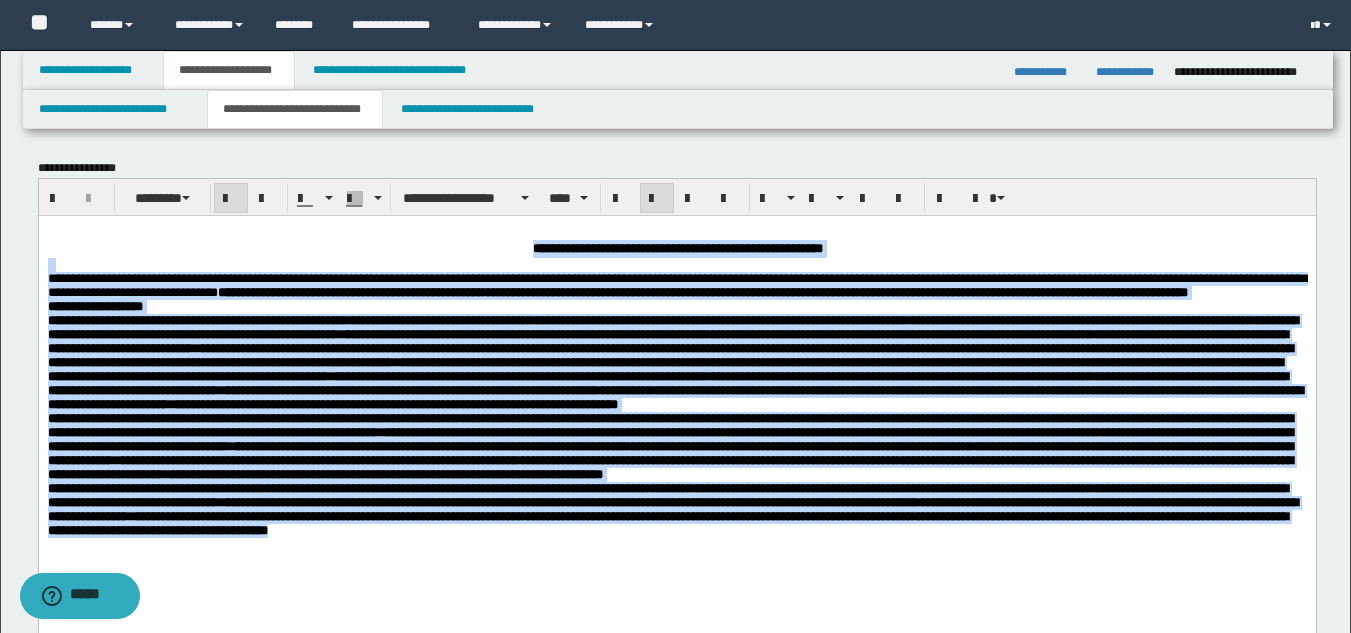 drag, startPoint x: 963, startPoint y: 598, endPoint x: 443, endPoint y: 212, distance: 647.6079 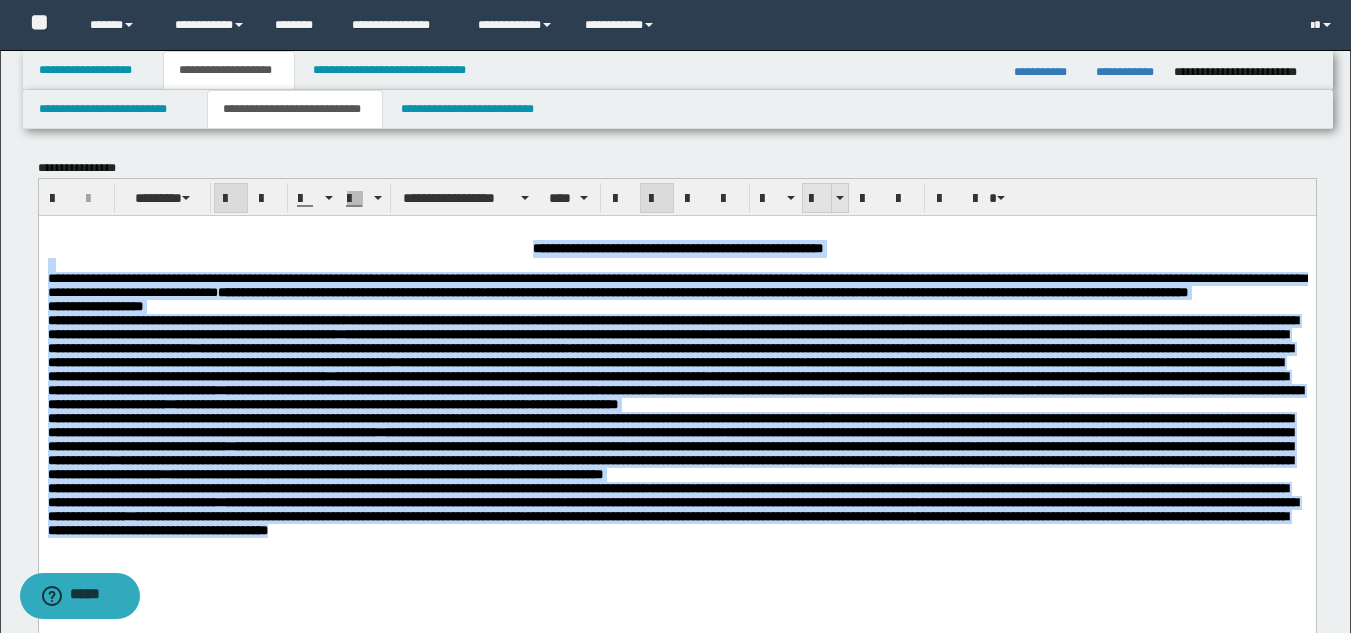 click at bounding box center (817, 199) 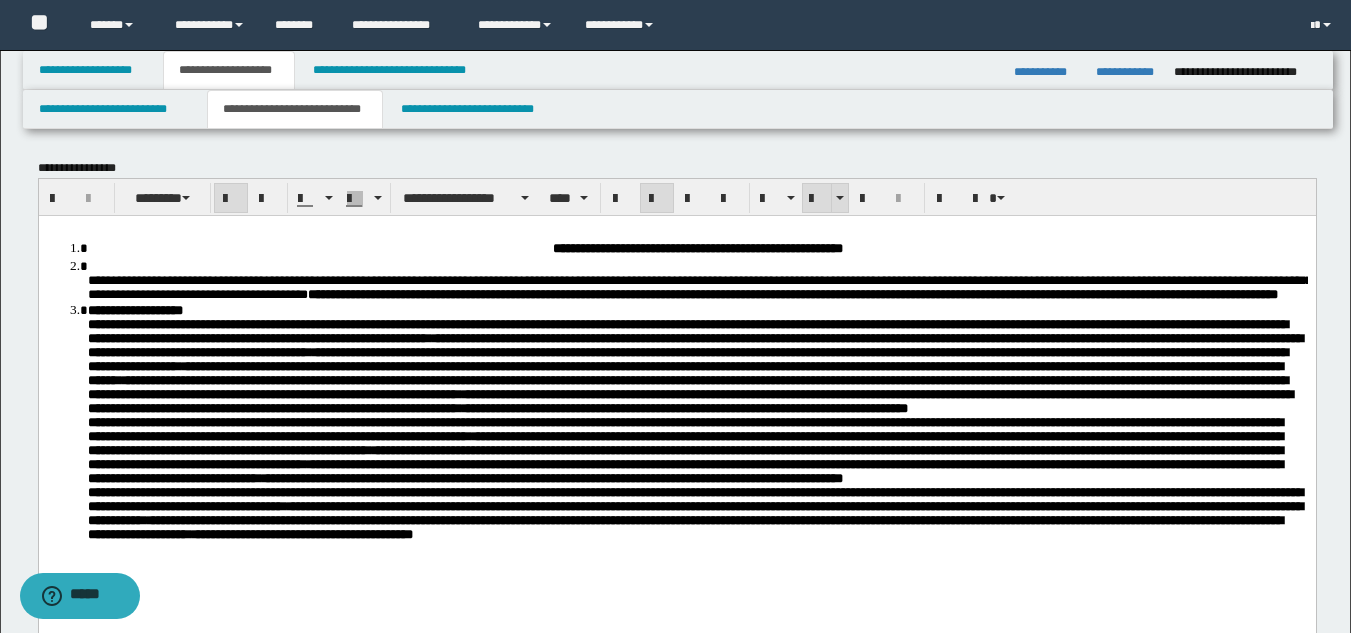 click at bounding box center [817, 199] 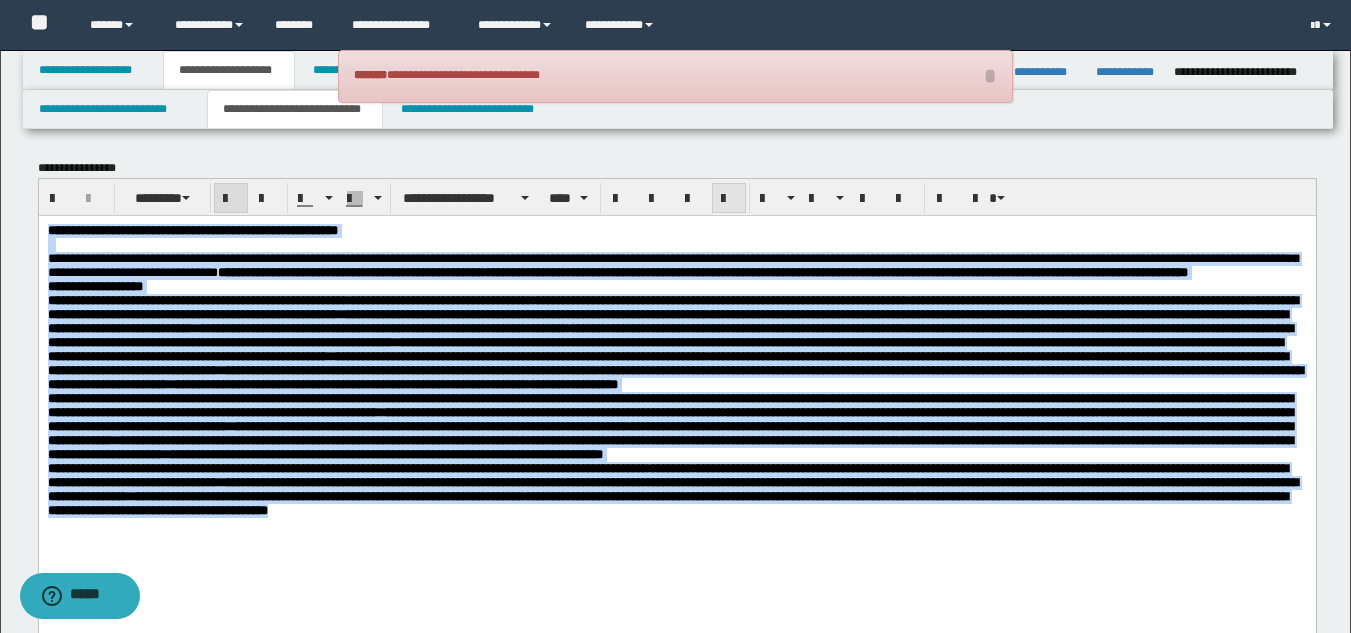 click at bounding box center [729, 199] 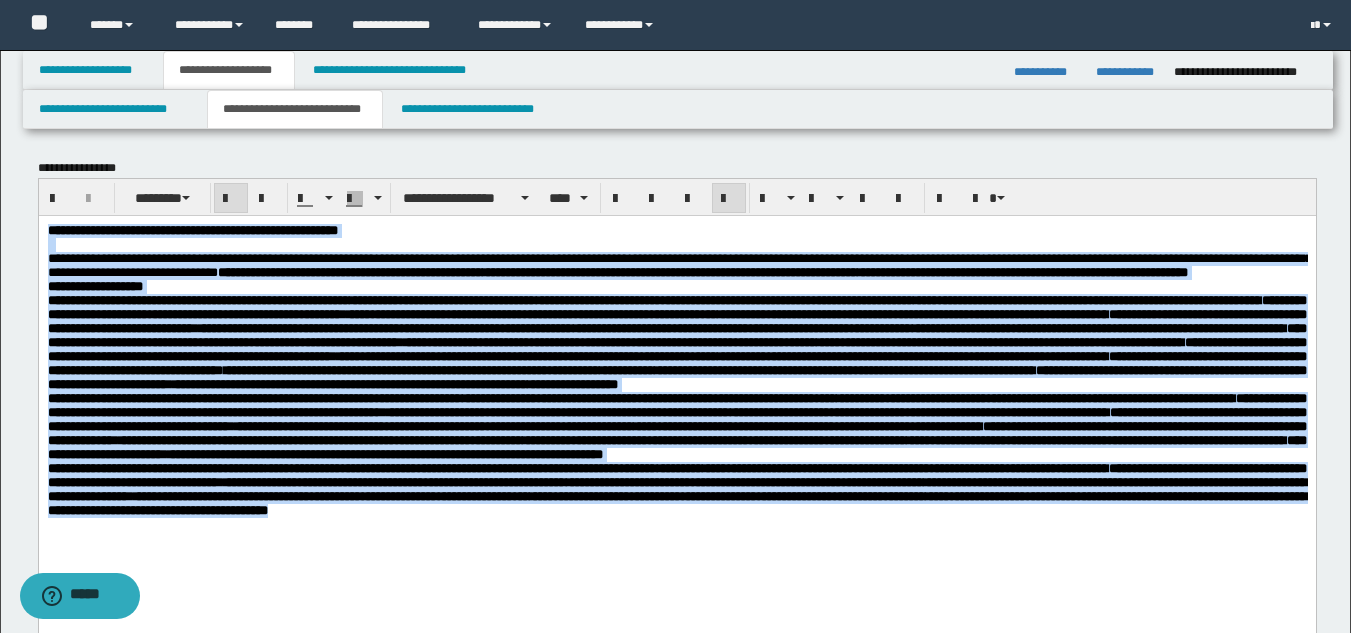 click on "**********" at bounding box center (676, 258) 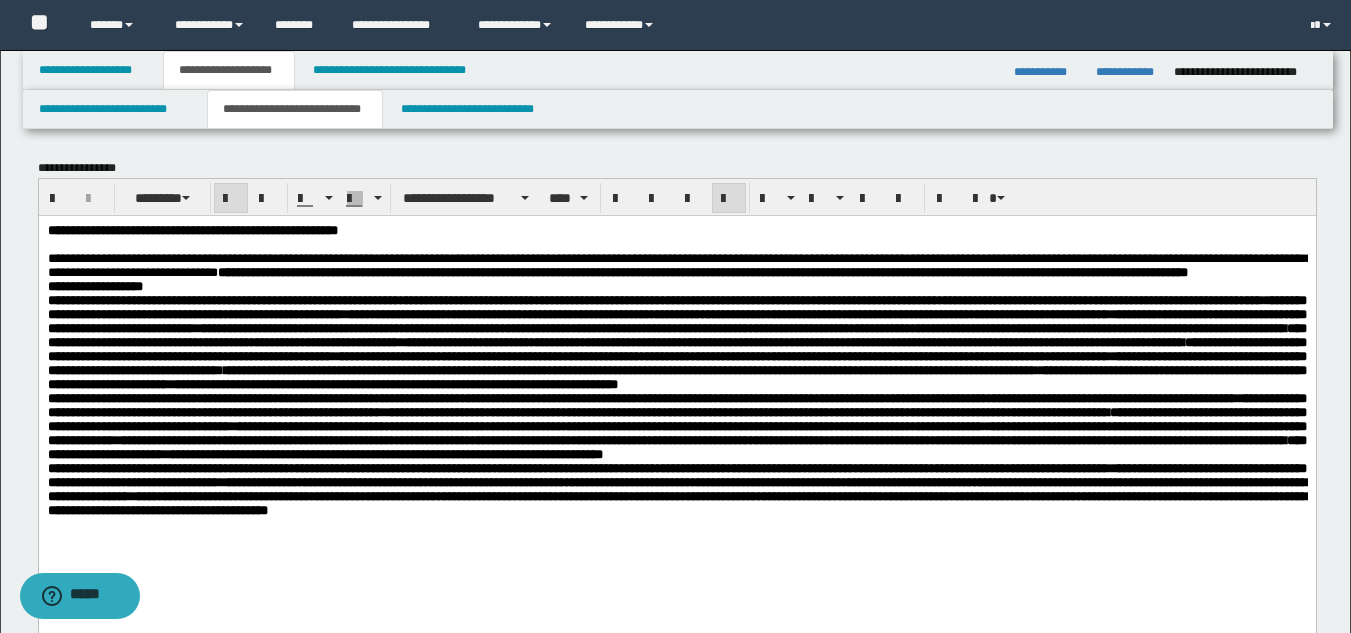 click on "**********" at bounding box center (192, 229) 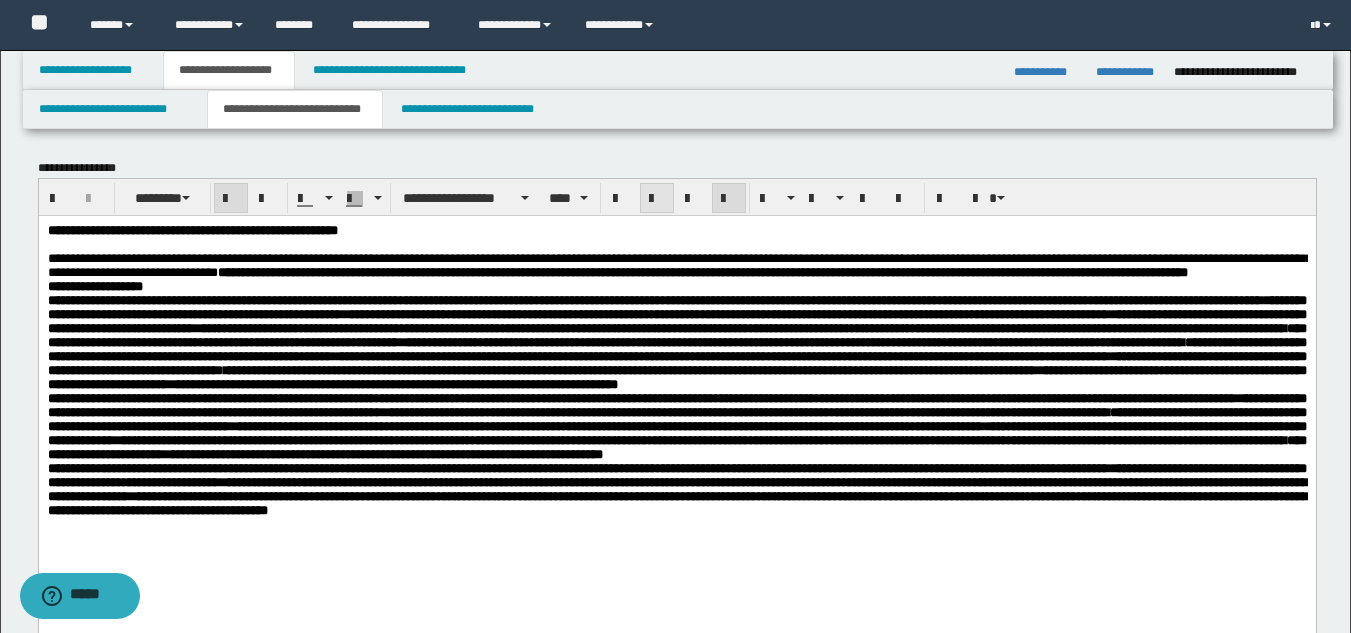 click at bounding box center [657, 199] 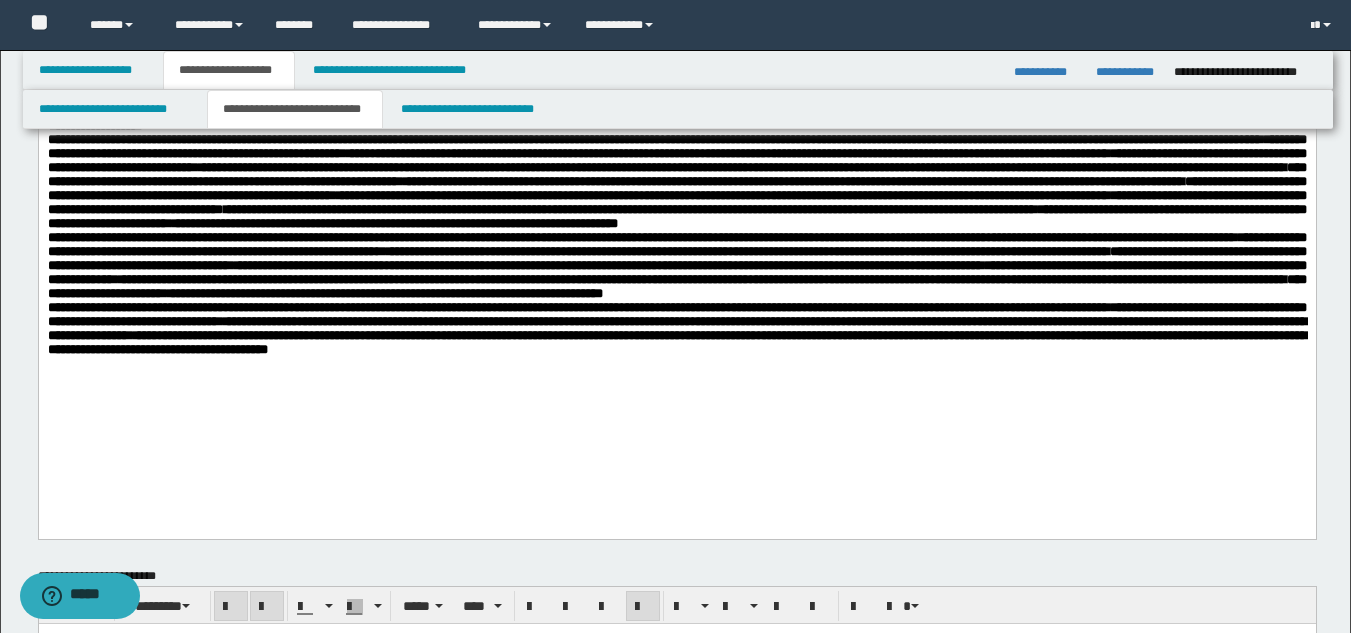 scroll, scrollTop: 150, scrollLeft: 0, axis: vertical 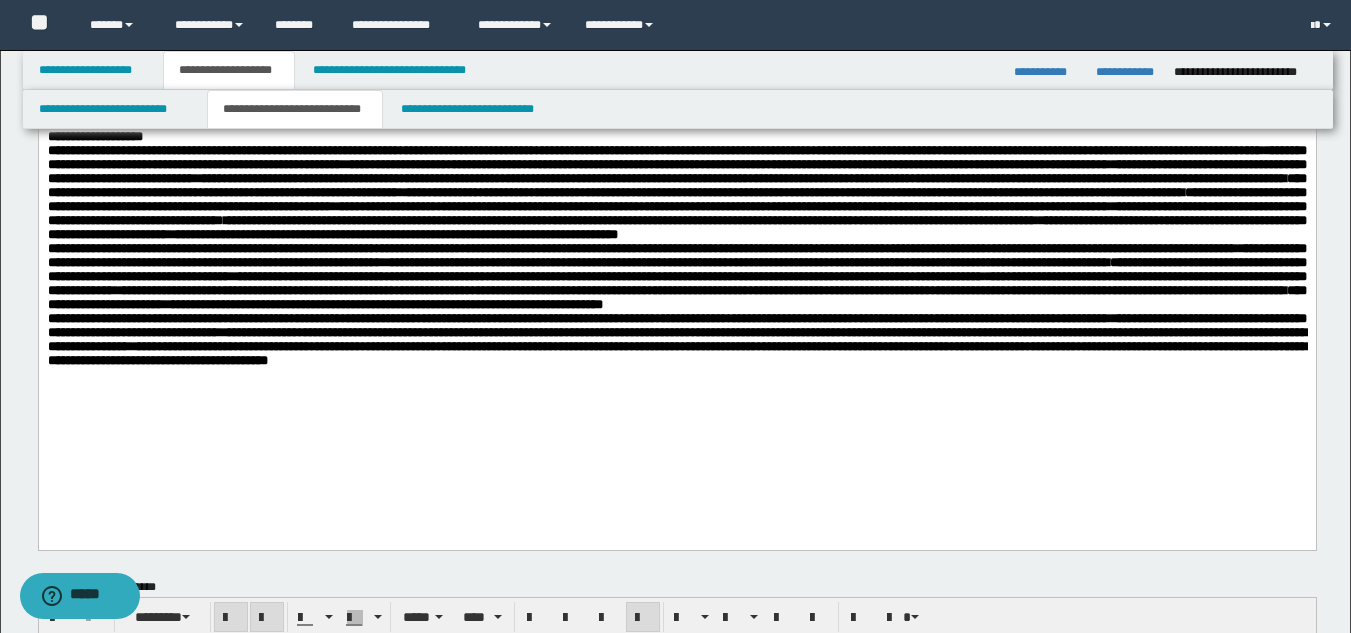 click on "**********" at bounding box center [676, 245] 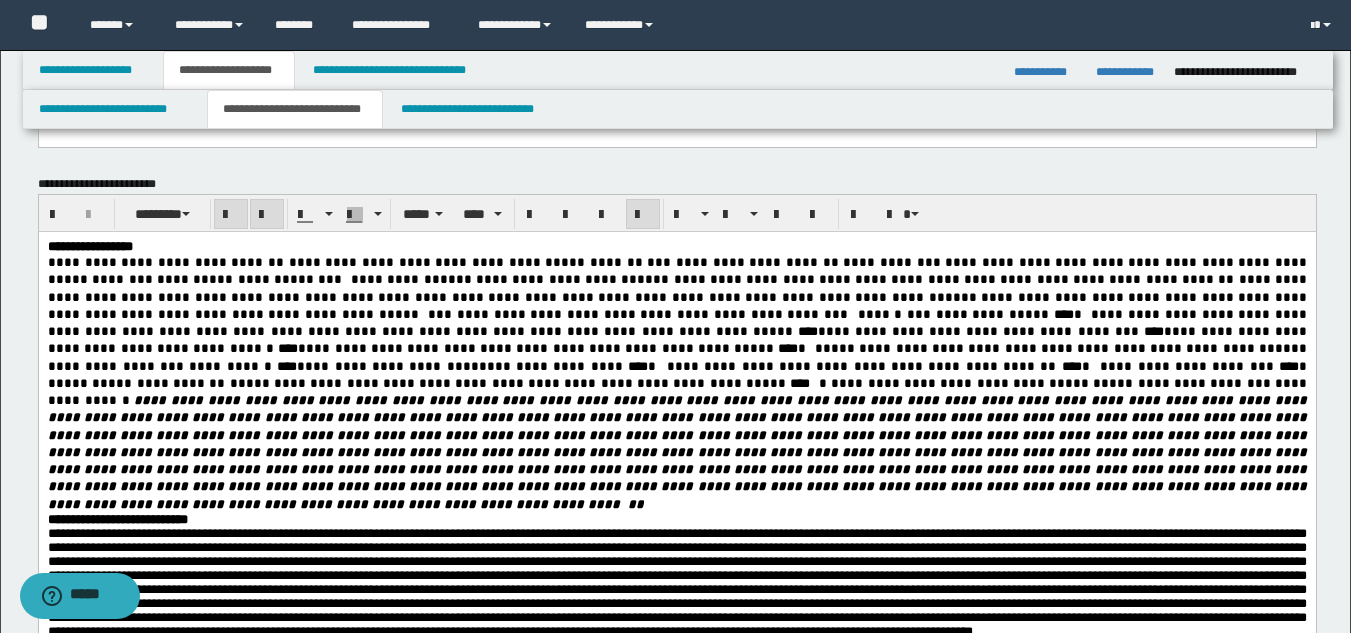 scroll, scrollTop: 564, scrollLeft: 0, axis: vertical 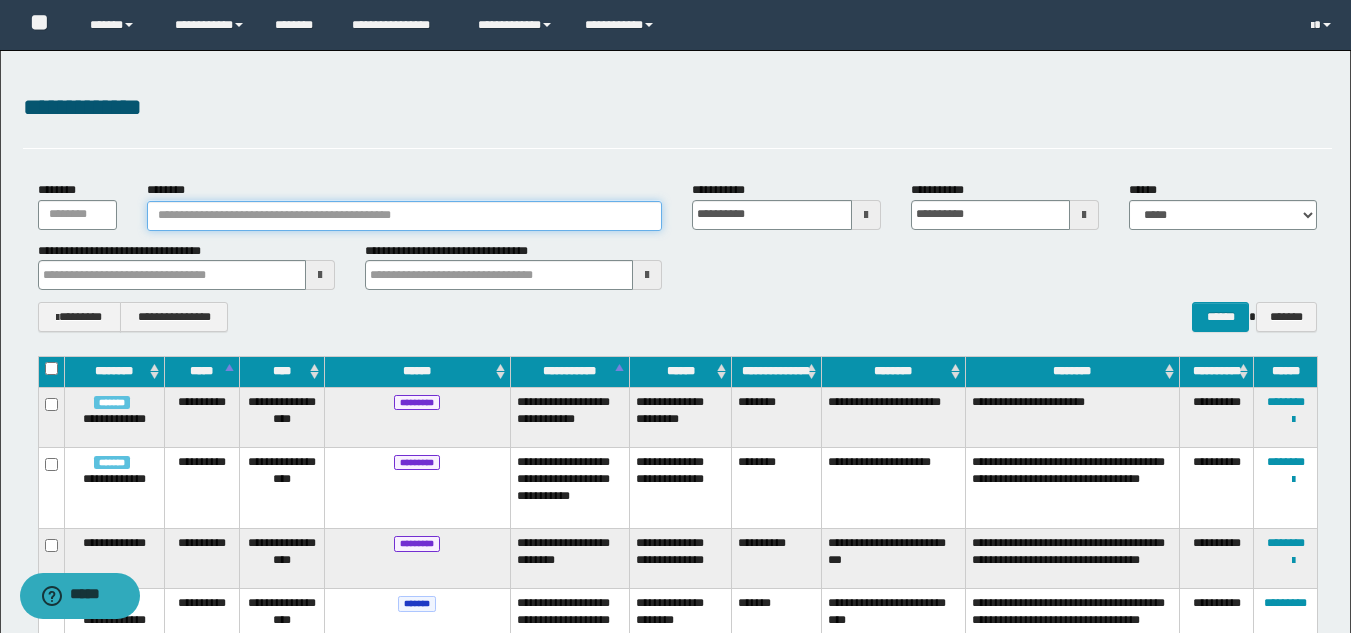 click on "********" at bounding box center (405, 216) 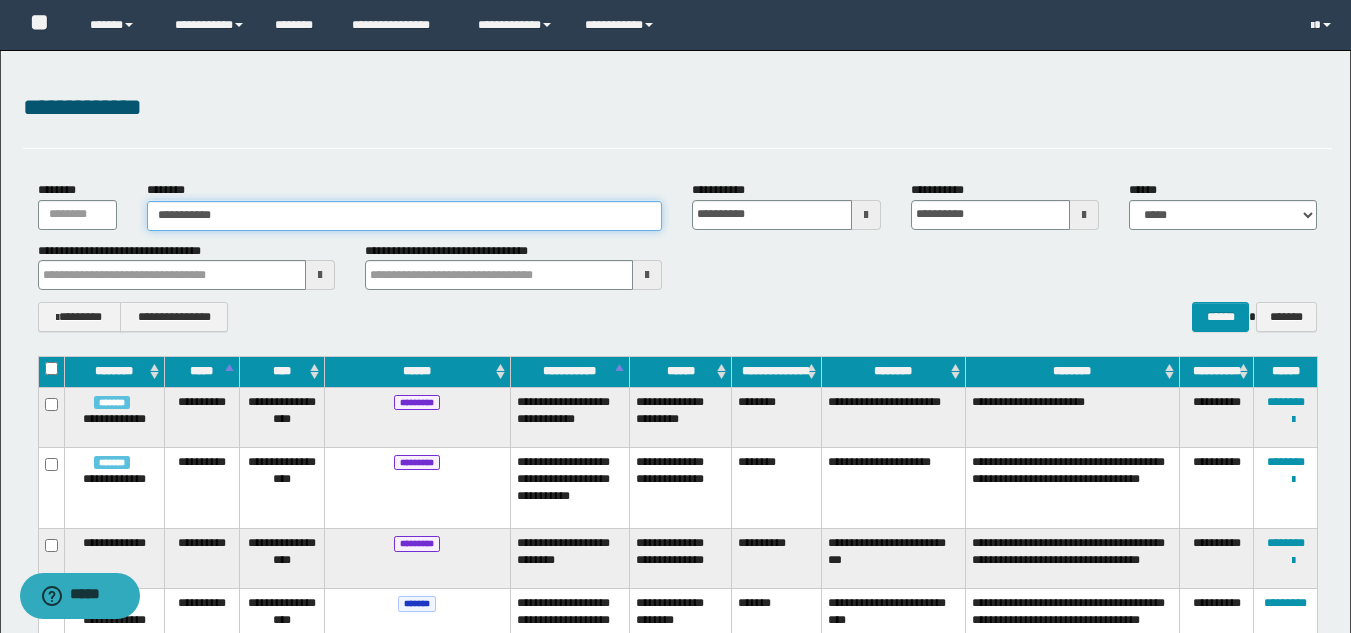 type on "**********" 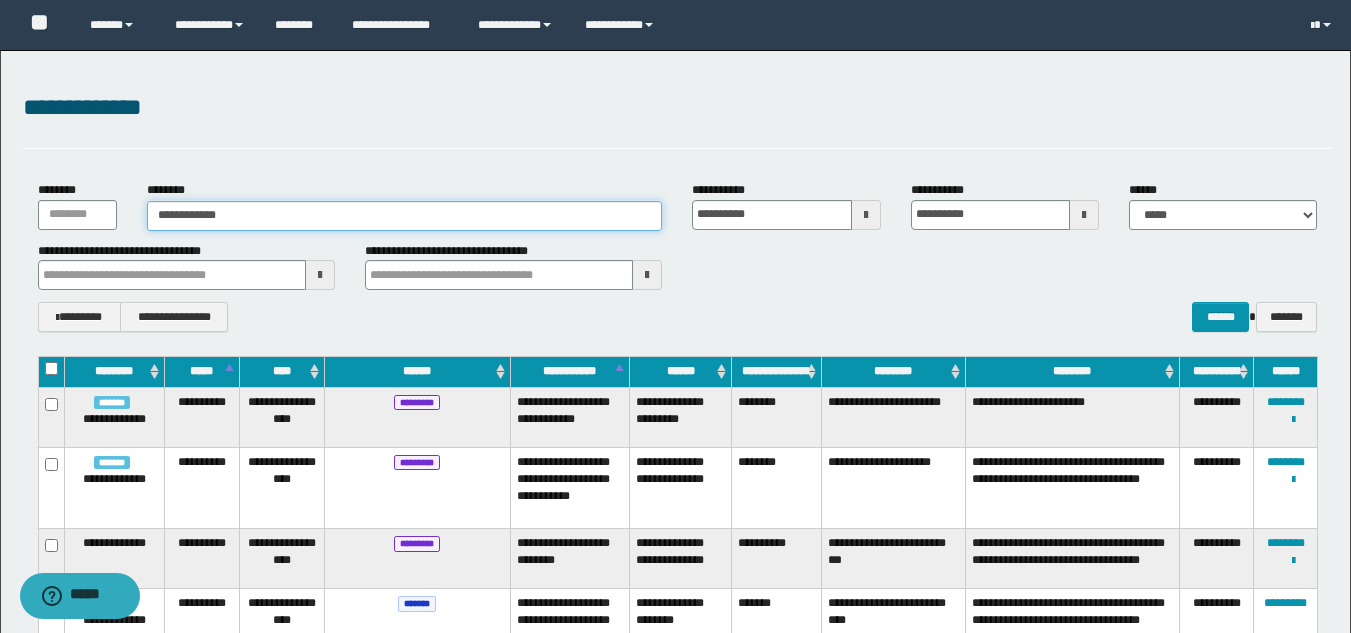 type on "**********" 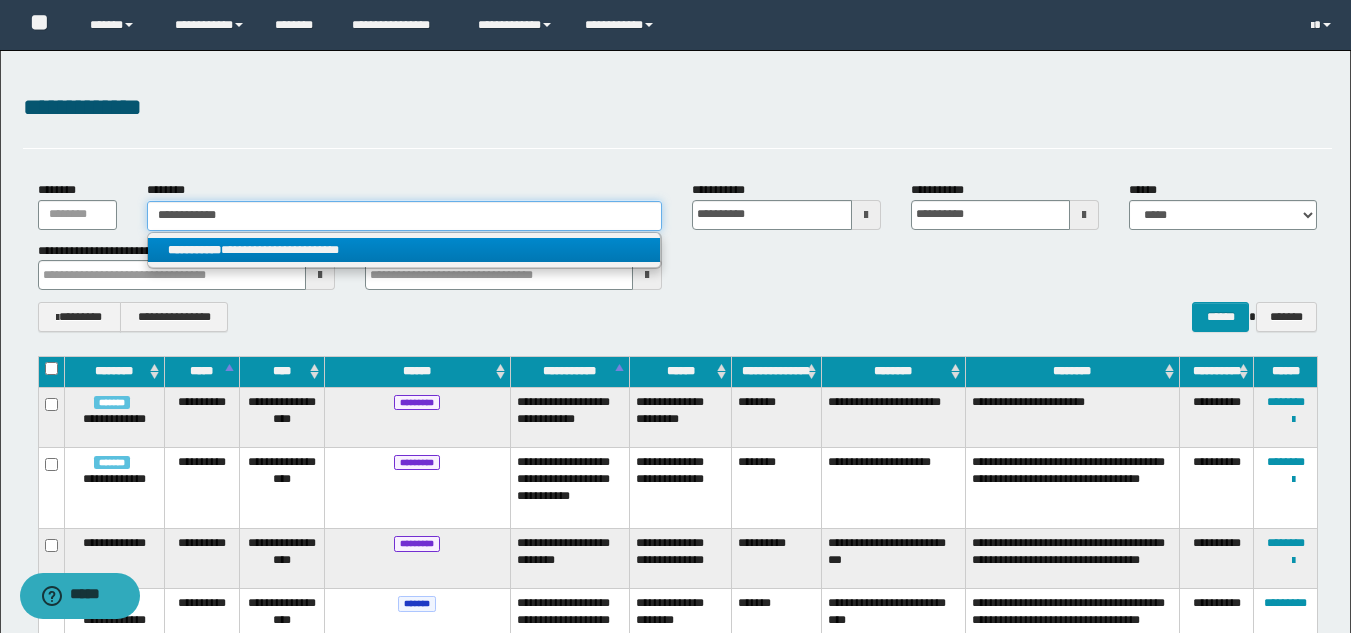 type on "**********" 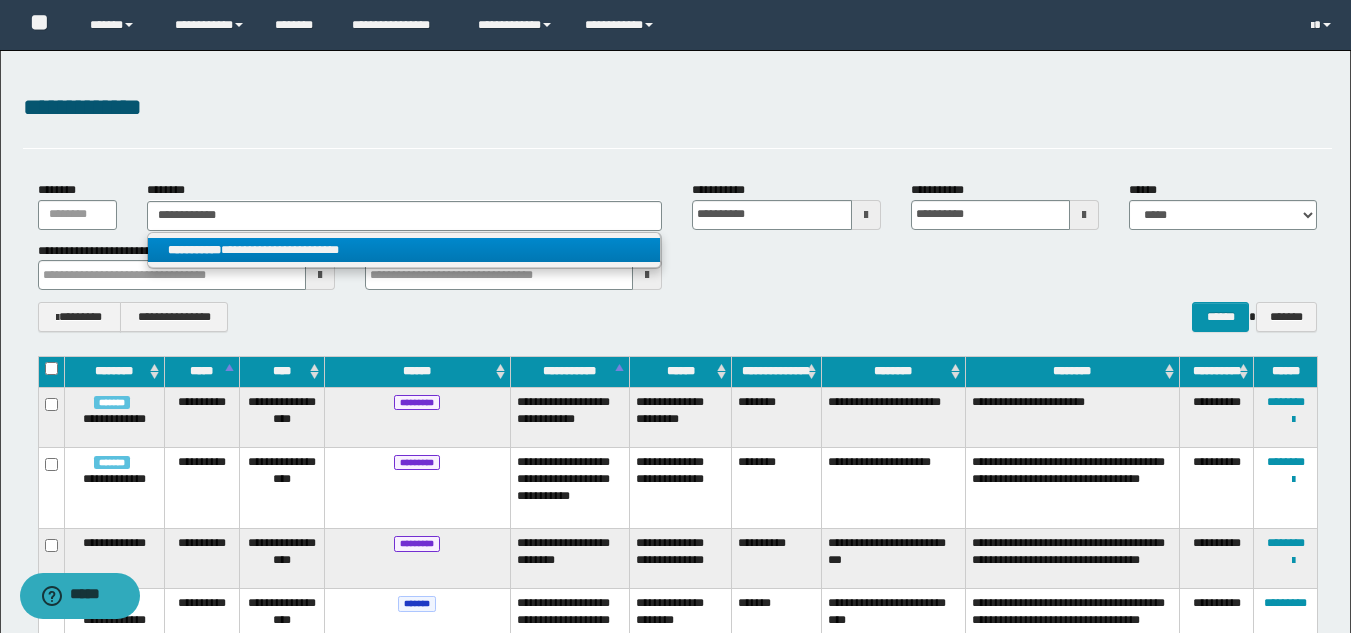 click on "**********" at bounding box center [404, 250] 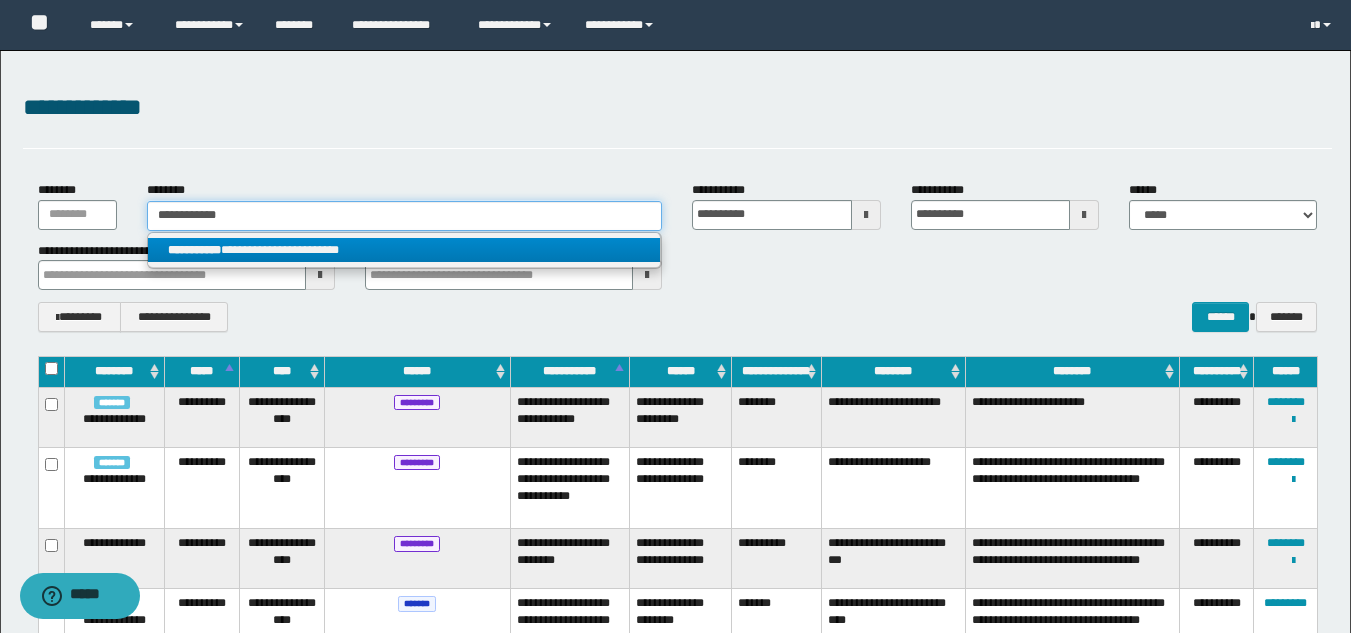 type 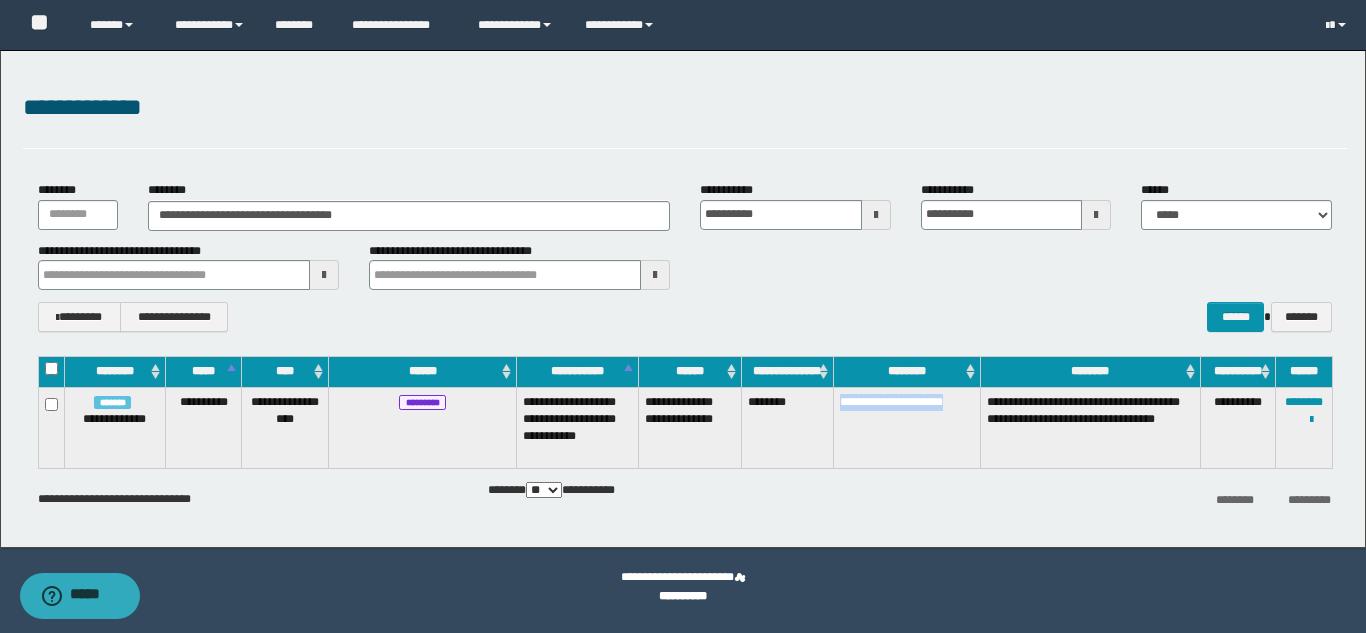 drag, startPoint x: 839, startPoint y: 400, endPoint x: 889, endPoint y: 416, distance: 52.49762 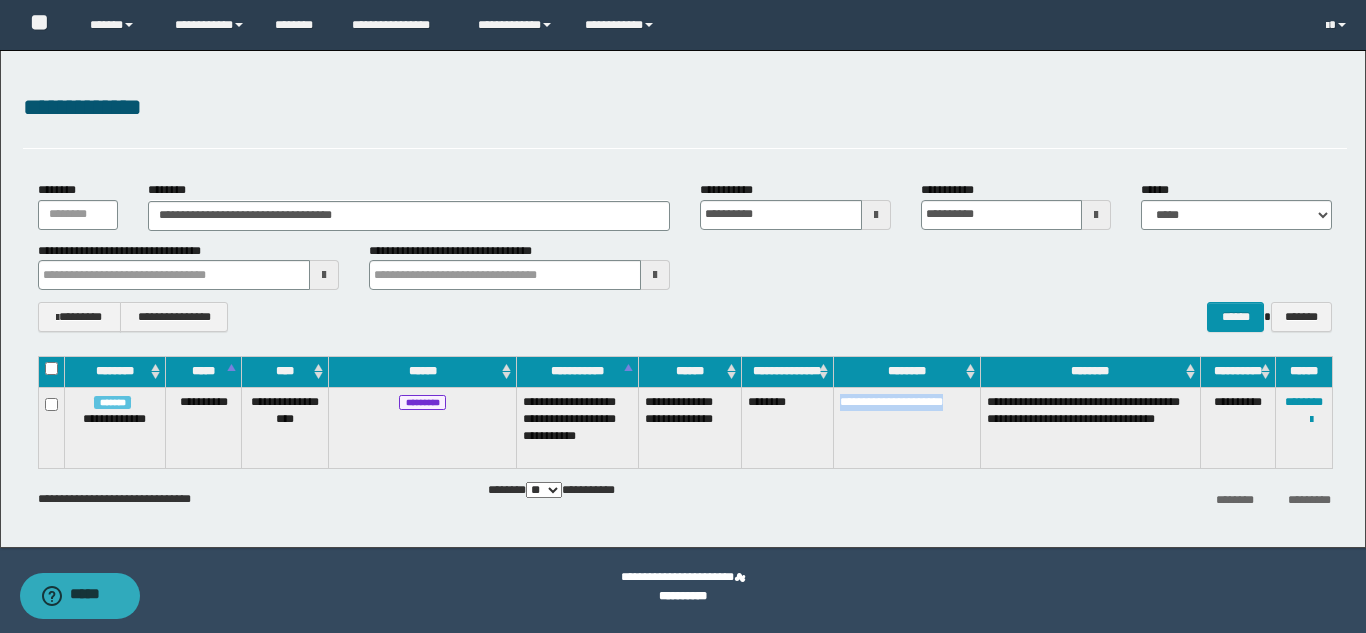 copy on "**********" 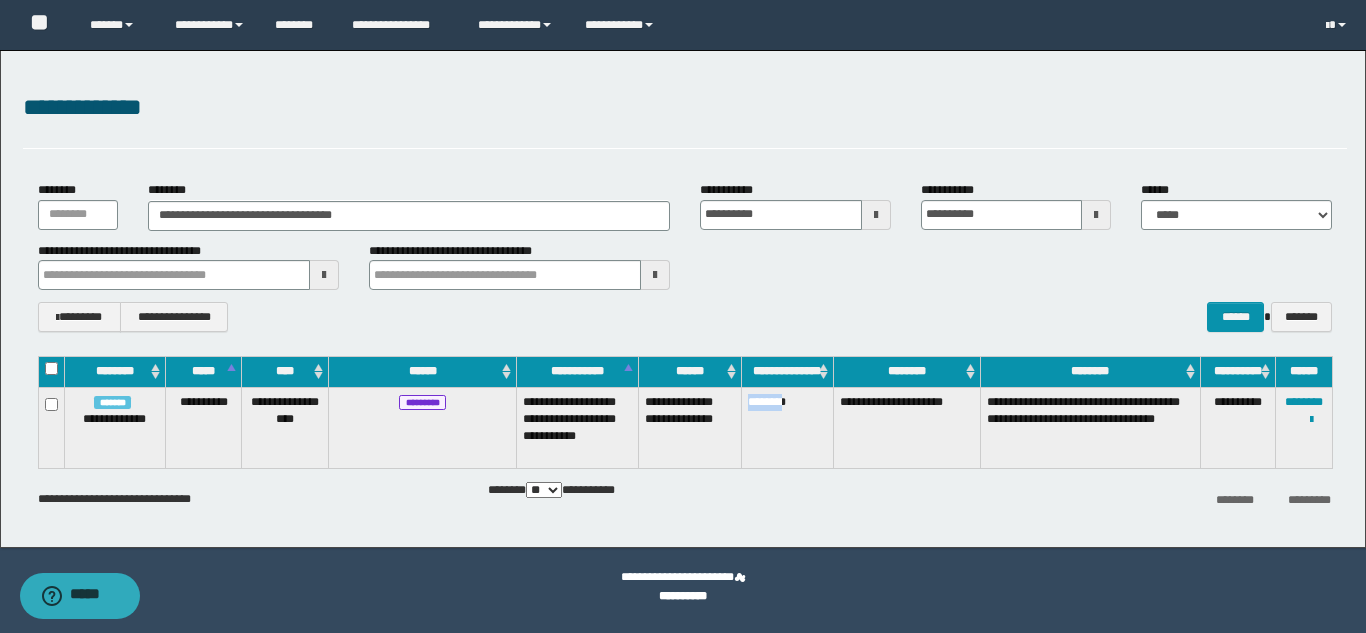 drag, startPoint x: 751, startPoint y: 403, endPoint x: 796, endPoint y: 410, distance: 45.54119 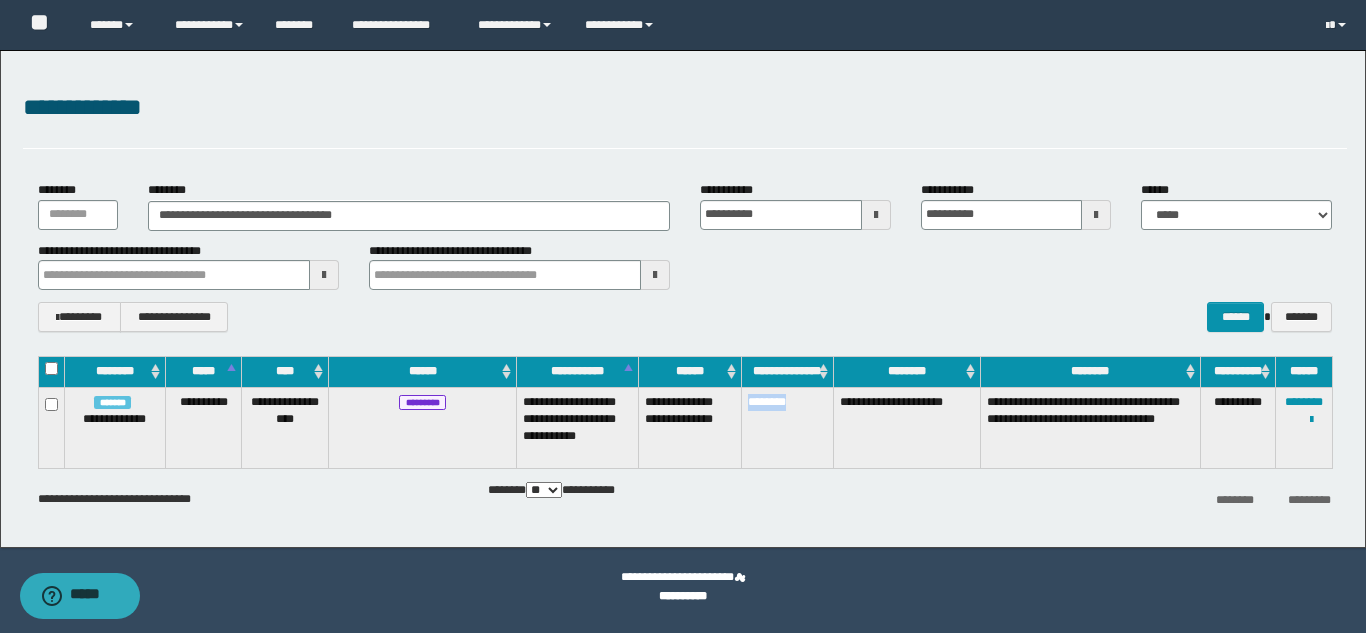 copy on "********" 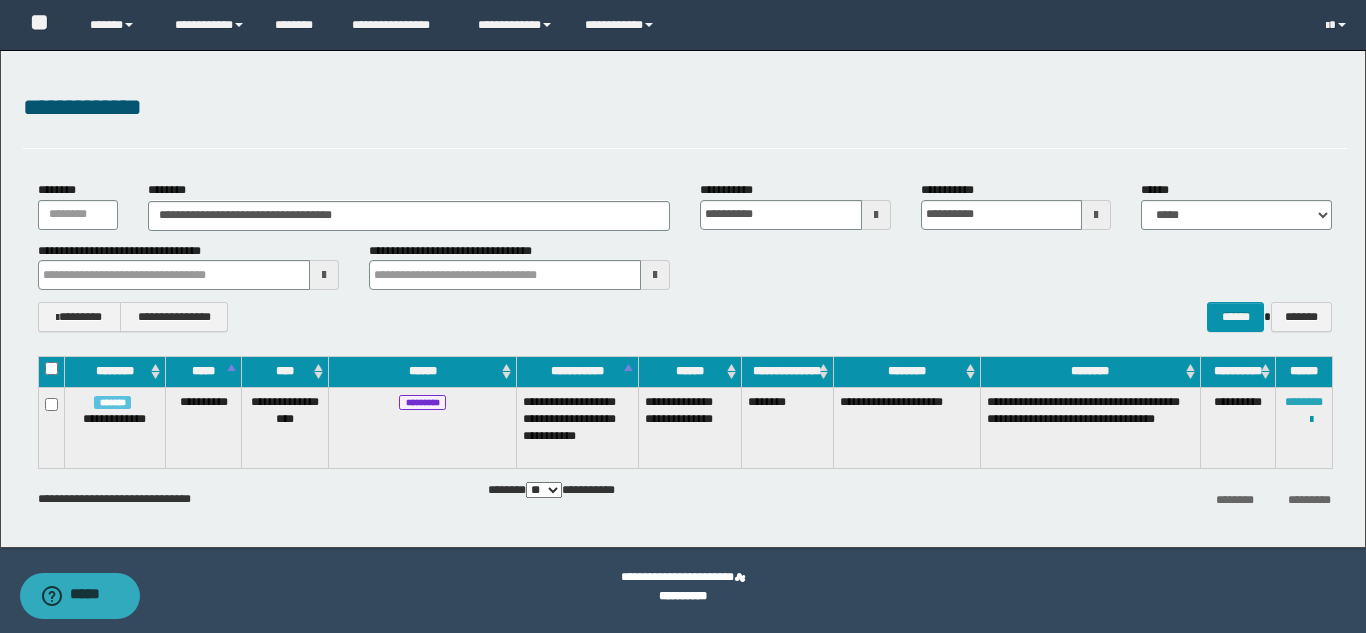 click on "********" at bounding box center [1304, 402] 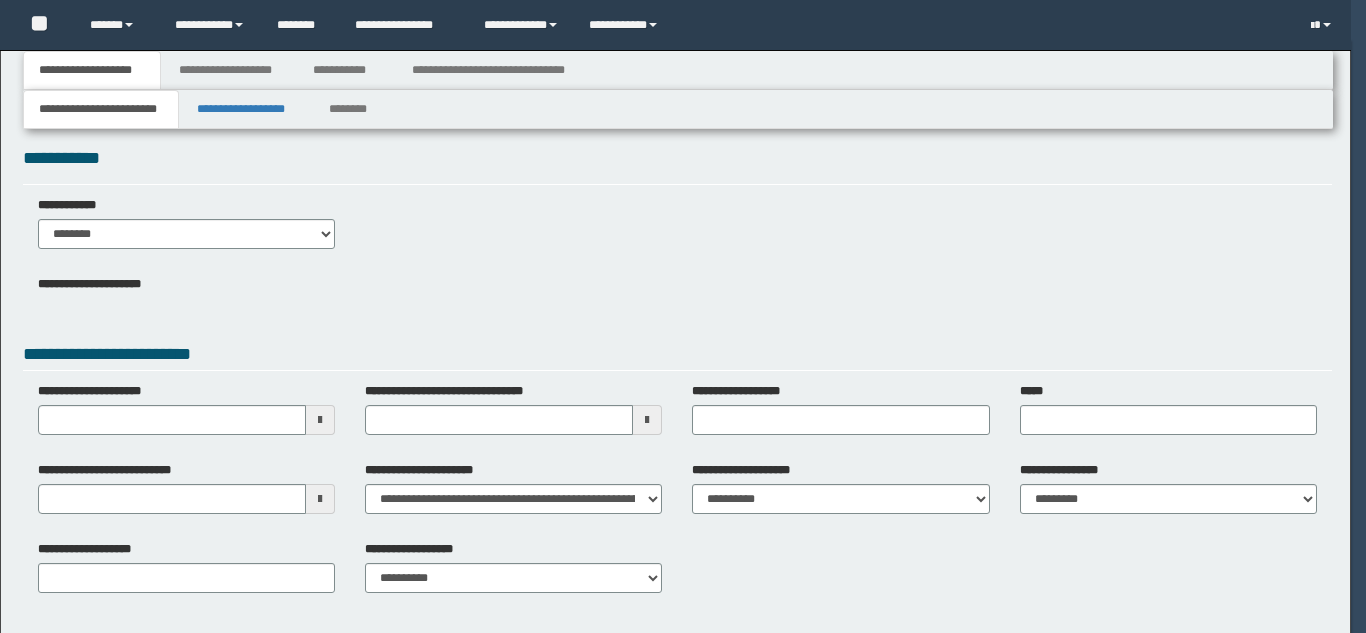 scroll, scrollTop: 0, scrollLeft: 0, axis: both 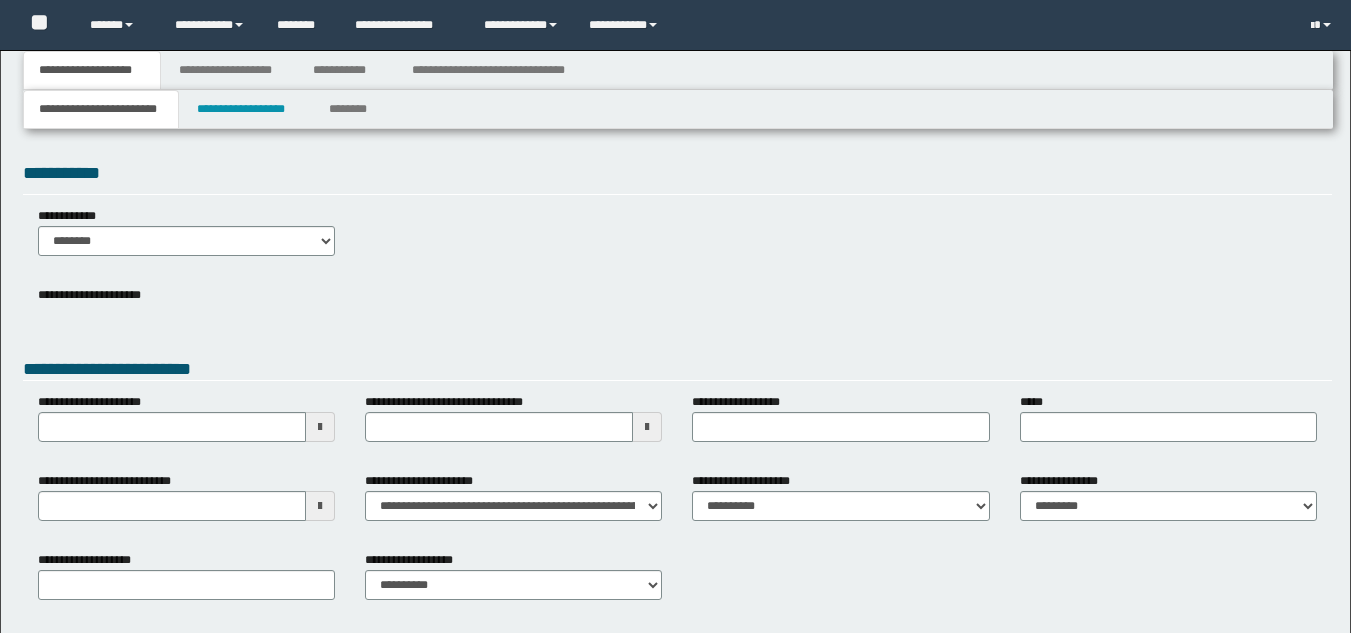 type 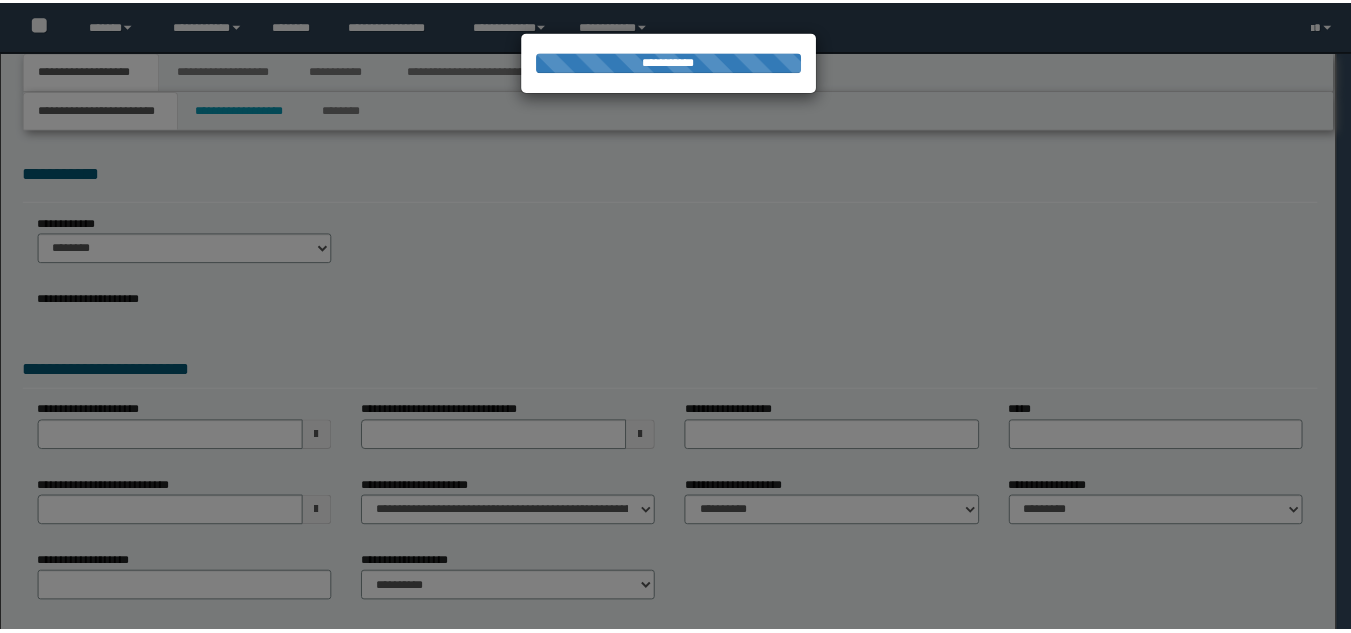 scroll, scrollTop: 0, scrollLeft: 0, axis: both 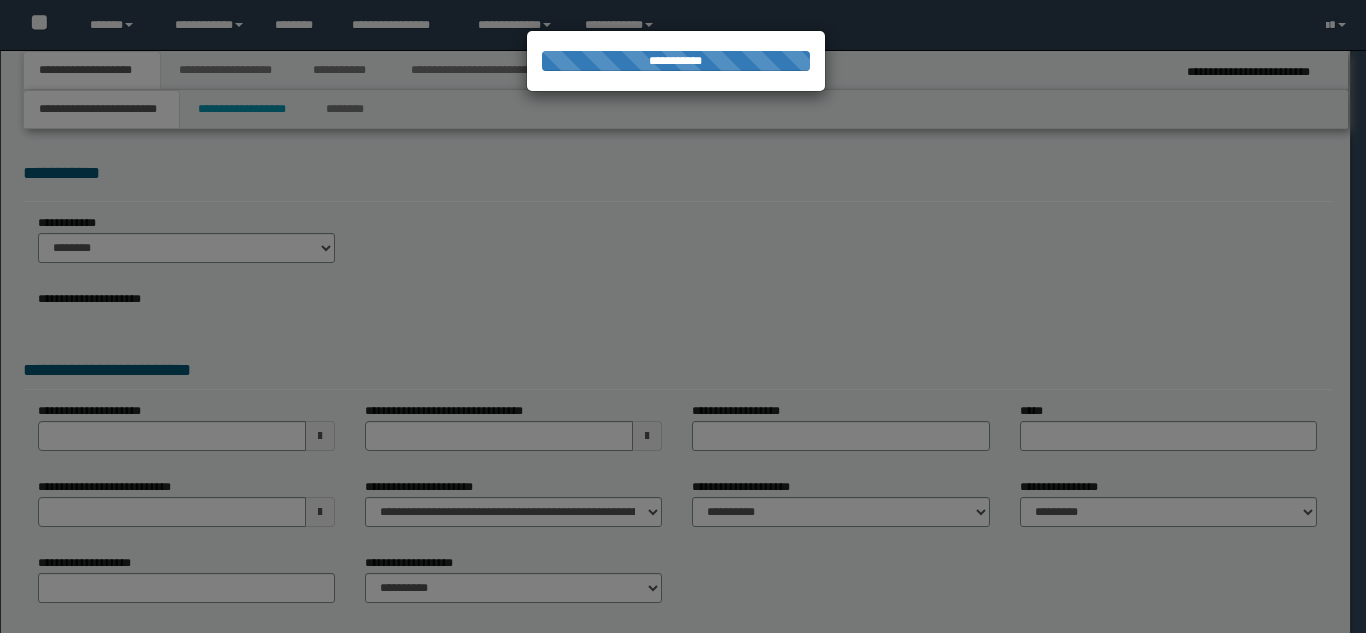 type on "**********" 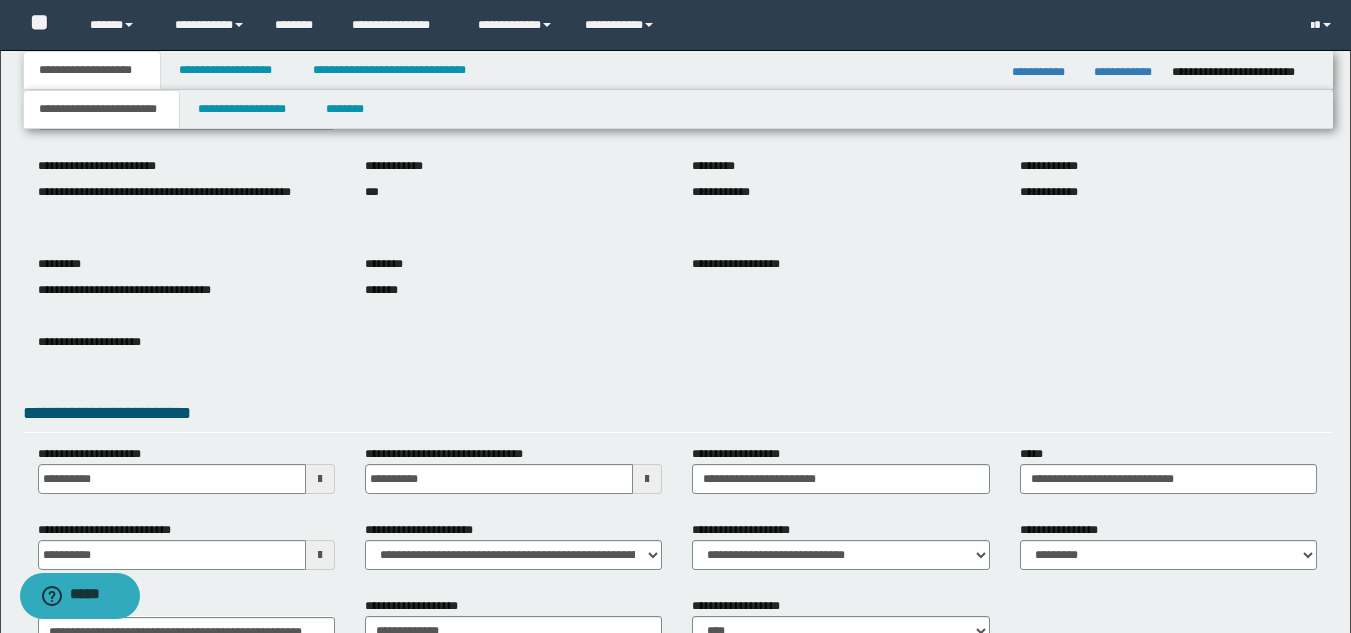 scroll, scrollTop: 270, scrollLeft: 0, axis: vertical 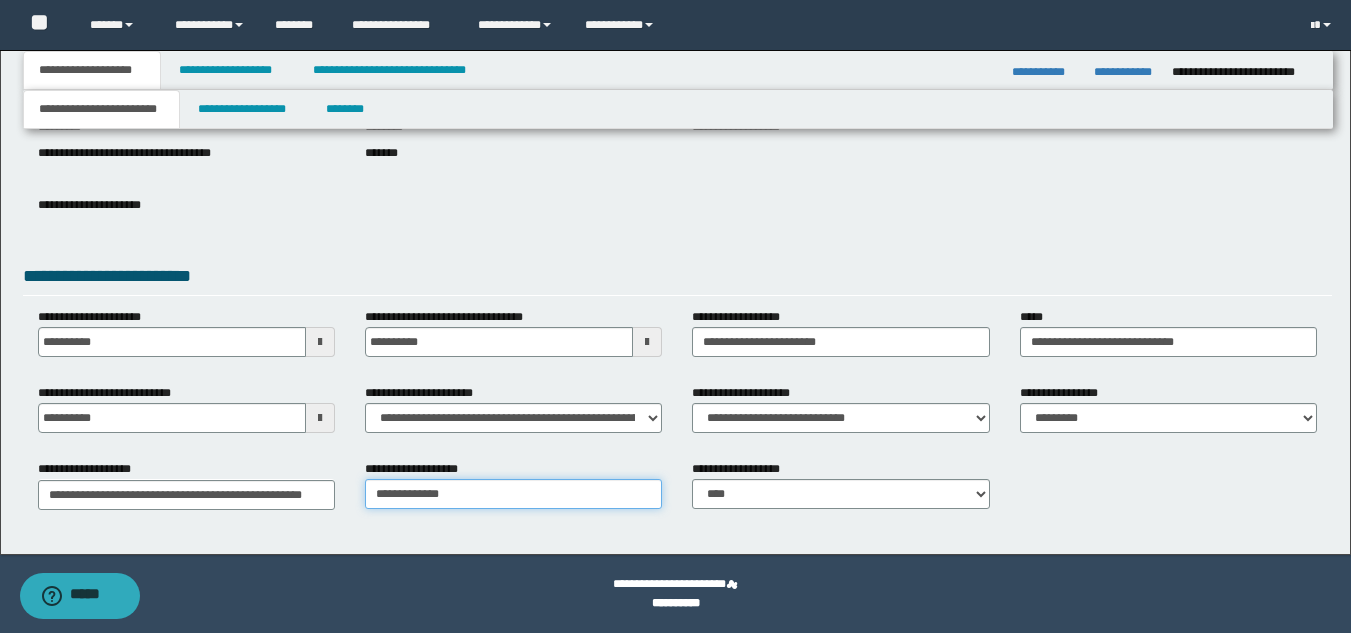 click on "**********" at bounding box center [513, 494] 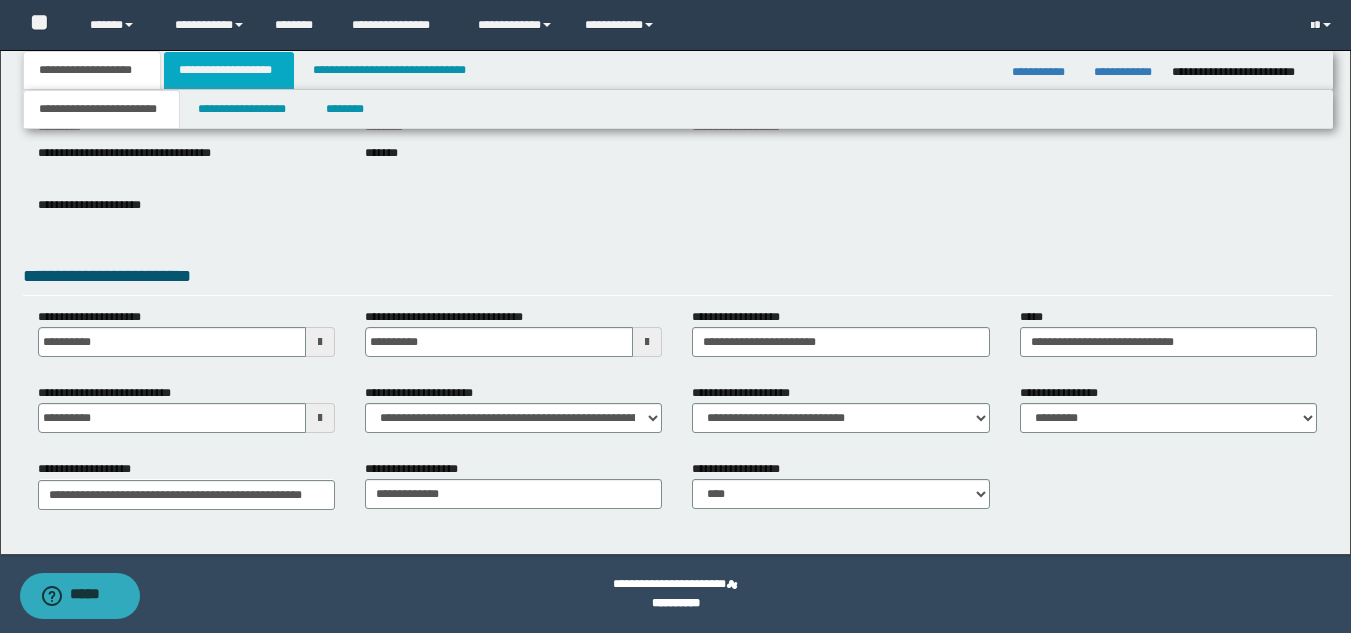 click on "**********" at bounding box center [229, 70] 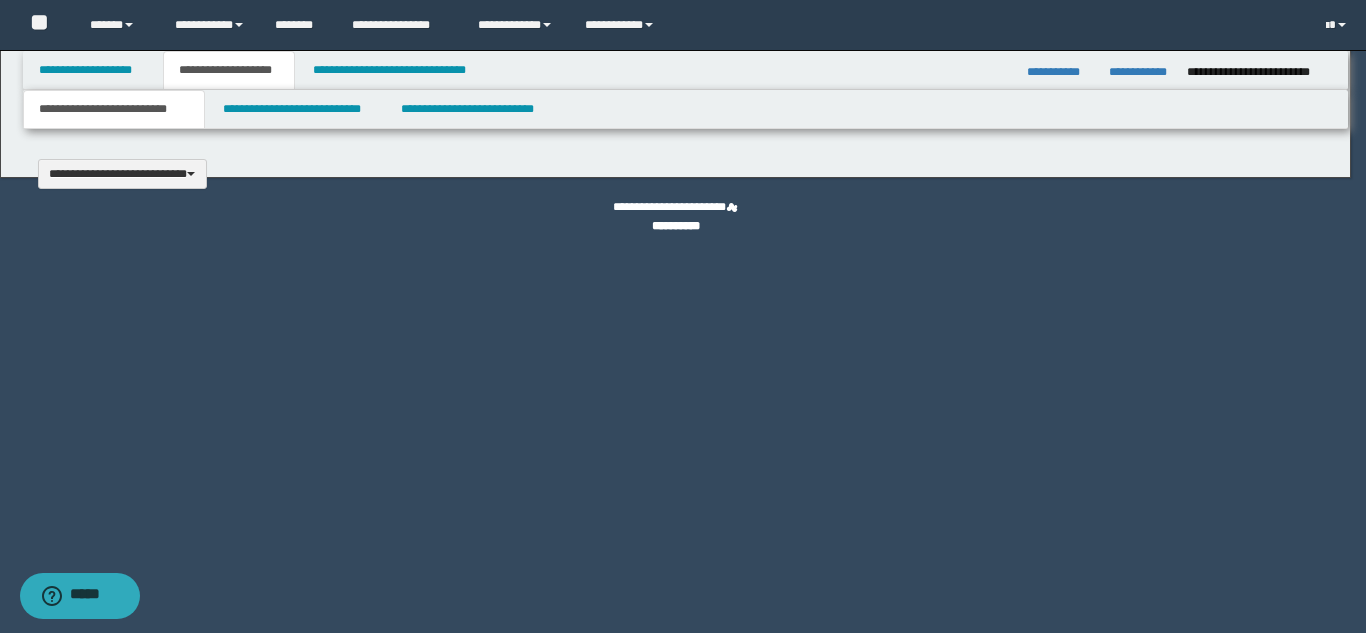 type 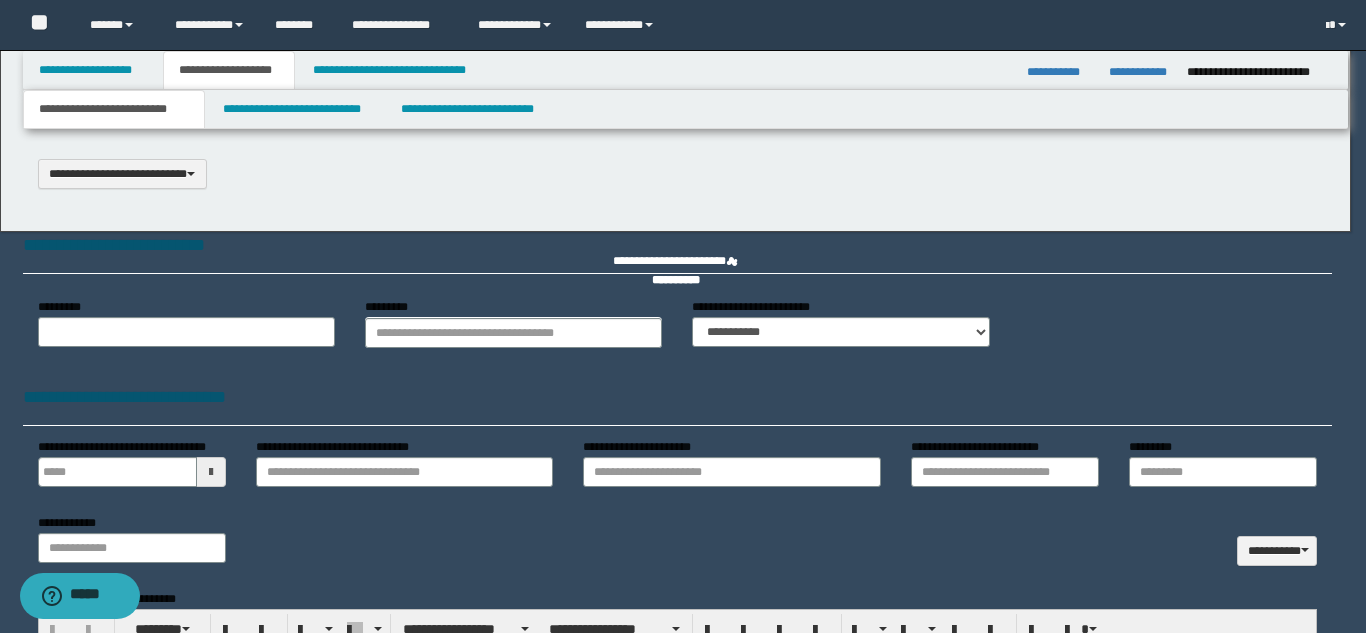 type on "**********" 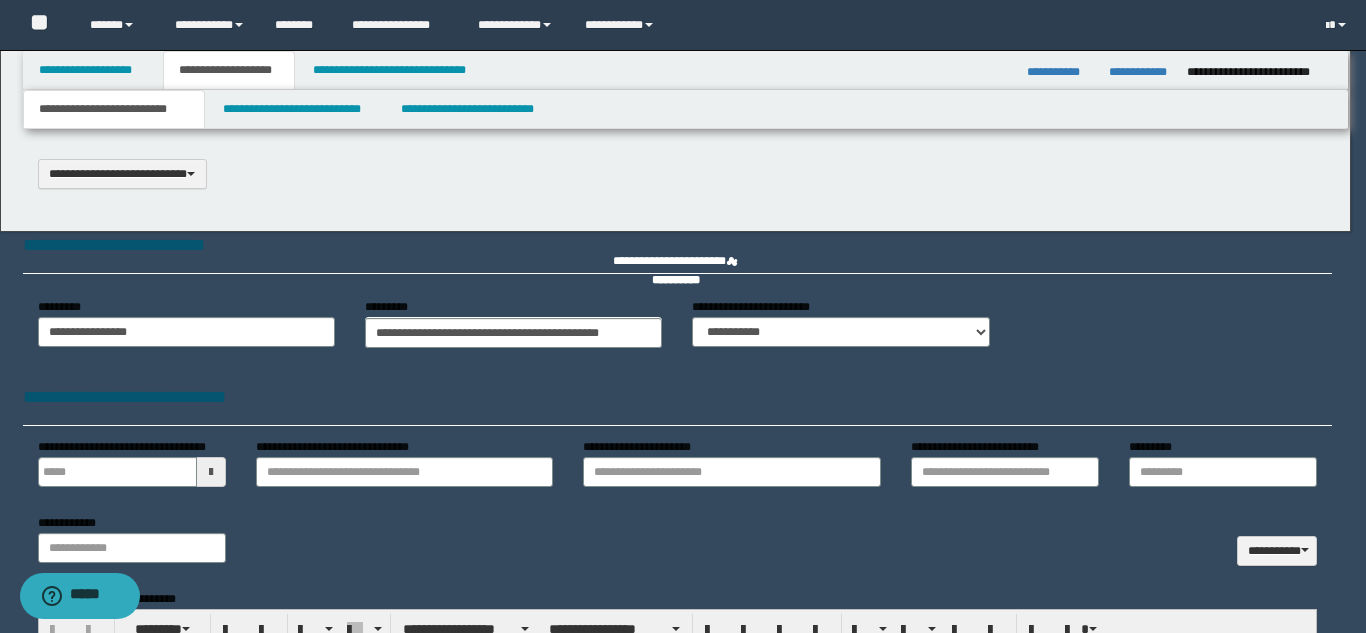 scroll, scrollTop: 0, scrollLeft: 0, axis: both 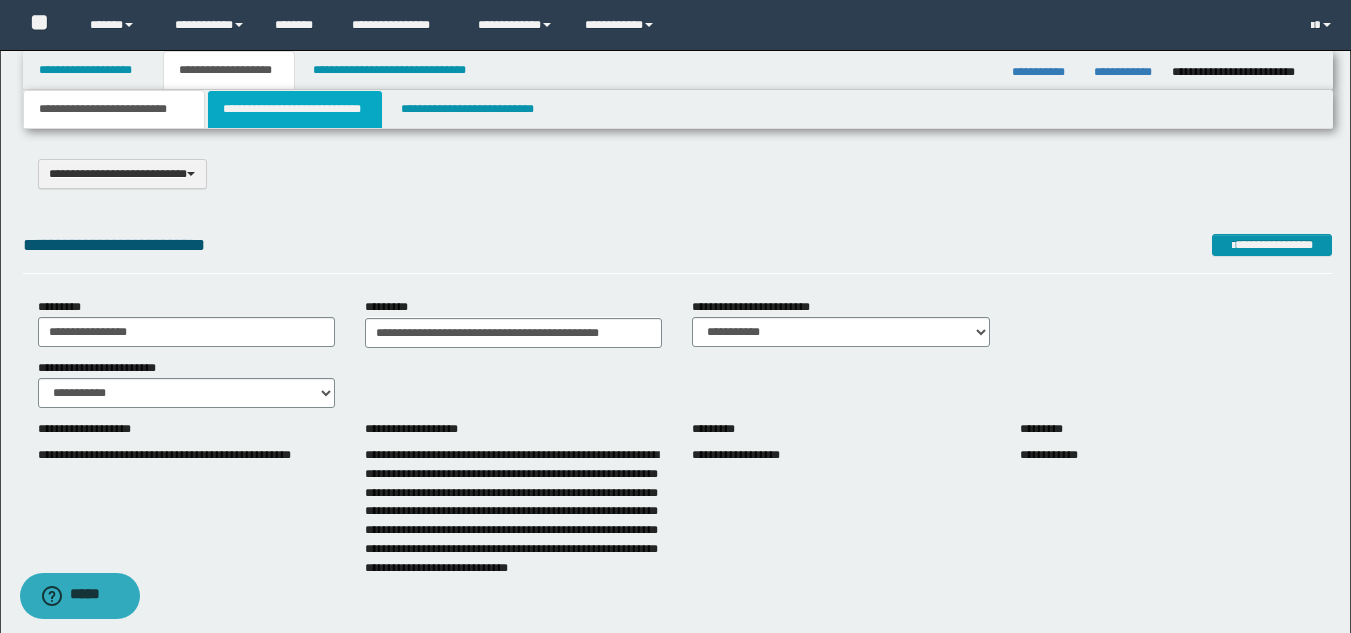 click on "**********" at bounding box center (295, 109) 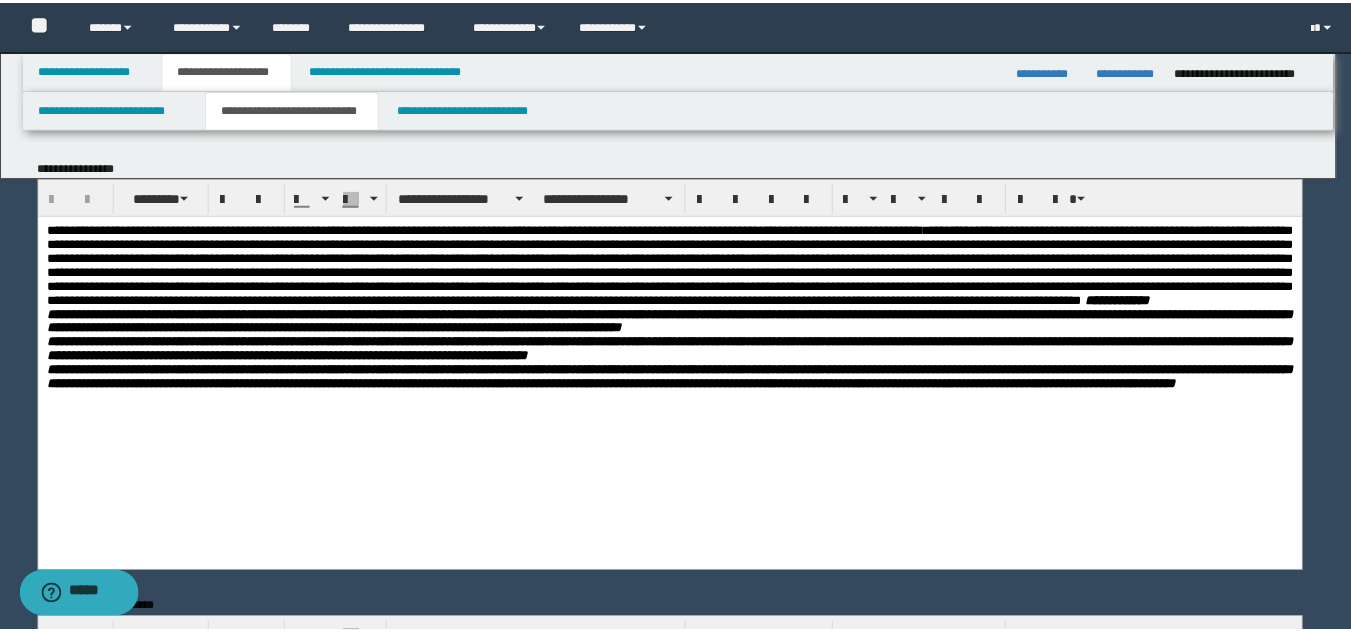 scroll, scrollTop: 0, scrollLeft: 0, axis: both 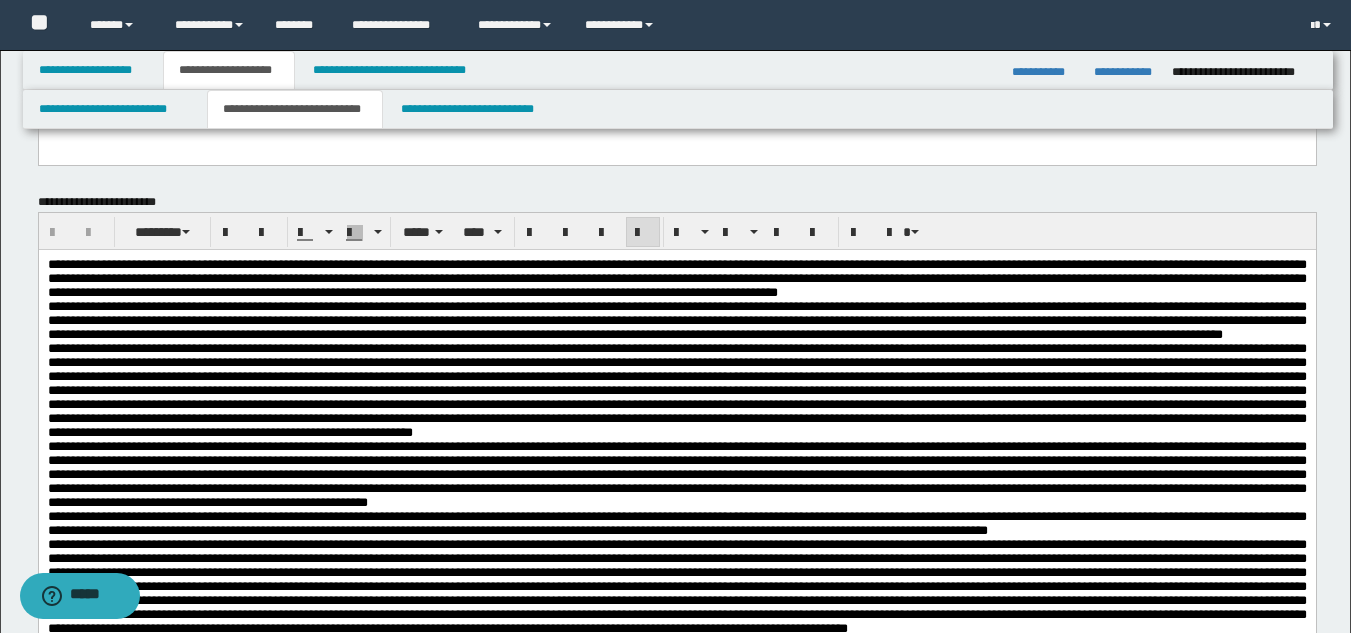 click on "**********" at bounding box center (676, 277) 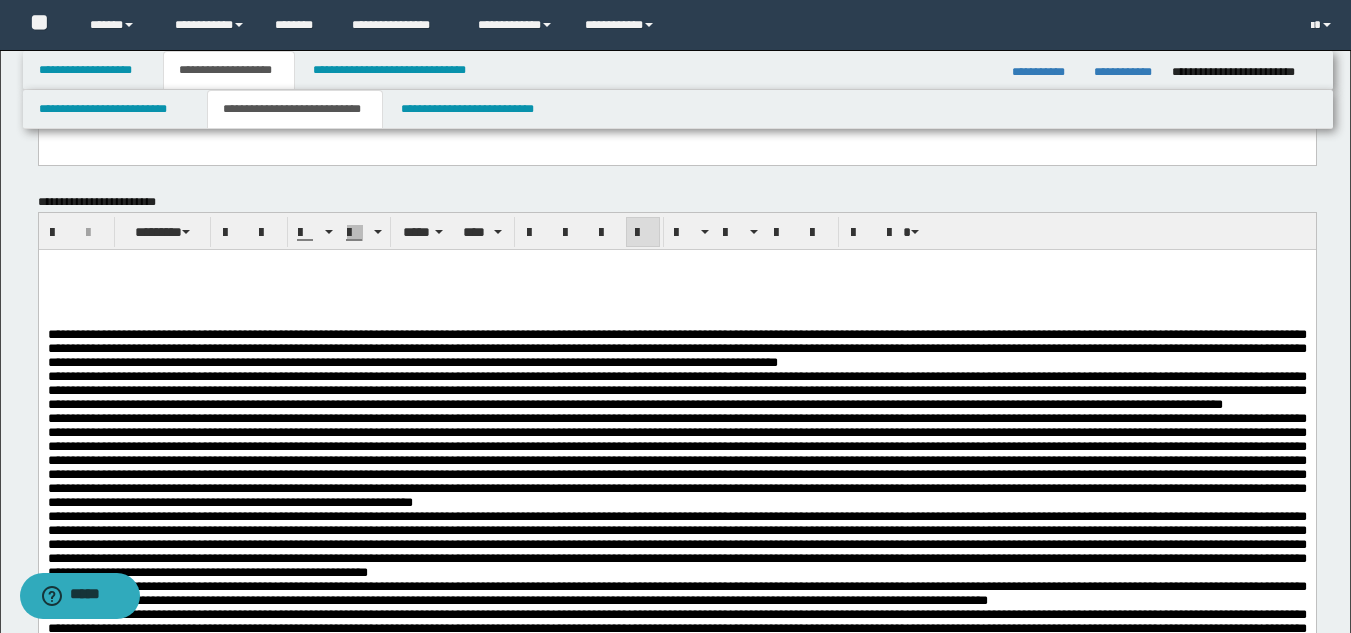 click at bounding box center (676, 320) 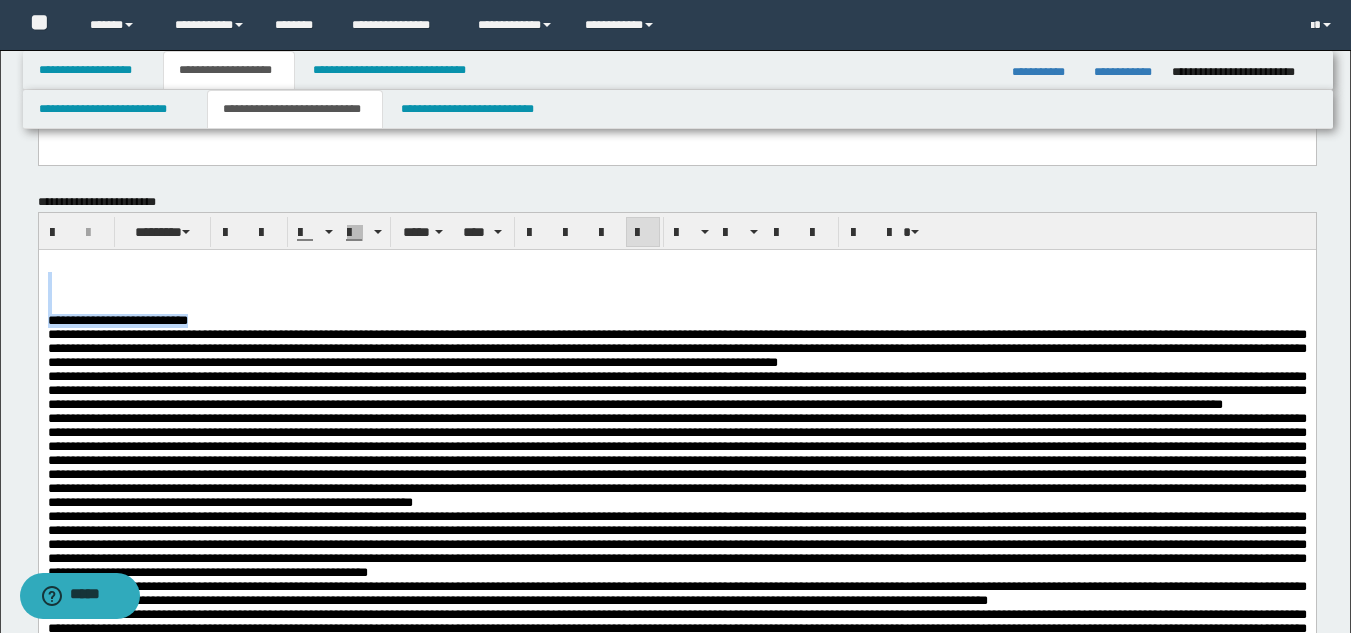 drag, startPoint x: 238, startPoint y: 332, endPoint x: 97, endPoint y: 276, distance: 151.71355 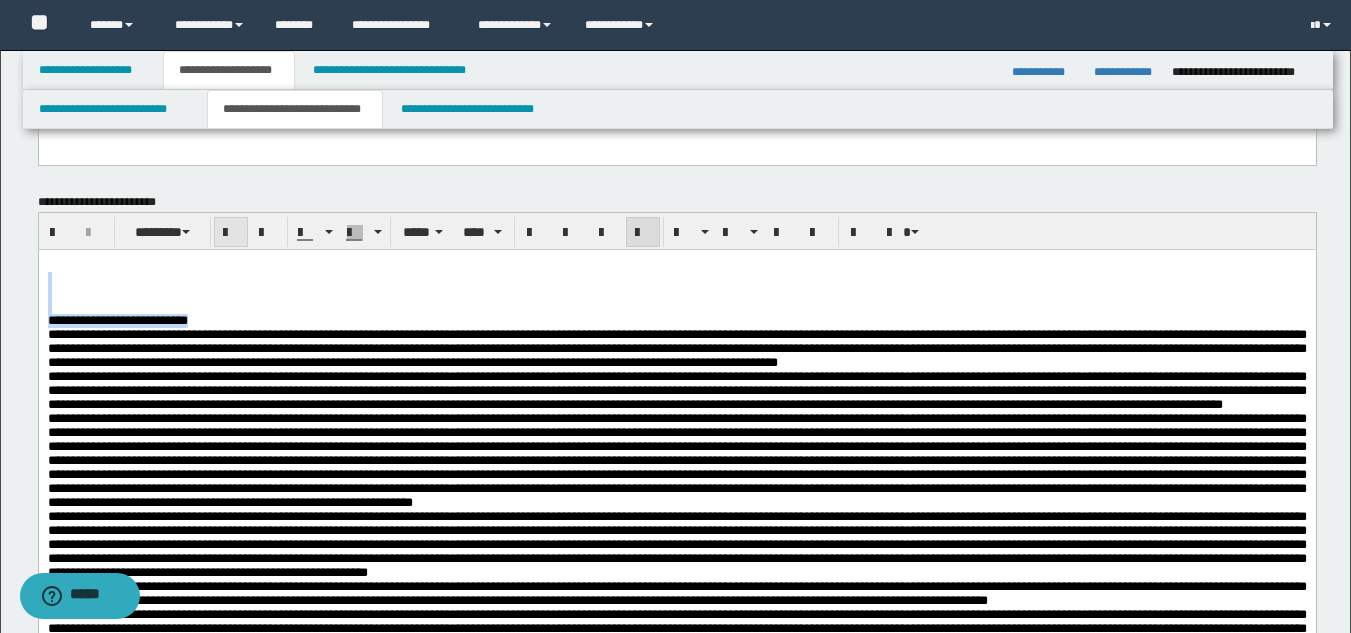 click at bounding box center [231, 233] 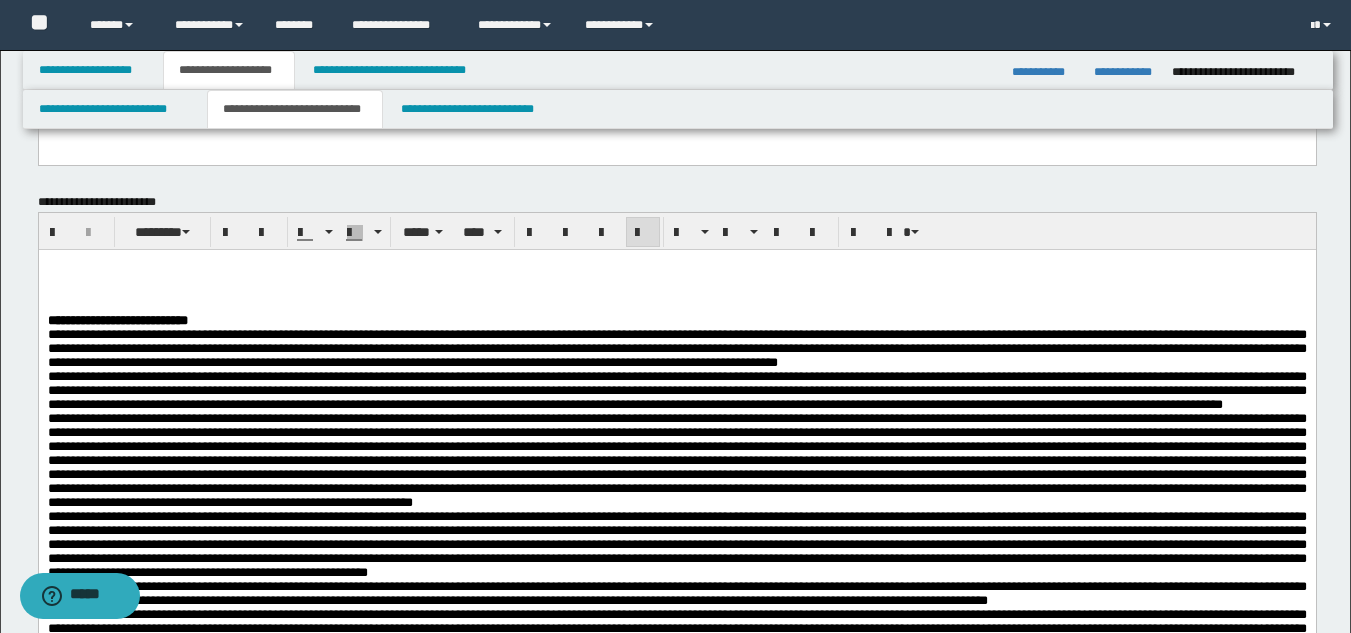 click at bounding box center [676, 264] 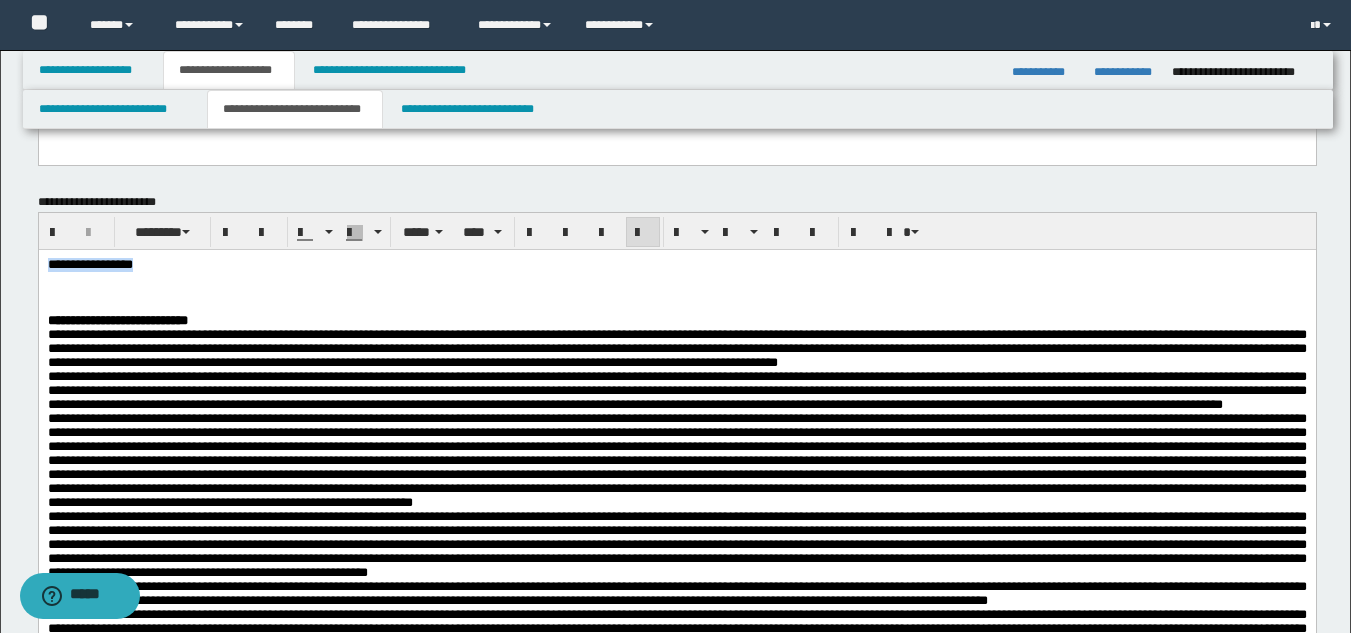 drag, startPoint x: 221, startPoint y: 267, endPoint x: 34, endPoint y: 260, distance: 187.13097 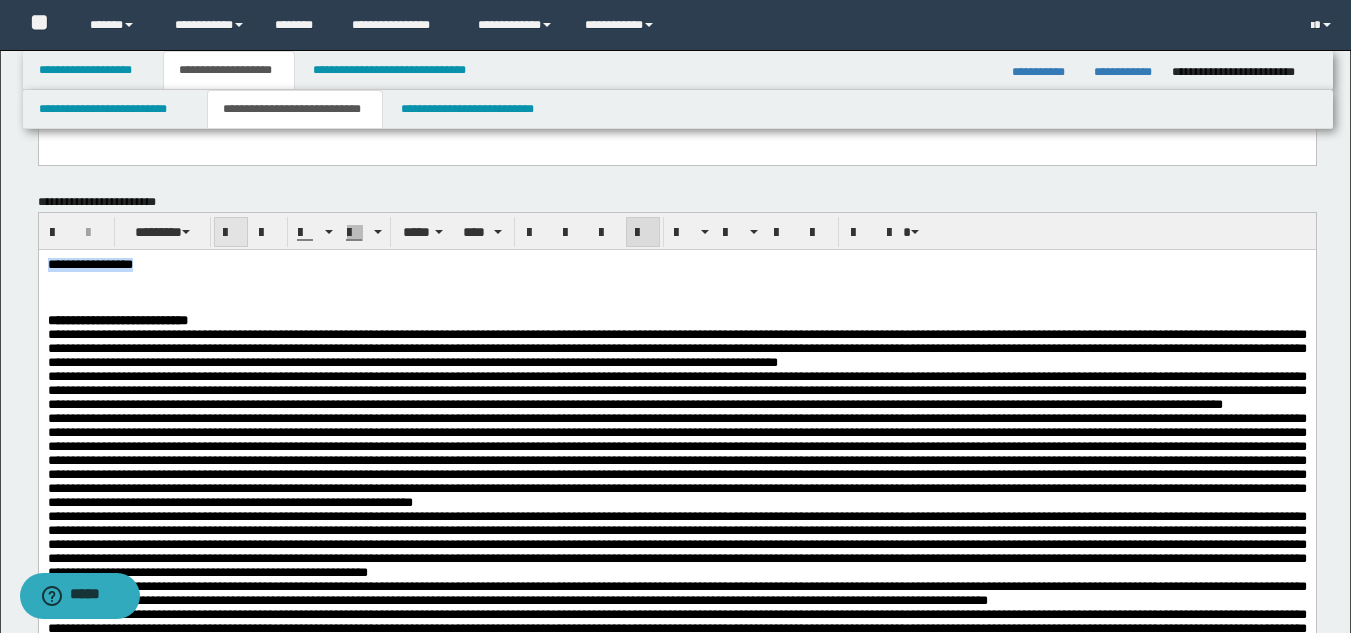 click at bounding box center [231, 233] 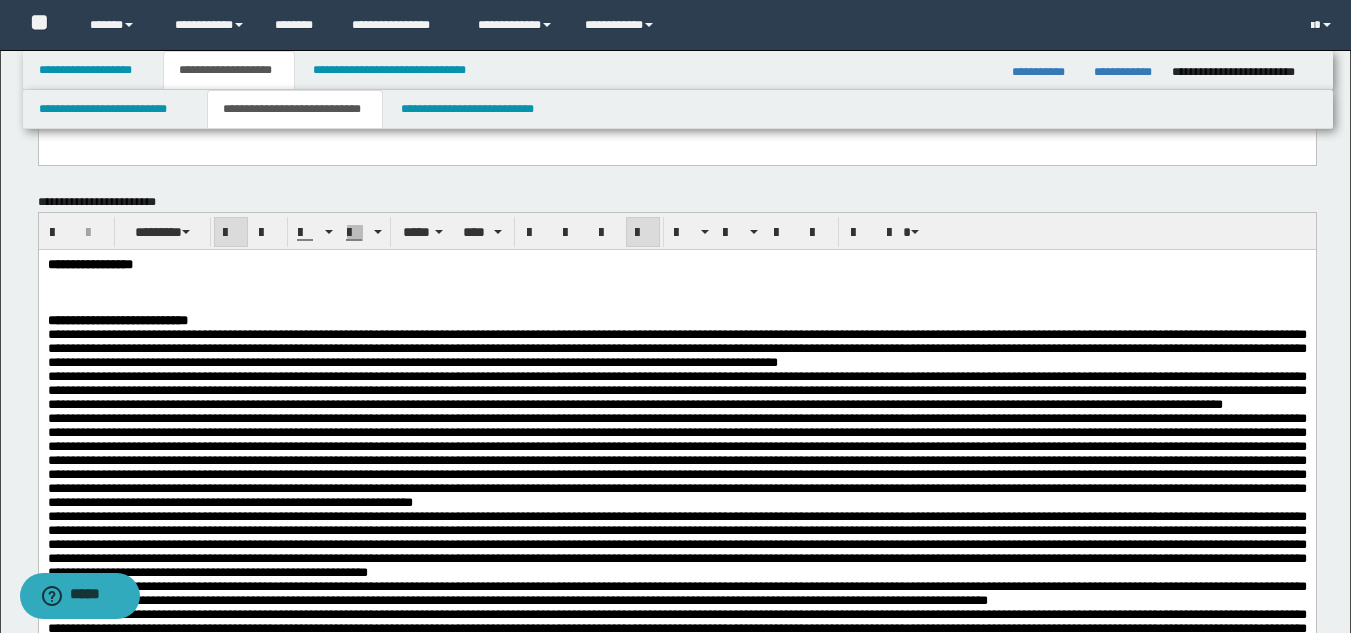 click on "**********" at bounding box center [676, 264] 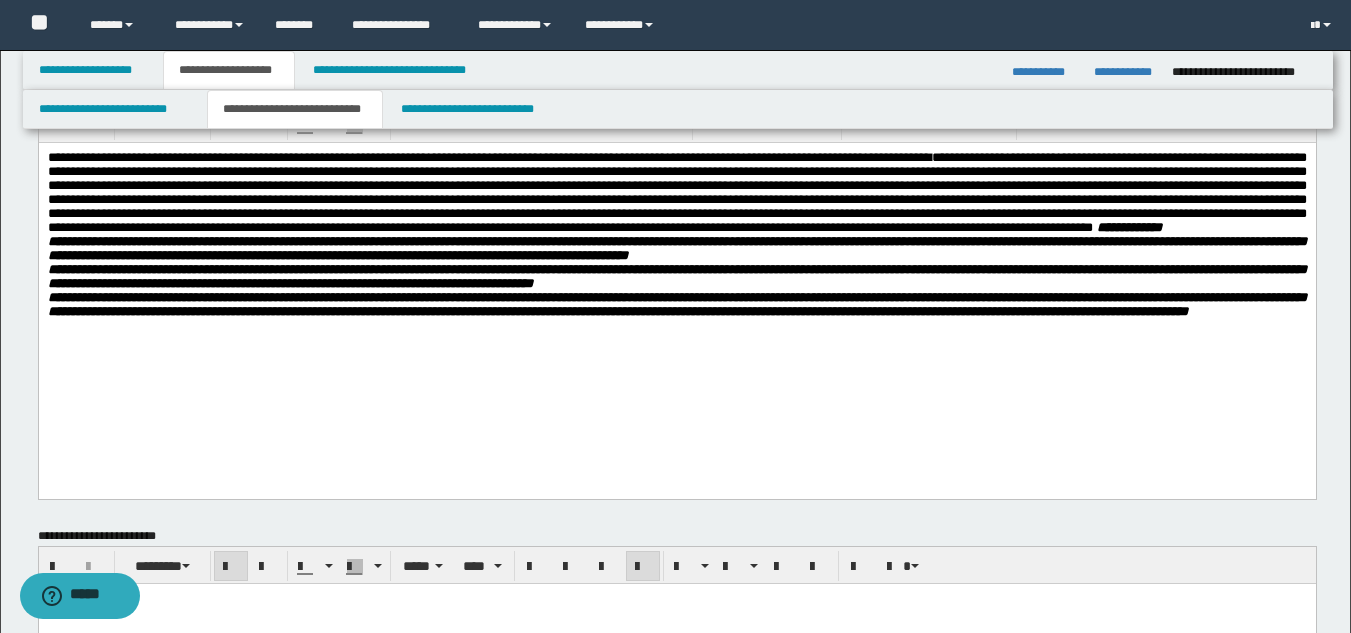 scroll, scrollTop: 53, scrollLeft: 0, axis: vertical 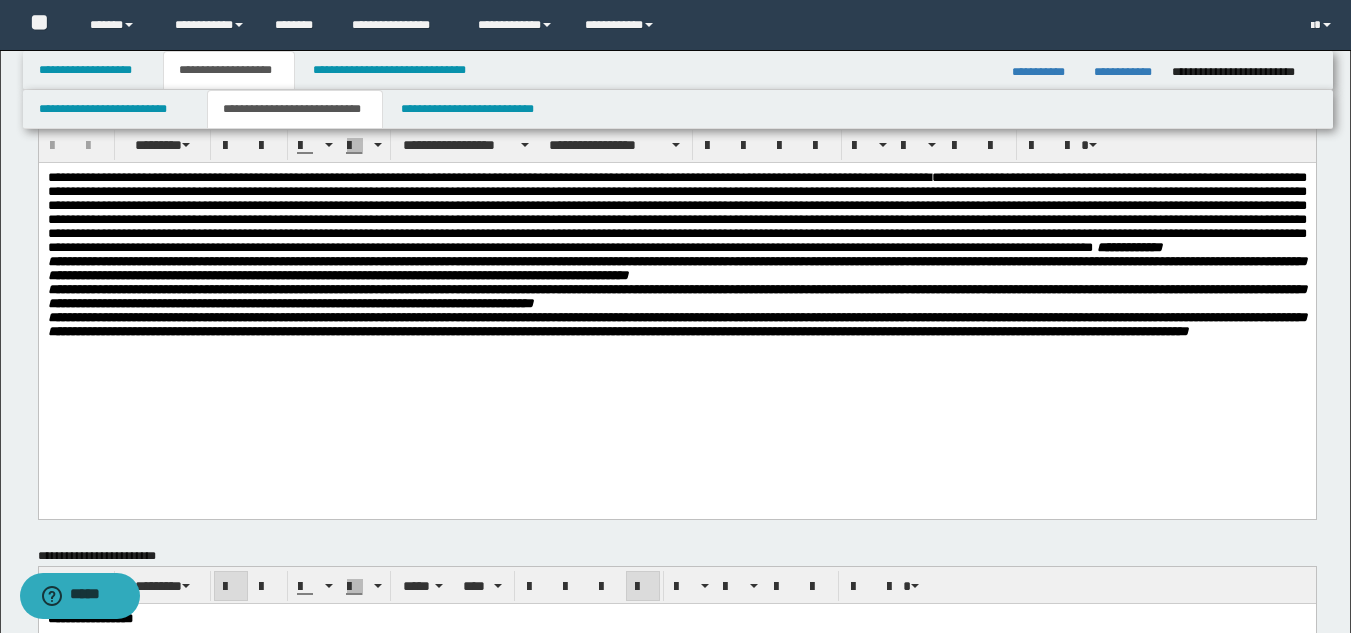 click on "**********" at bounding box center (676, 315) 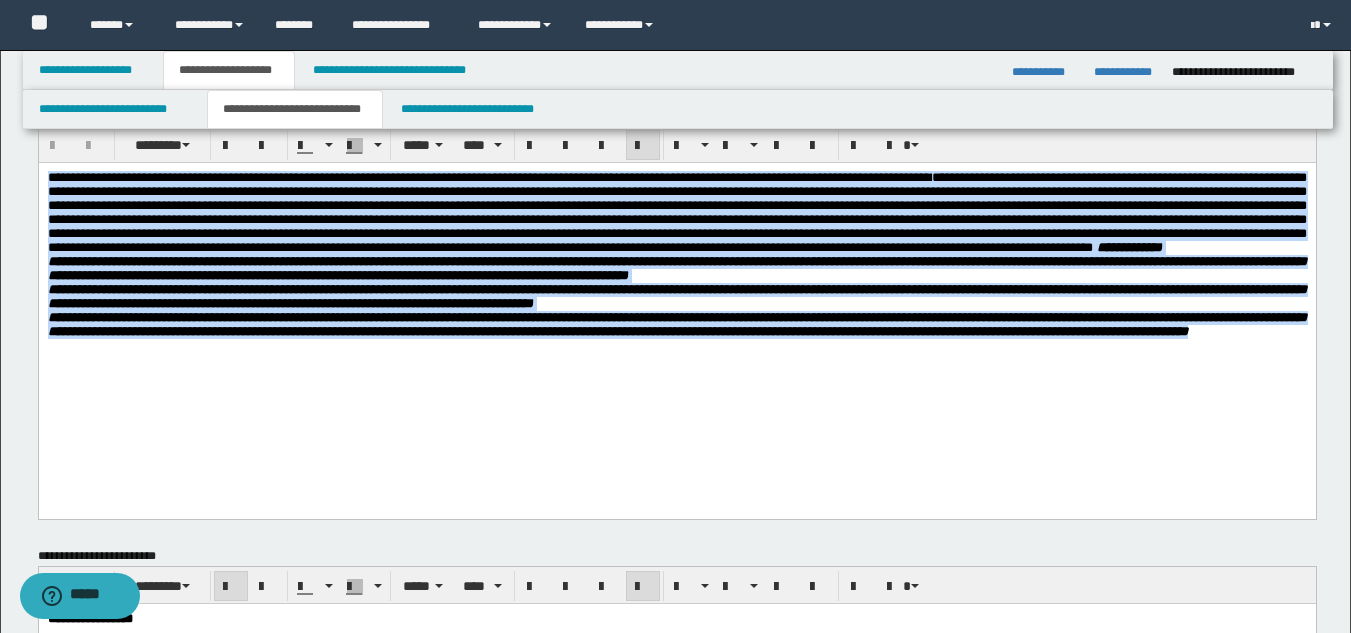 drag, startPoint x: 781, startPoint y: 416, endPoint x: 51, endPoint y: 132, distance: 783.29816 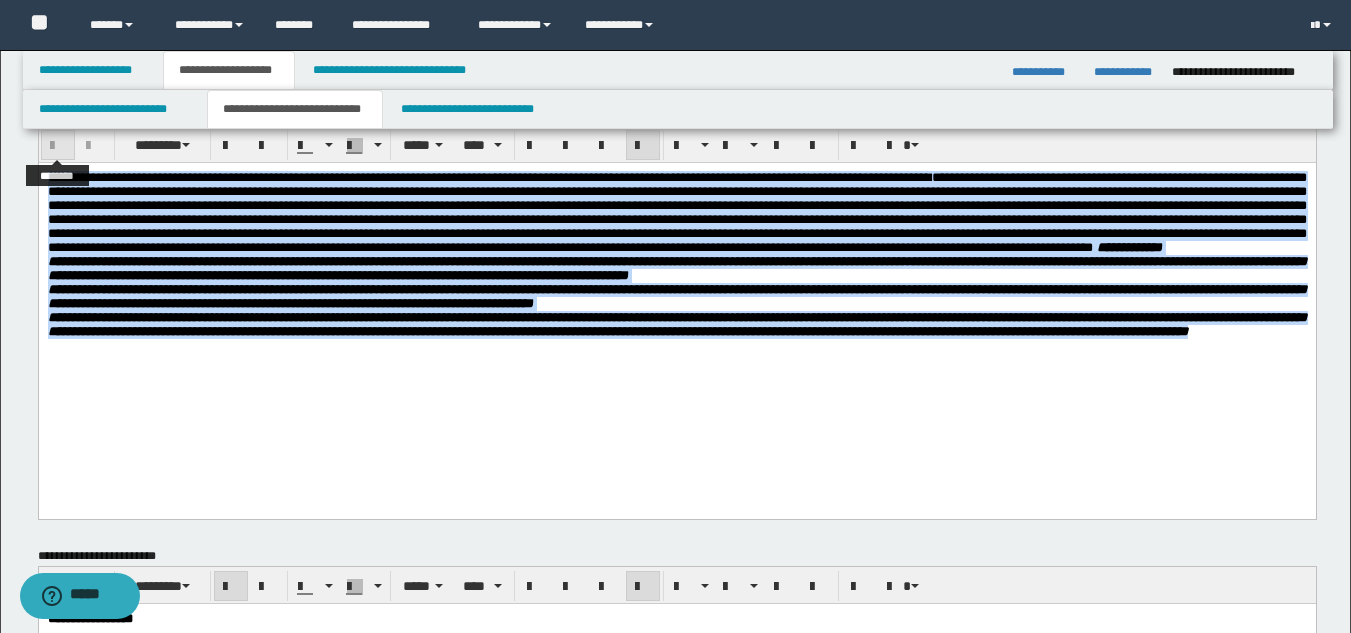 copy on "**********" 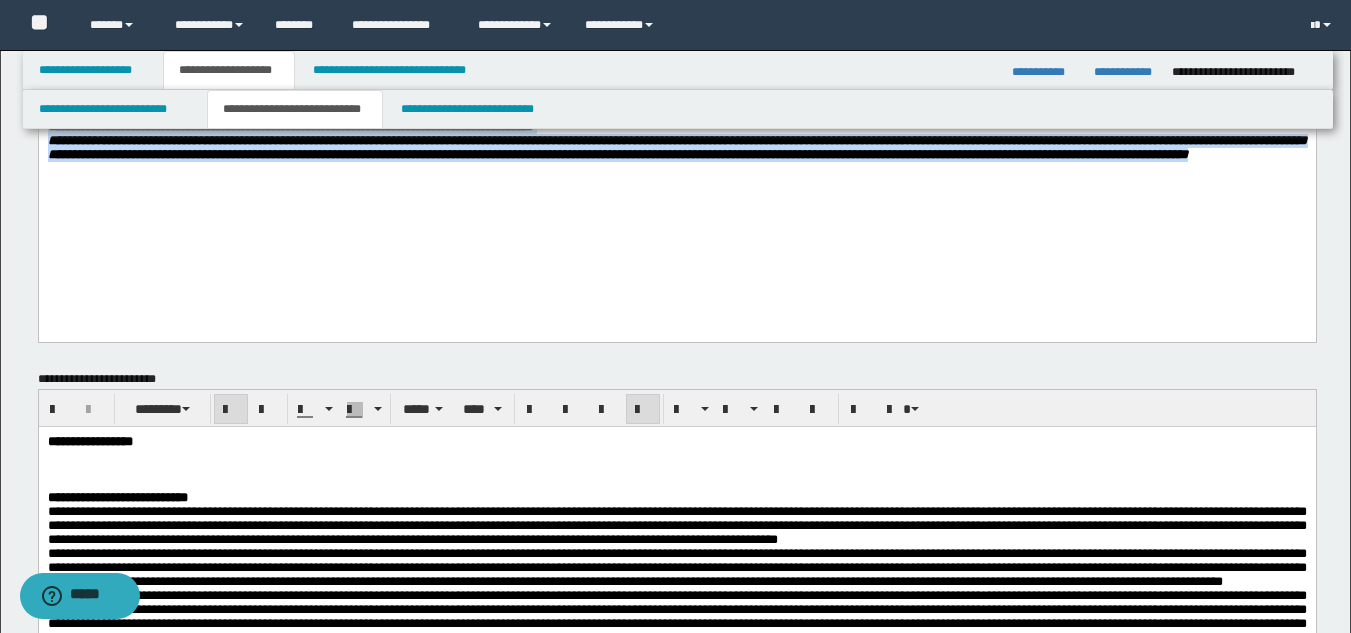 scroll, scrollTop: 466, scrollLeft: 0, axis: vertical 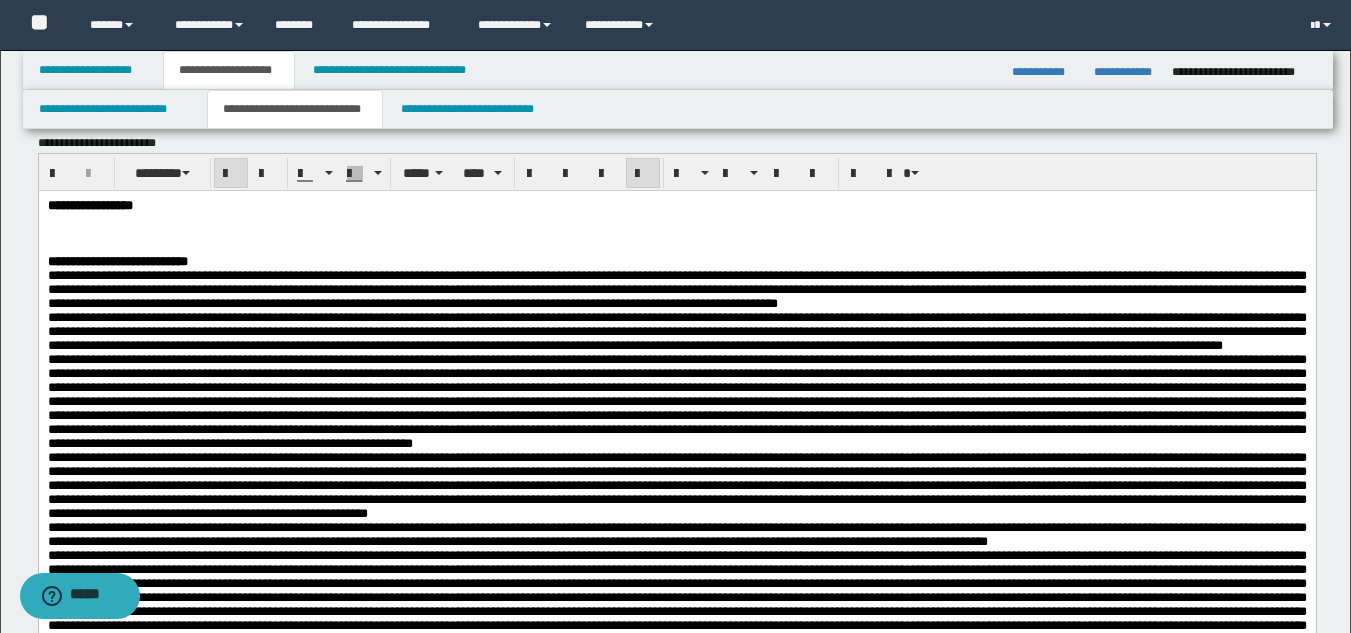 click at bounding box center [676, 233] 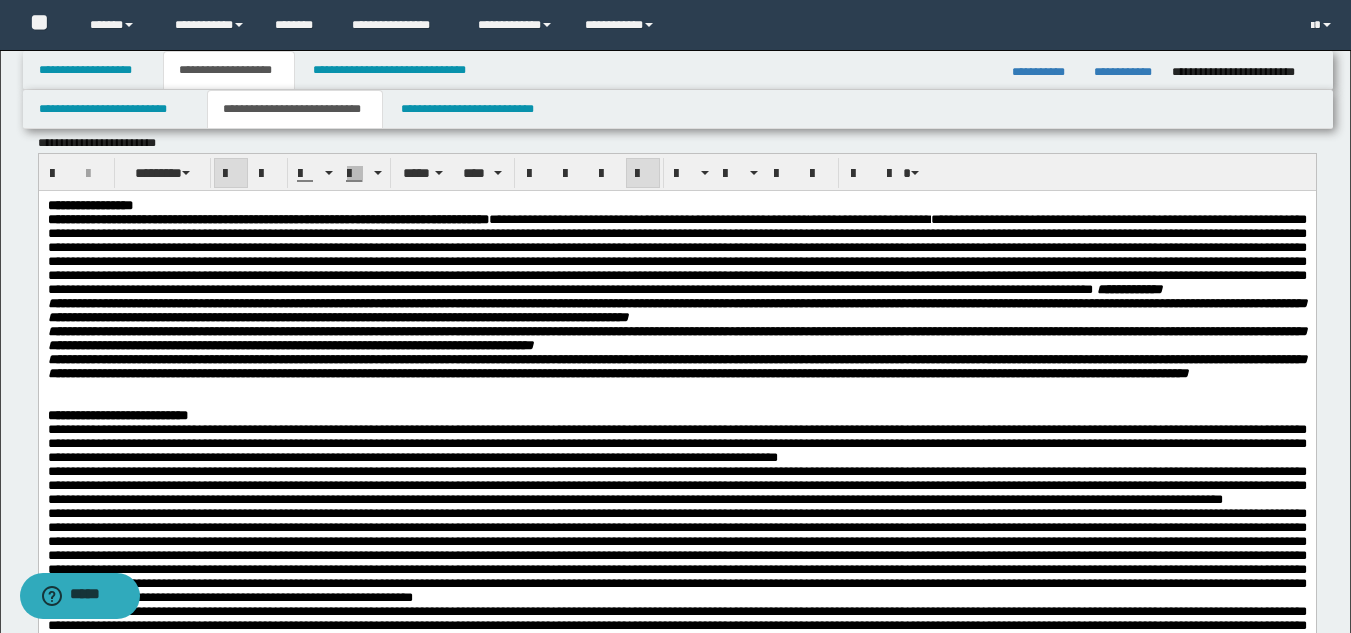 click on "**********" at bounding box center (676, 650) 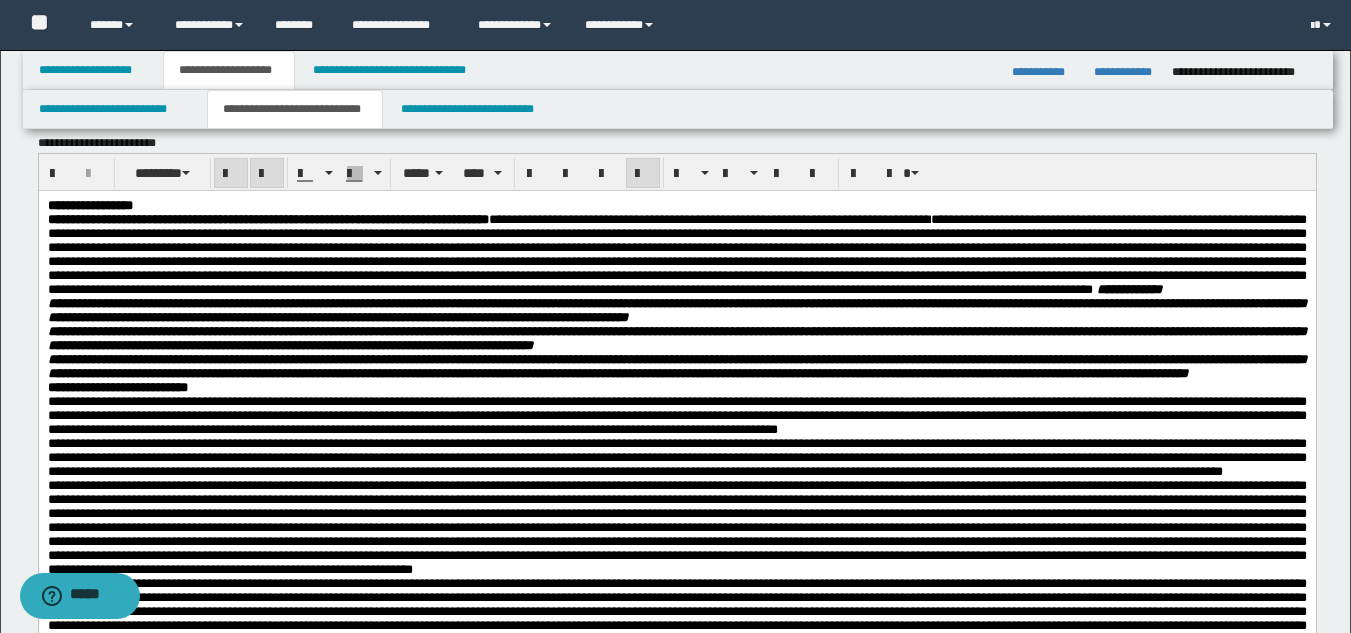 click on "**********" at bounding box center (676, 330) 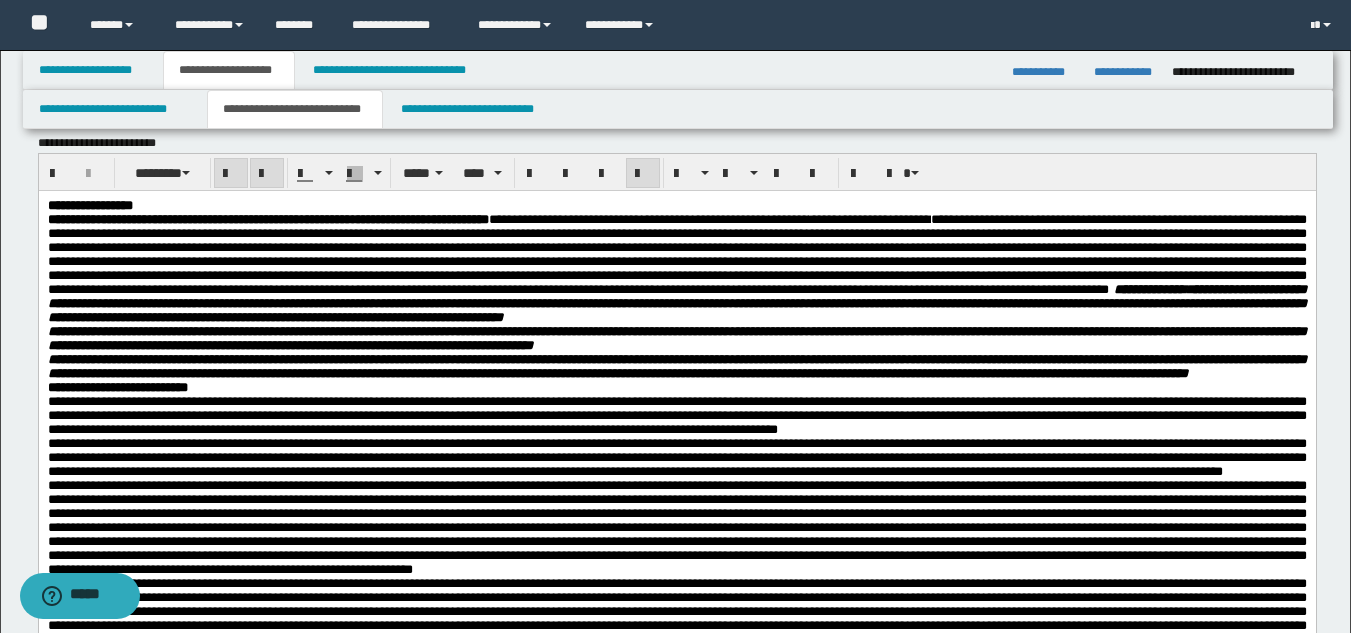 click on "**********" at bounding box center (676, 330) 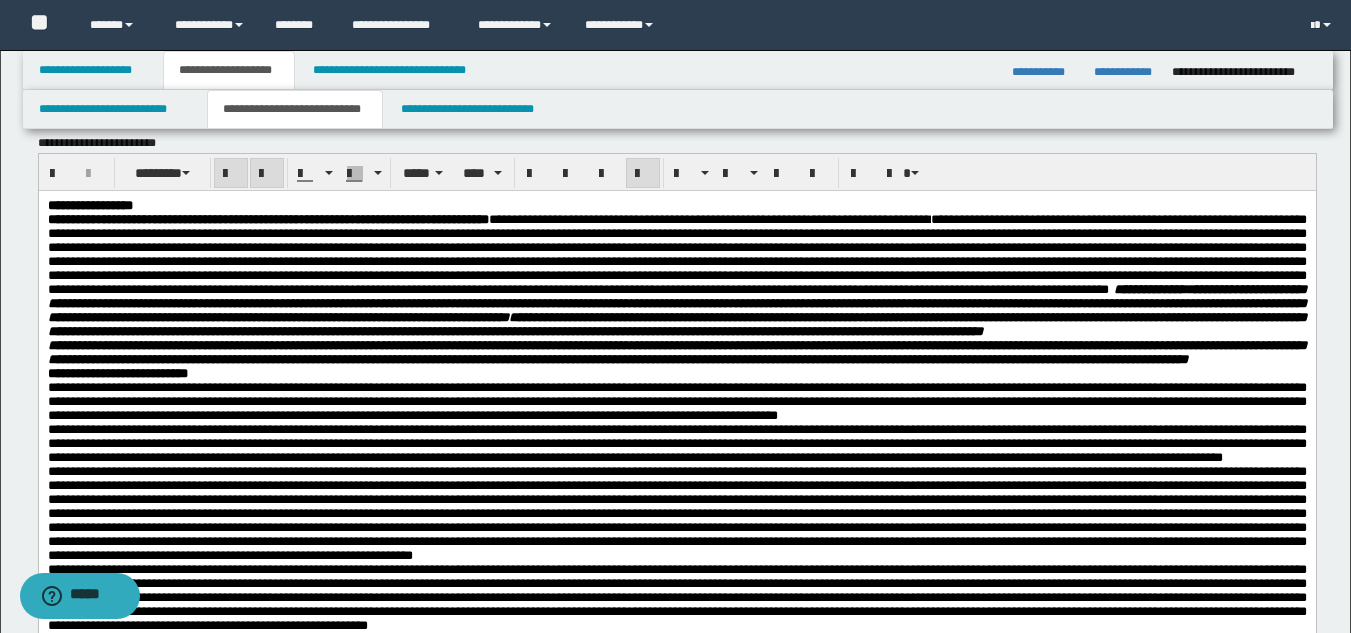 click on "**********" at bounding box center (676, 323) 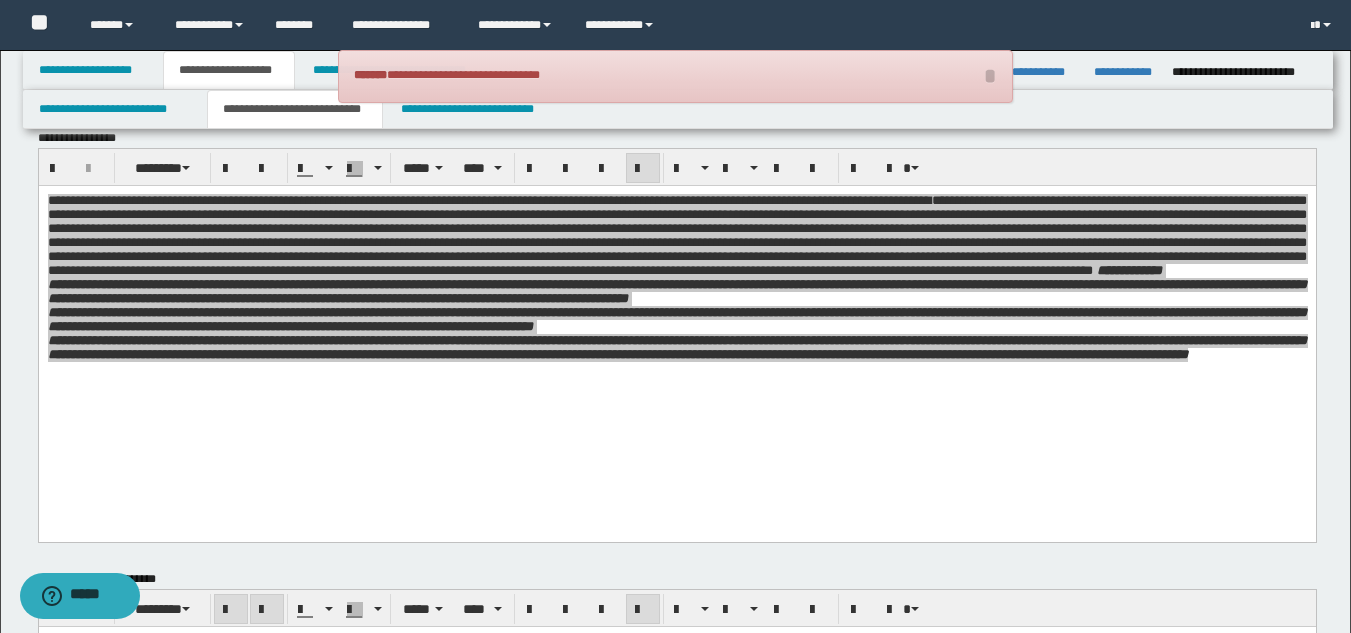 scroll, scrollTop: 0, scrollLeft: 0, axis: both 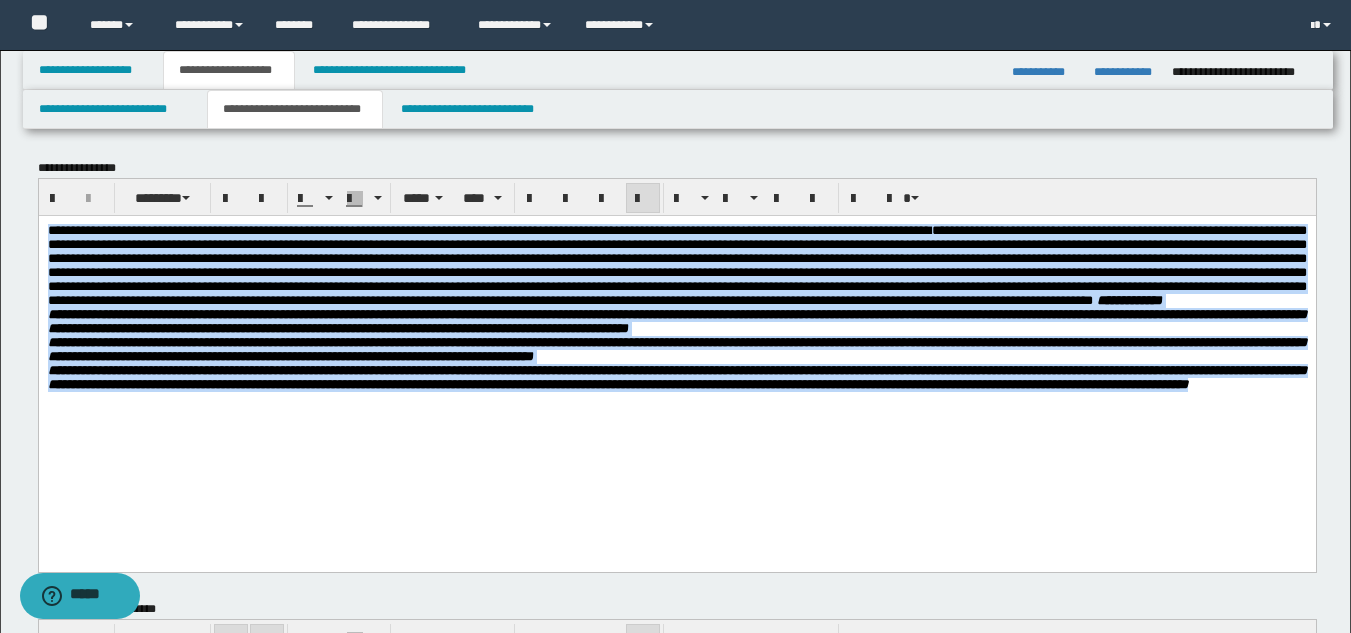 click at bounding box center (676, 264) 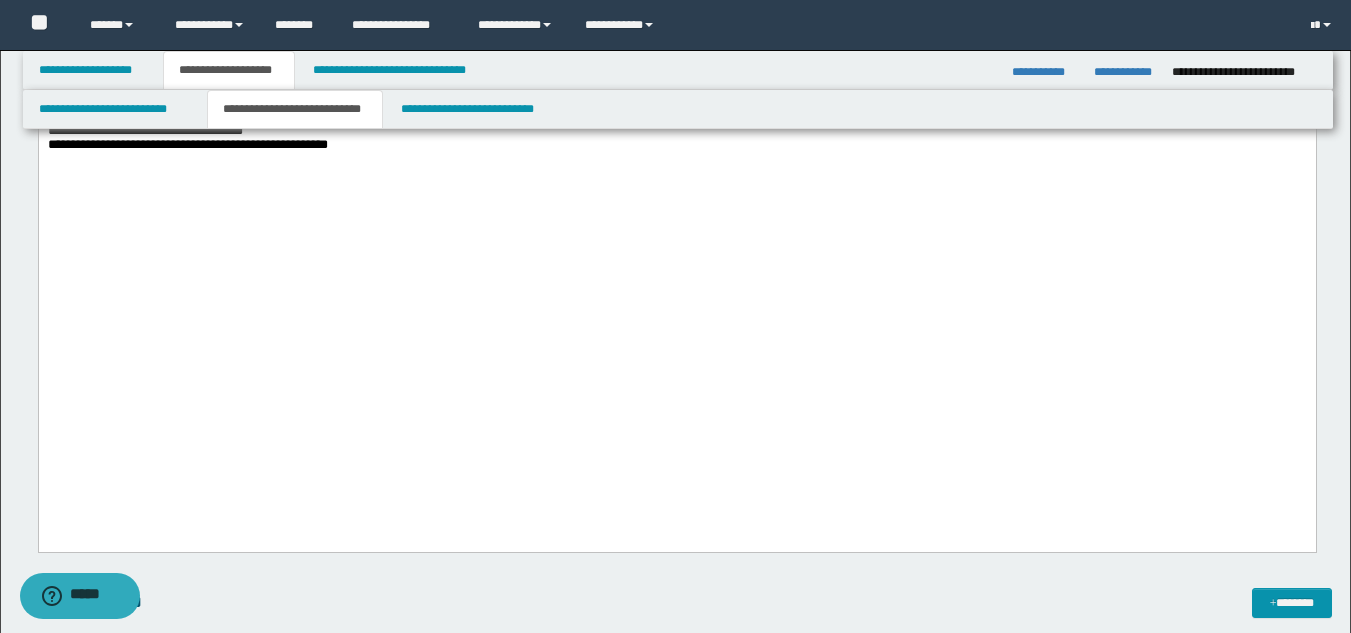 scroll, scrollTop: 1120, scrollLeft: 0, axis: vertical 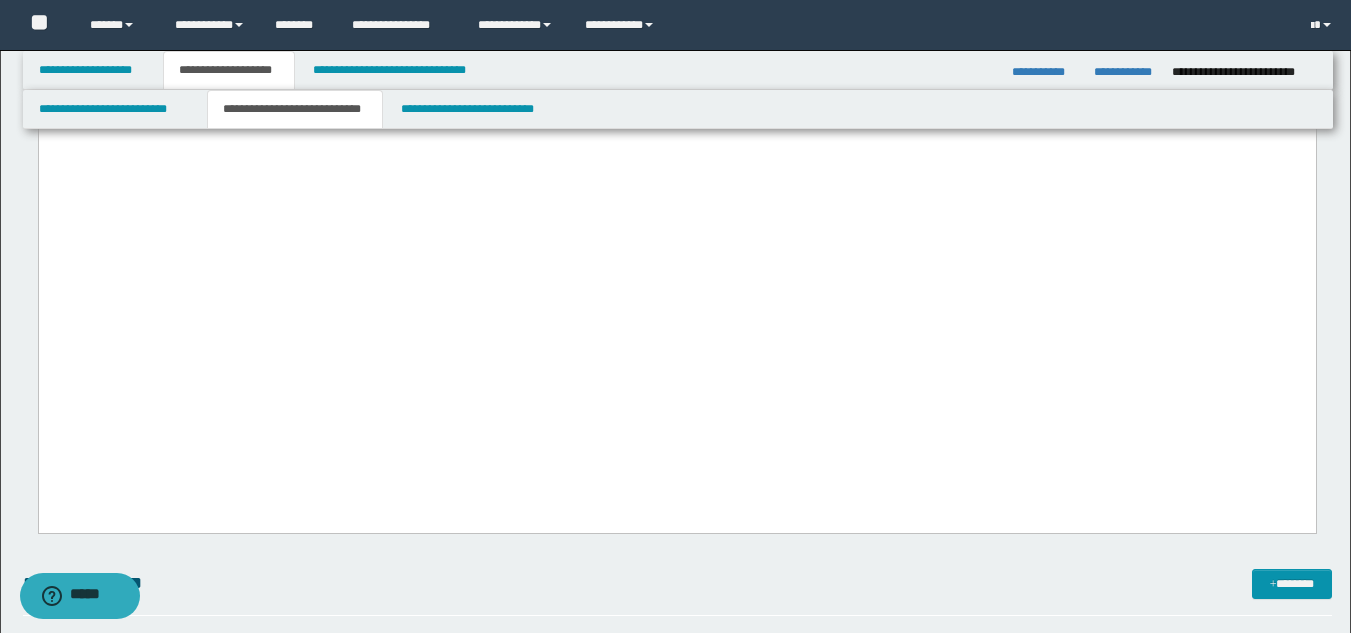 click on "**********" at bounding box center [187, 125] 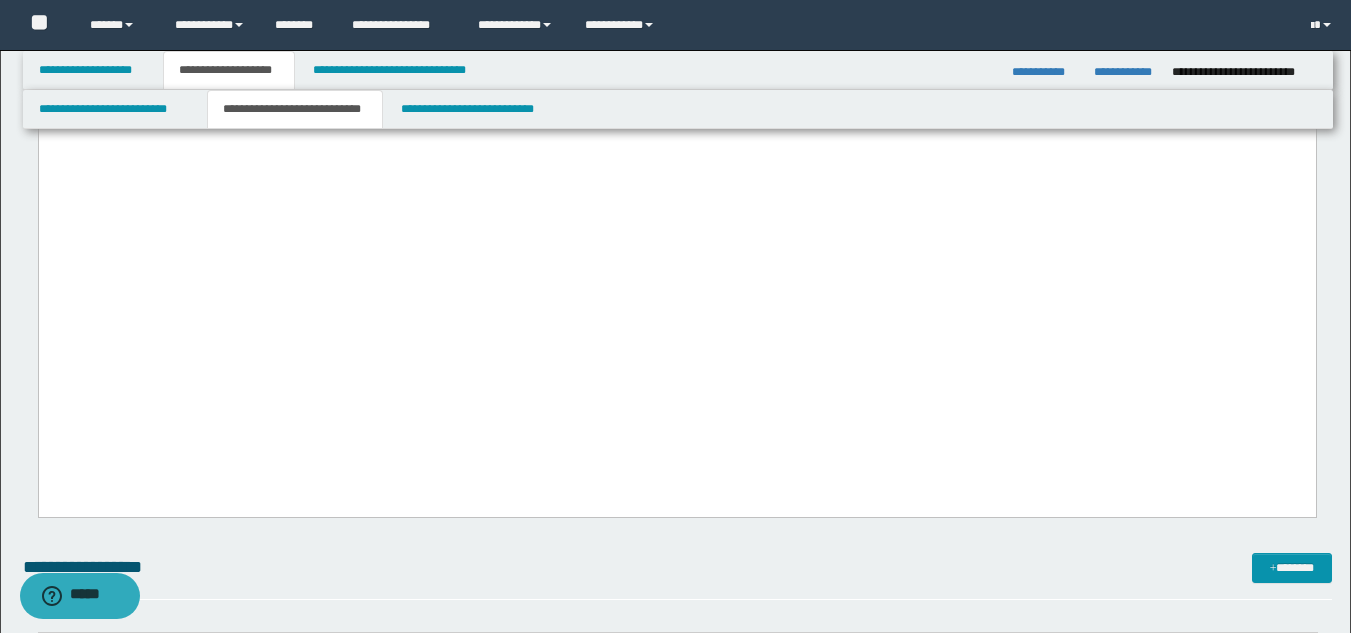 click on "**********" at bounding box center [676, -255] 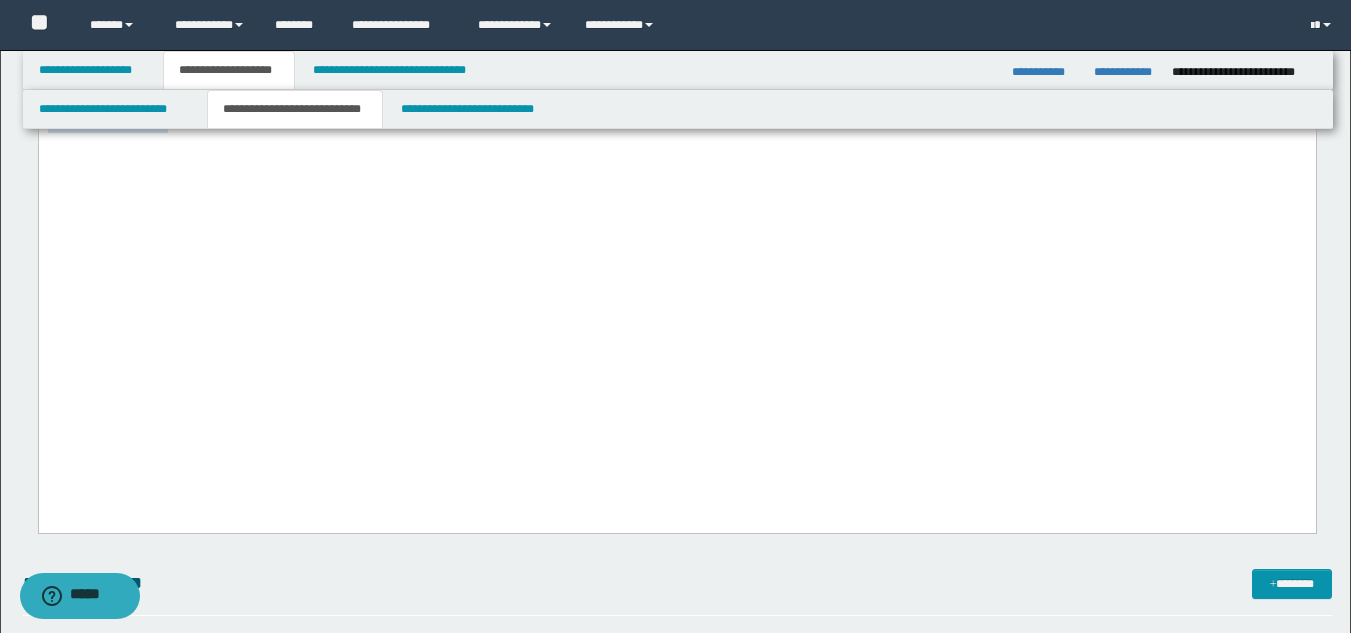 drag, startPoint x: 265, startPoint y: 419, endPoint x: 43, endPoint y: 422, distance: 222.02026 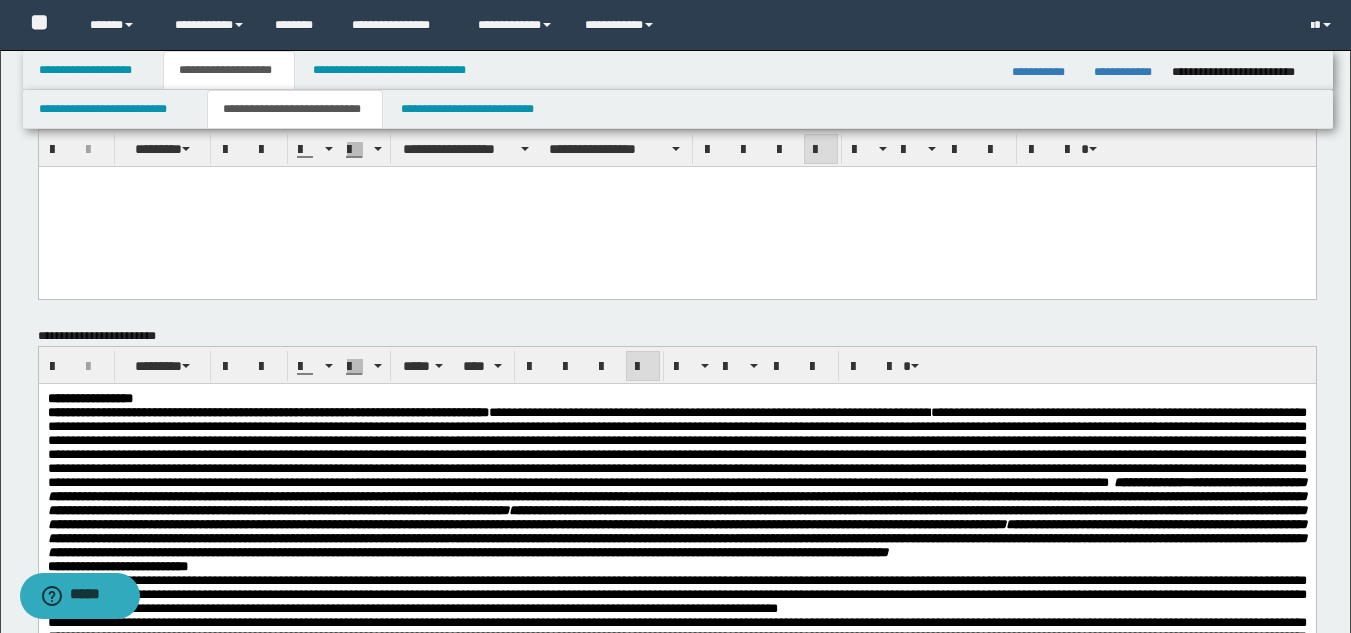 scroll, scrollTop: 39, scrollLeft: 0, axis: vertical 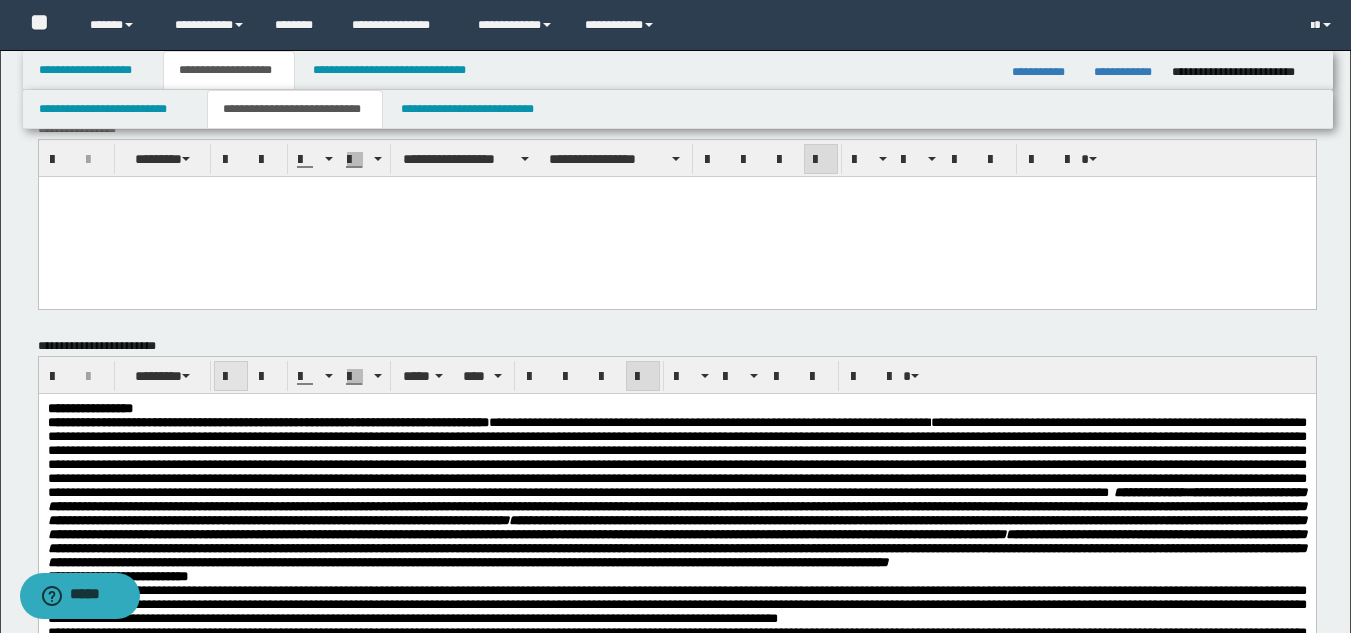 click at bounding box center (231, 377) 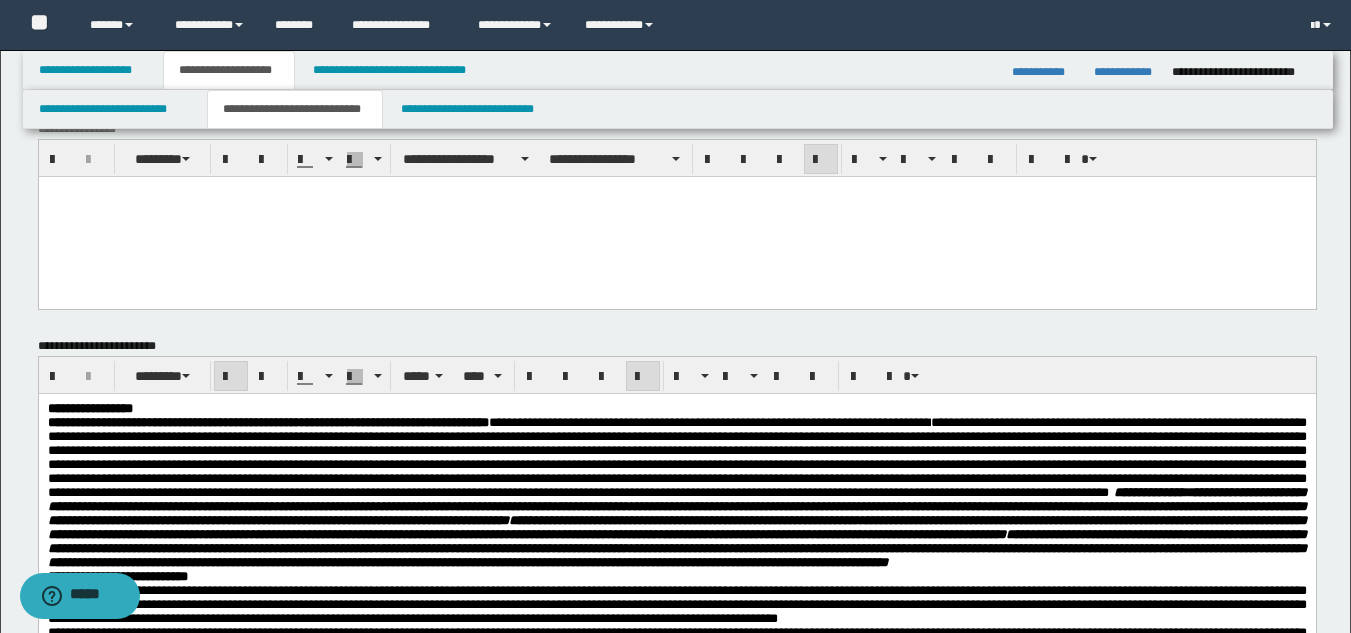 click at bounding box center [231, 377] 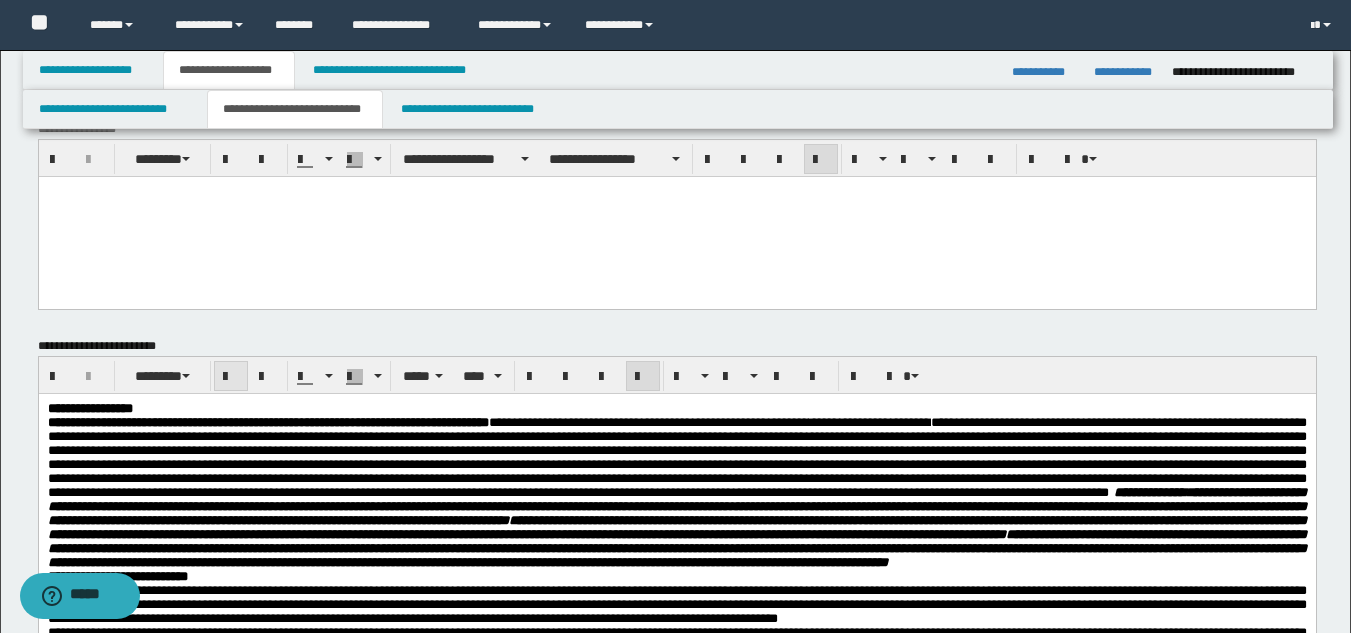 click at bounding box center [231, 377] 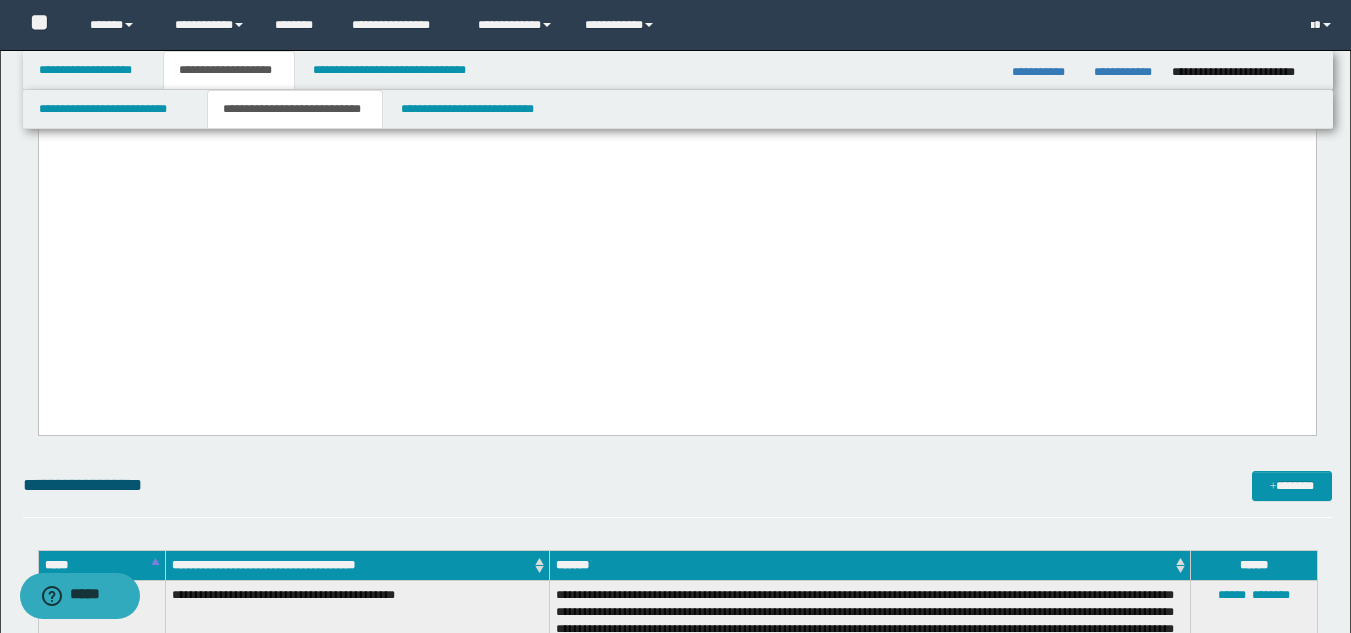 scroll, scrollTop: 1198, scrollLeft: 0, axis: vertical 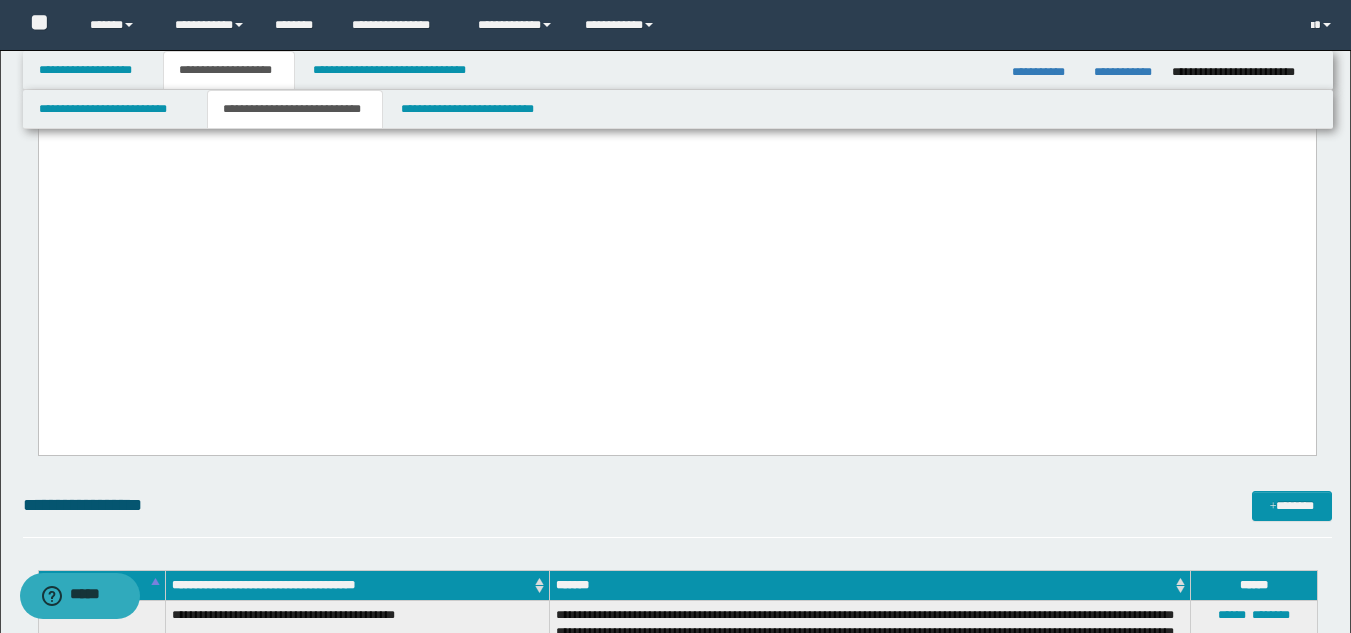 click on "**********" at bounding box center (676, 48) 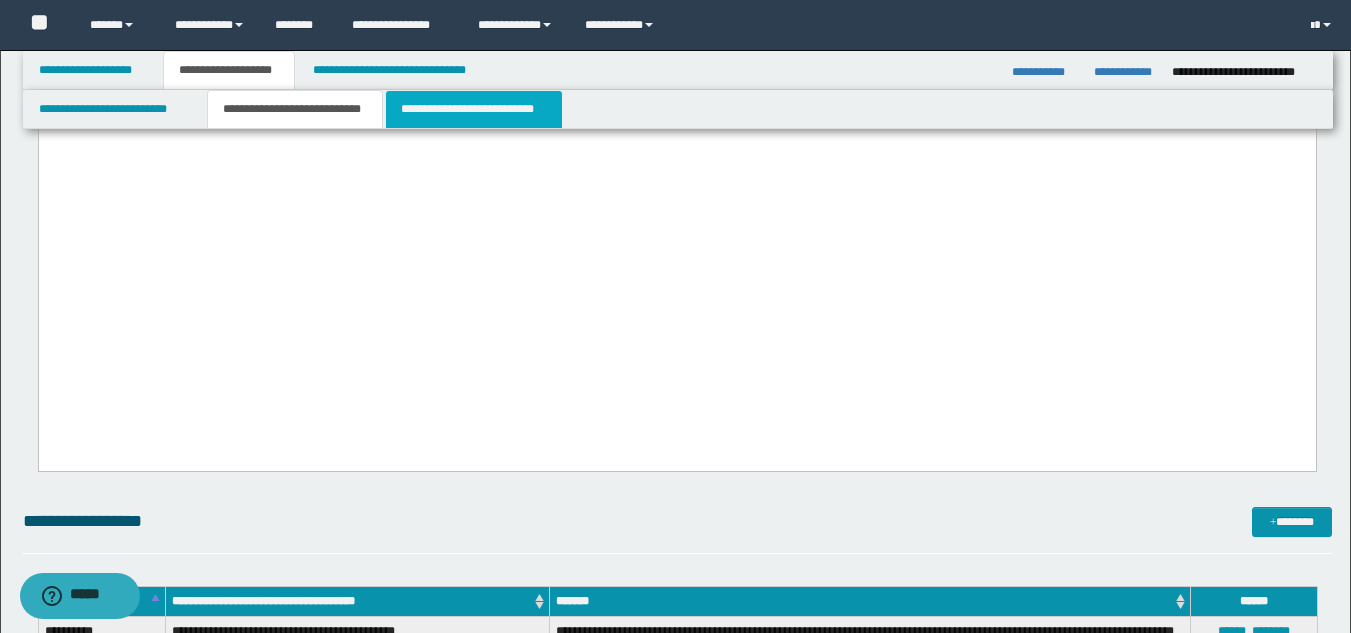 click on "**********" at bounding box center [474, 109] 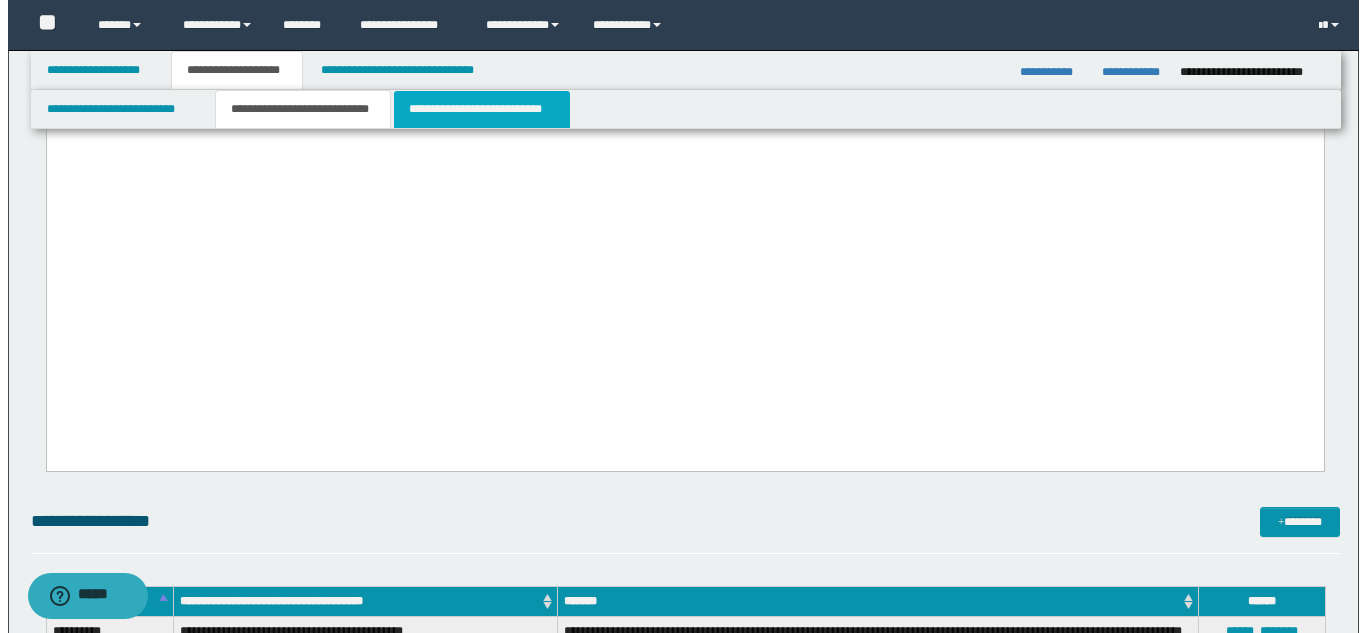 scroll, scrollTop: 0, scrollLeft: 0, axis: both 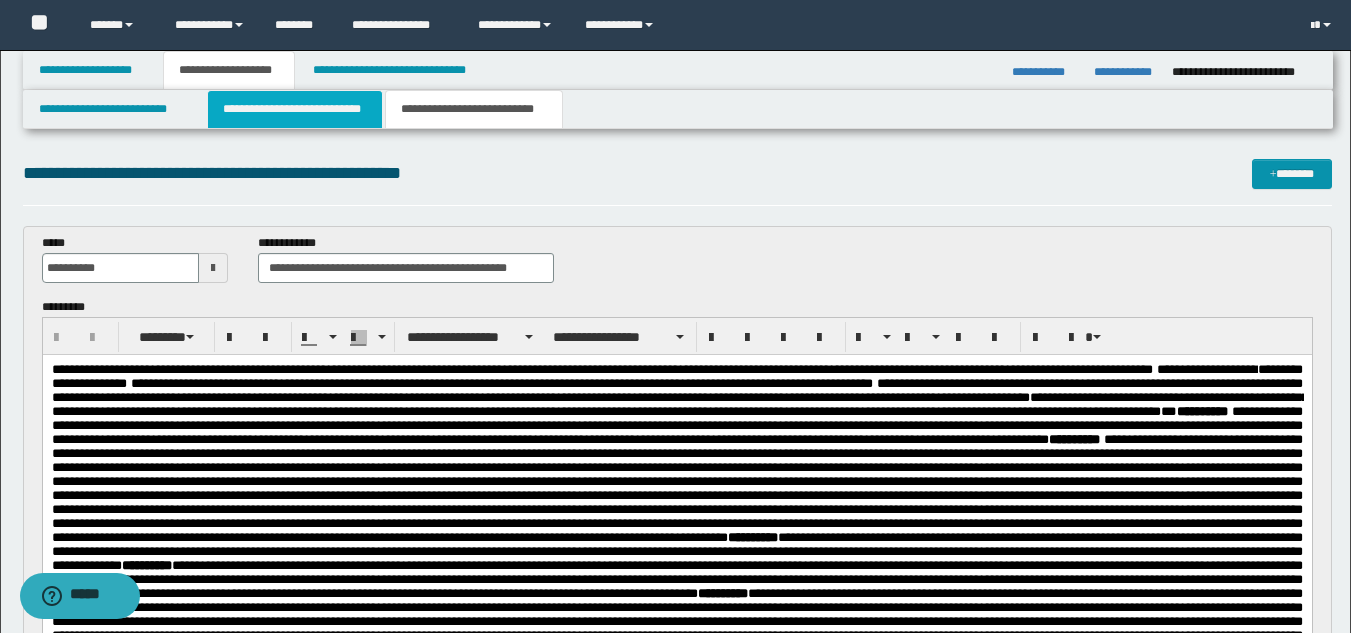 click on "**********" at bounding box center (295, 109) 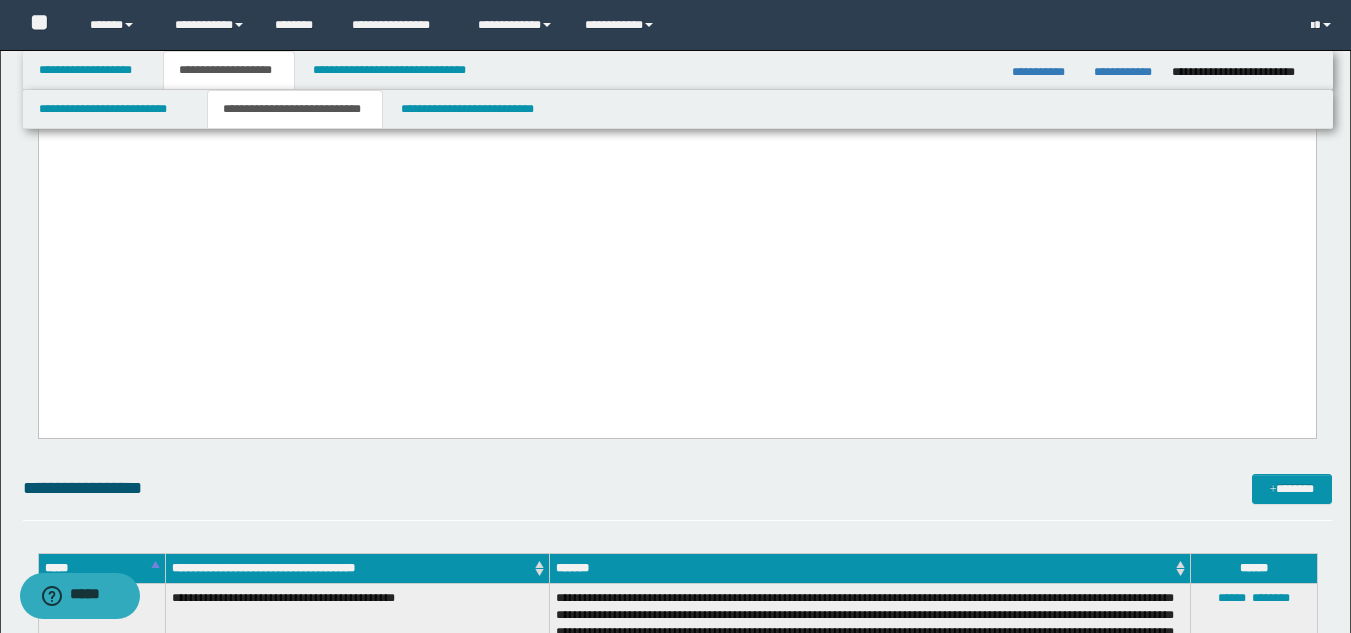 scroll, scrollTop: 1212, scrollLeft: 0, axis: vertical 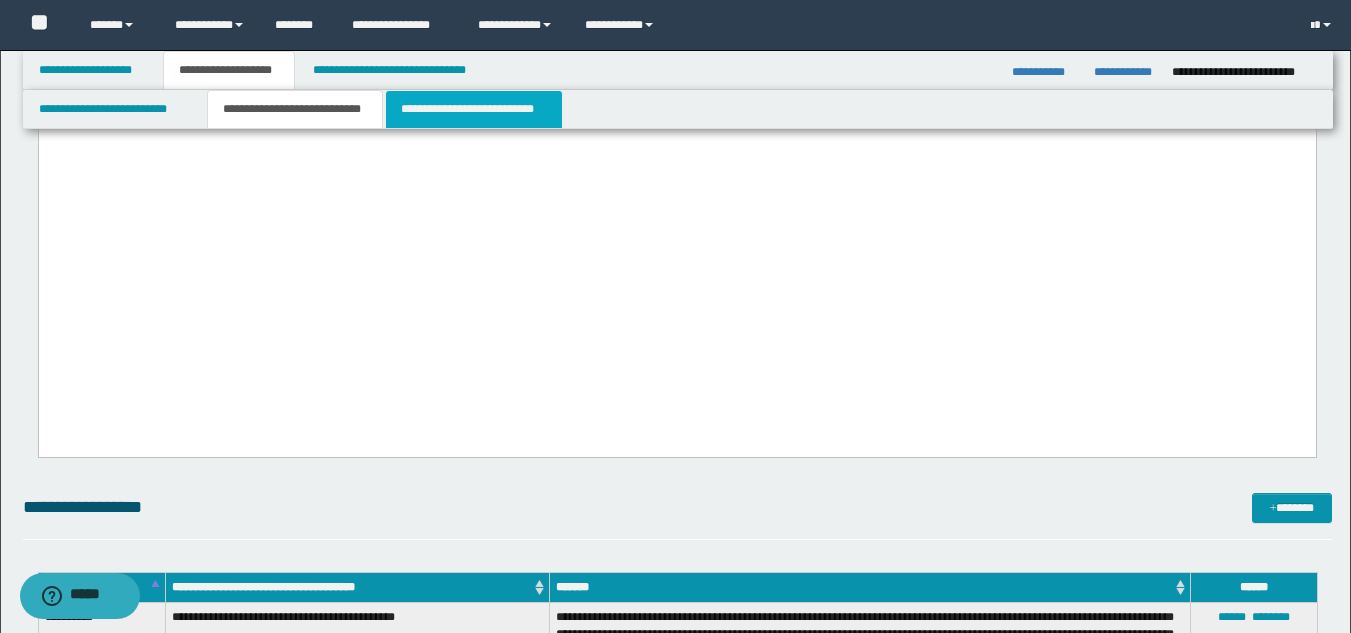 click on "**********" at bounding box center (474, 109) 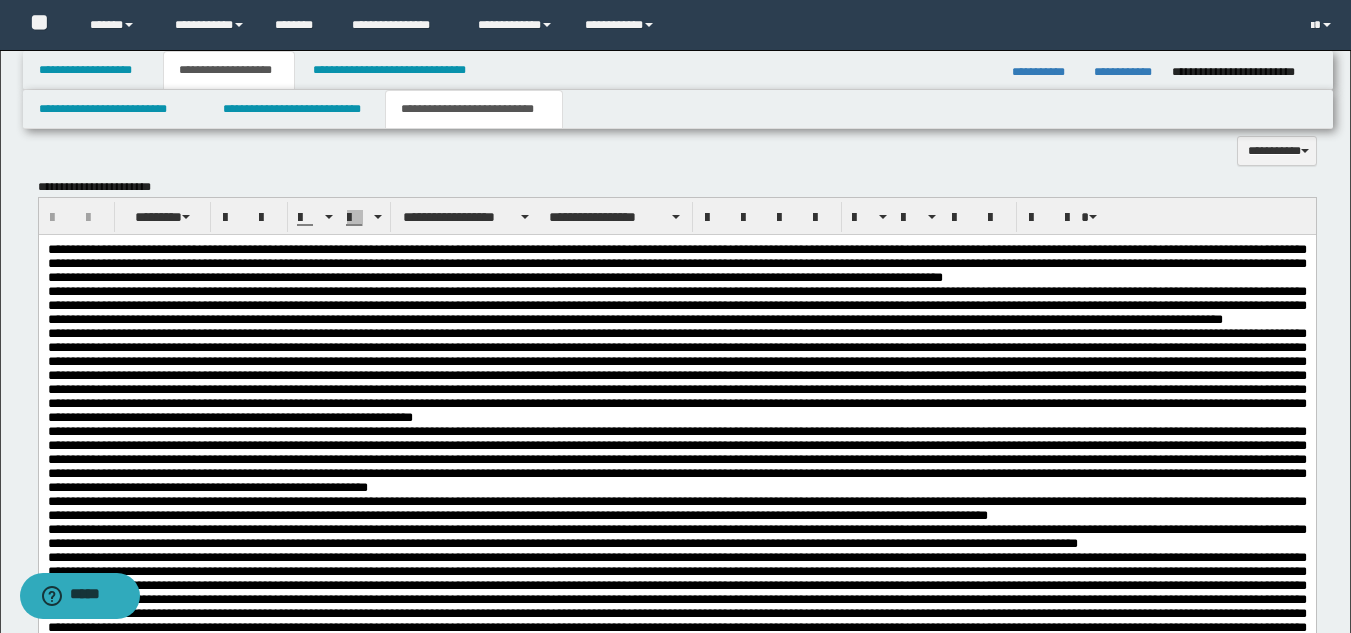 scroll, scrollTop: 2412, scrollLeft: 0, axis: vertical 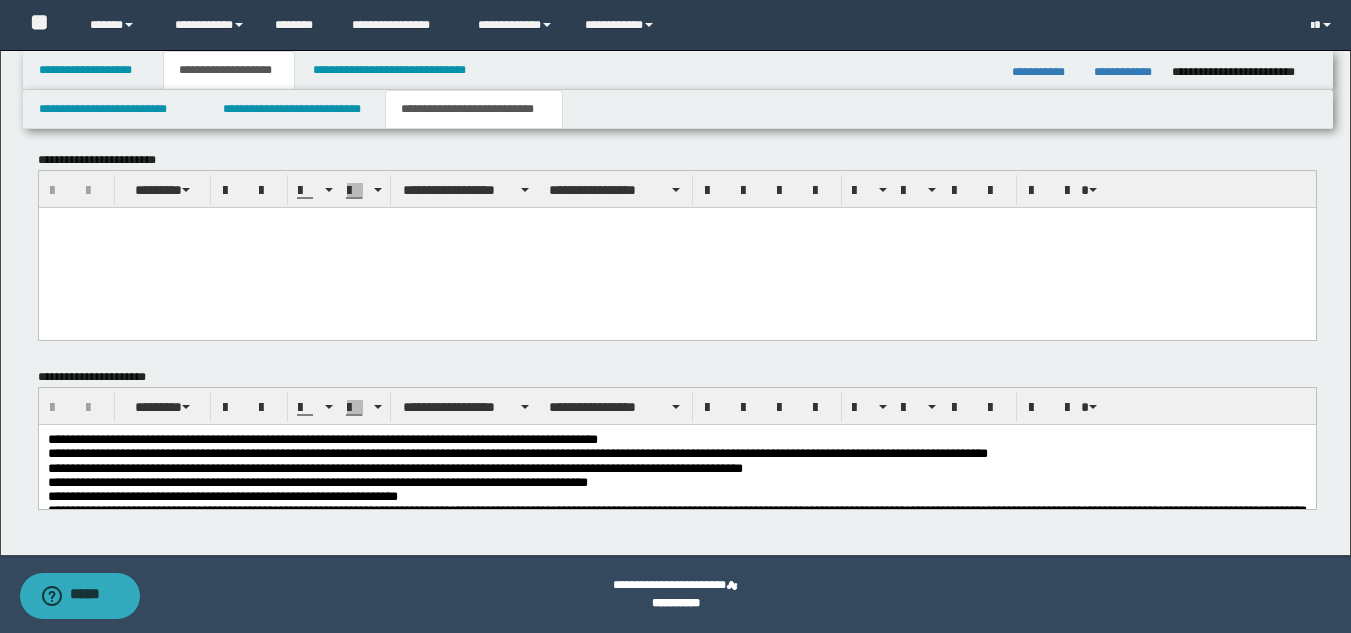 drag, startPoint x: 49, startPoint y: -1134, endPoint x: 758, endPoint y: 309, distance: 1607.7717 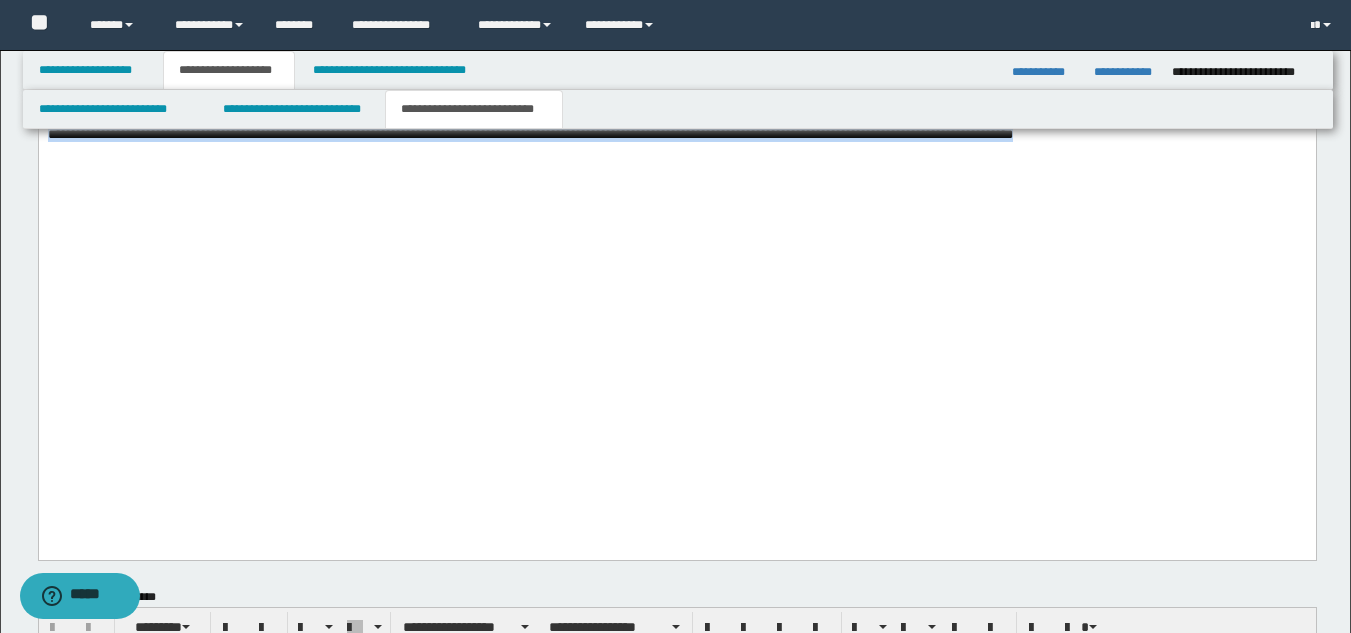 scroll, scrollTop: 3349, scrollLeft: 0, axis: vertical 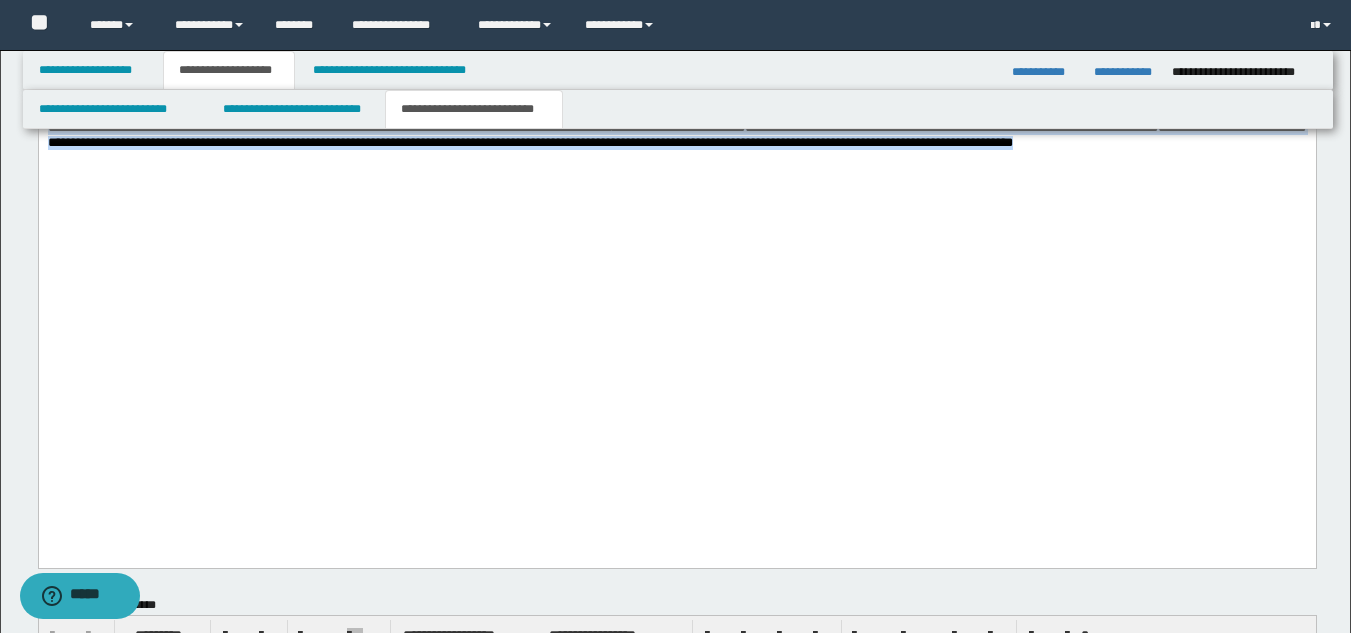 copy on "**********" 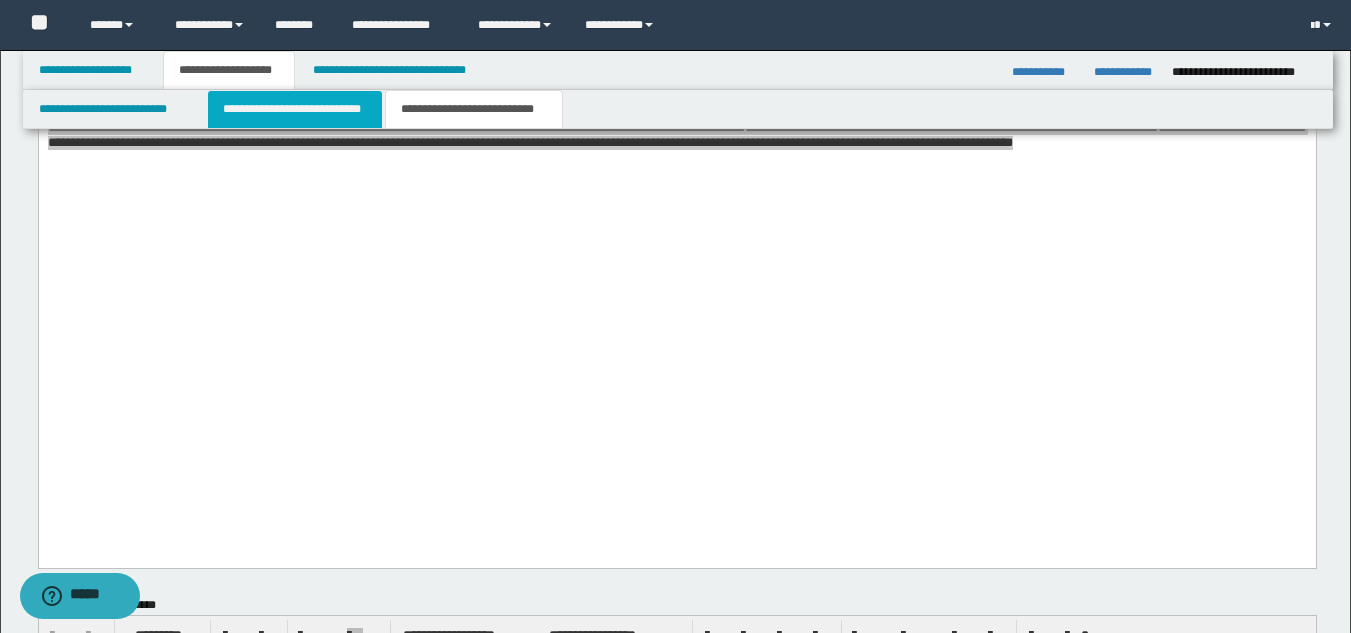 click on "**********" at bounding box center [295, 109] 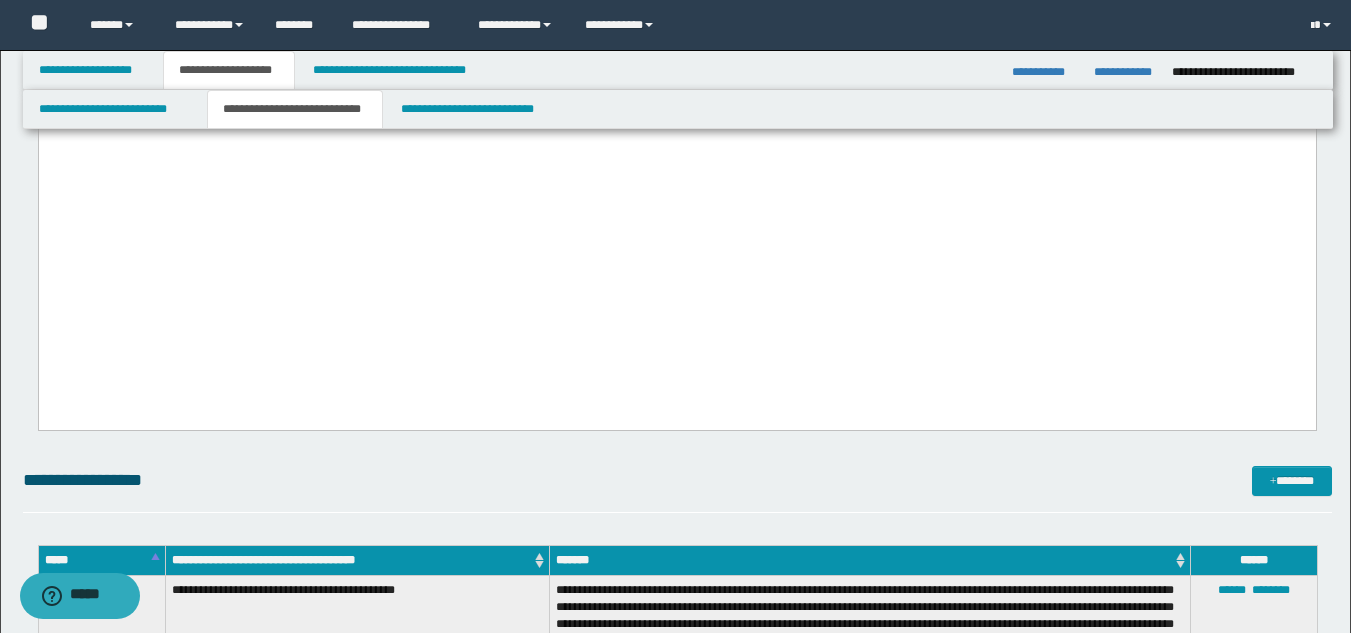scroll, scrollTop: 1219, scrollLeft: 0, axis: vertical 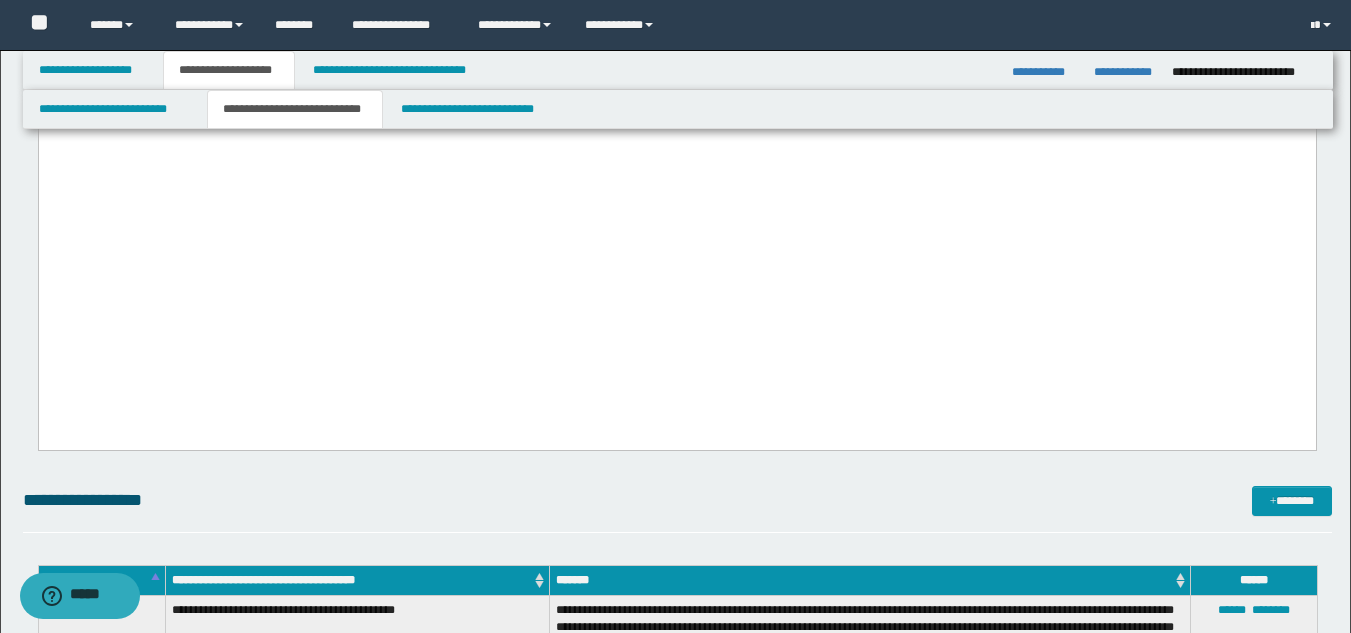 click on "**********" at bounding box center [676, -340] 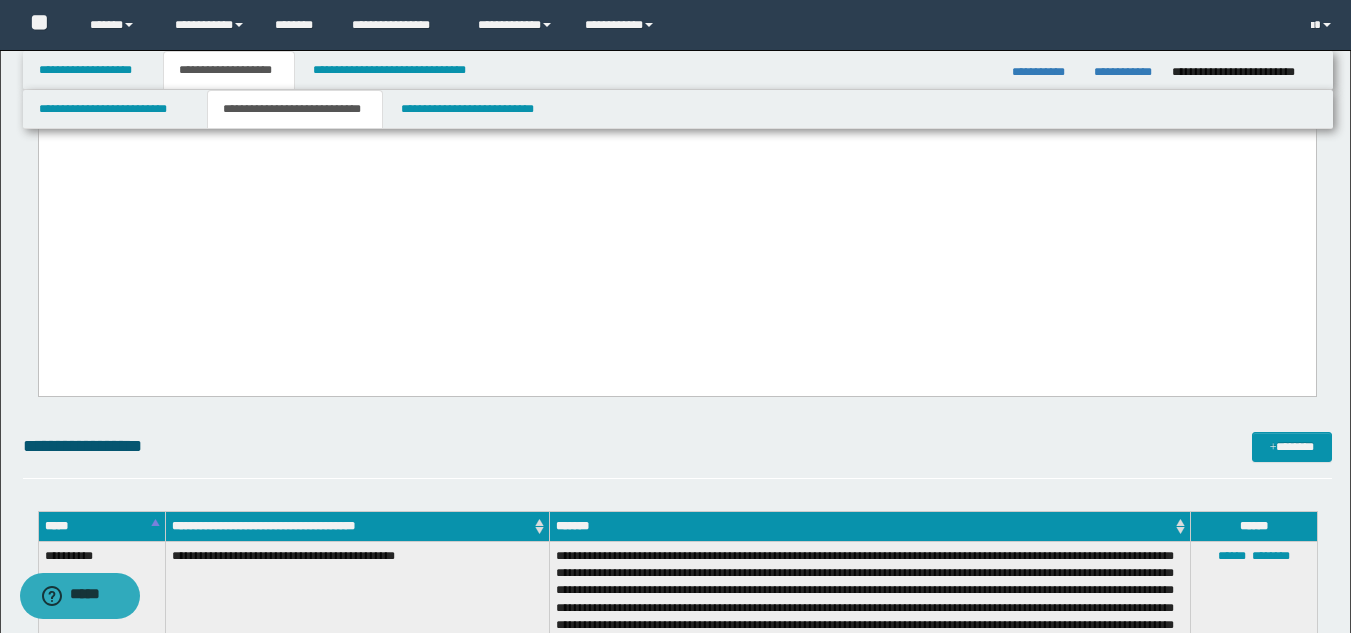 scroll, scrollTop: 2479, scrollLeft: 0, axis: vertical 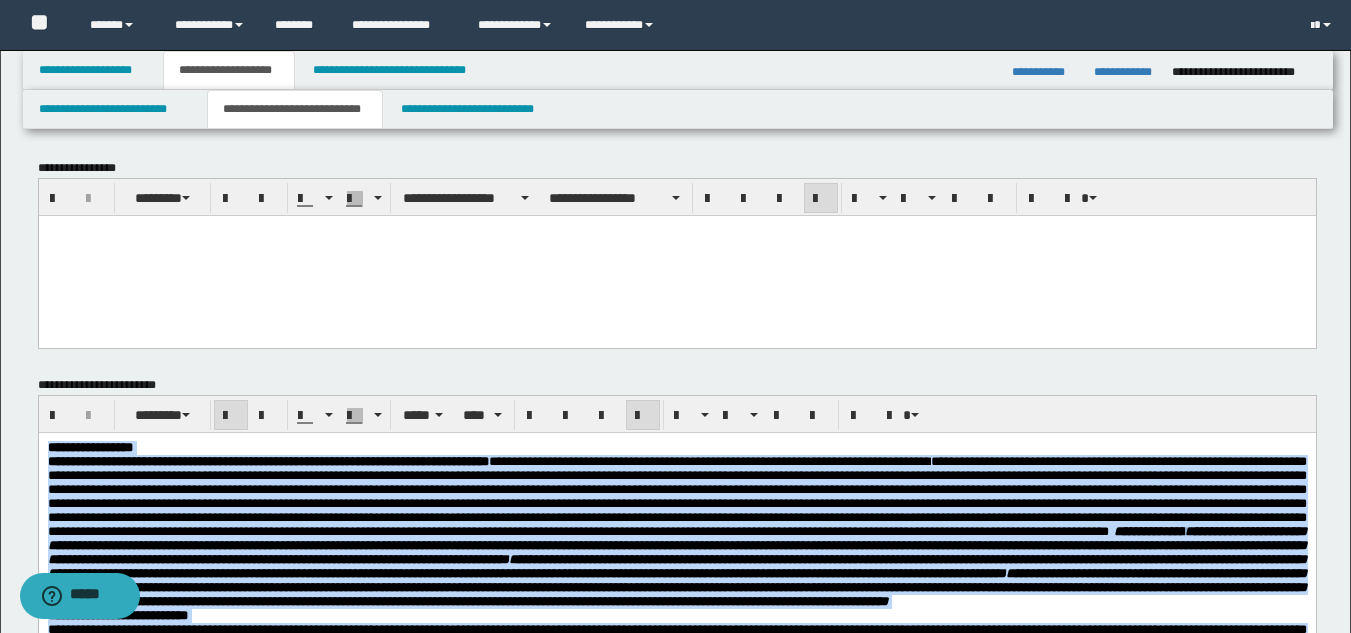 drag, startPoint x: 380, startPoint y: 2698, endPoint x: -1, endPoint y: 126, distance: 2600.0664 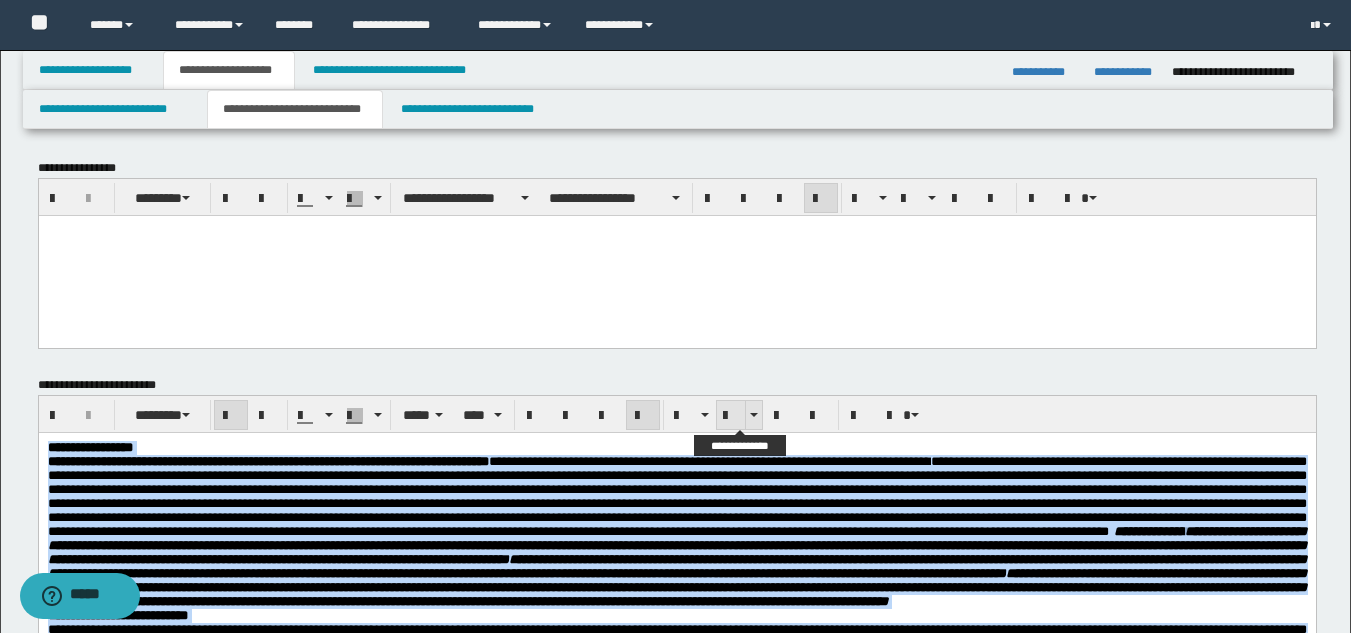 click at bounding box center (731, 415) 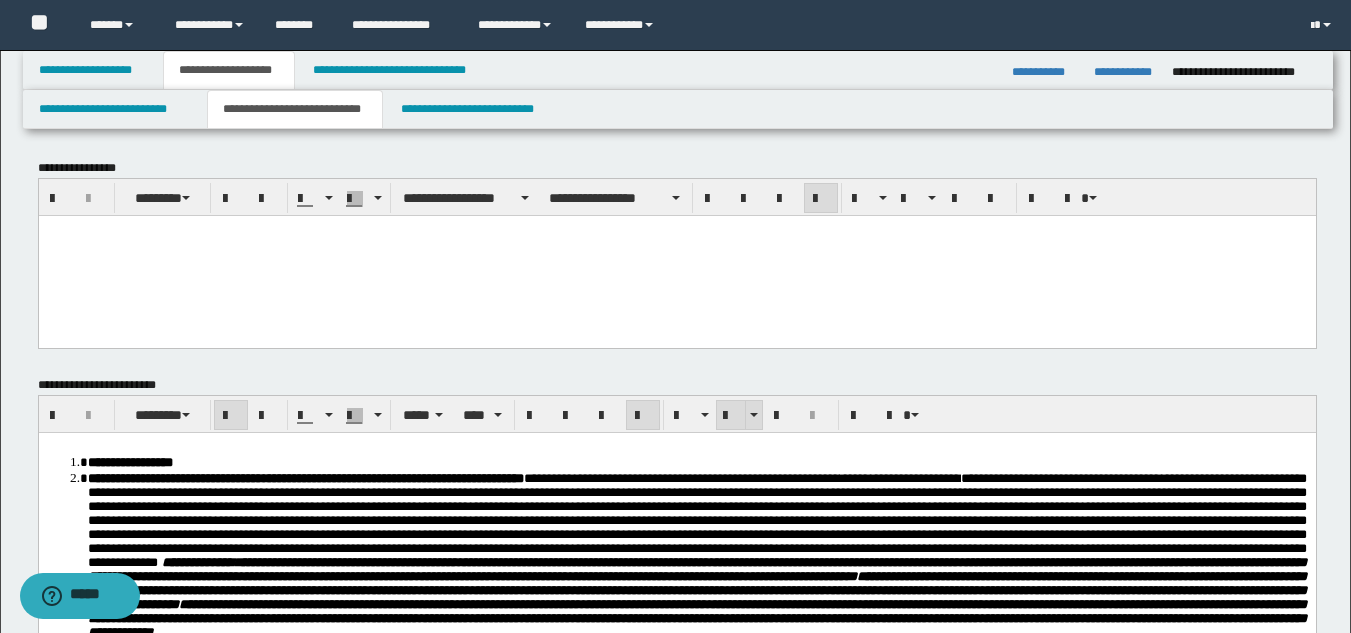 click at bounding box center (731, 415) 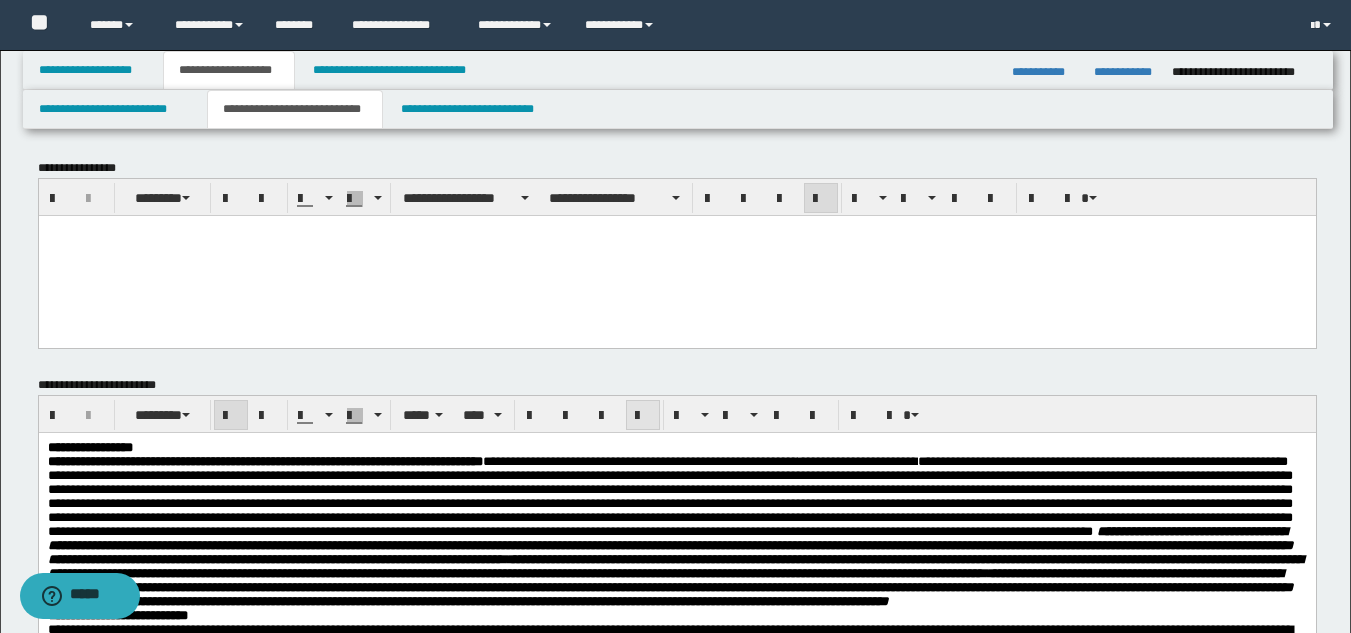 click at bounding box center (643, 416) 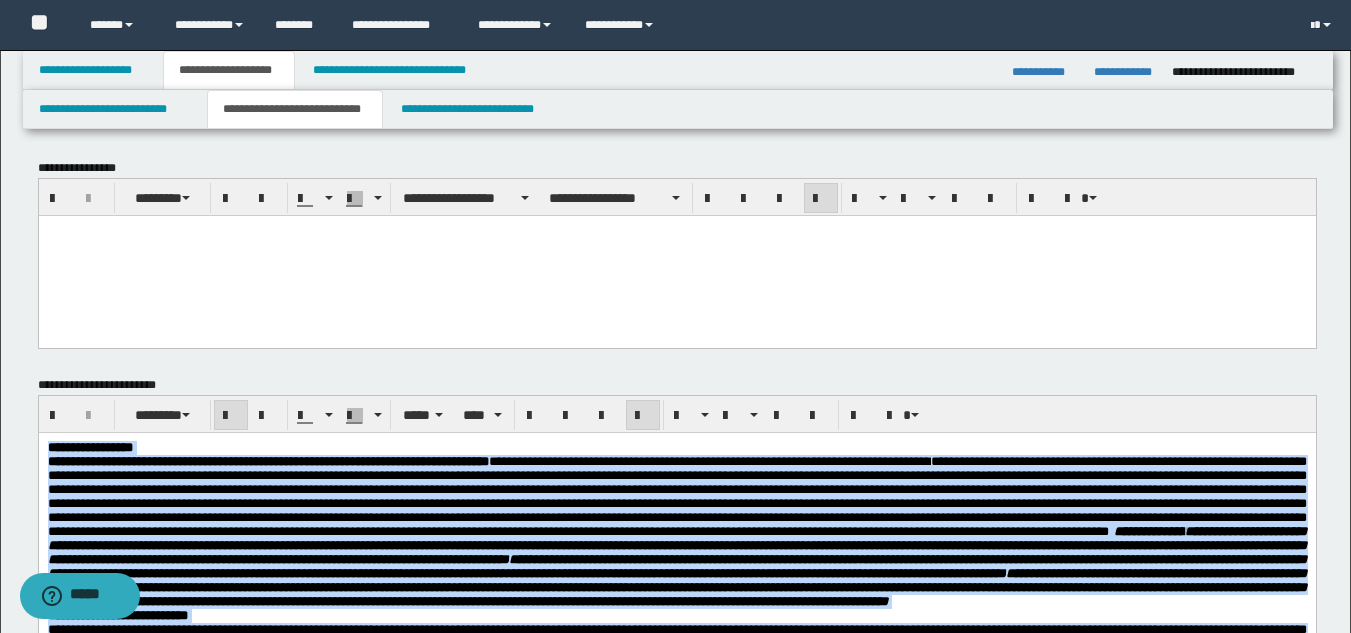 click at bounding box center (676, 495) 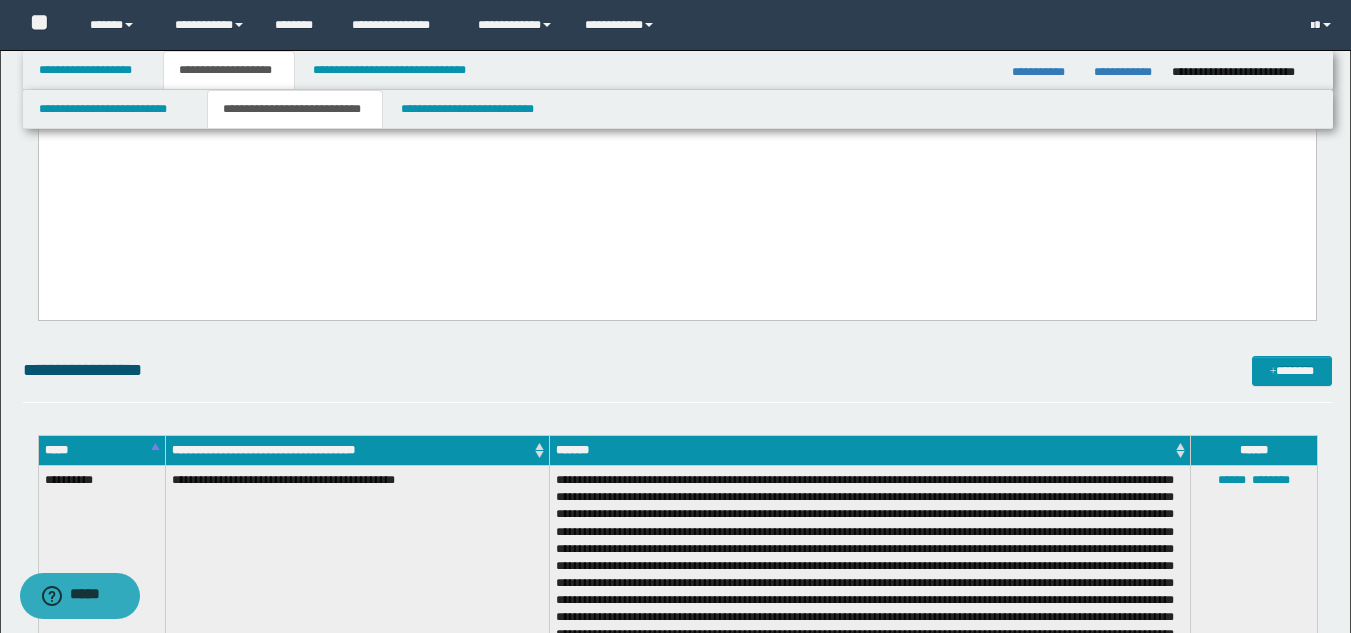 scroll, scrollTop: 2835, scrollLeft: 0, axis: vertical 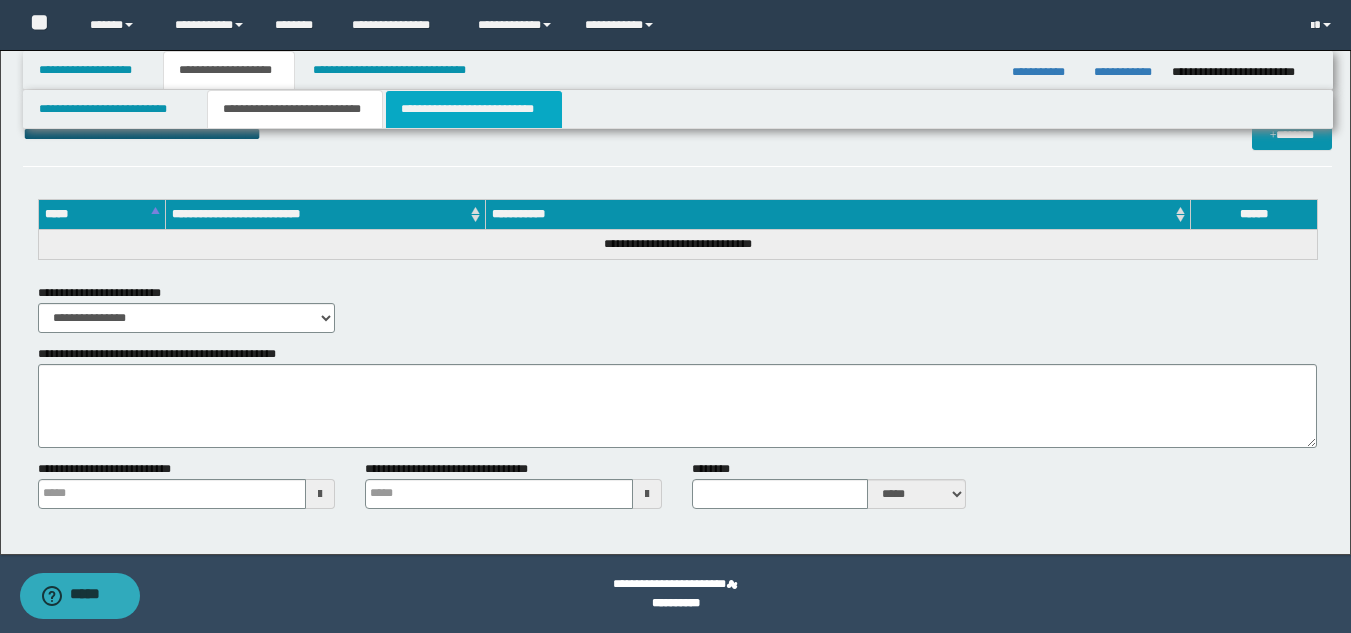 click on "**********" at bounding box center [474, 109] 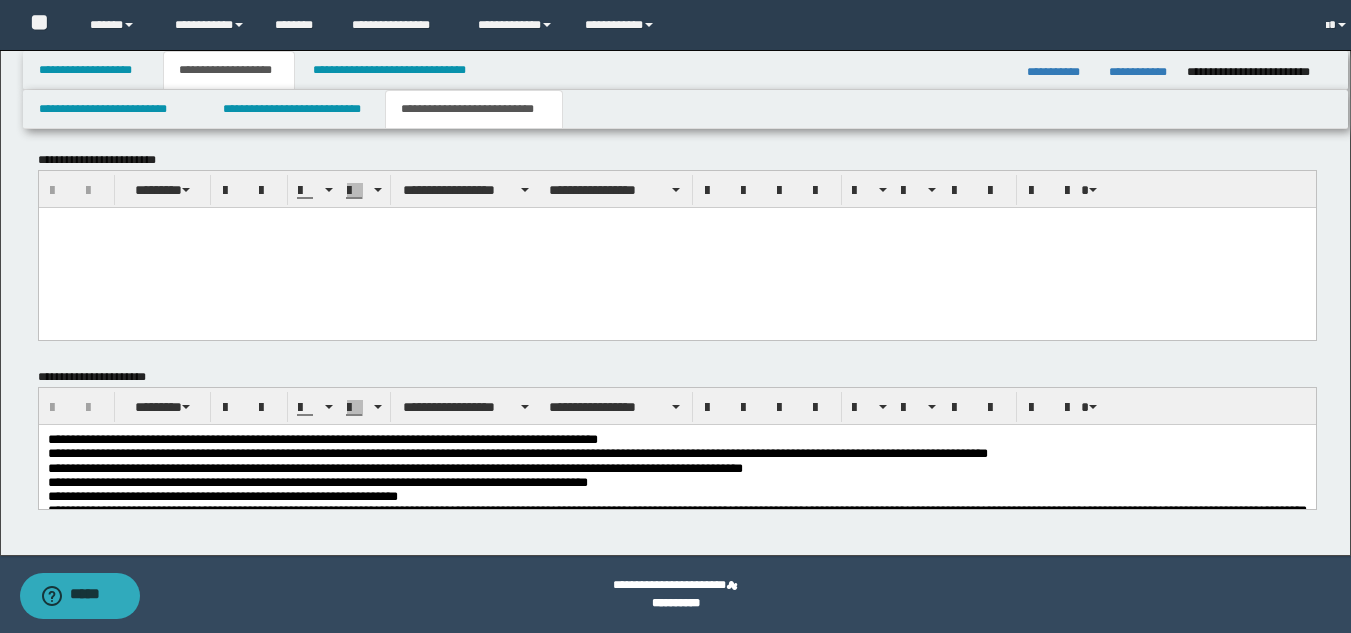 scroll, scrollTop: 3794, scrollLeft: 0, axis: vertical 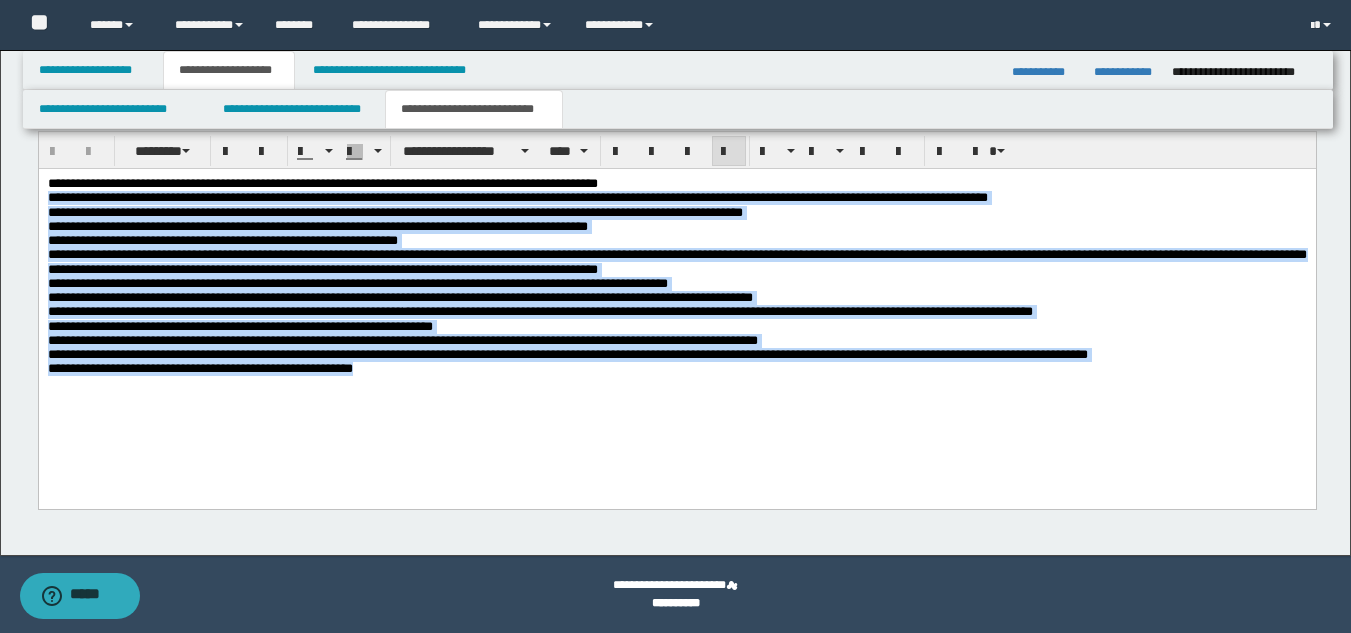drag, startPoint x: 50, startPoint y: 192, endPoint x: 623, endPoint y: 563, distance: 682.61993 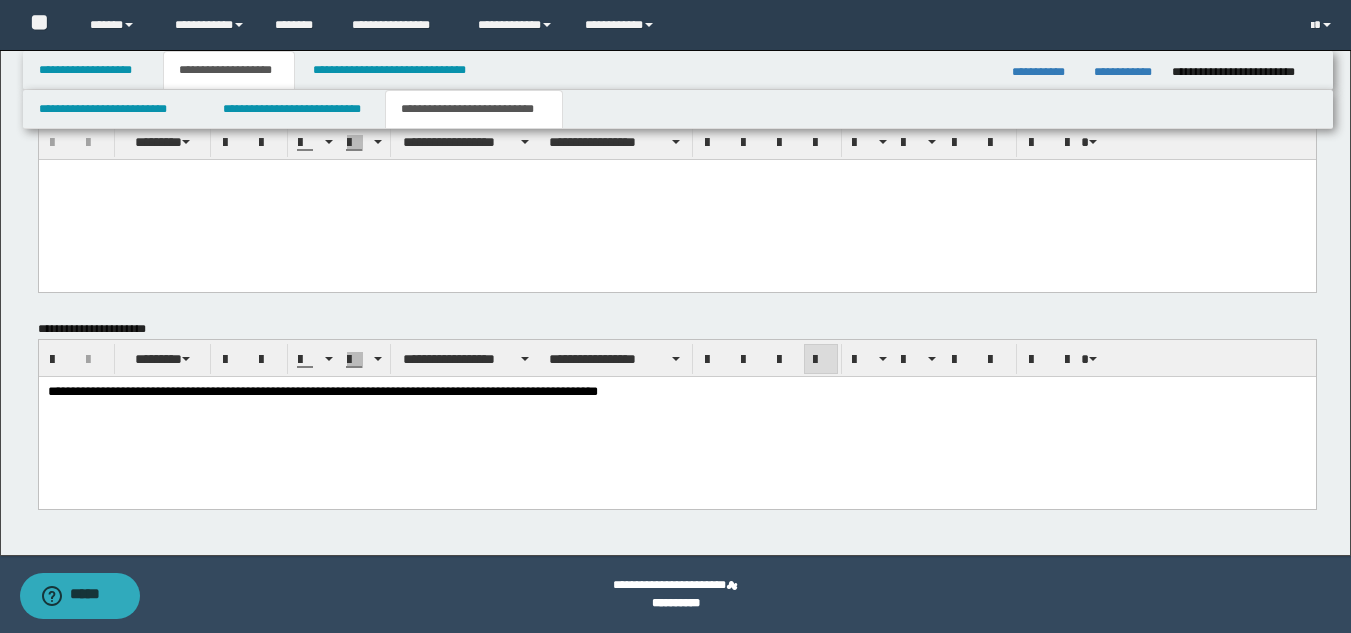 scroll, scrollTop: 3842, scrollLeft: 0, axis: vertical 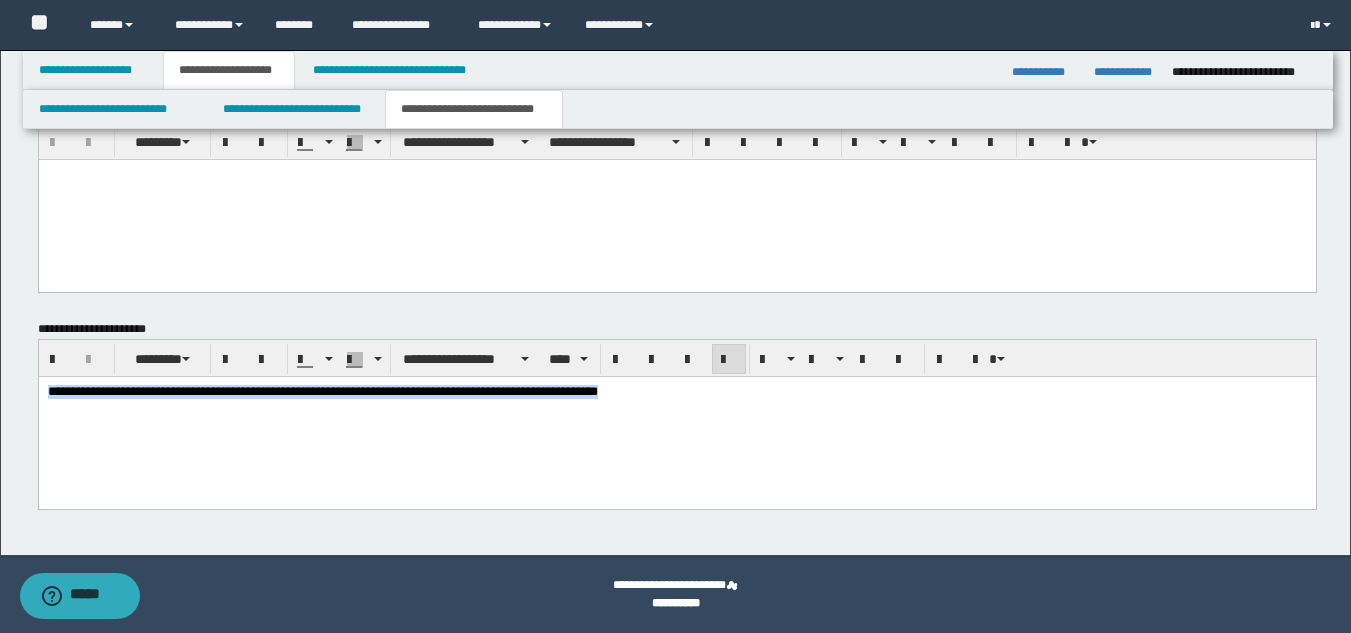 drag, startPoint x: 733, startPoint y: 400, endPoint x: 38, endPoint y: 746, distance: 776.36395 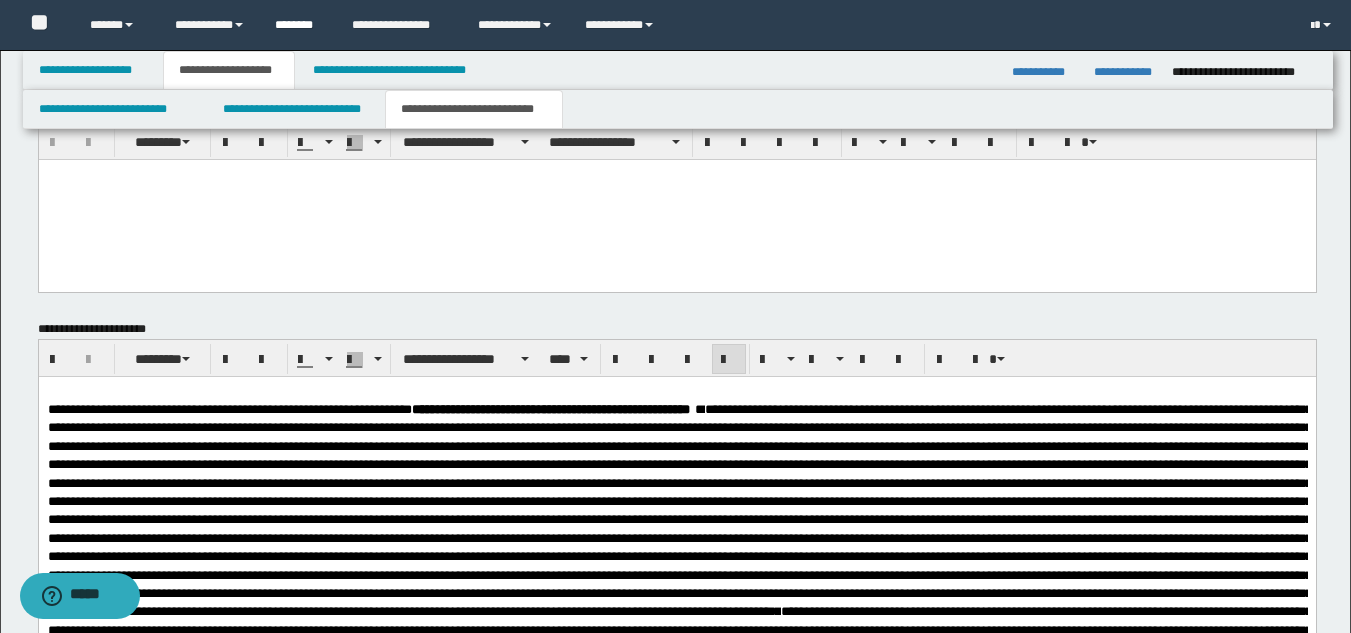 scroll, scrollTop: 4050, scrollLeft: 0, axis: vertical 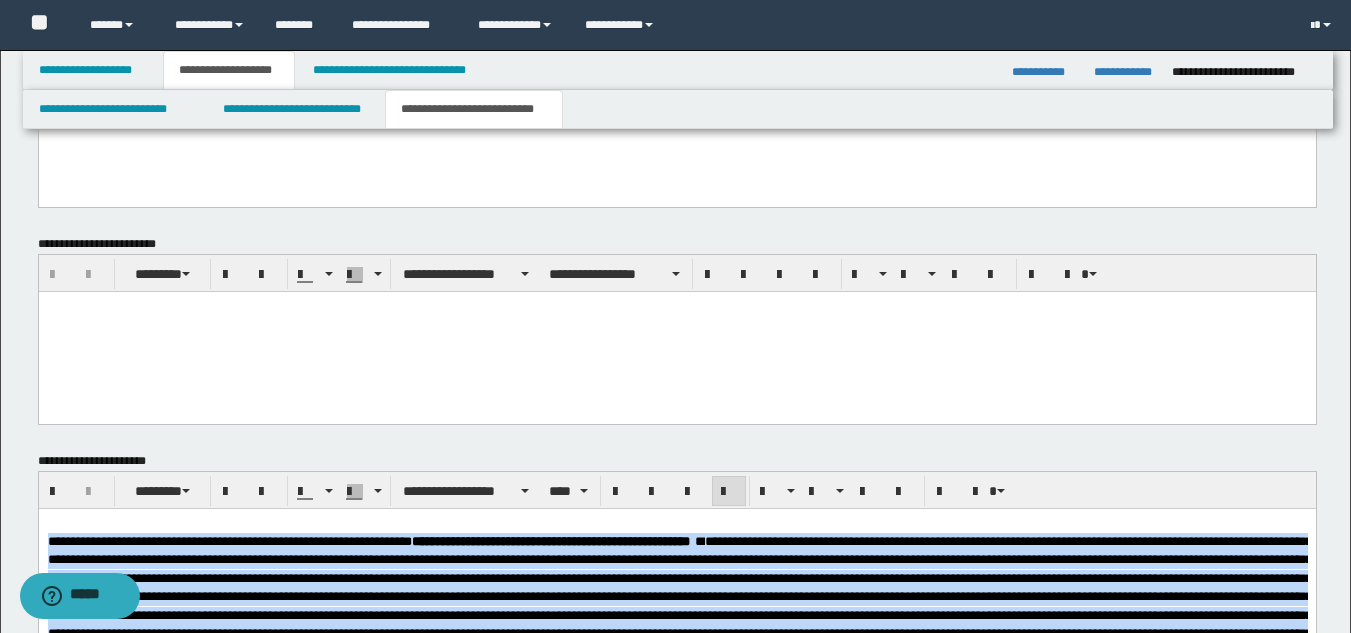 drag, startPoint x: 317, startPoint y: 933, endPoint x: -1, endPoint y: 154, distance: 841.40656 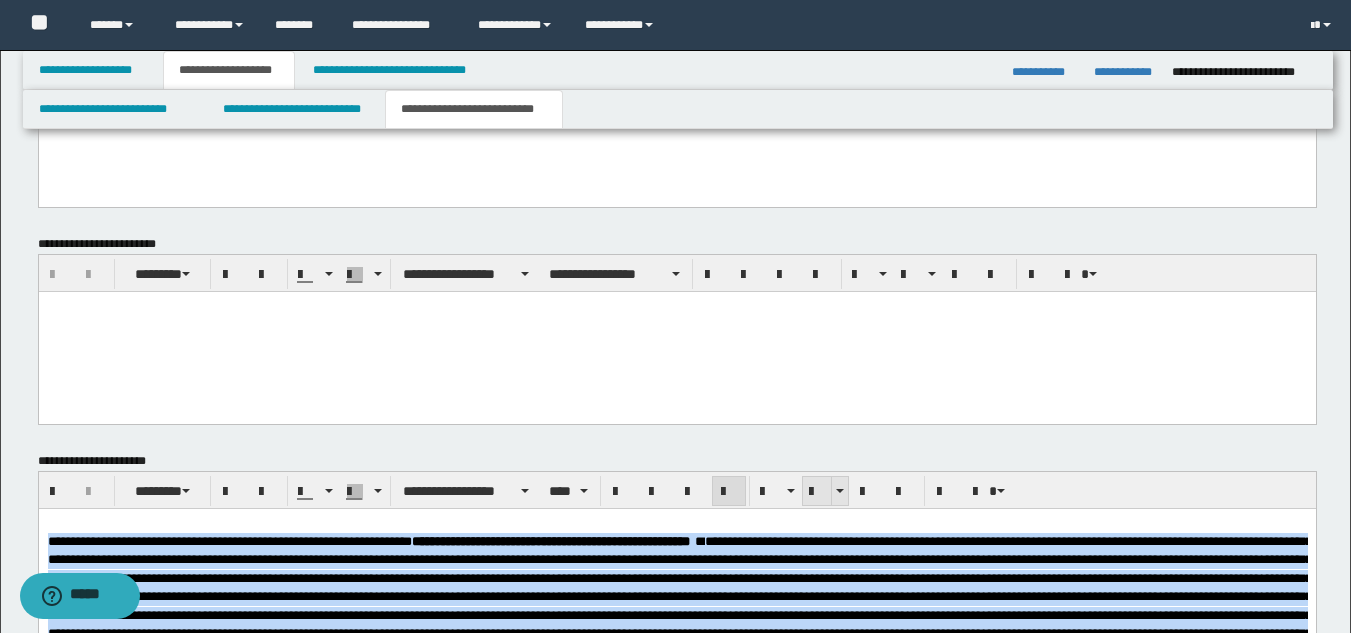 click at bounding box center [817, 492] 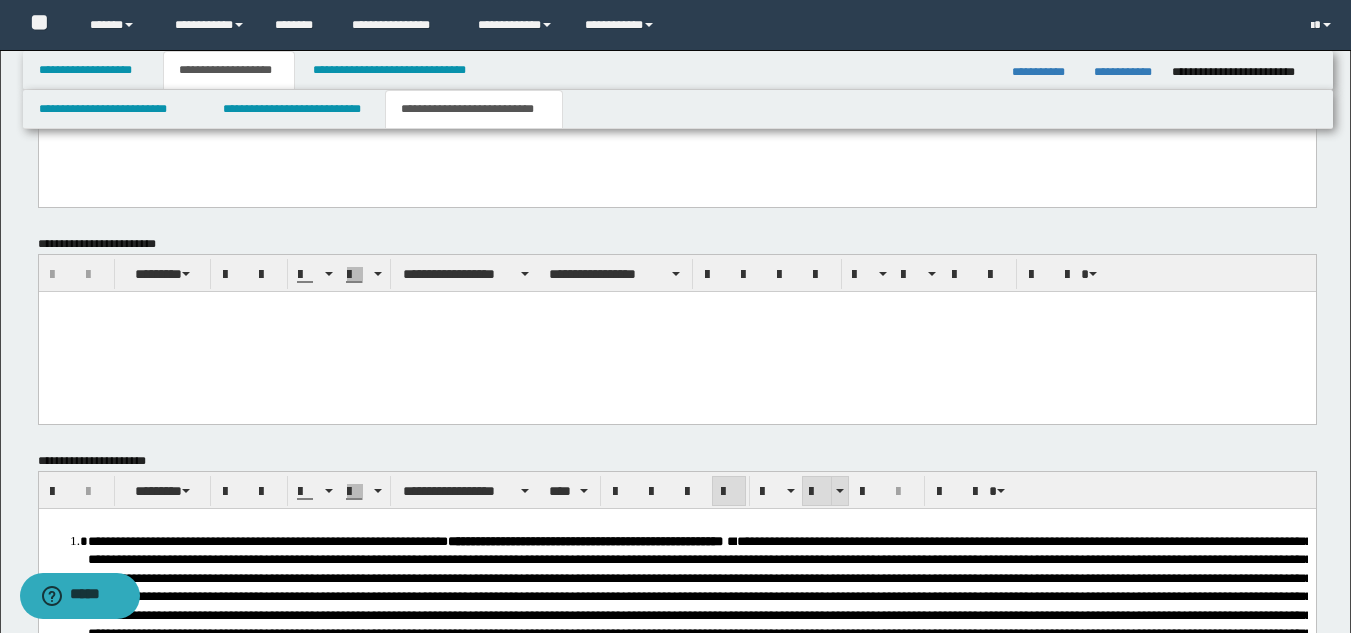 click at bounding box center (817, 492) 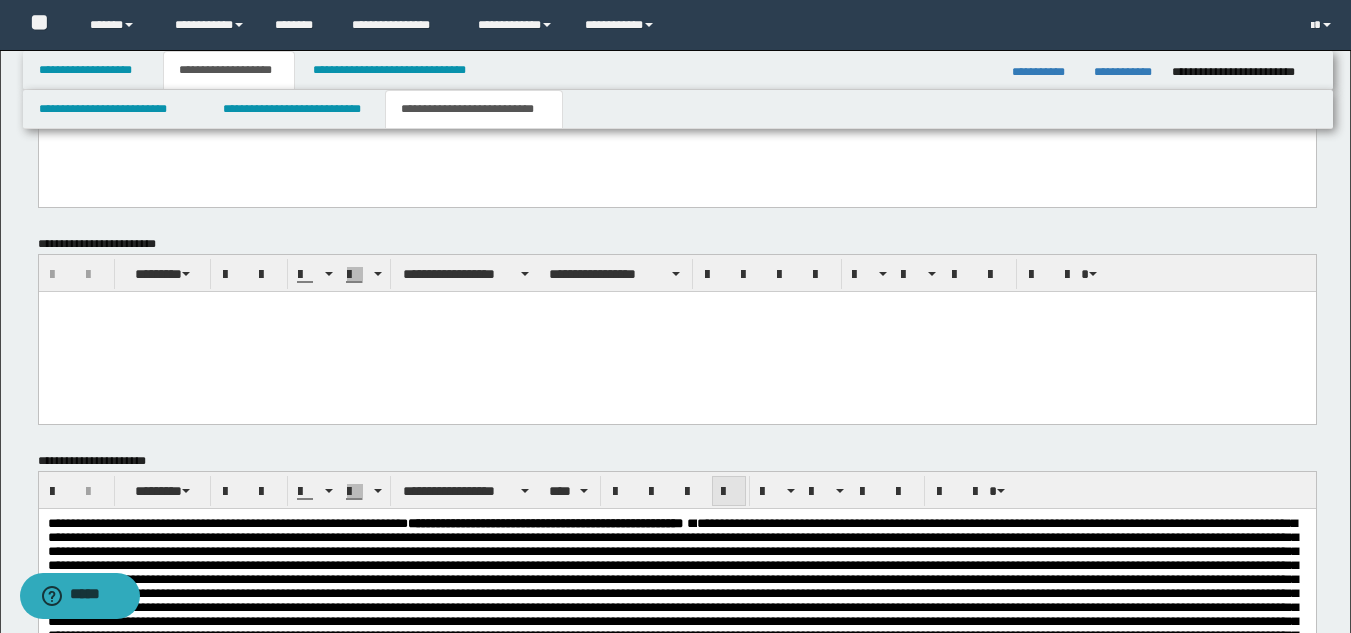 click at bounding box center (729, 492) 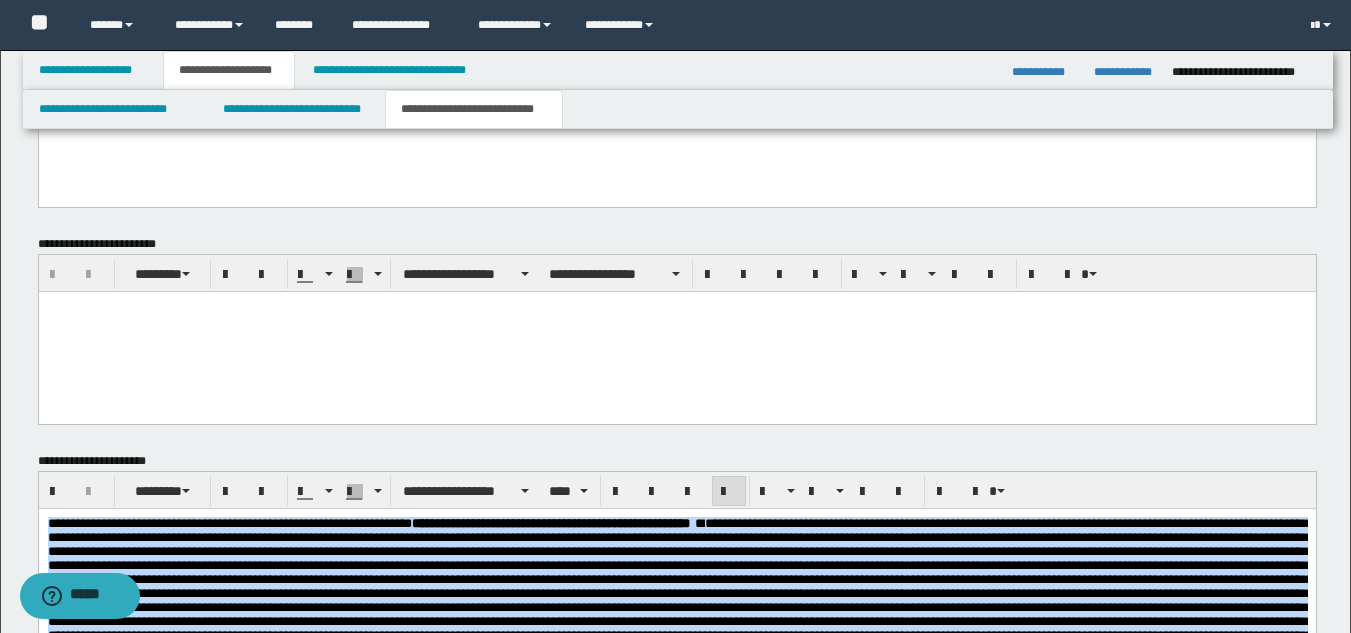 click at bounding box center [679, 599] 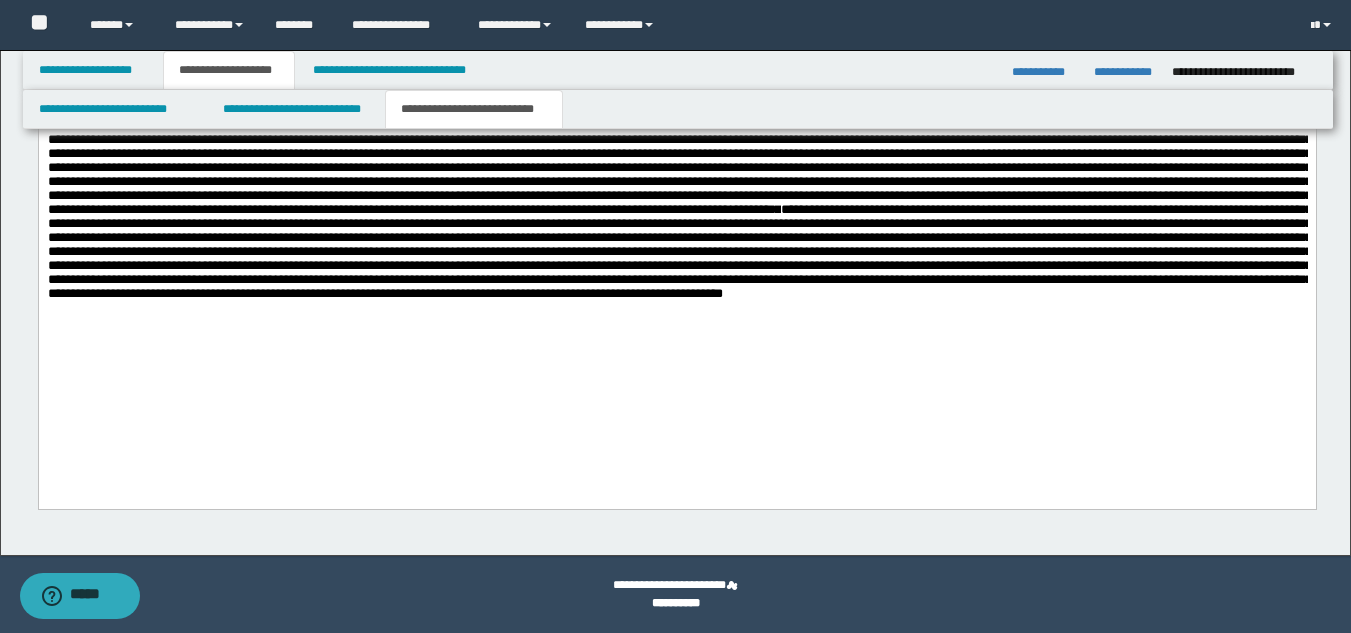 scroll, scrollTop: 4137, scrollLeft: 0, axis: vertical 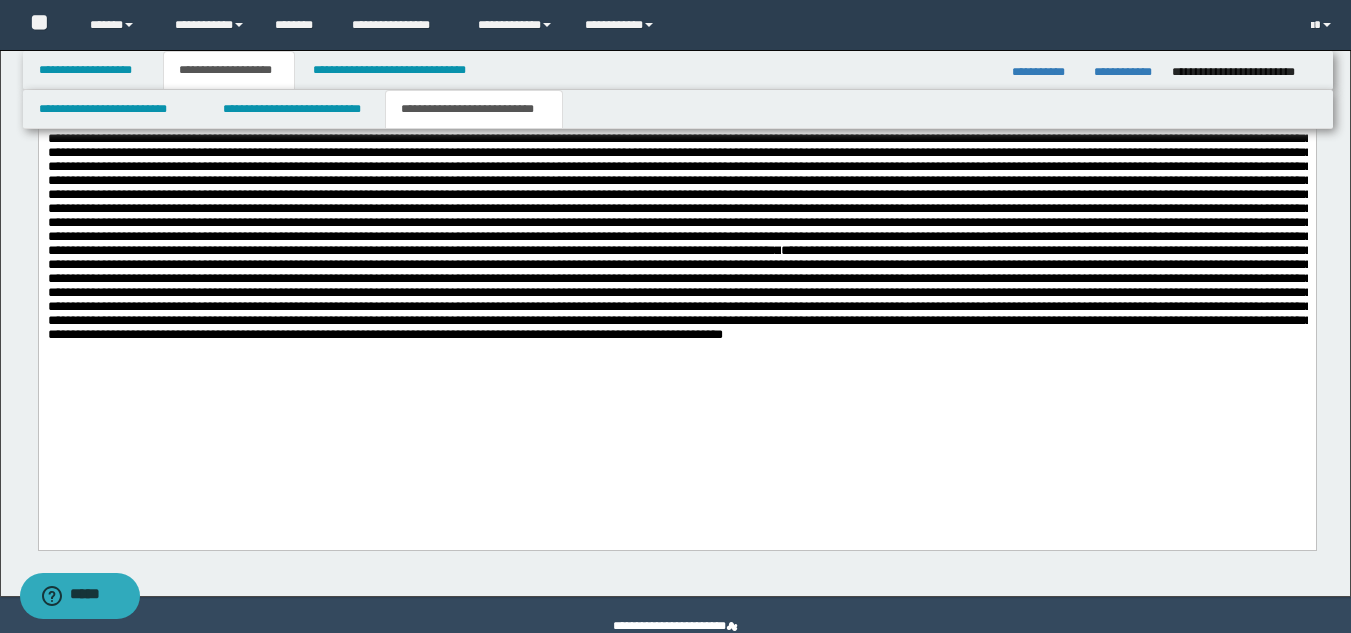 click on "**********" at bounding box center (676, 290) 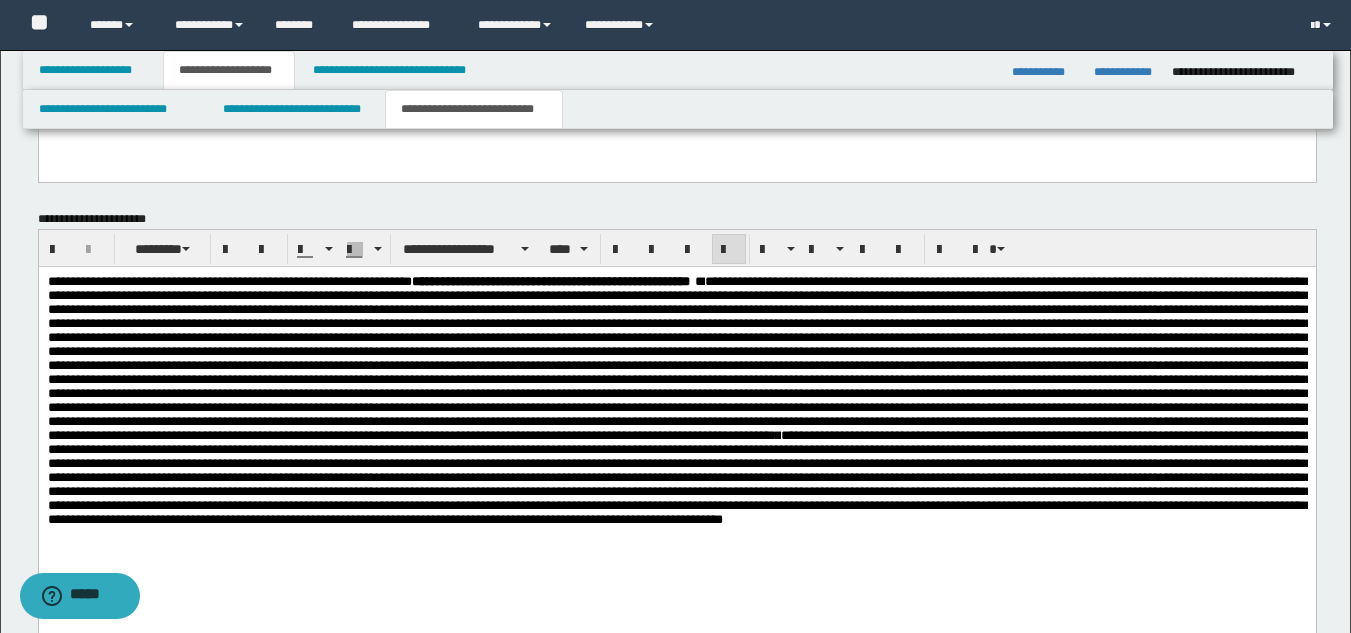 scroll, scrollTop: 3944, scrollLeft: 0, axis: vertical 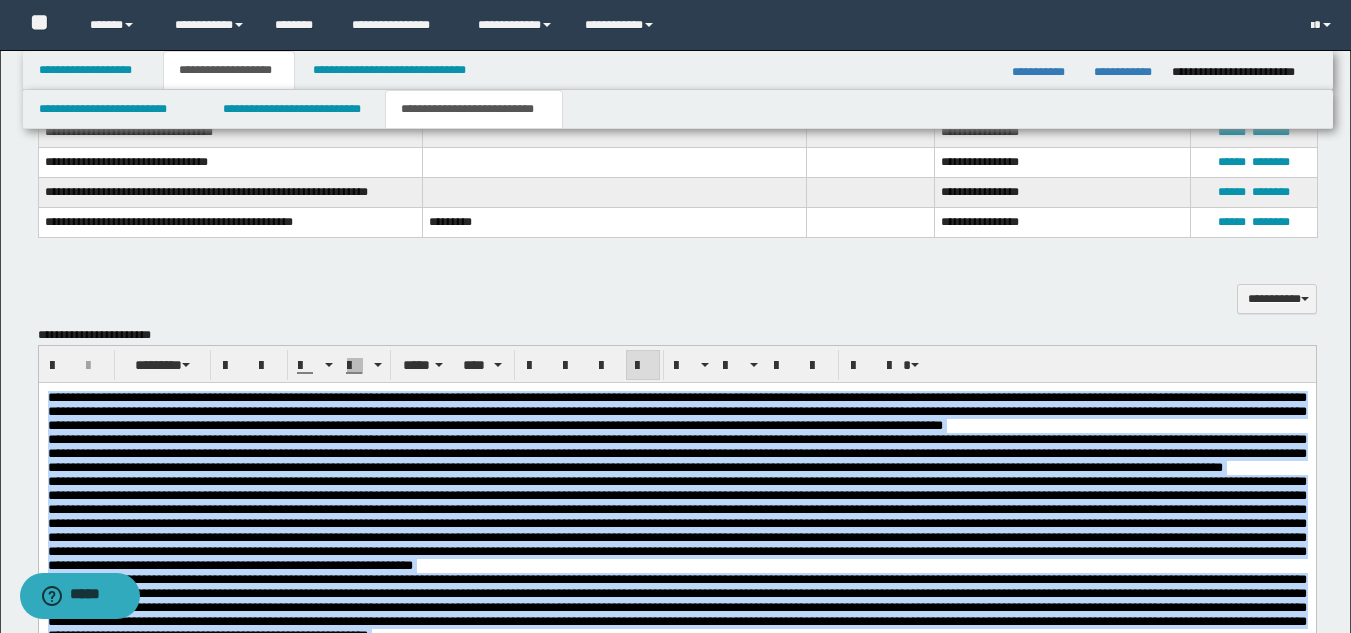 click at bounding box center [676, 522] 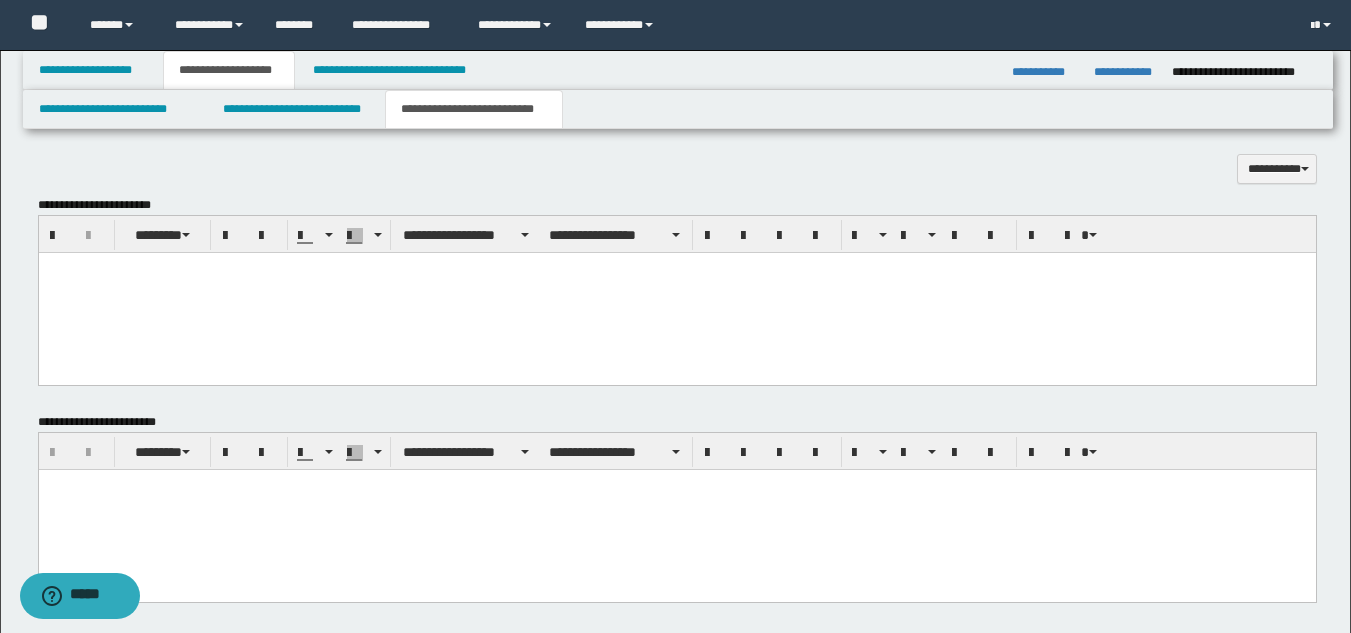 scroll, scrollTop: 2383, scrollLeft: 0, axis: vertical 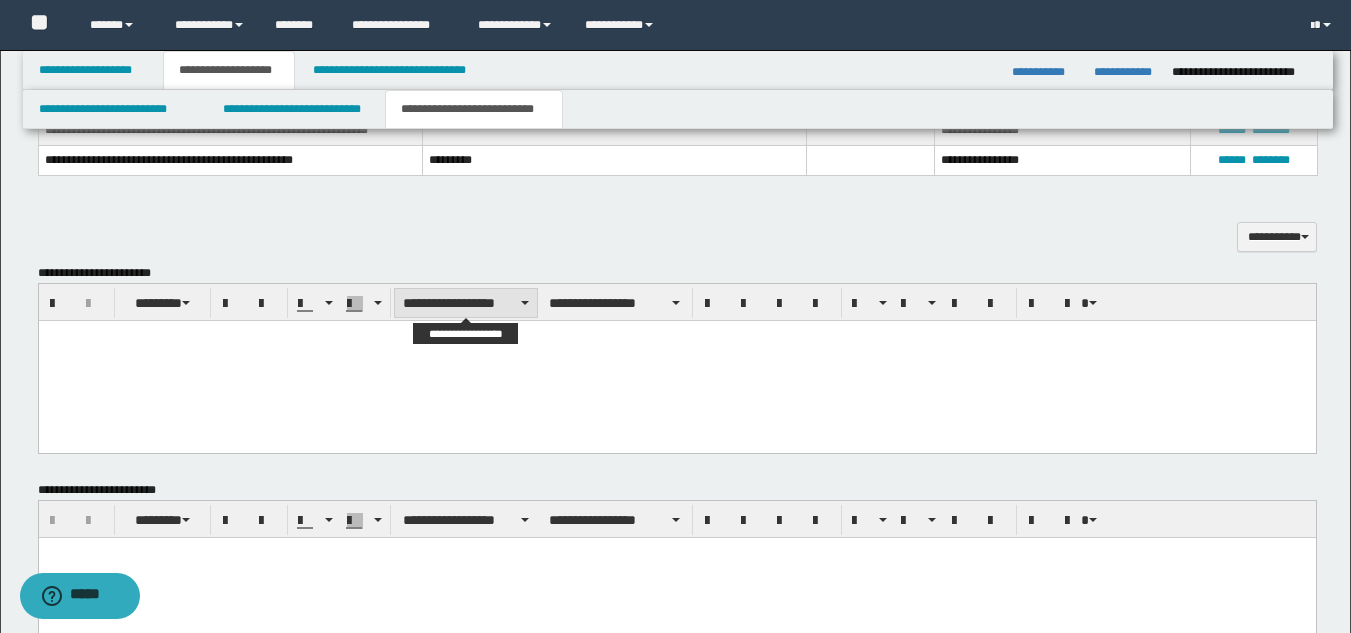 paste 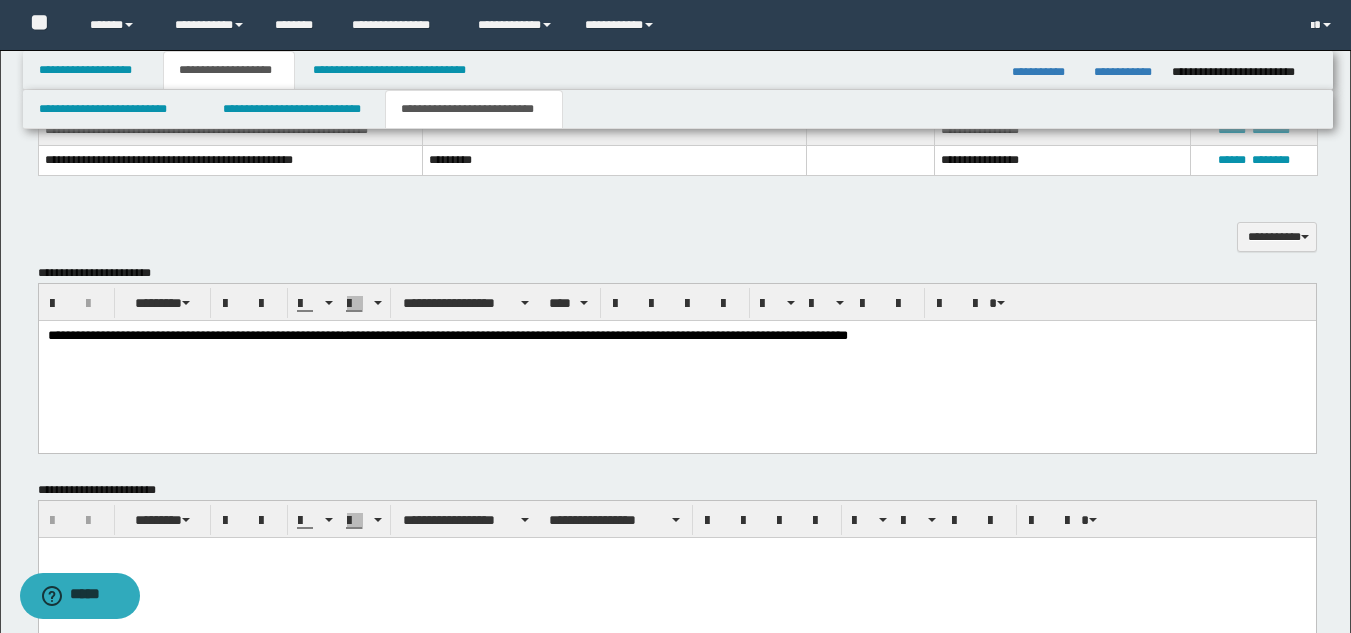 click on "**********" at bounding box center (609, 334) 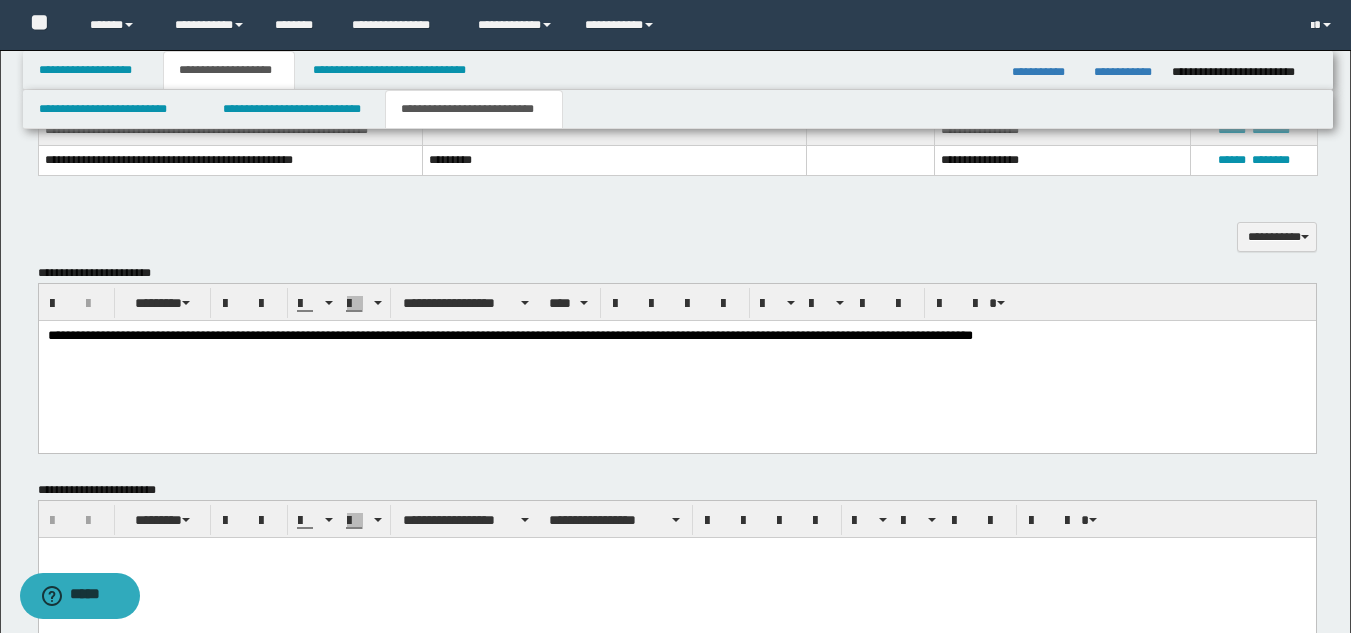 click on "**********" at bounding box center (676, 360) 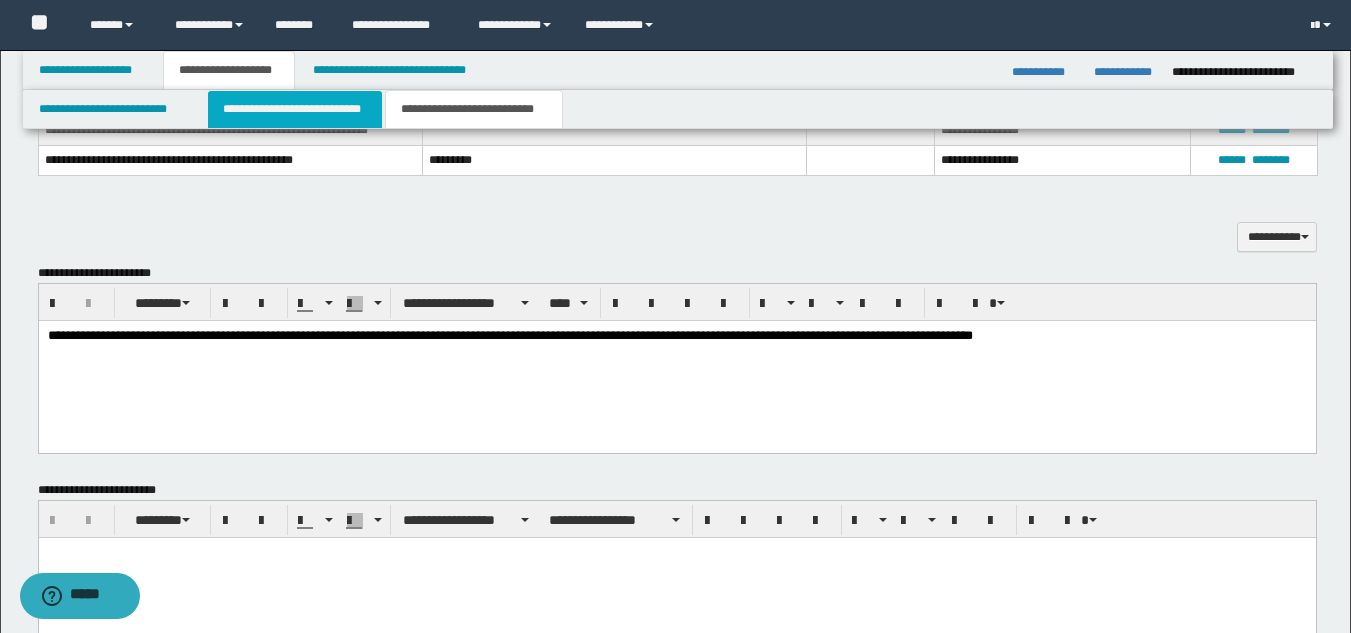 click on "**********" at bounding box center [295, 109] 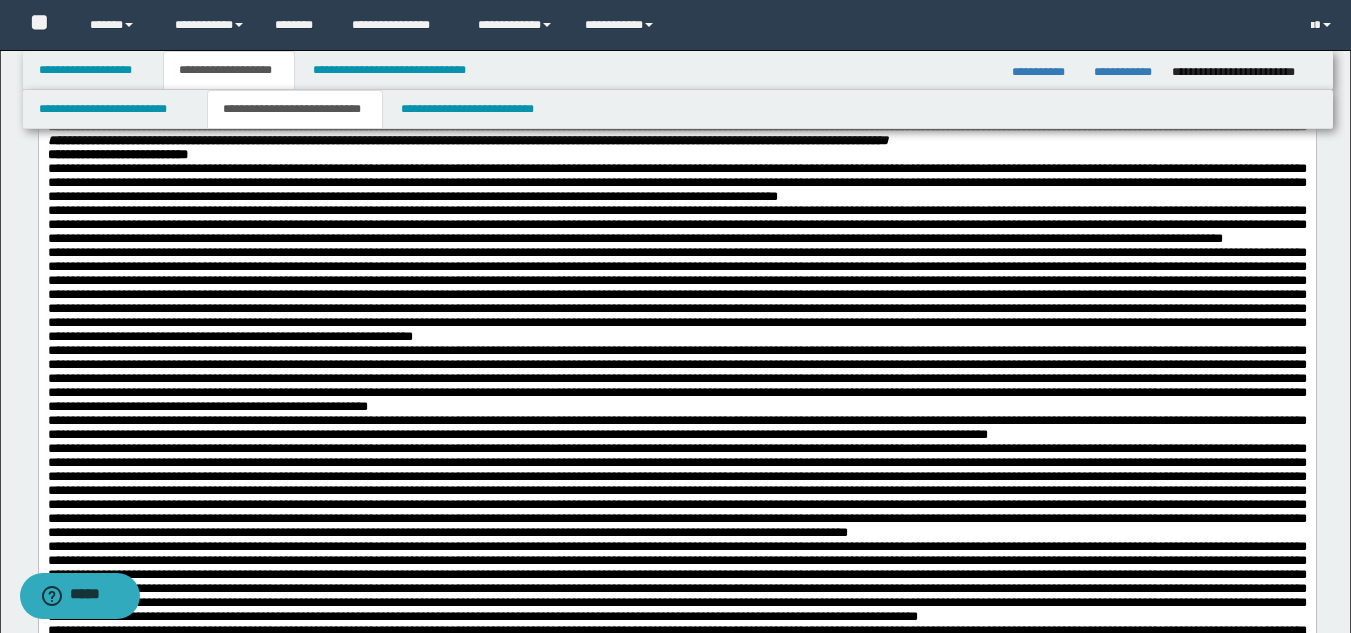 scroll, scrollTop: 379, scrollLeft: 0, axis: vertical 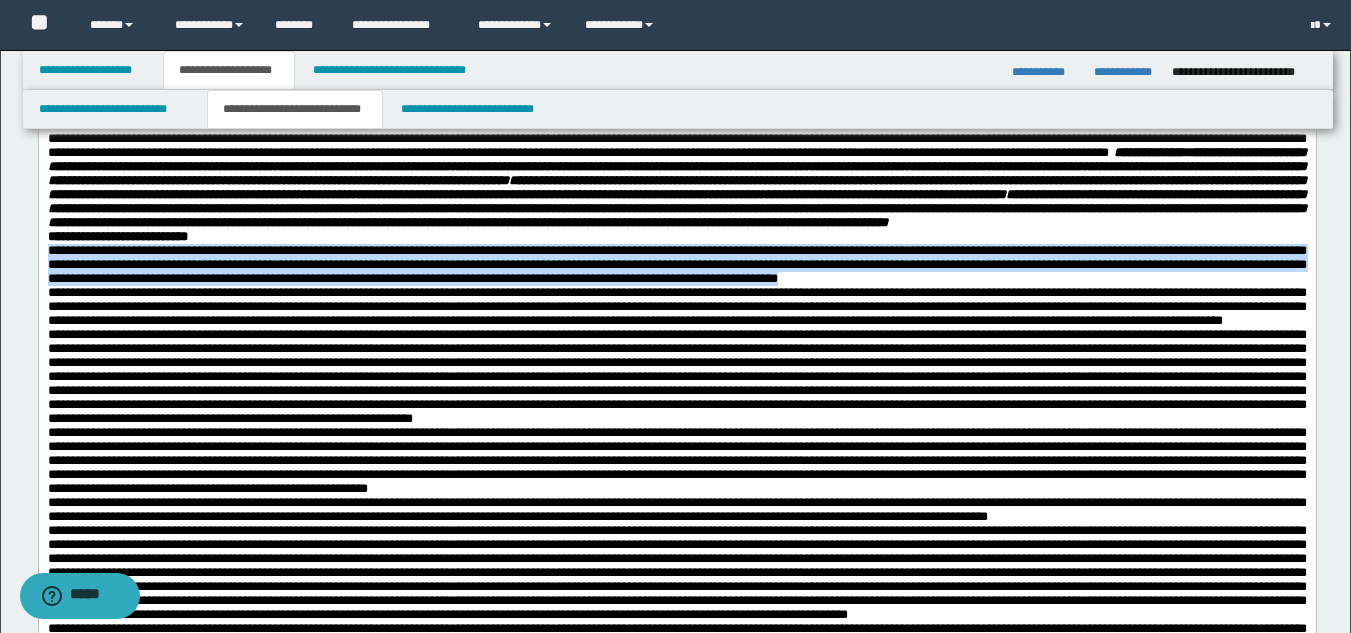 drag, startPoint x: 369, startPoint y: 373, endPoint x: 43, endPoint y: 320, distance: 330.28018 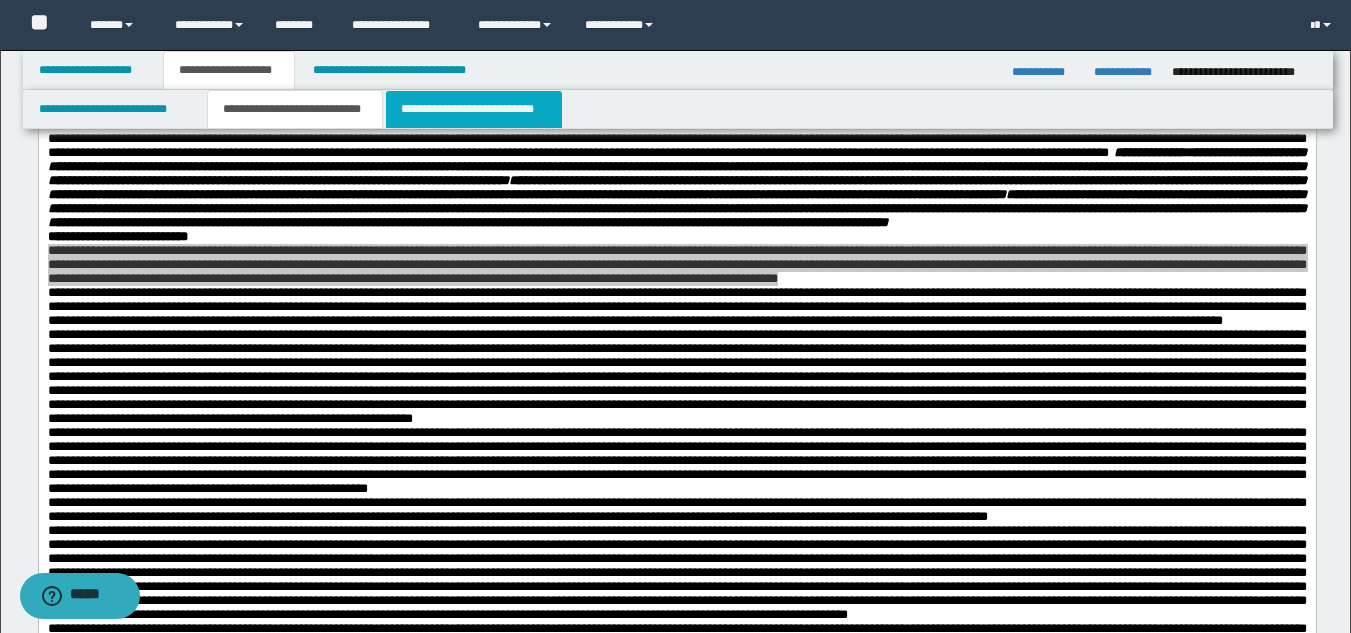 click on "**********" at bounding box center [474, 109] 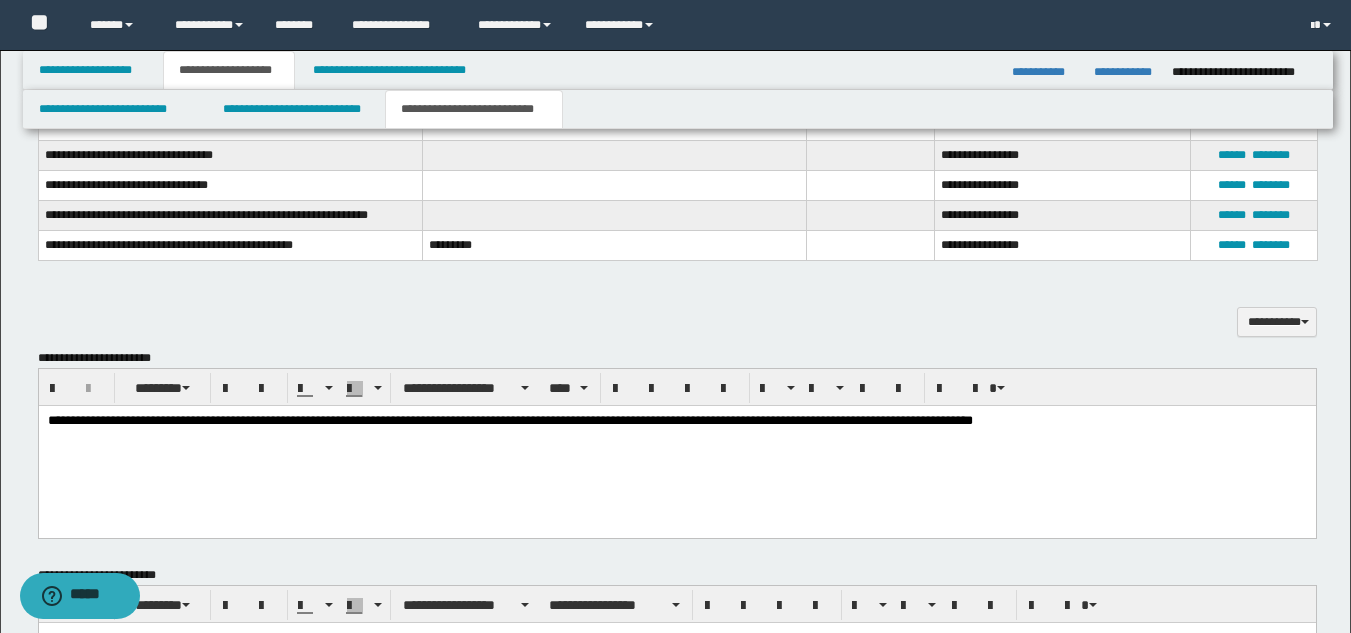 scroll, scrollTop: 2254, scrollLeft: 0, axis: vertical 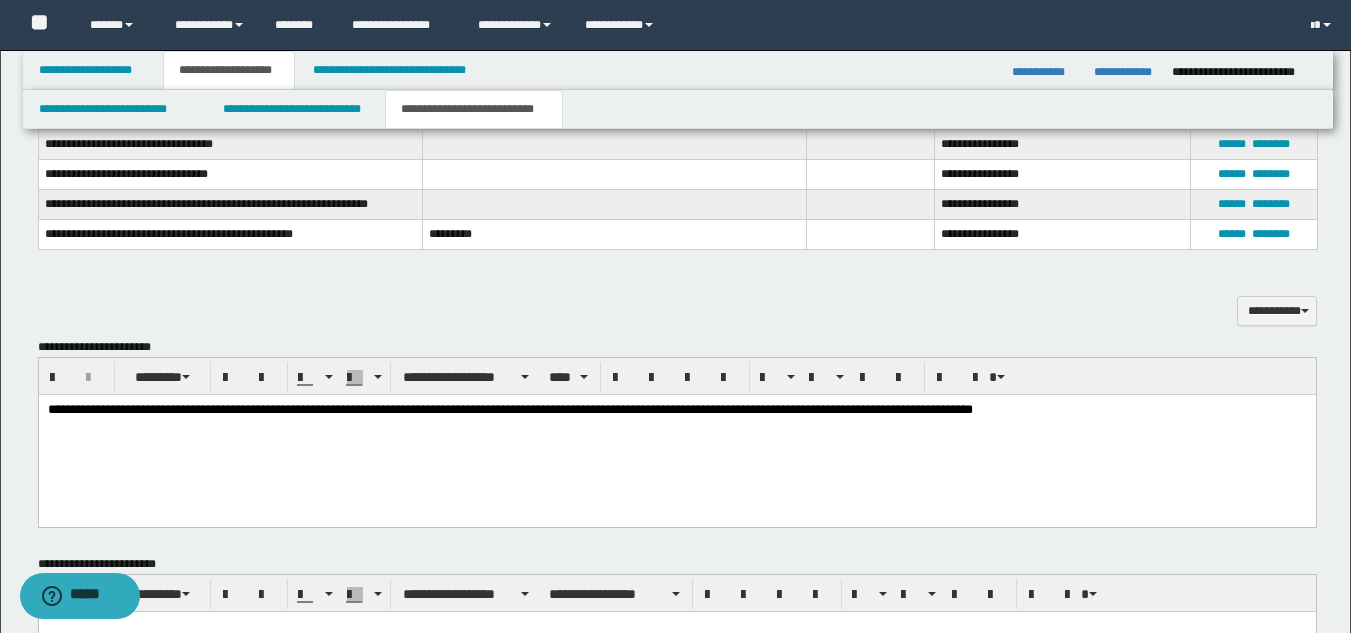 click on "**********" at bounding box center [676, 409] 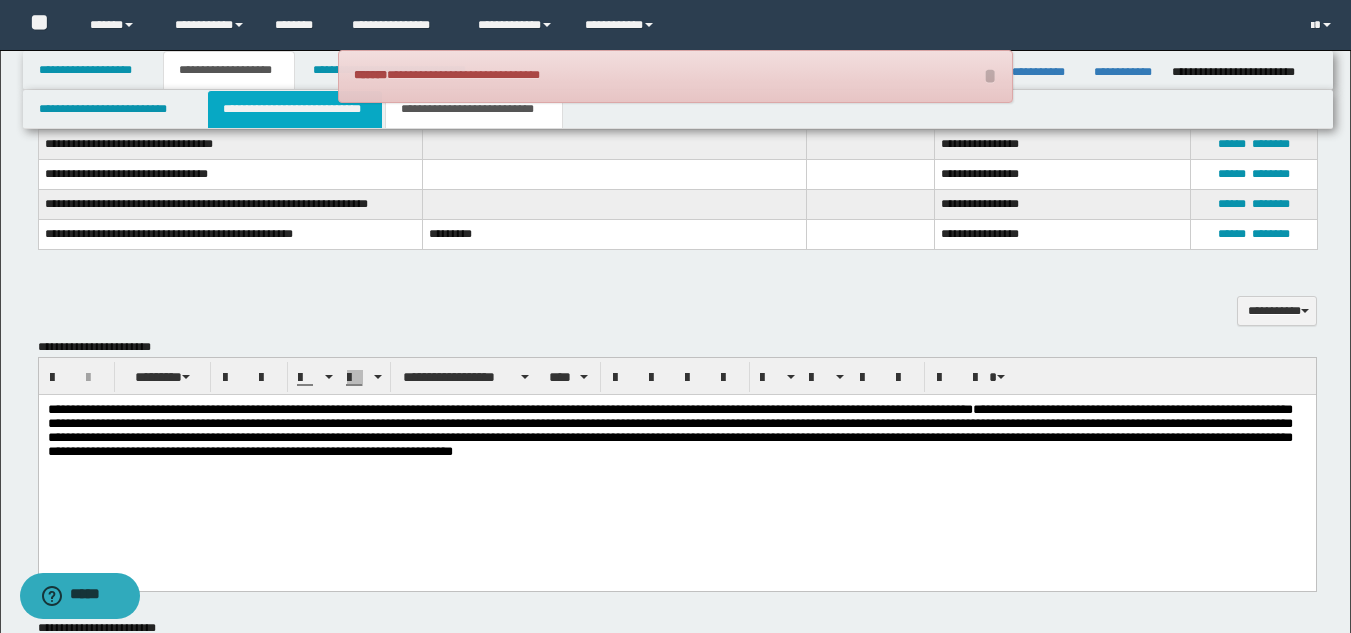 click on "**********" at bounding box center (295, 109) 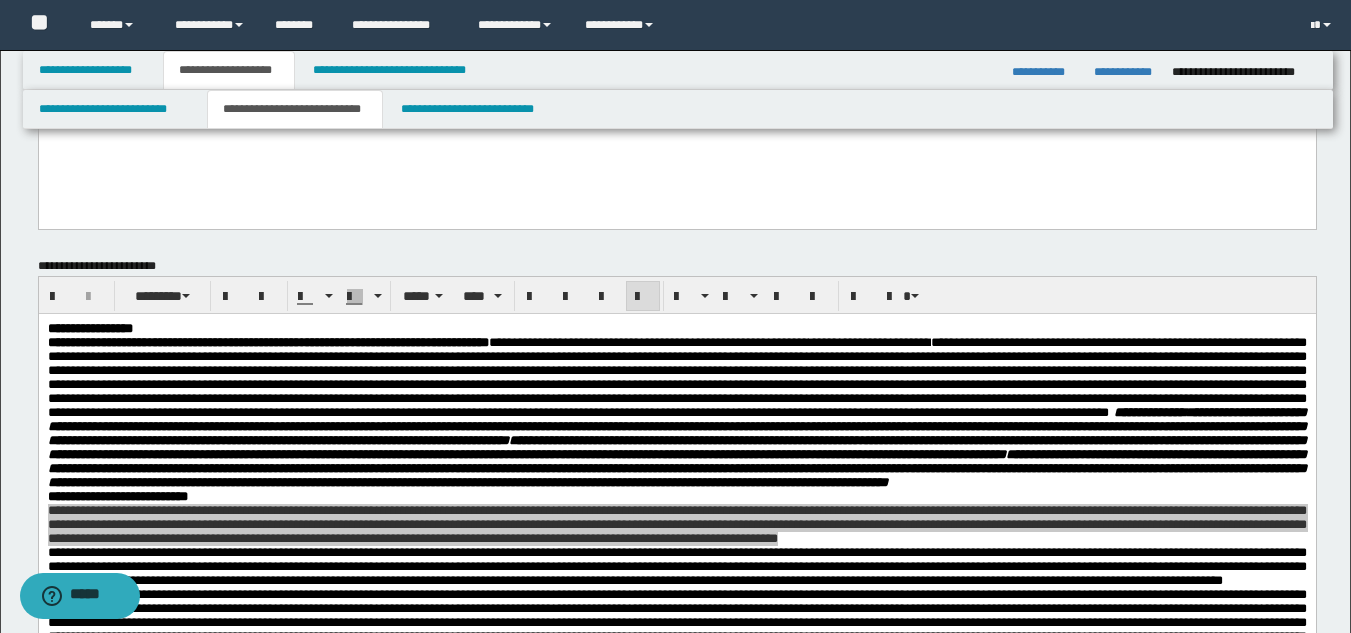 scroll, scrollTop: 108, scrollLeft: 0, axis: vertical 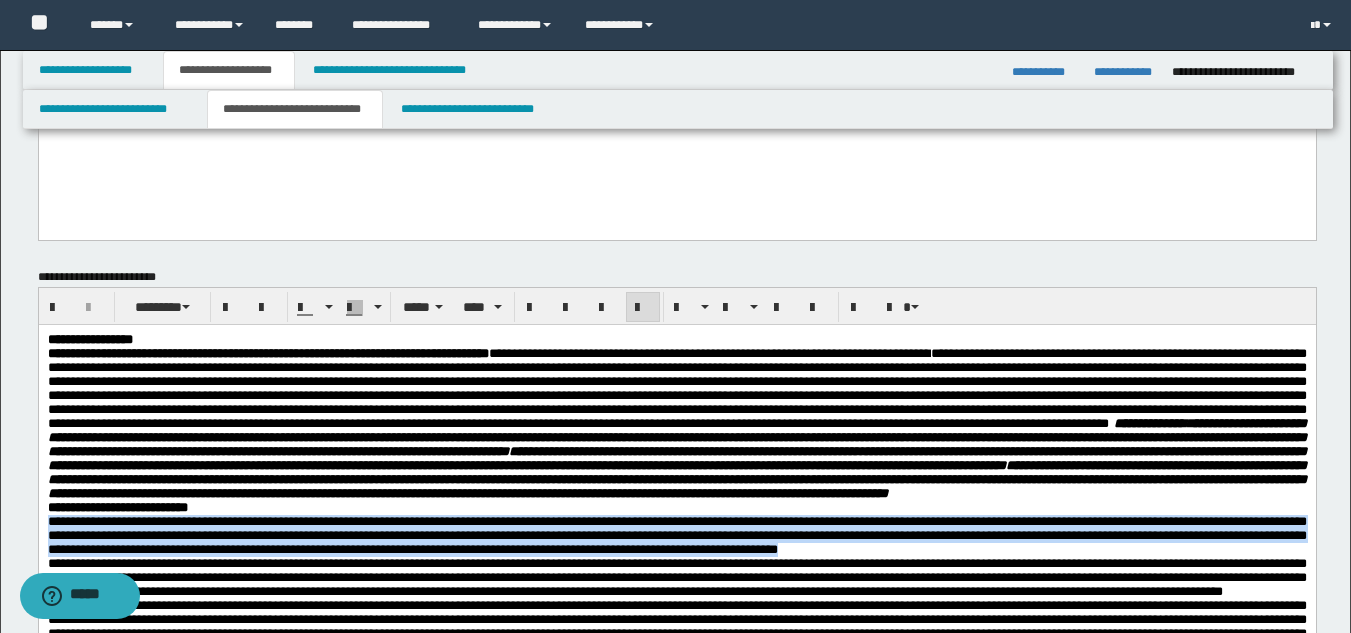 click on "**********" at bounding box center [676, 423] 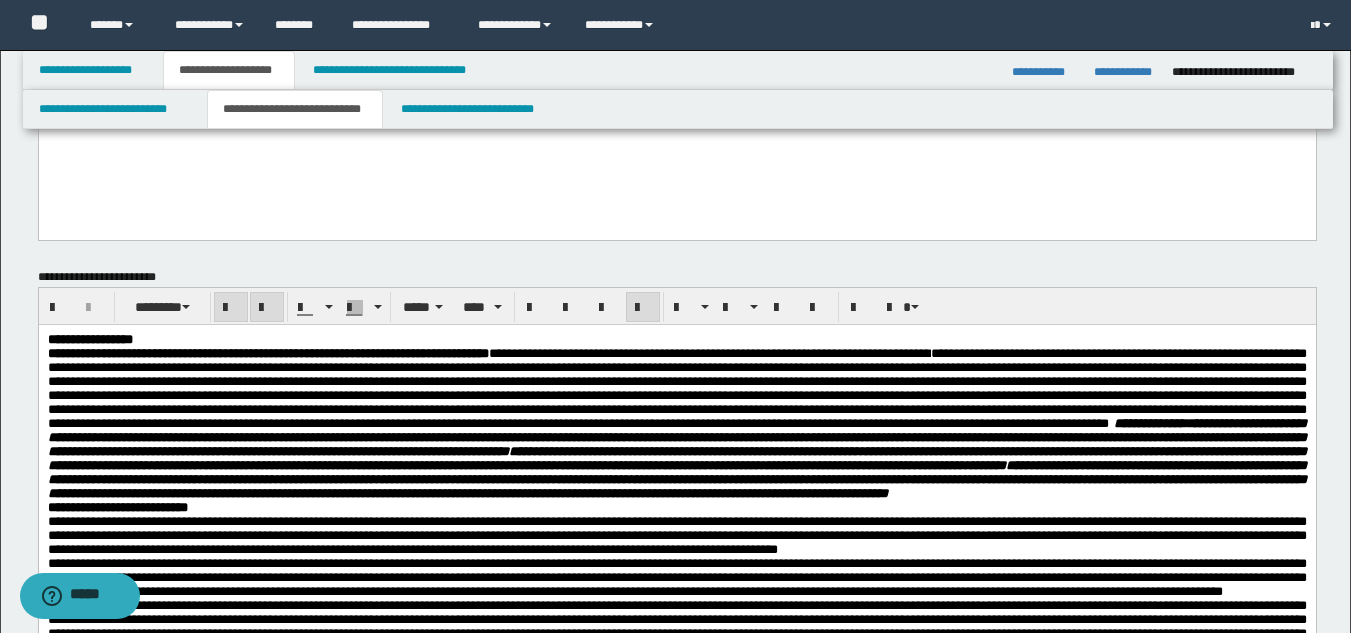 click on "**********" at bounding box center [676, 423] 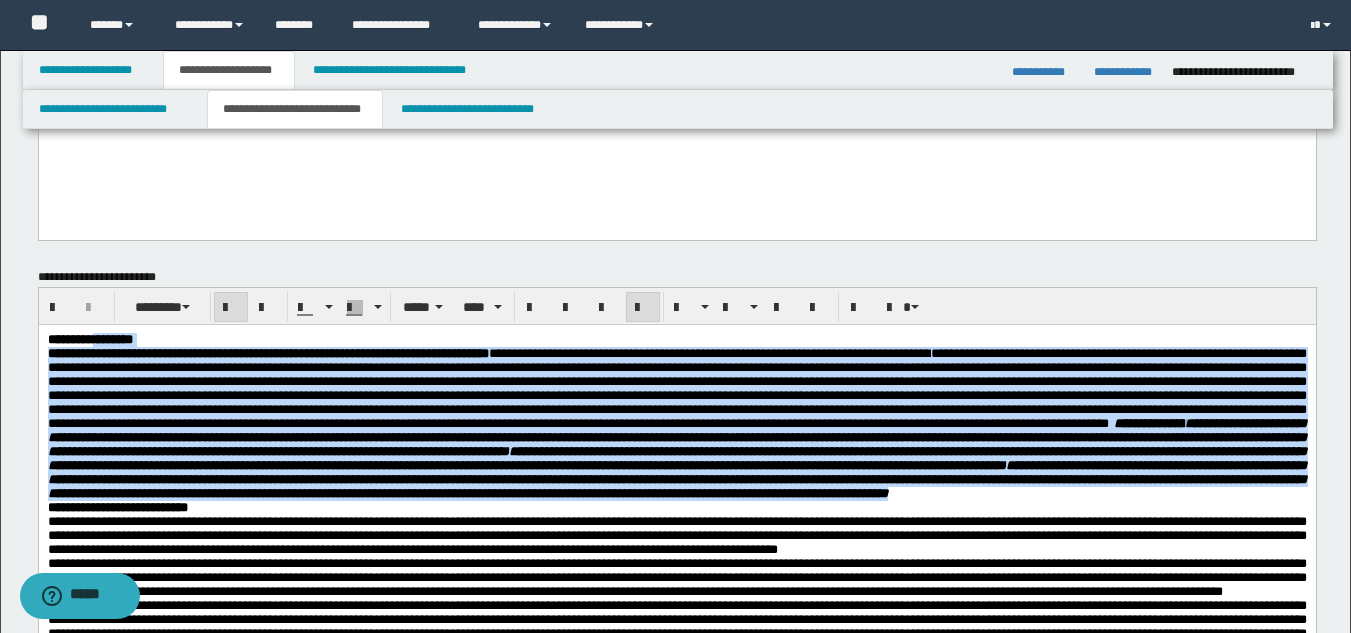 drag, startPoint x: 871, startPoint y: 561, endPoint x: 121, endPoint y: 330, distance: 784.7681 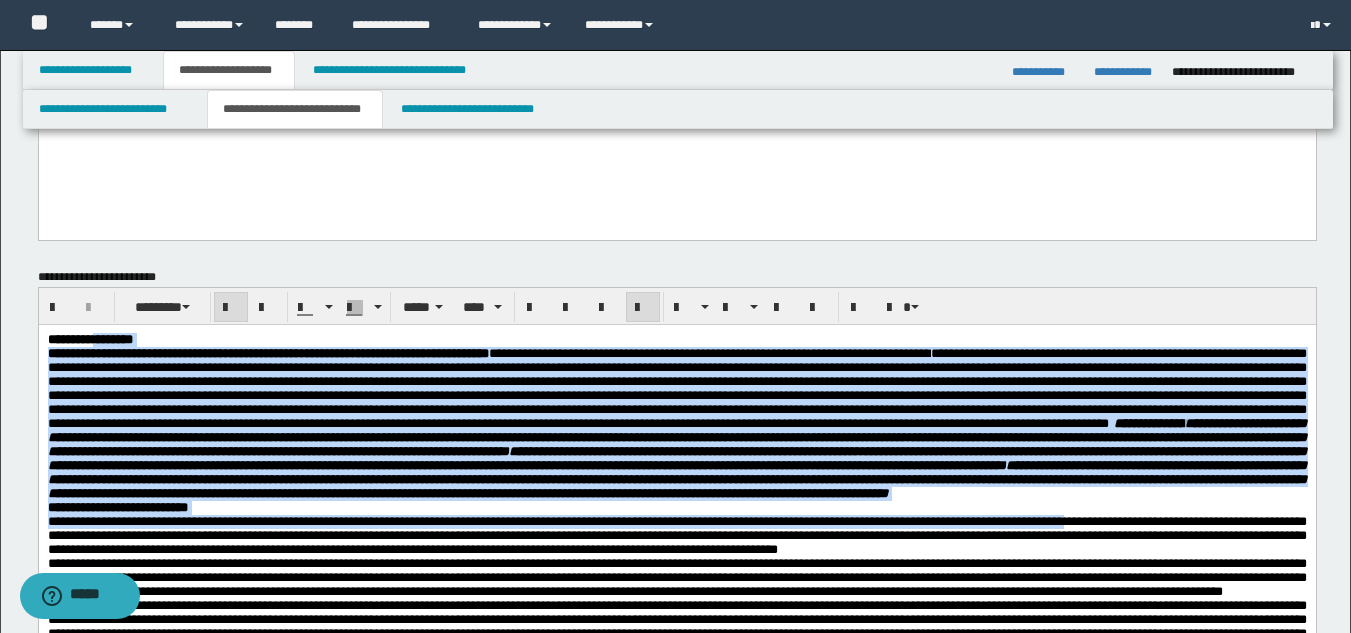 click at bounding box center [676, 387] 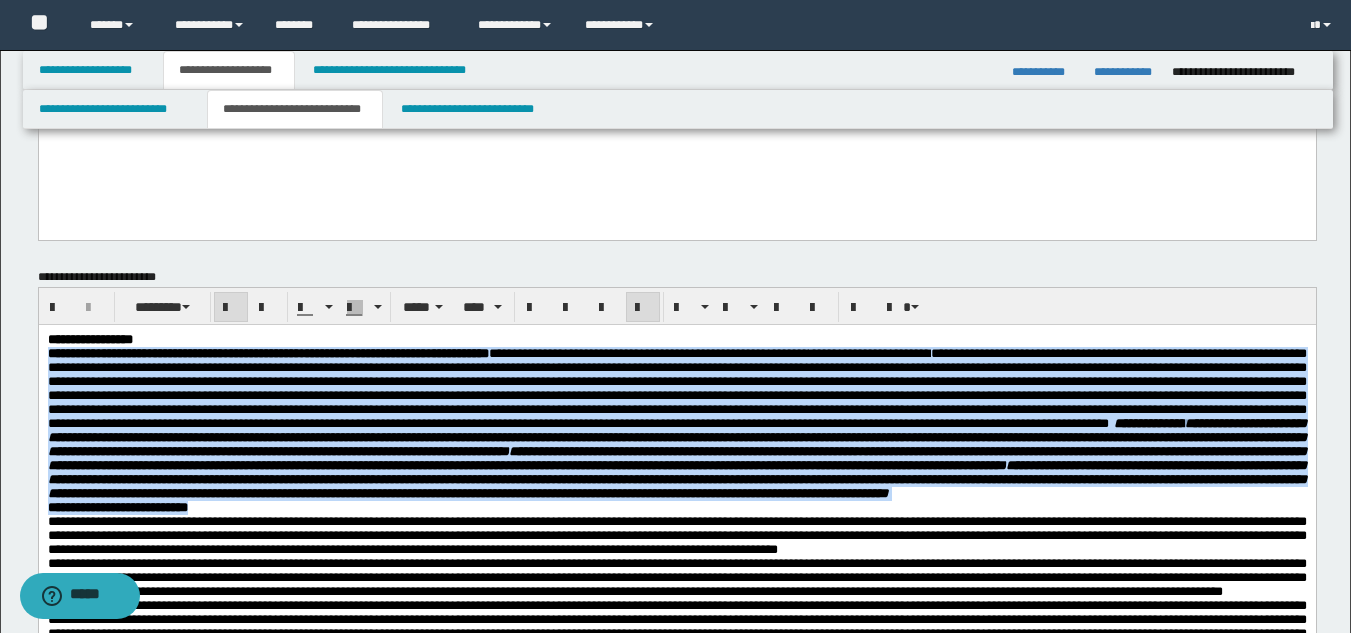 drag, startPoint x: 48, startPoint y: 354, endPoint x: 816, endPoint y: 573, distance: 798.61444 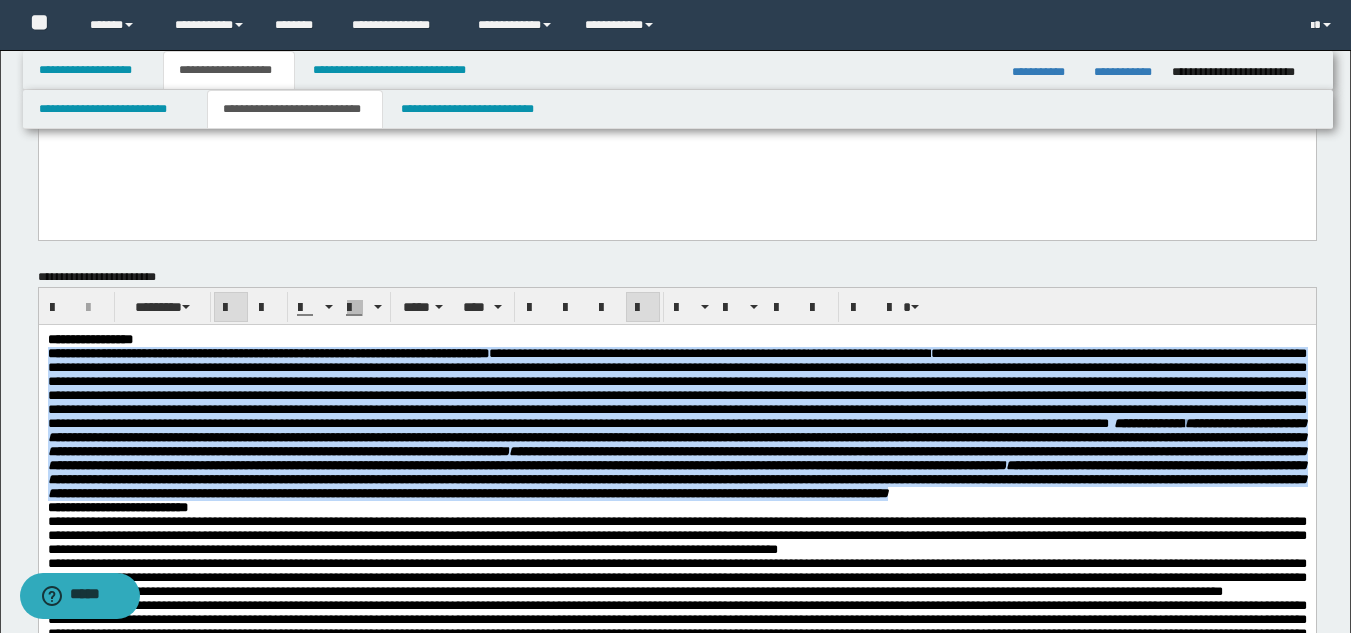 copy on "**********" 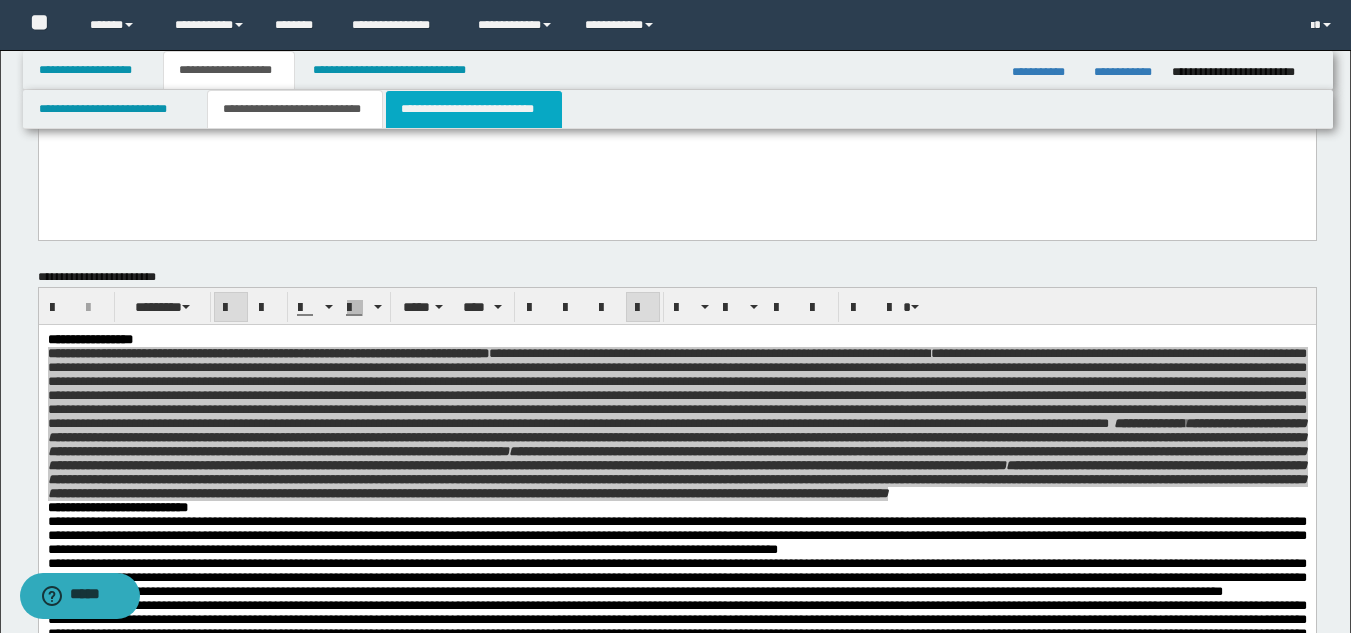 click on "**********" at bounding box center [474, 109] 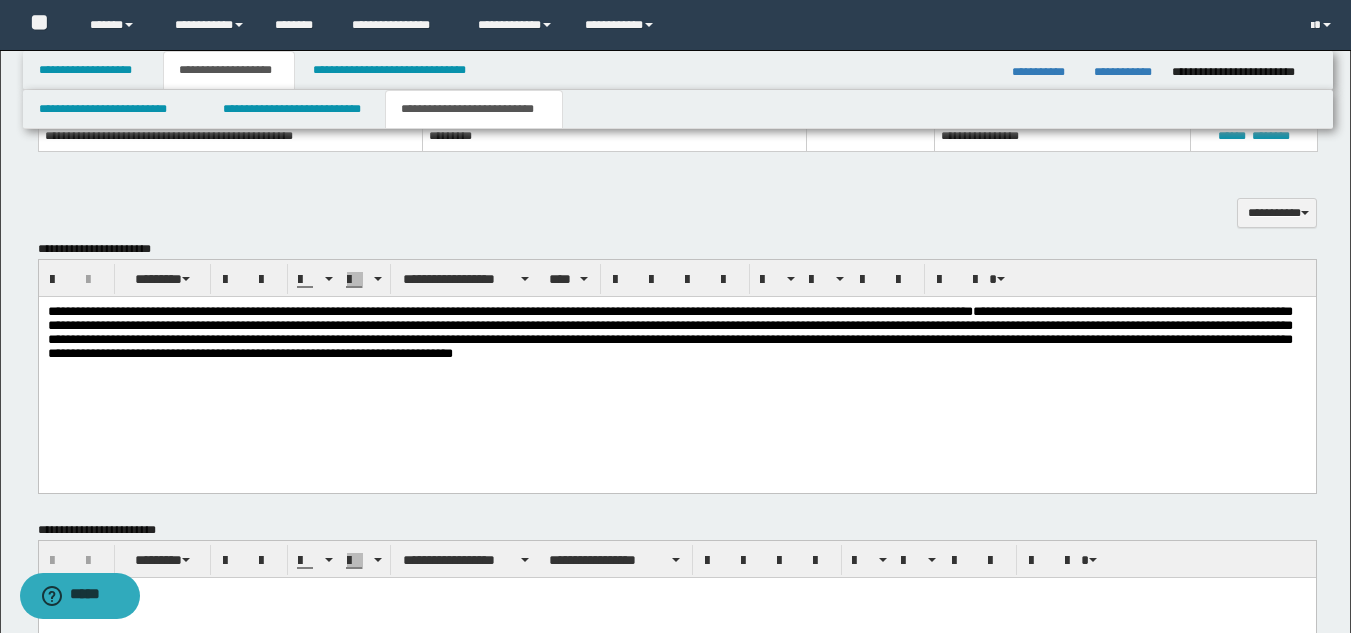 scroll, scrollTop: 2346, scrollLeft: 0, axis: vertical 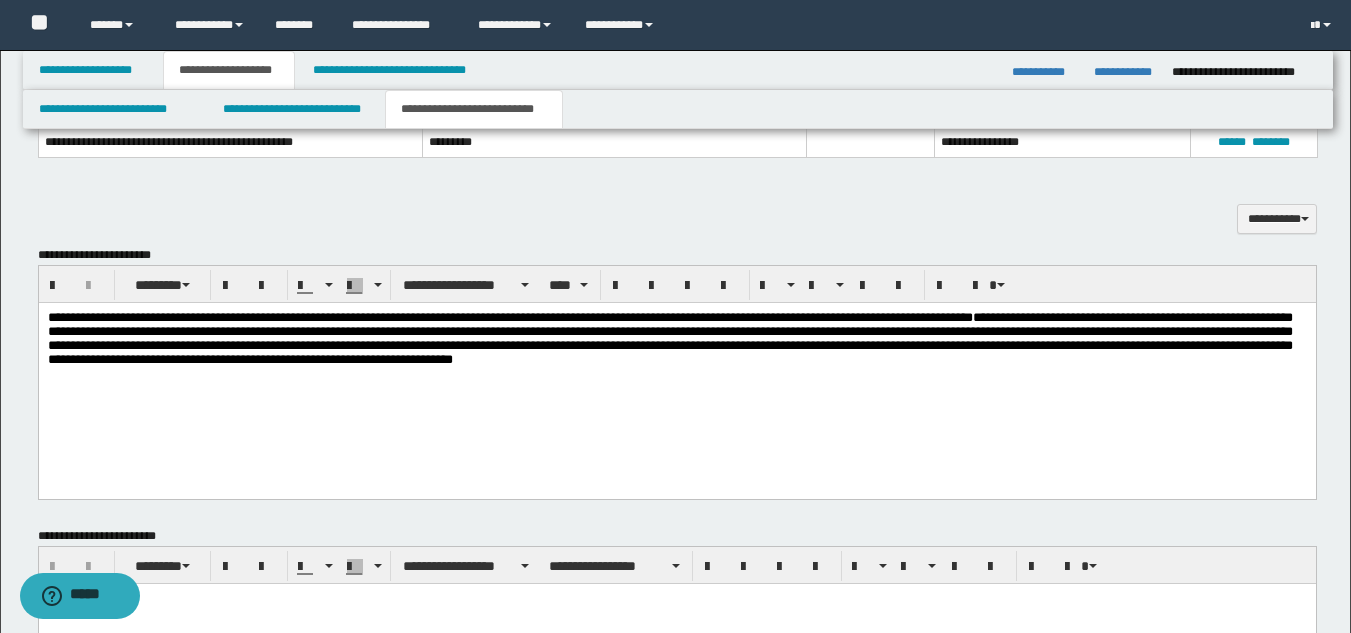 click on "**********" at bounding box center [669, 337] 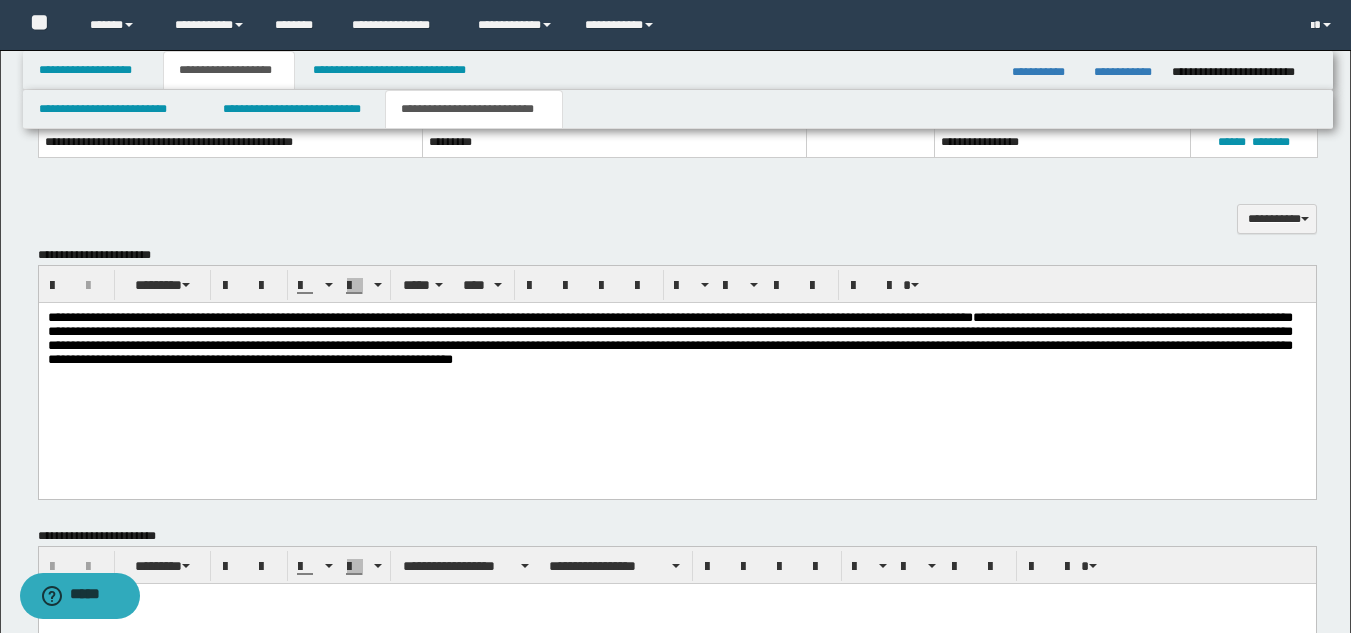click on "**********" at bounding box center (676, 338) 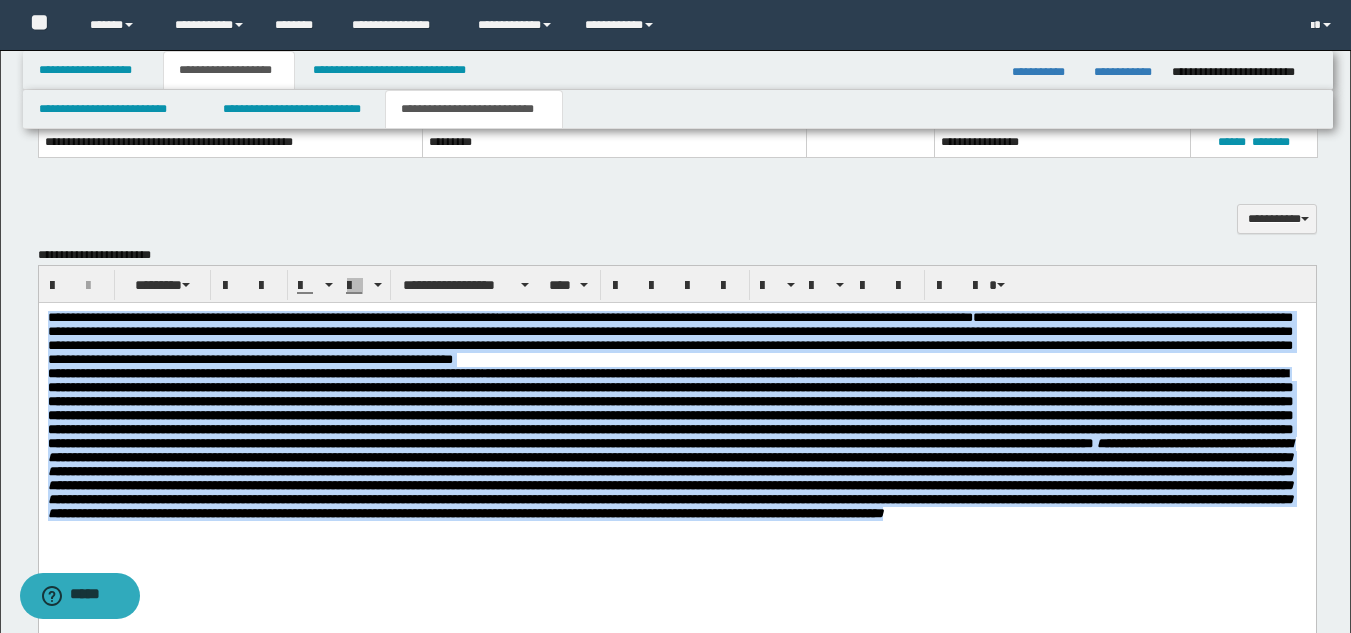 drag, startPoint x: 488, startPoint y: 610, endPoint x: 210, endPoint y: 603, distance: 278.0881 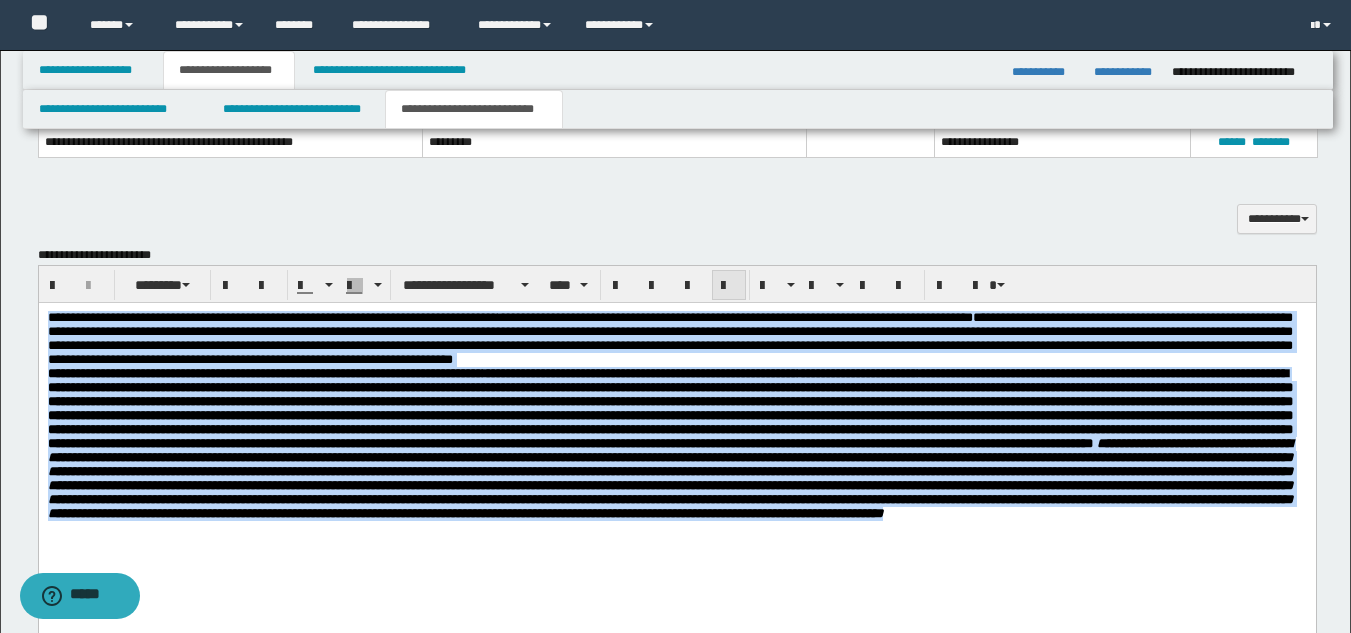 click at bounding box center [729, 286] 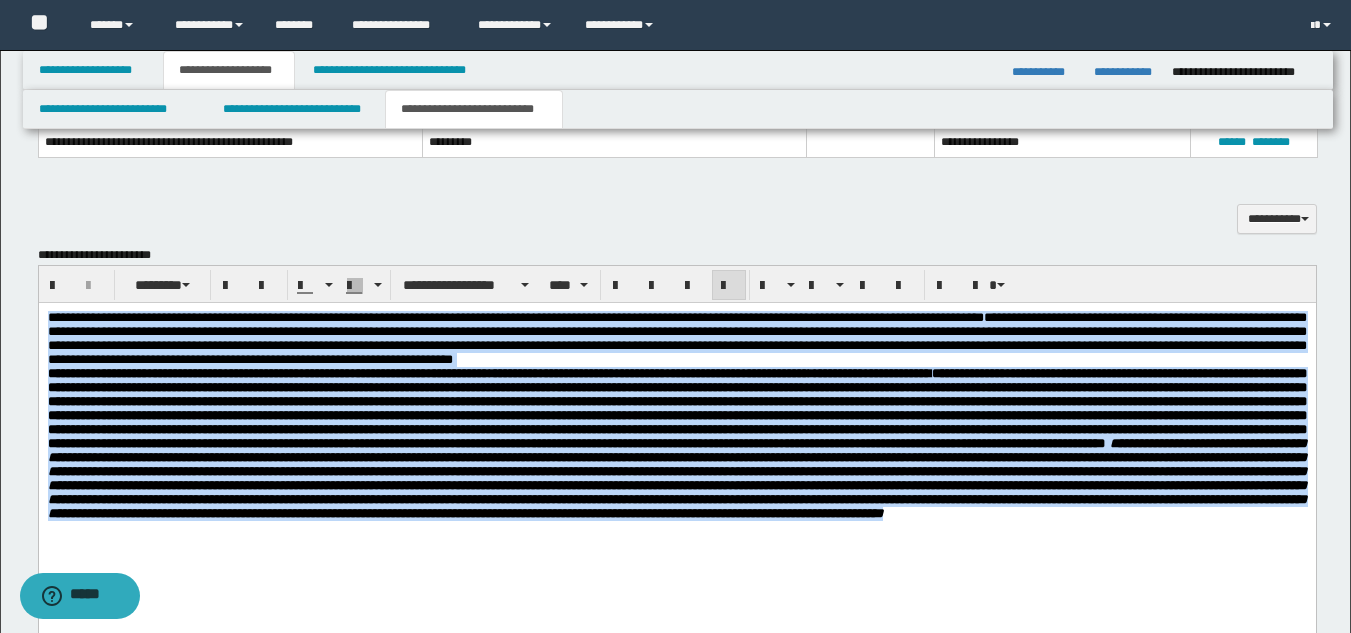 click on "**********" at bounding box center [676, 442] 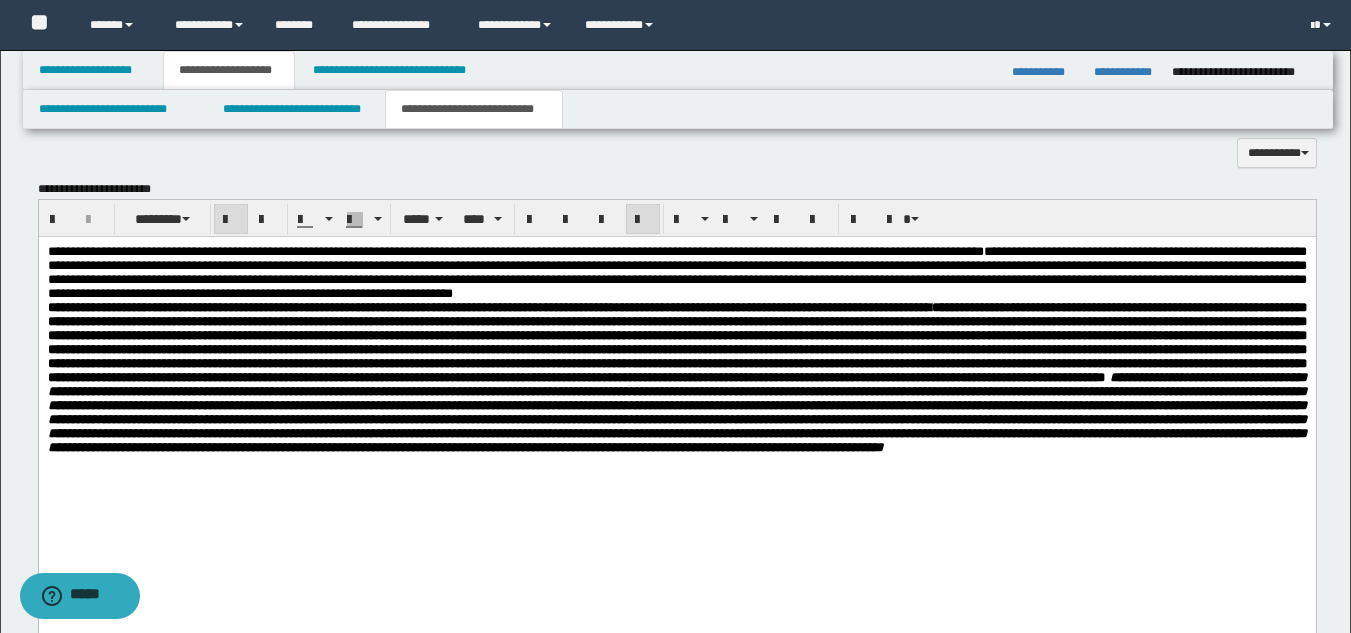 scroll, scrollTop: 2496, scrollLeft: 0, axis: vertical 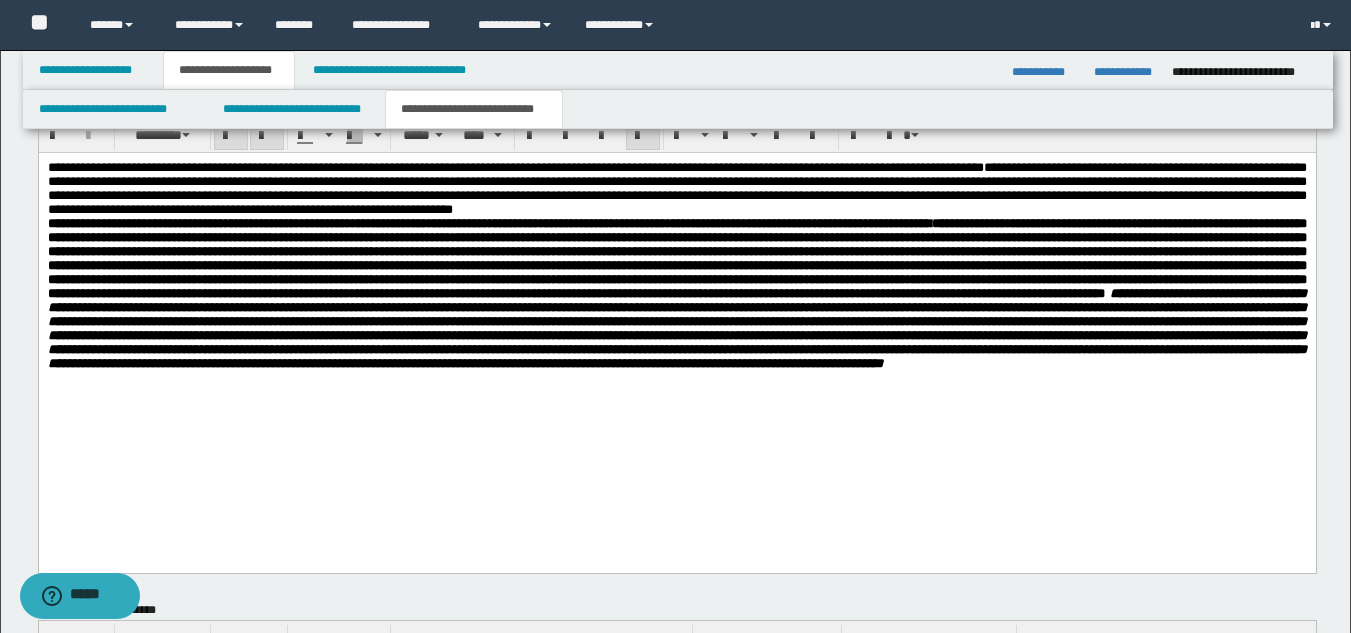 click on "**********" at bounding box center [676, 290] 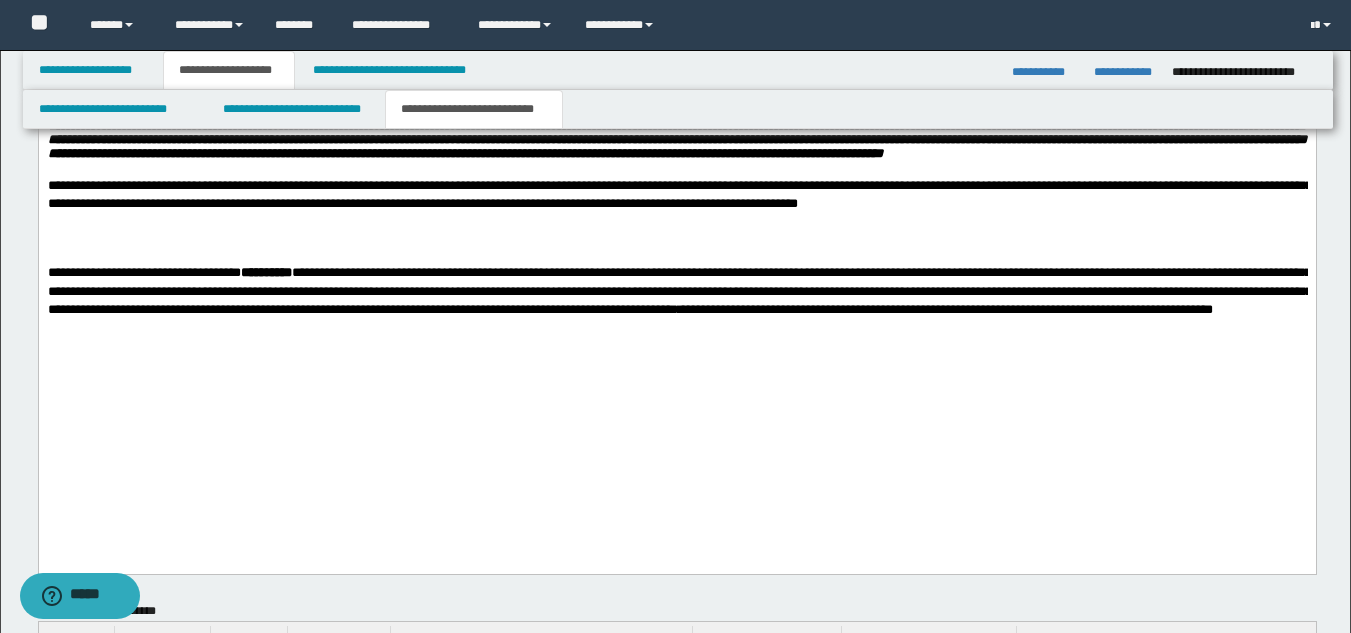 drag, startPoint x: 1357, startPoint y: 416, endPoint x: 1260, endPoint y: 470, distance: 111.01801 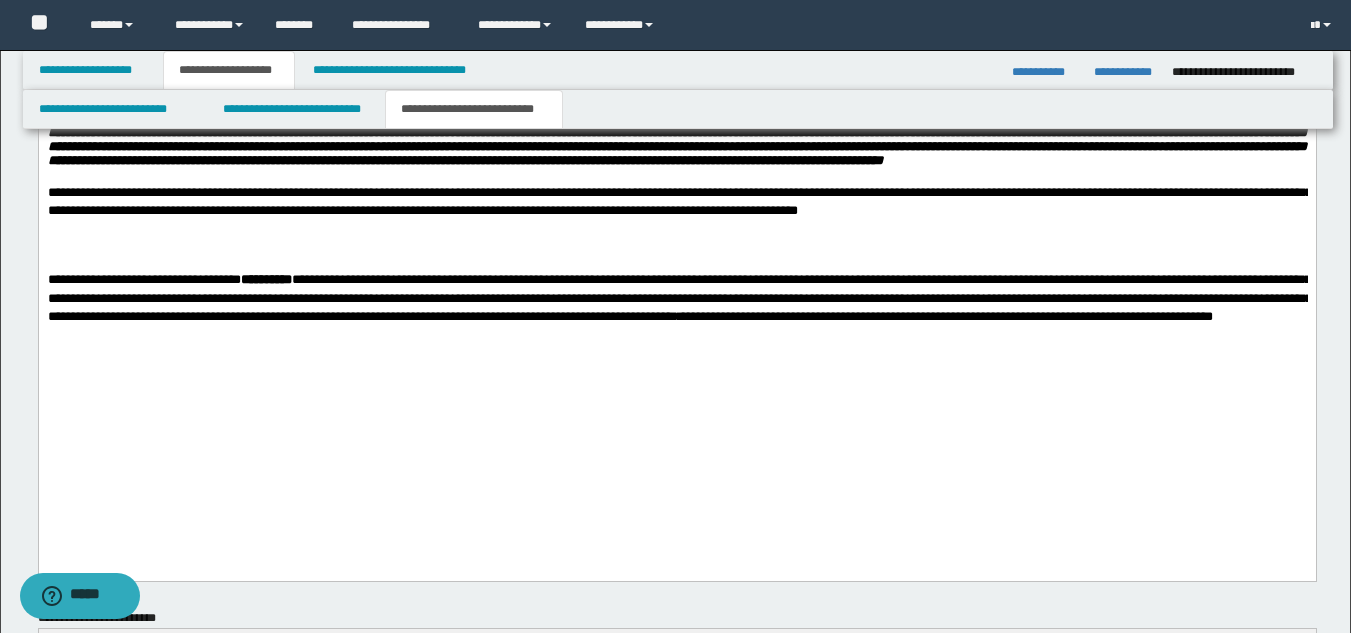 click on "**********" at bounding box center (143, 279) 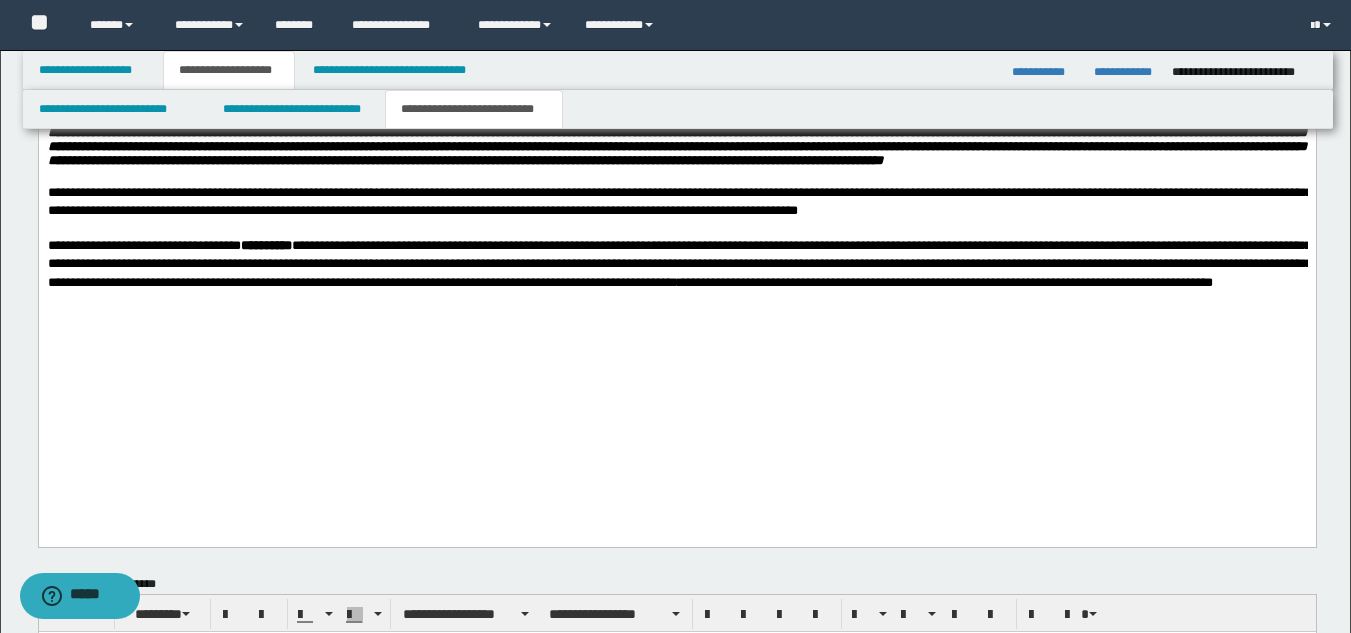 click on "**********" at bounding box center [944, 282] 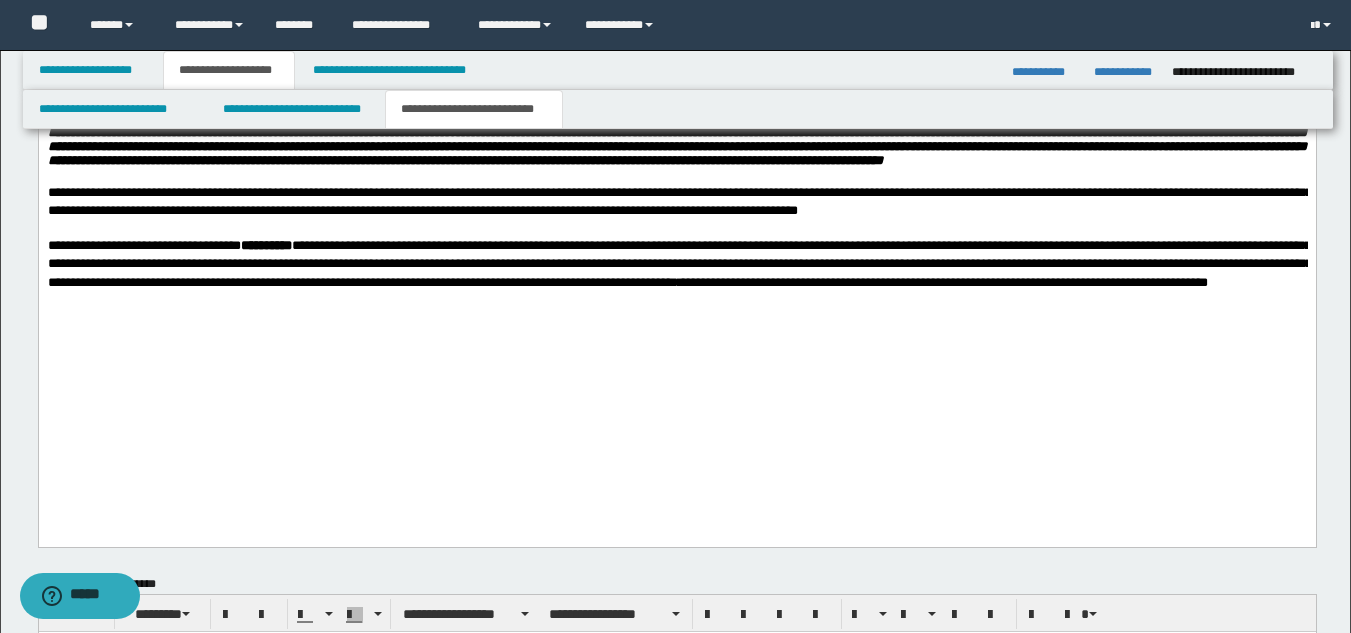 click on "**********" at bounding box center (679, 264) 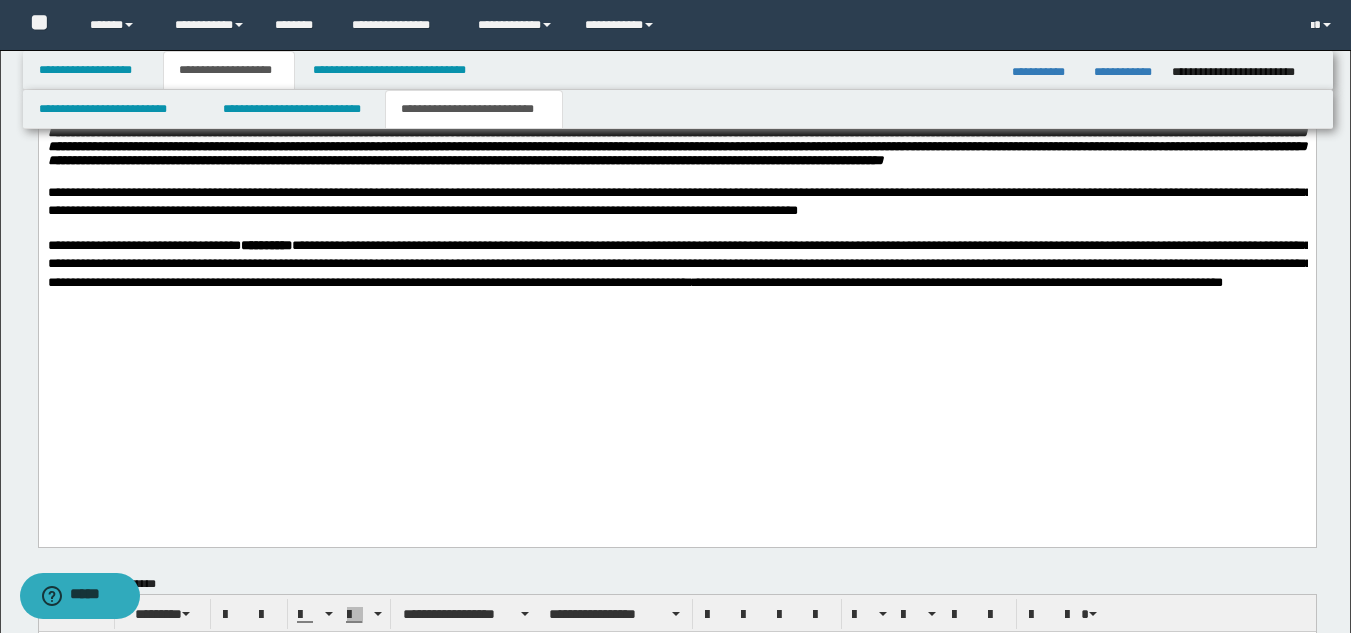 click on "**********" at bounding box center (679, 264) 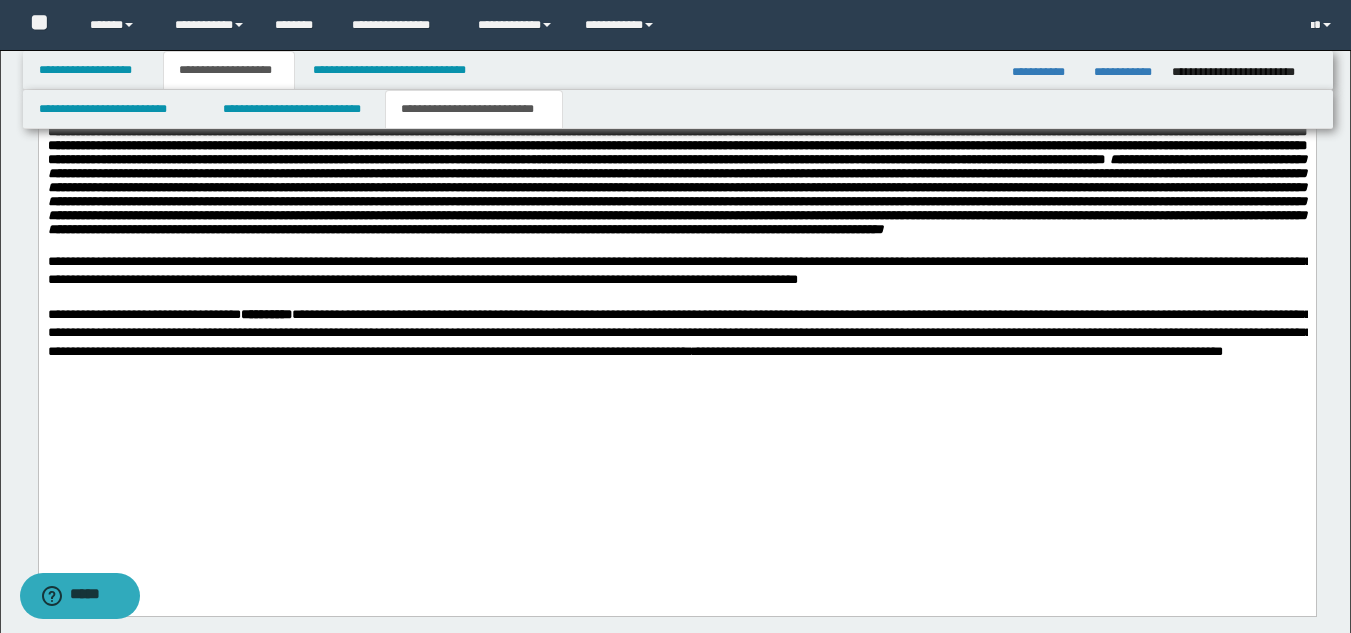 scroll, scrollTop: 2668, scrollLeft: 0, axis: vertical 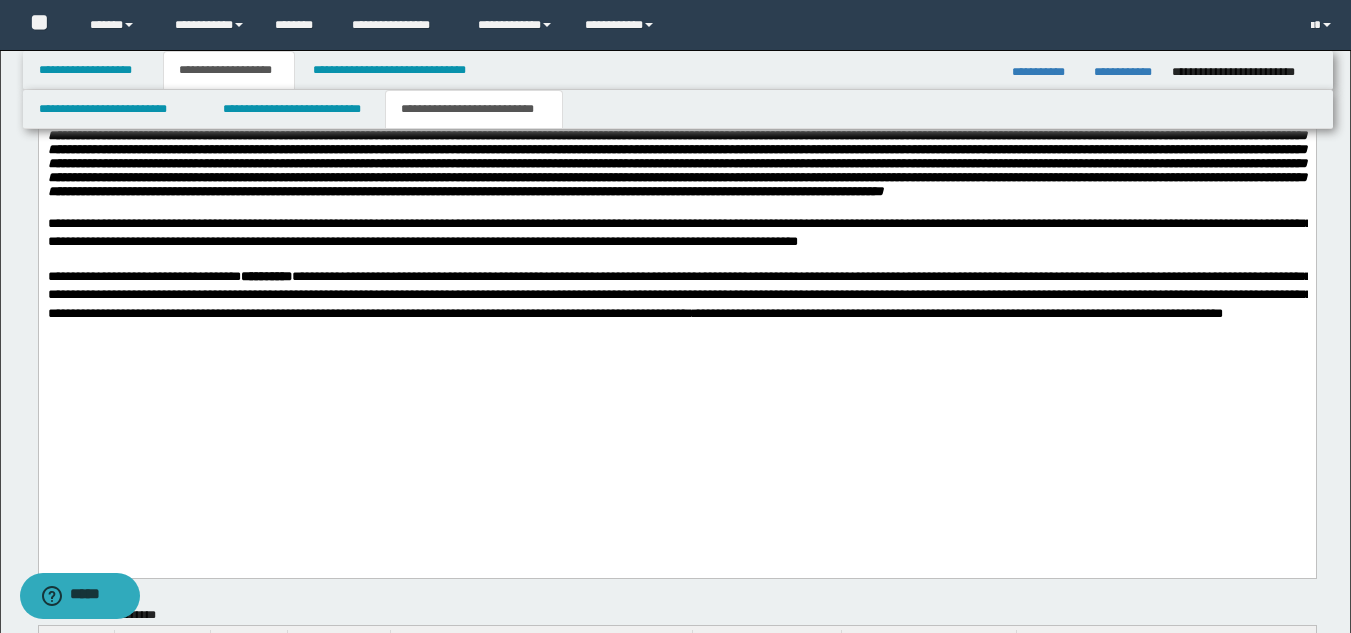 click on "**********" at bounding box center (679, 295) 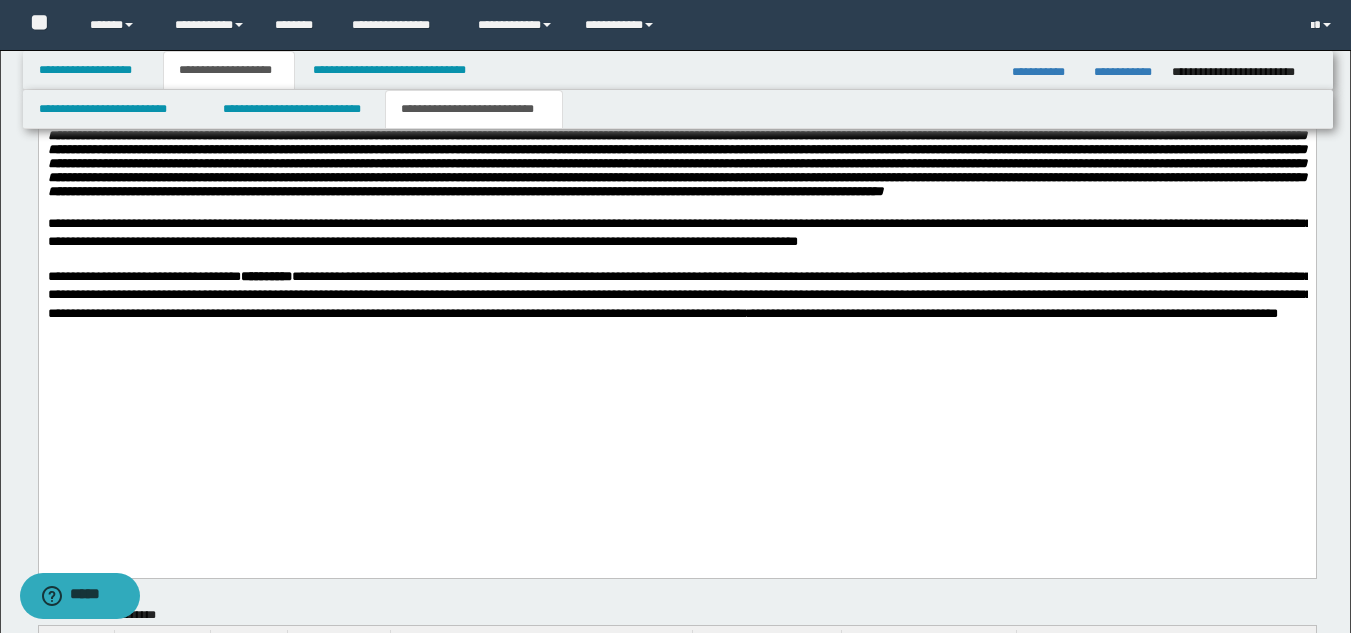 click on "**********" at bounding box center [679, 295] 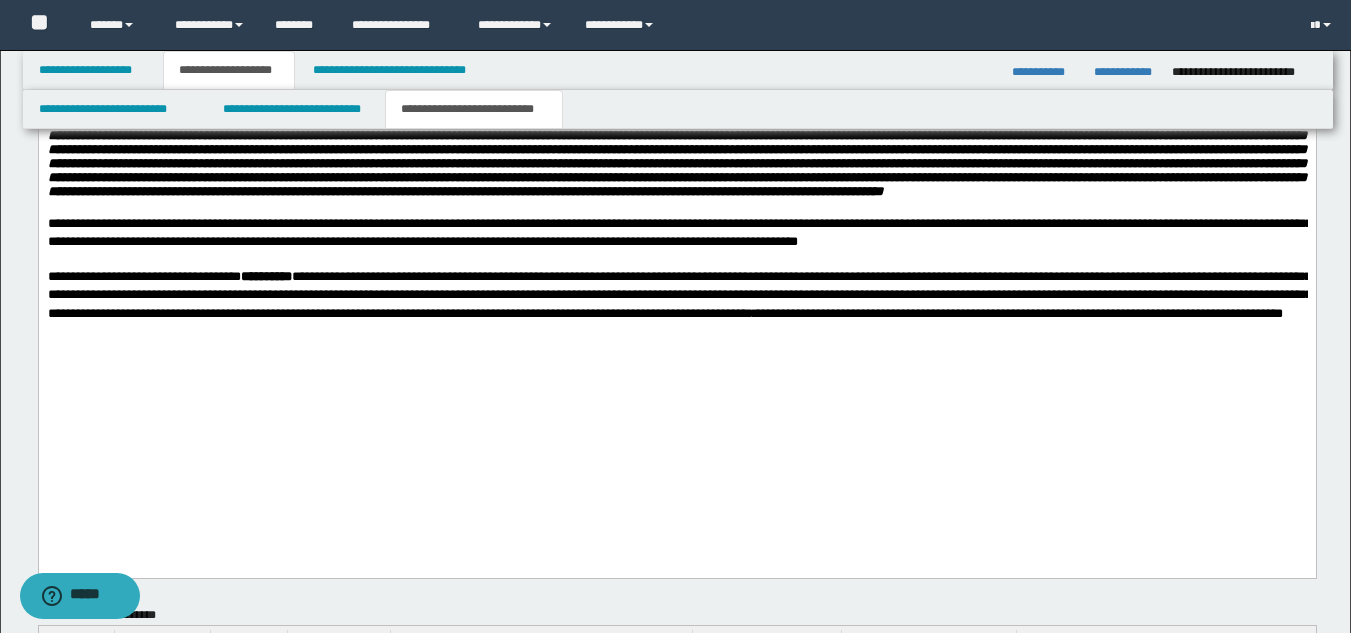 click on "**********" at bounding box center (679, 295) 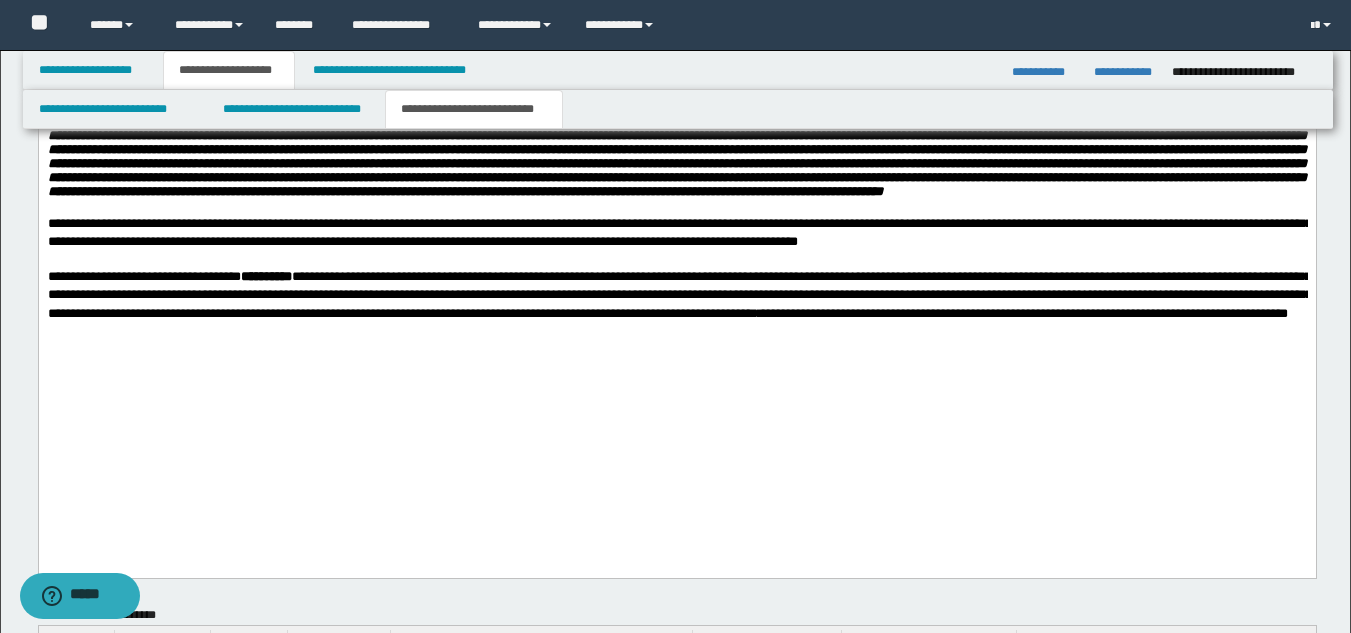 click on "**********" at bounding box center [679, 295] 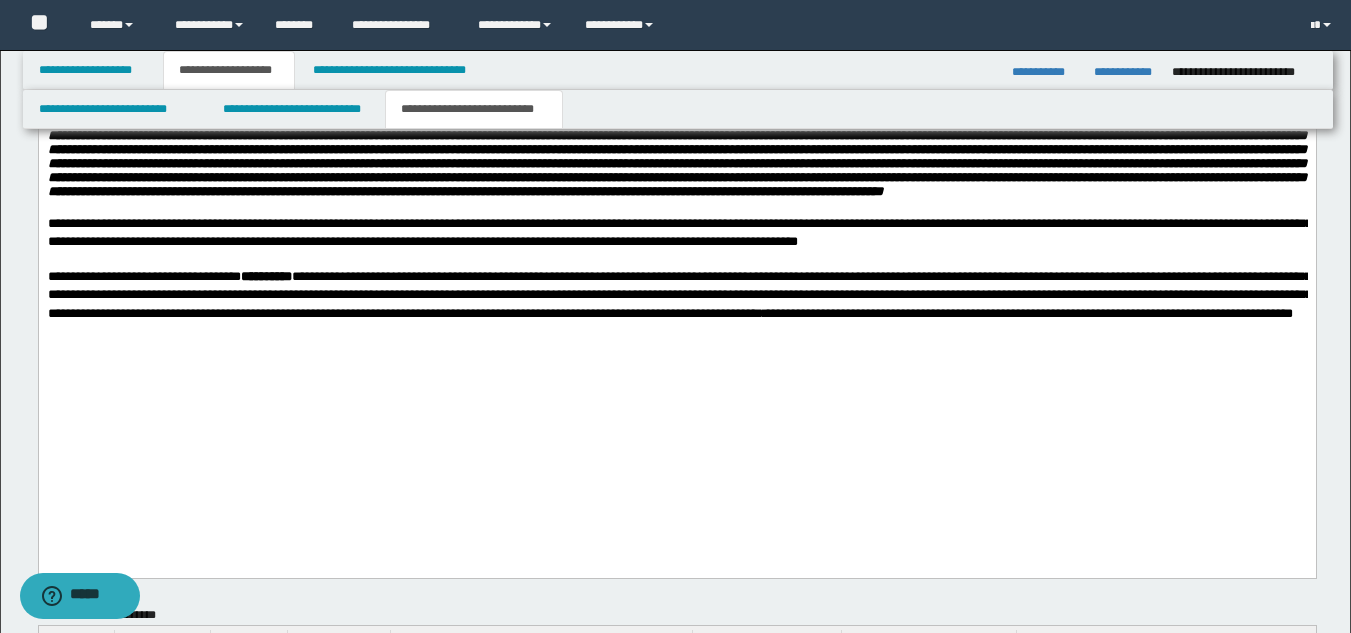 click on "**********" at bounding box center [676, 295] 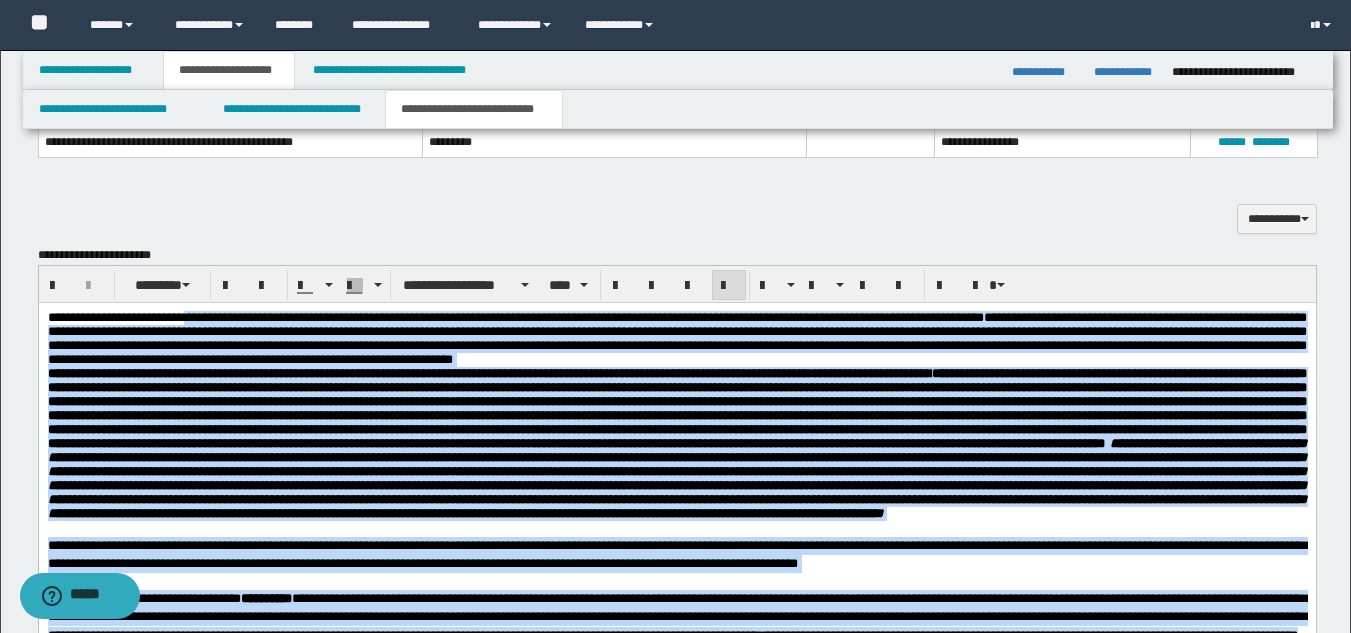 scroll, scrollTop: 2341, scrollLeft: 0, axis: vertical 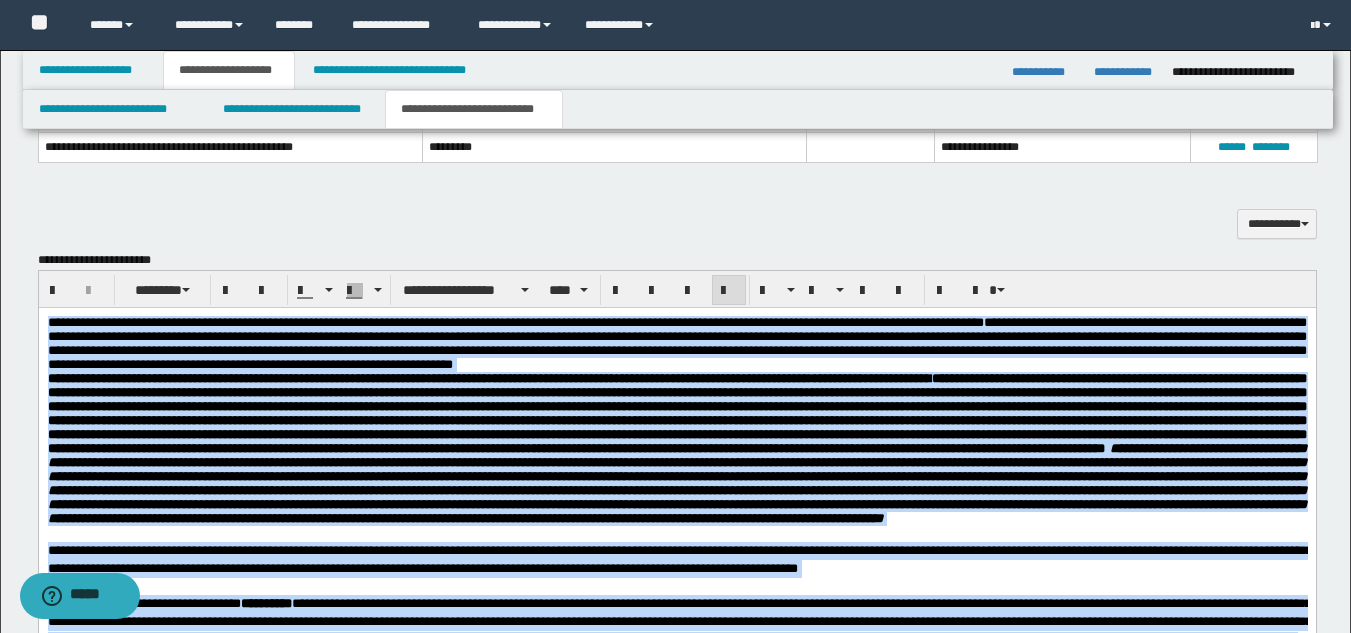 drag, startPoint x: 831, startPoint y: 756, endPoint x: 48, endPoint y: 164, distance: 981.60736 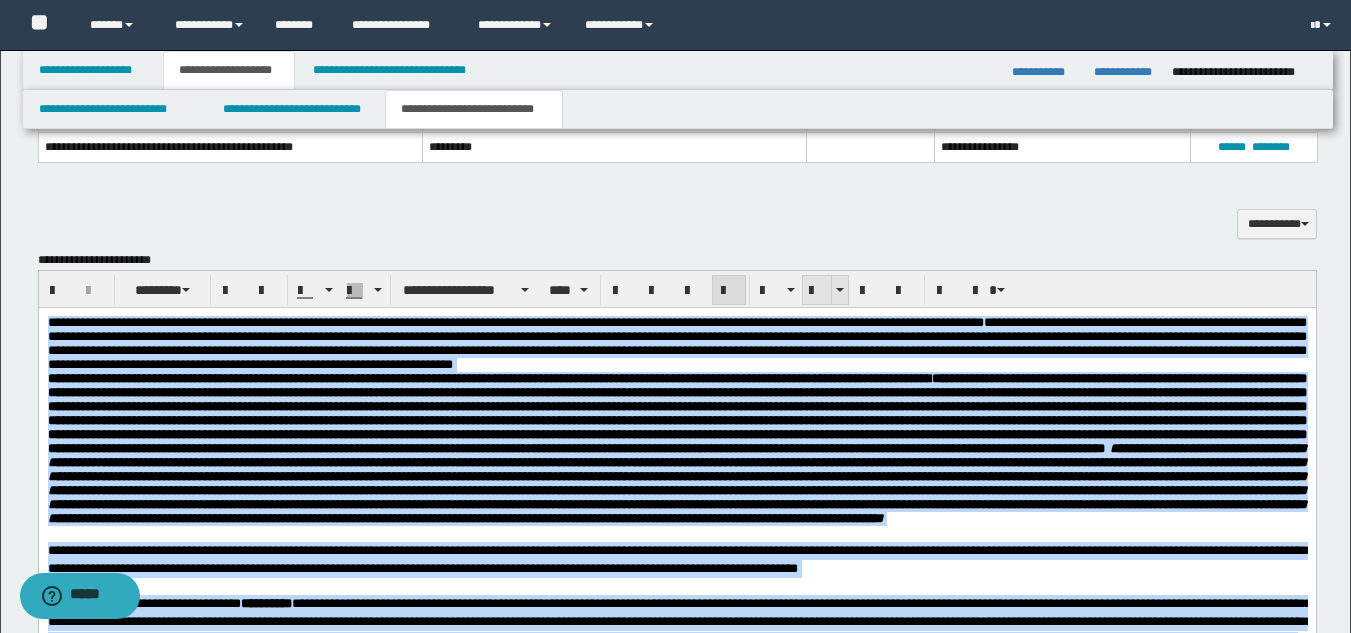 click at bounding box center [817, 291] 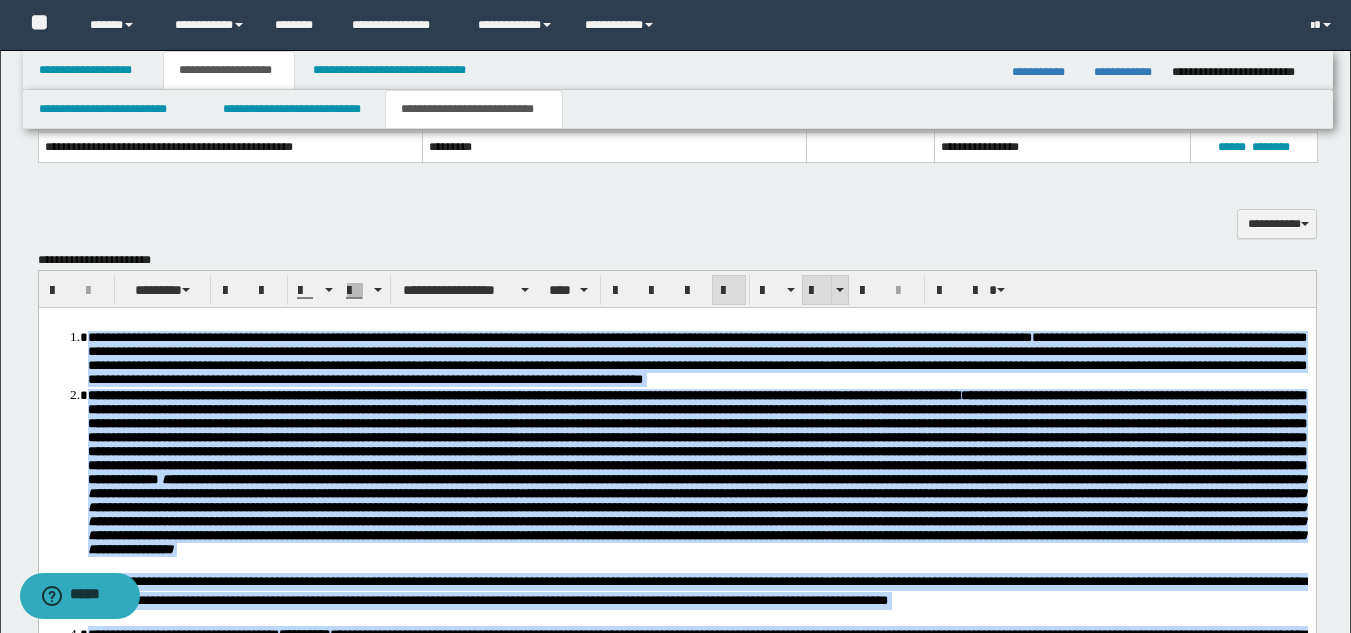 click at bounding box center [817, 291] 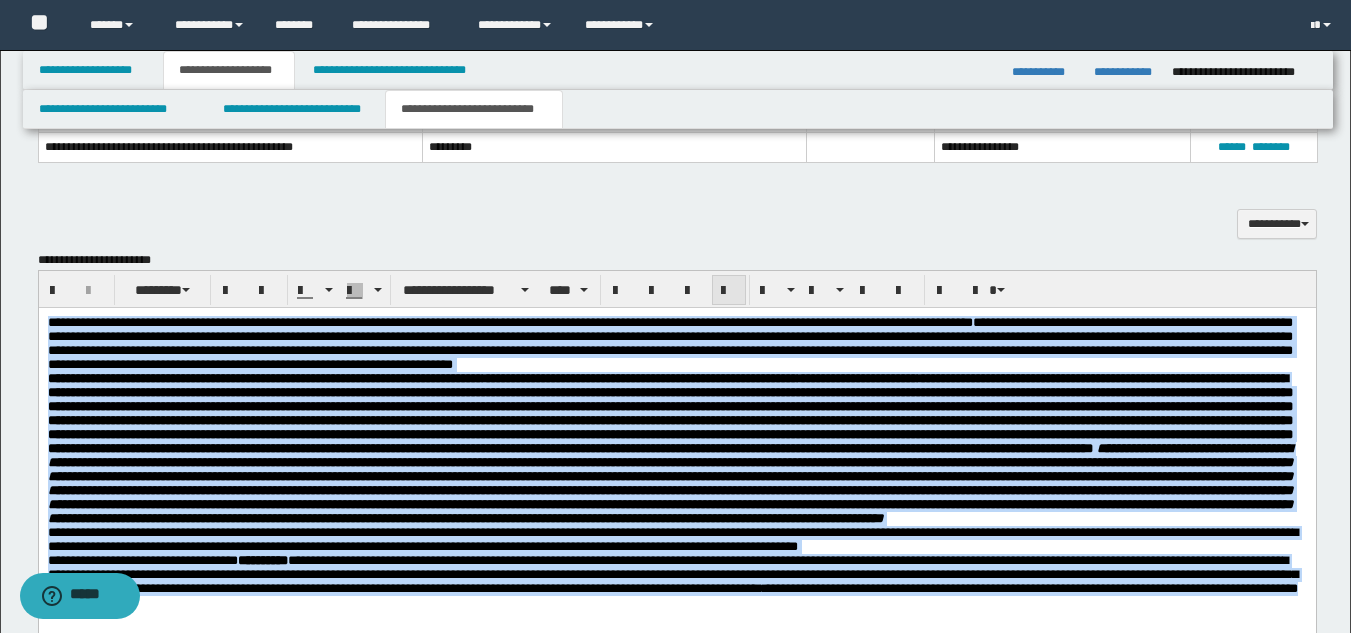 click at bounding box center (729, 291) 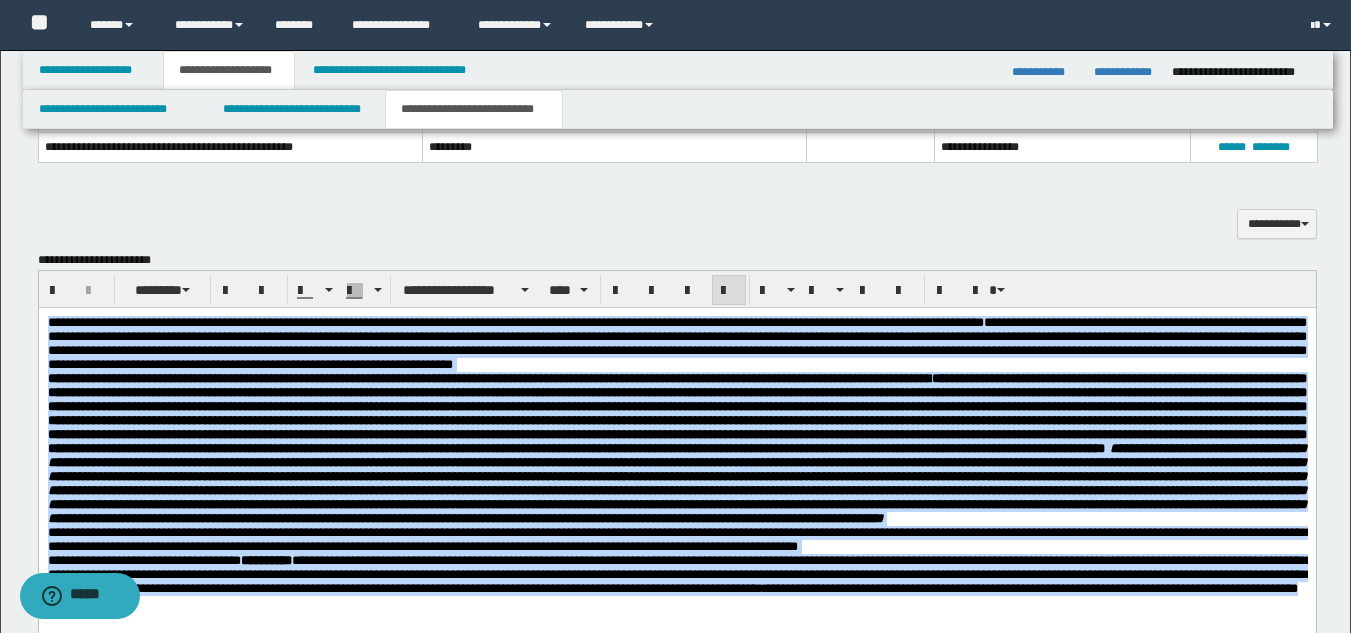 click on "**********" at bounding box center (676, 447) 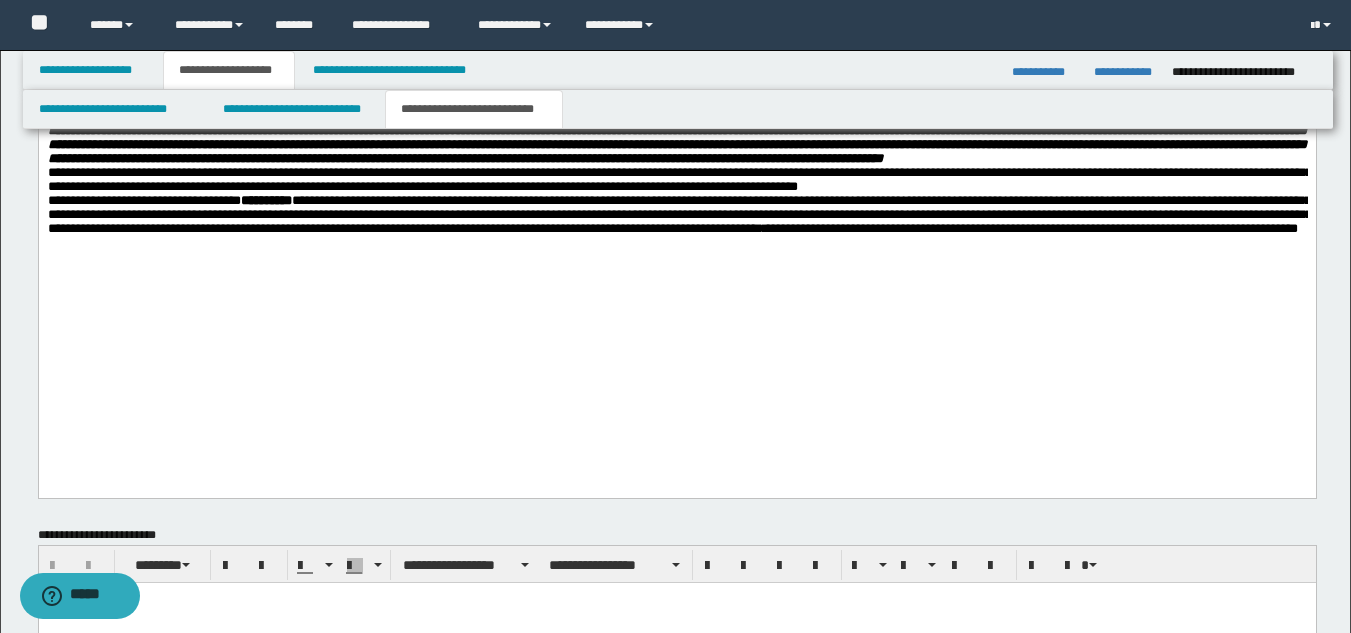 scroll, scrollTop: 2695, scrollLeft: 0, axis: vertical 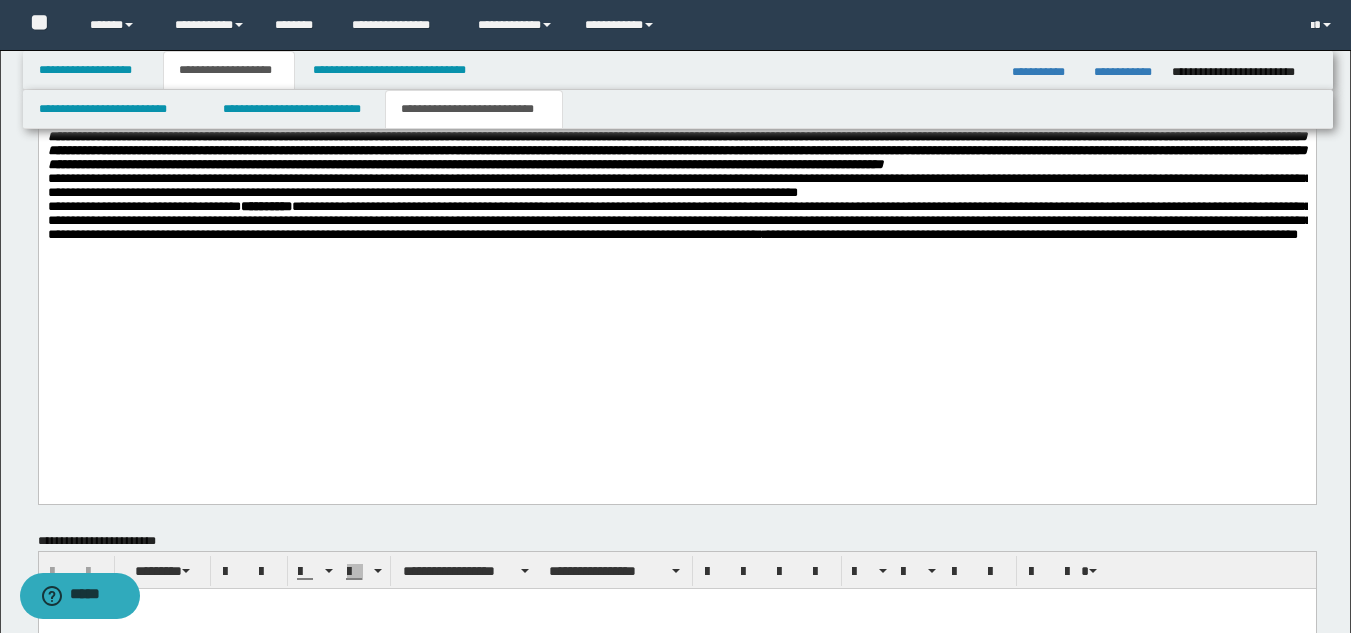 click on "**********" at bounding box center [676, 144] 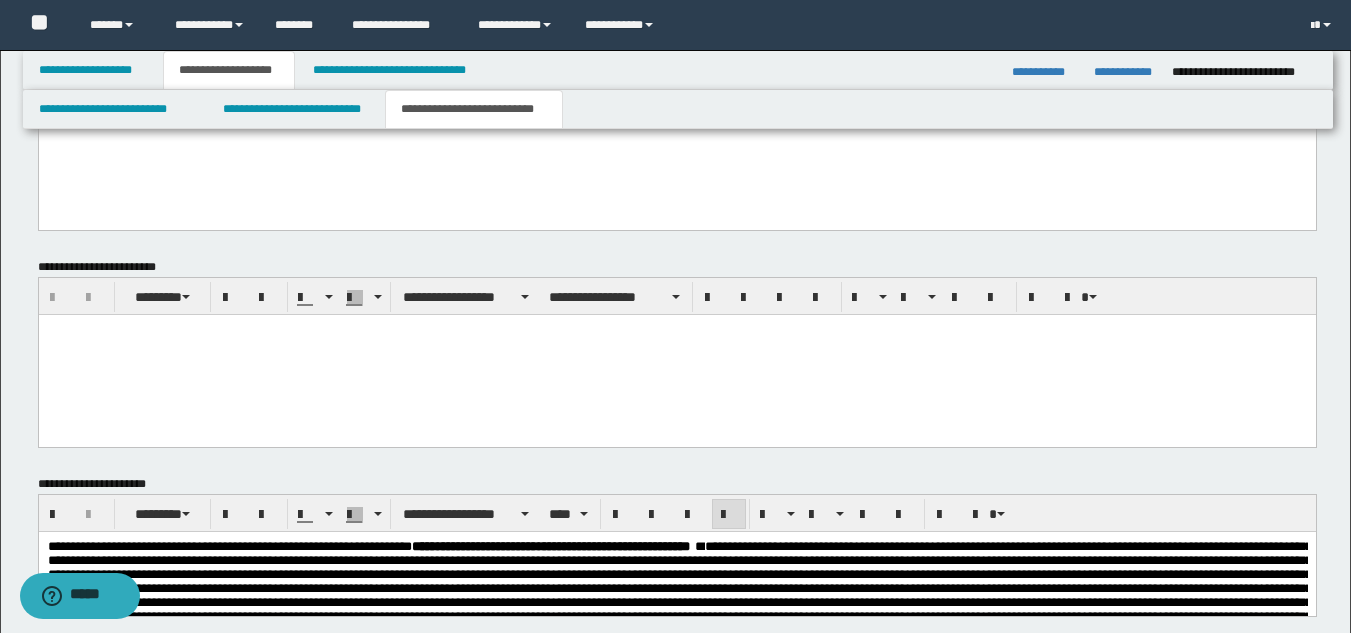 scroll, scrollTop: 3042, scrollLeft: 0, axis: vertical 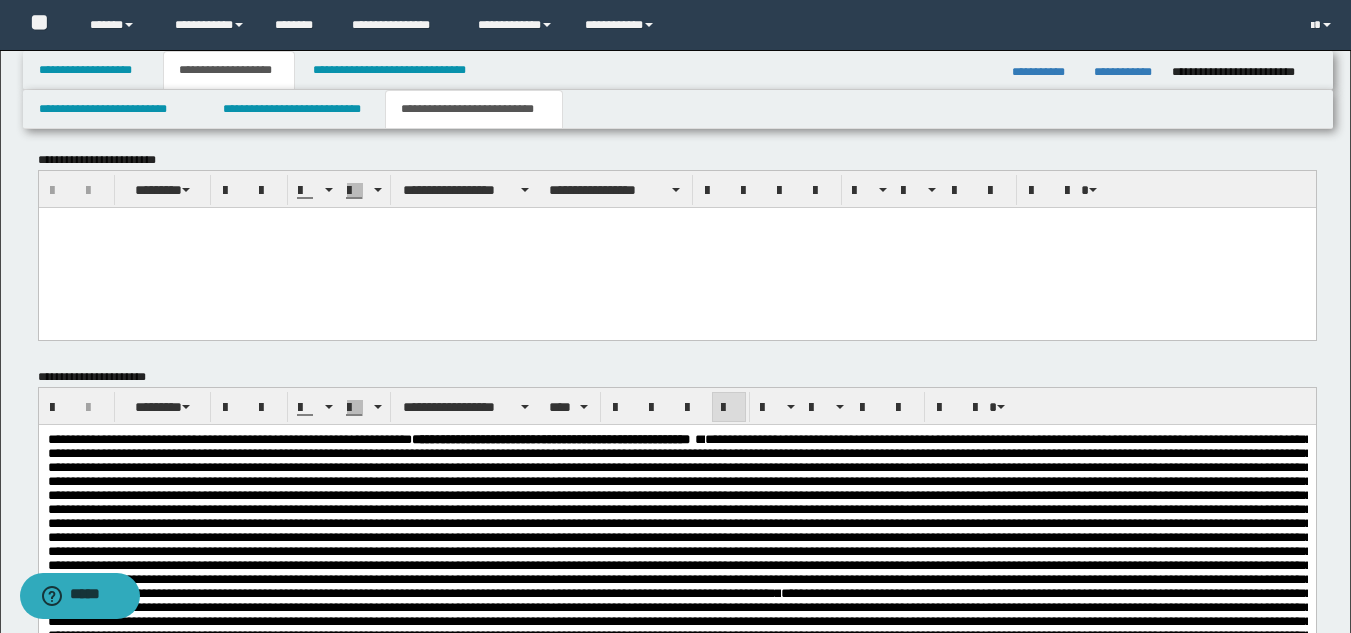 click at bounding box center [679, 515] 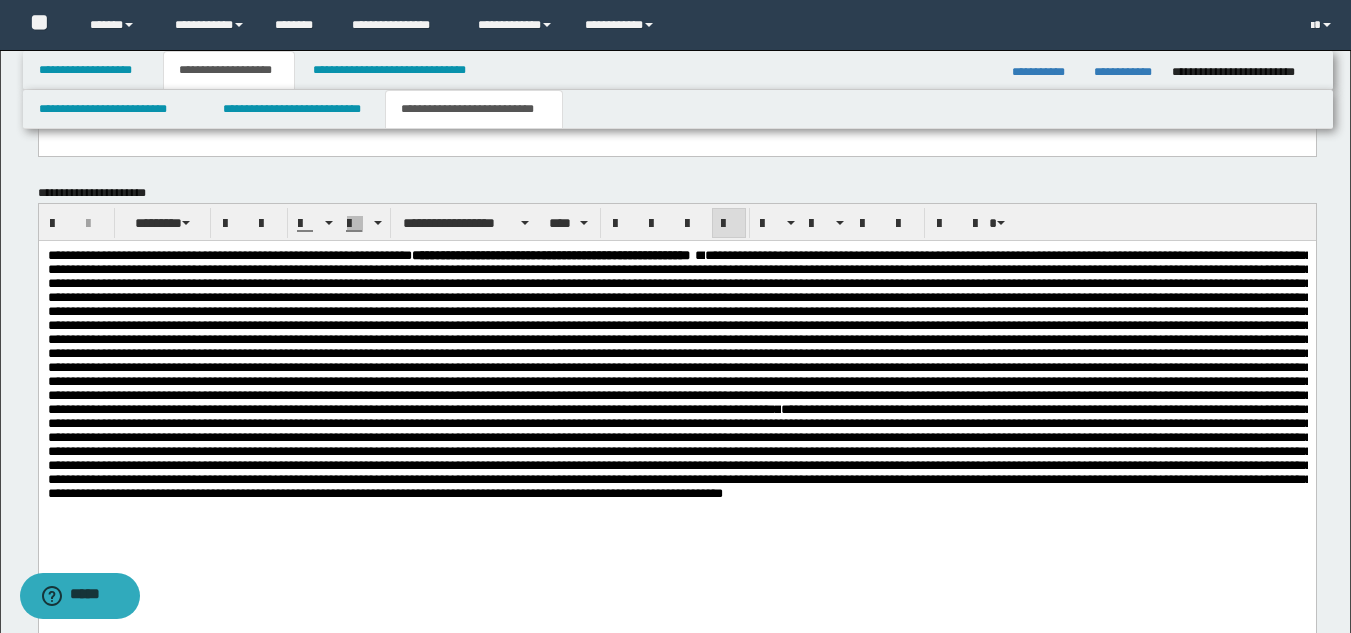 scroll, scrollTop: 3288, scrollLeft: 0, axis: vertical 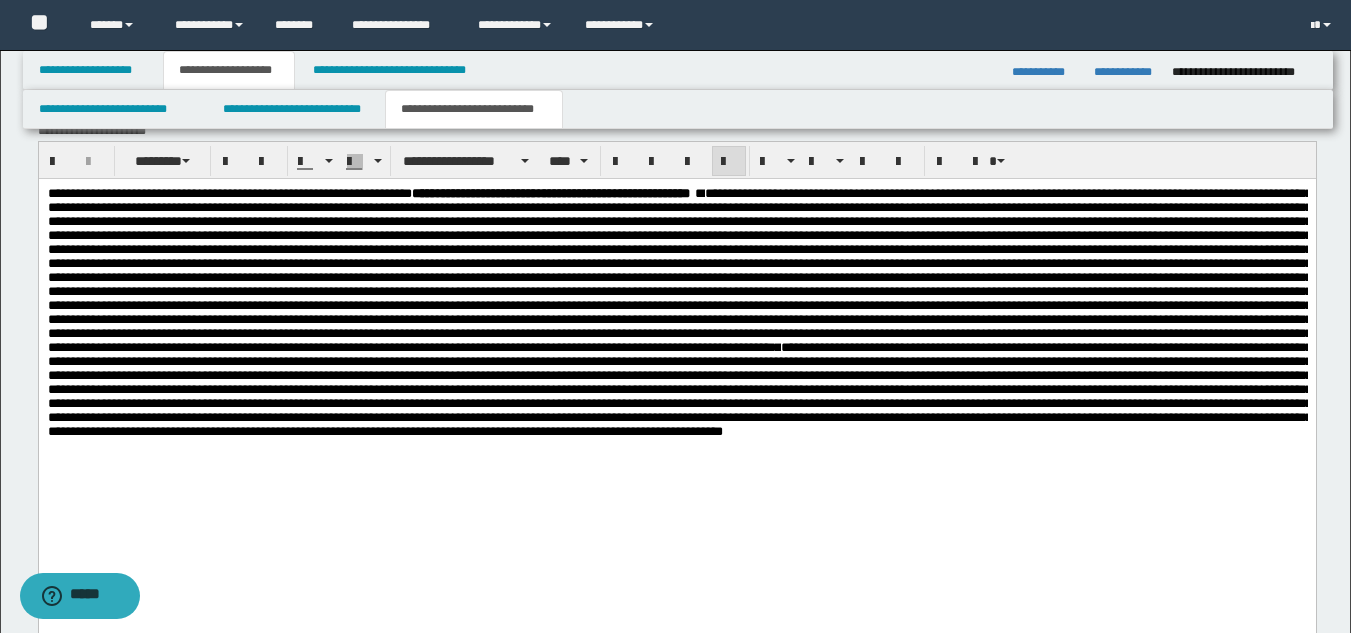 click on "*****" at bounding box center [80, 596] 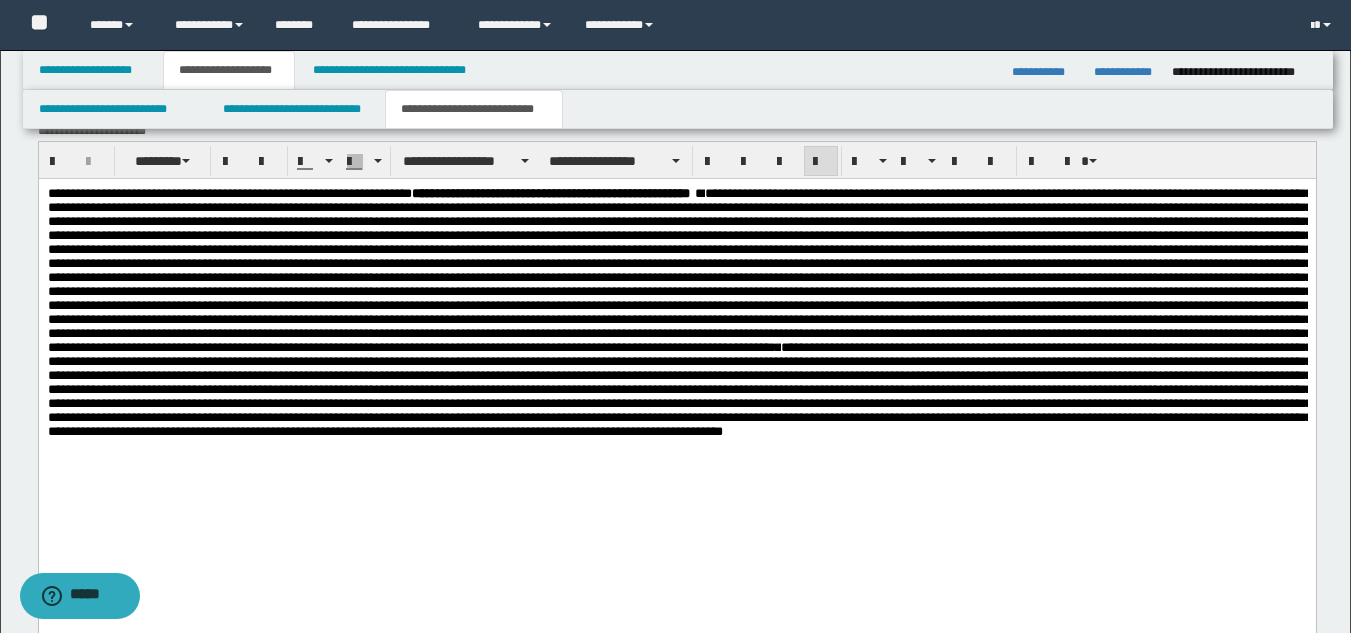 click on "**********" at bounding box center (676, 395) 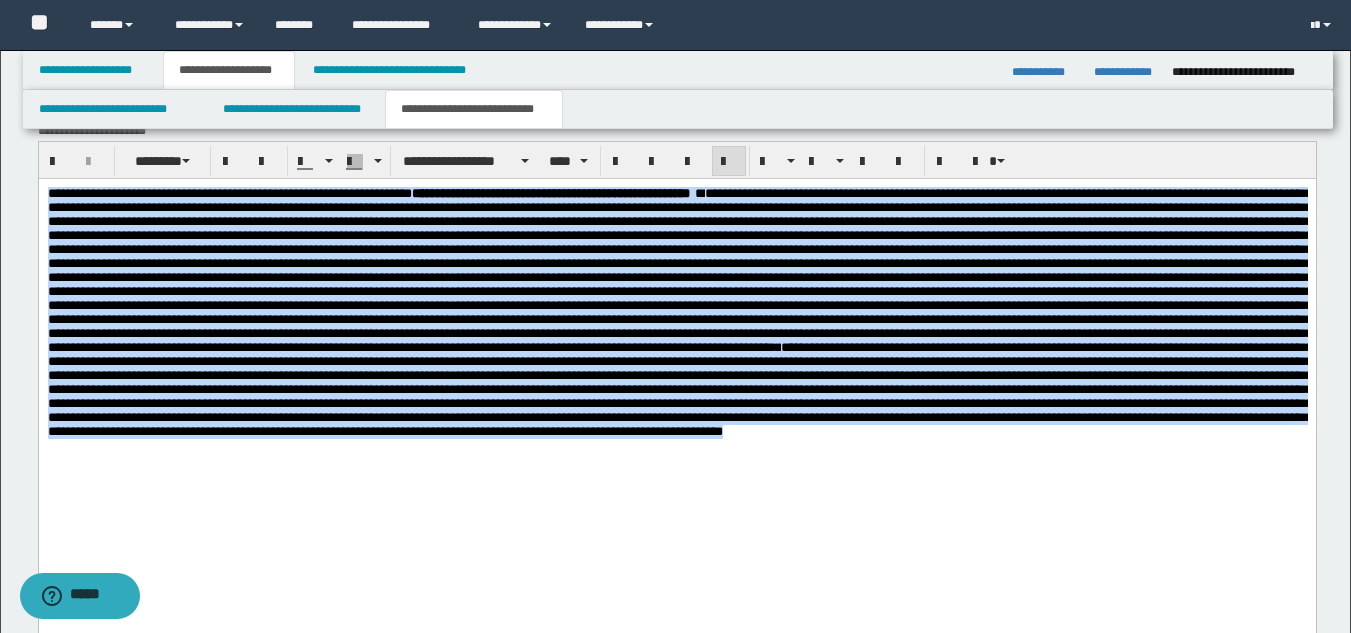 drag, startPoint x: 266, startPoint y: 533, endPoint x: 40, endPoint y: 195, distance: 406.5956 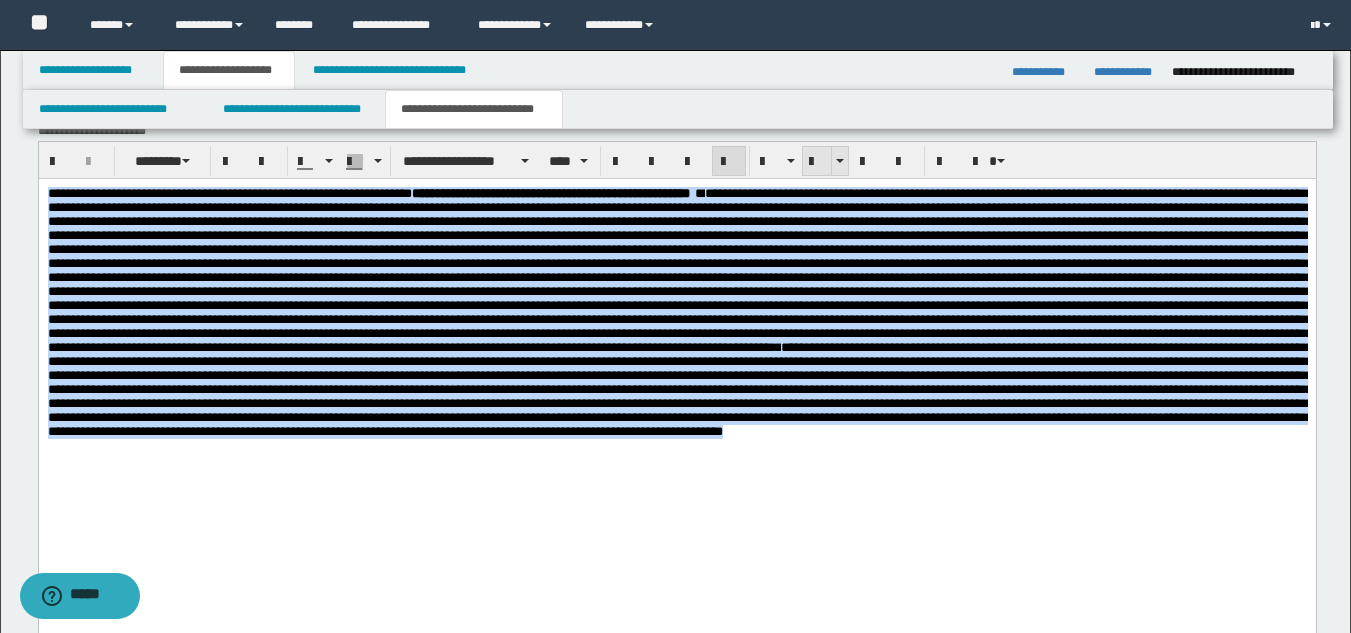 click at bounding box center [817, 162] 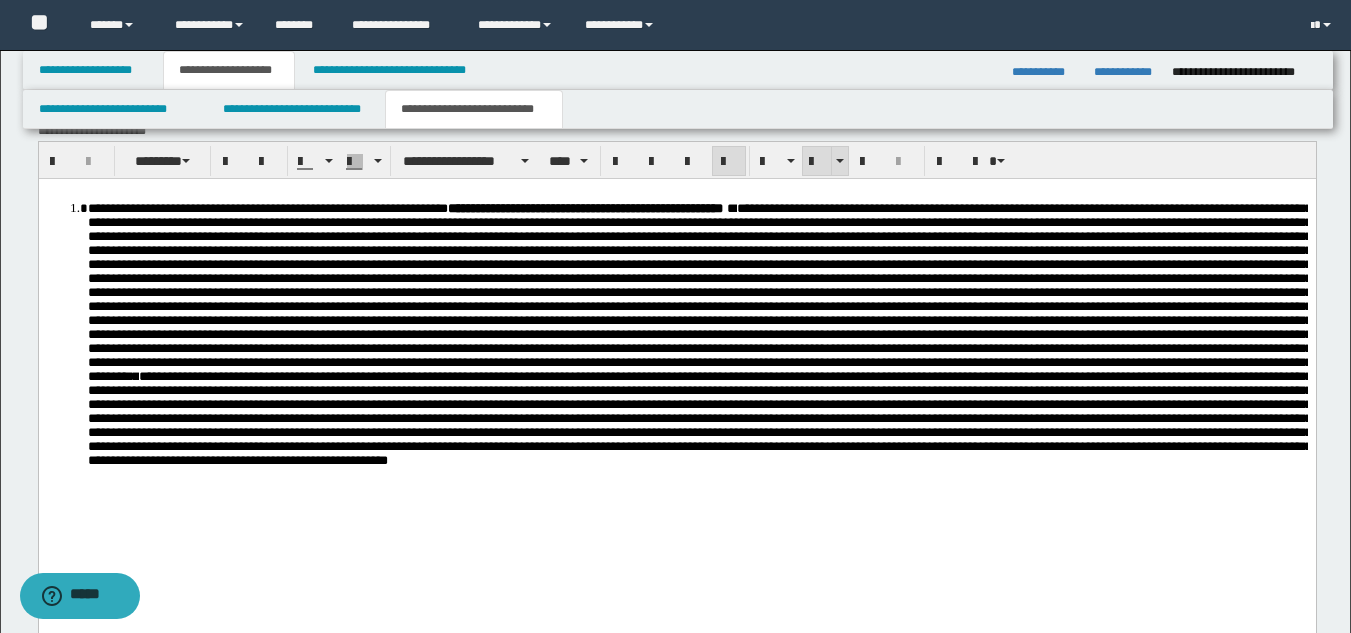 click at bounding box center (817, 162) 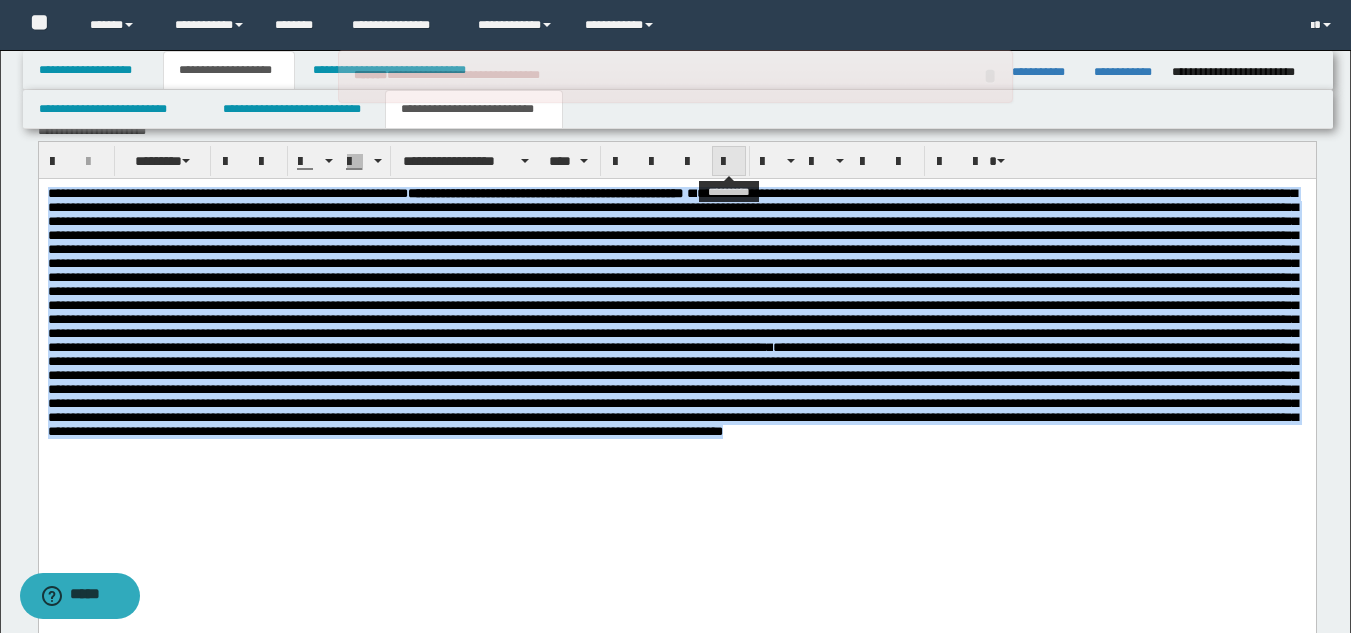 click at bounding box center (729, 162) 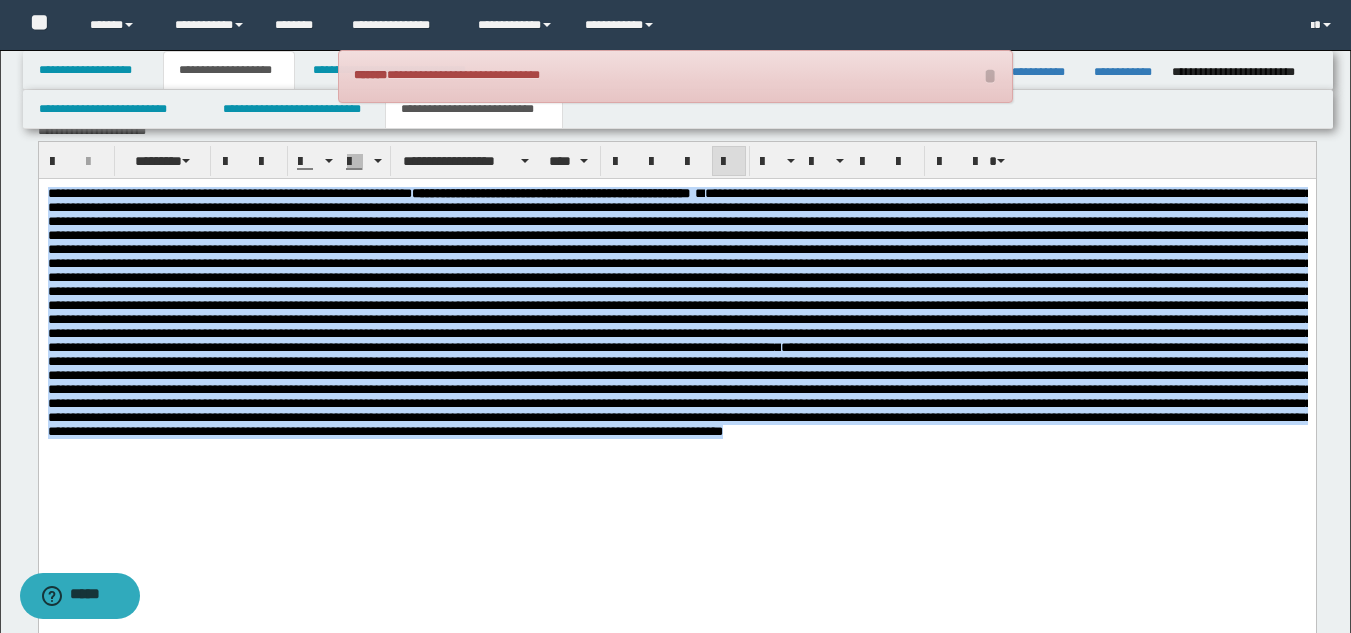 click at bounding box center [679, 388] 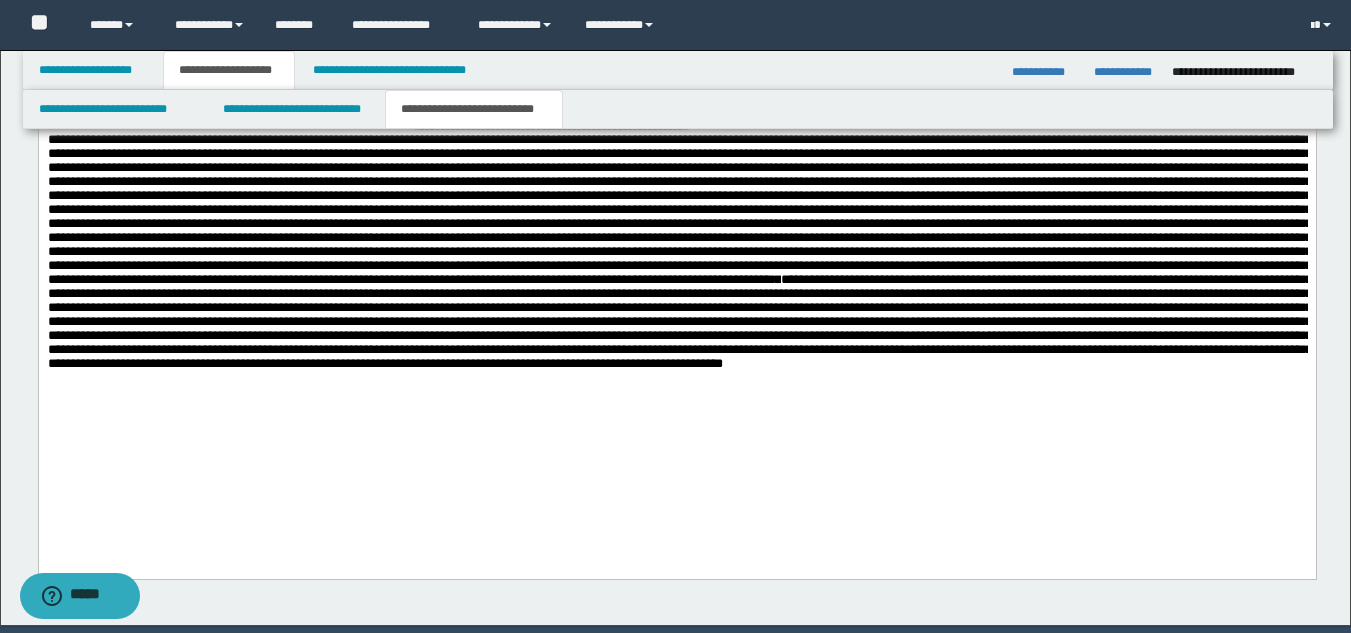 scroll, scrollTop: 3363, scrollLeft: 0, axis: vertical 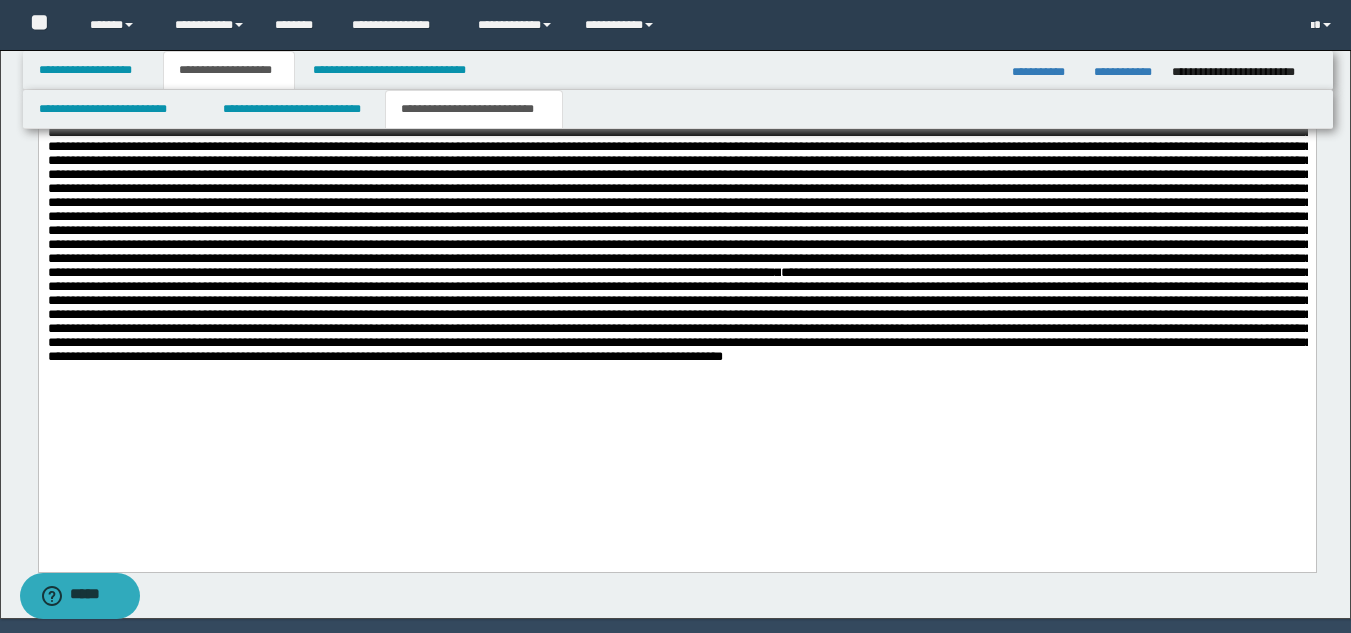 click on "**********" at bounding box center (676, 312) 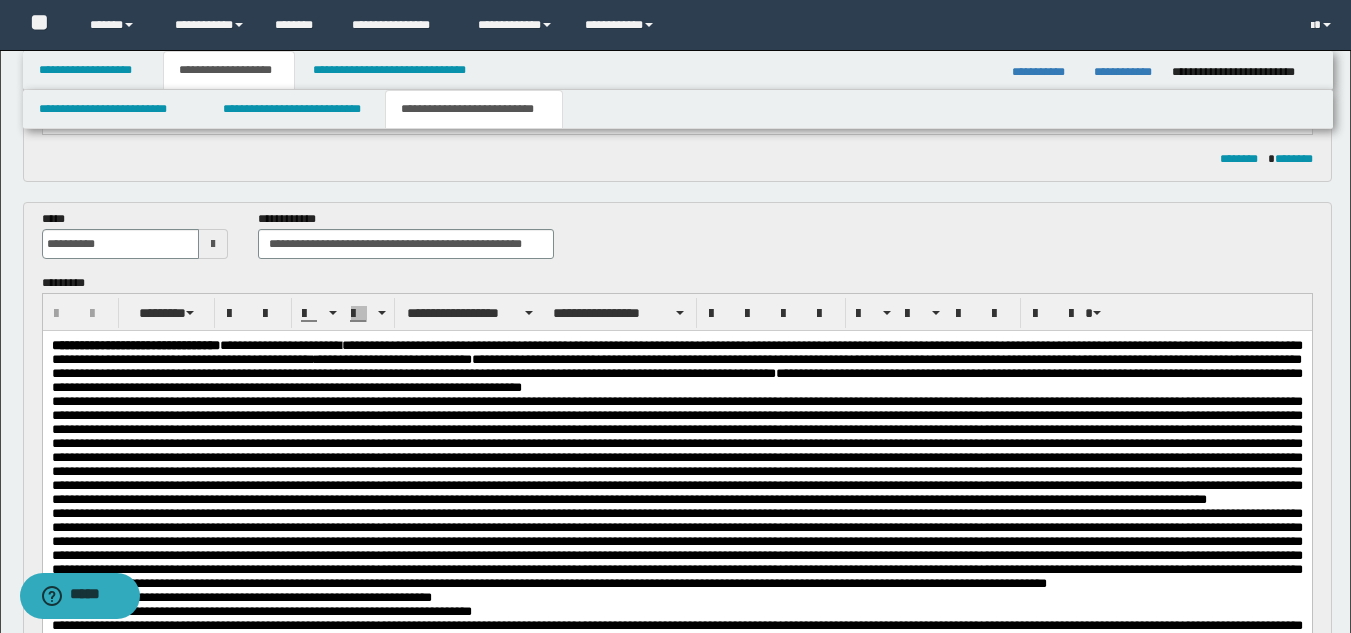 scroll, scrollTop: 0, scrollLeft: 0, axis: both 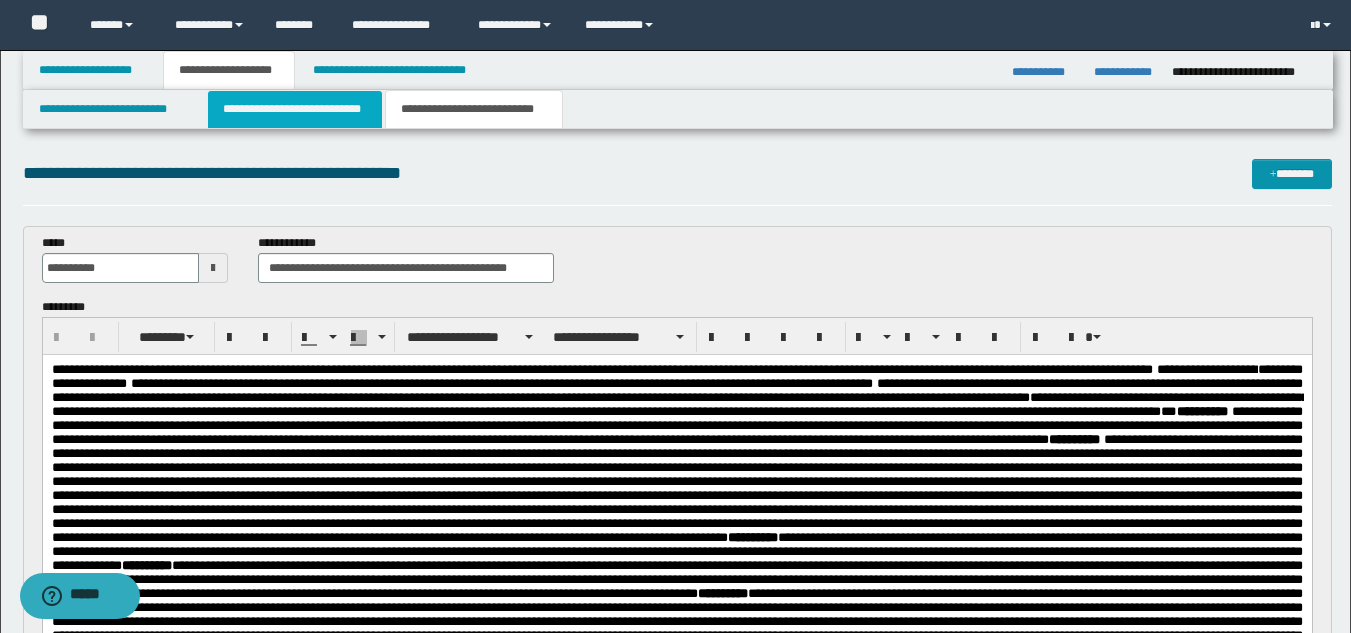 click on "**********" at bounding box center [295, 109] 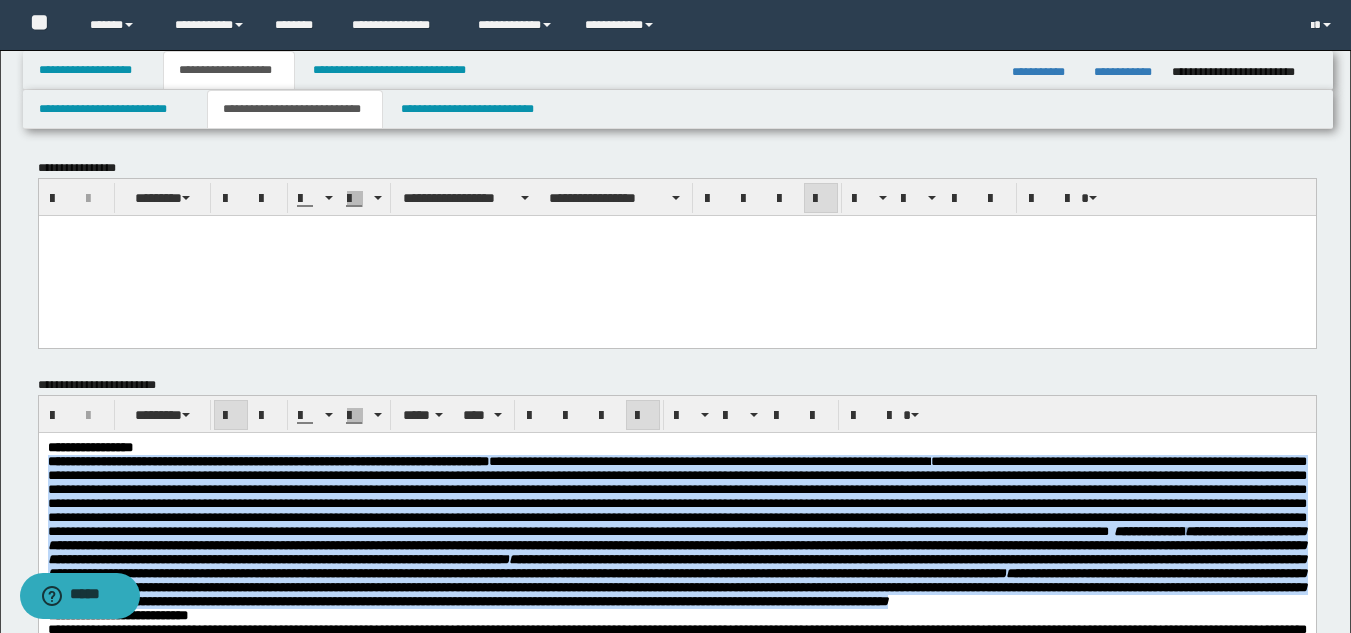 click at bounding box center [676, 495] 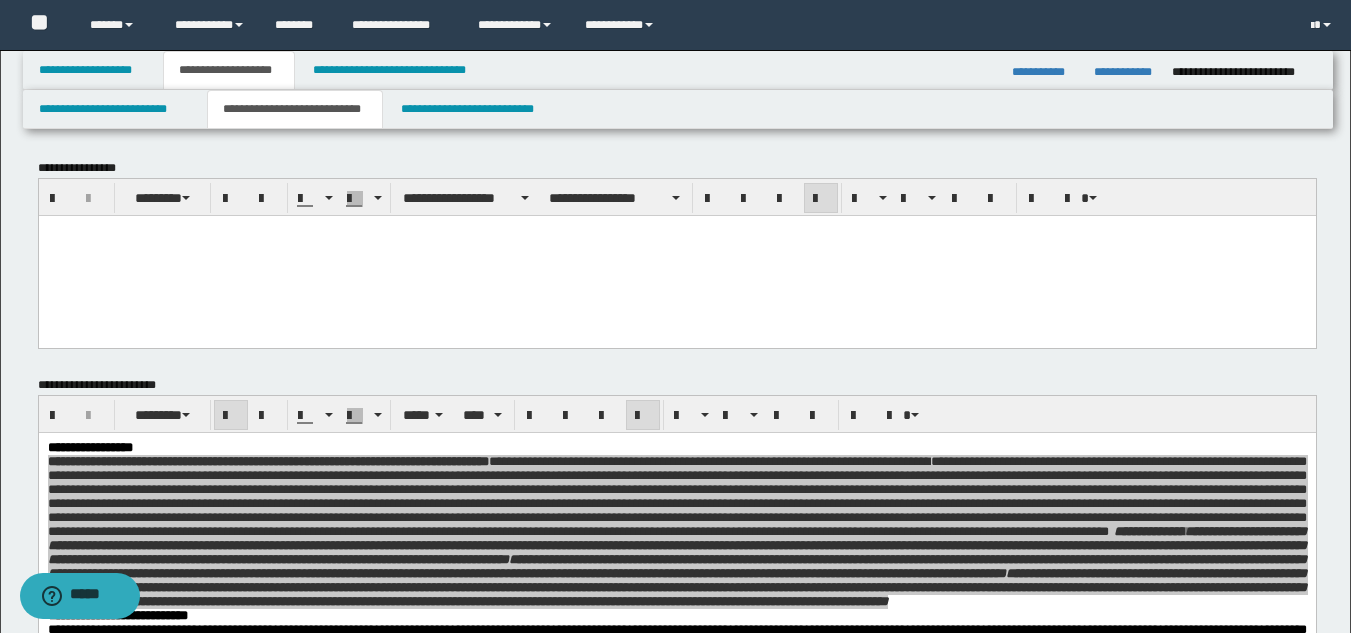 click at bounding box center (676, 256) 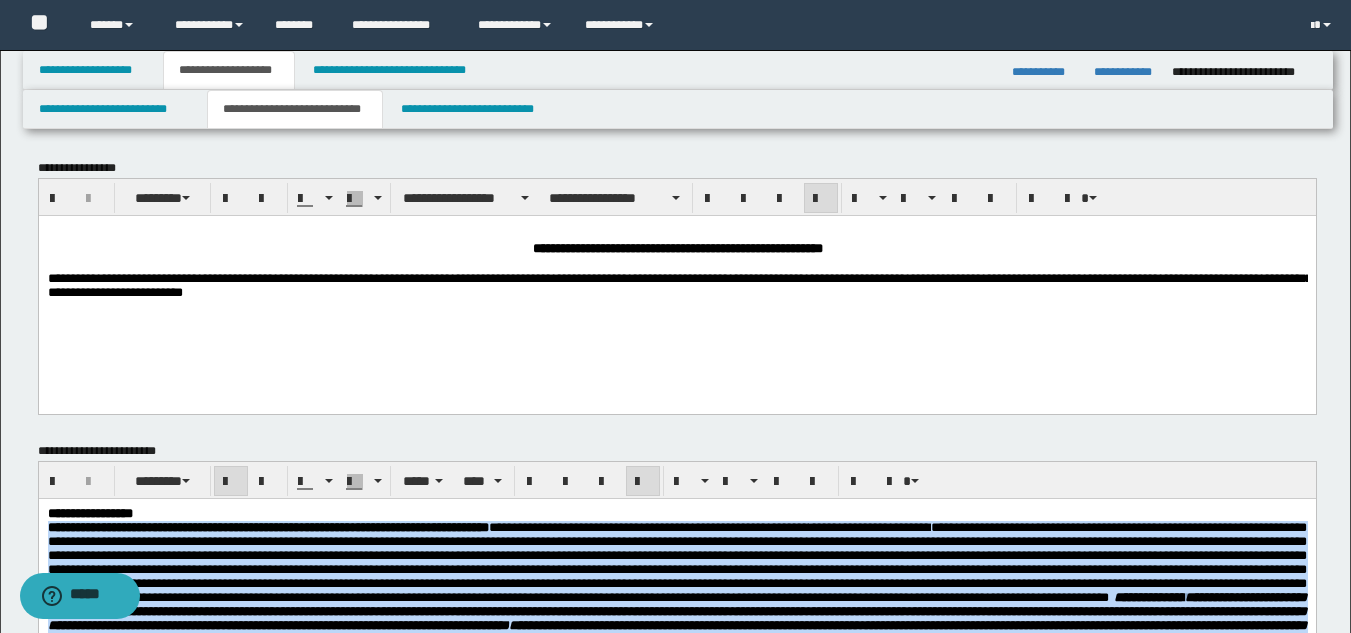 click at bounding box center (676, 561) 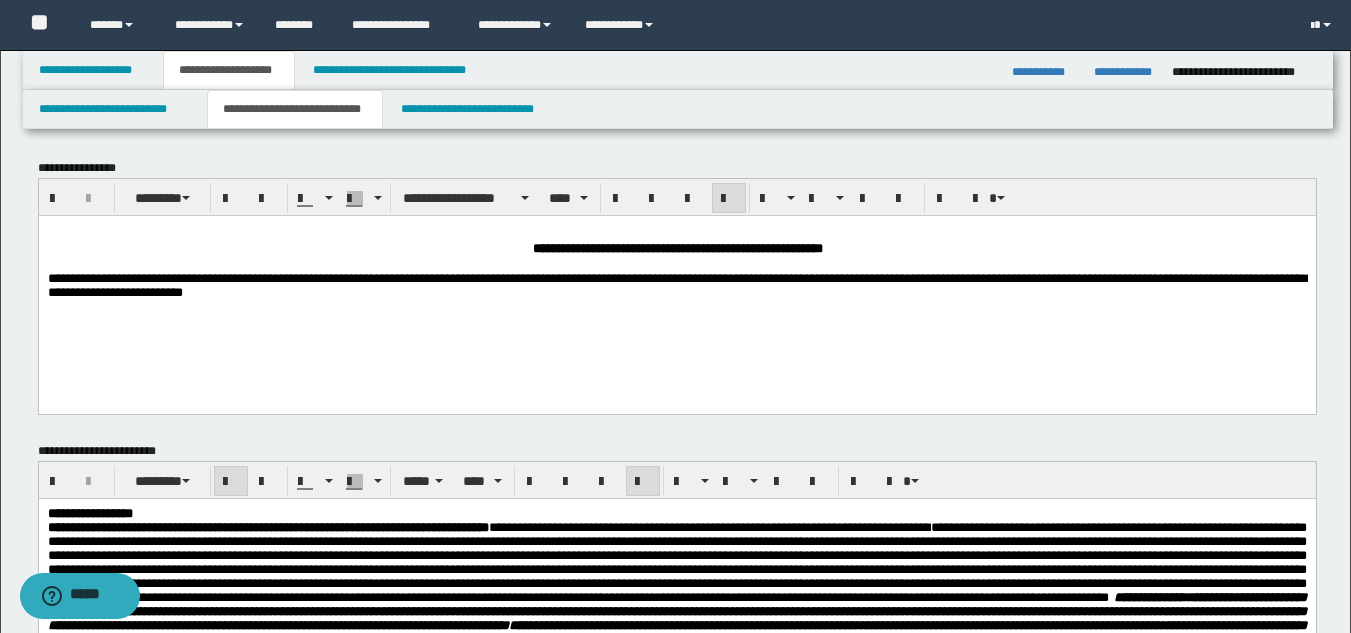click on "**********" at bounding box center [679, 284] 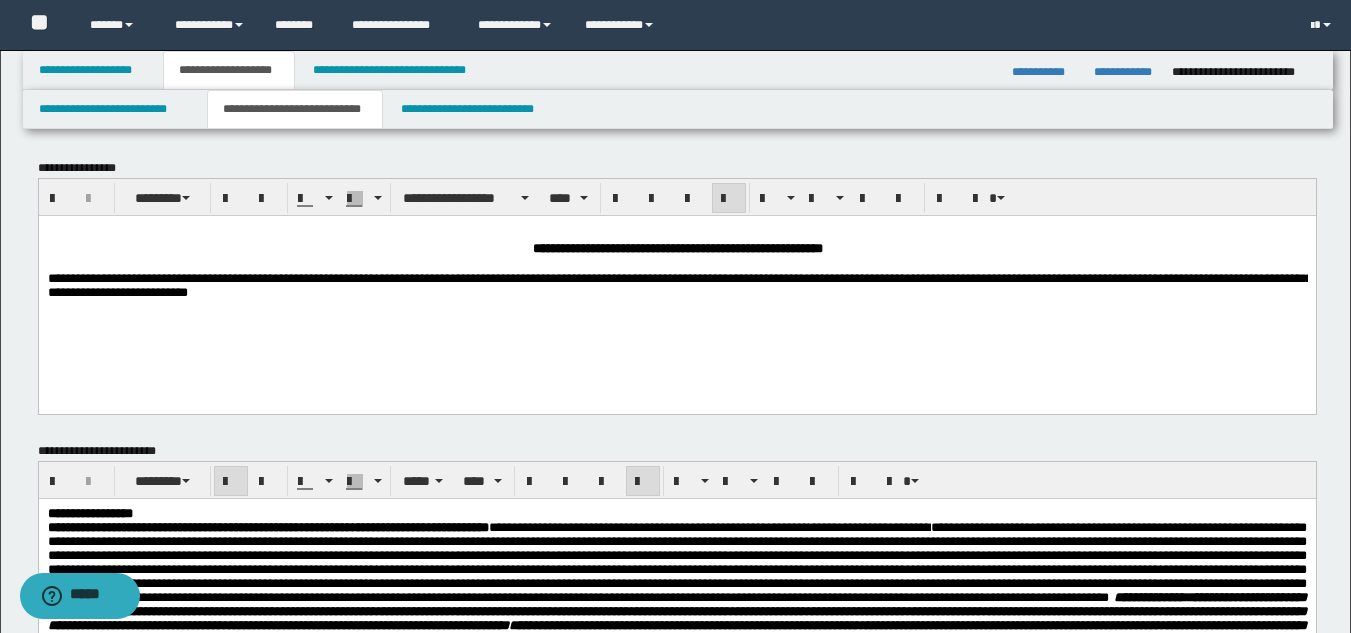 click on "**********" at bounding box center [679, 284] 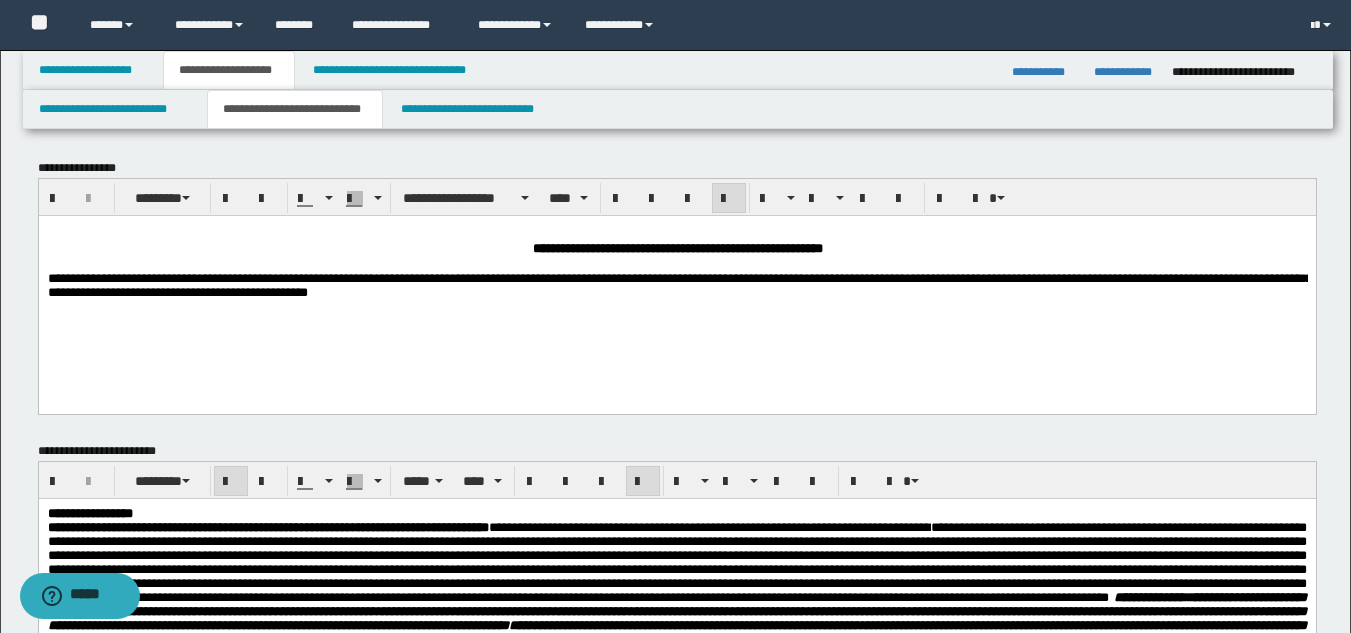 click on "**********" at bounding box center (679, 284) 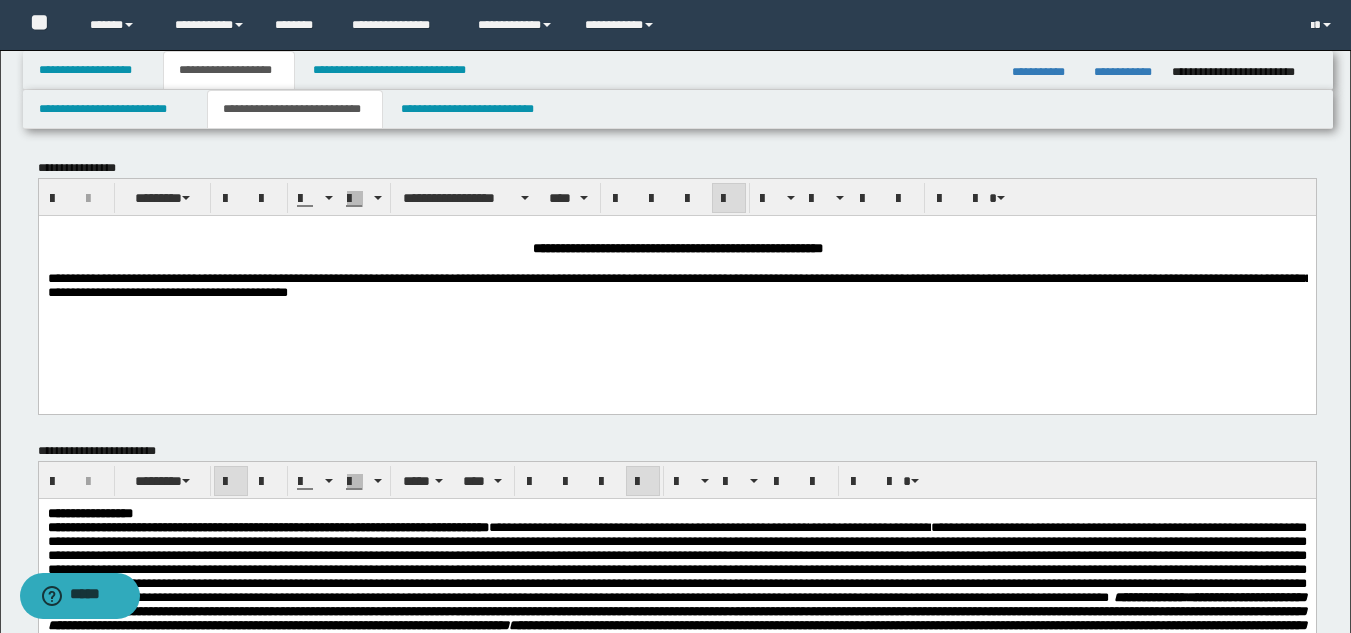 click on "**********" at bounding box center [679, 284] 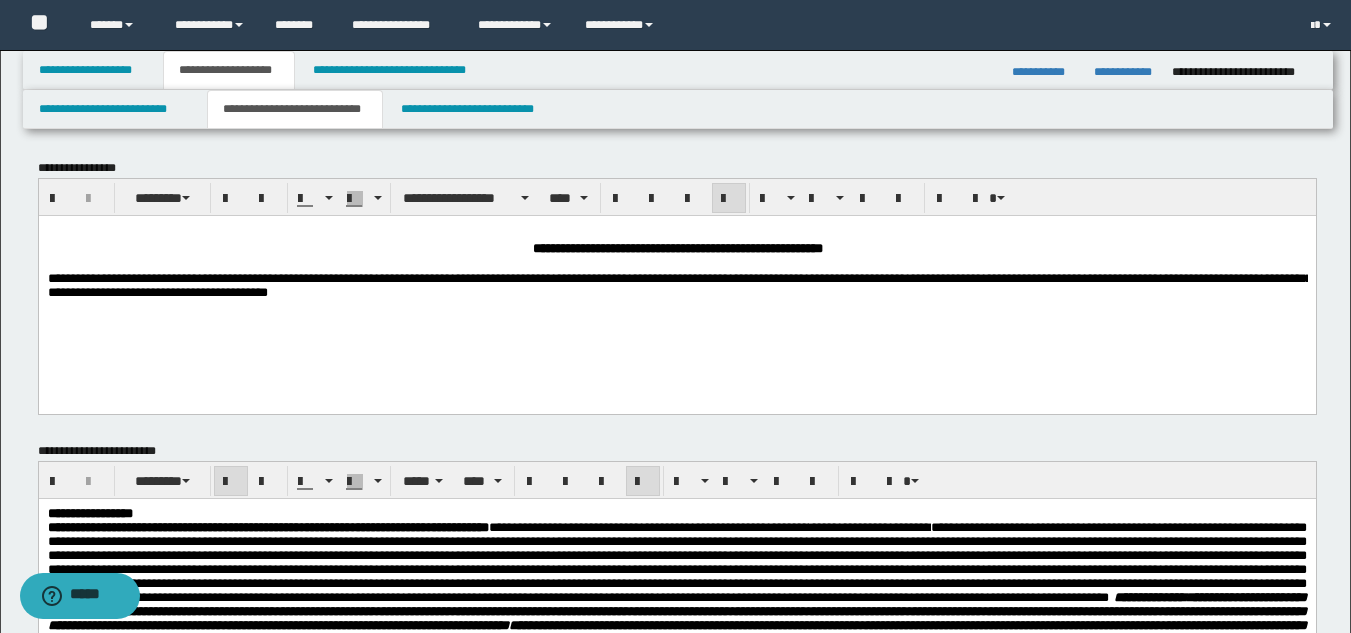 click on "**********" at bounding box center [679, 284] 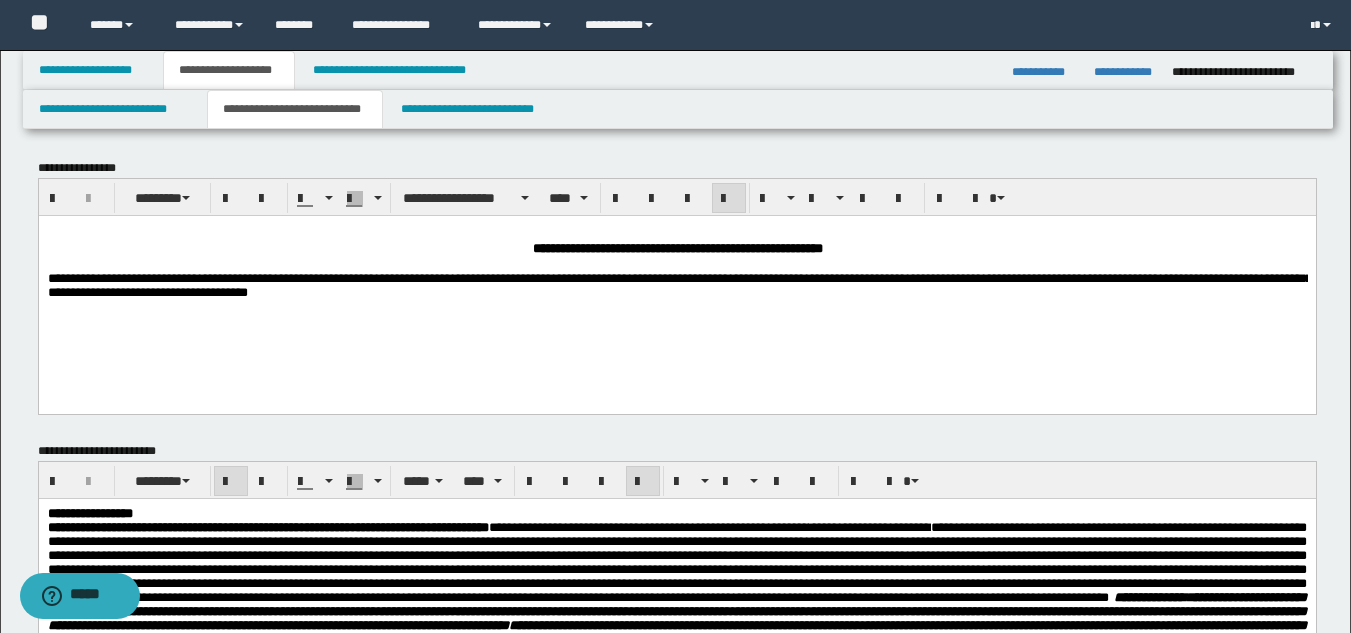 click on "**********" at bounding box center [679, 284] 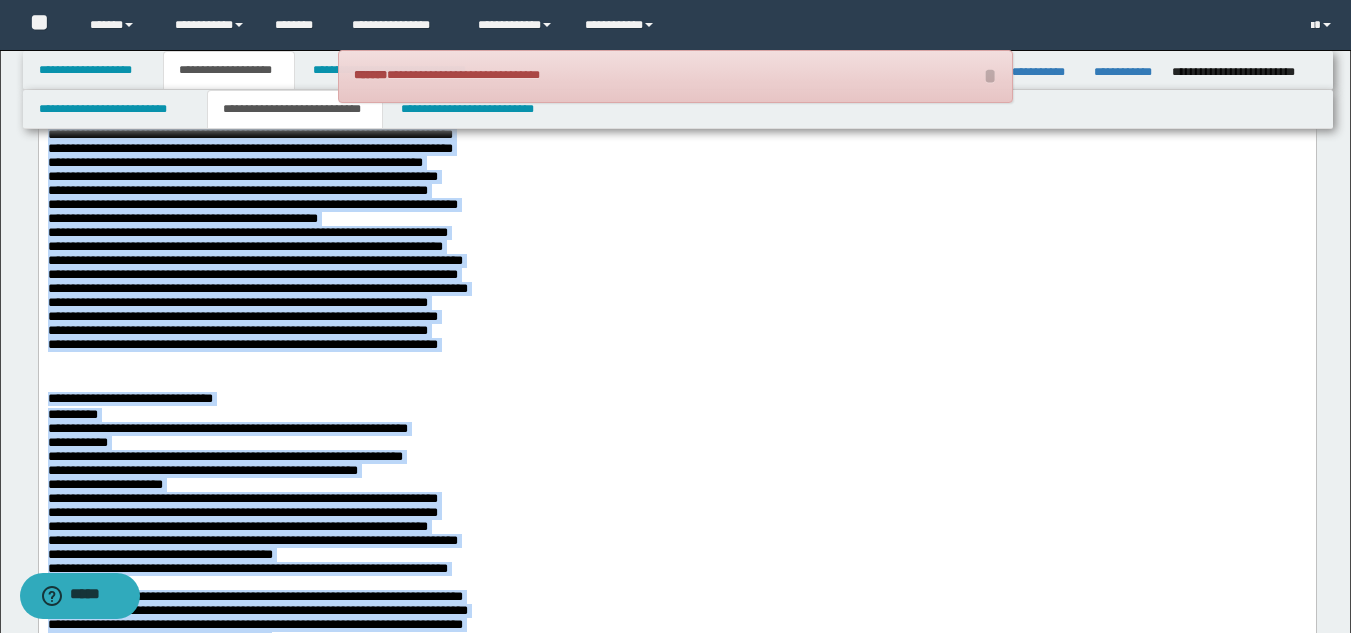 scroll, scrollTop: 685, scrollLeft: 0, axis: vertical 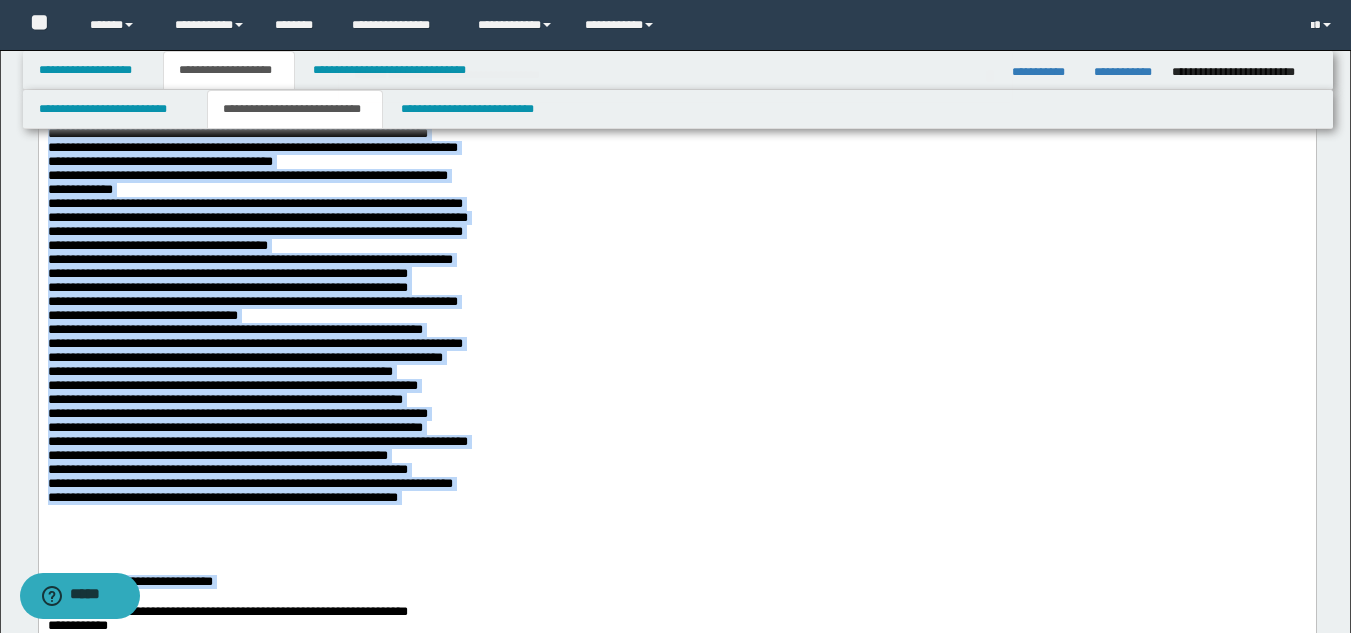 drag, startPoint x: 46, startPoint y: -372, endPoint x: 530, endPoint y: 609, distance: 1093.8999 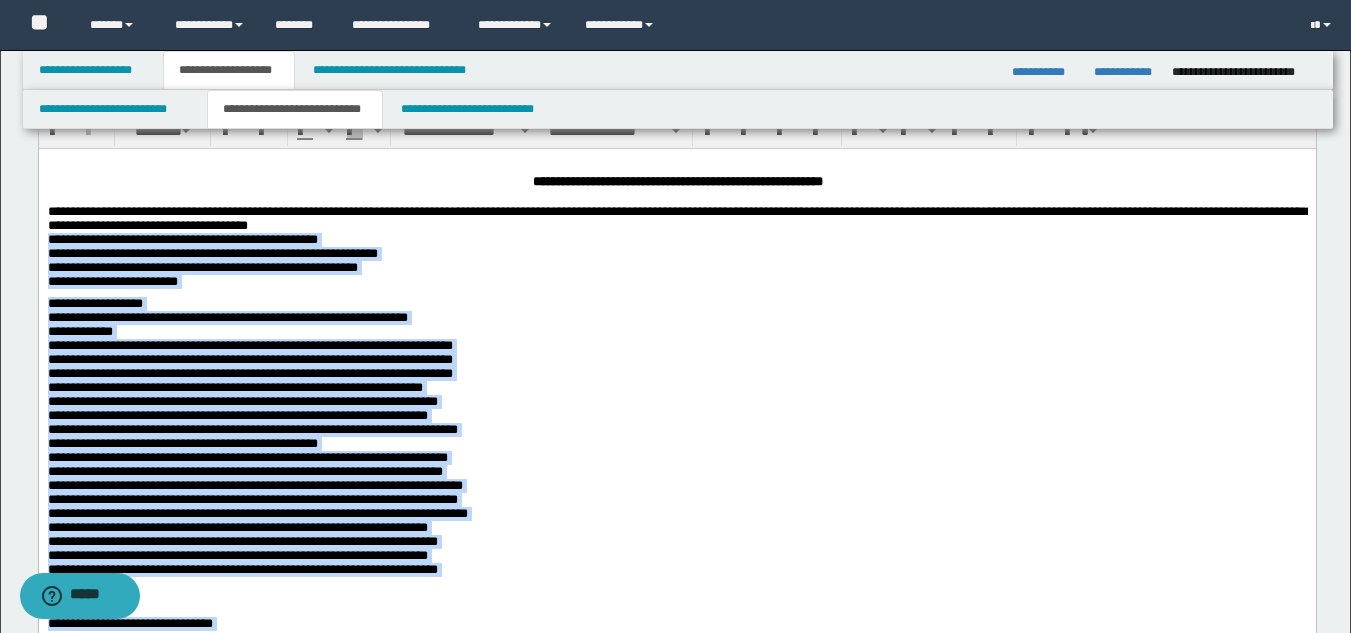 scroll, scrollTop: 0, scrollLeft: 0, axis: both 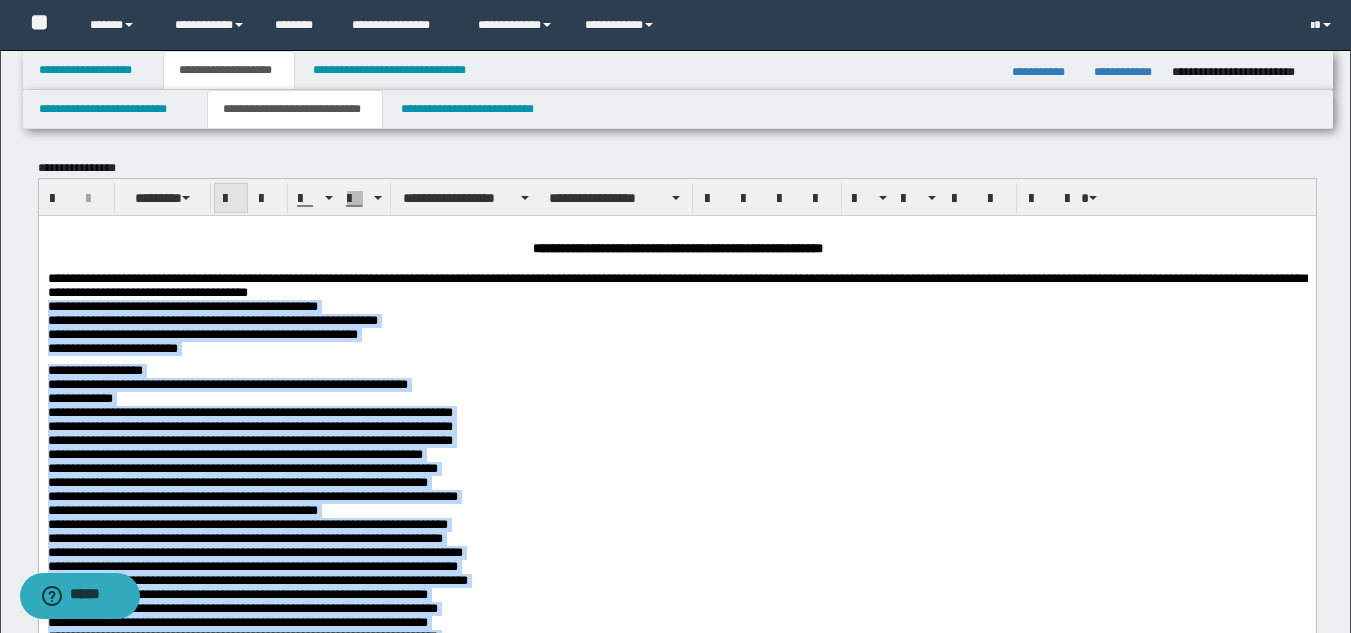 click at bounding box center [231, 199] 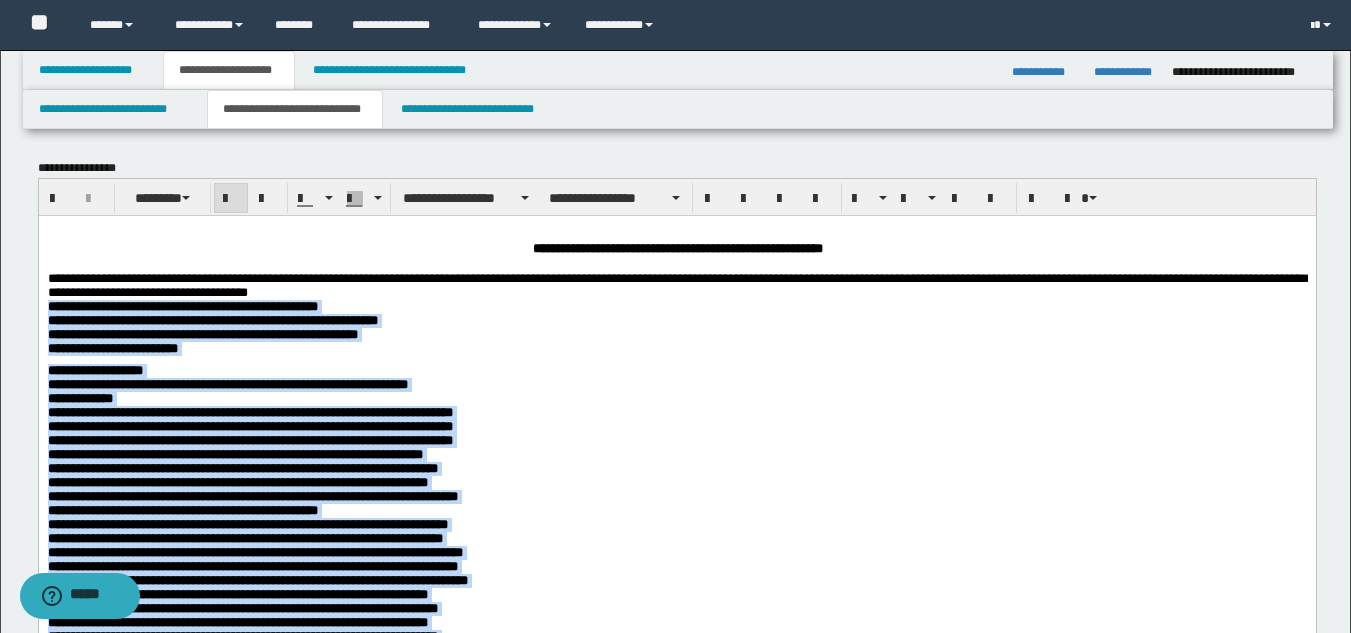 click on "**********" at bounding box center [182, 305] 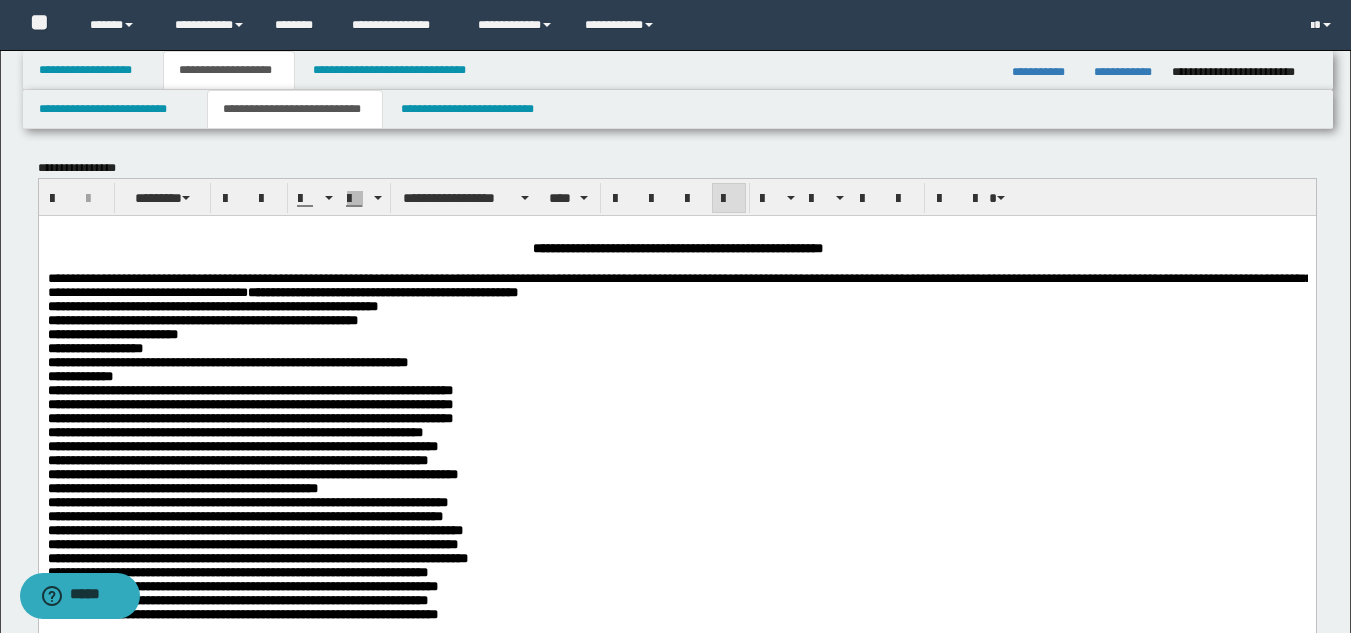 click on "**********" at bounding box center (212, 305) 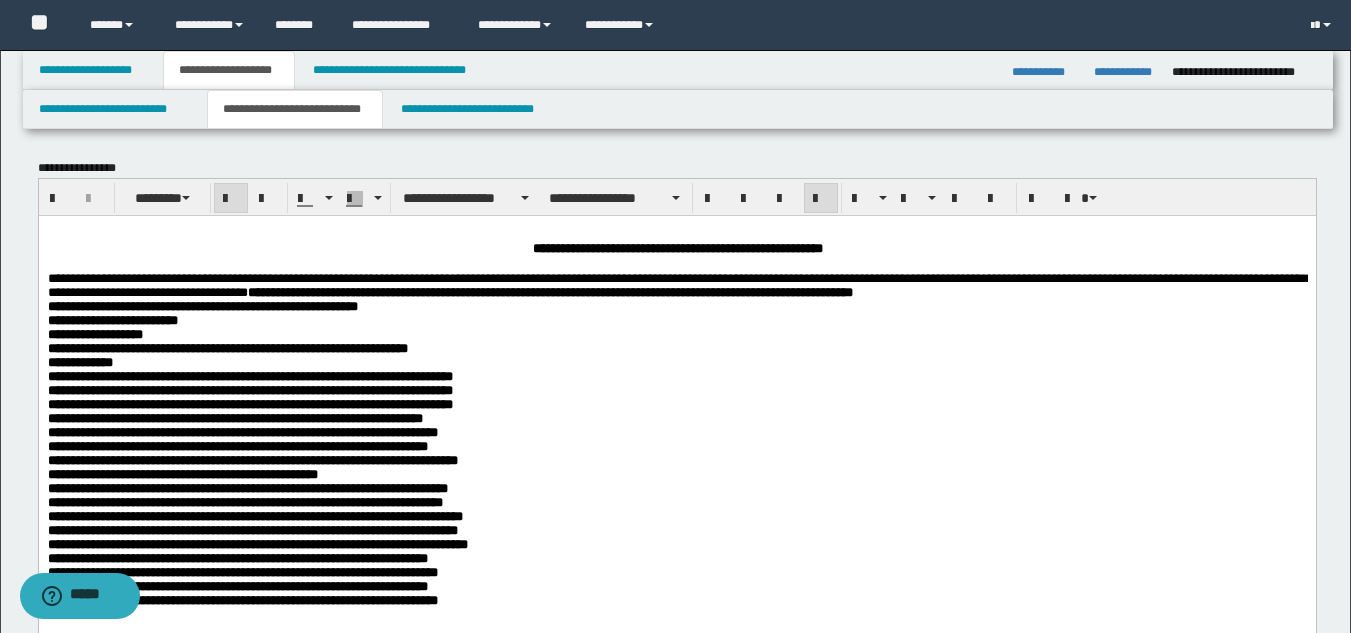 click on "**********" at bounding box center (202, 305) 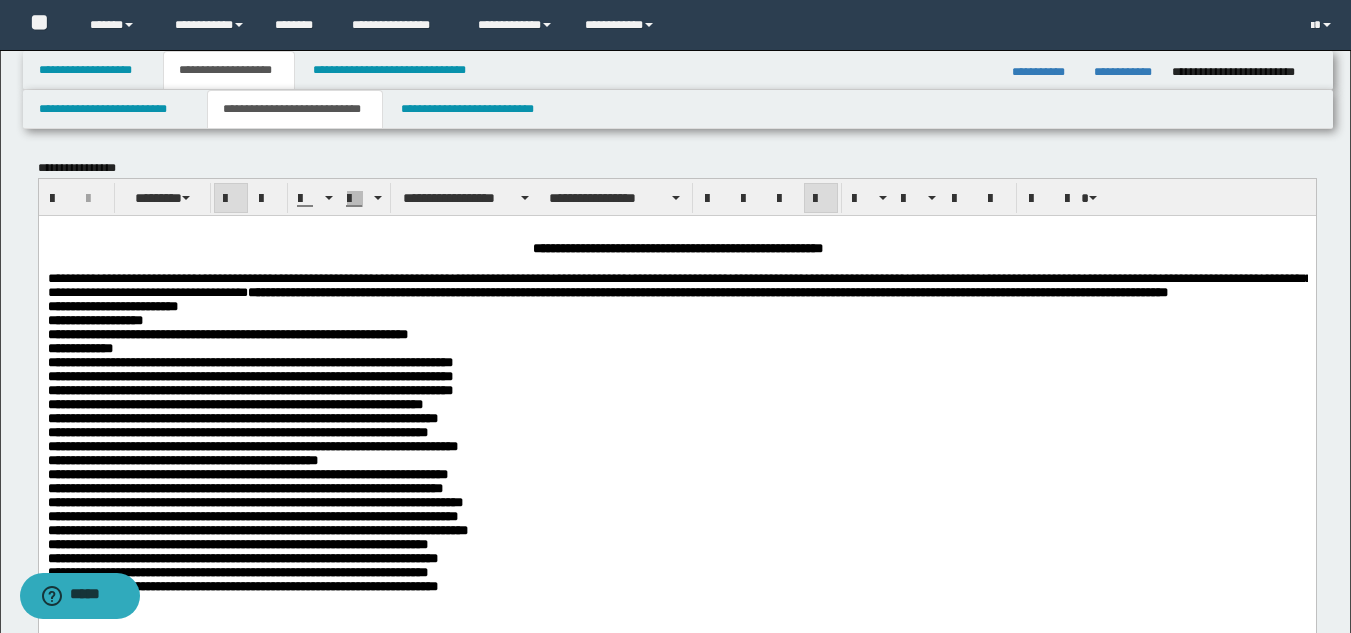 click on "**********" at bounding box center (112, 305) 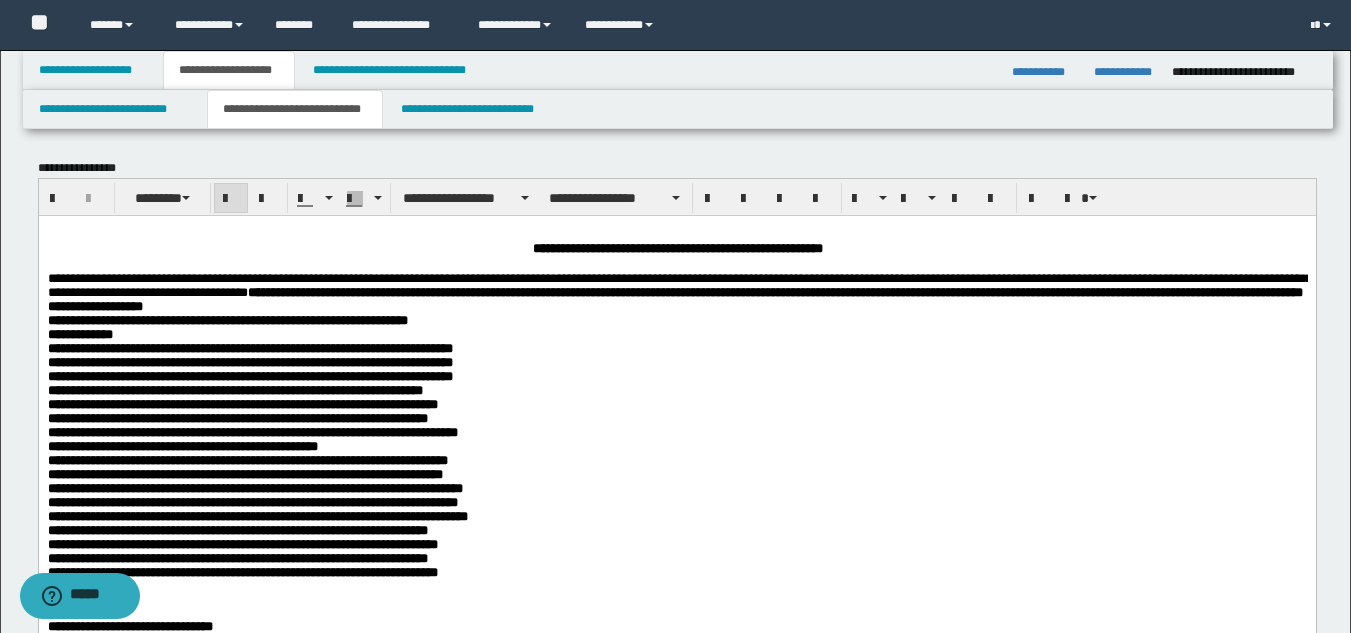 click on "**********" at bounding box center [79, 333] 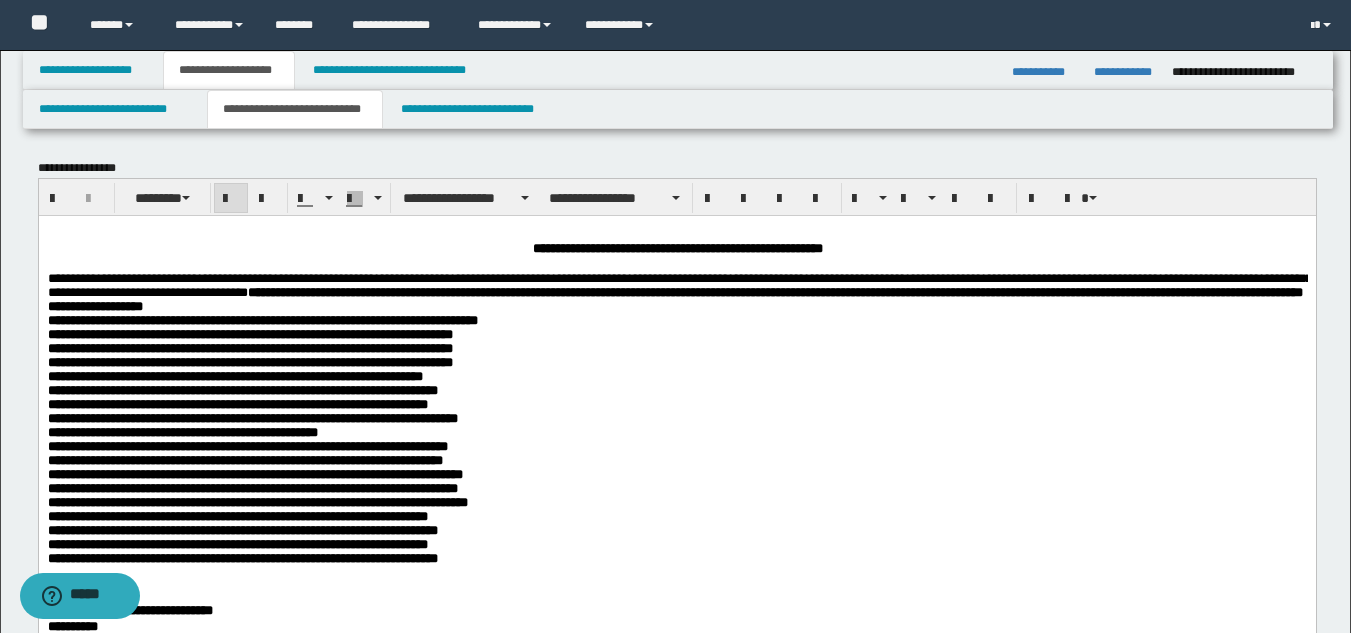 click on "**********" at bounding box center [249, 333] 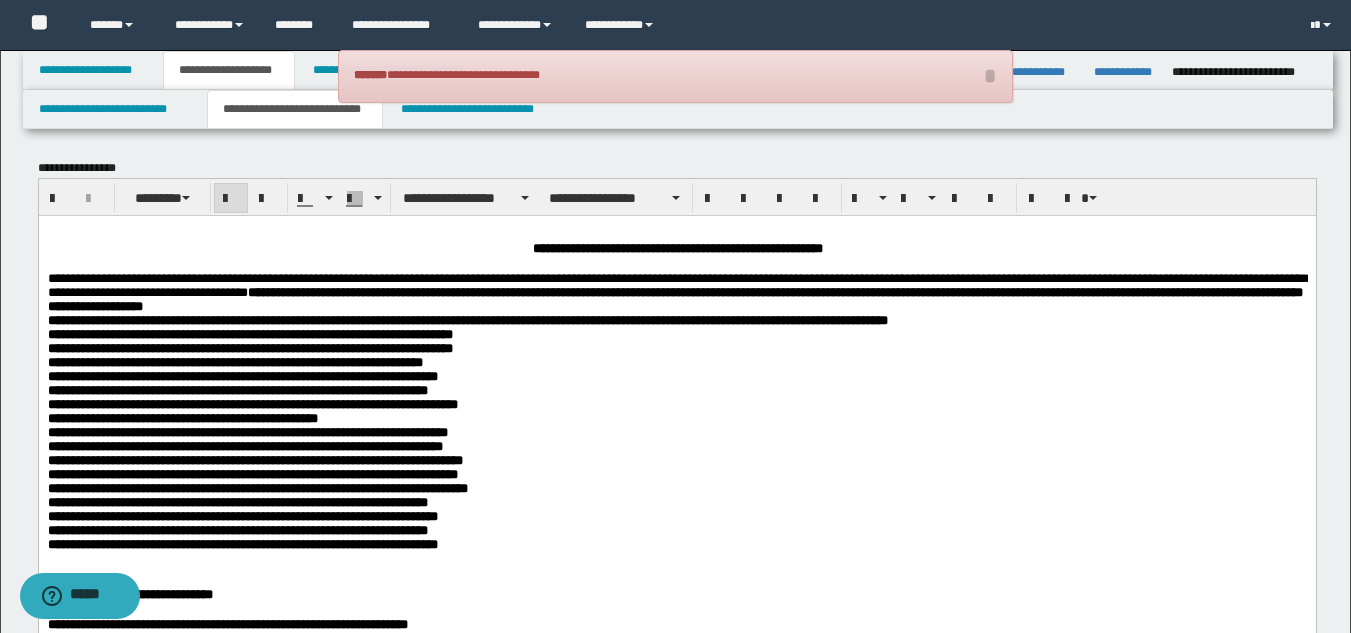 click on "**********" at bounding box center [249, 333] 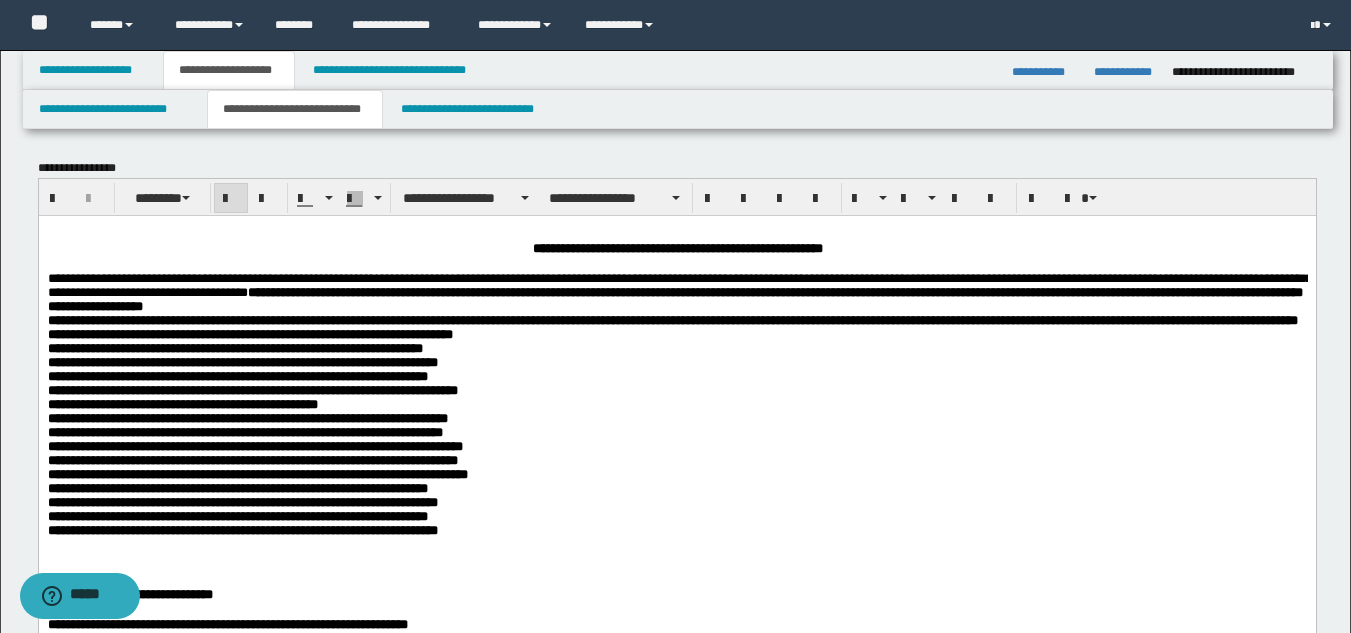 click on "**********" at bounding box center (249, 333) 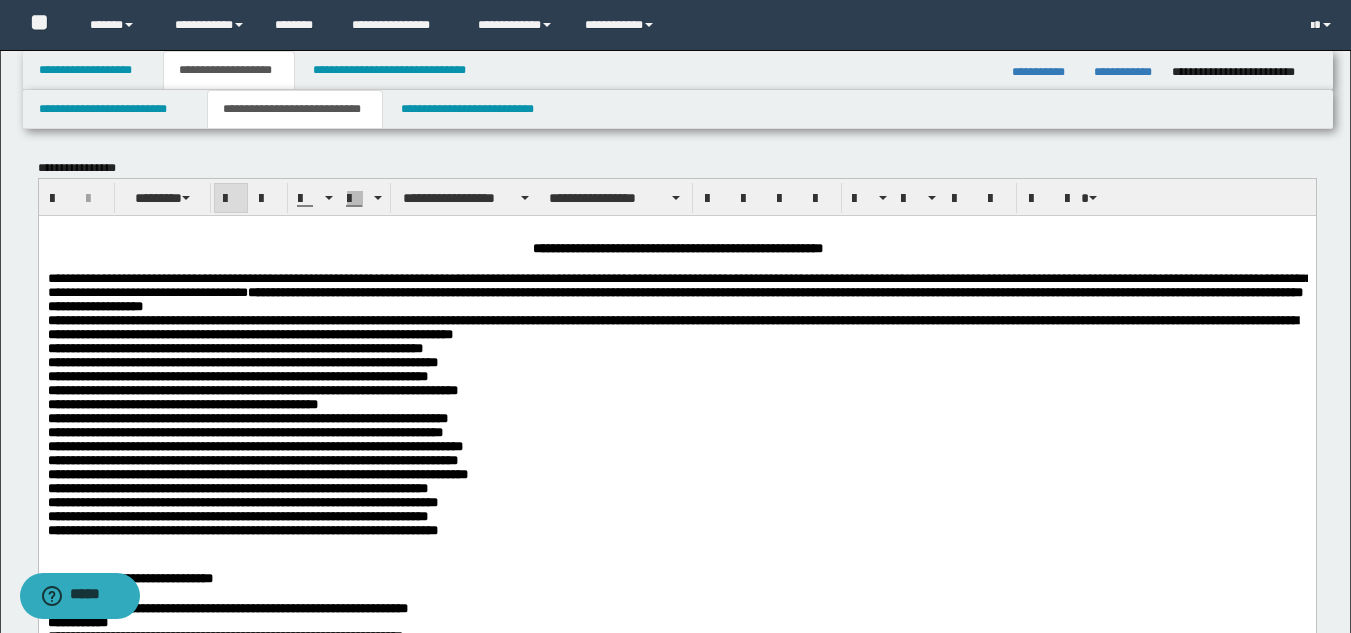 click on "**********" at bounding box center [234, 347] 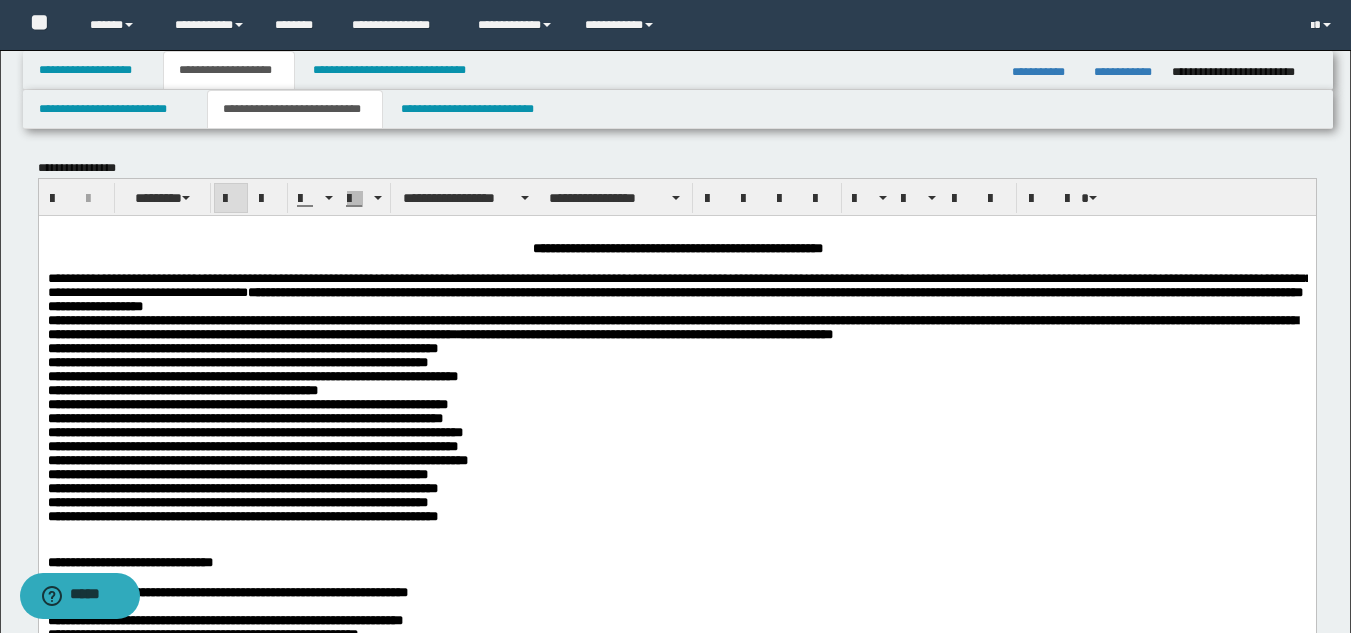 click on "**********" at bounding box center [242, 347] 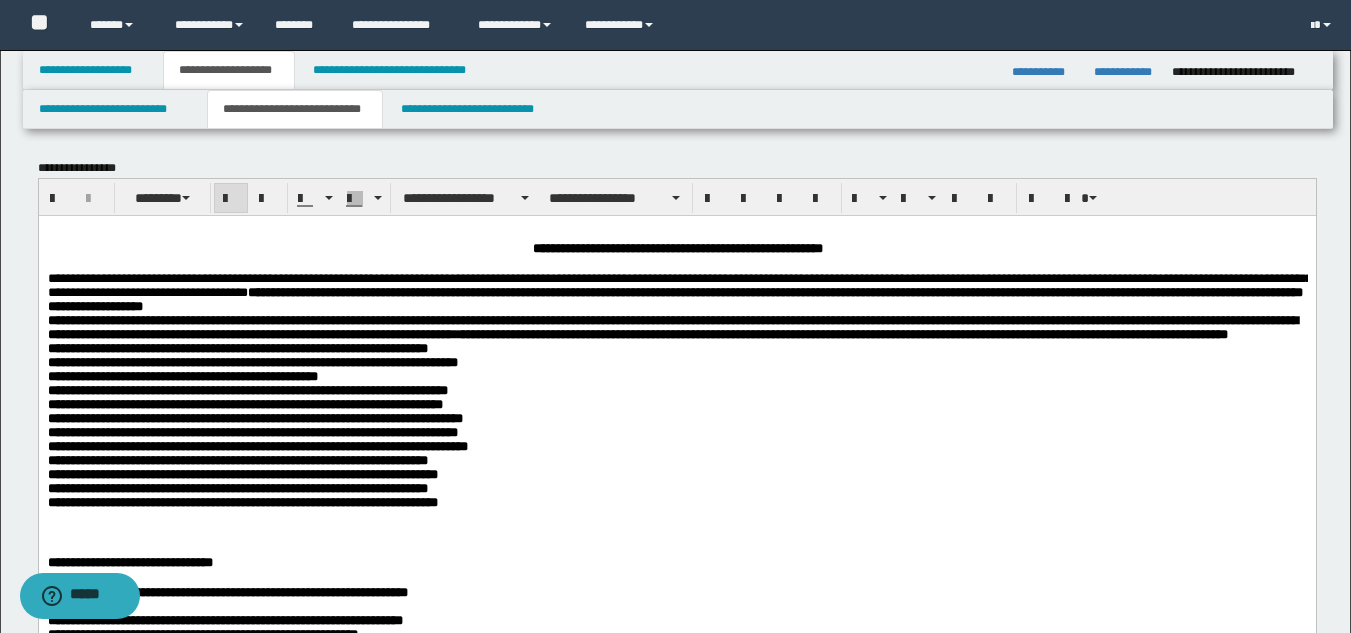 click on "**********" at bounding box center (237, 347) 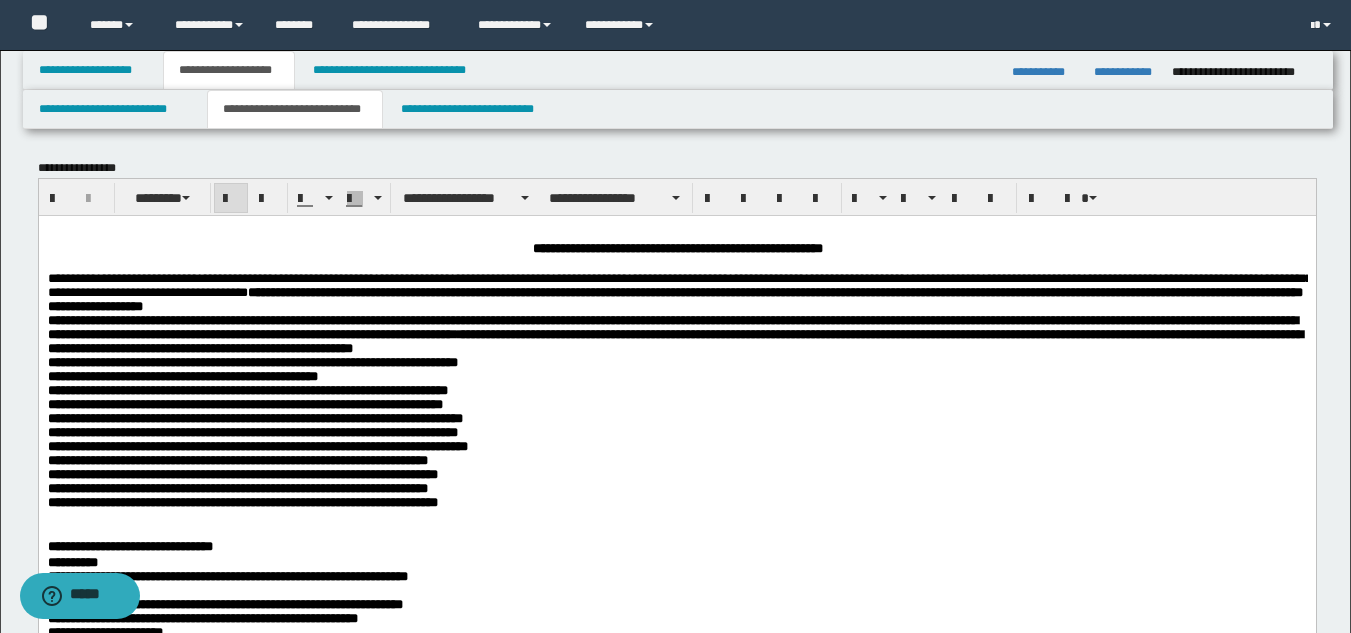click on "**********" at bounding box center [252, 361] 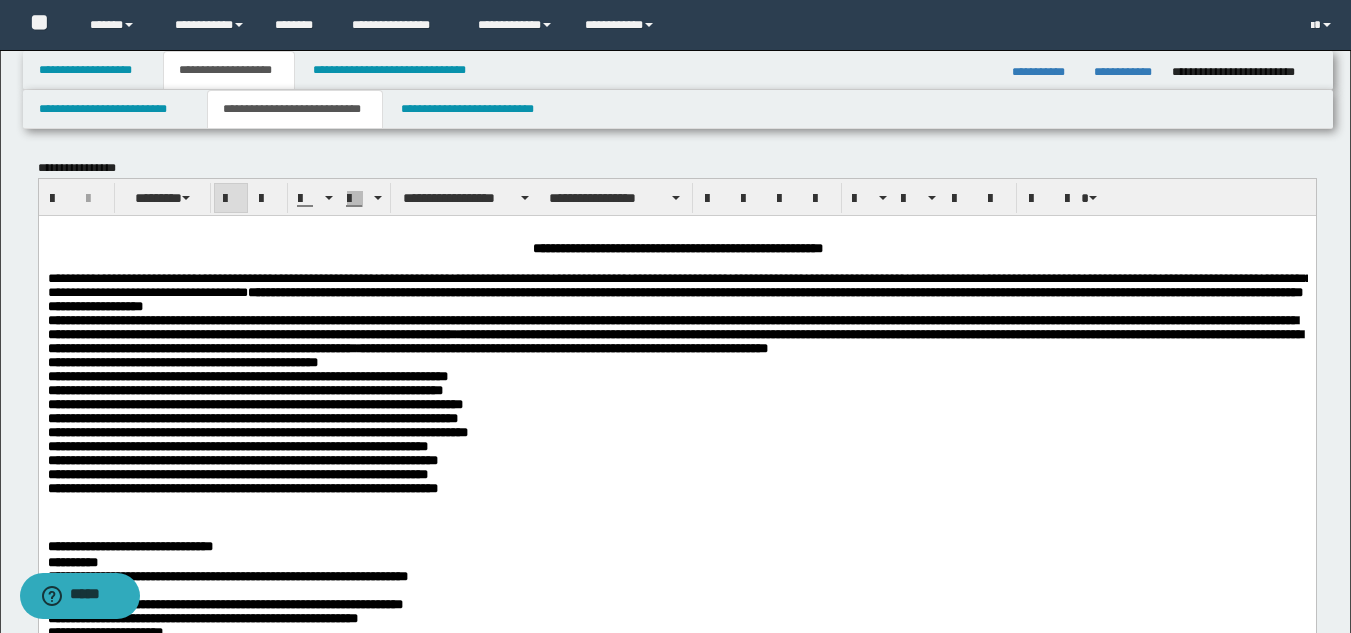 click on "**********" at bounding box center [182, 361] 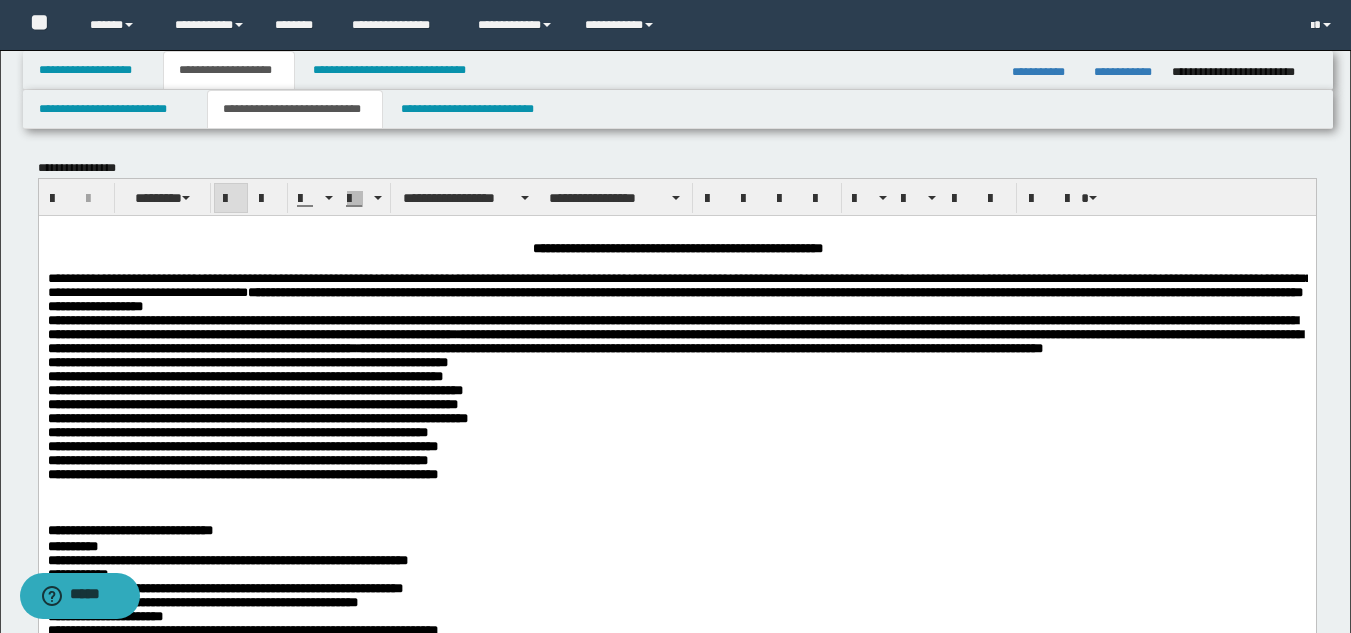 click on "**********" at bounding box center [247, 361] 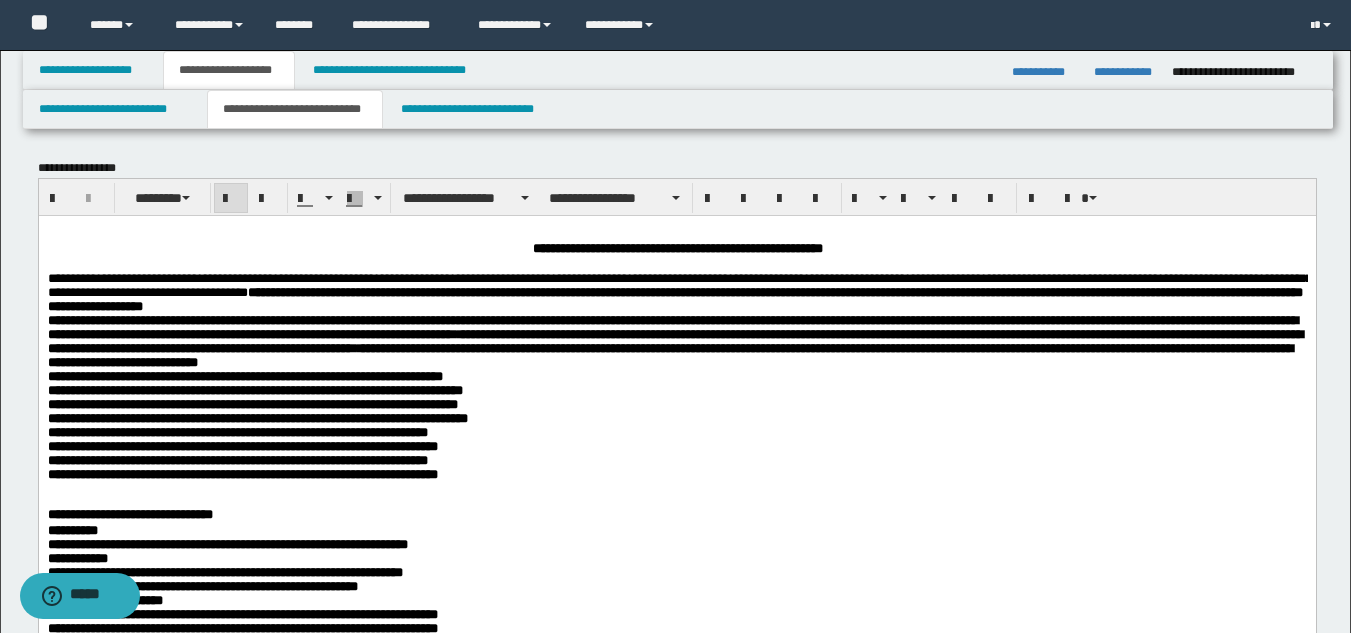click on "**********" at bounding box center (244, 375) 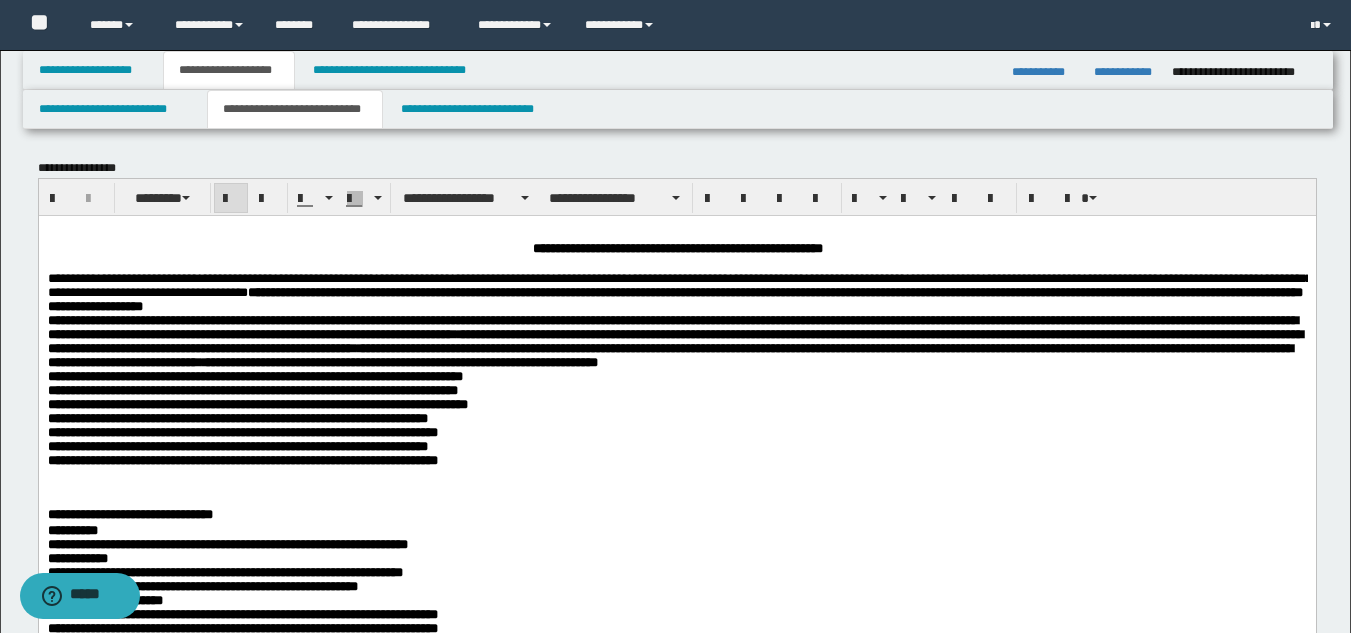 click on "**********" at bounding box center [399, 361] 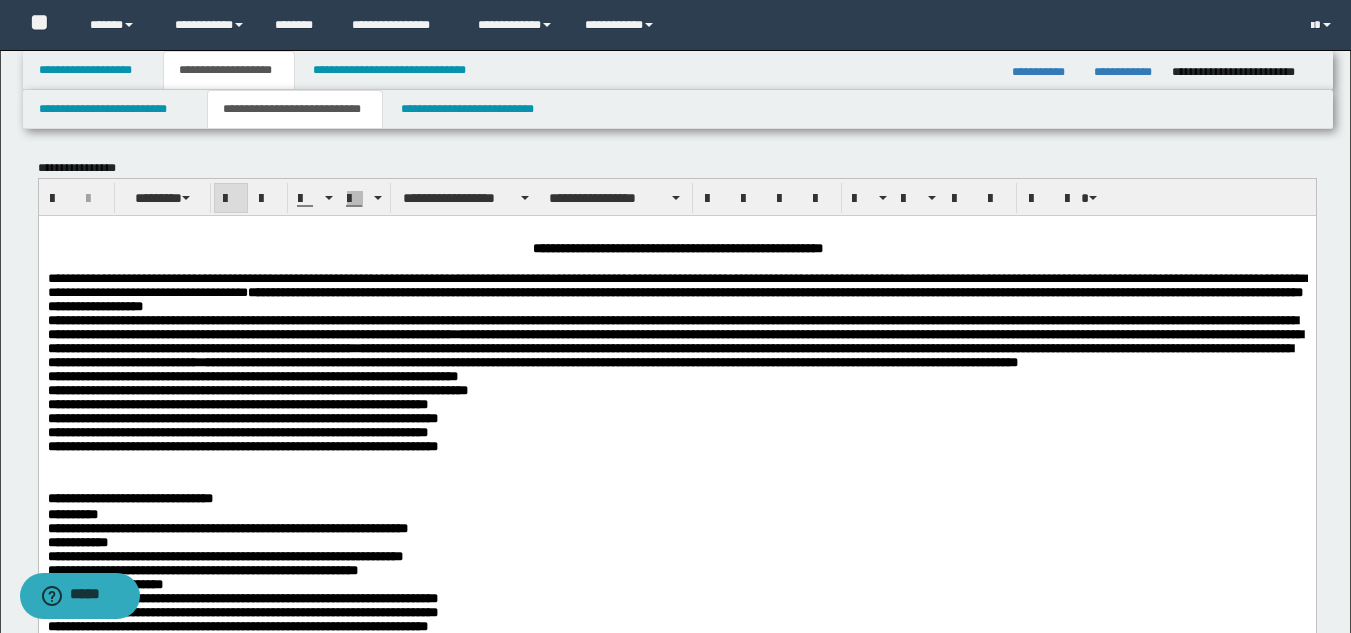 click on "**********" at bounding box center [252, 375] 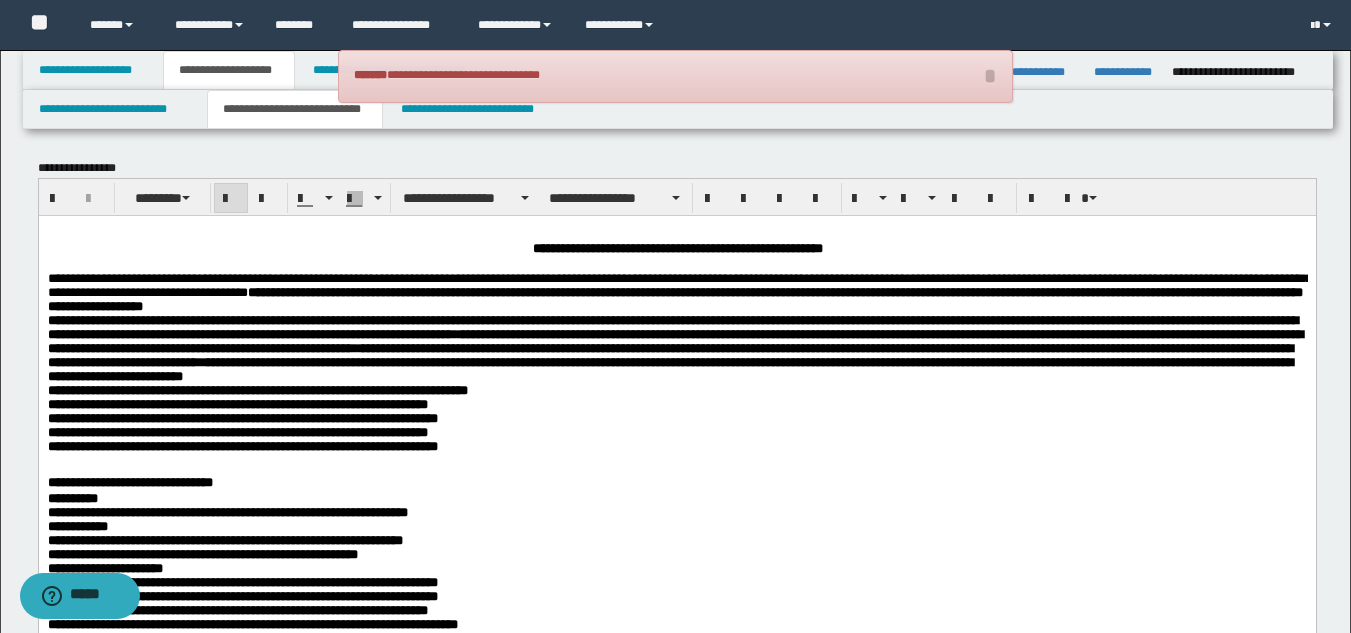 click on "**********" at bounding box center [237, 403] 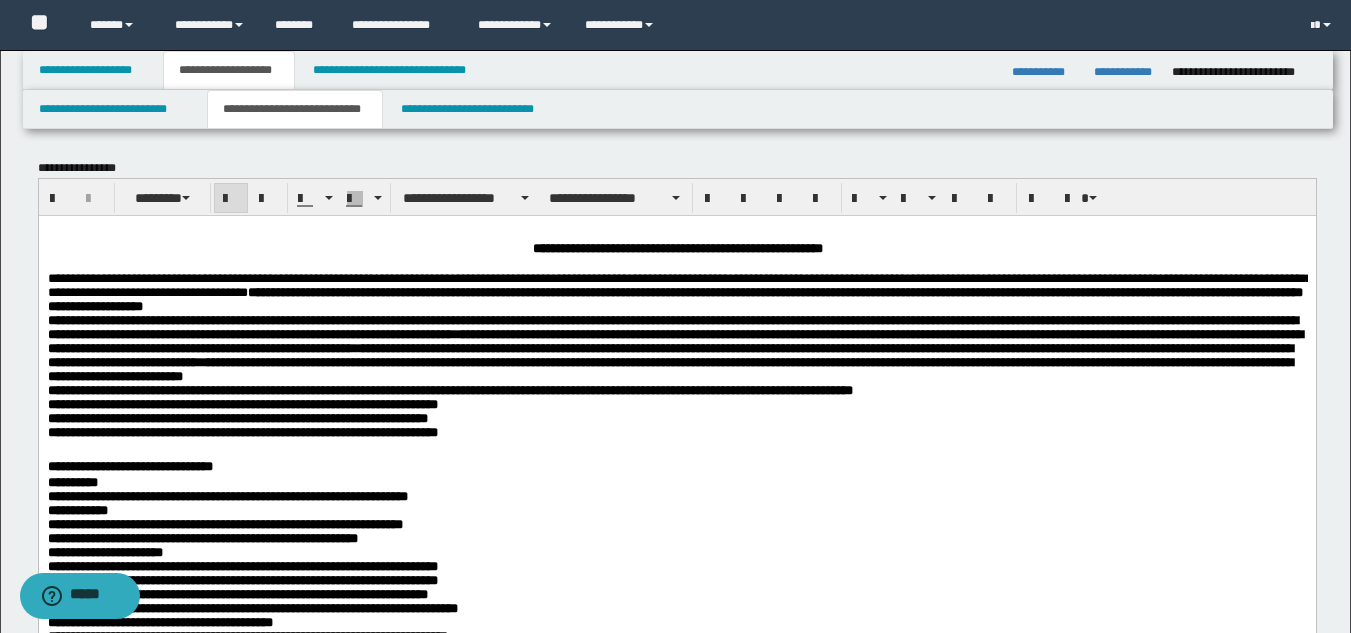 click on "**********" at bounding box center (259, 389) 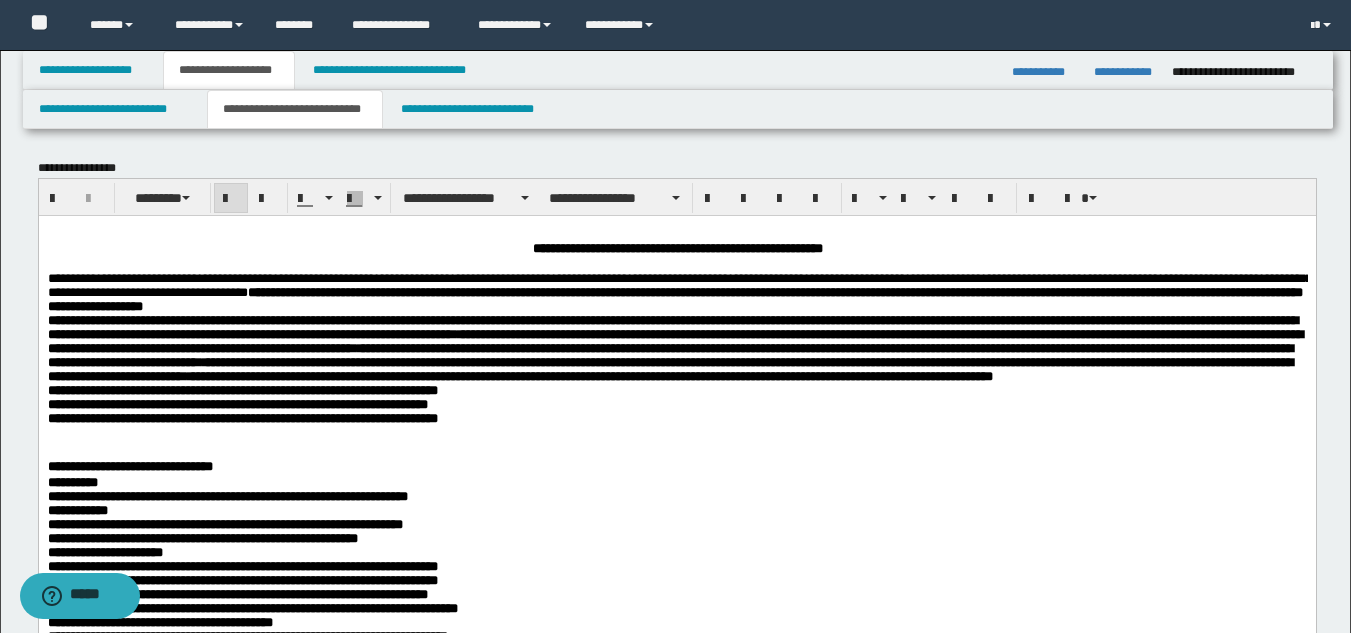 click on "**********" at bounding box center [676, 757] 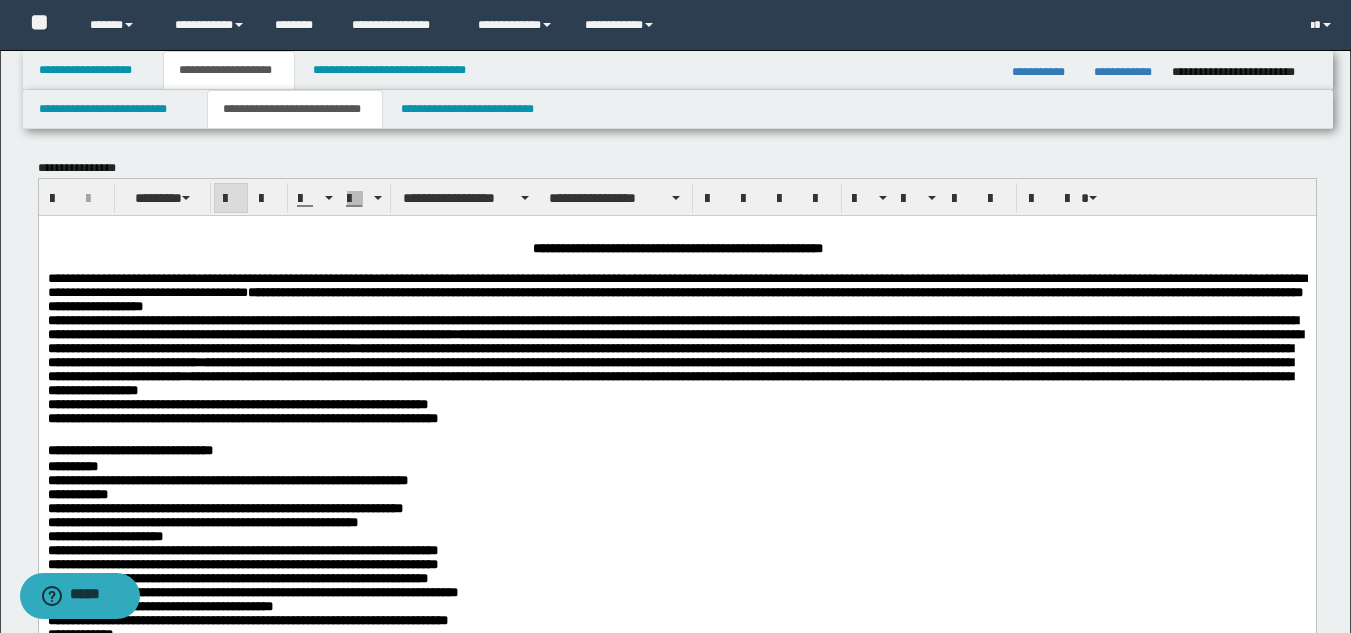 click on "**********" at bounding box center [242, 417] 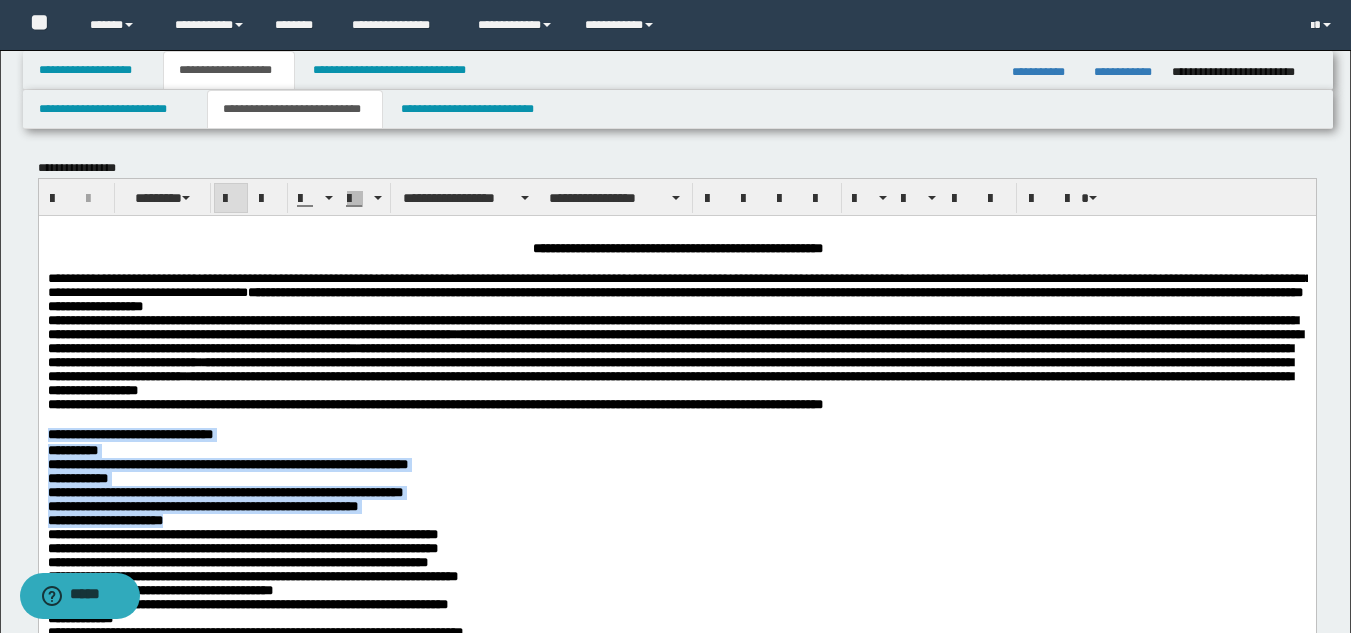 drag, startPoint x: 48, startPoint y: 458, endPoint x: 212, endPoint y: 548, distance: 187.07217 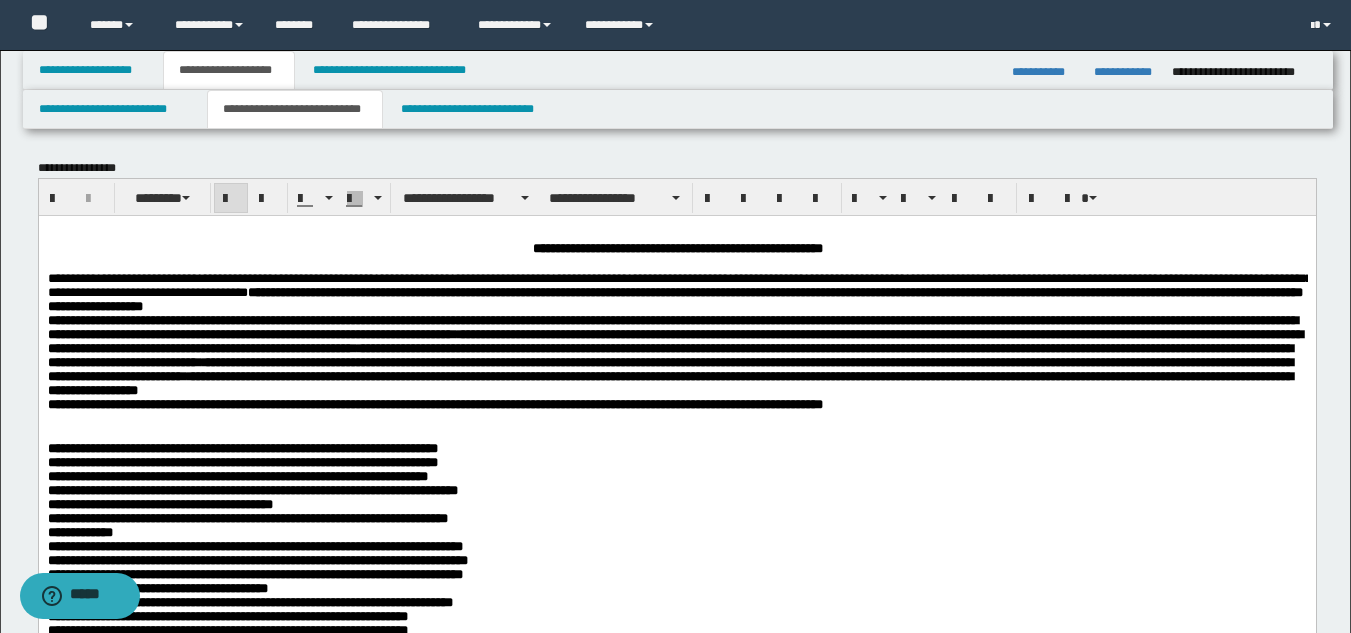 click on "**********" at bounding box center [676, 693] 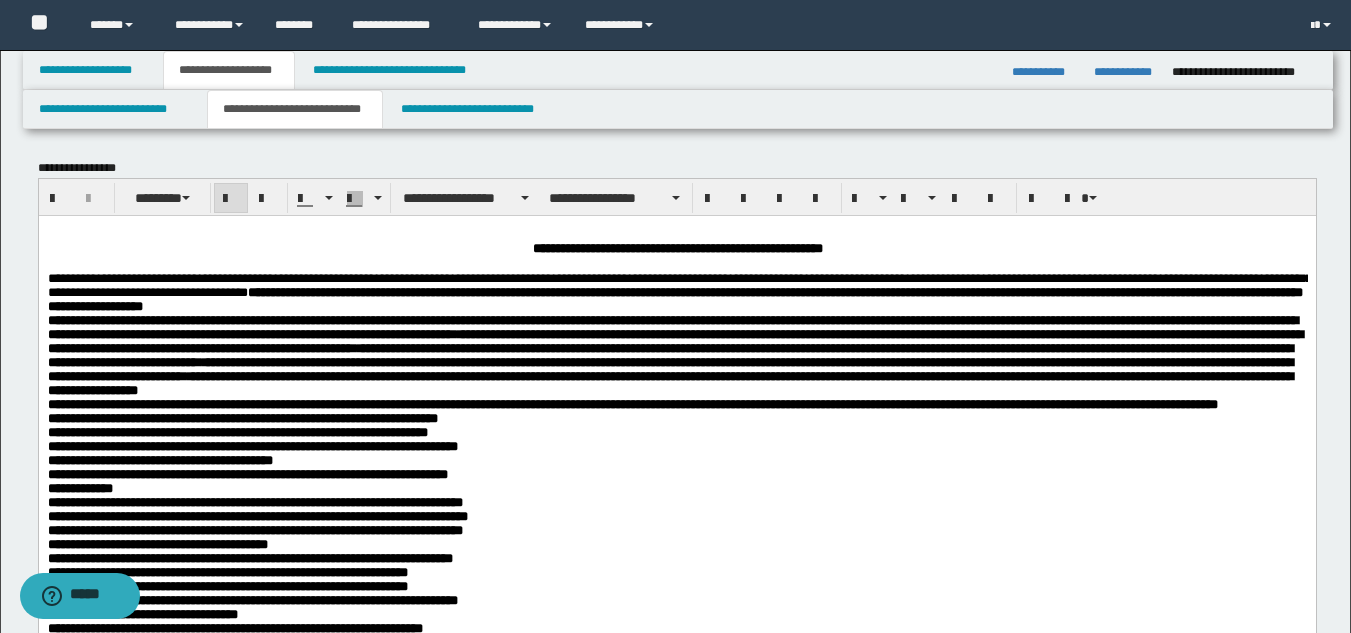 click on "**********" at bounding box center (676, 685) 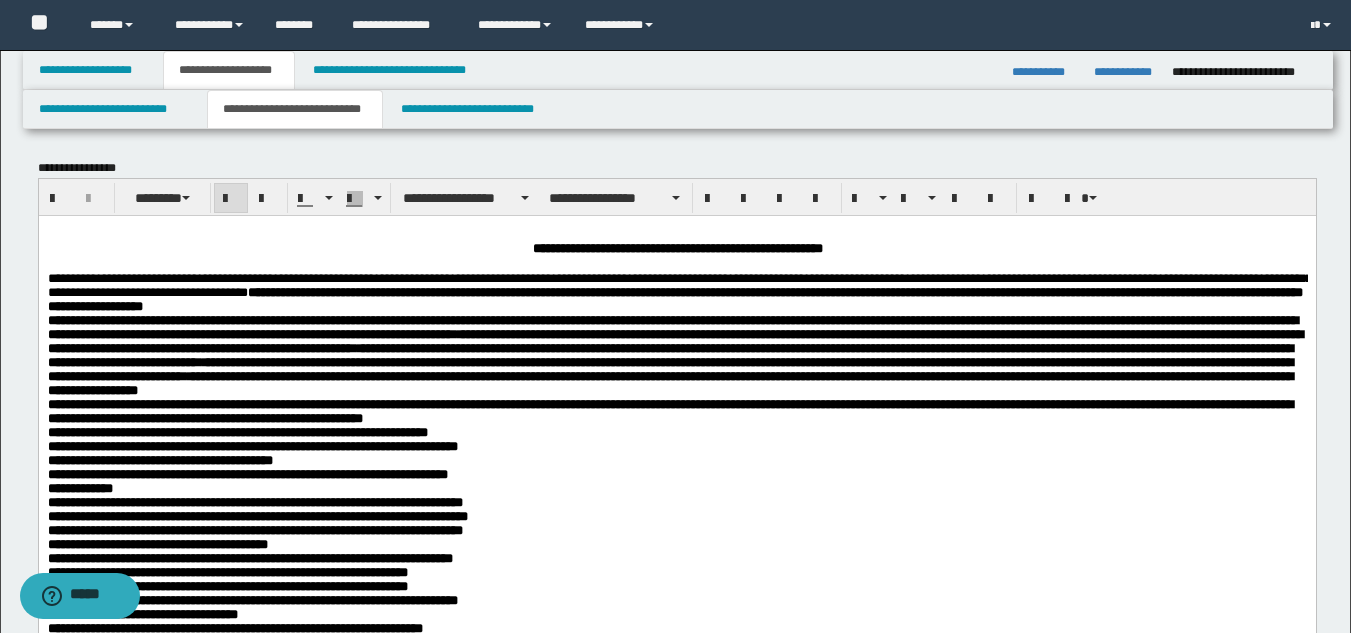 click on "**********" at bounding box center [237, 431] 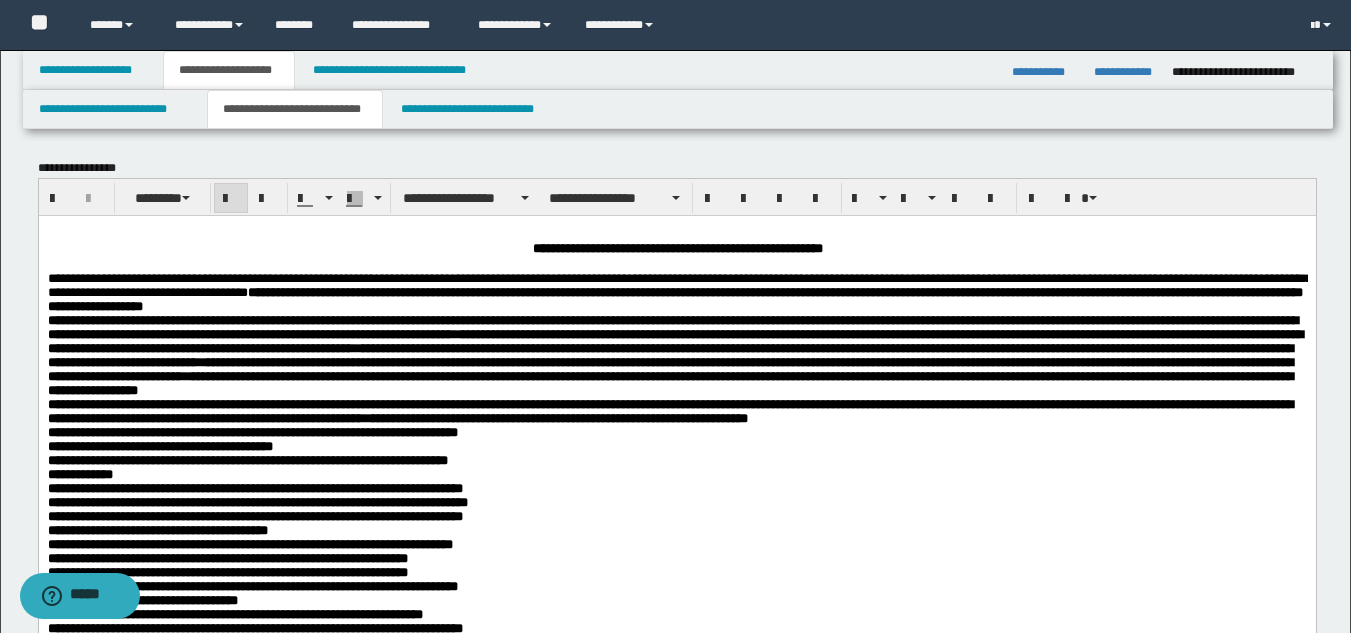 click on "**********" at bounding box center (252, 431) 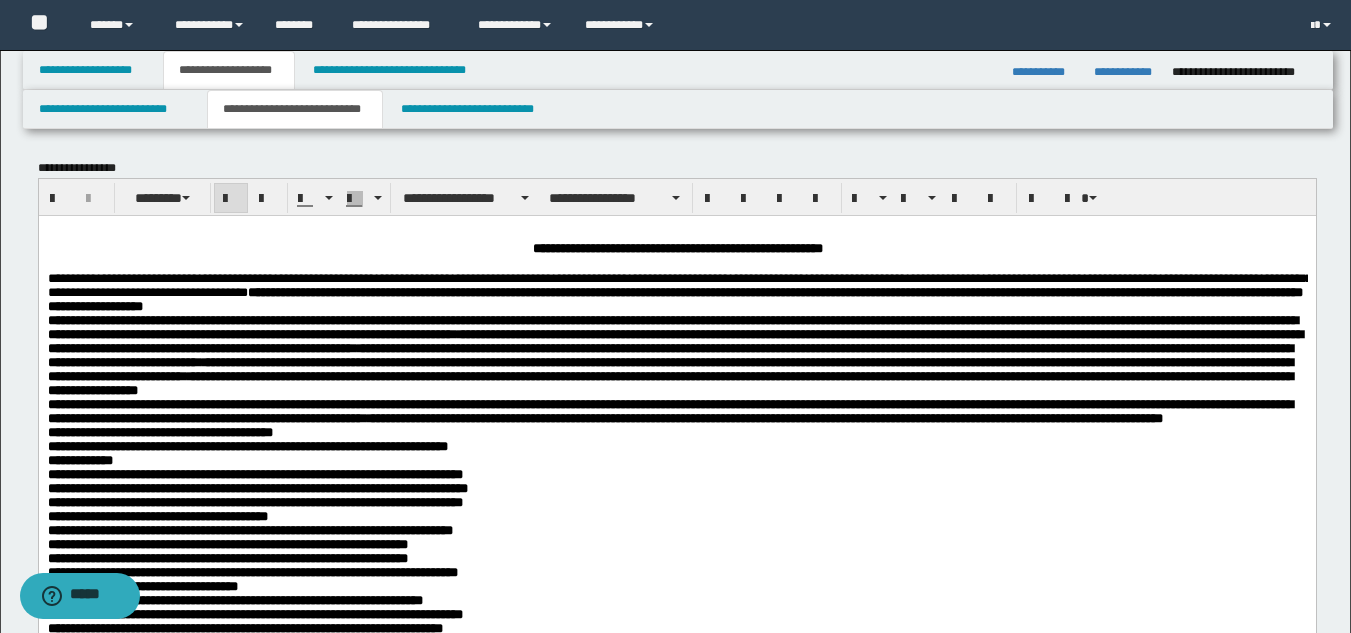 click on "**********" at bounding box center [676, 669] 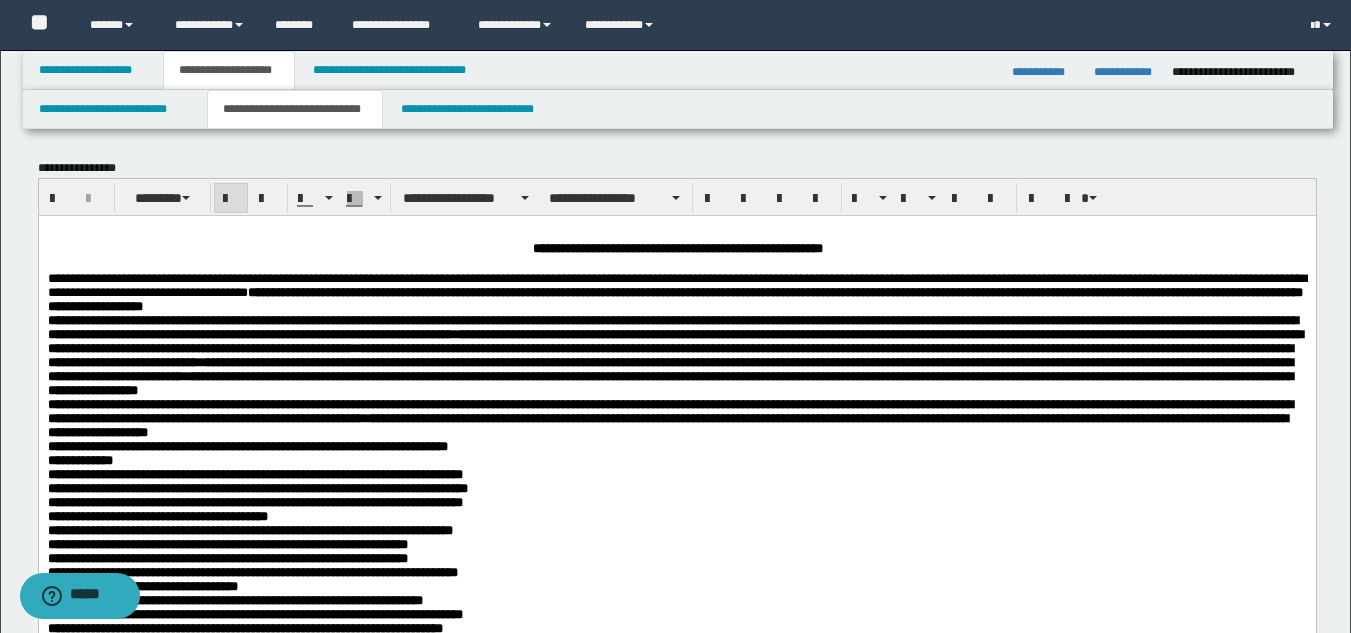 click on "**********" at bounding box center (676, 661) 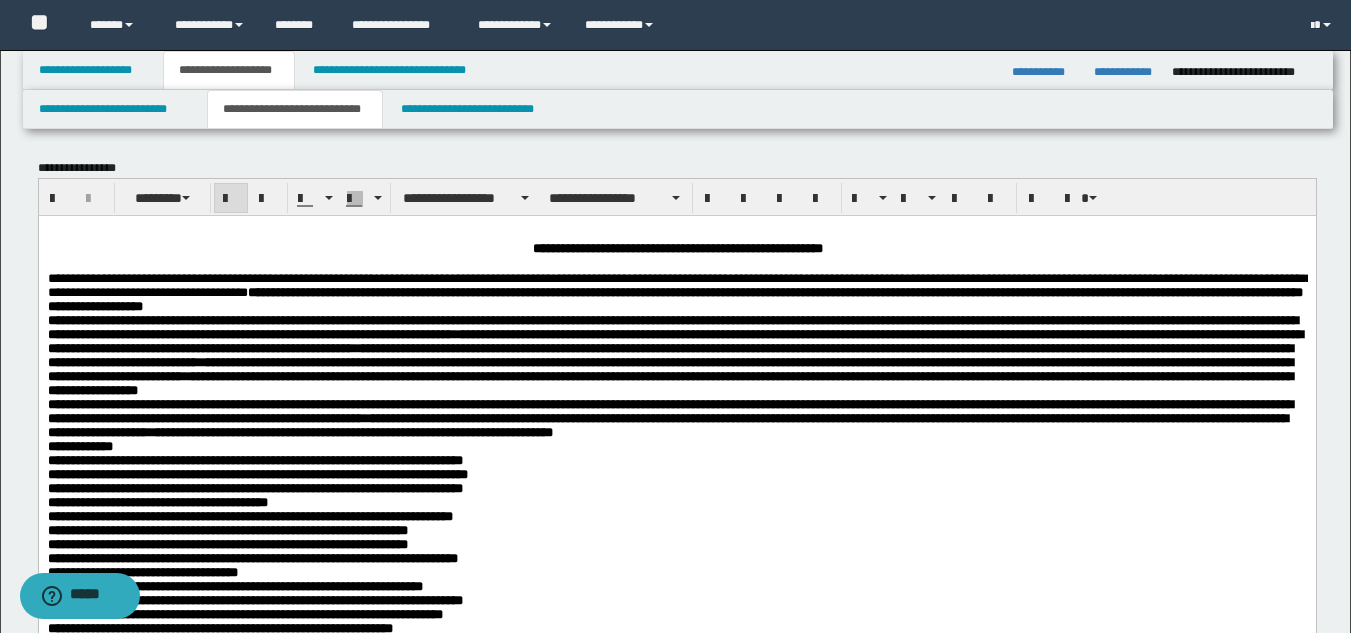 click on "**********" at bounding box center (676, 653) 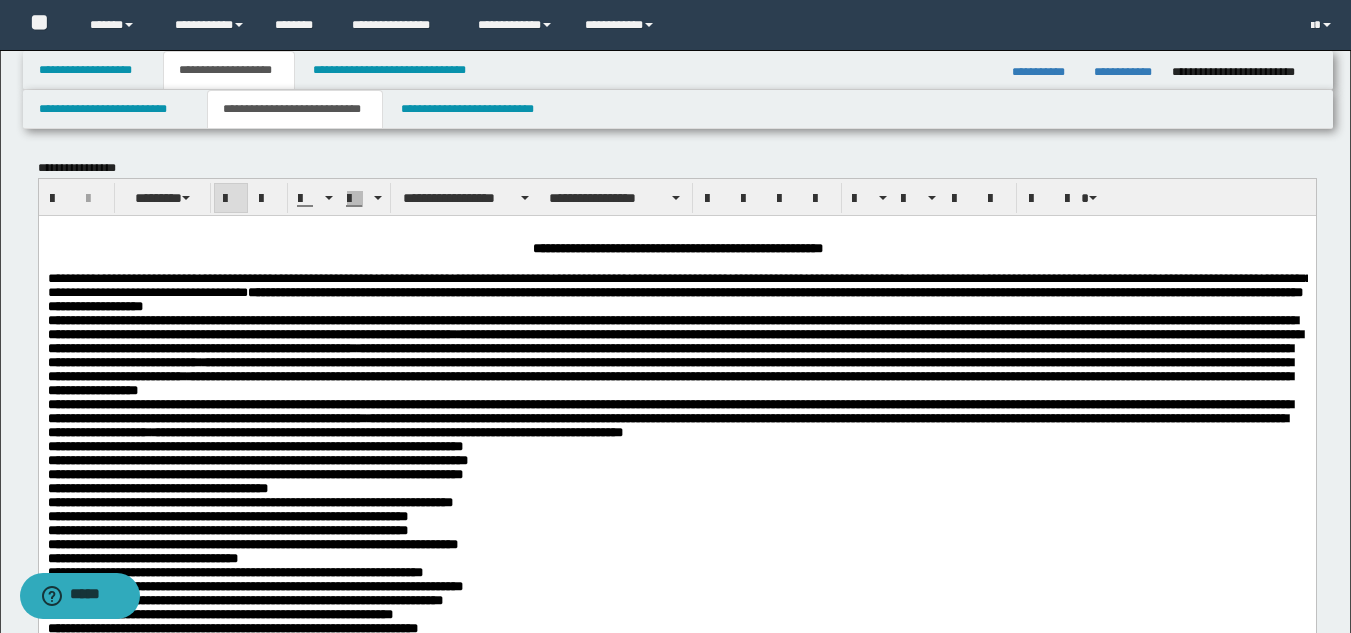 click on "**********" at bounding box center (676, 645) 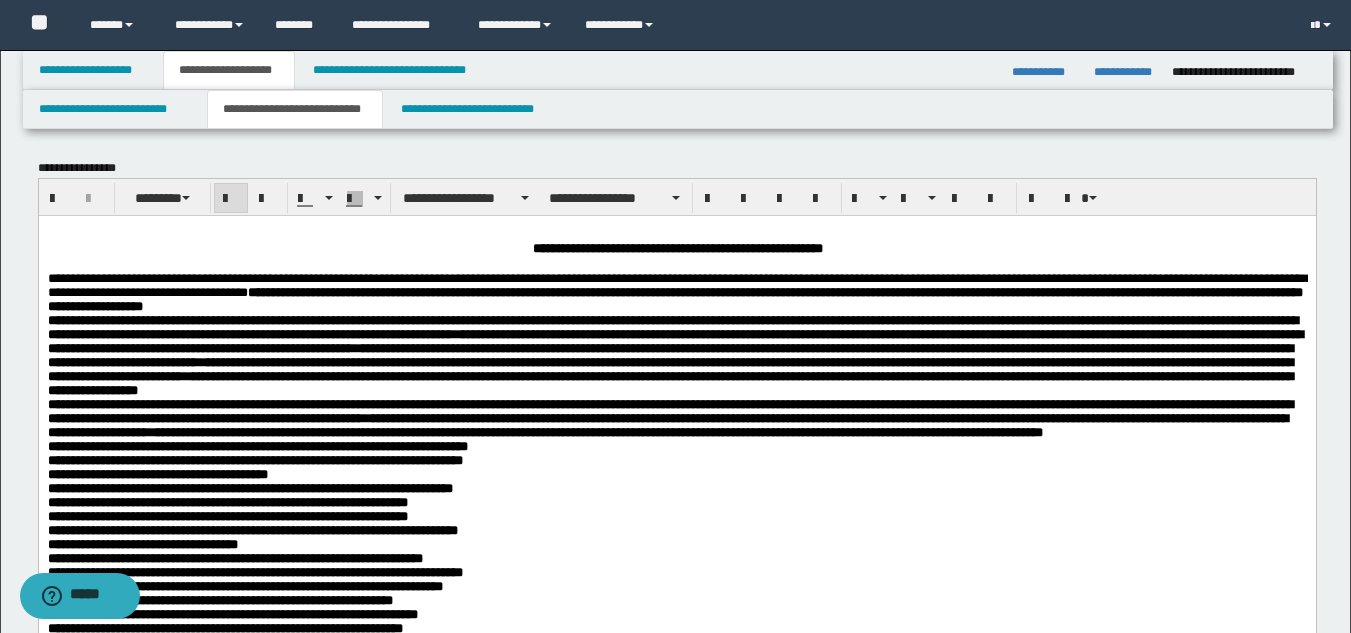 click on "**********" at bounding box center [257, 445] 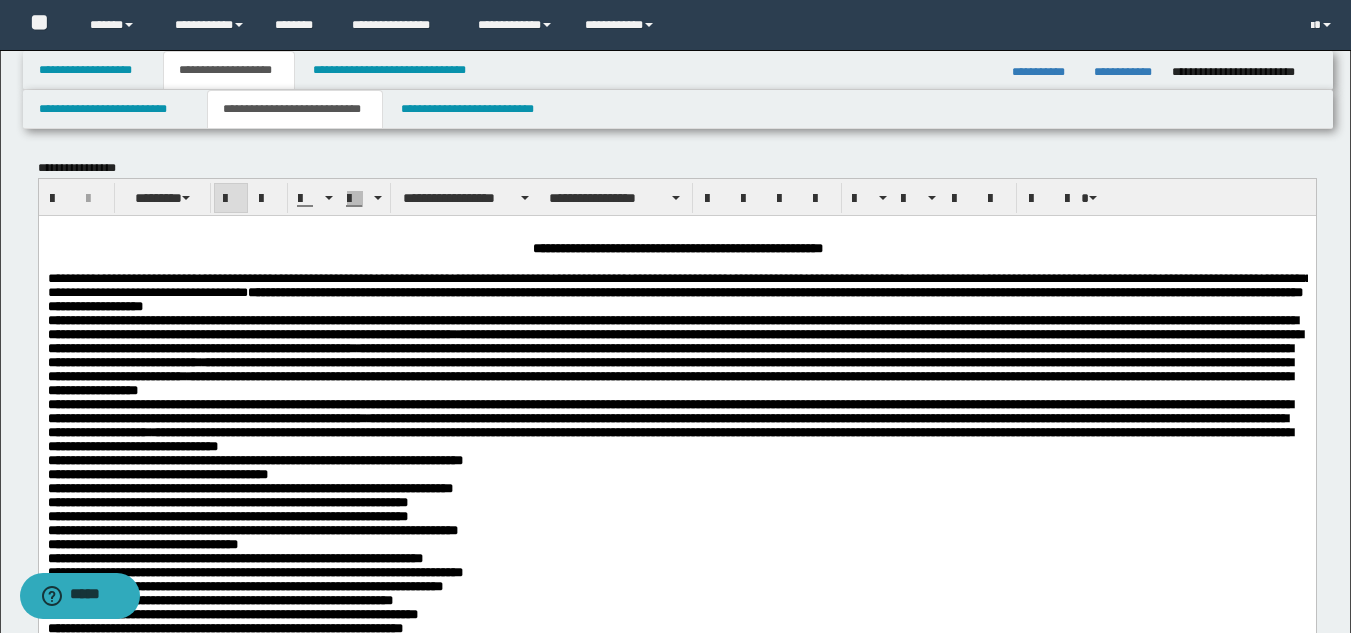 click on "**********" at bounding box center [676, 637] 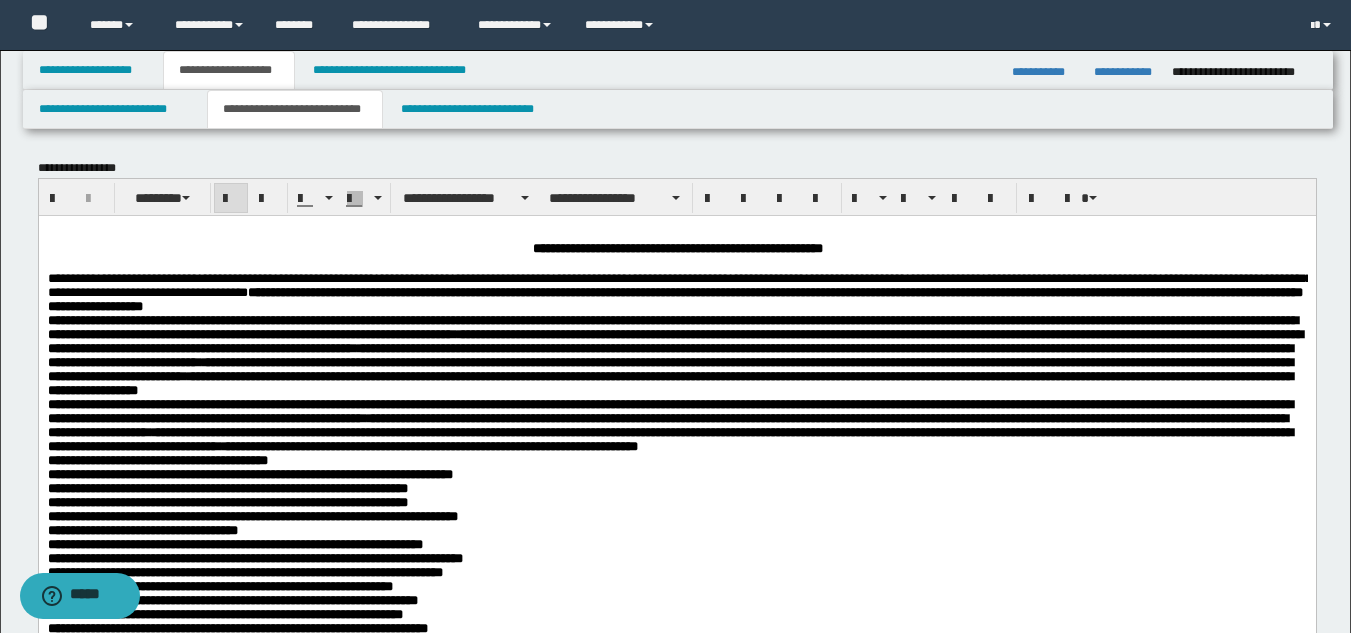 click on "**********" at bounding box center (249, 473) 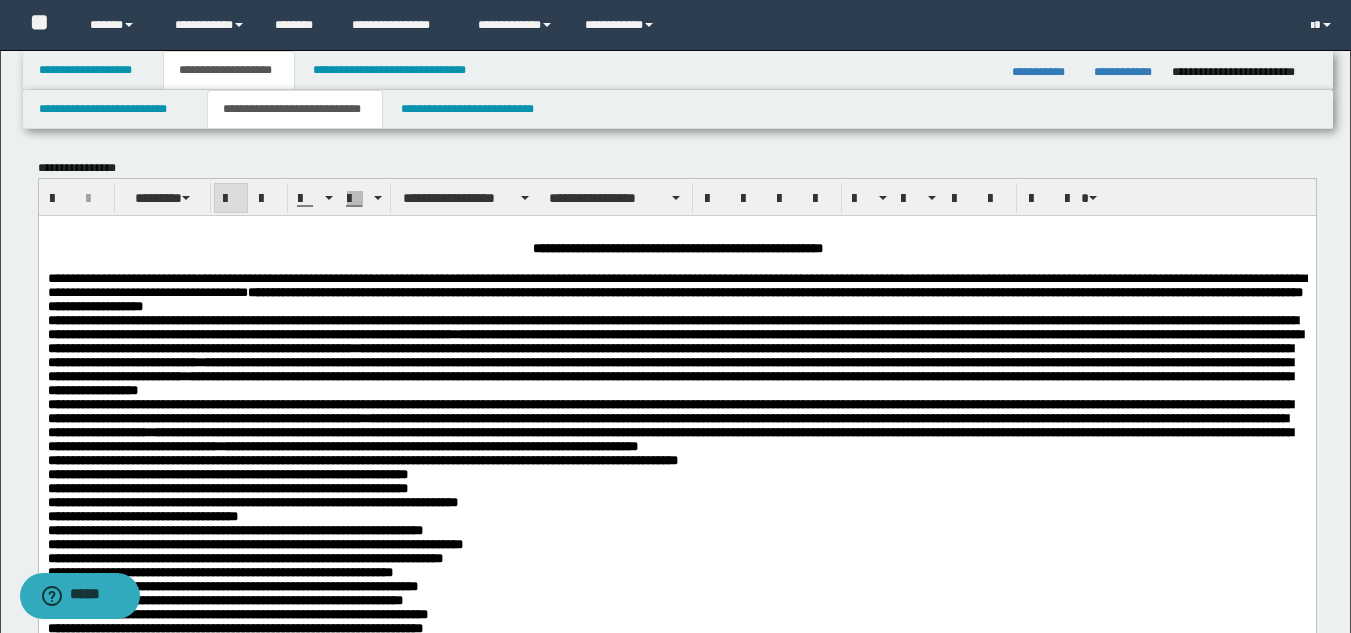 click on "**********" at bounding box center [227, 473] 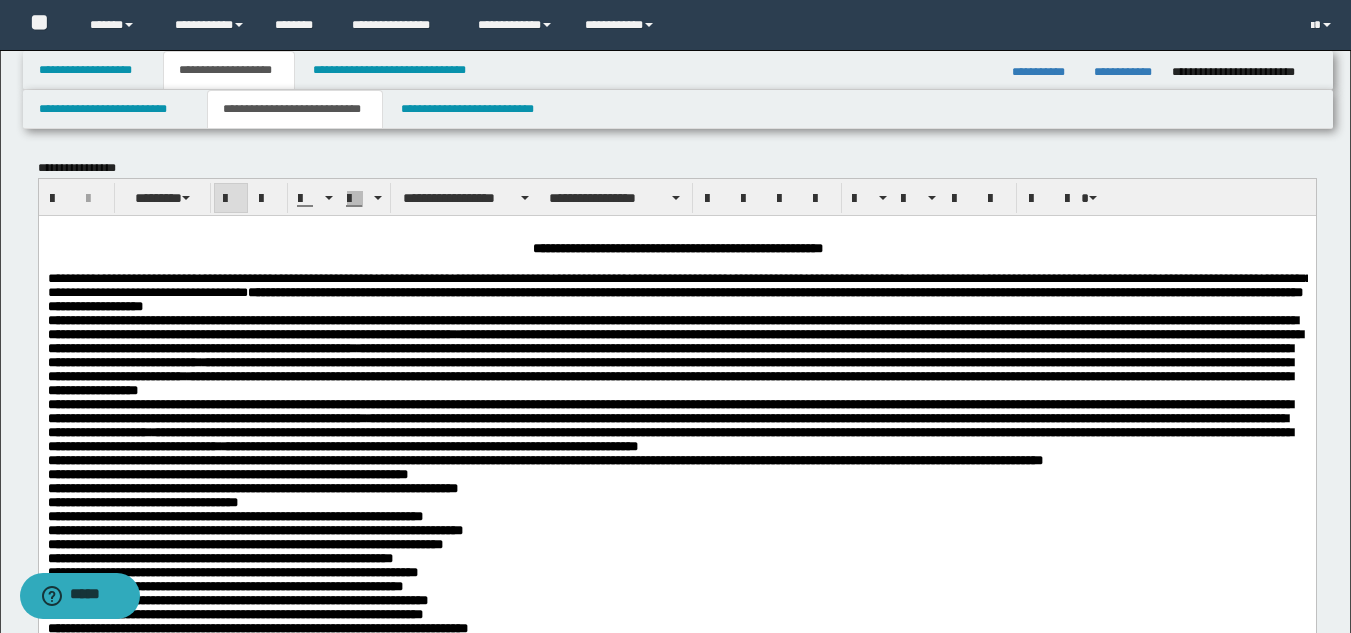 click on "**********" at bounding box center [227, 473] 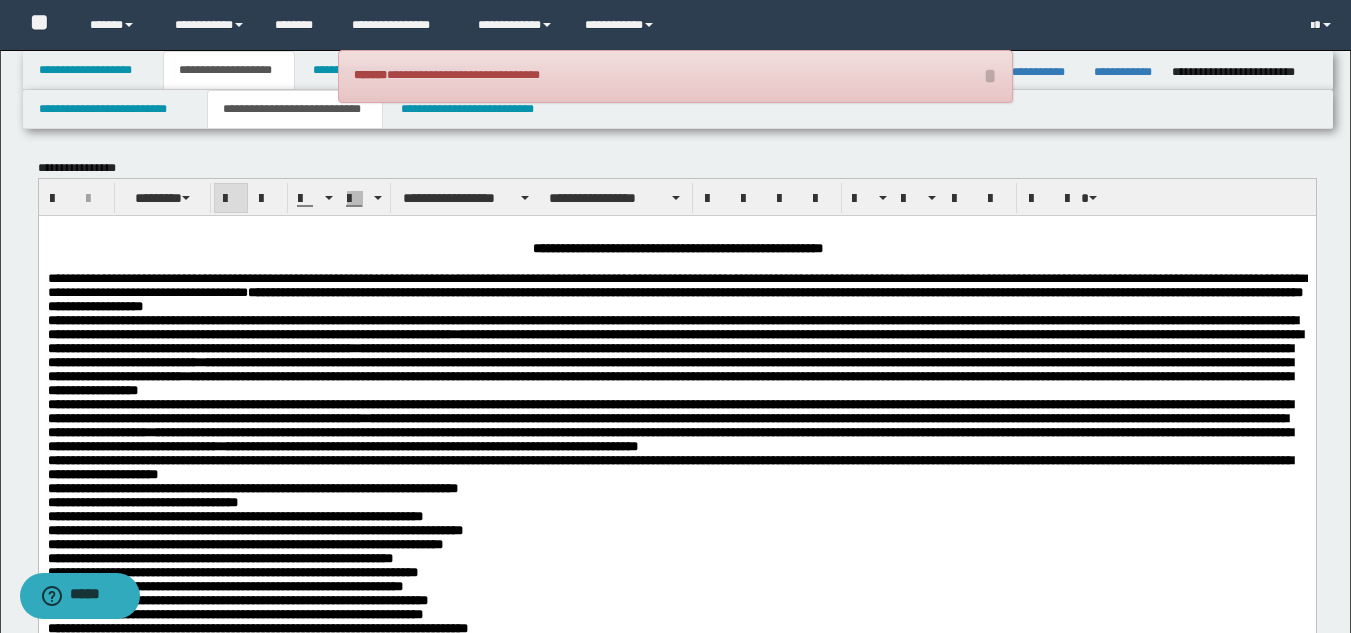click on "**********" at bounding box center [252, 487] 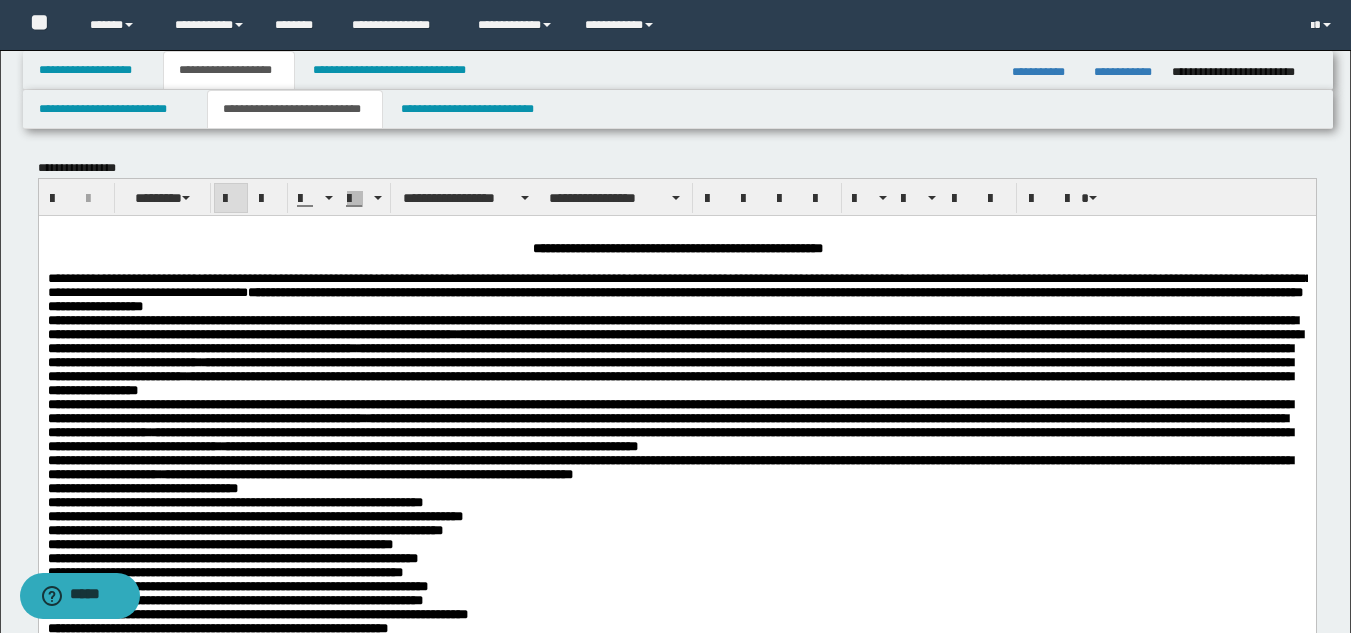 click on "**********" at bounding box center [142, 487] 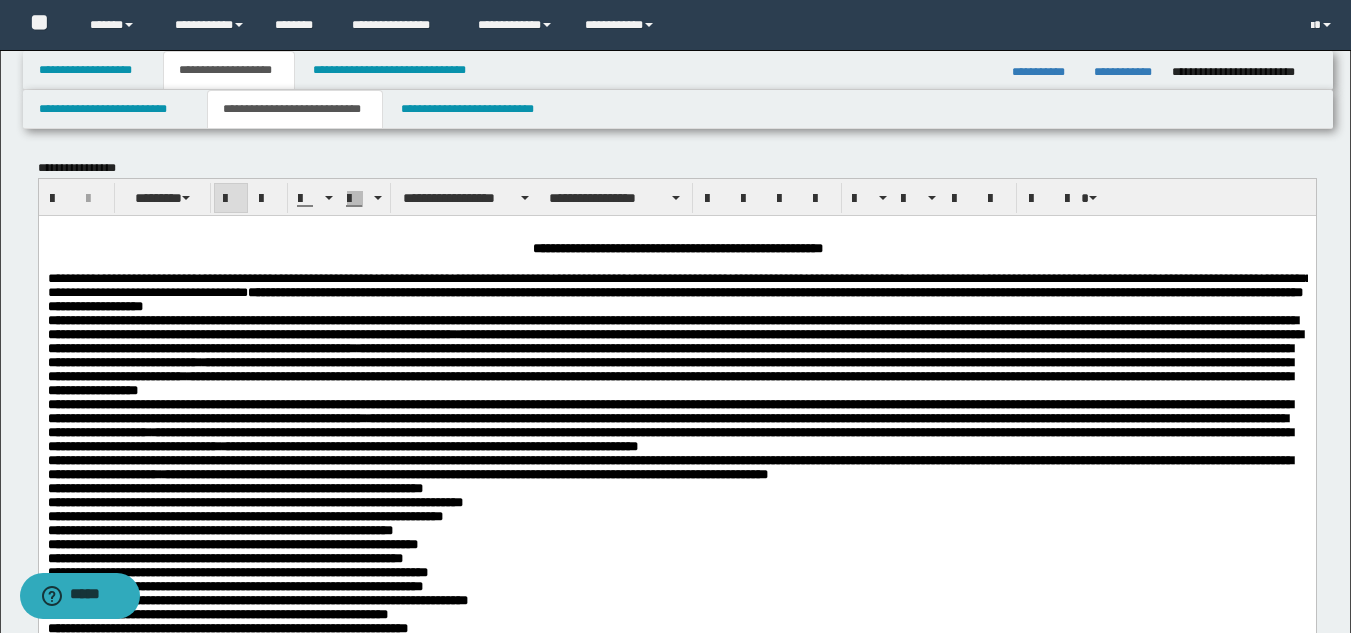 click on "**********" at bounding box center (234, 487) 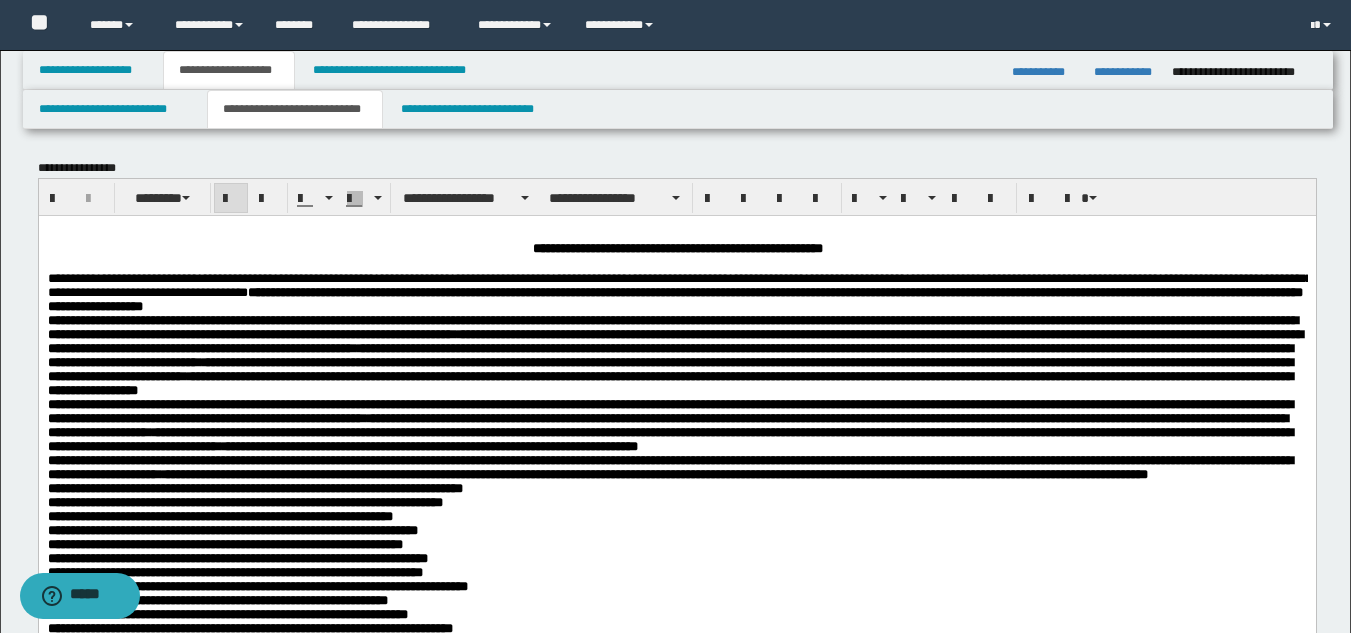 click on "**********" at bounding box center (254, 487) 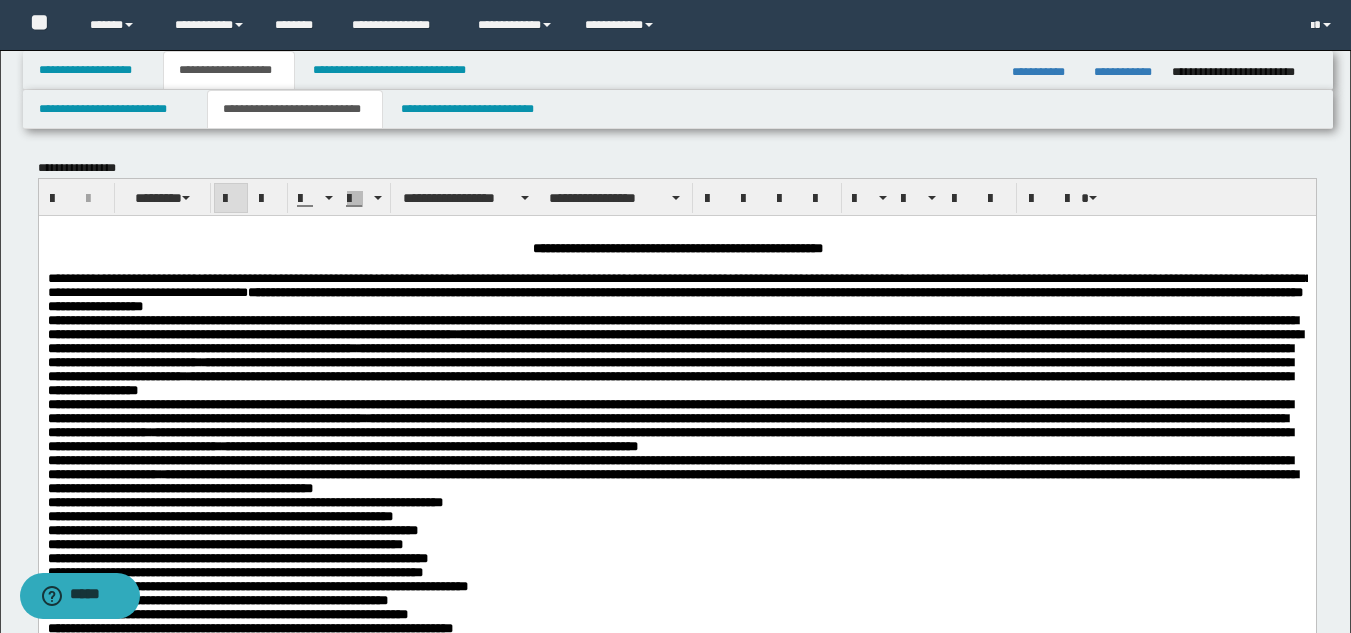 click on "**********" at bounding box center [244, 501] 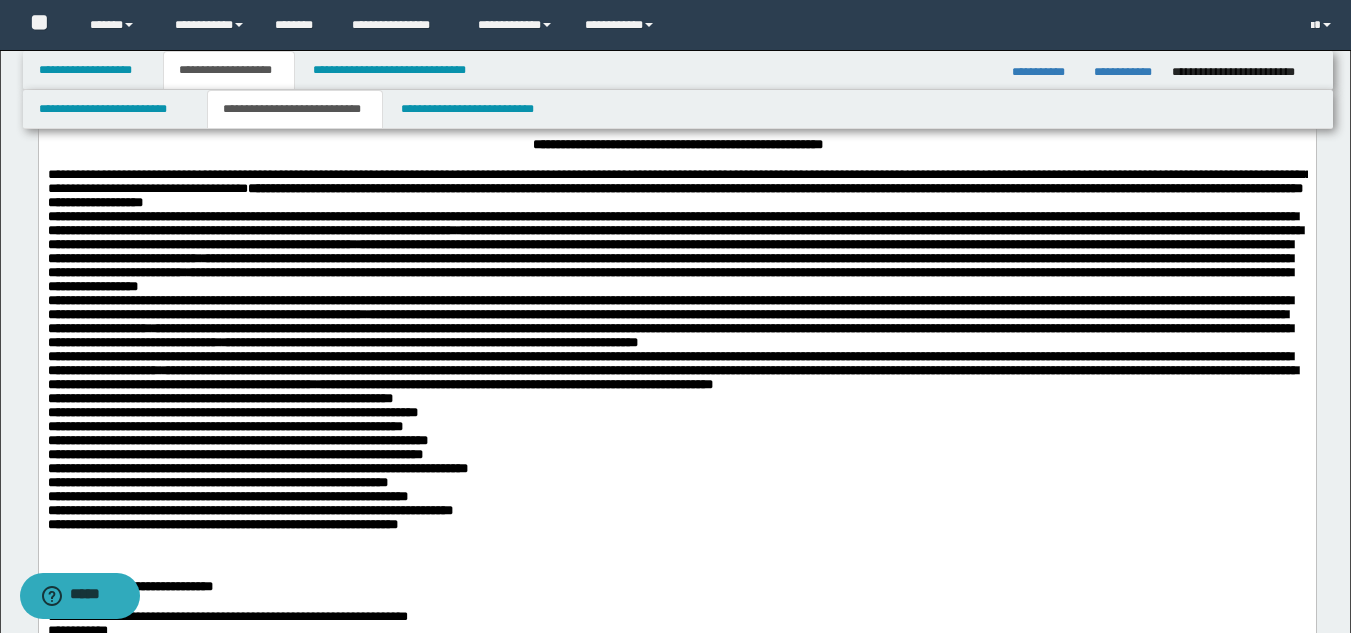 scroll, scrollTop: 120, scrollLeft: 0, axis: vertical 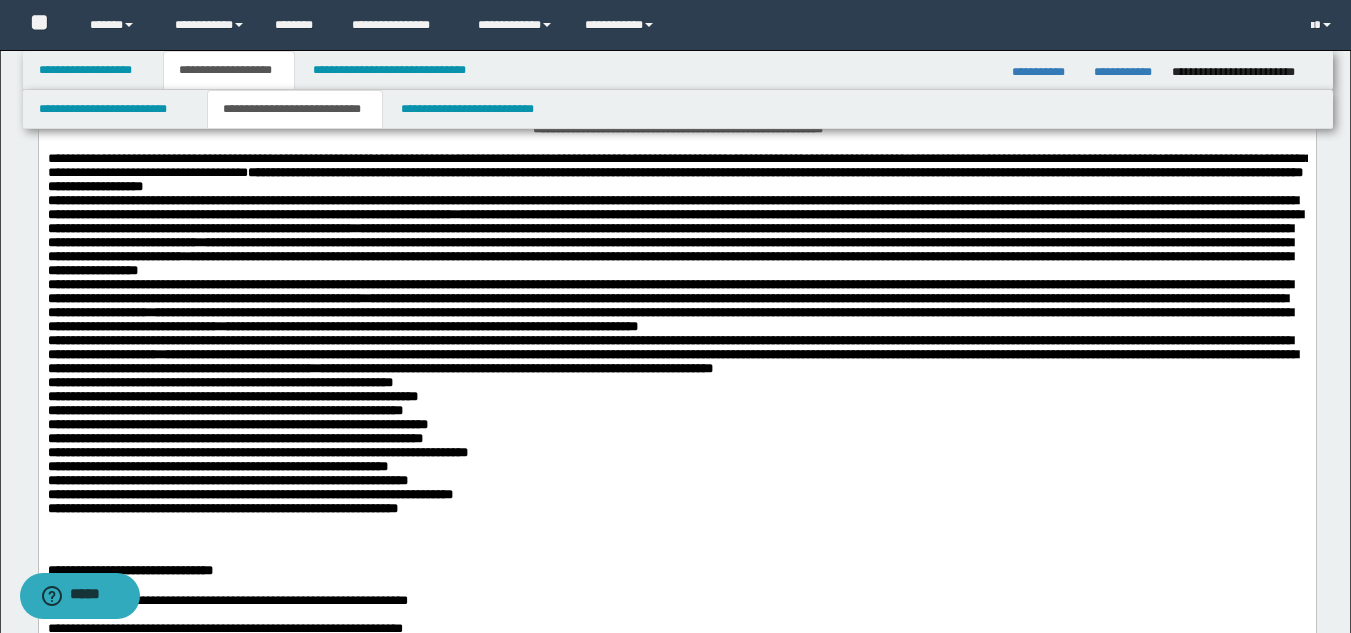 click on "**********" at bounding box center (219, 381) 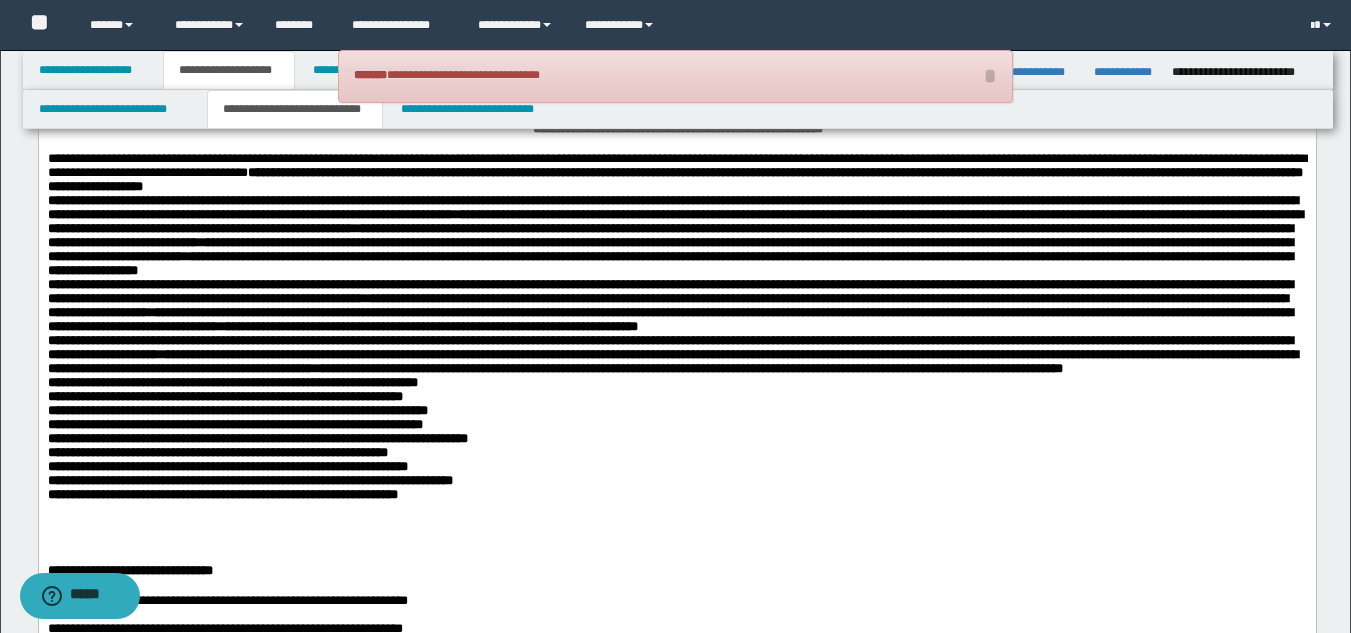 click on "**********" at bounding box center [232, 381] 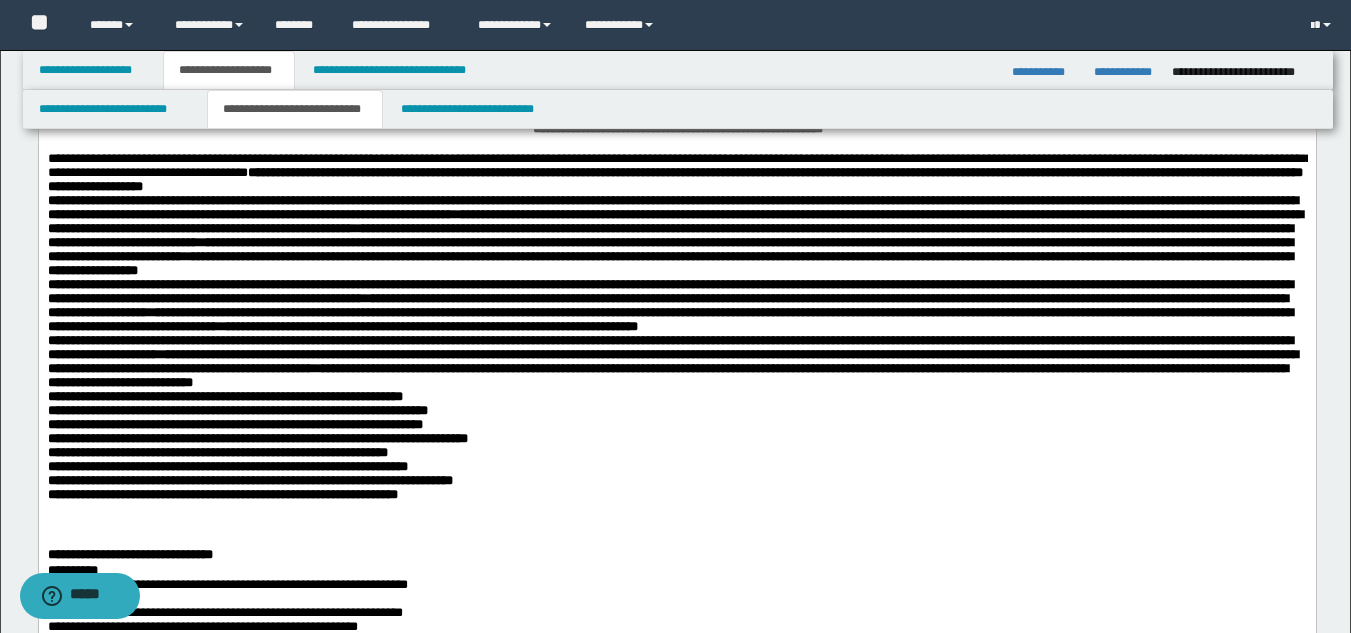 click on "**********" at bounding box center [224, 395] 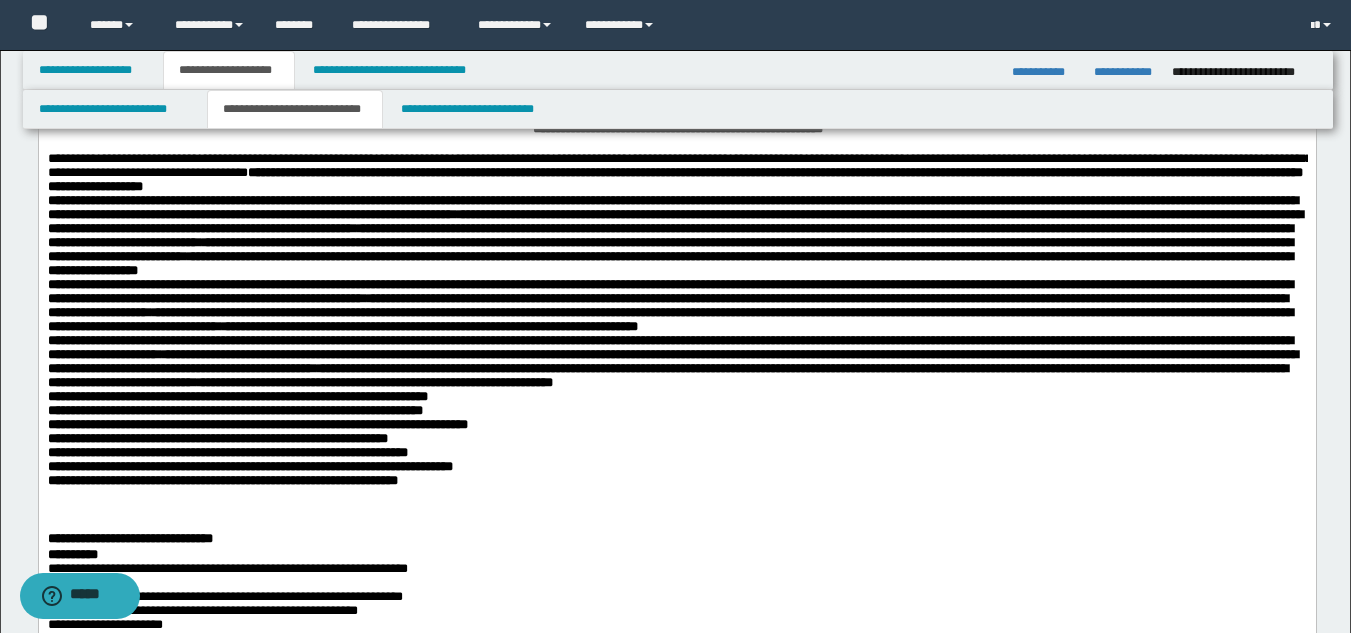 click on "**********" at bounding box center [234, 409] 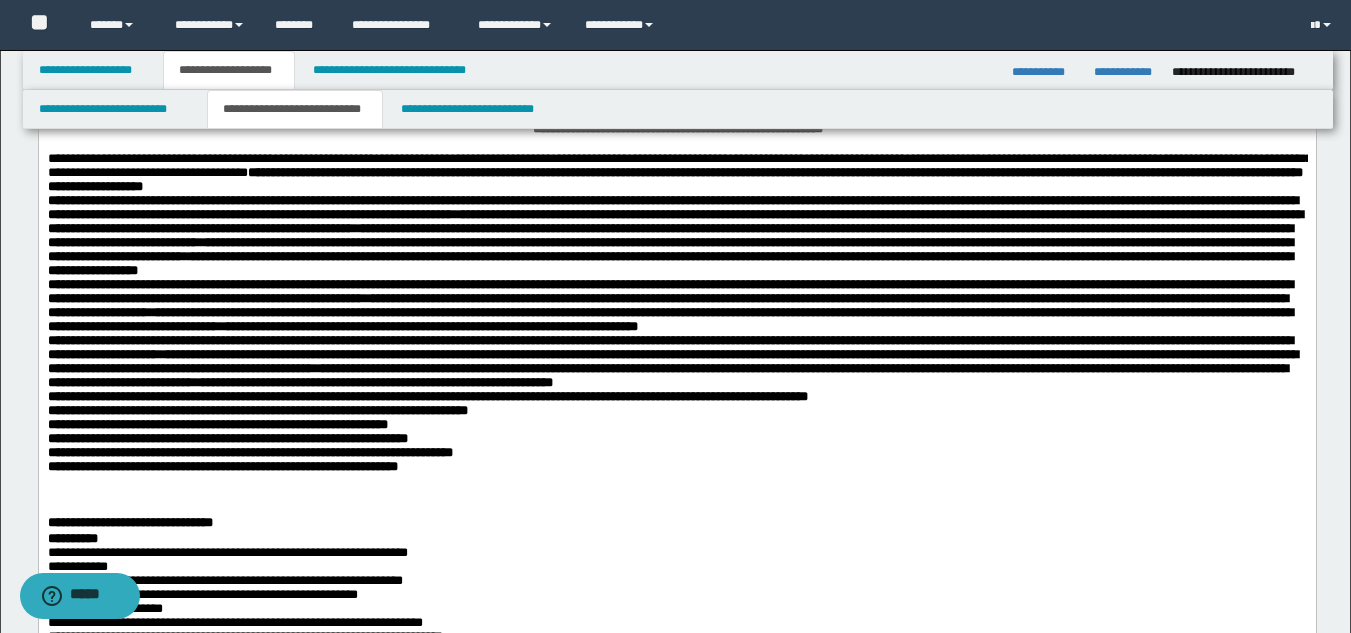 click on "**********" at bounding box center [257, 409] 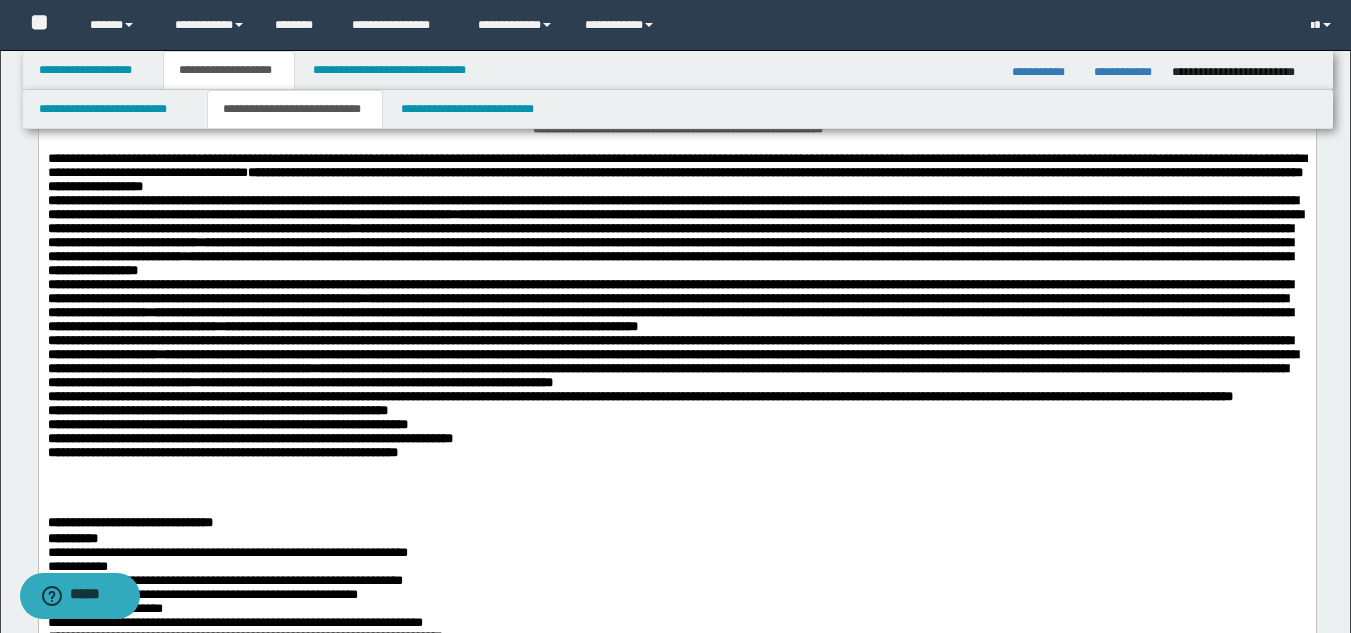 click on "**********" at bounding box center [676, 437] 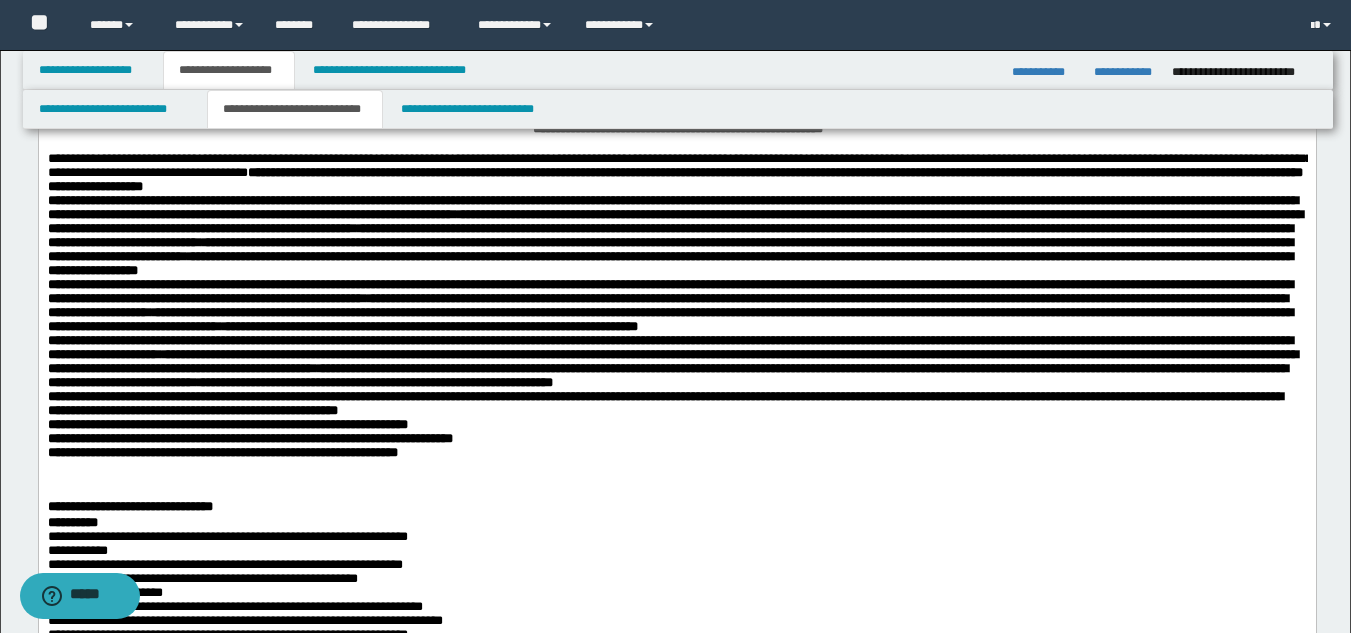 click on "**********" at bounding box center (676, 429) 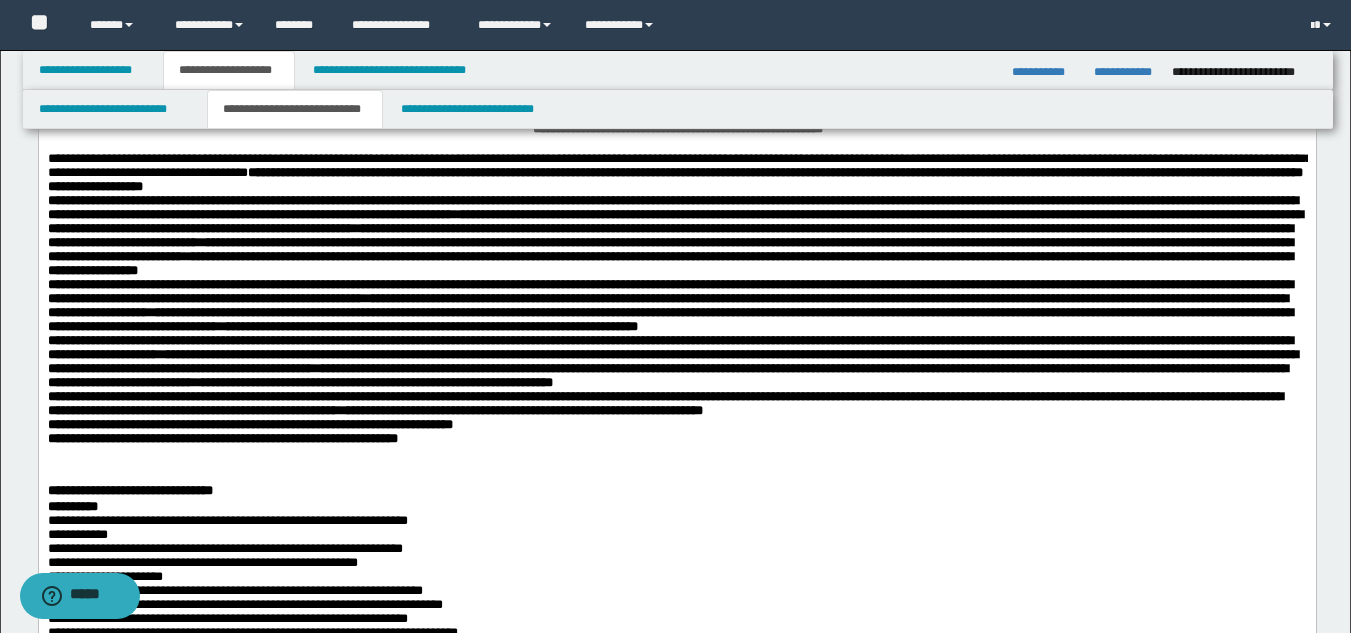 click on "**********" at bounding box center (676, 421) 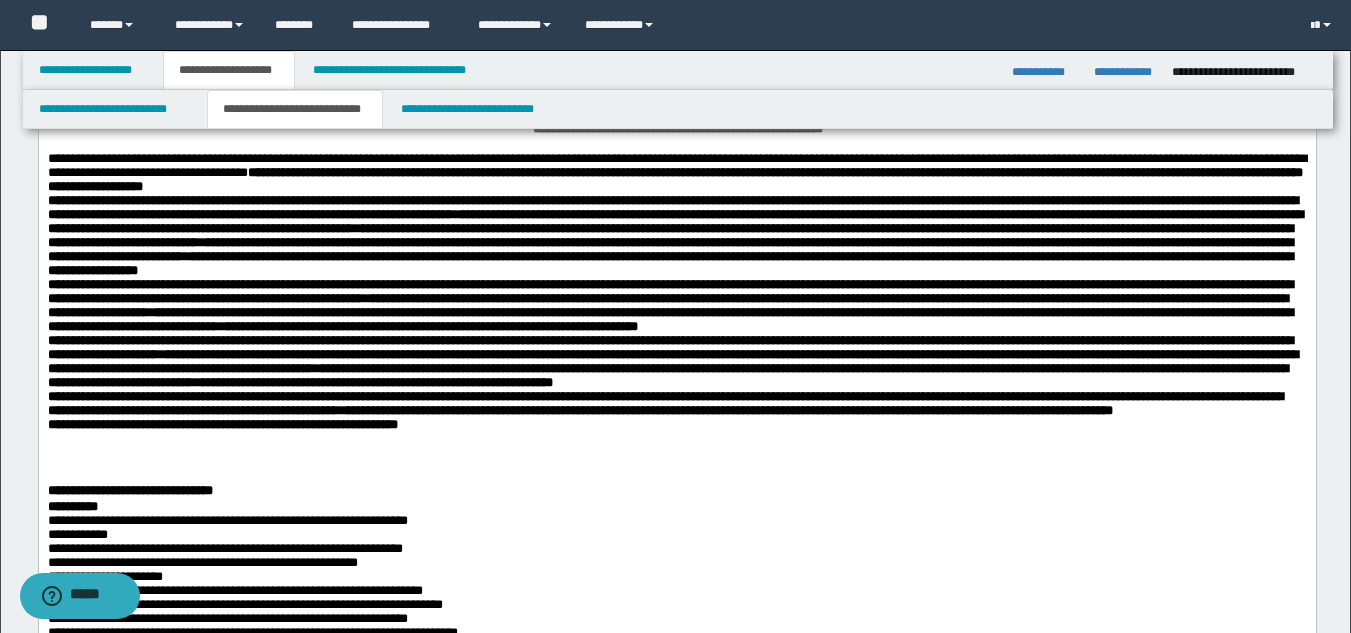 click on "**********" at bounding box center (909, 409) 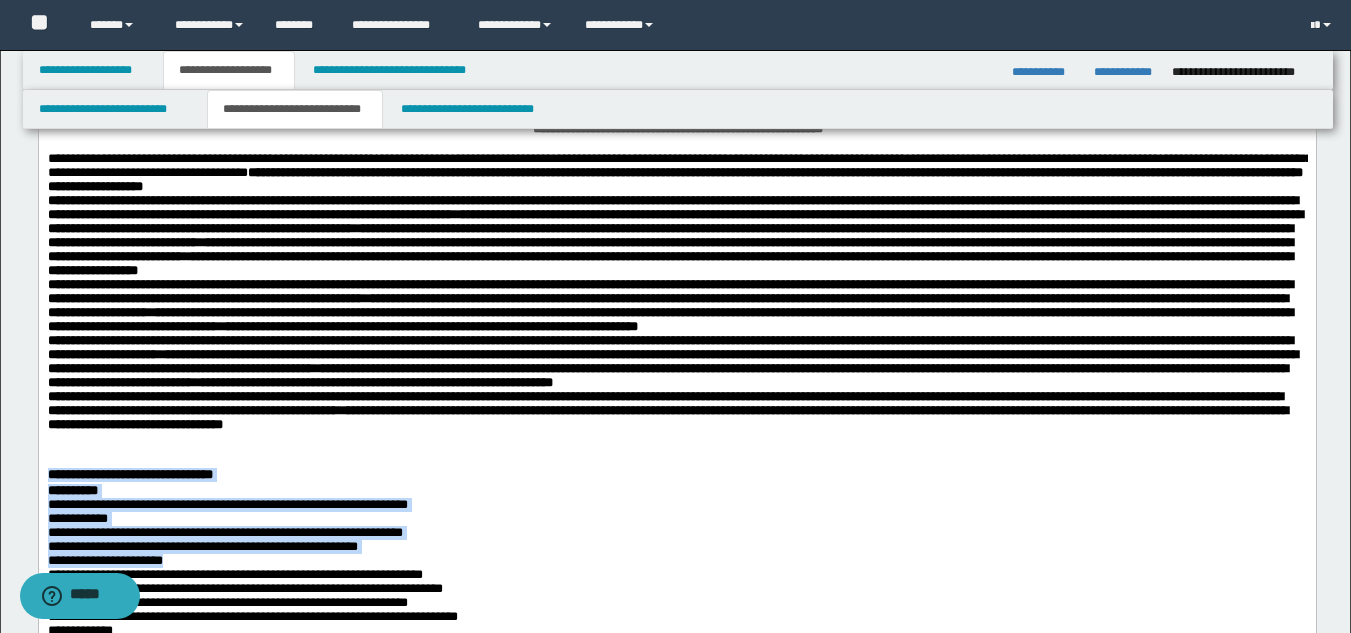 drag, startPoint x: 47, startPoint y: 501, endPoint x: 263, endPoint y: 593, distance: 234.77649 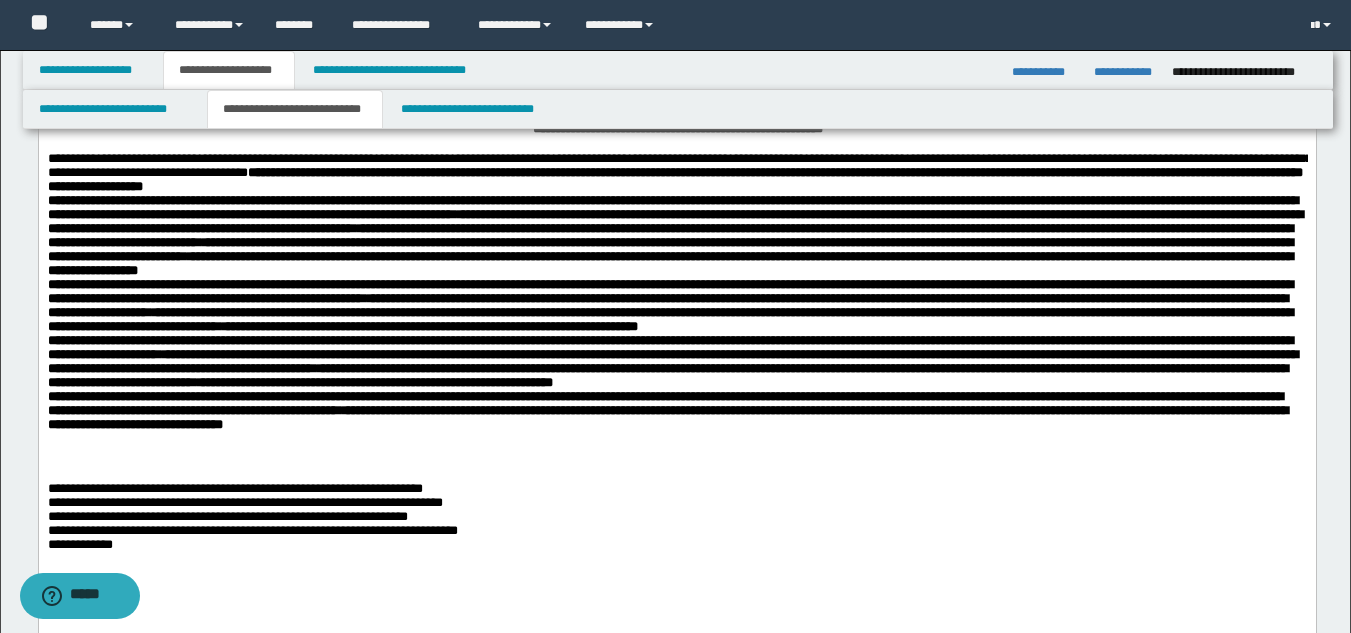 click on "**********" at bounding box center [676, 515] 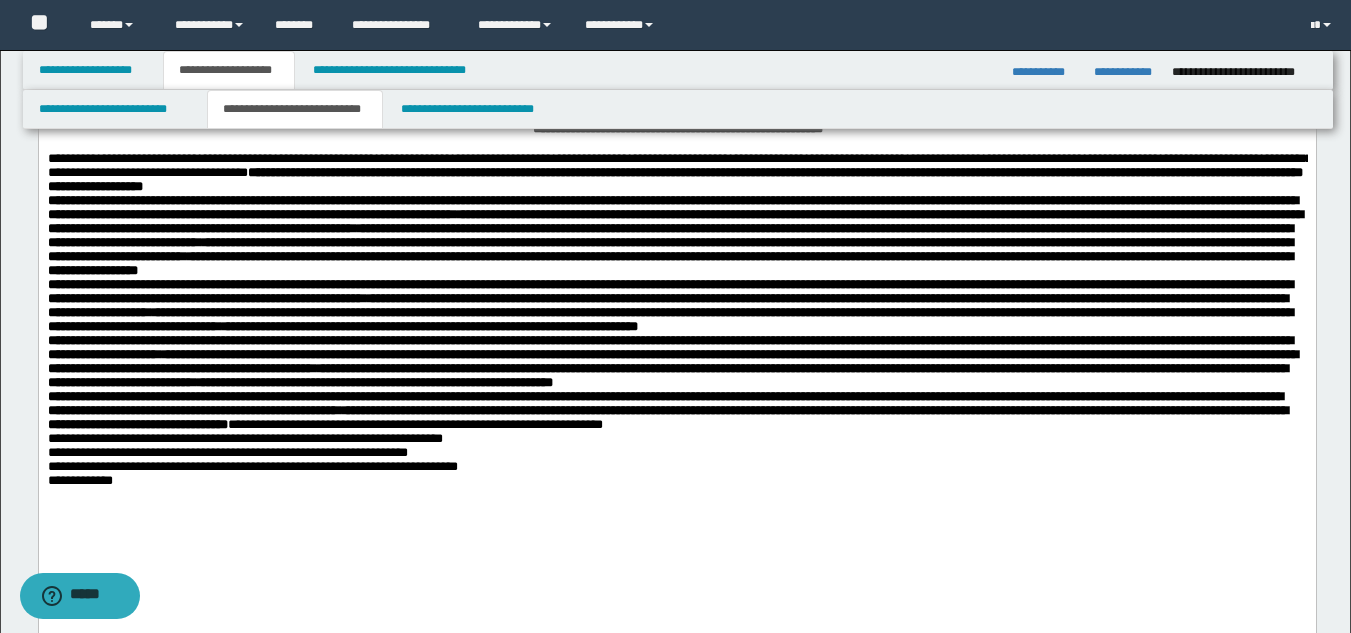 click on "**********" at bounding box center [676, 355] 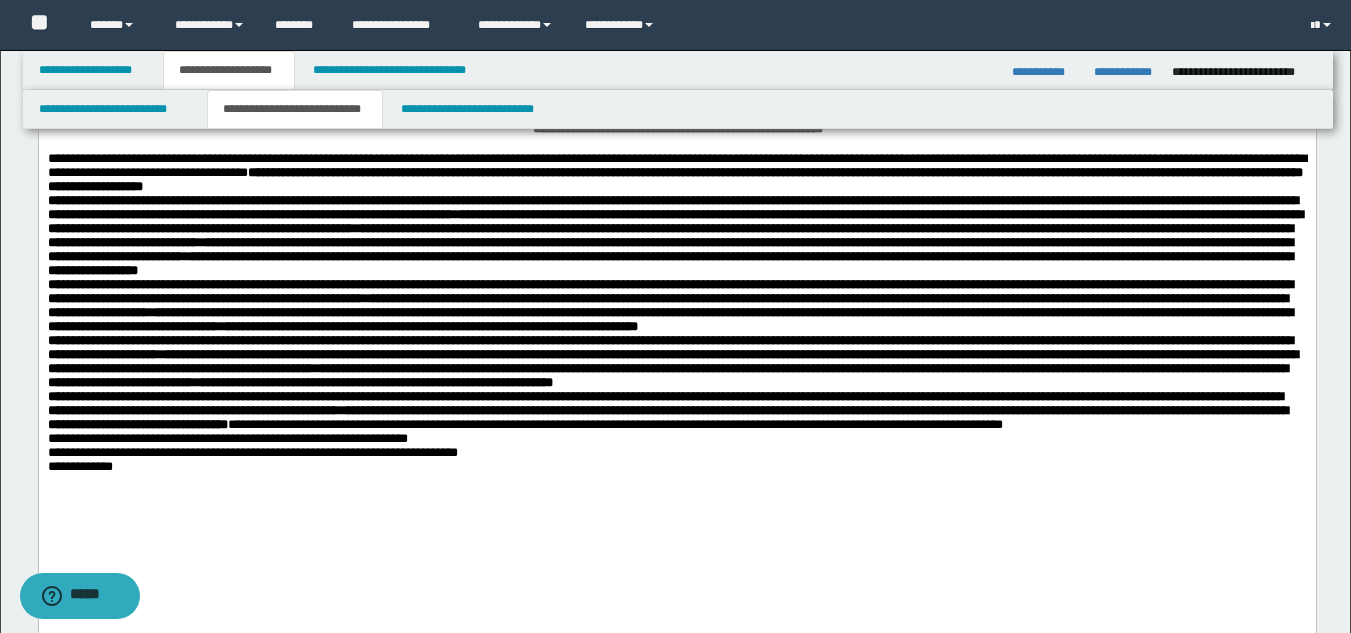 click on "**********" at bounding box center [676, 355] 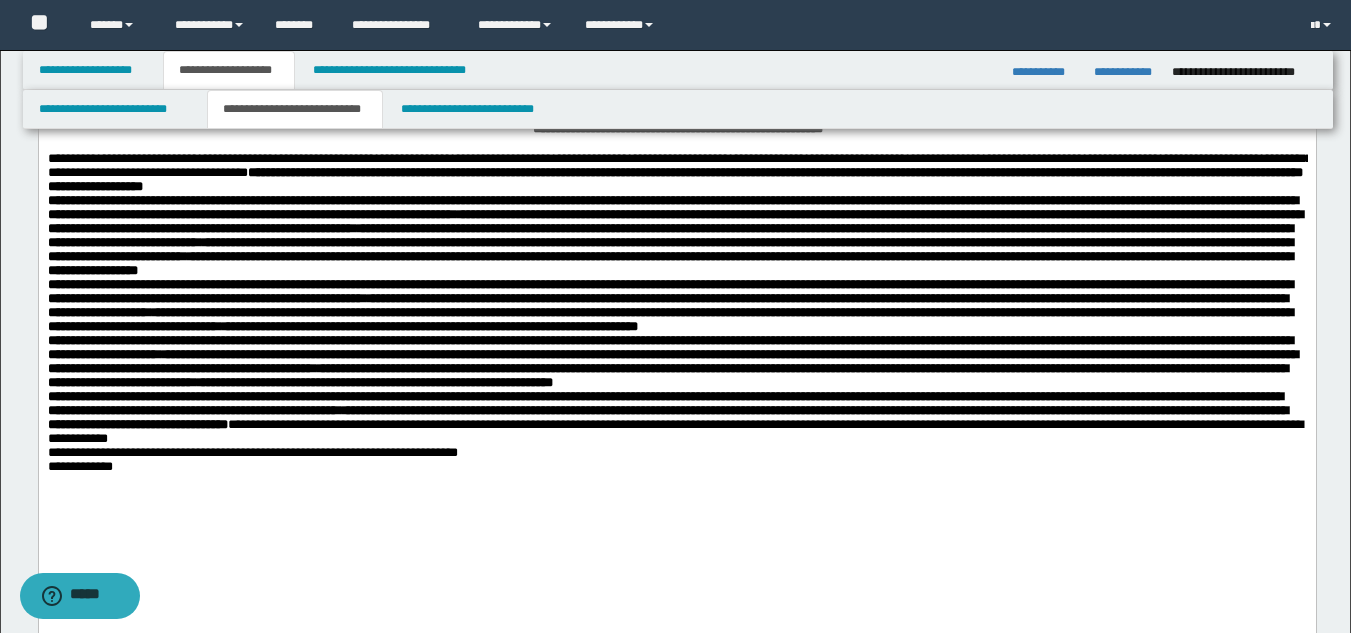 click on "**********" at bounding box center (676, 347) 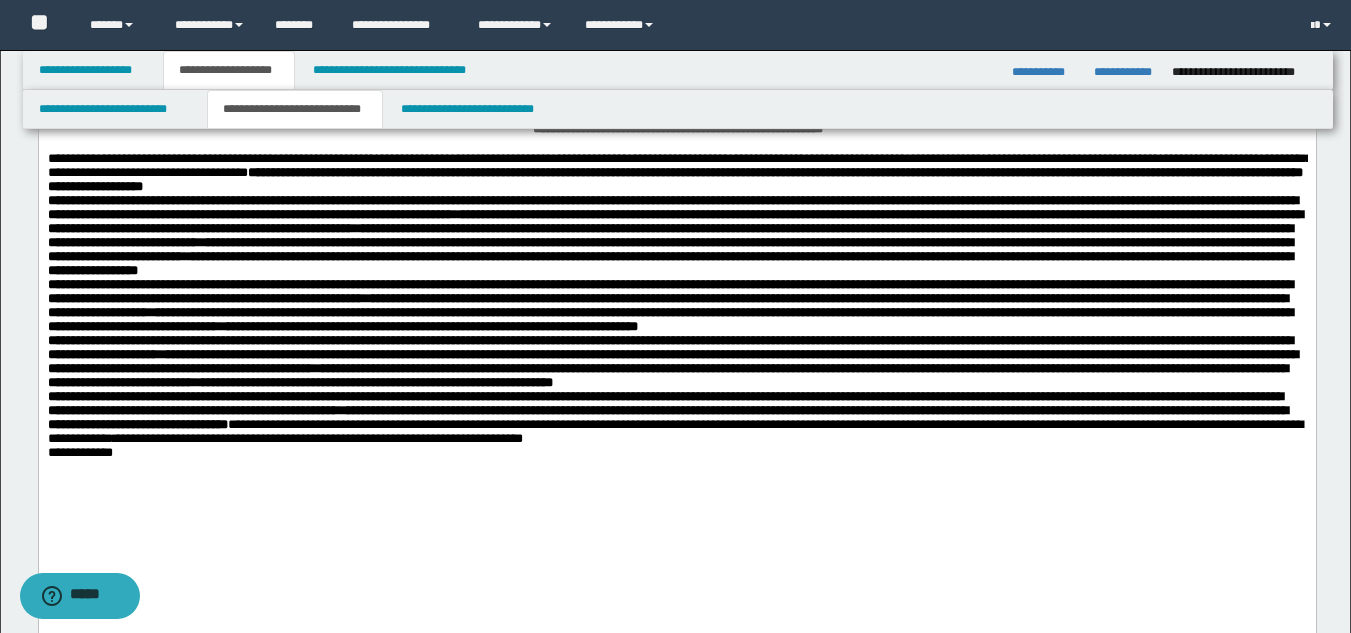 click on "**********" at bounding box center (676, 339) 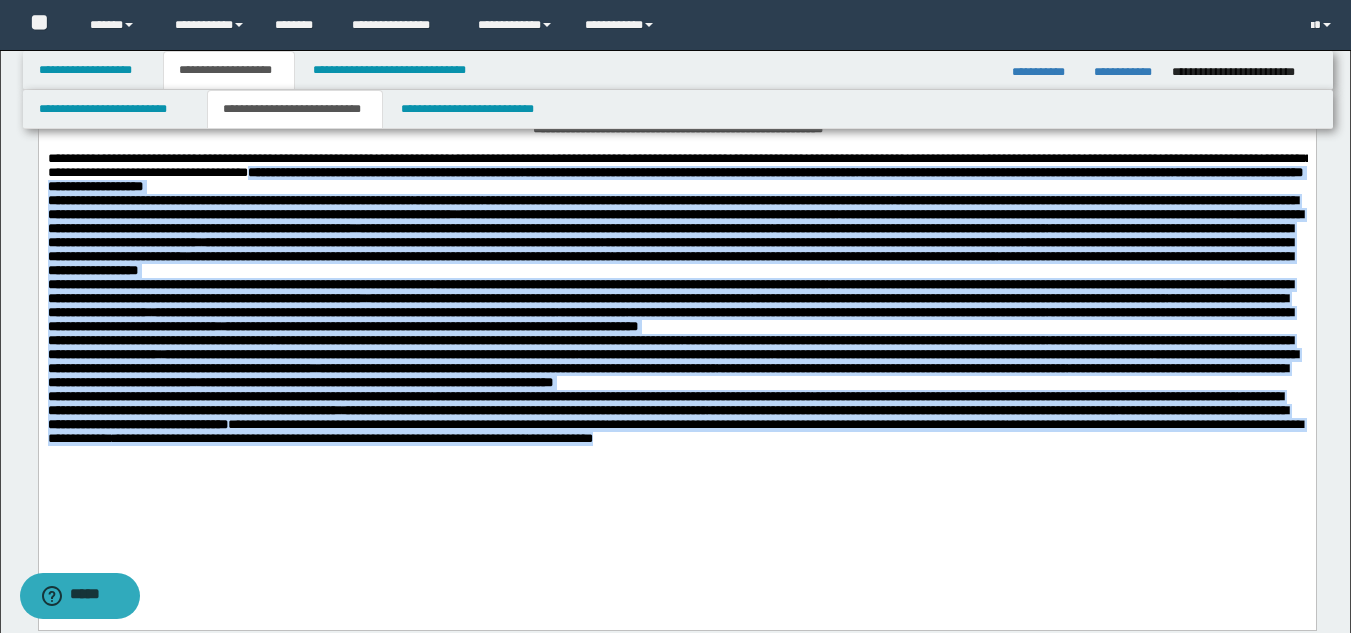 drag, startPoint x: 1158, startPoint y: 504, endPoint x: 552, endPoint y: 175, distance: 689.5484 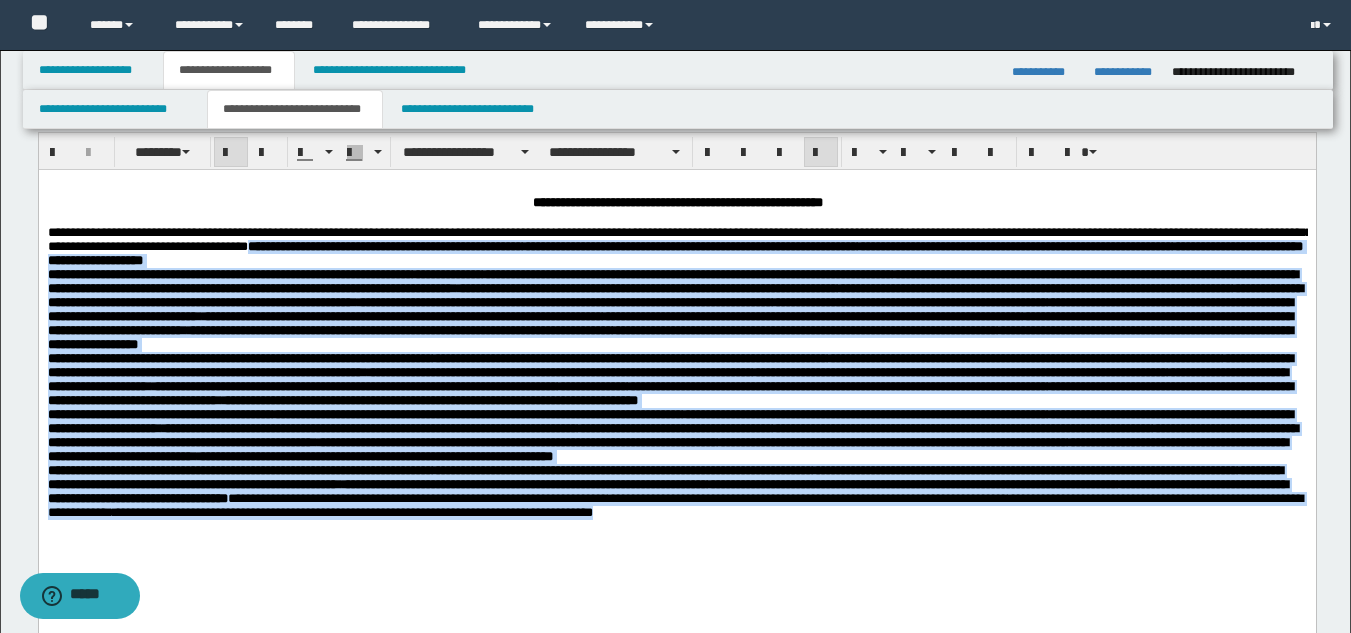scroll, scrollTop: 0, scrollLeft: 0, axis: both 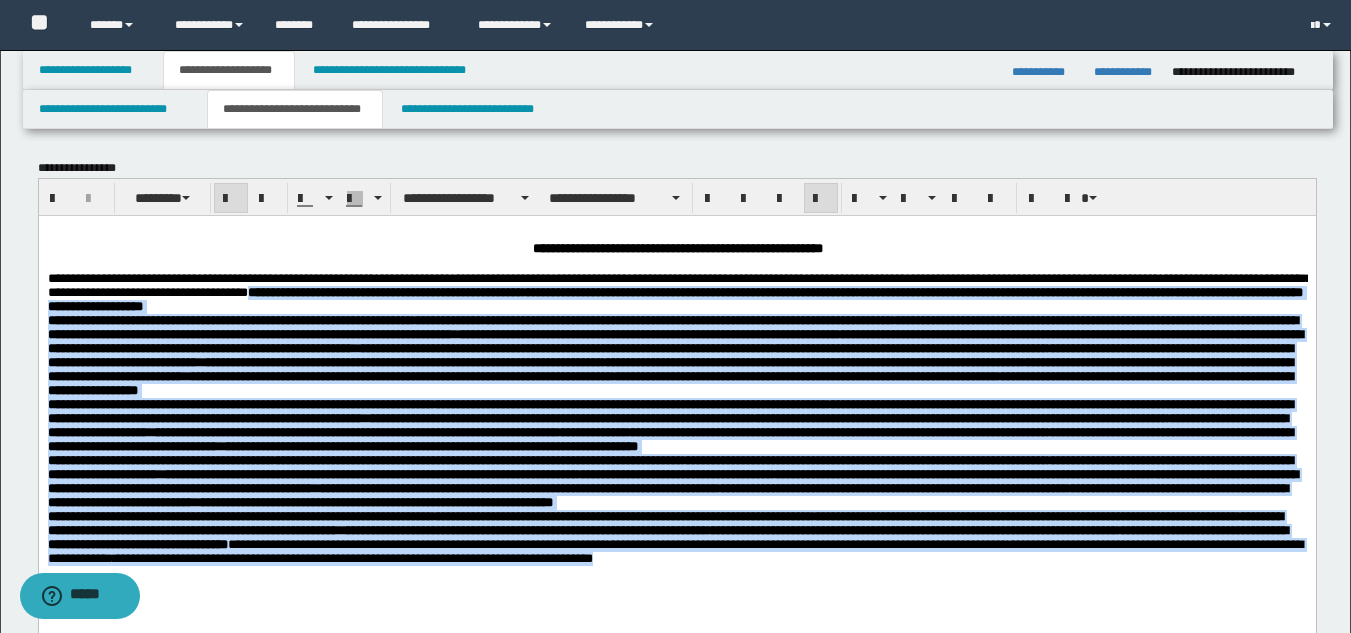click at bounding box center (231, 199) 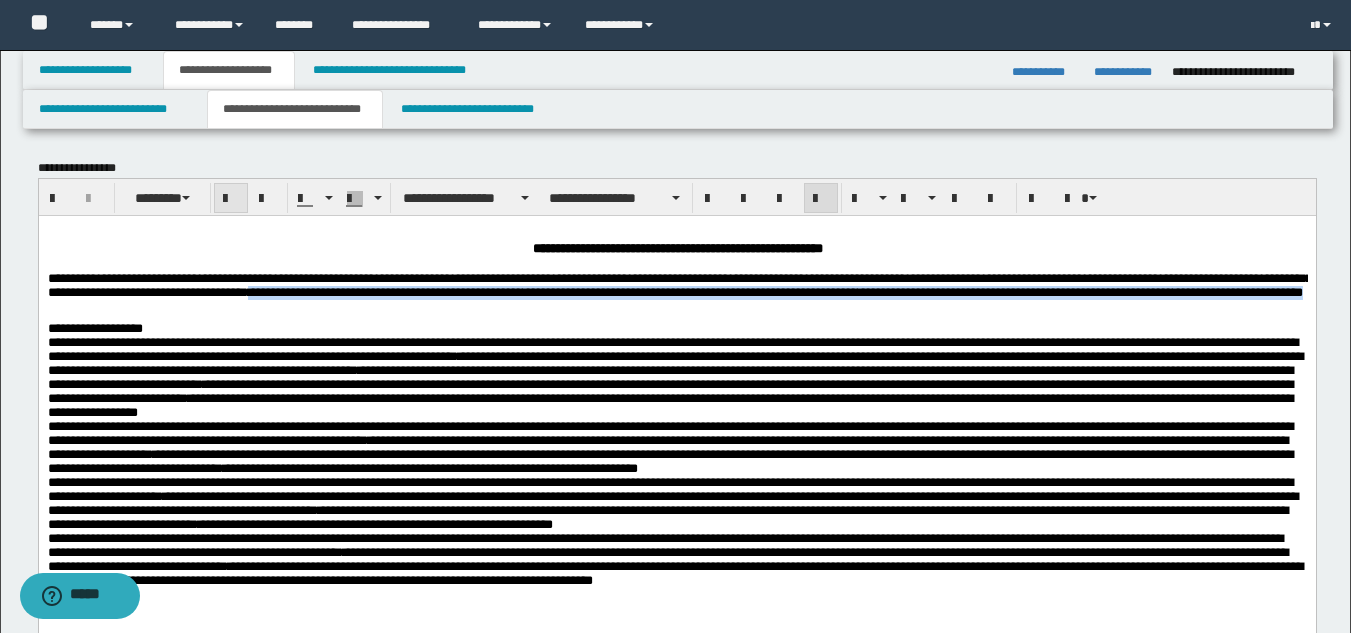 click at bounding box center (231, 199) 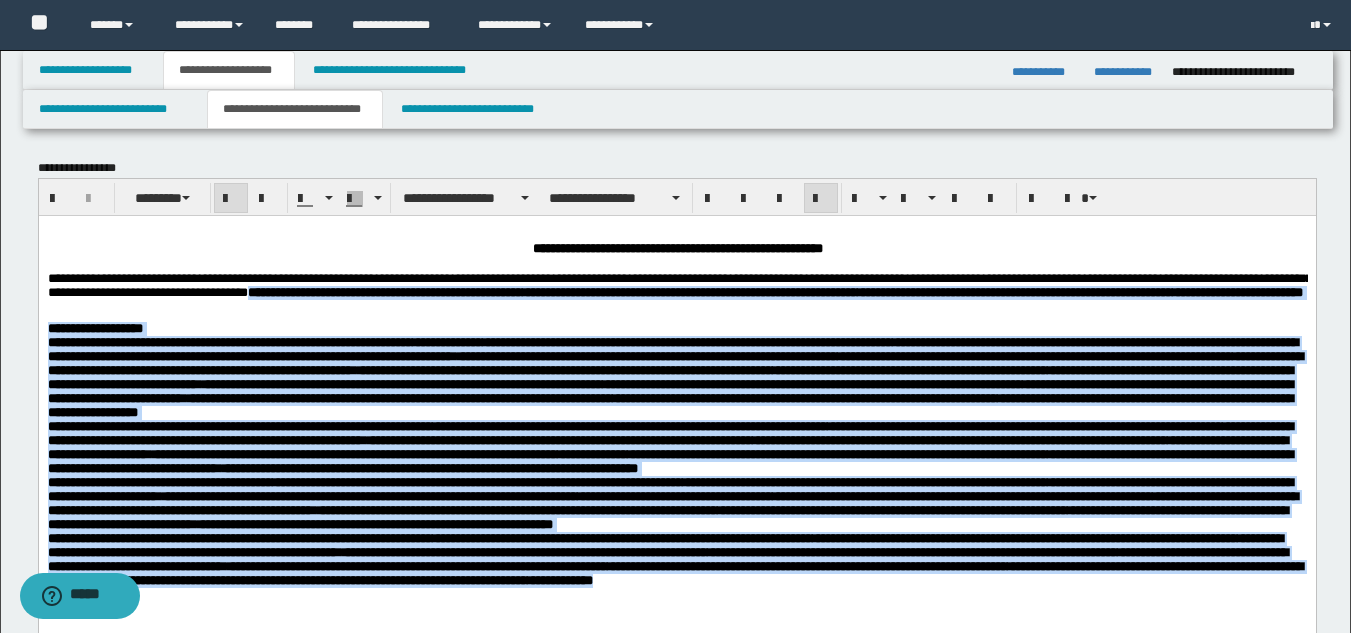 click on "**********" at bounding box center [674, 376] 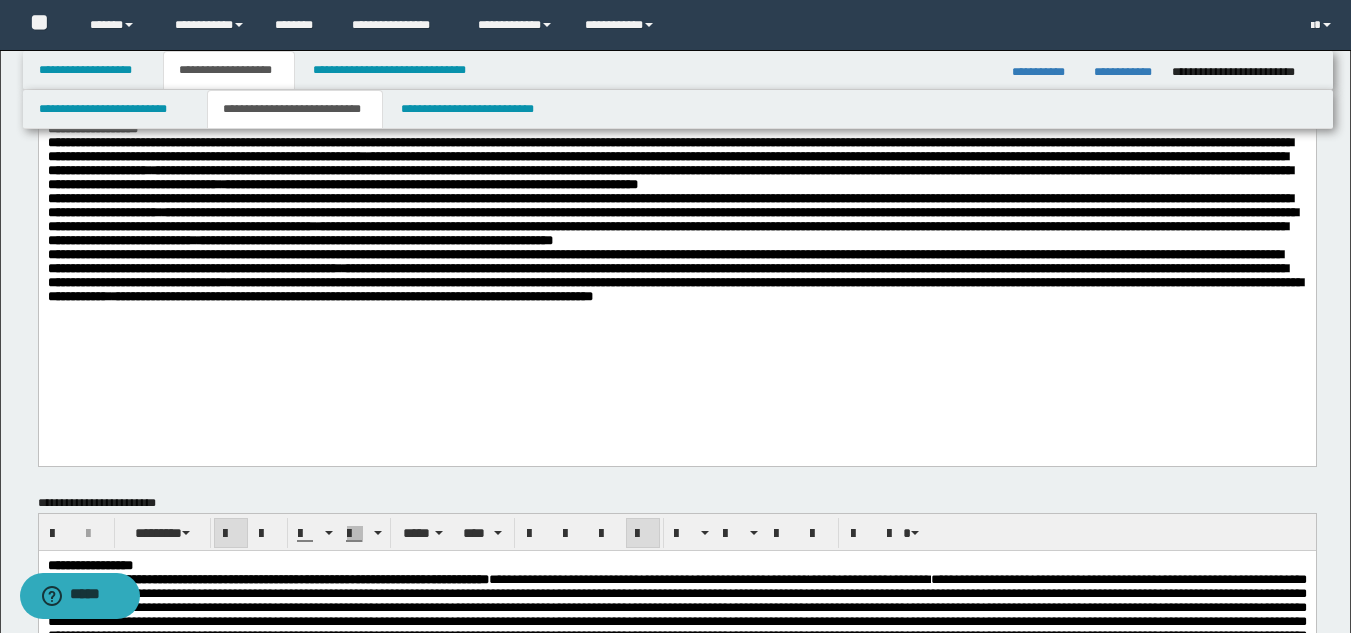 scroll, scrollTop: 222, scrollLeft: 0, axis: vertical 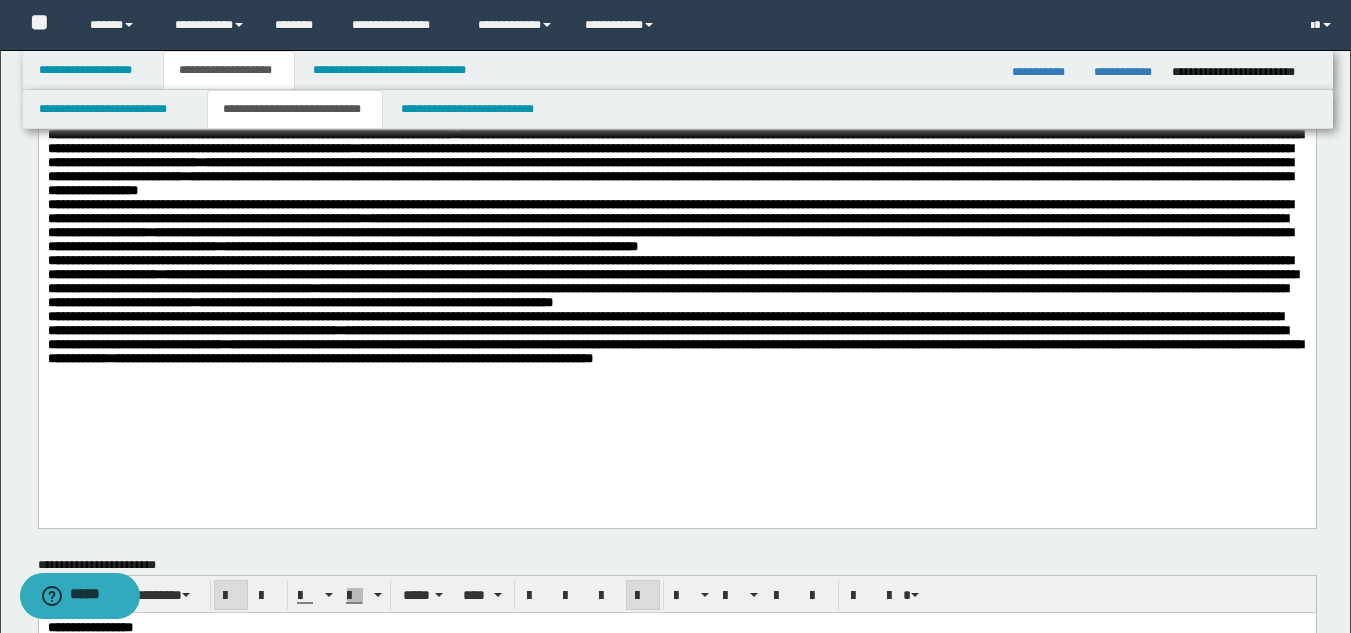 click on "**********" at bounding box center [676, 235] 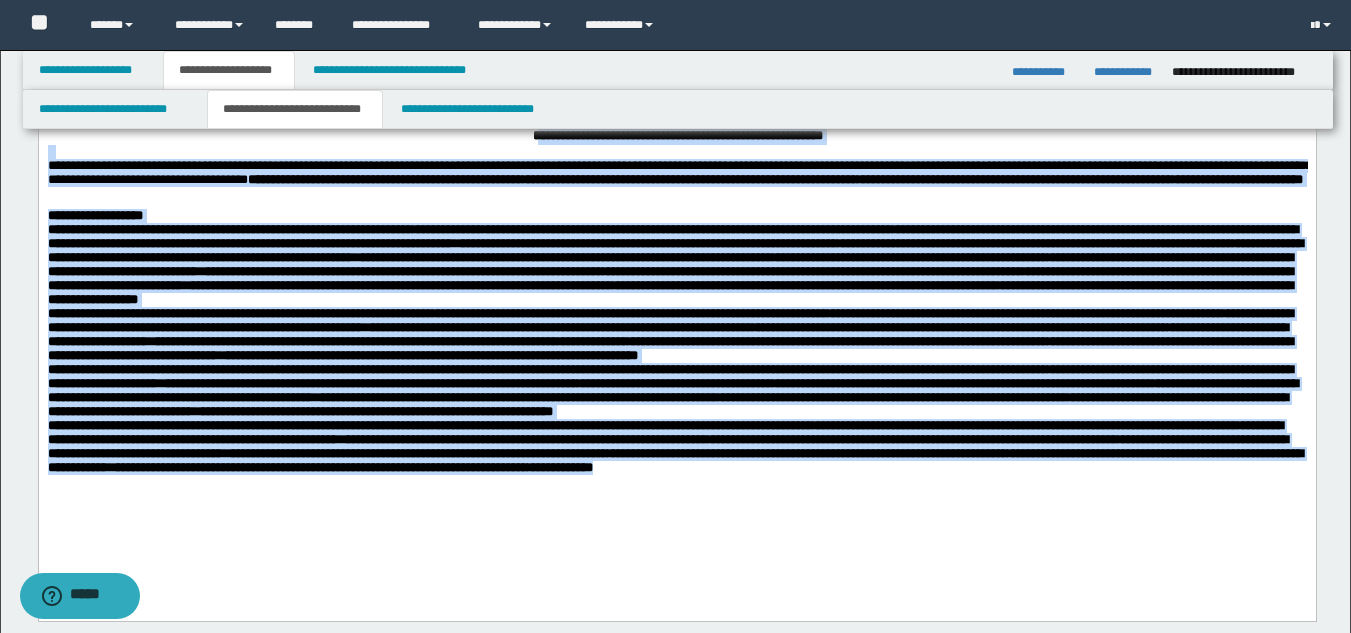 scroll, scrollTop: 0, scrollLeft: 0, axis: both 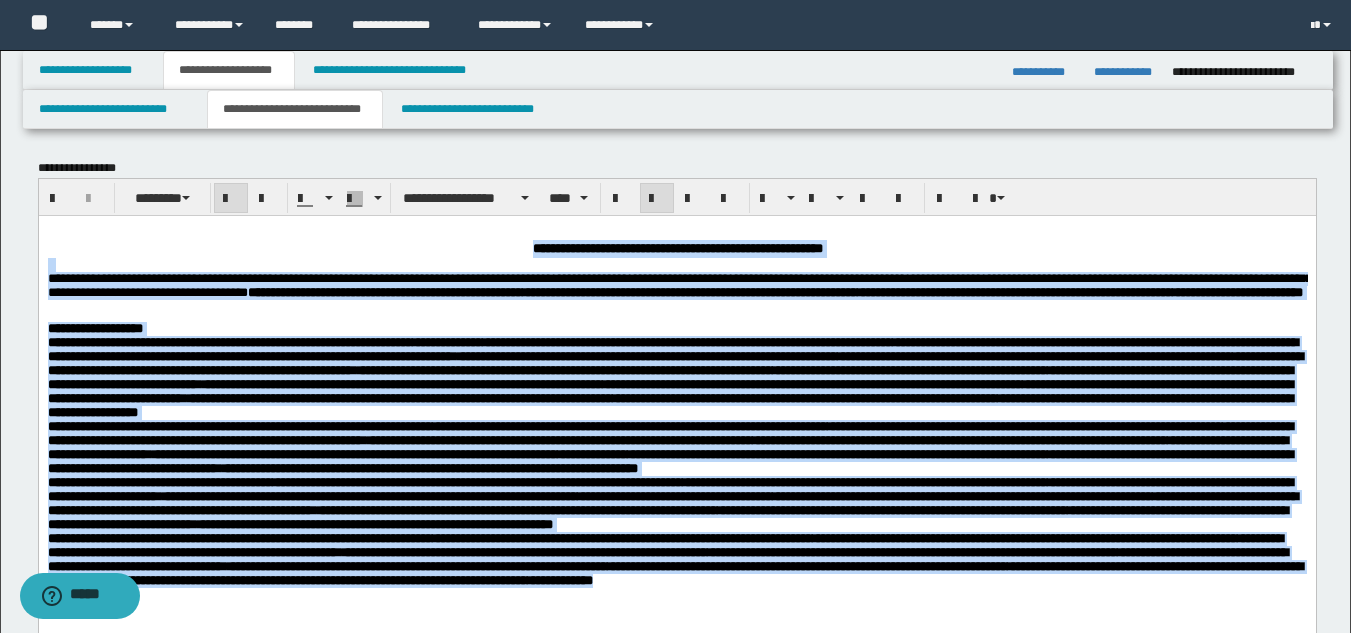 drag, startPoint x: 1255, startPoint y: 623, endPoint x: 413, endPoint y: 5, distance: 1044.4558 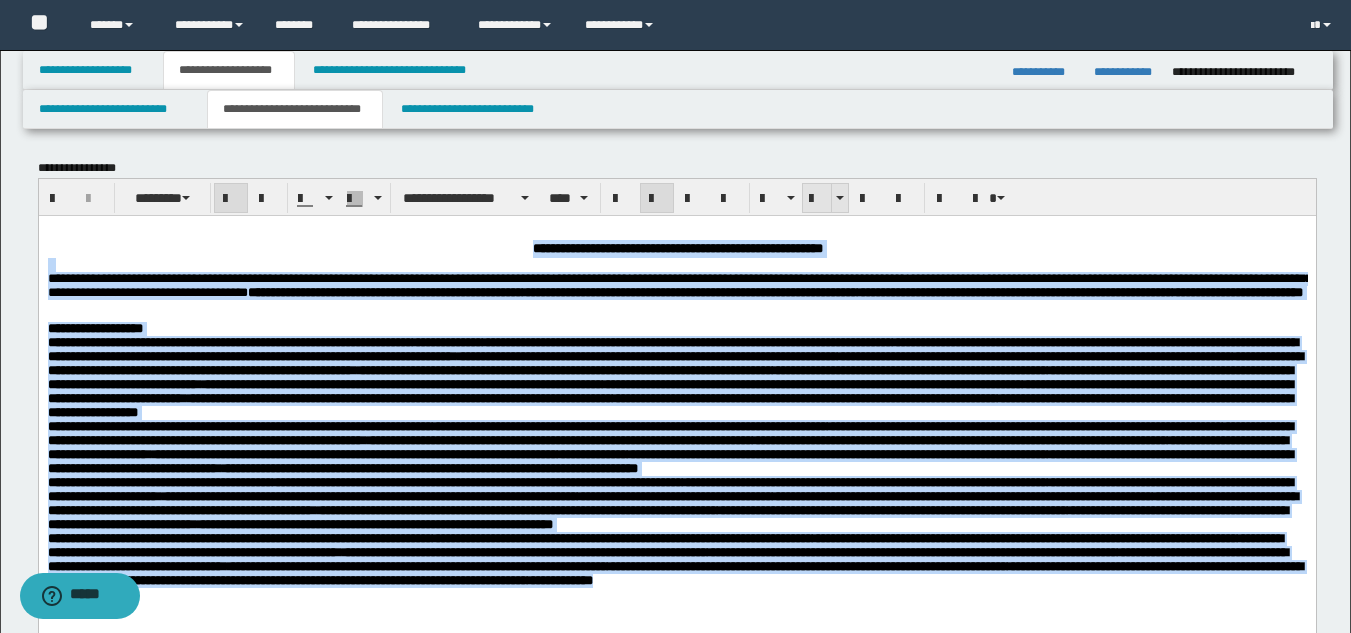 click at bounding box center [817, 199] 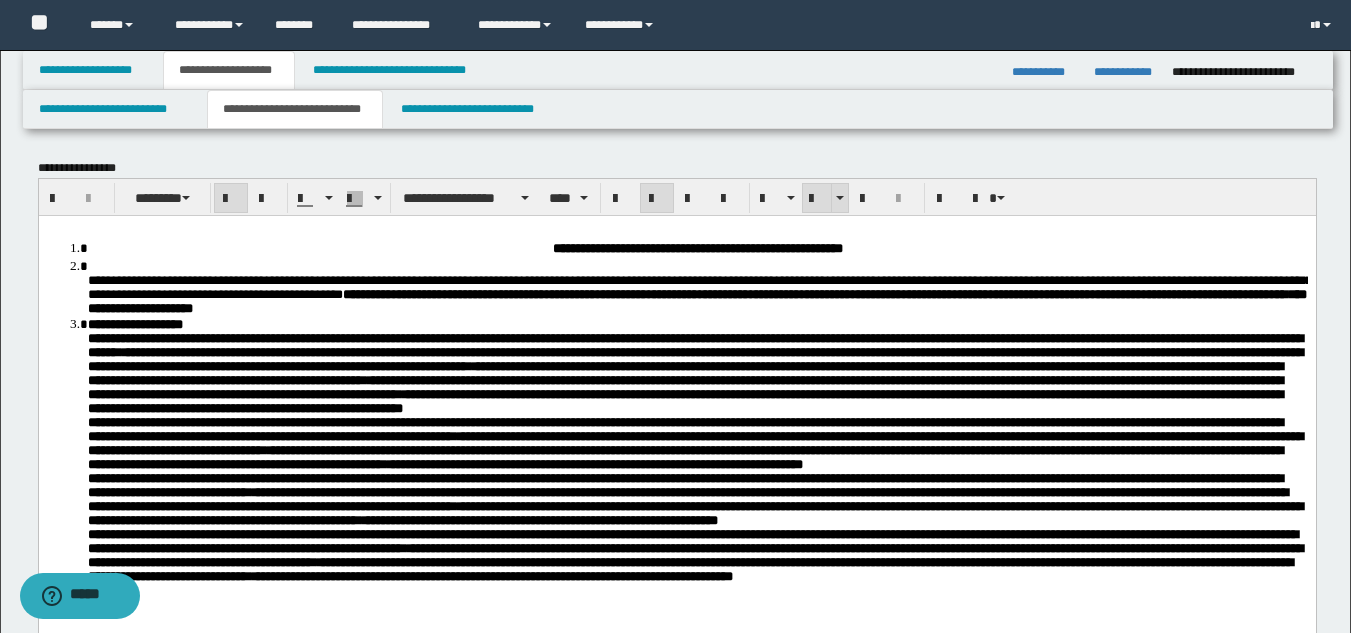 click at bounding box center [817, 199] 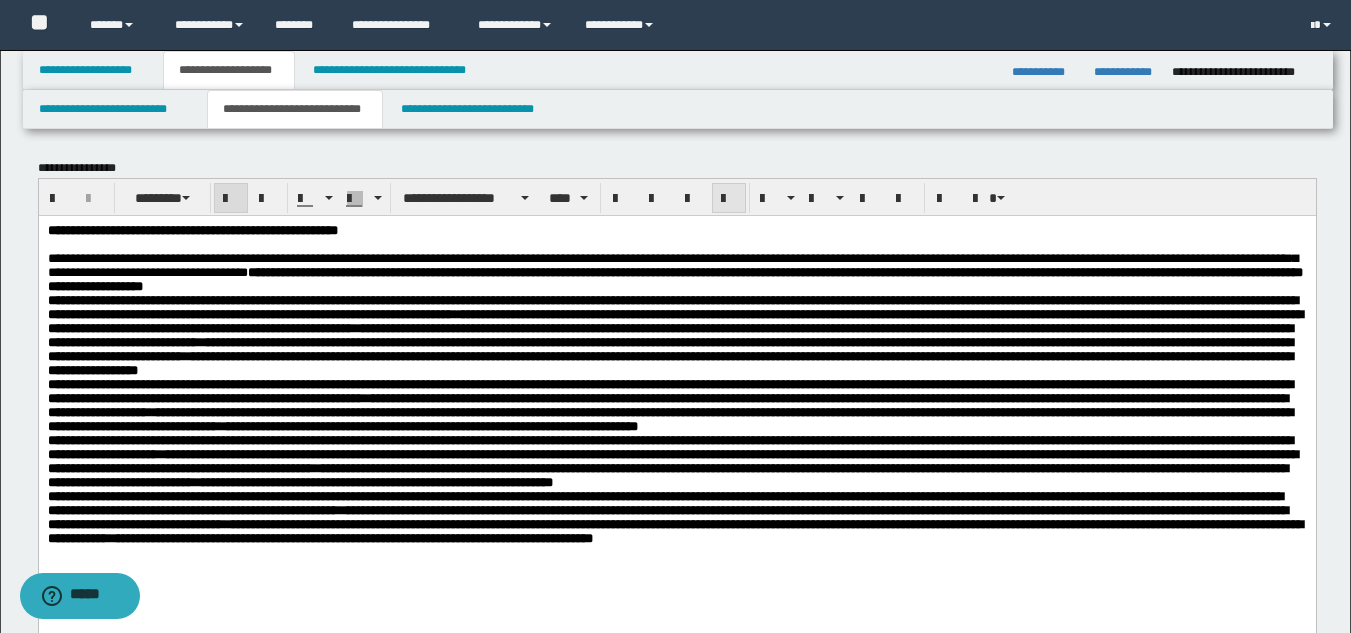 click at bounding box center [729, 199] 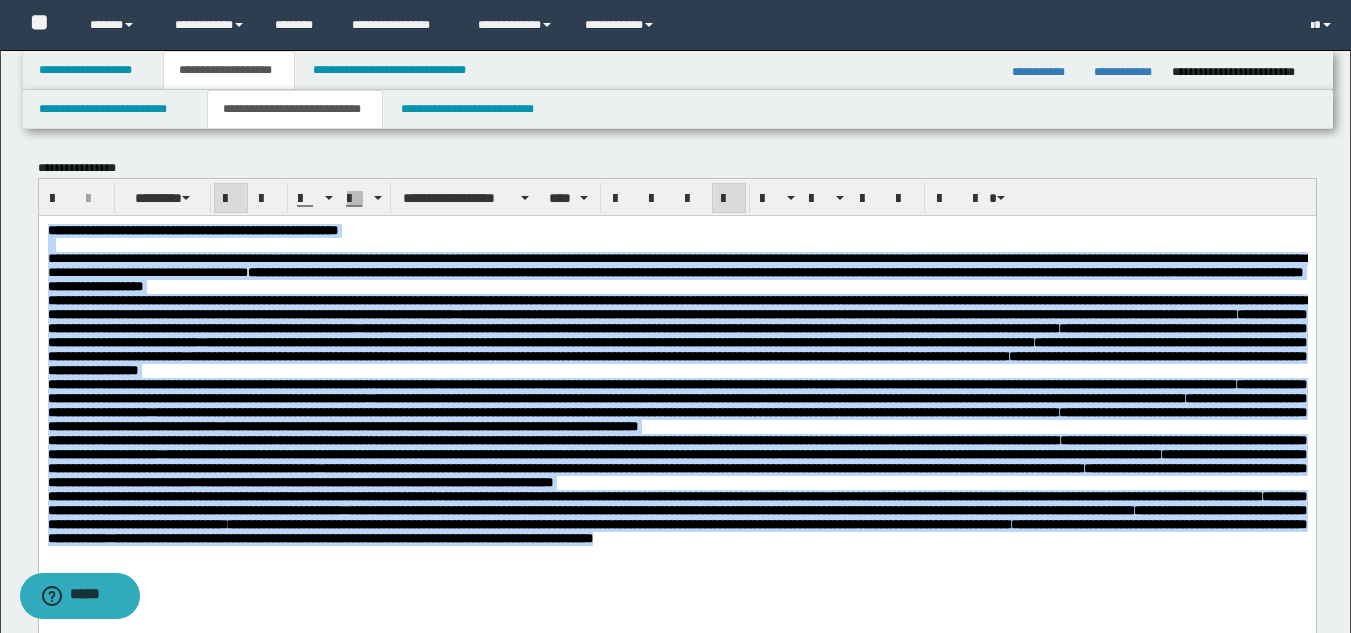 click on "**********" at bounding box center [192, 229] 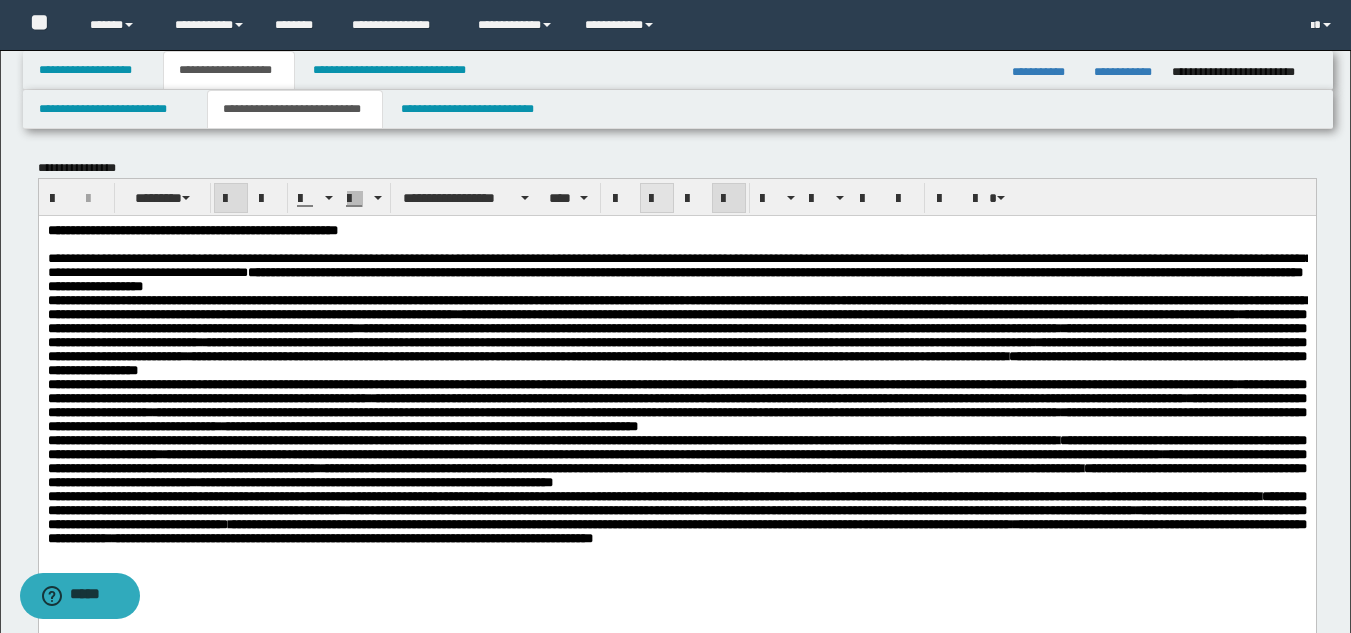 click at bounding box center (657, 199) 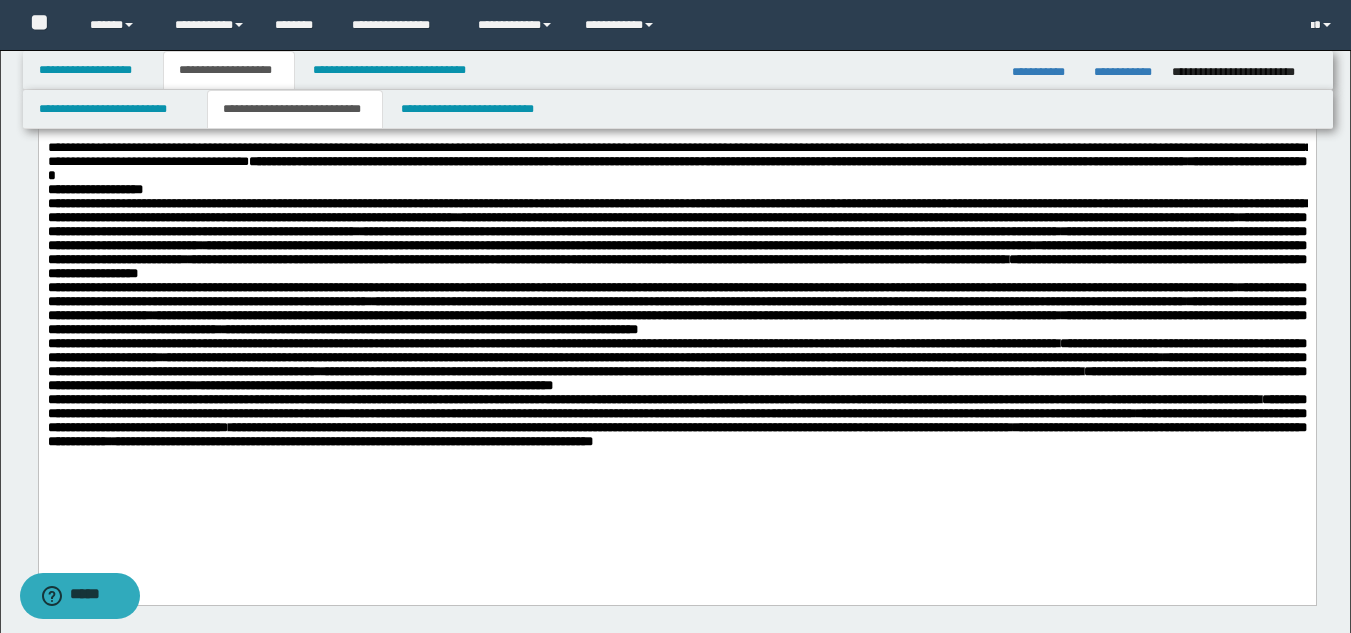 scroll, scrollTop: 123, scrollLeft: 0, axis: vertical 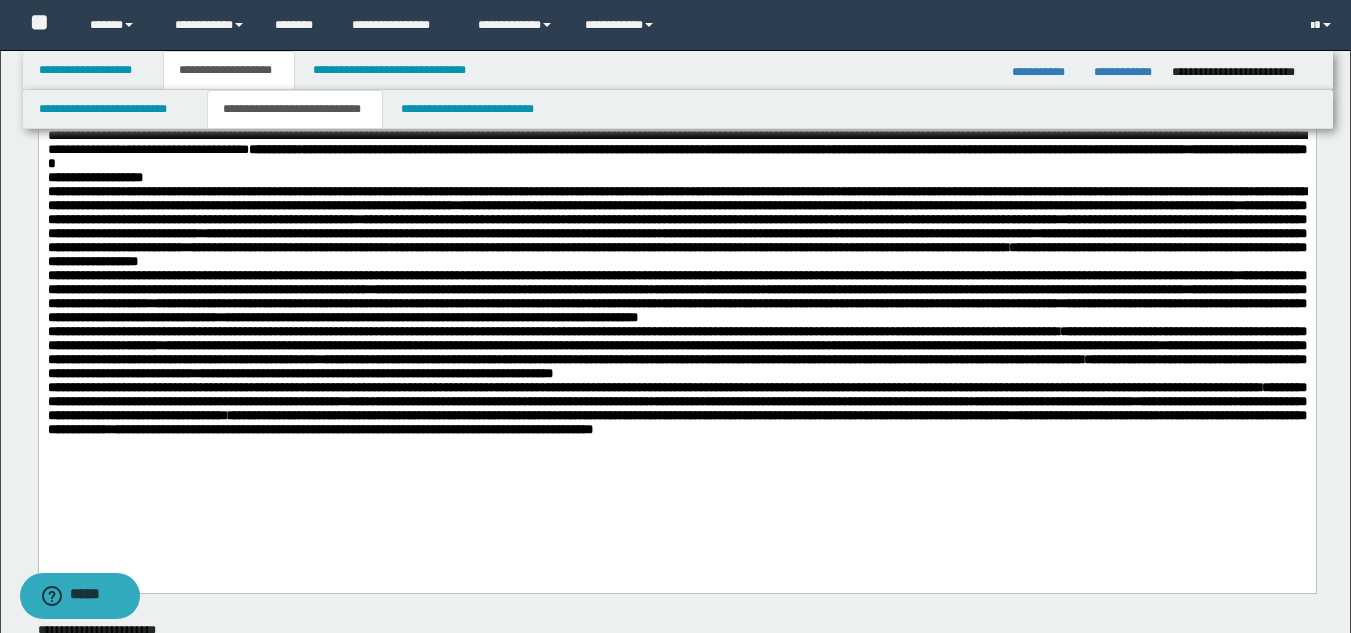 click on "**********" at bounding box center [676, 293] 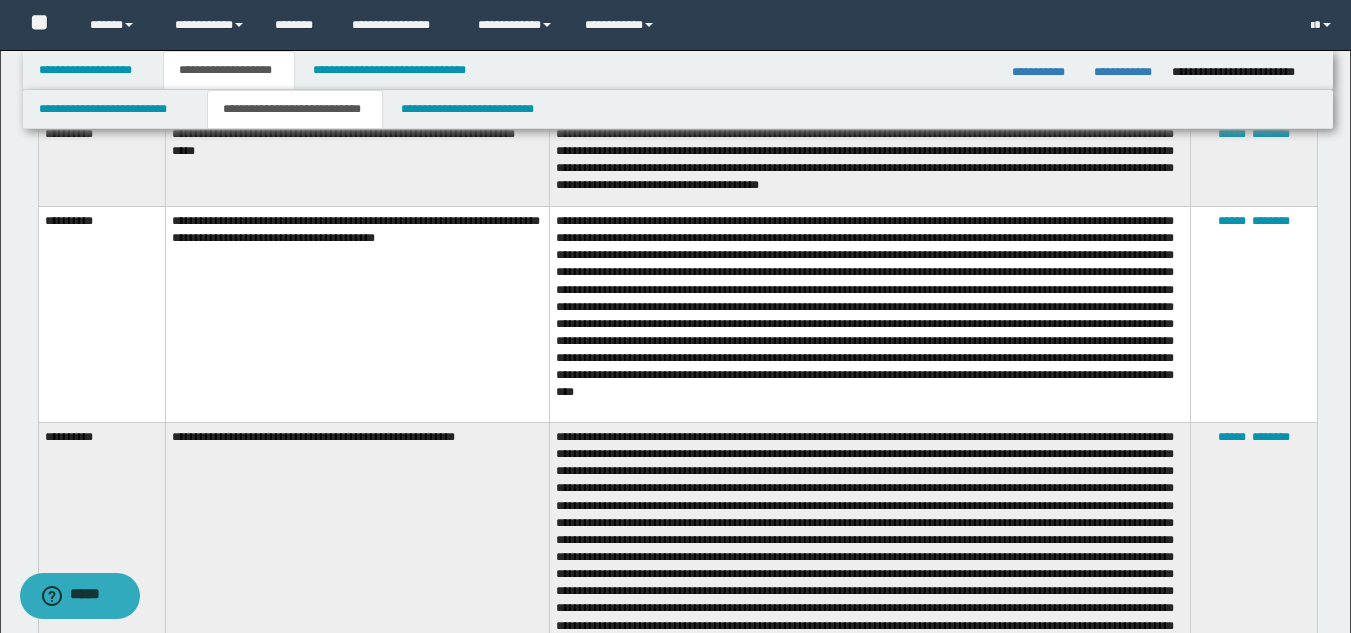 scroll, scrollTop: 6703, scrollLeft: 0, axis: vertical 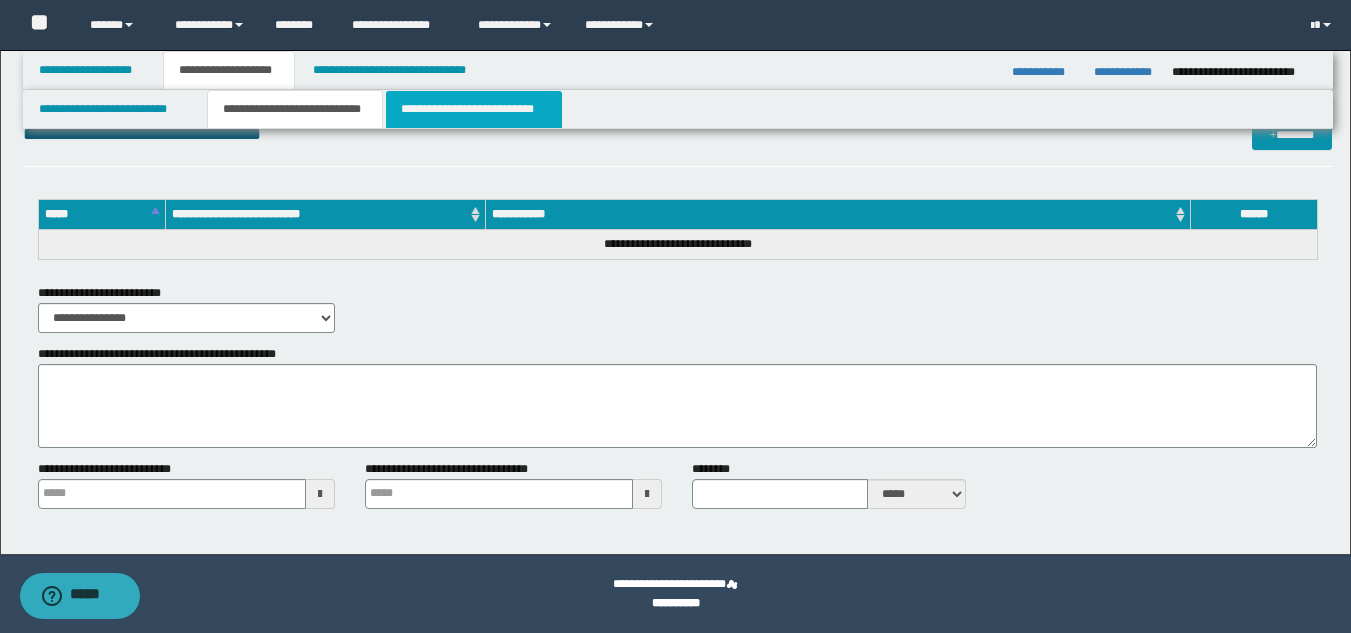 click on "**********" at bounding box center (474, 109) 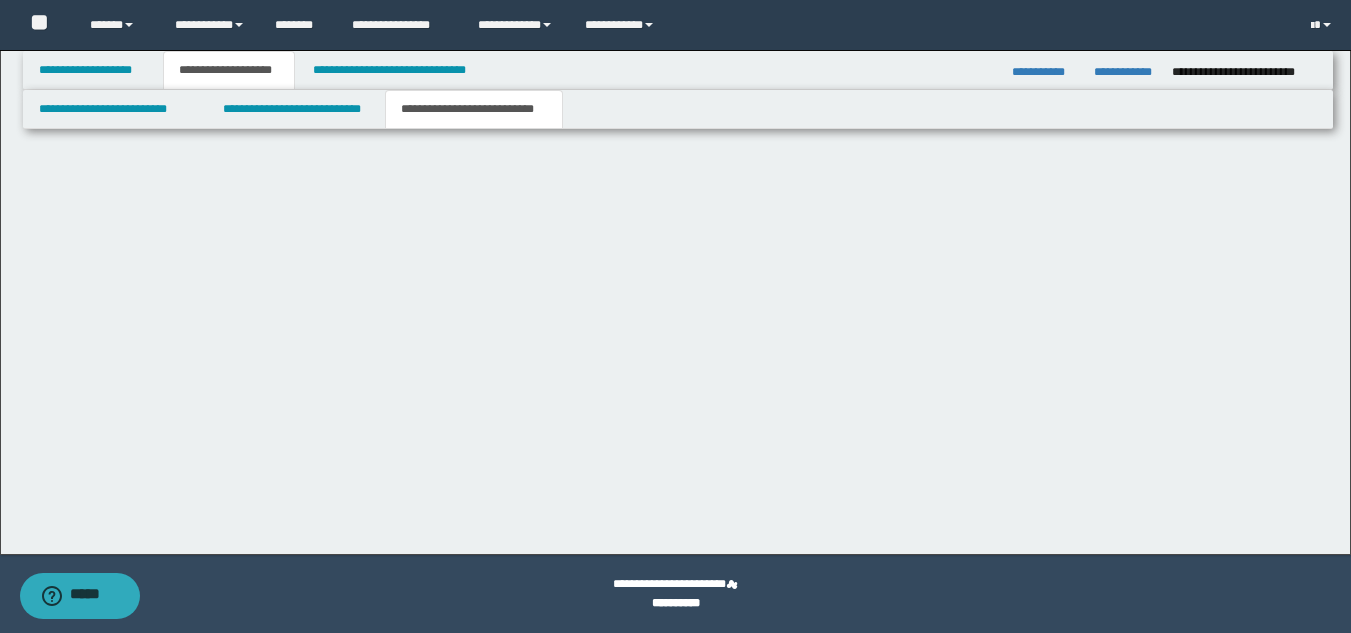 scroll, scrollTop: 3042, scrollLeft: 0, axis: vertical 